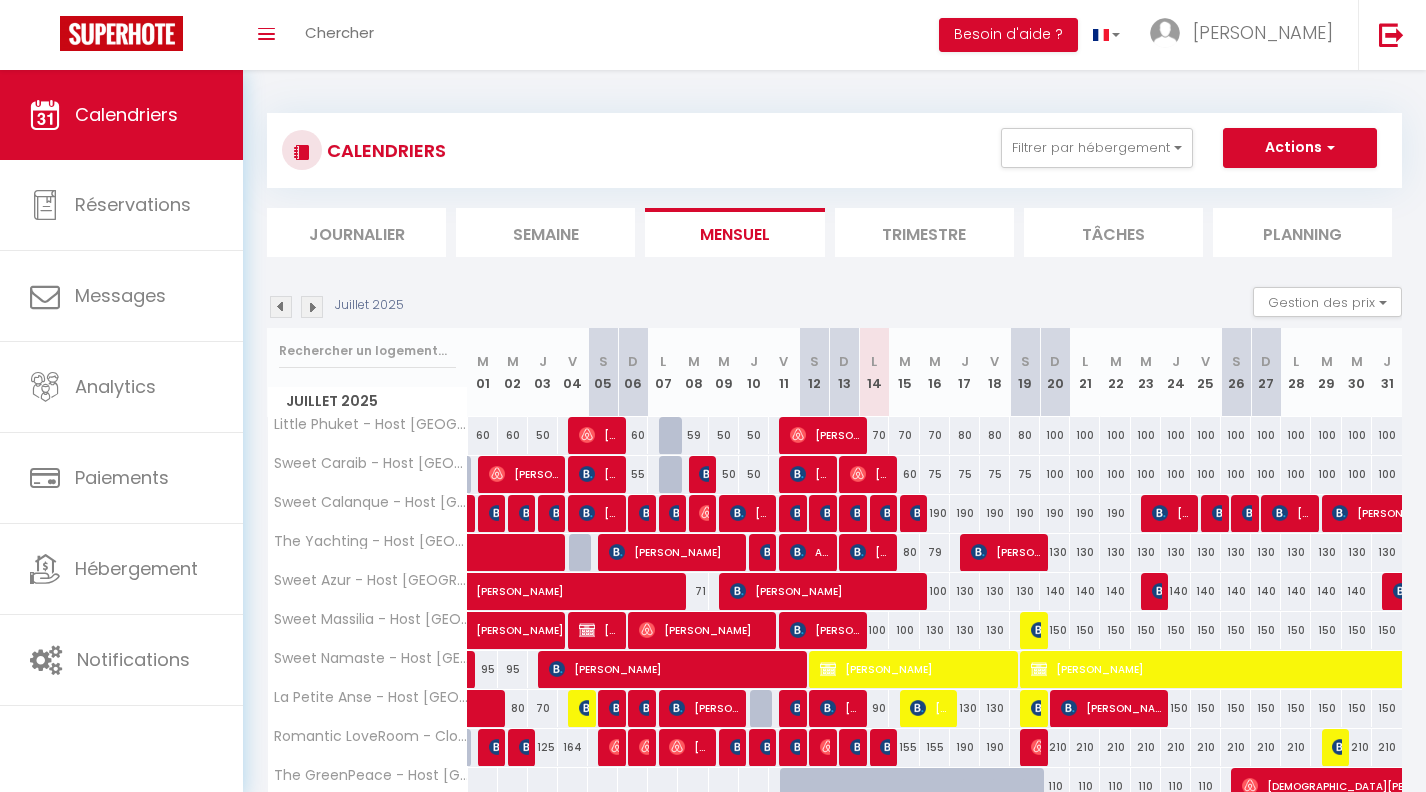 scroll, scrollTop: 0, scrollLeft: 0, axis: both 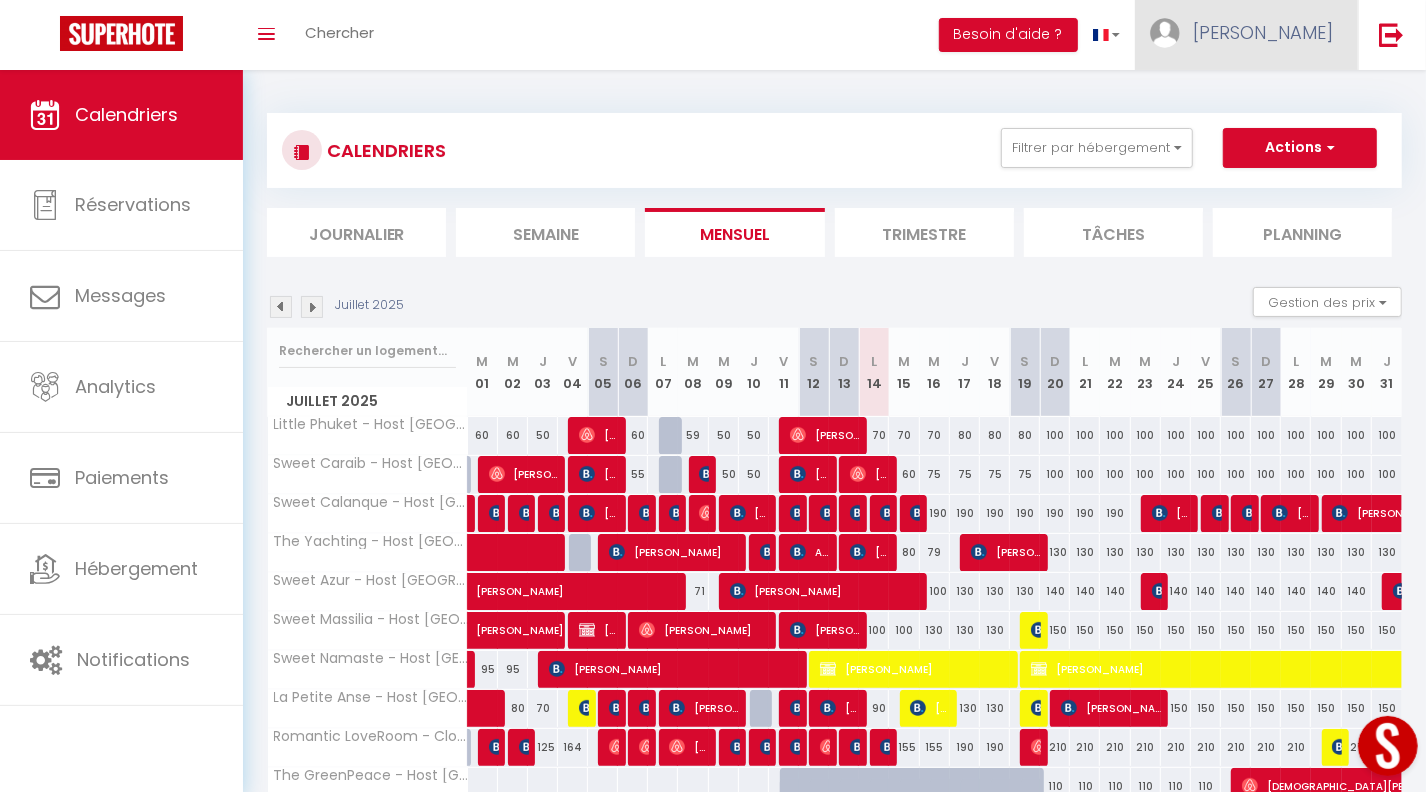 click on "[PERSON_NAME]" at bounding box center (1263, 32) 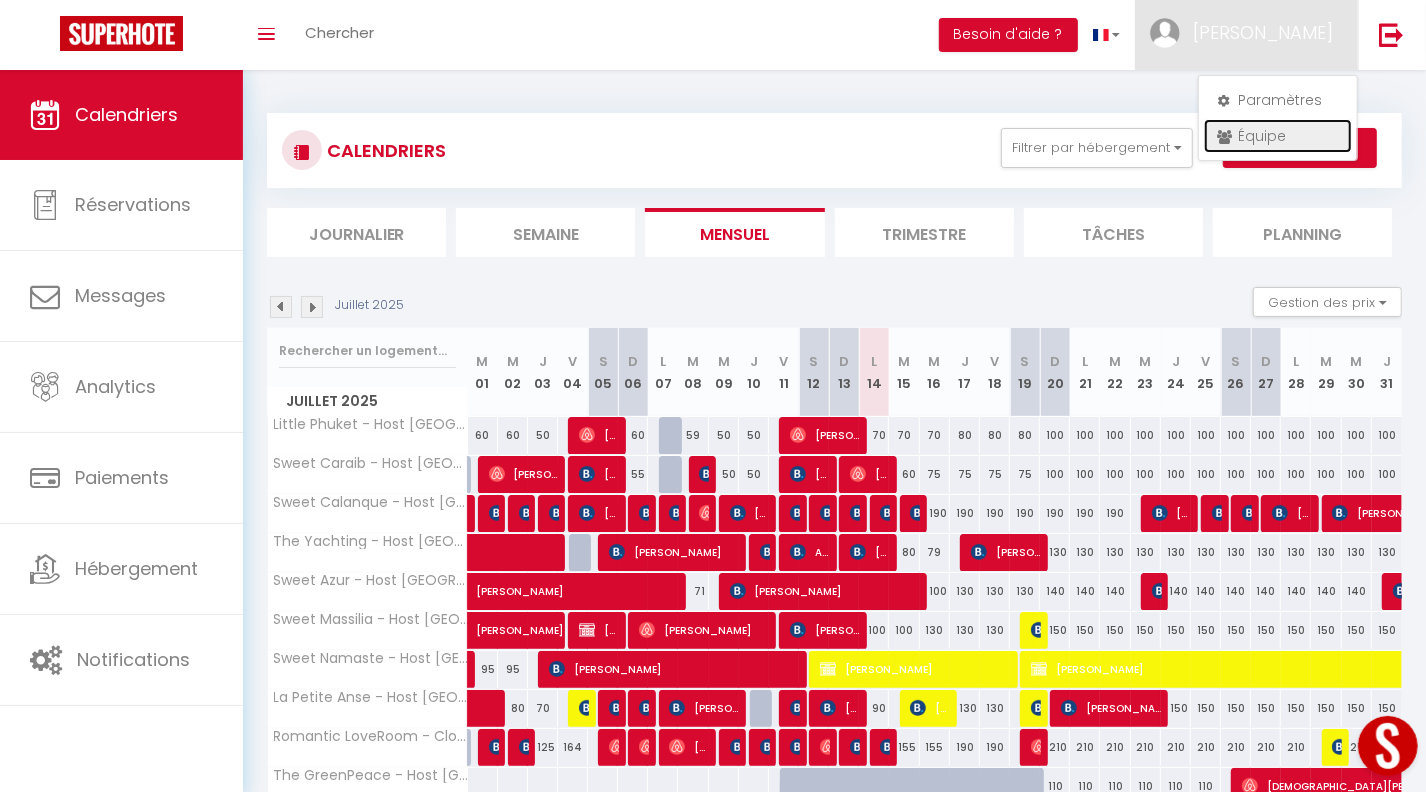 click on "Équipe" at bounding box center (1278, 136) 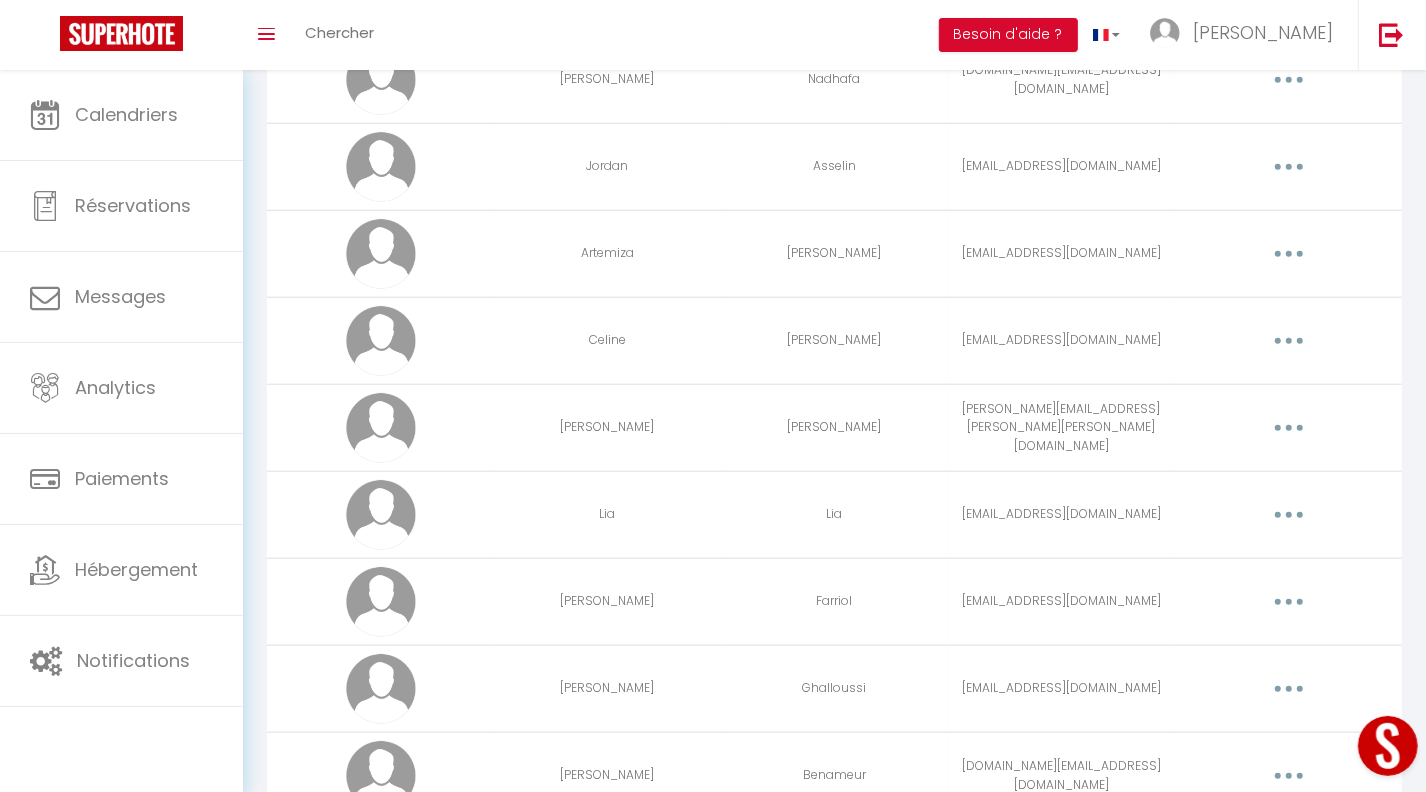 scroll, scrollTop: 1154, scrollLeft: 0, axis: vertical 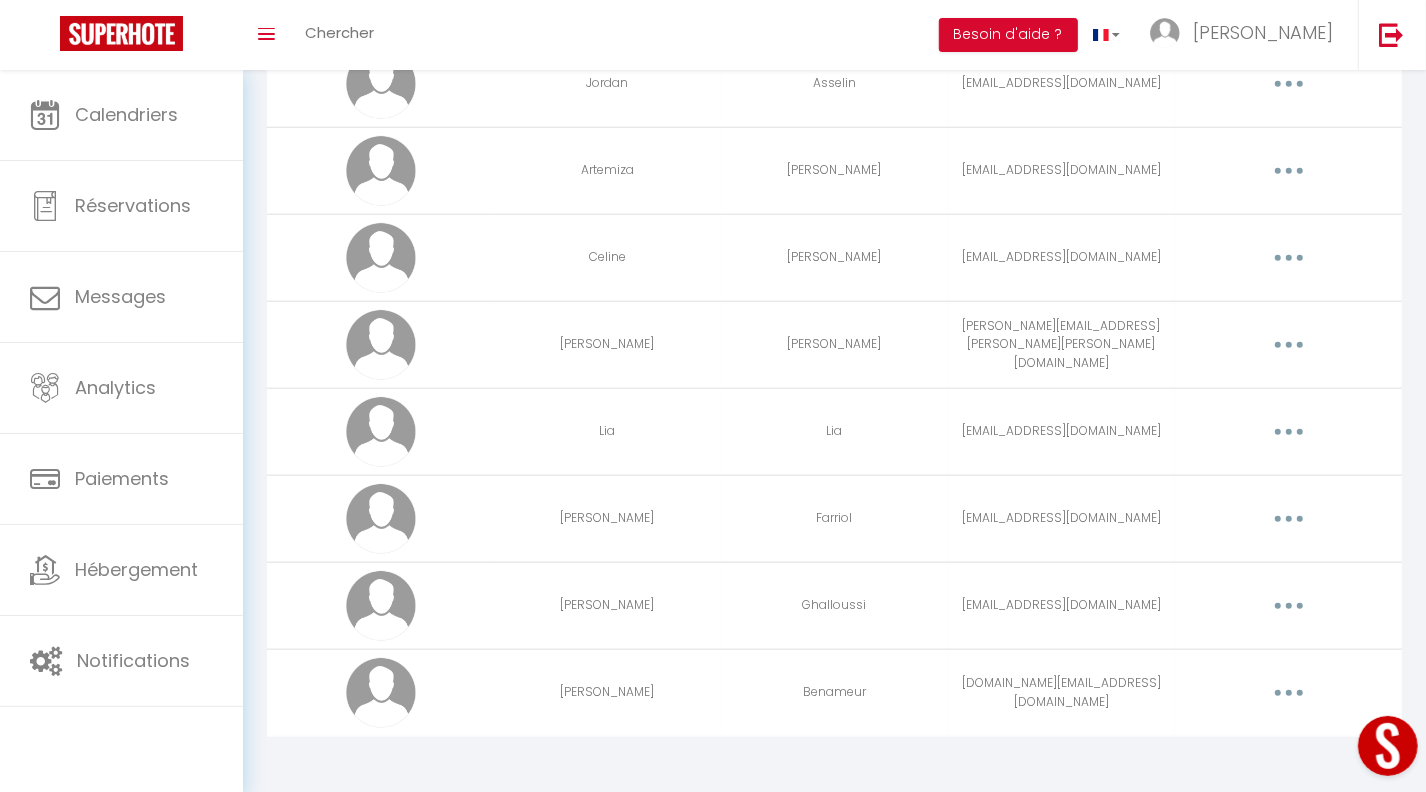 click at bounding box center [1289, 606] 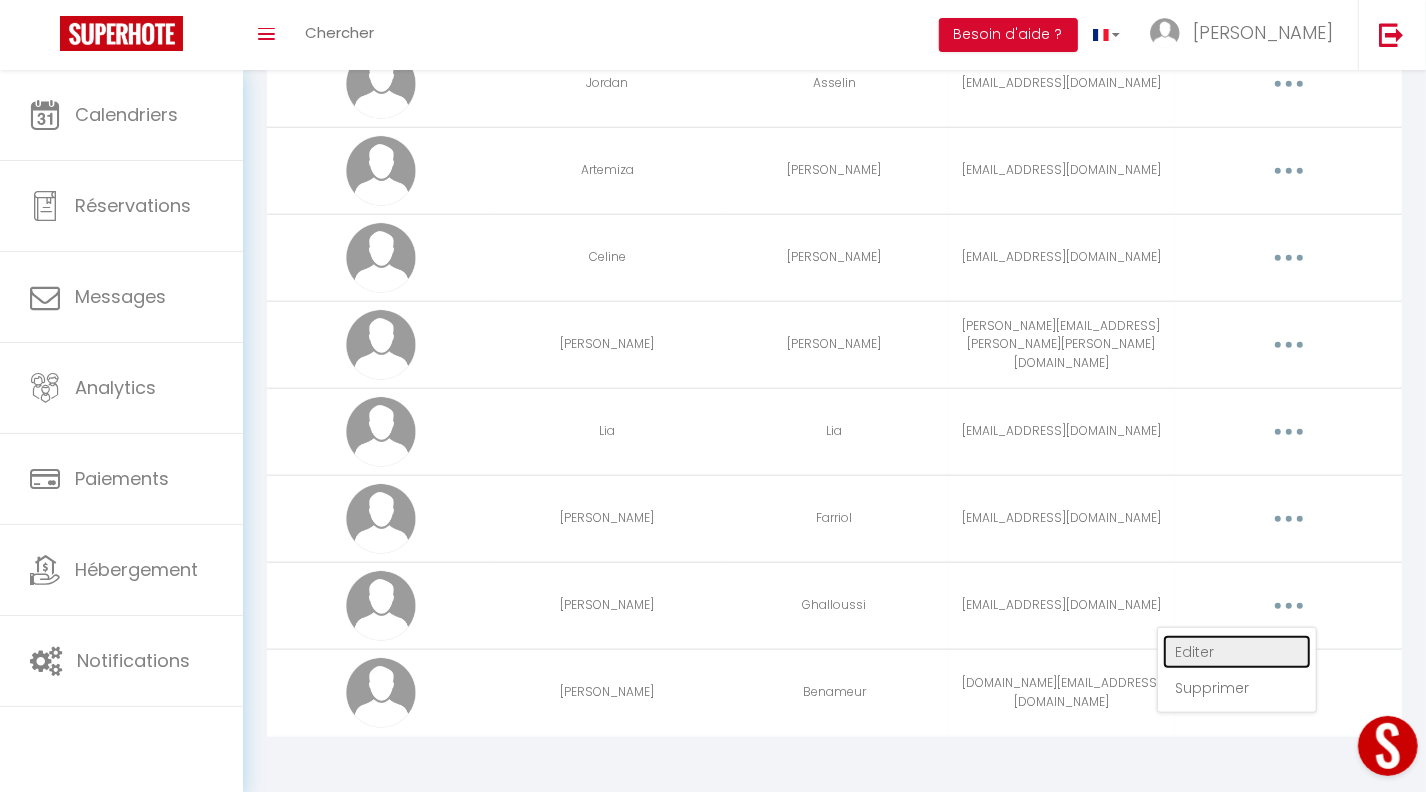 click on "Editer" at bounding box center (1237, 652) 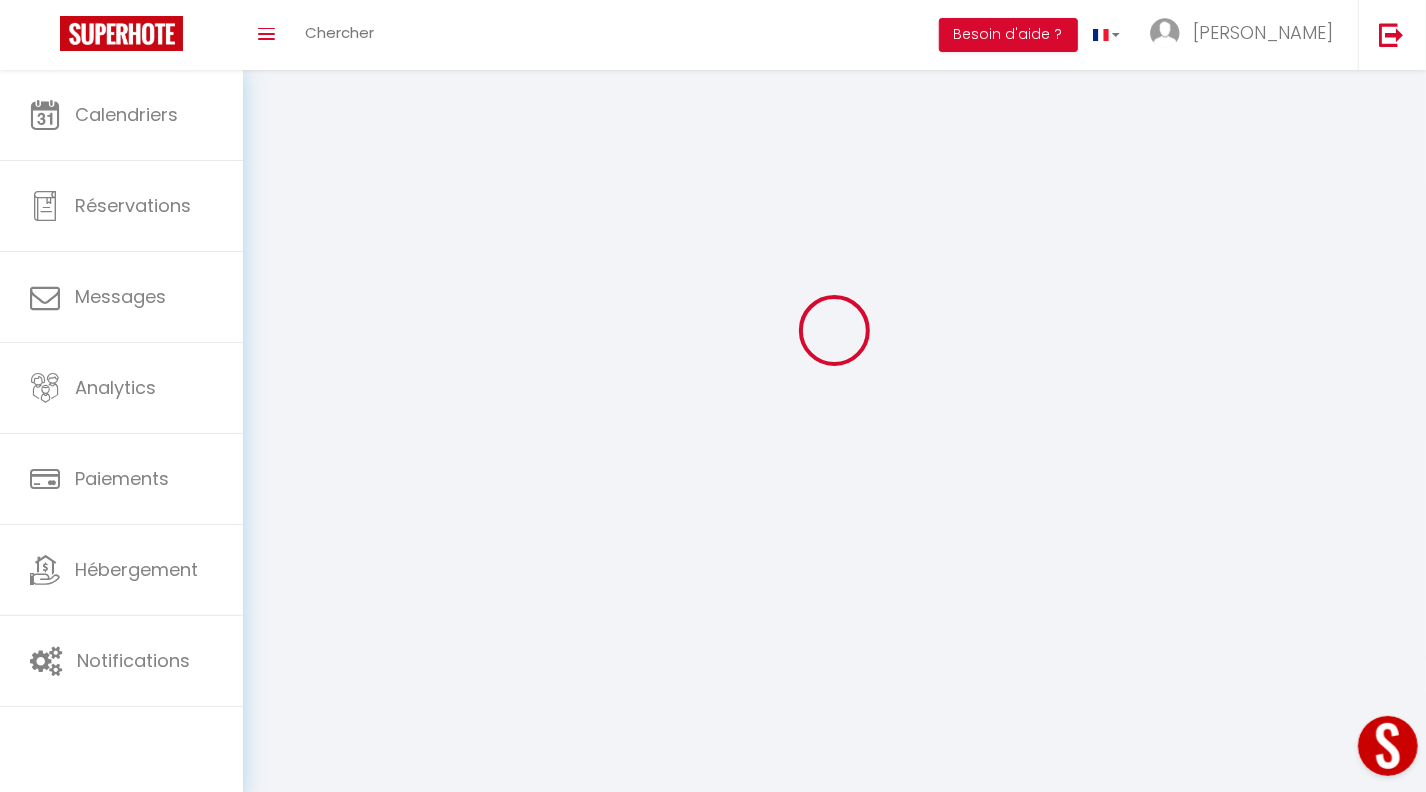 type on "[PERSON_NAME]" 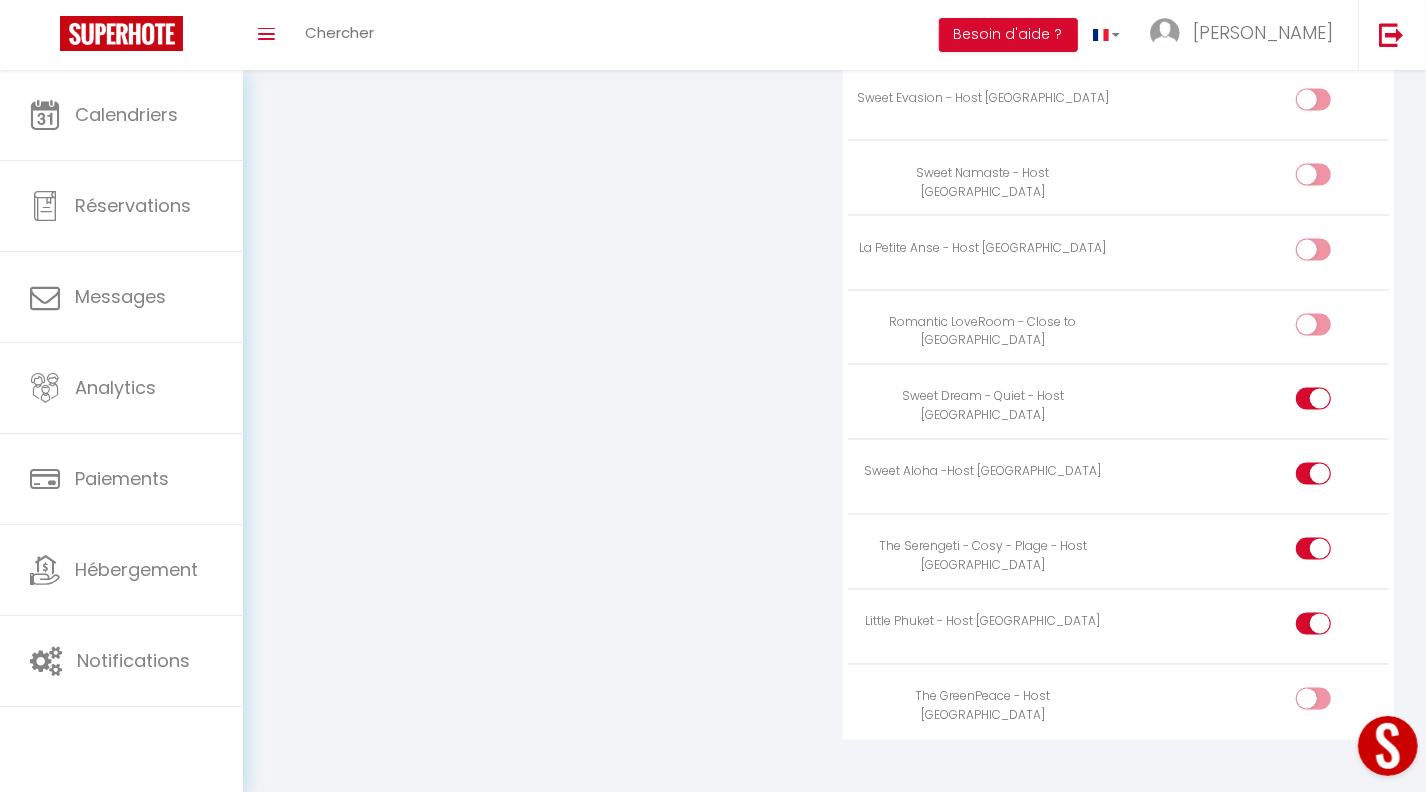 click at bounding box center [1330, 628] 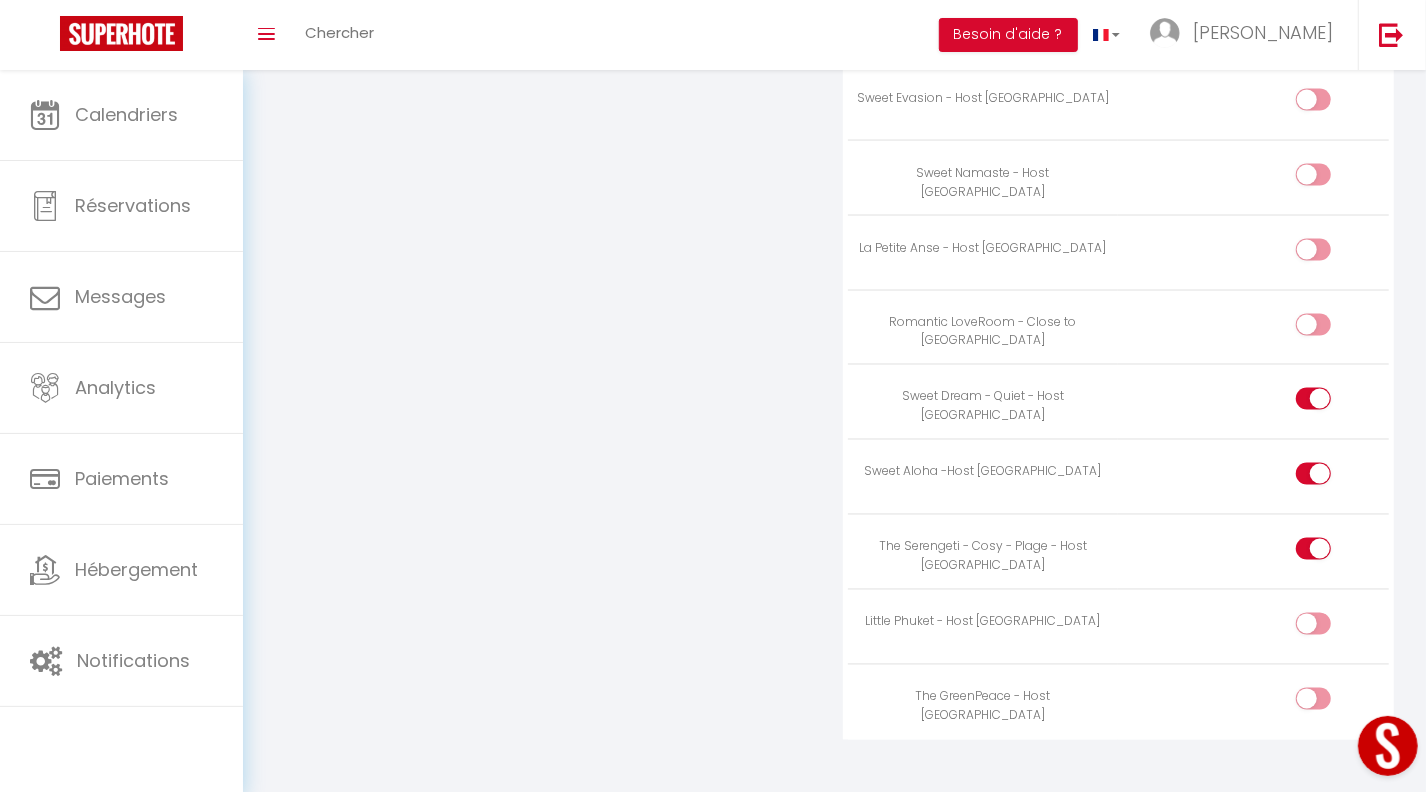 click at bounding box center (1330, 628) 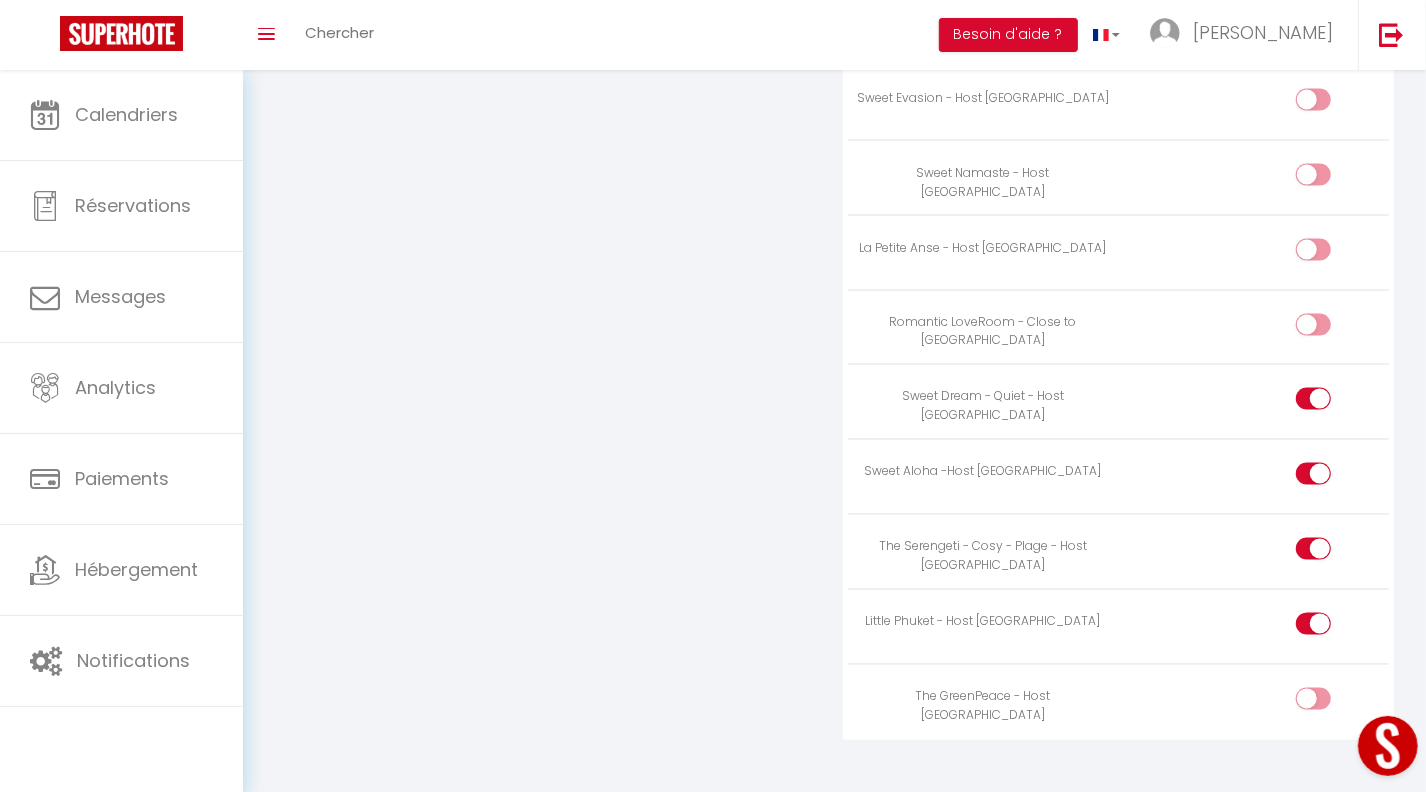 click at bounding box center (1330, 703) 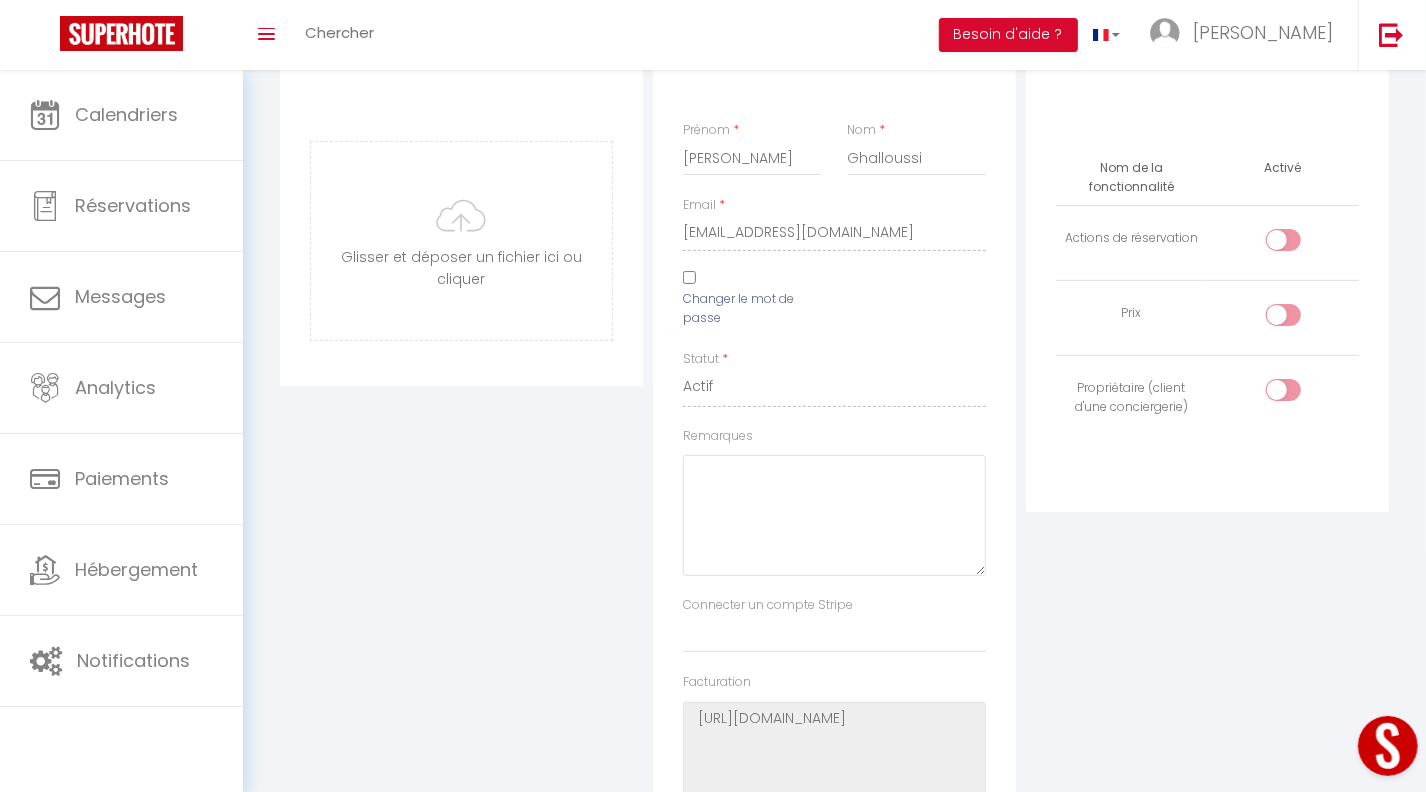 scroll, scrollTop: 0, scrollLeft: 0, axis: both 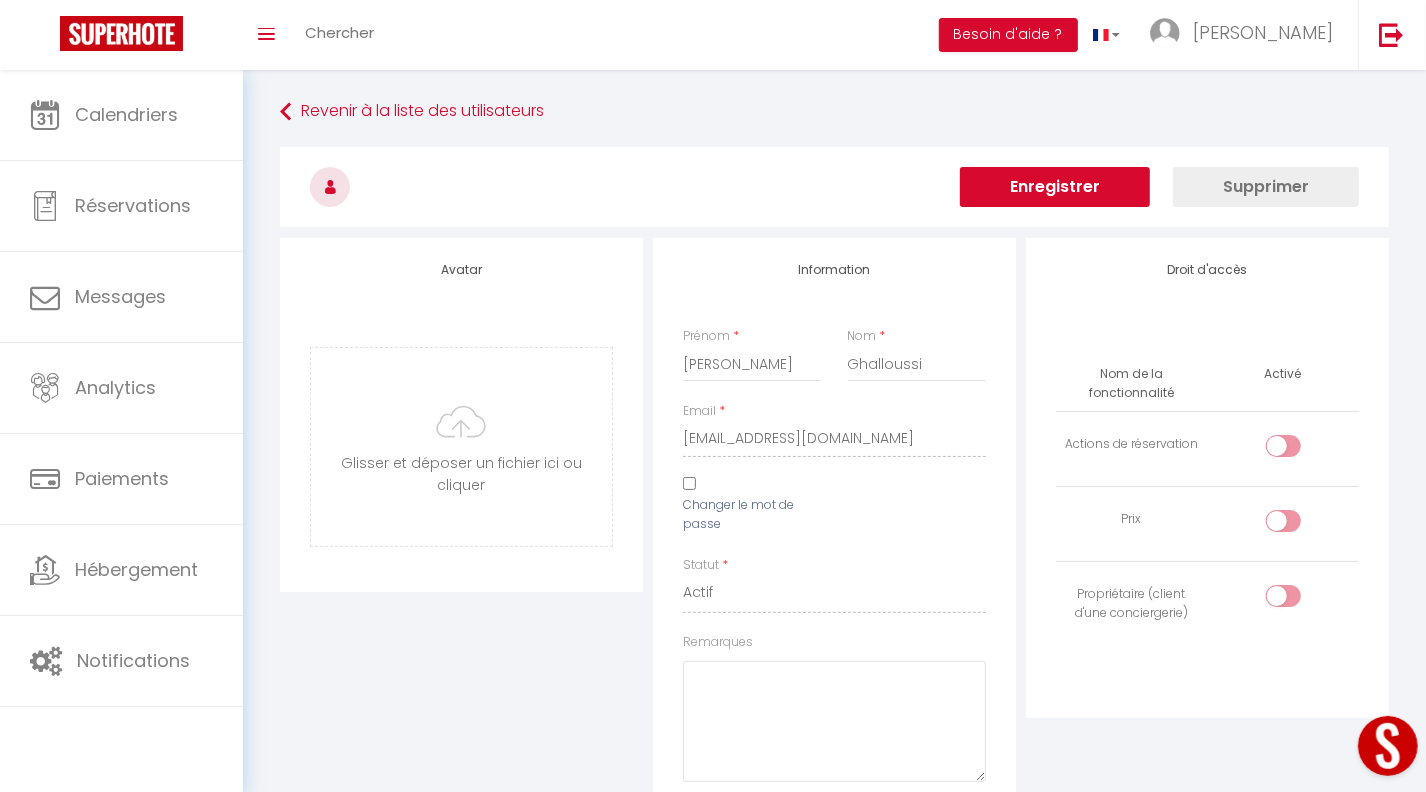 click on "Enregistrer" at bounding box center (1055, 187) 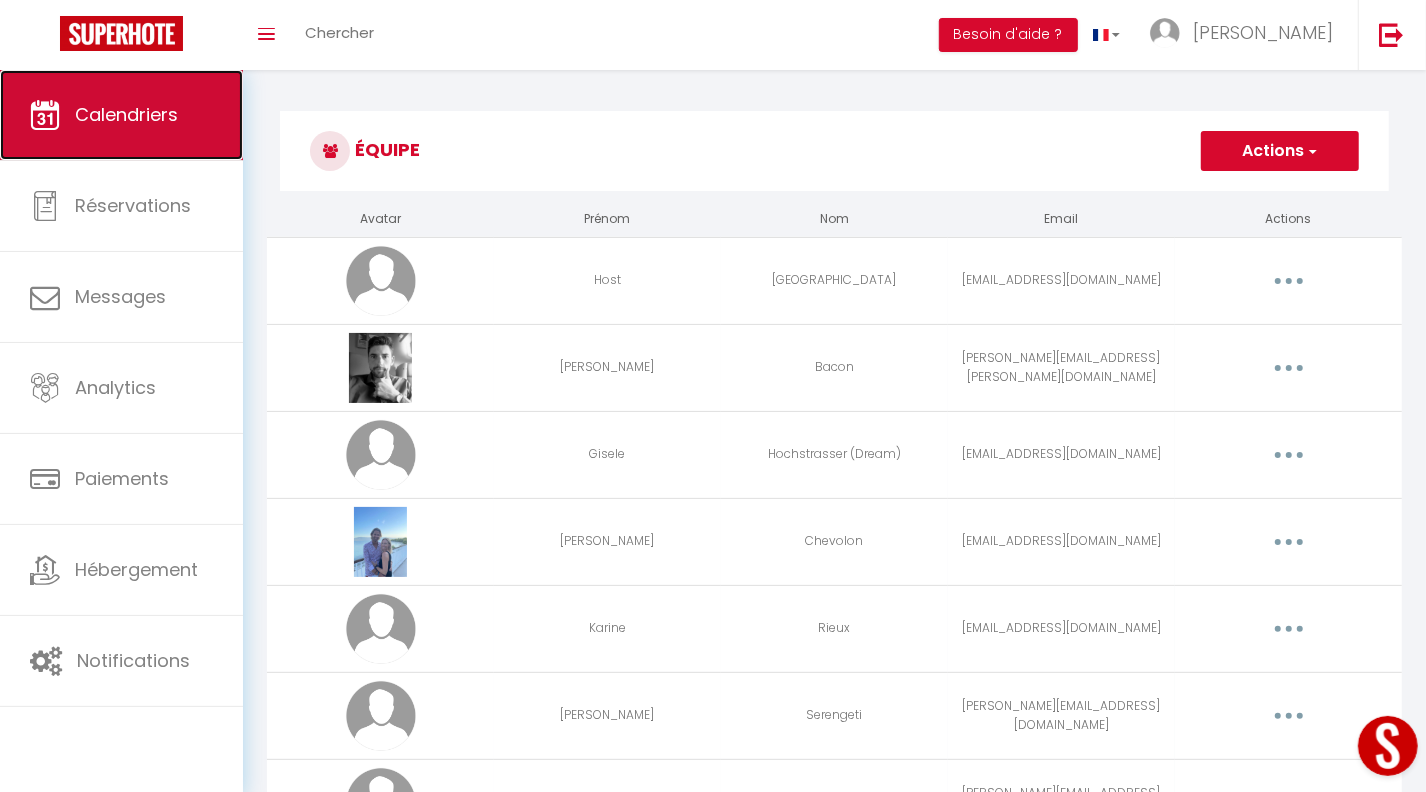 click on "Calendriers" at bounding box center (121, 115) 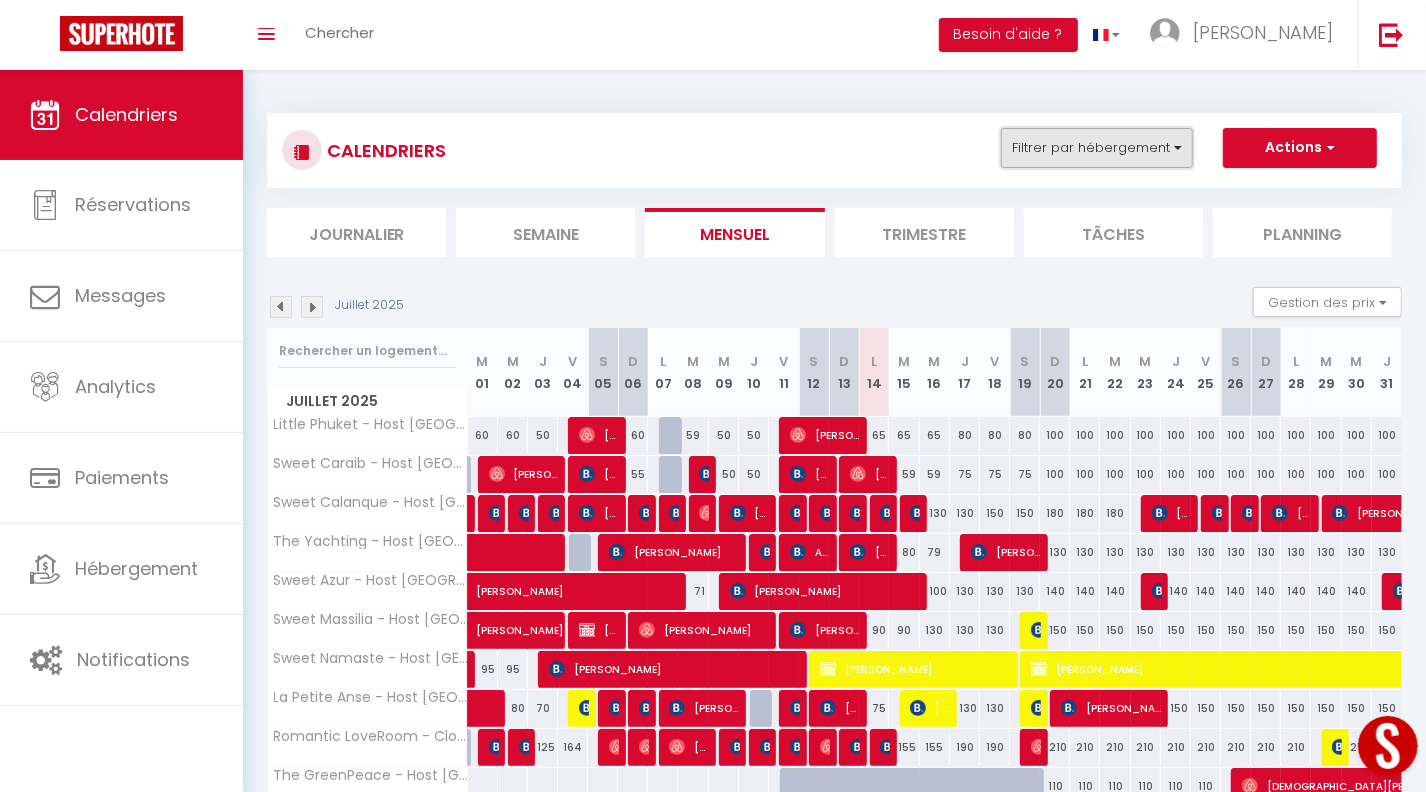 click on "Filtrer par hébergement" at bounding box center (1097, 148) 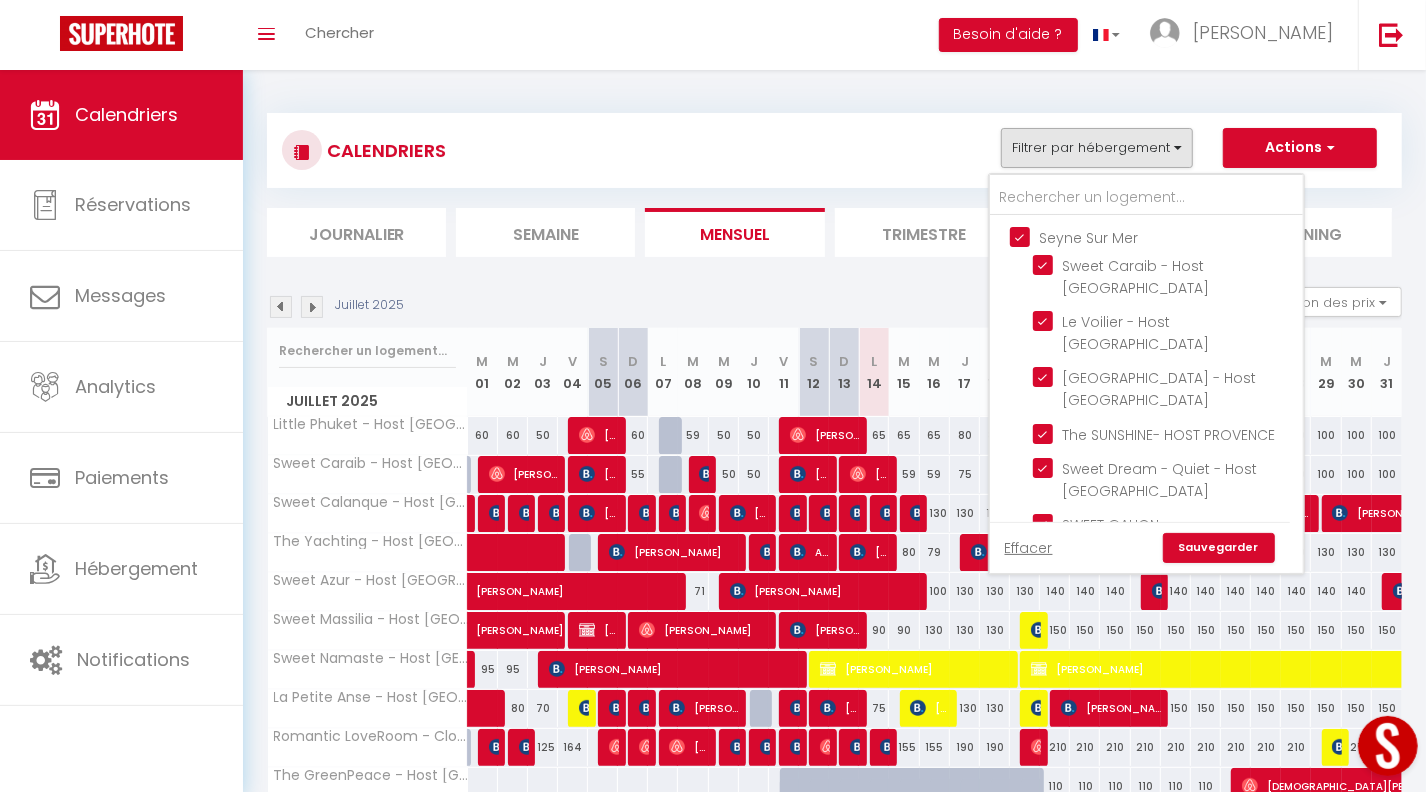 click on "Seyne Sur Mer" at bounding box center [1166, 236] 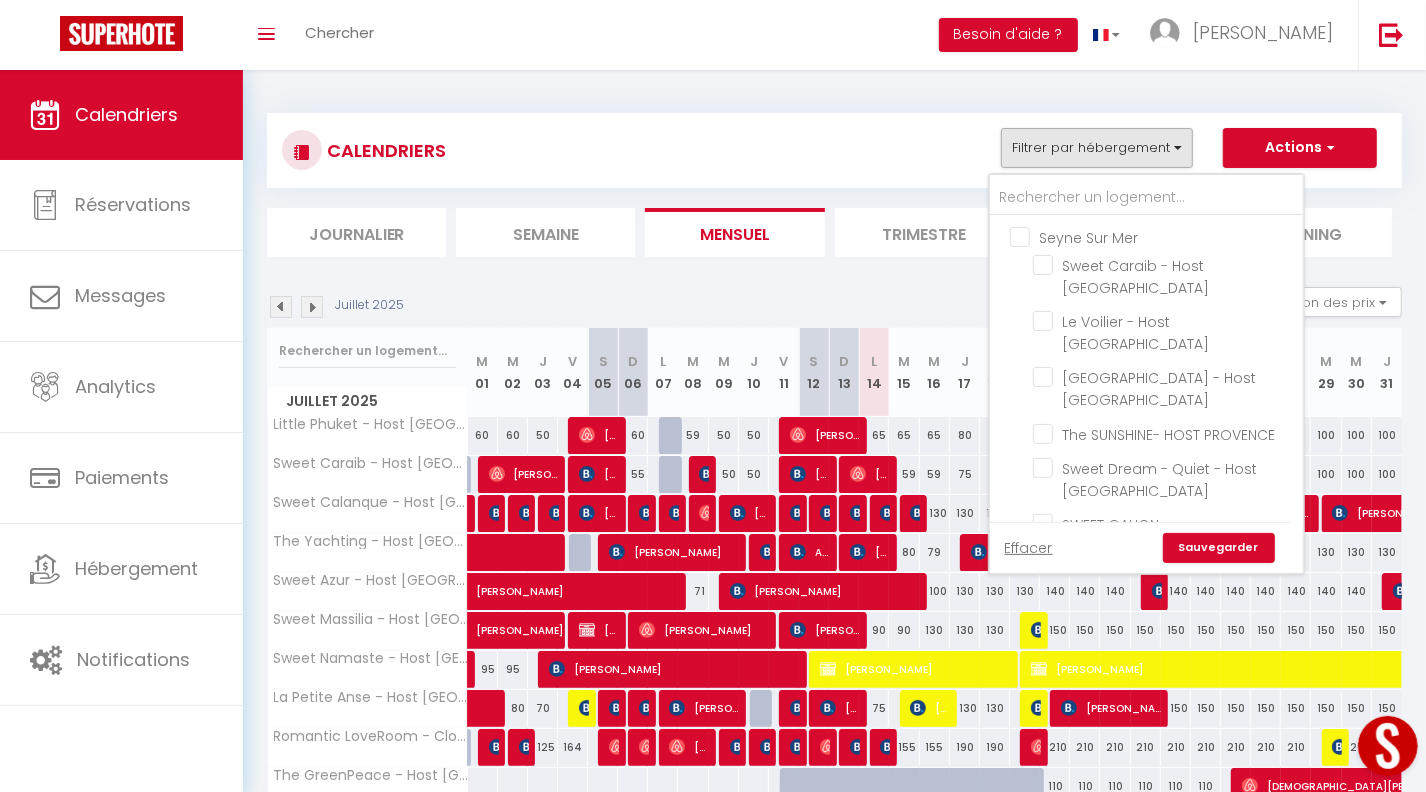 checkbox on "false" 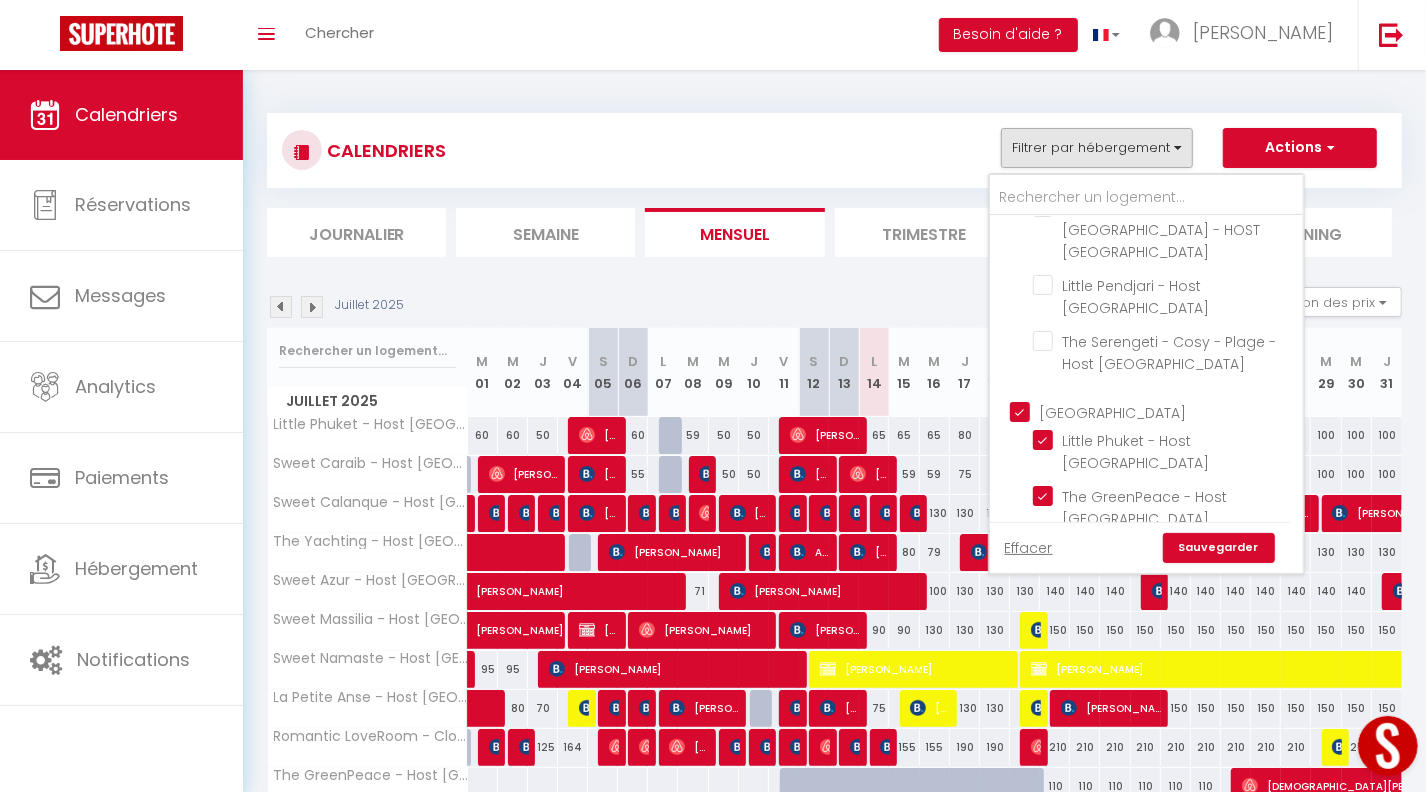 scroll, scrollTop: 308, scrollLeft: 0, axis: vertical 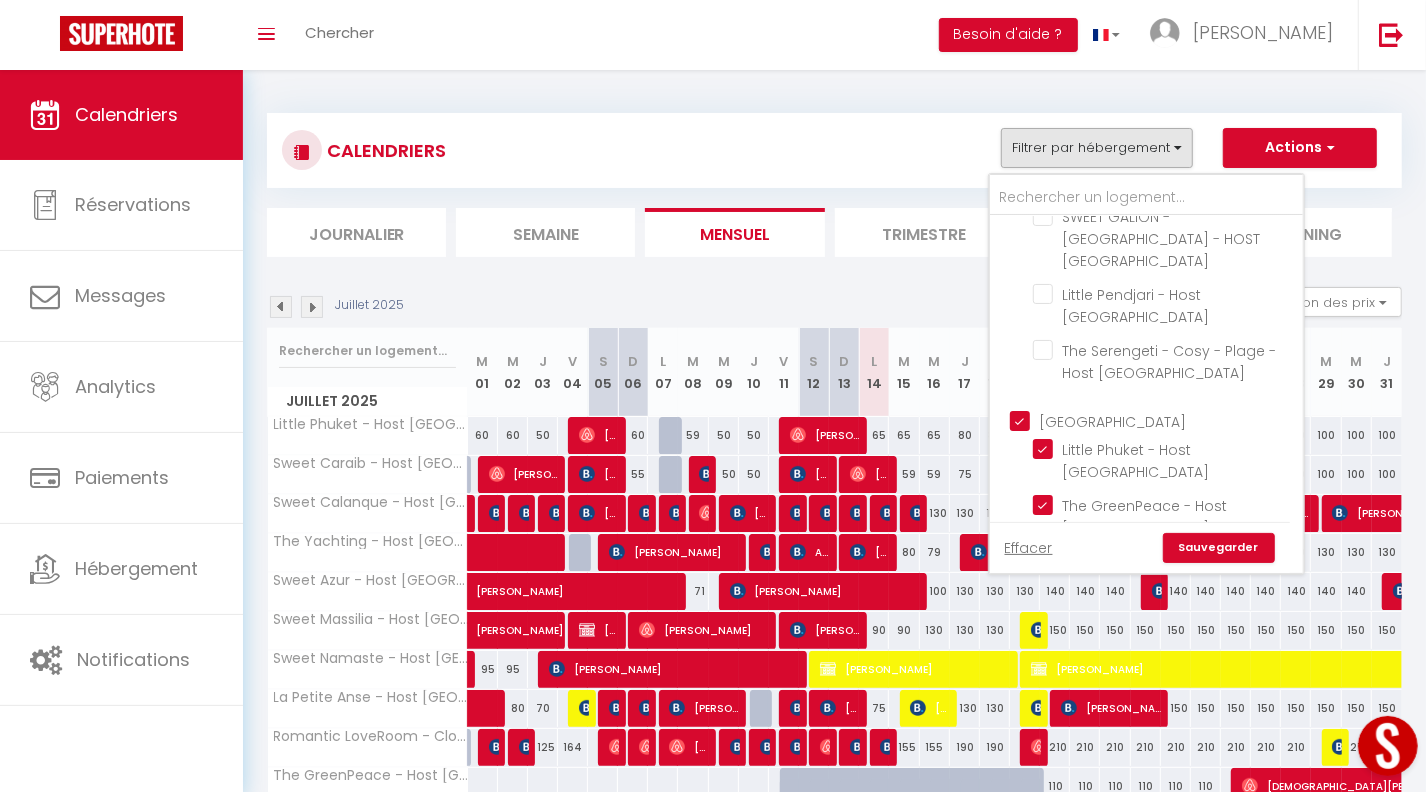 click on "[GEOGRAPHIC_DATA]" at bounding box center (1166, 420) 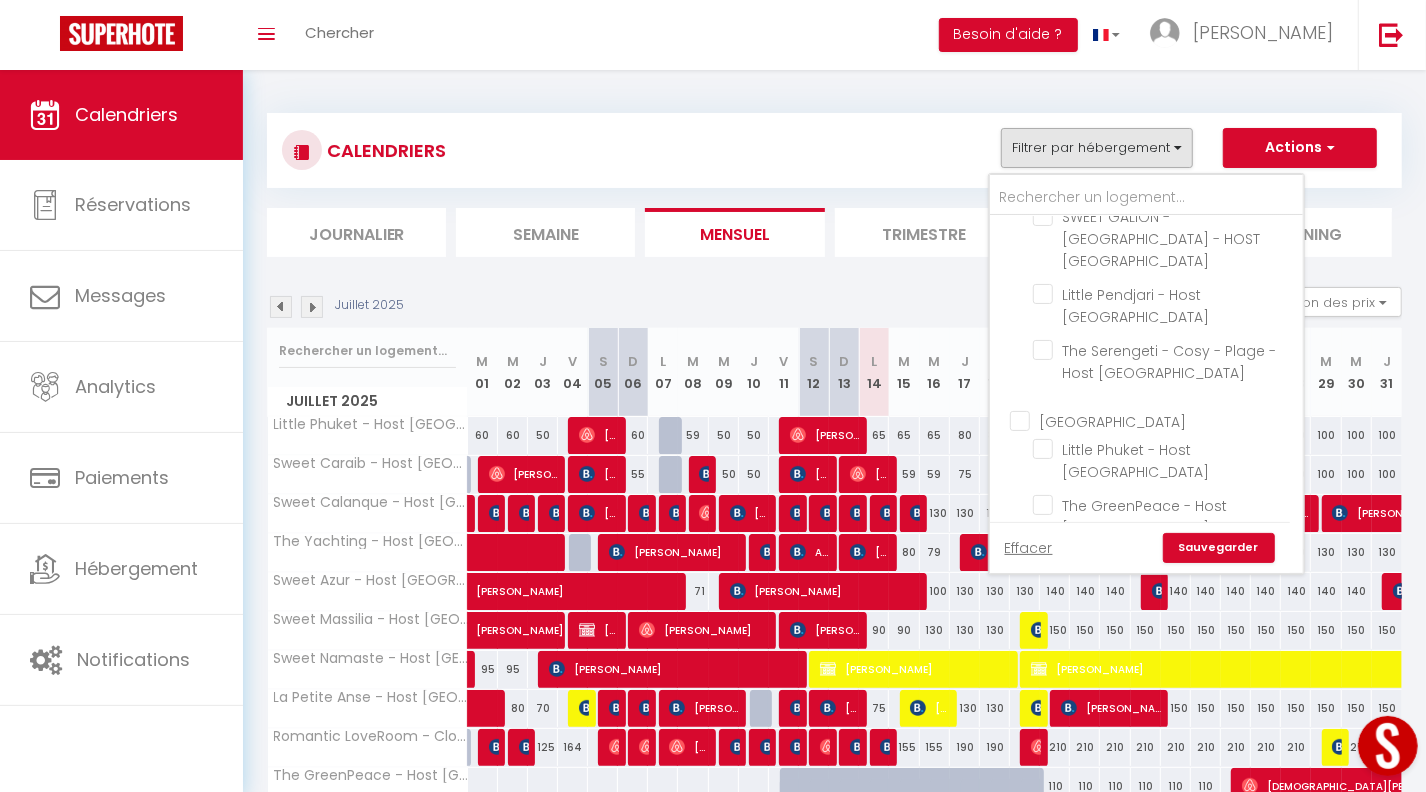 checkbox on "false" 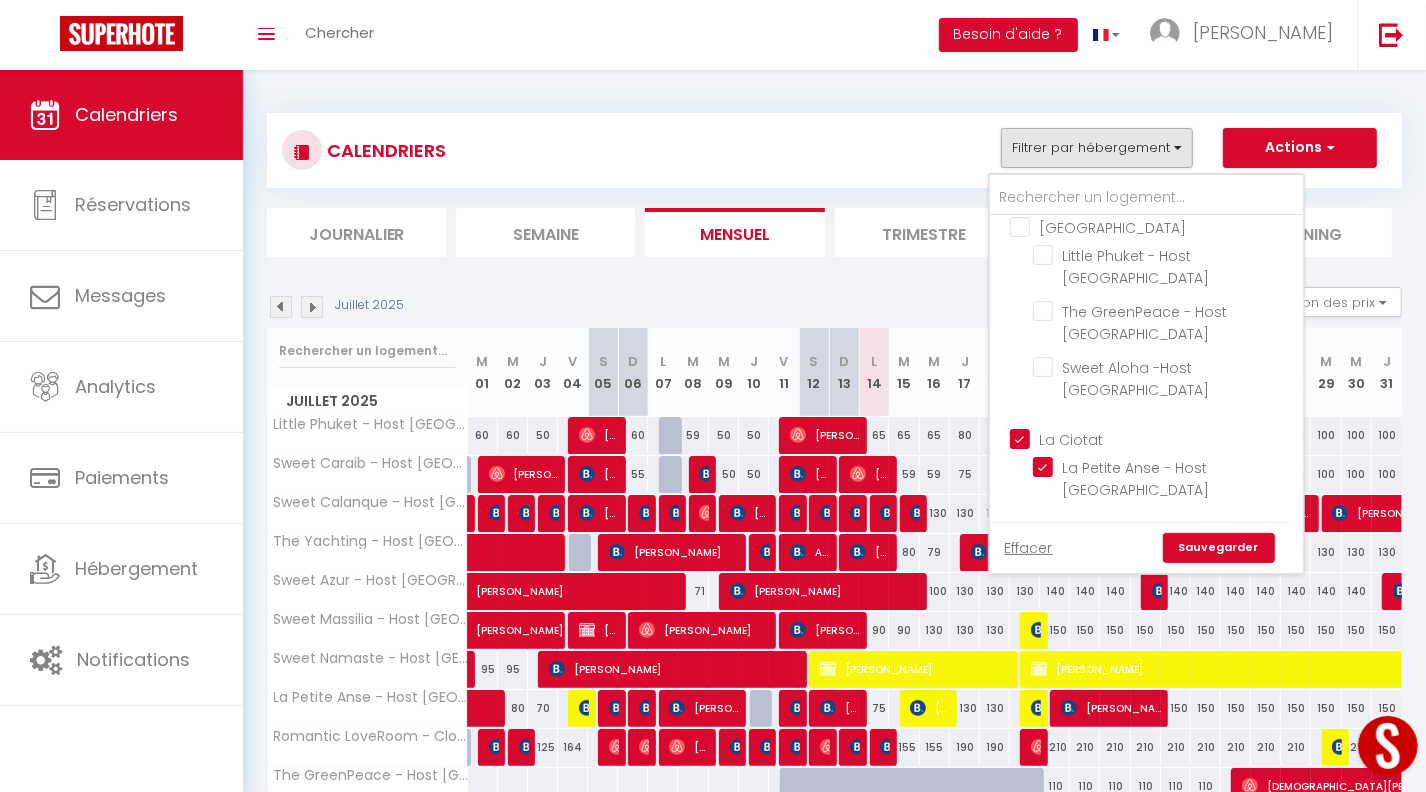 scroll, scrollTop: 508, scrollLeft: 0, axis: vertical 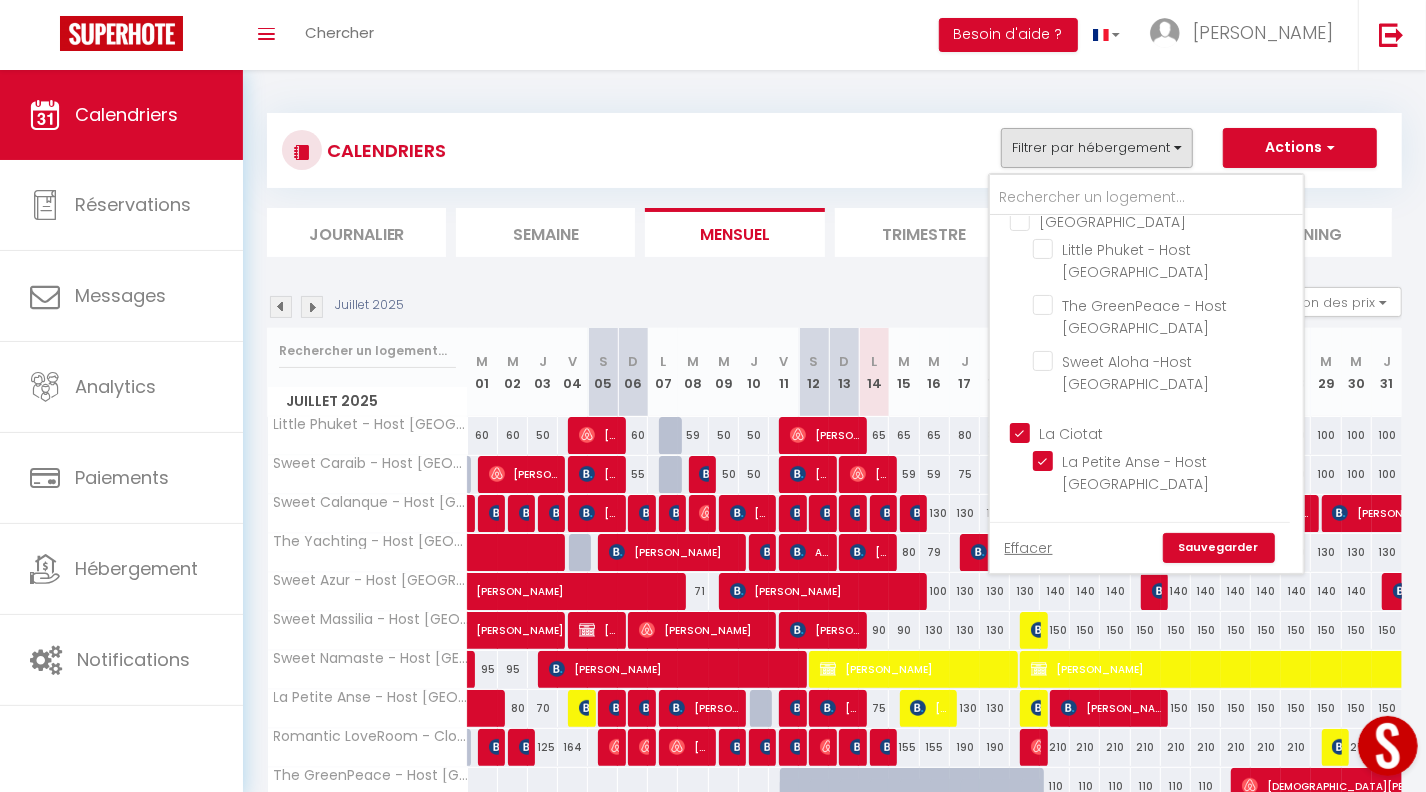 click on "La Ciotat" at bounding box center [1166, 431] 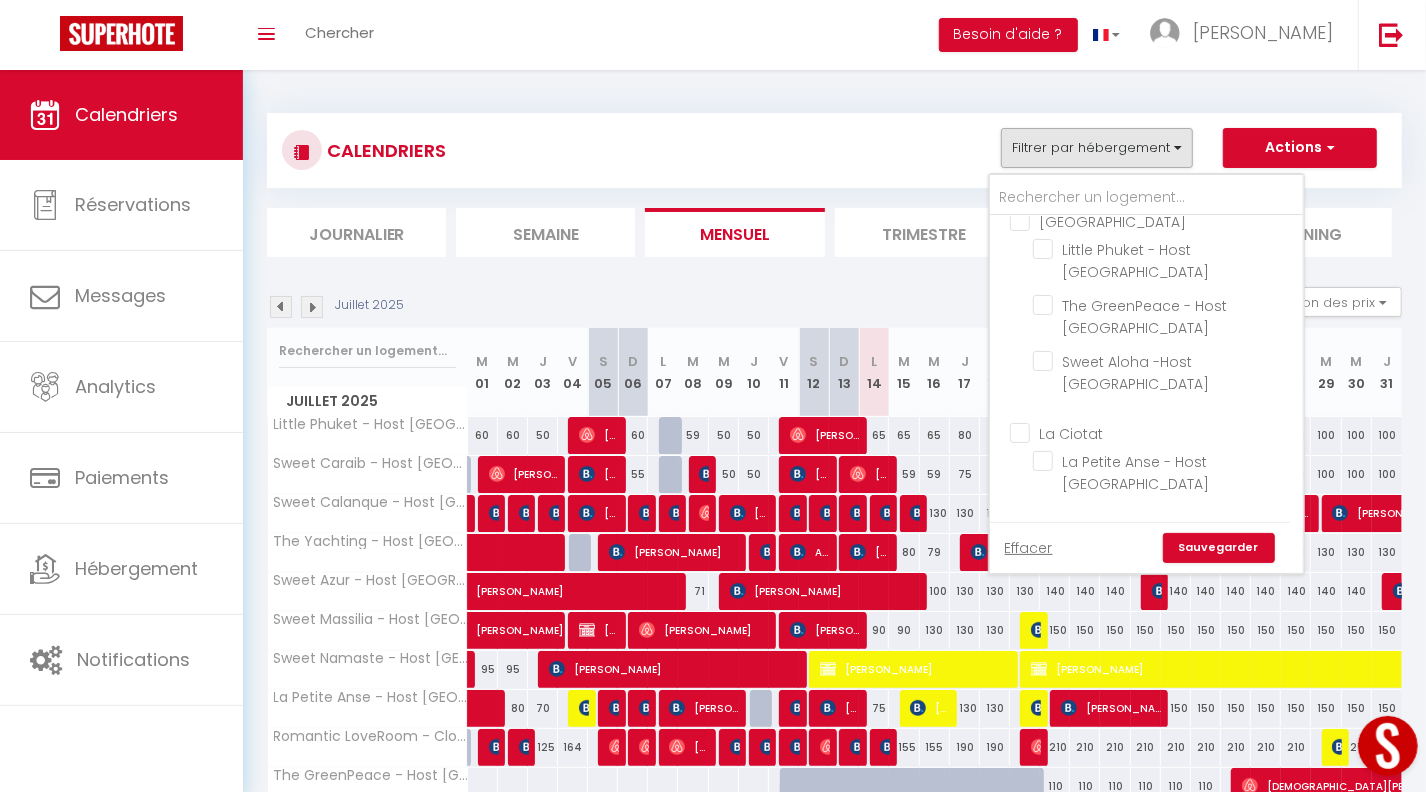 checkbox on "false" 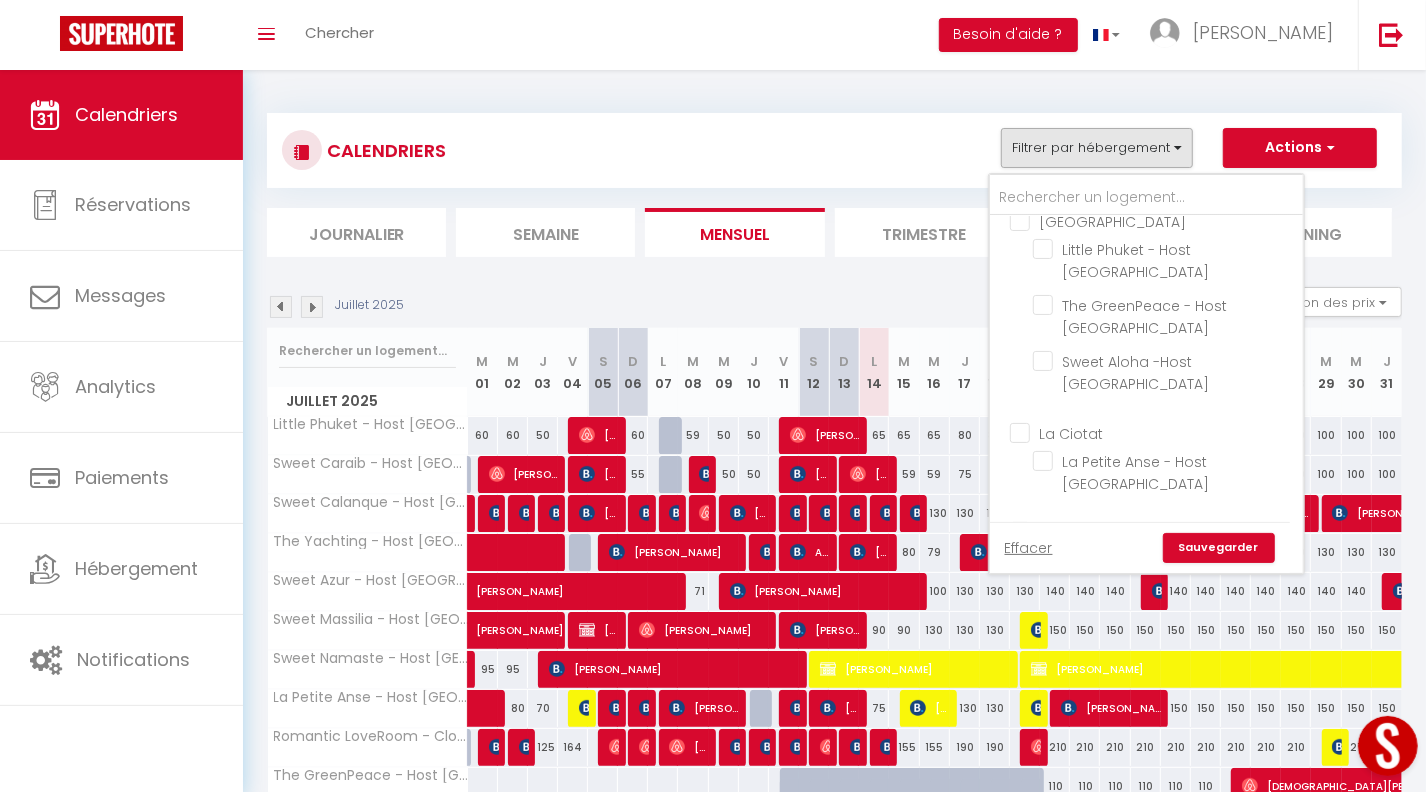checkbox on "false" 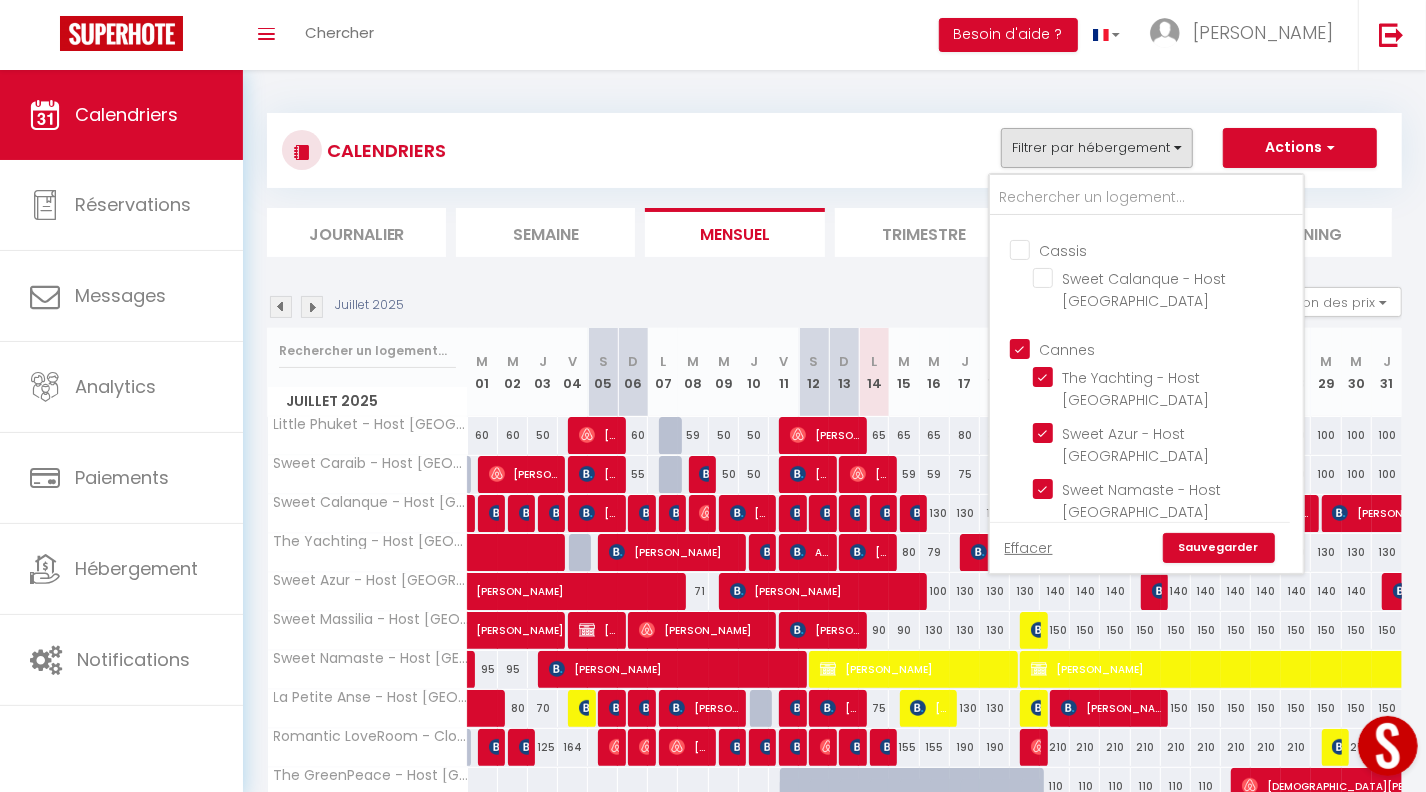 scroll, scrollTop: 793, scrollLeft: 0, axis: vertical 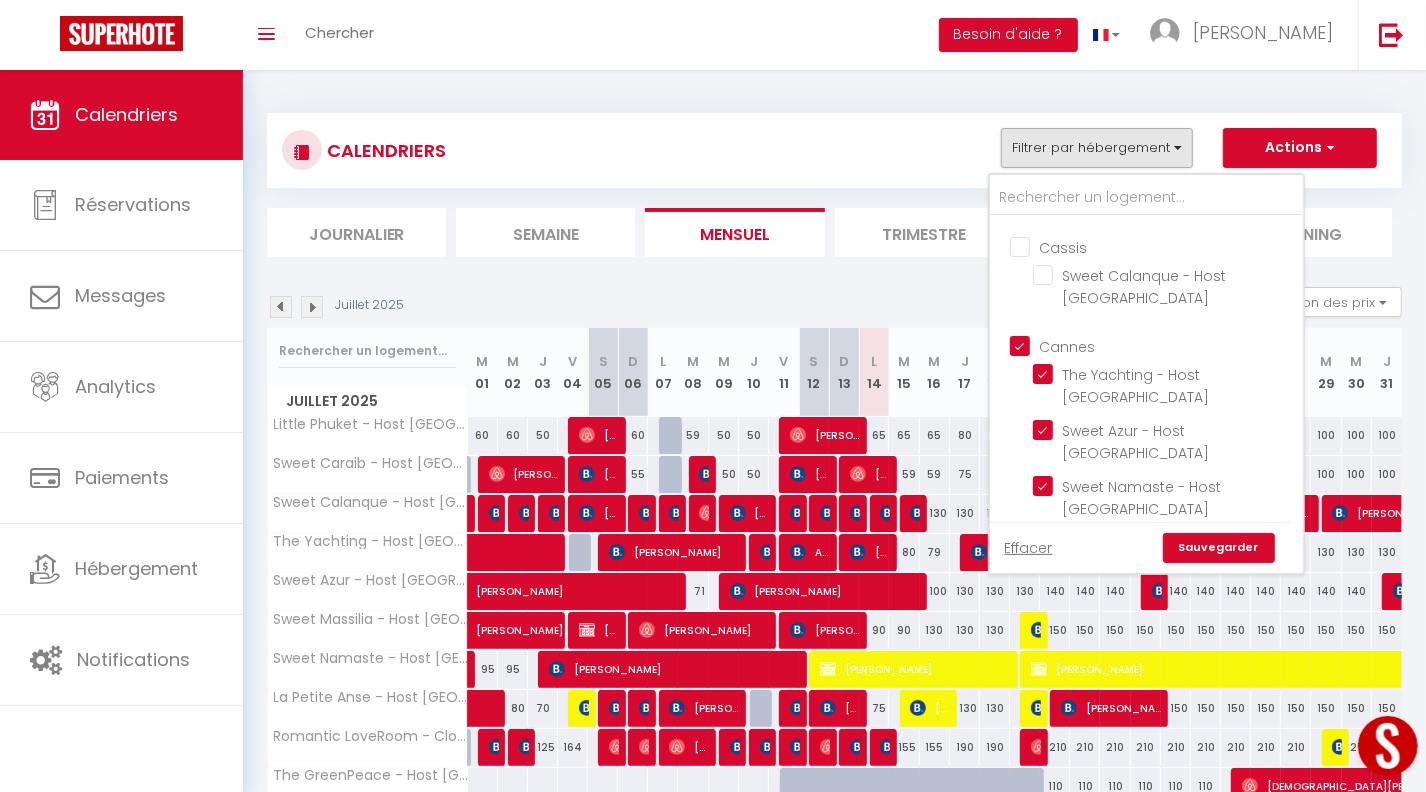 click on "Cannes" at bounding box center (1166, 345) 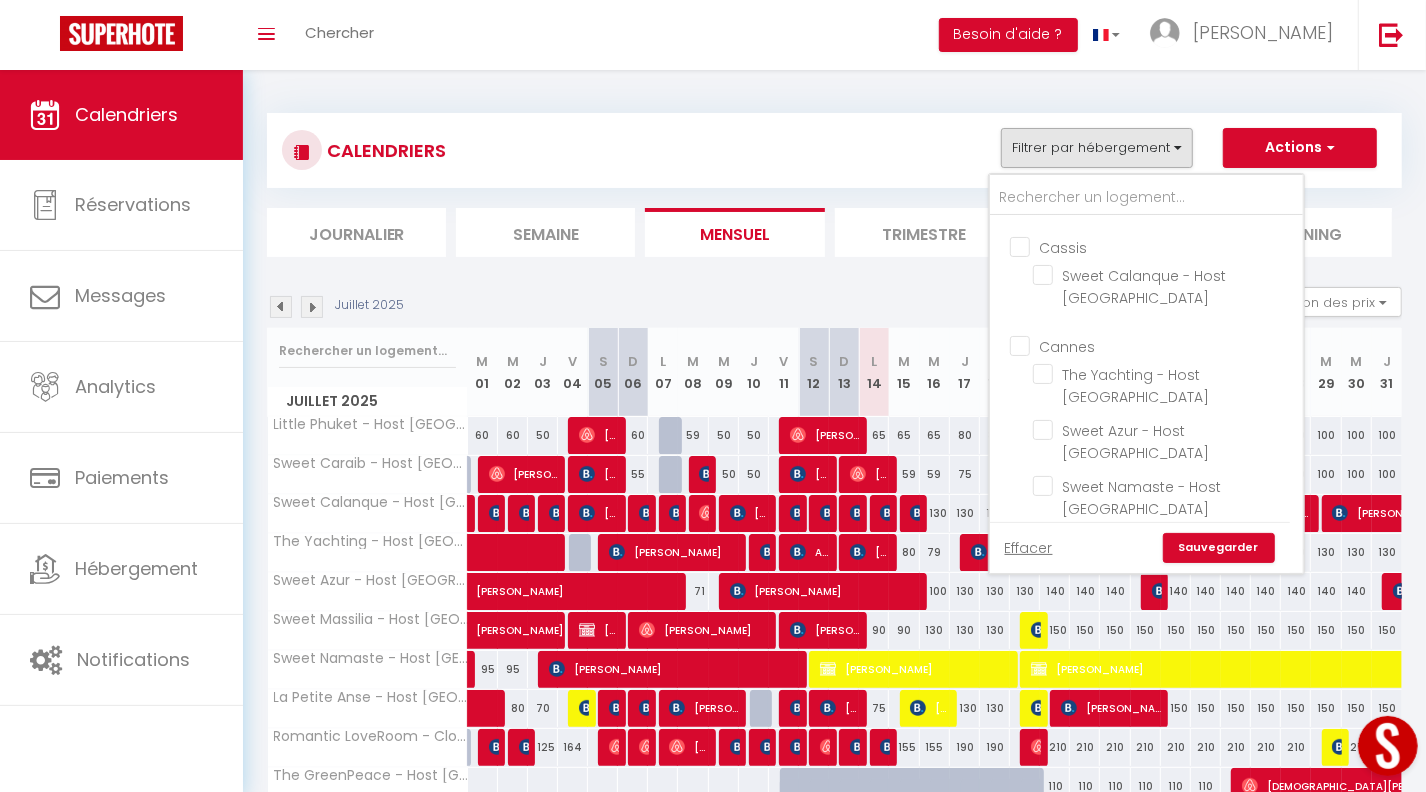checkbox on "false" 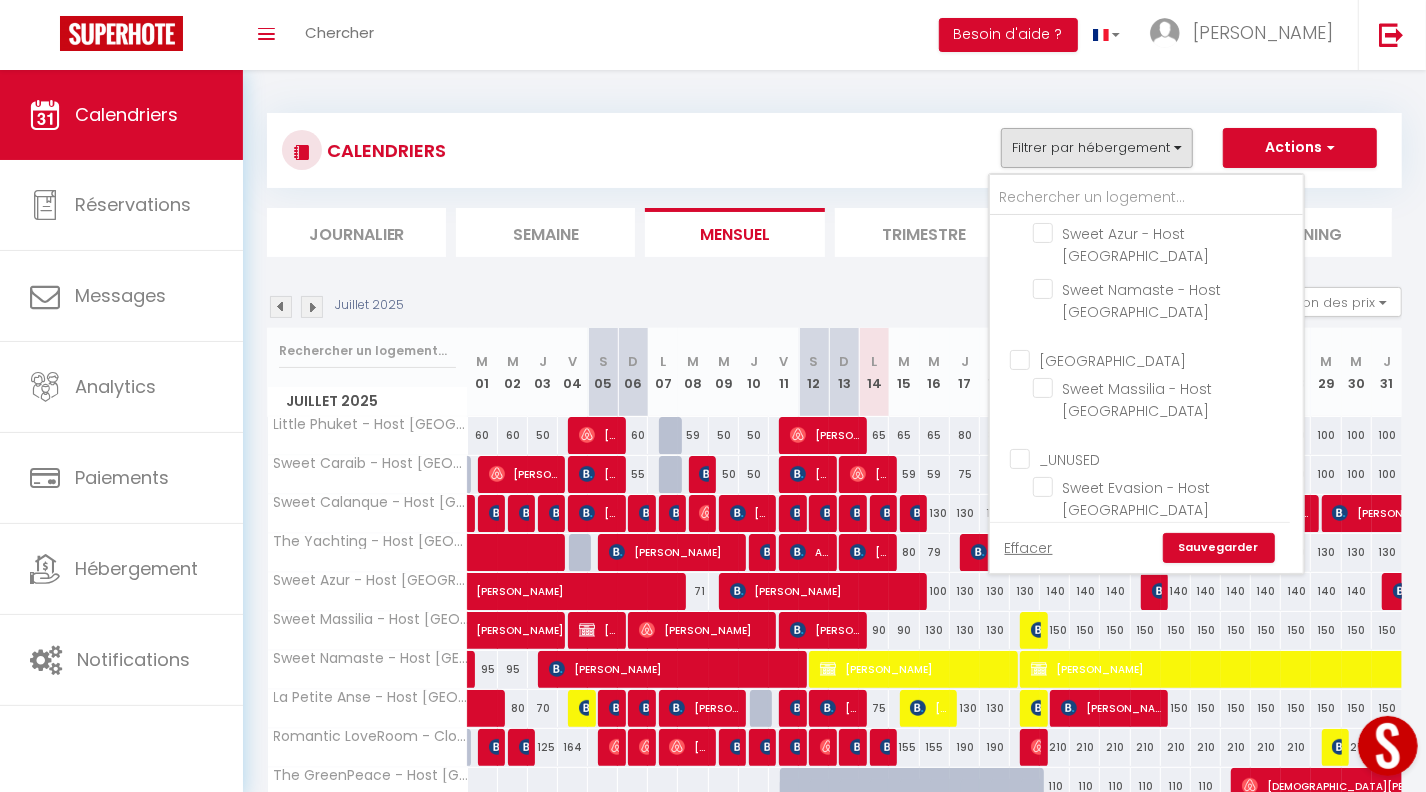 scroll, scrollTop: 1093, scrollLeft: 0, axis: vertical 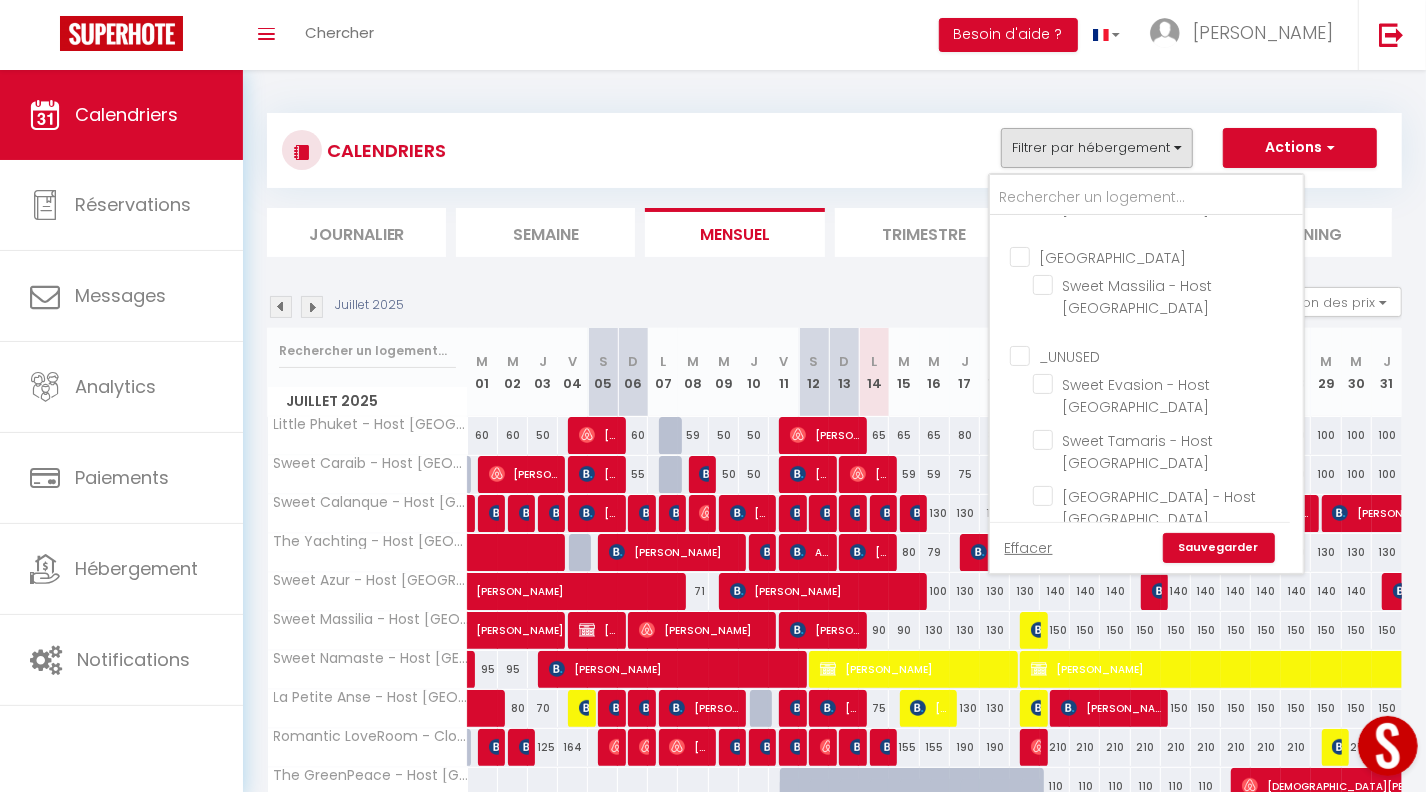 click on "[GEOGRAPHIC_DATA]/[PERSON_NAME]       Romantic LoveRoom - Close to [GEOGRAPHIC_DATA]" at bounding box center (1146, 651) 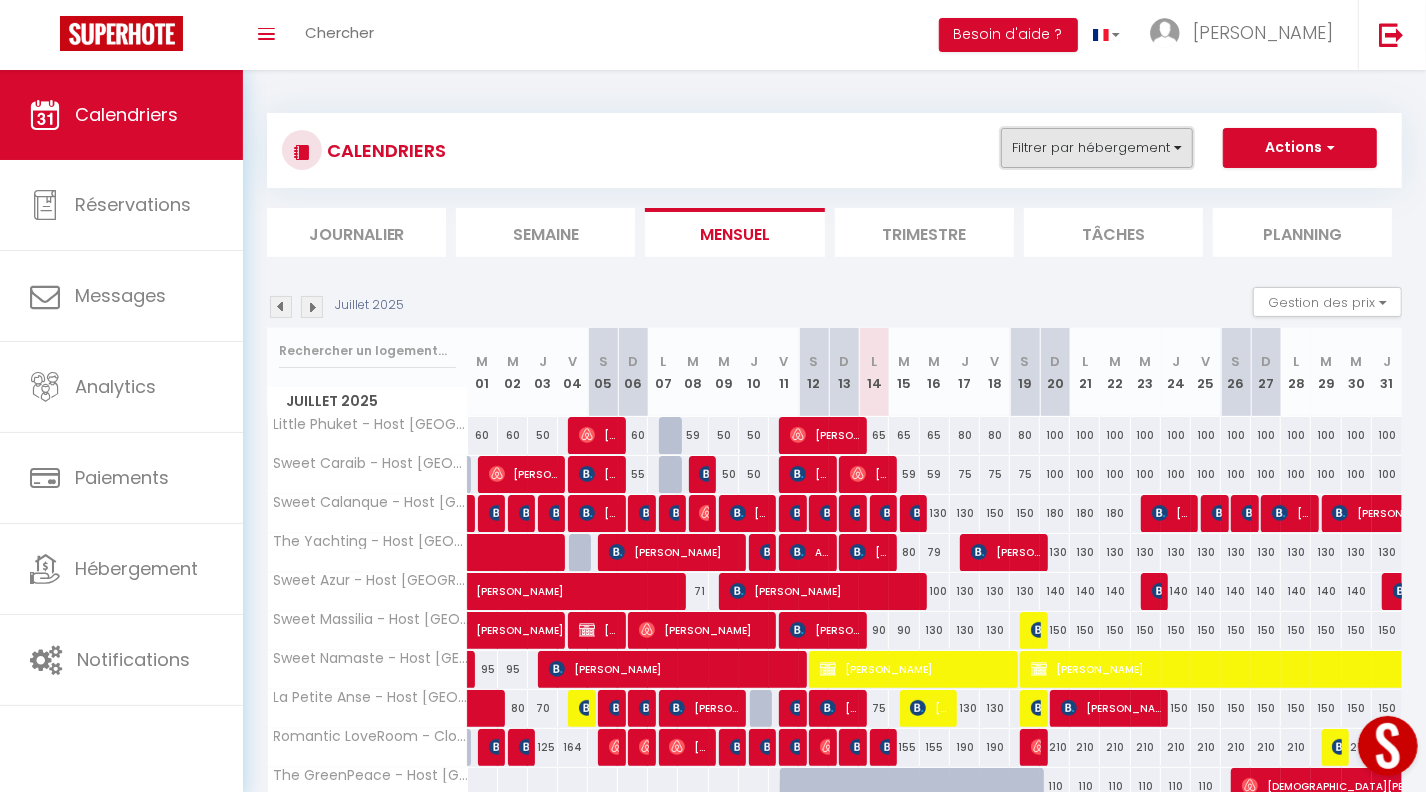 click on "Filtrer par hébergement" at bounding box center [1097, 148] 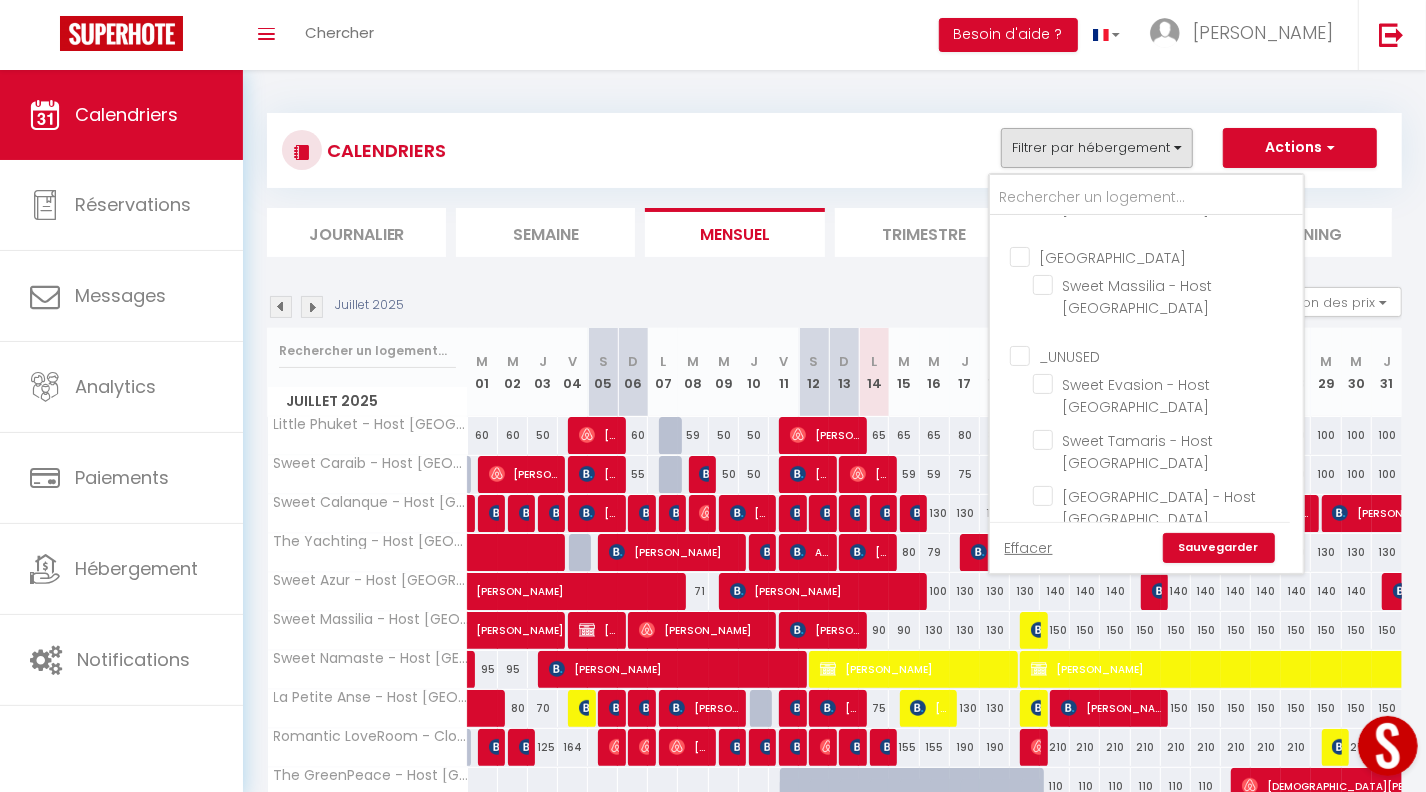 click on "[GEOGRAPHIC_DATA]/[PERSON_NAME]" at bounding box center [1166, 622] 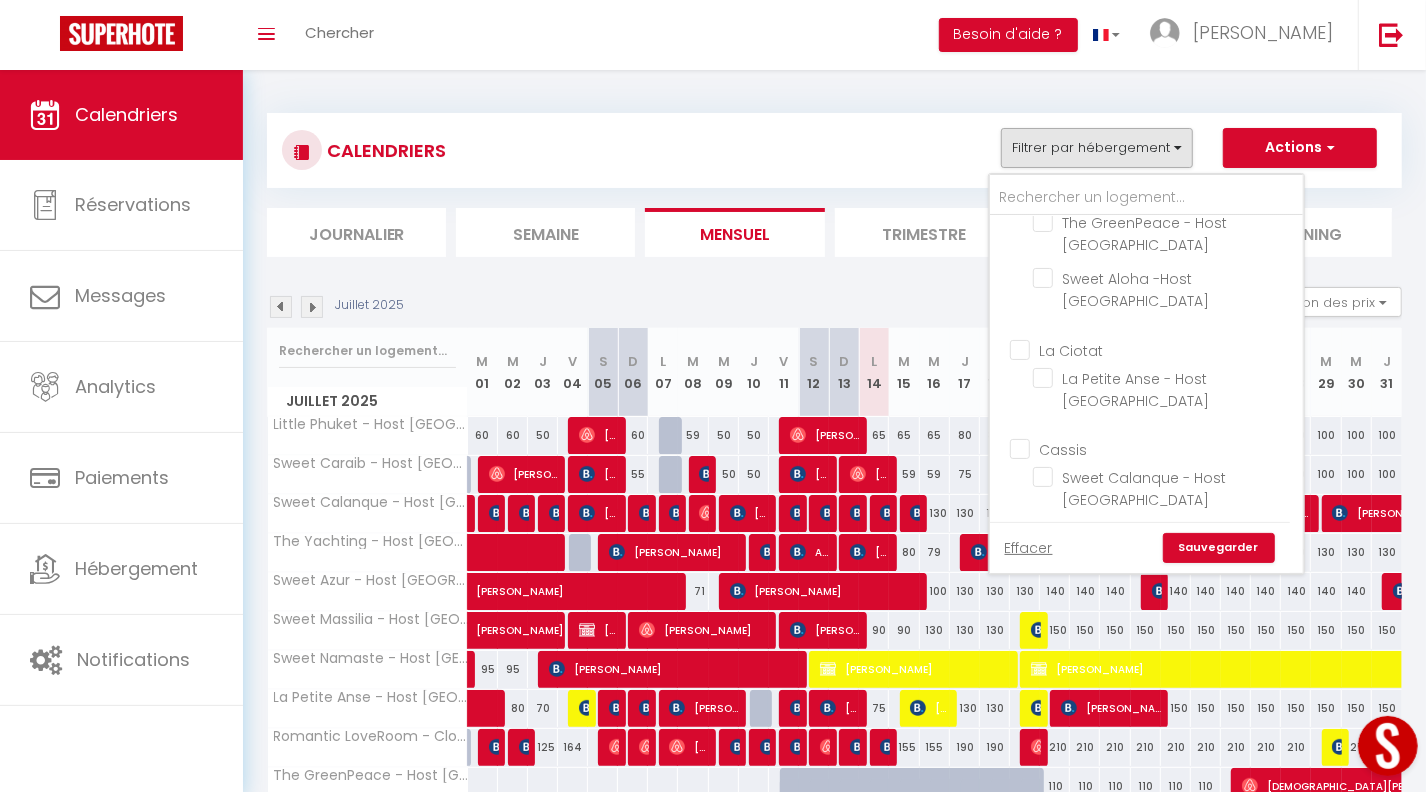 scroll, scrollTop: 582, scrollLeft: 0, axis: vertical 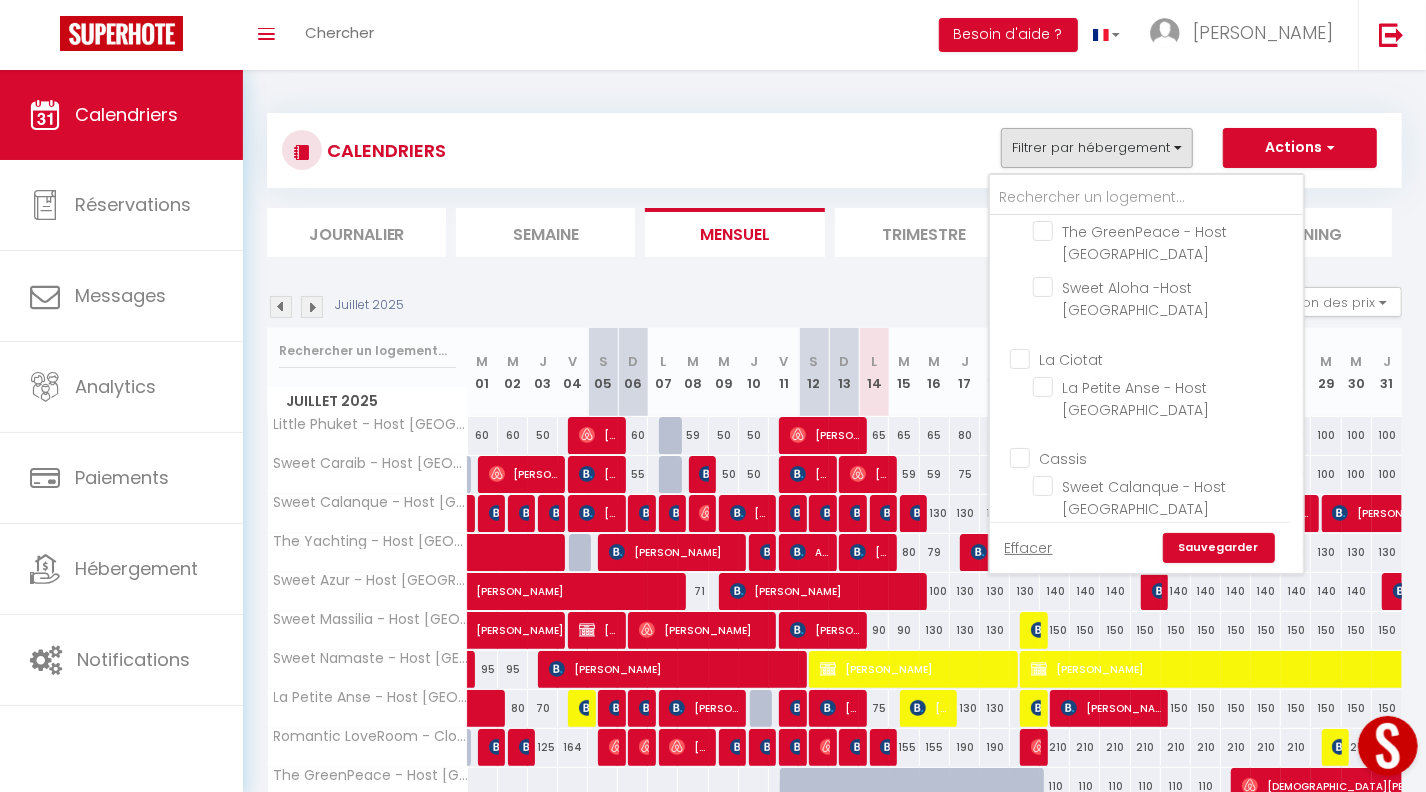 click on "Cassis" at bounding box center [1166, 457] 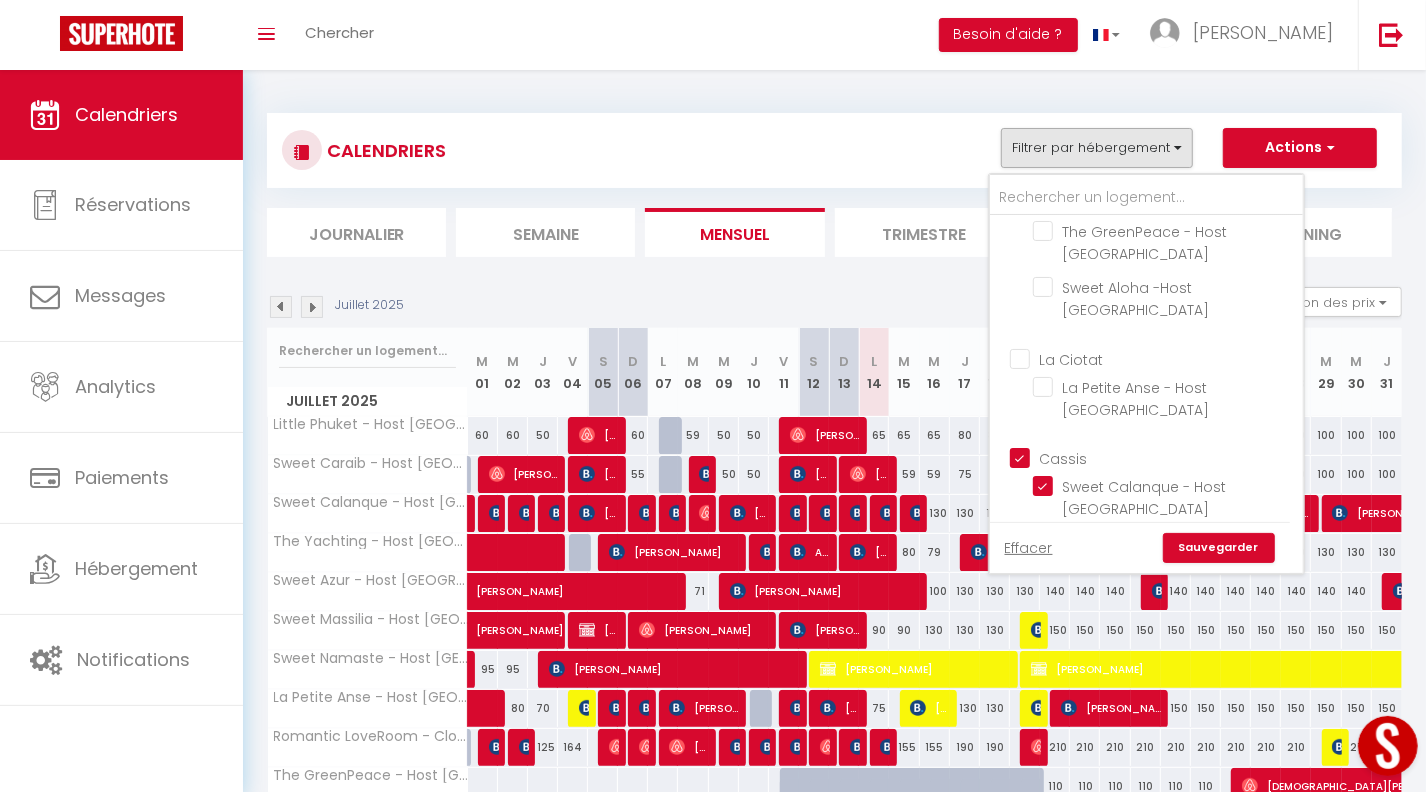 checkbox on "true" 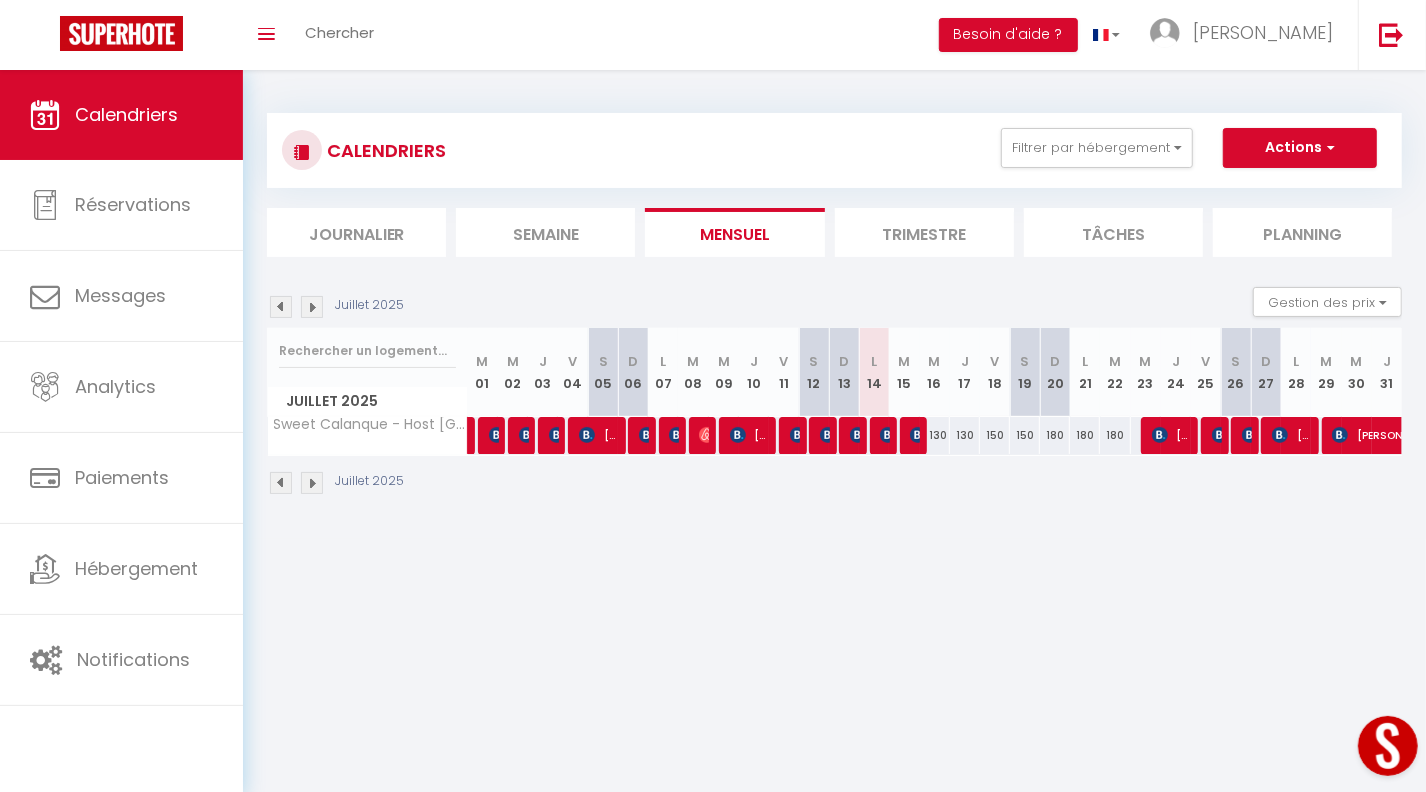 click at bounding box center (312, 483) 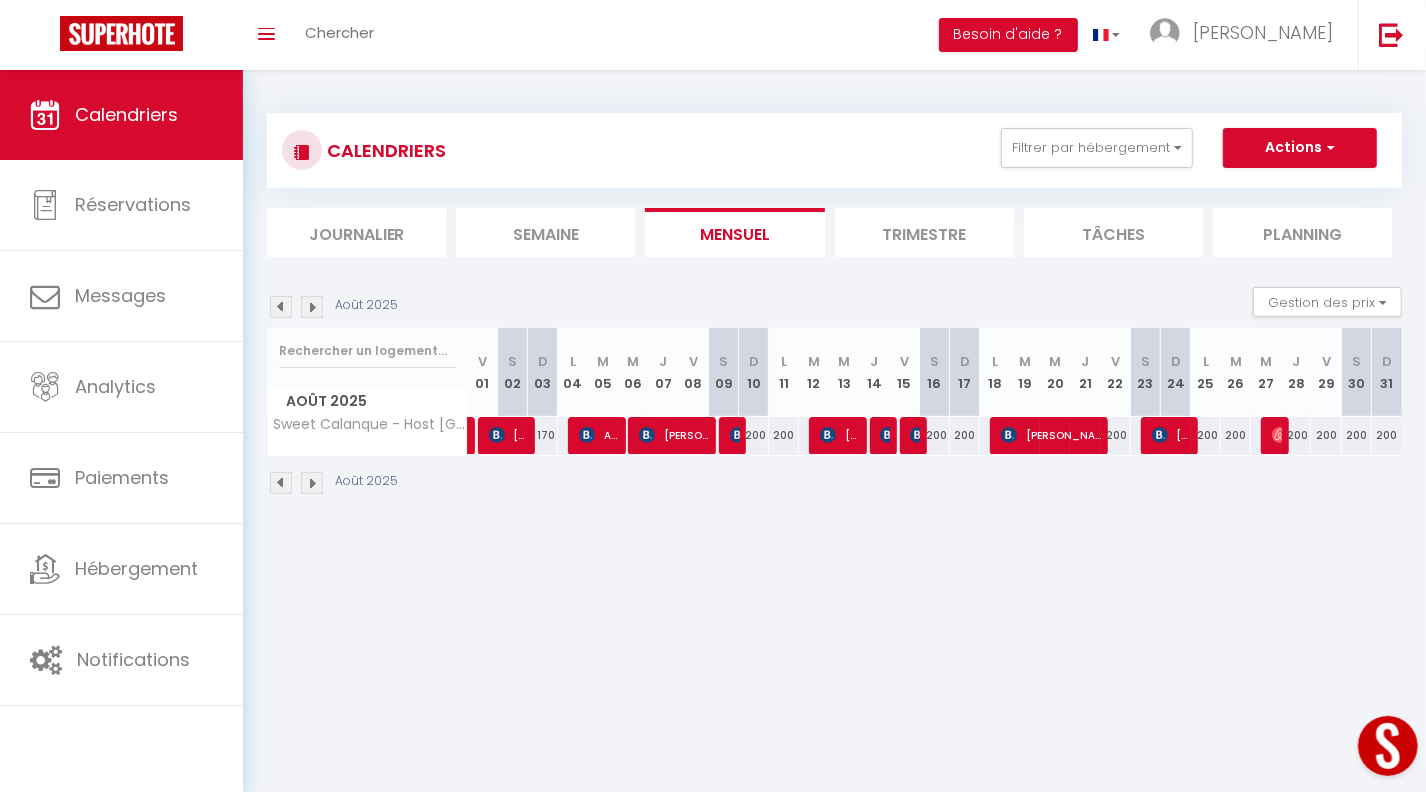 click at bounding box center (312, 483) 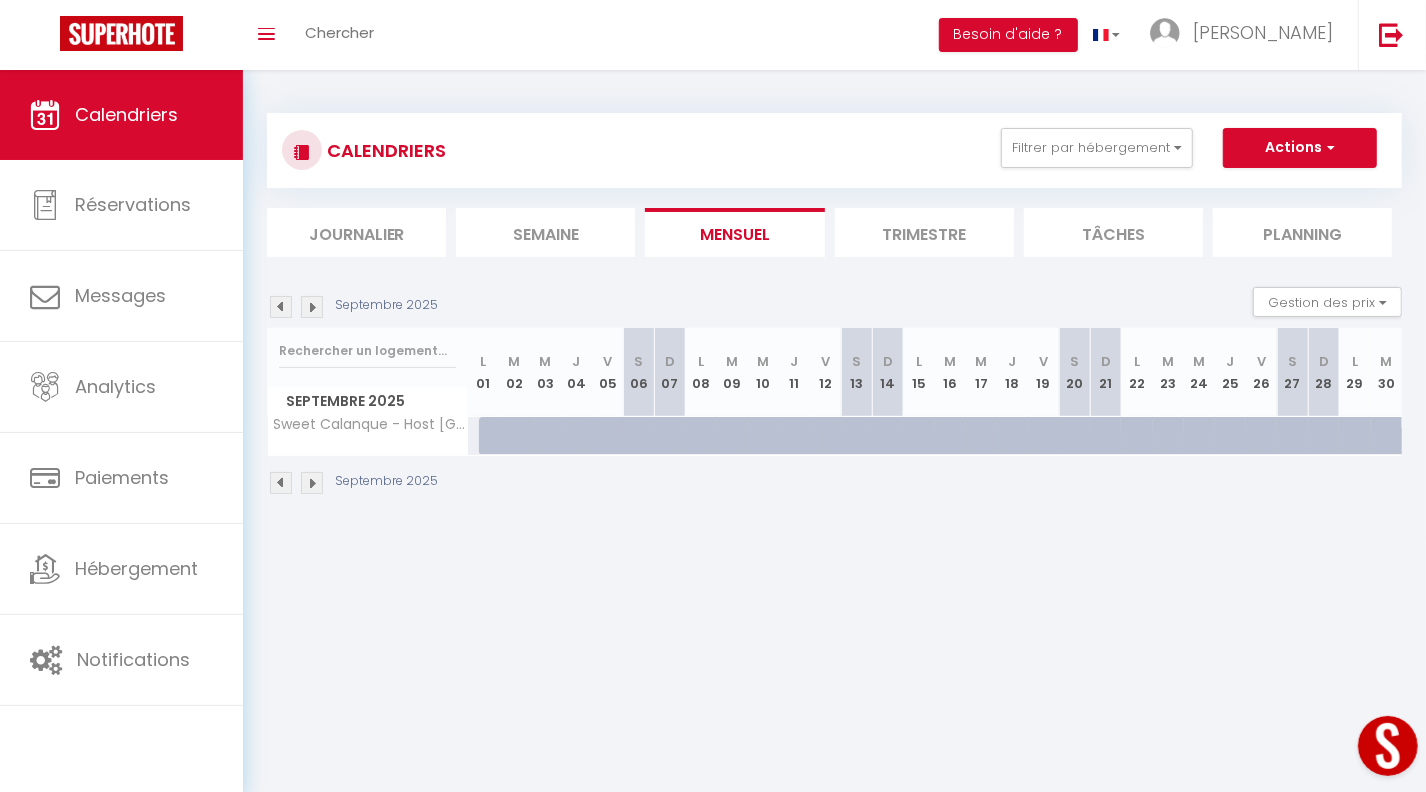 click at bounding box center (312, 307) 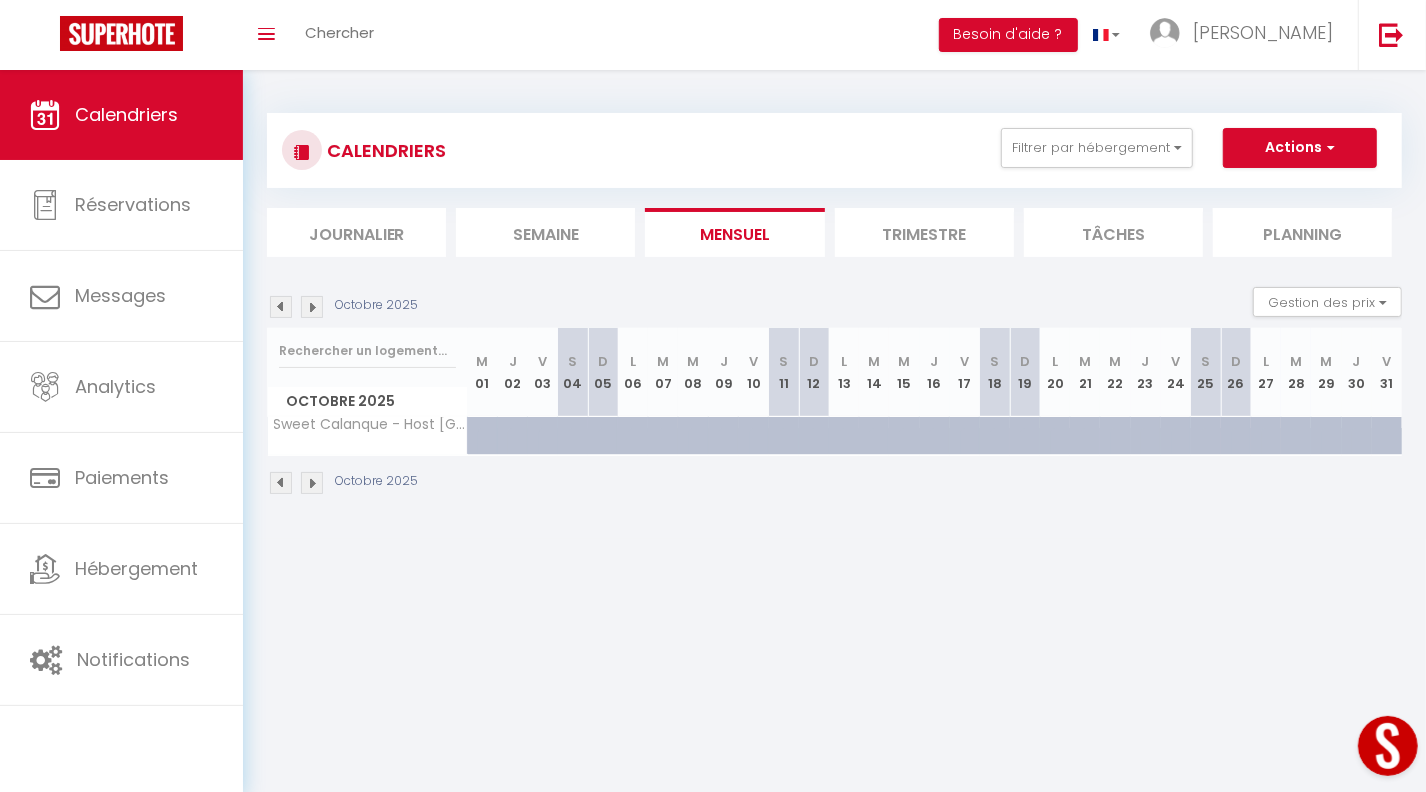 click at bounding box center [312, 307] 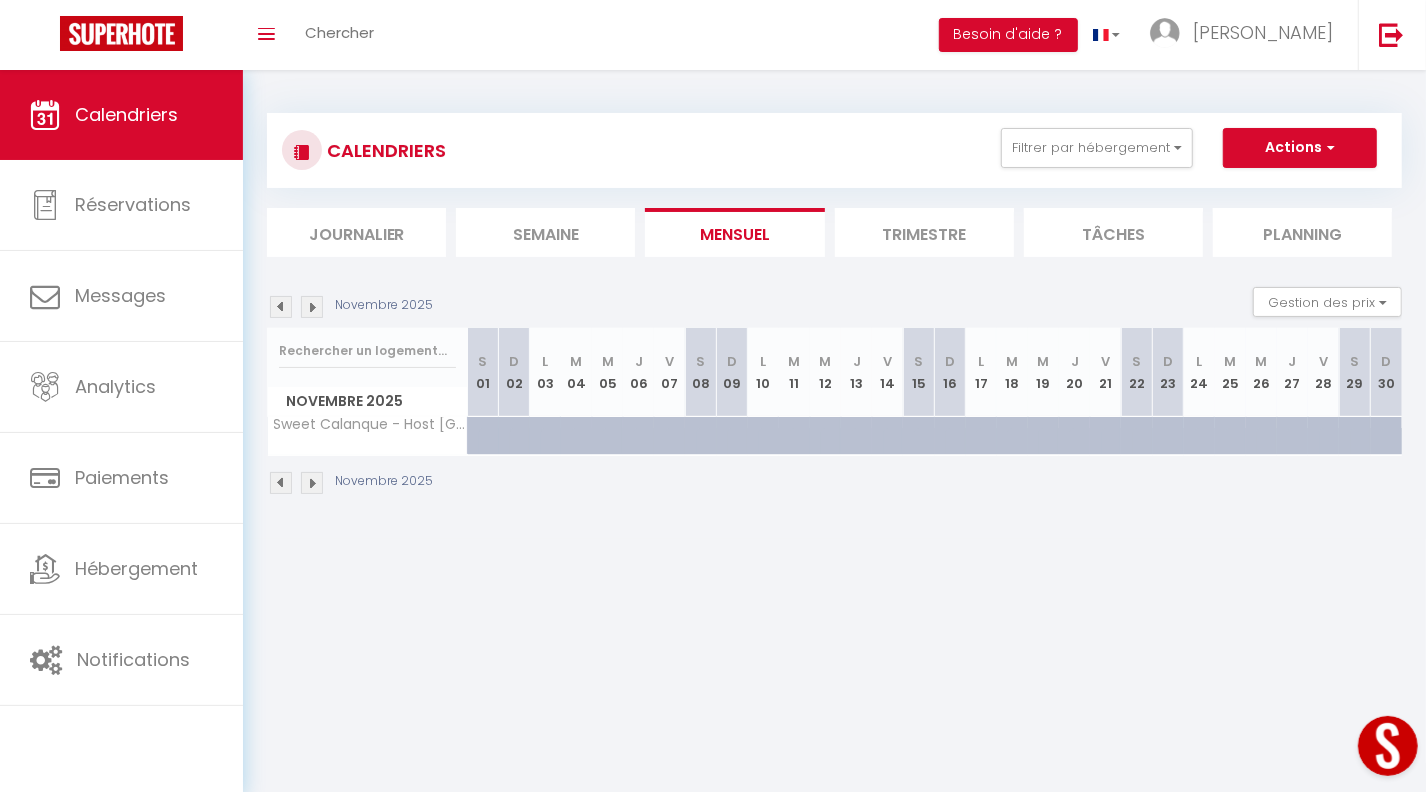 click at bounding box center [312, 307] 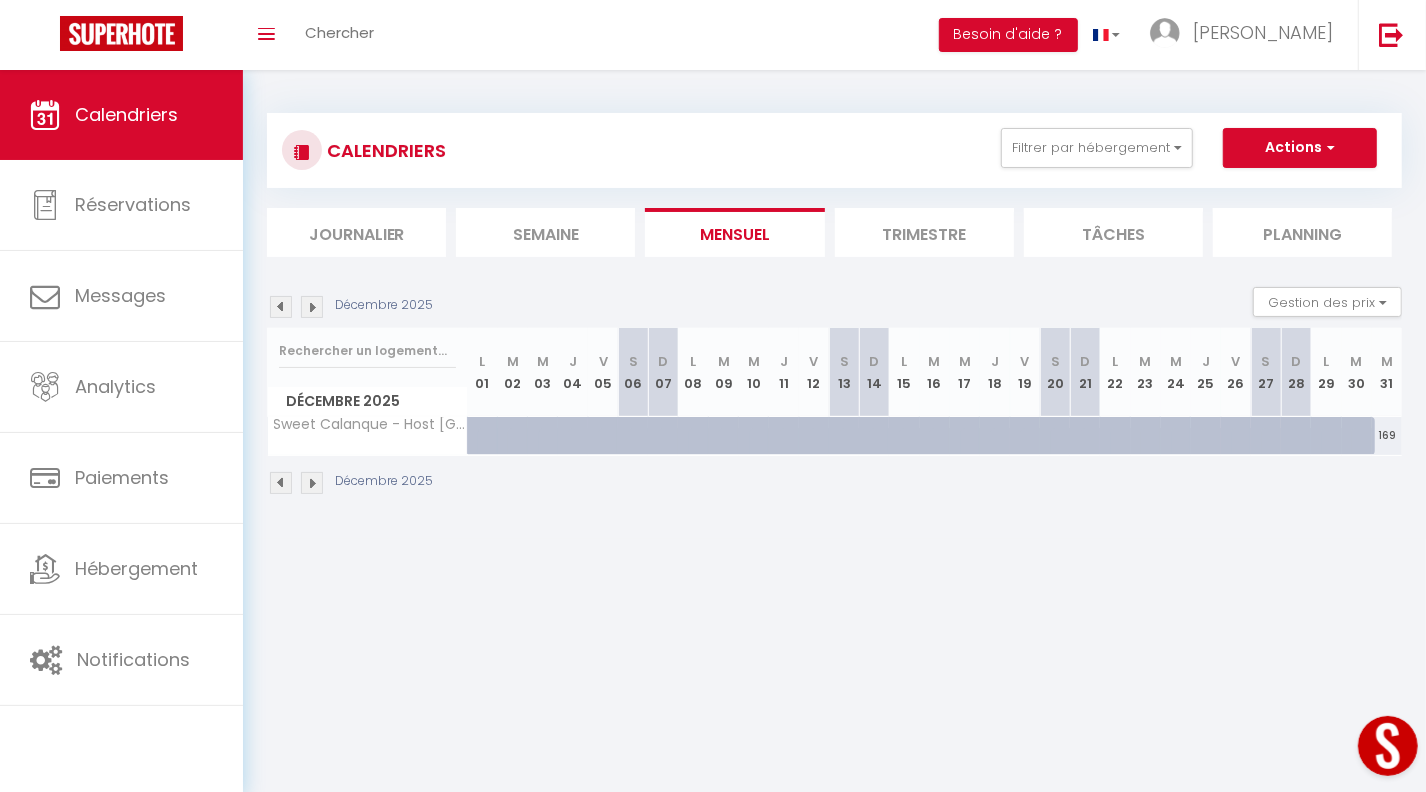click at bounding box center (312, 307) 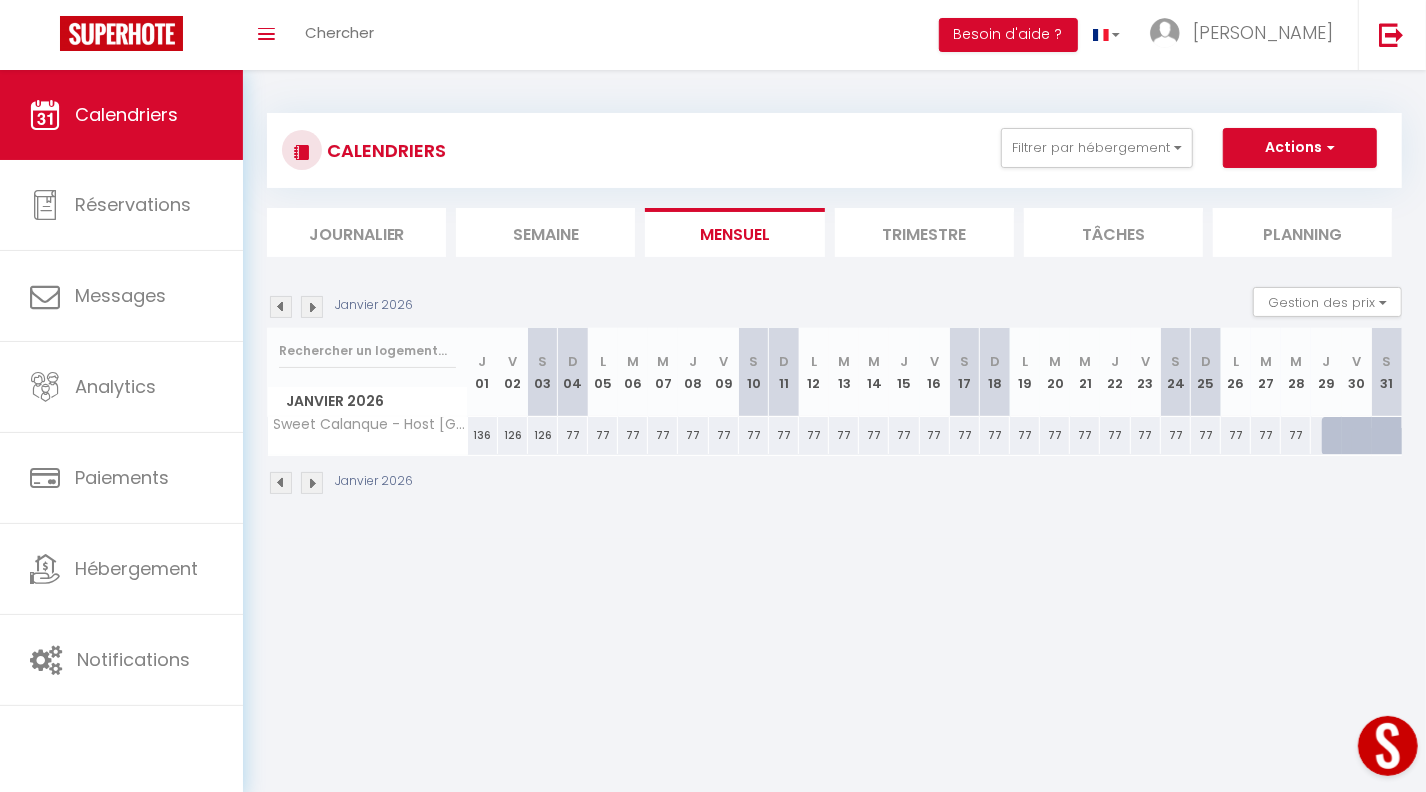 click at bounding box center (312, 307) 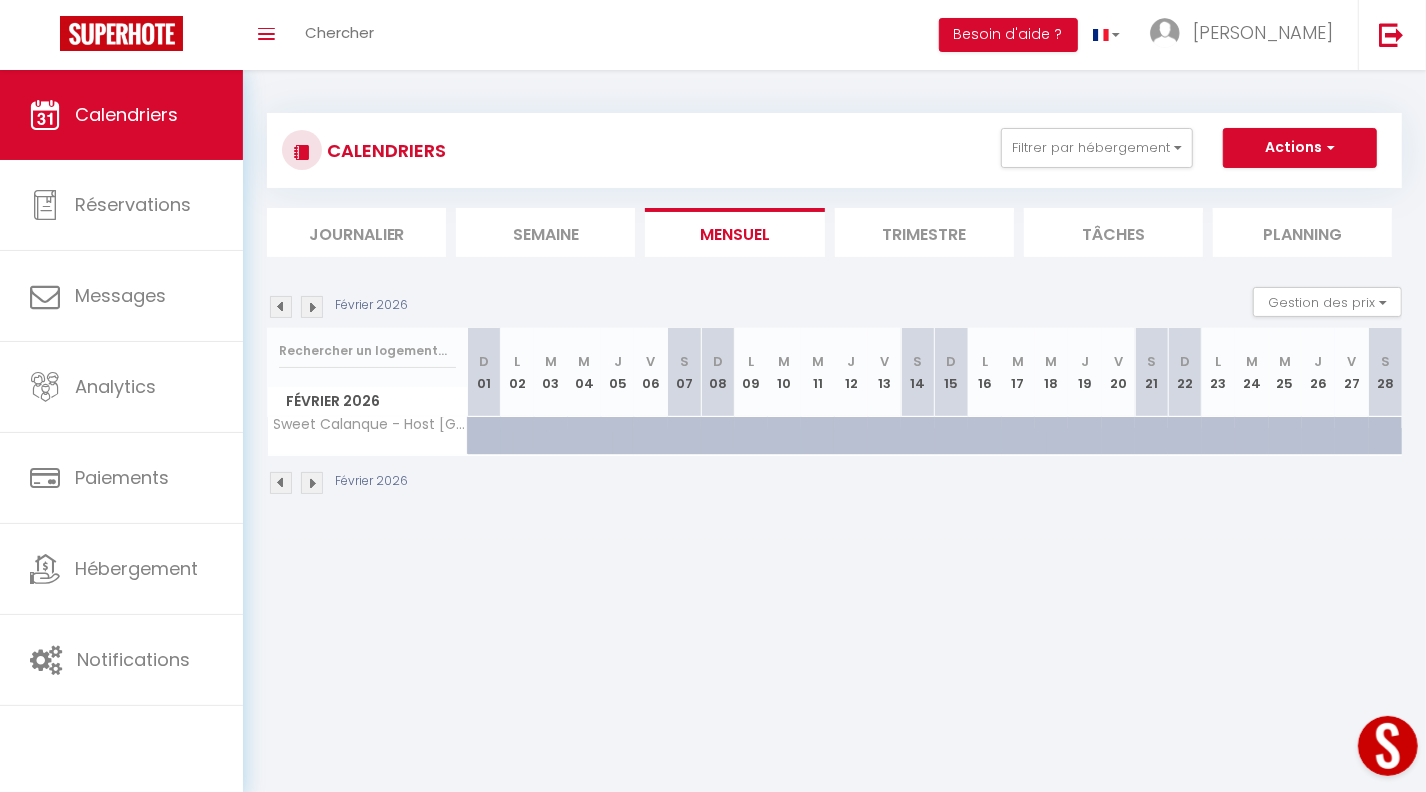click at bounding box center (312, 307) 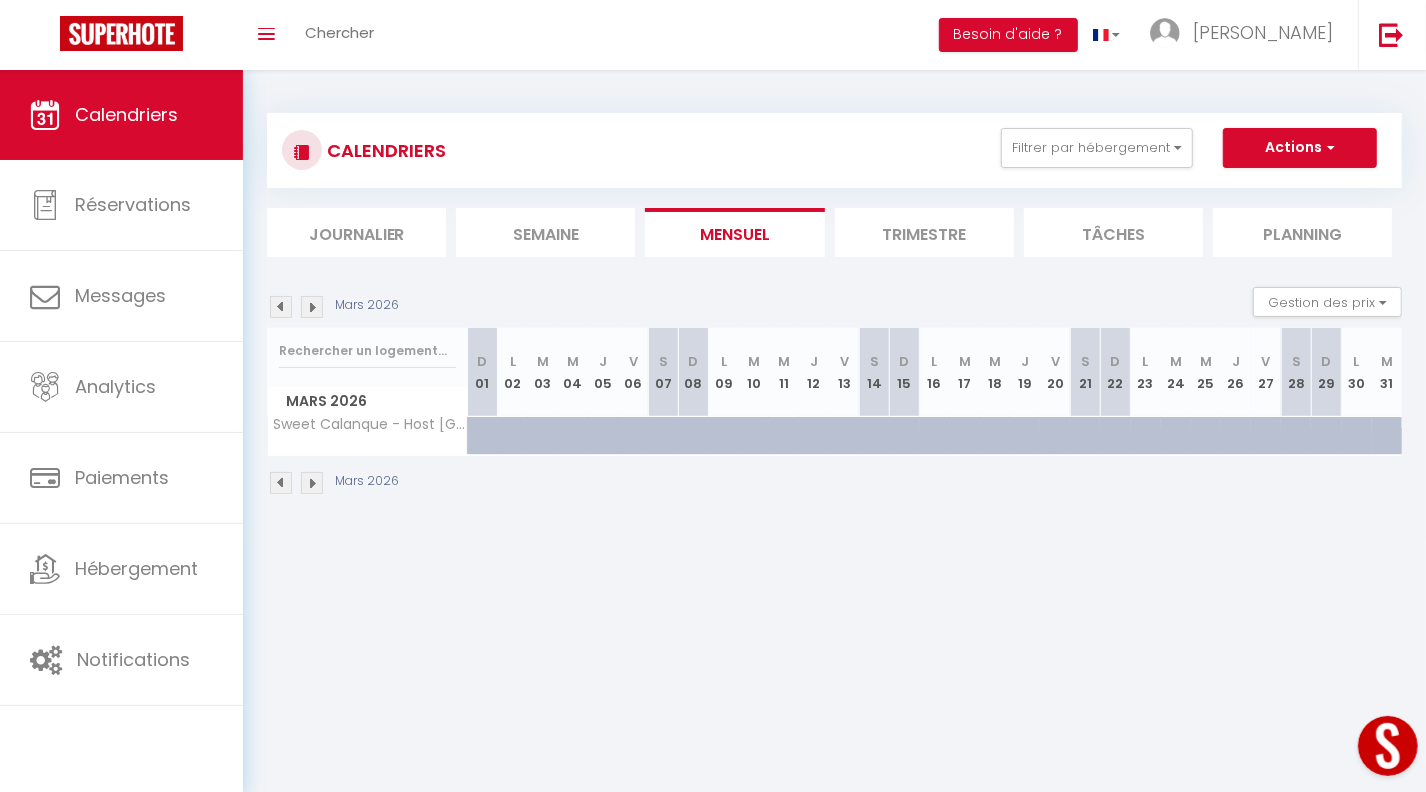 click at bounding box center (312, 307) 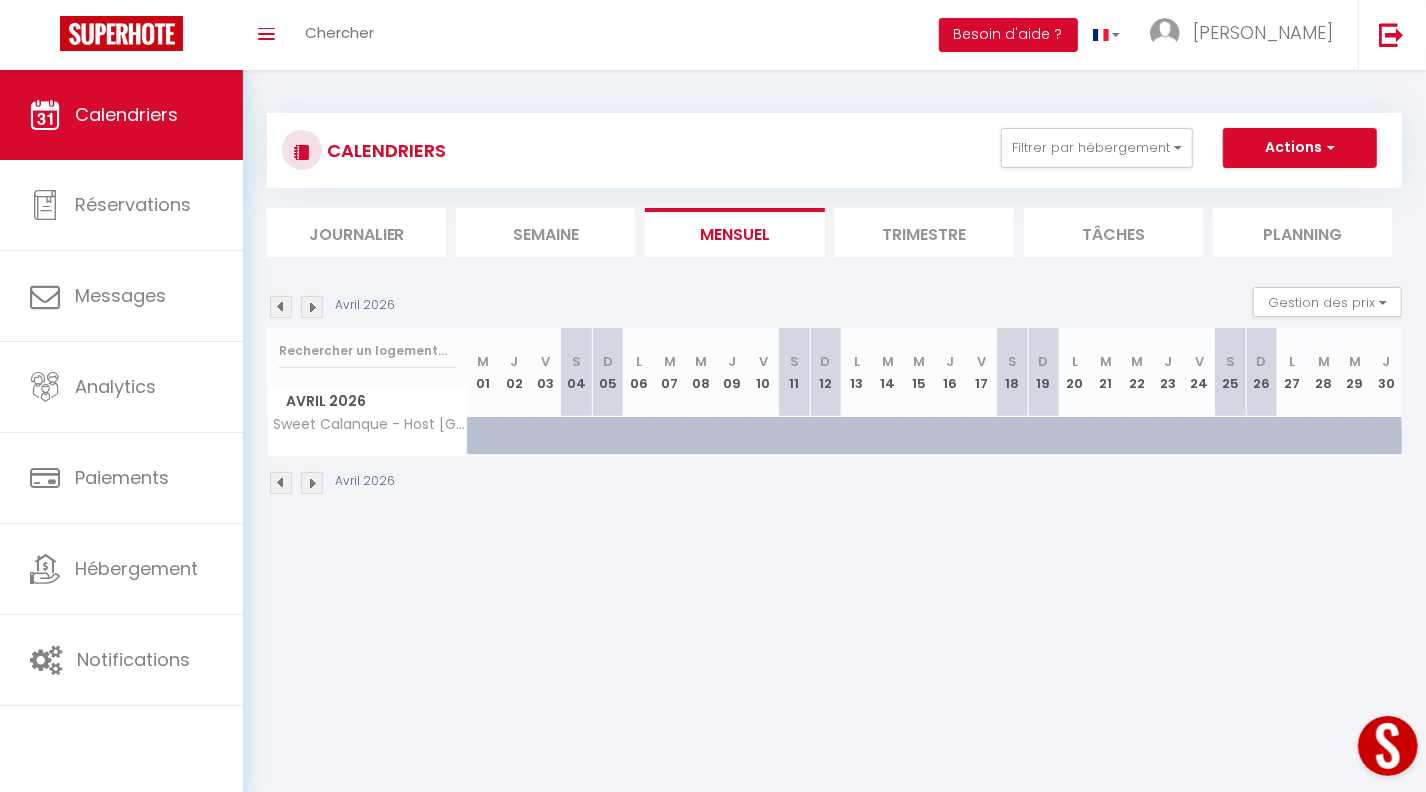 click at bounding box center (312, 307) 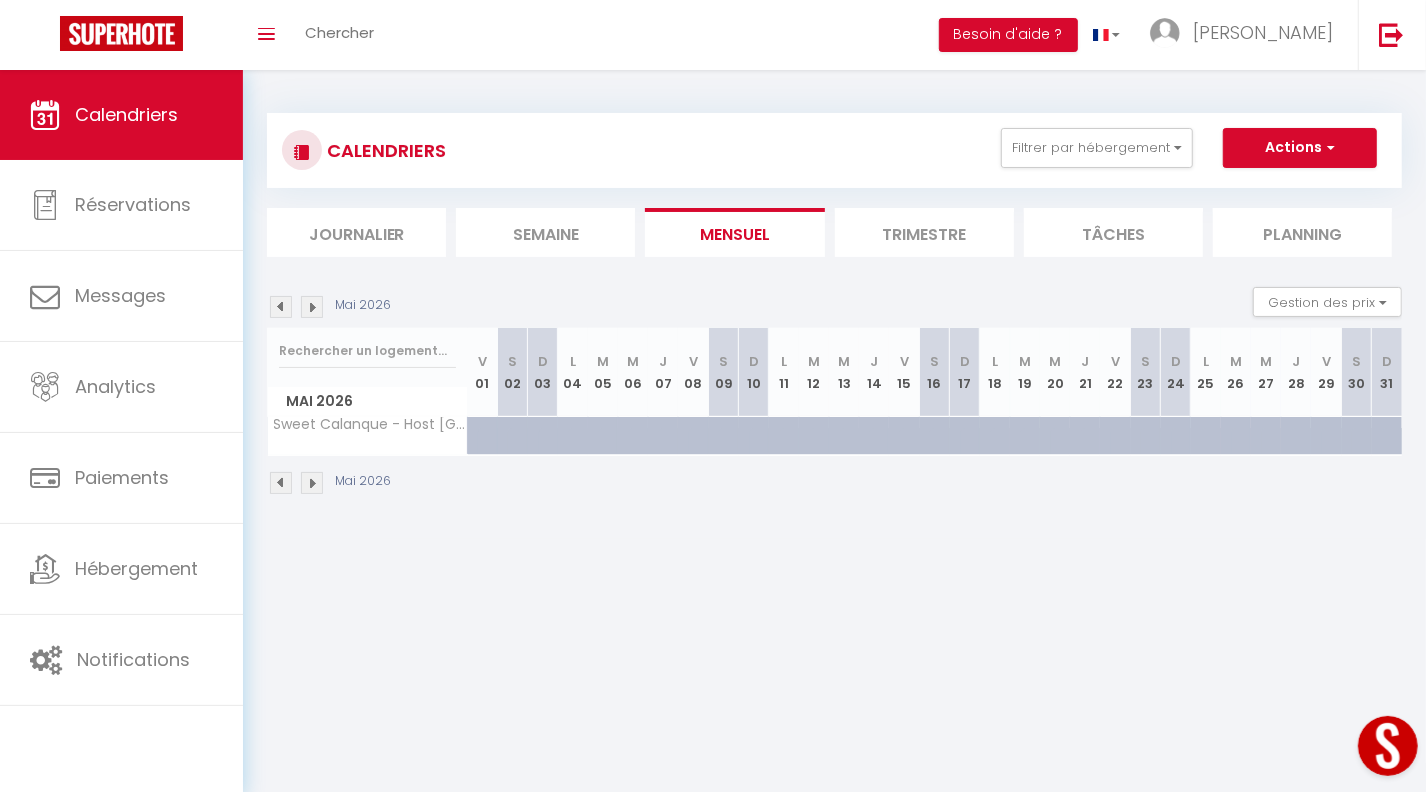click at bounding box center [312, 307] 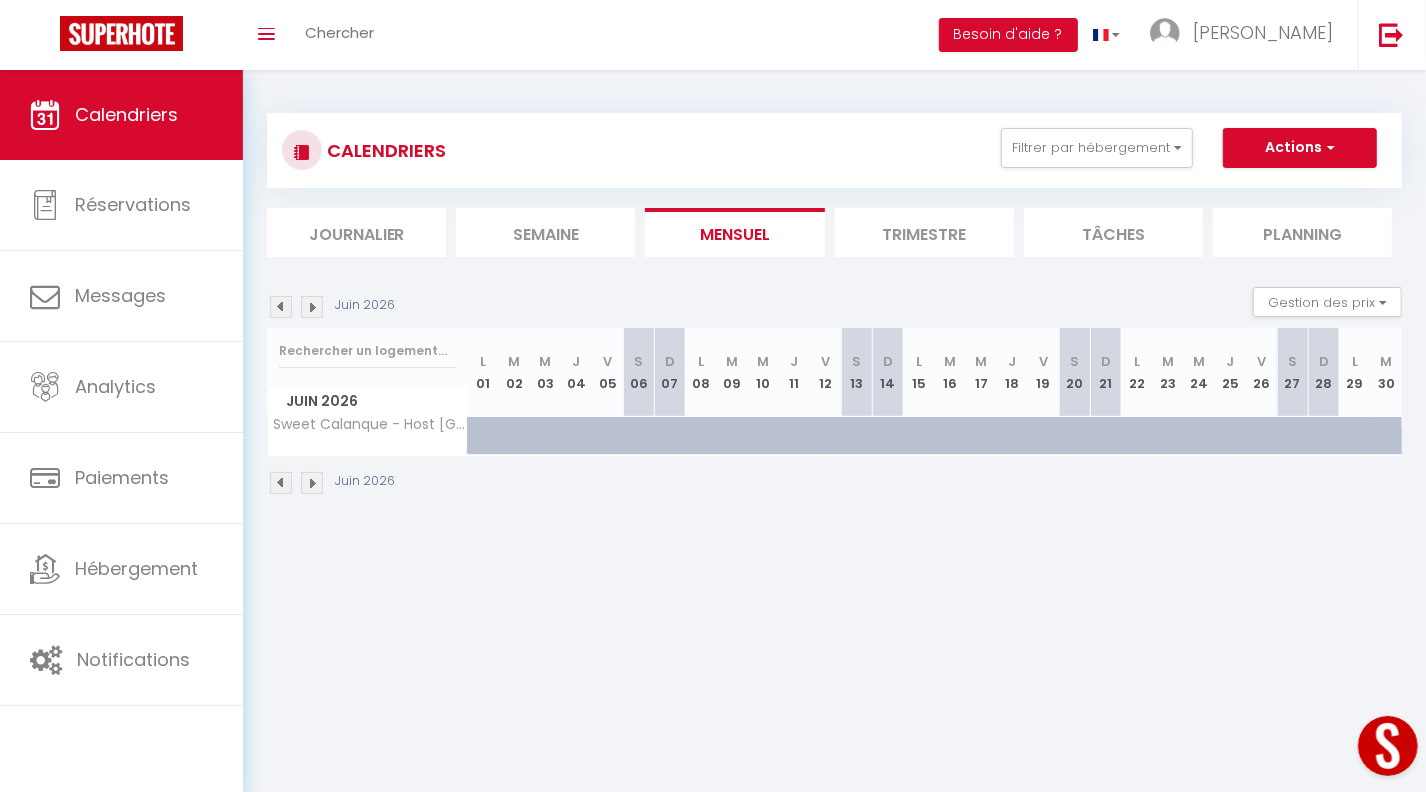 click at bounding box center [312, 307] 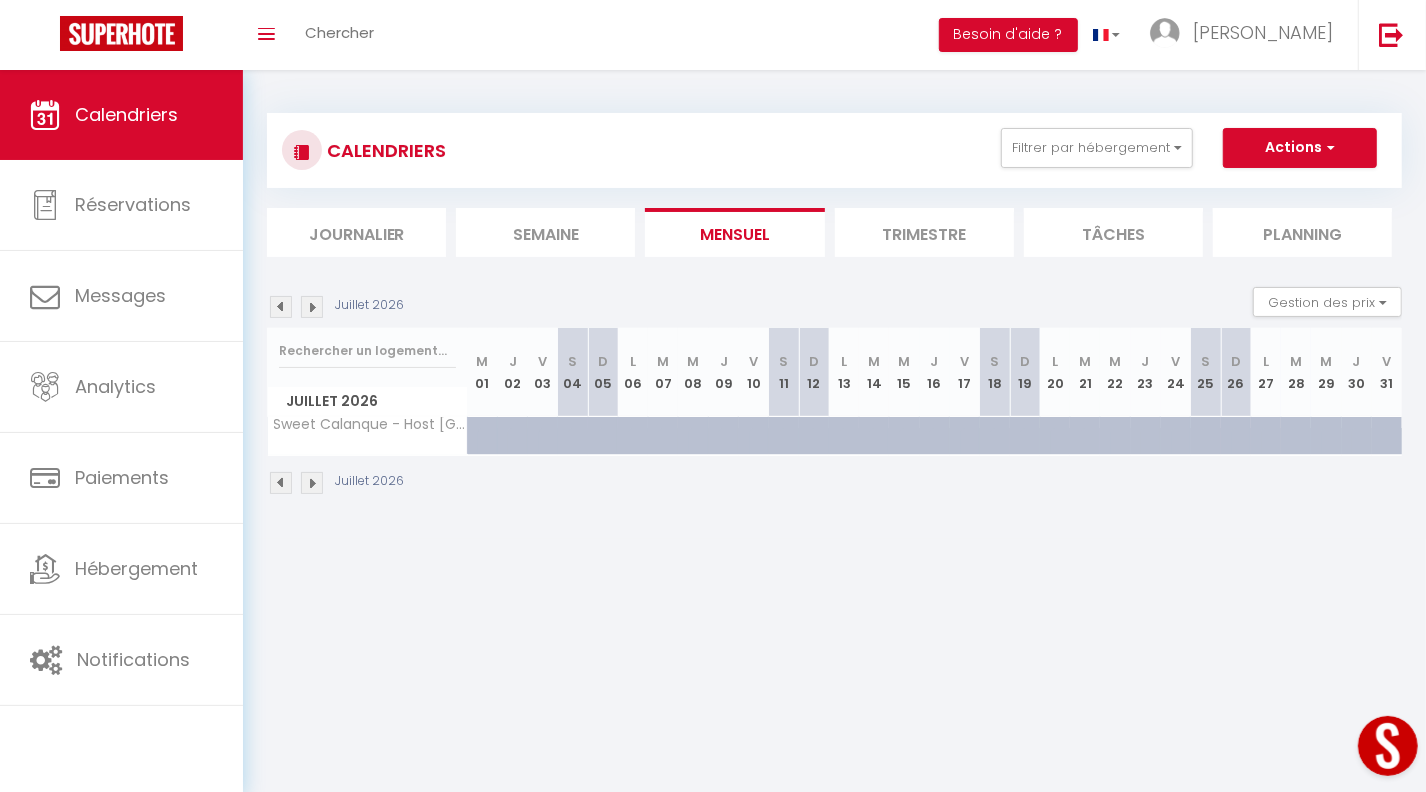 click at bounding box center [281, 307] 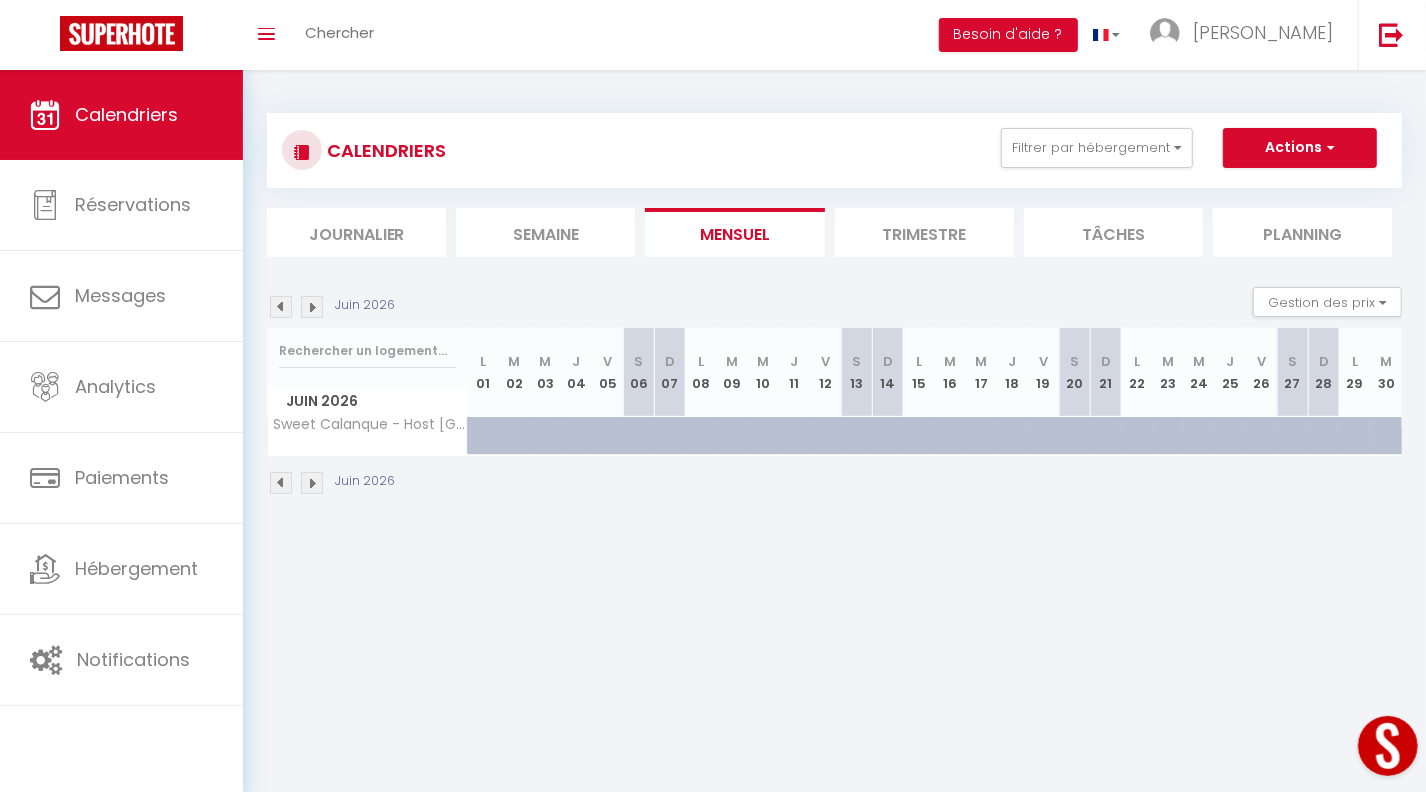 click at bounding box center (281, 307) 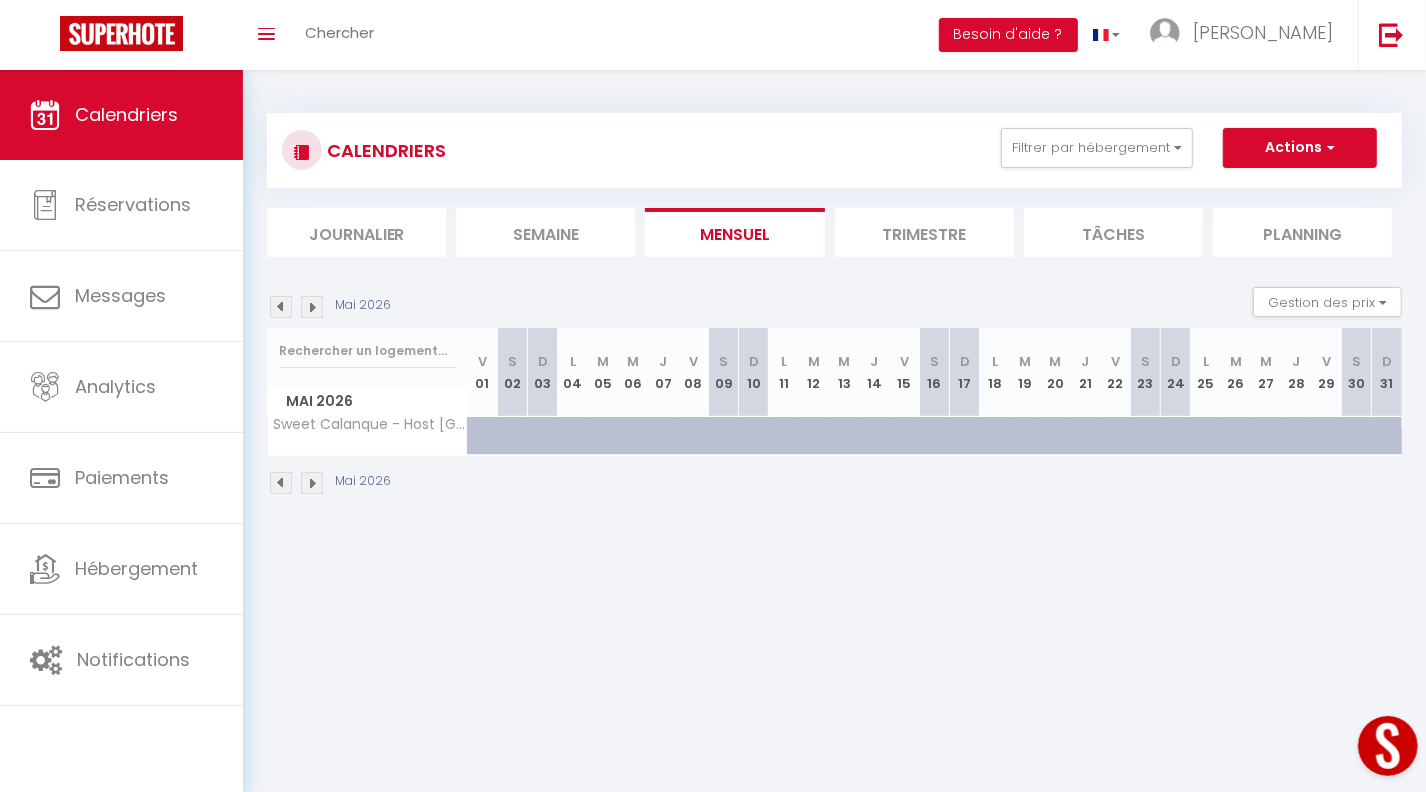 click at bounding box center (281, 307) 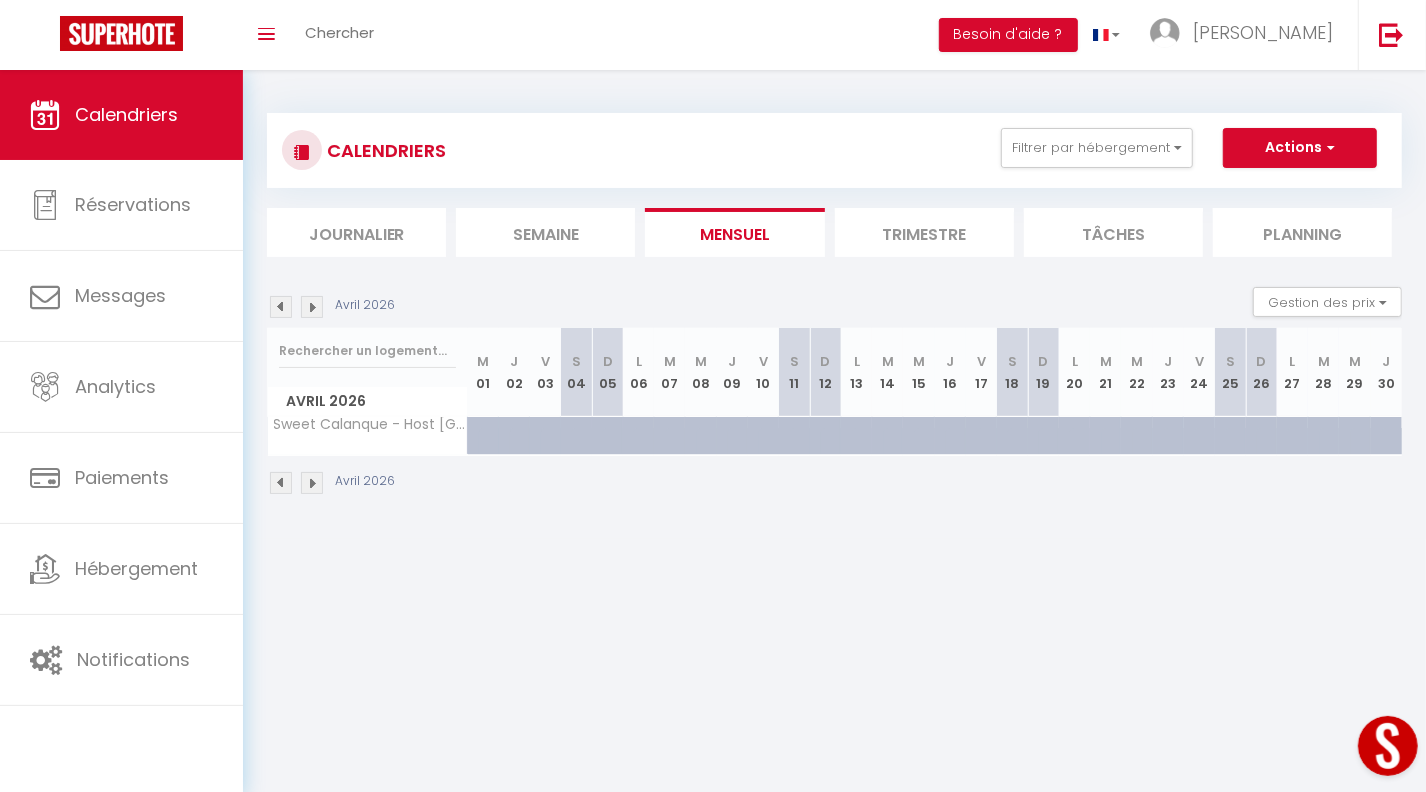 click at bounding box center [281, 307] 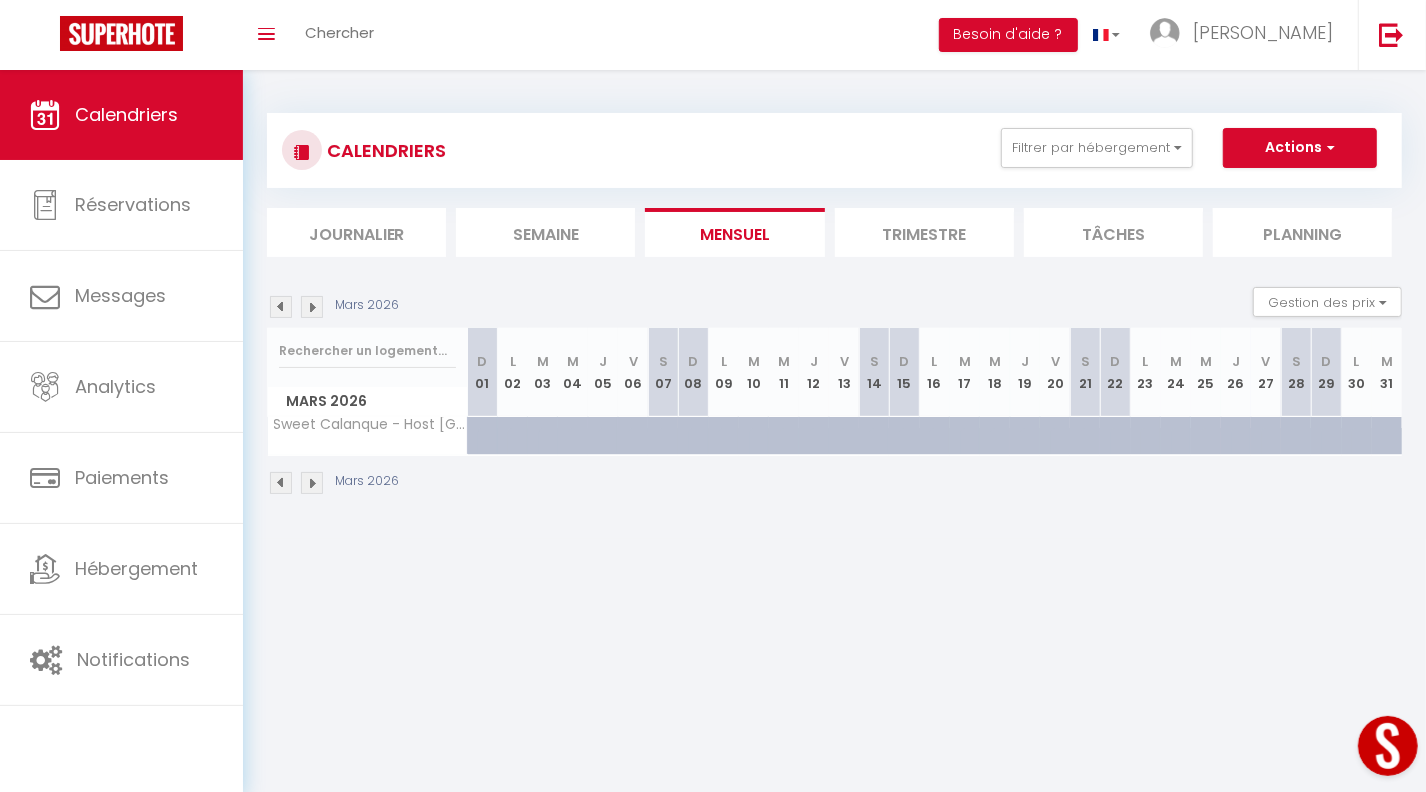 click at bounding box center (281, 307) 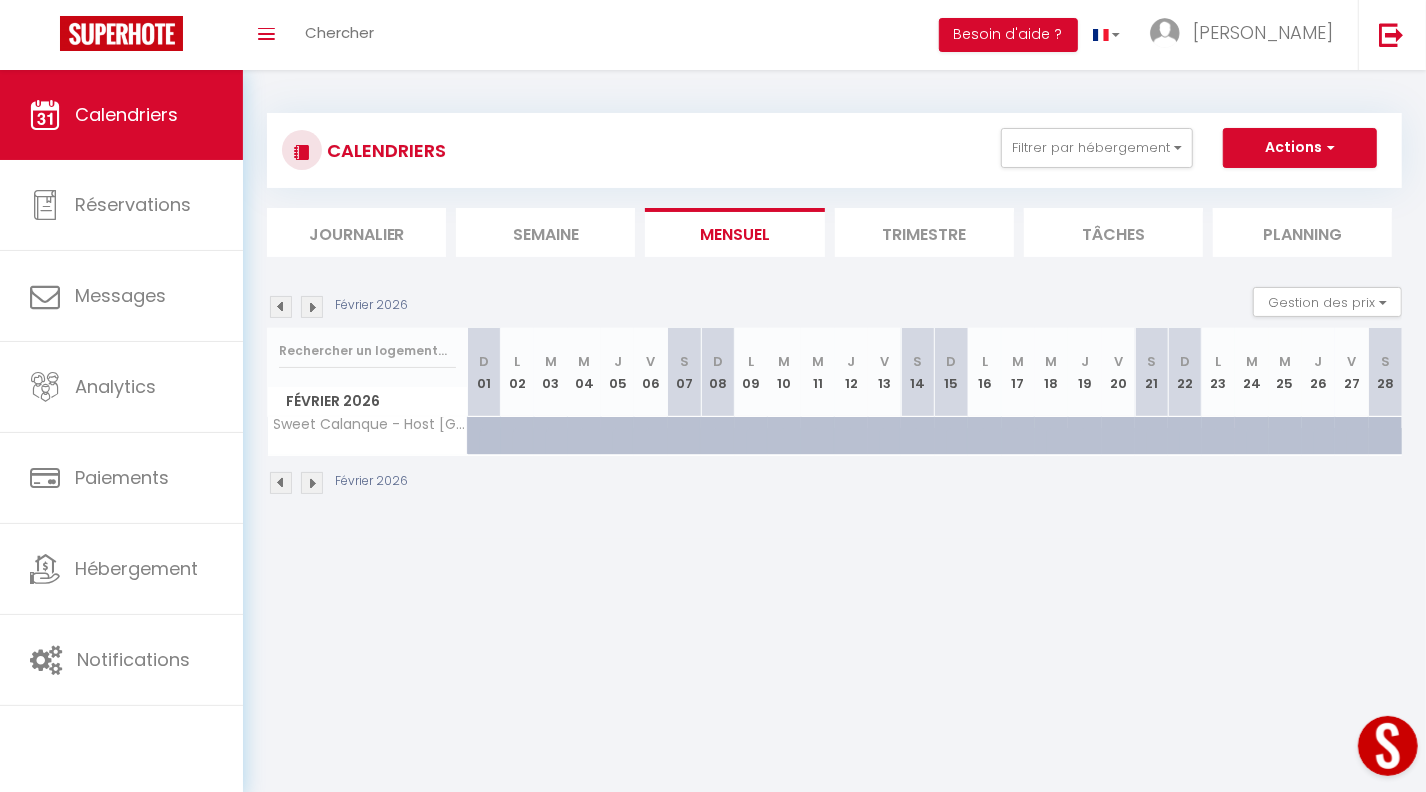 click at bounding box center (281, 307) 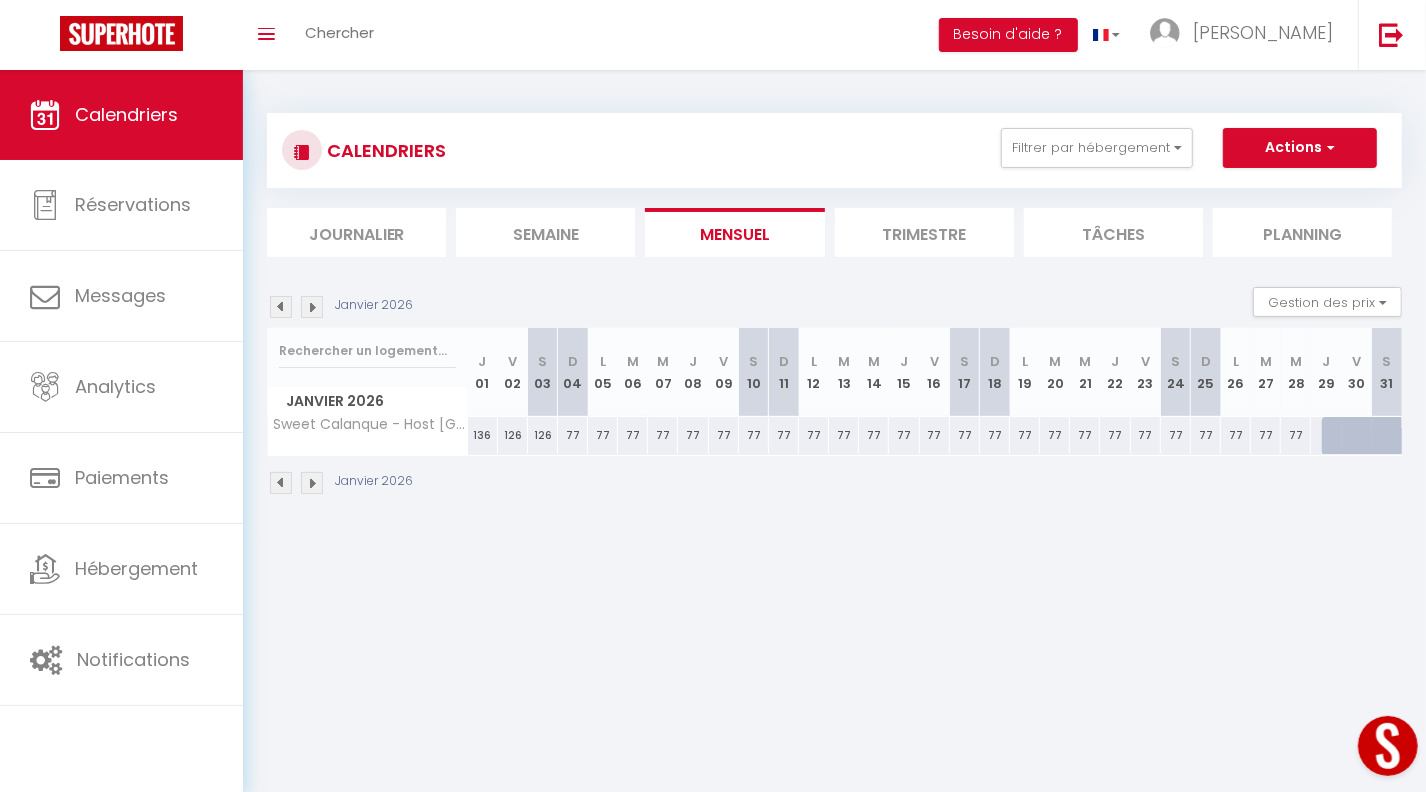 click at bounding box center (281, 307) 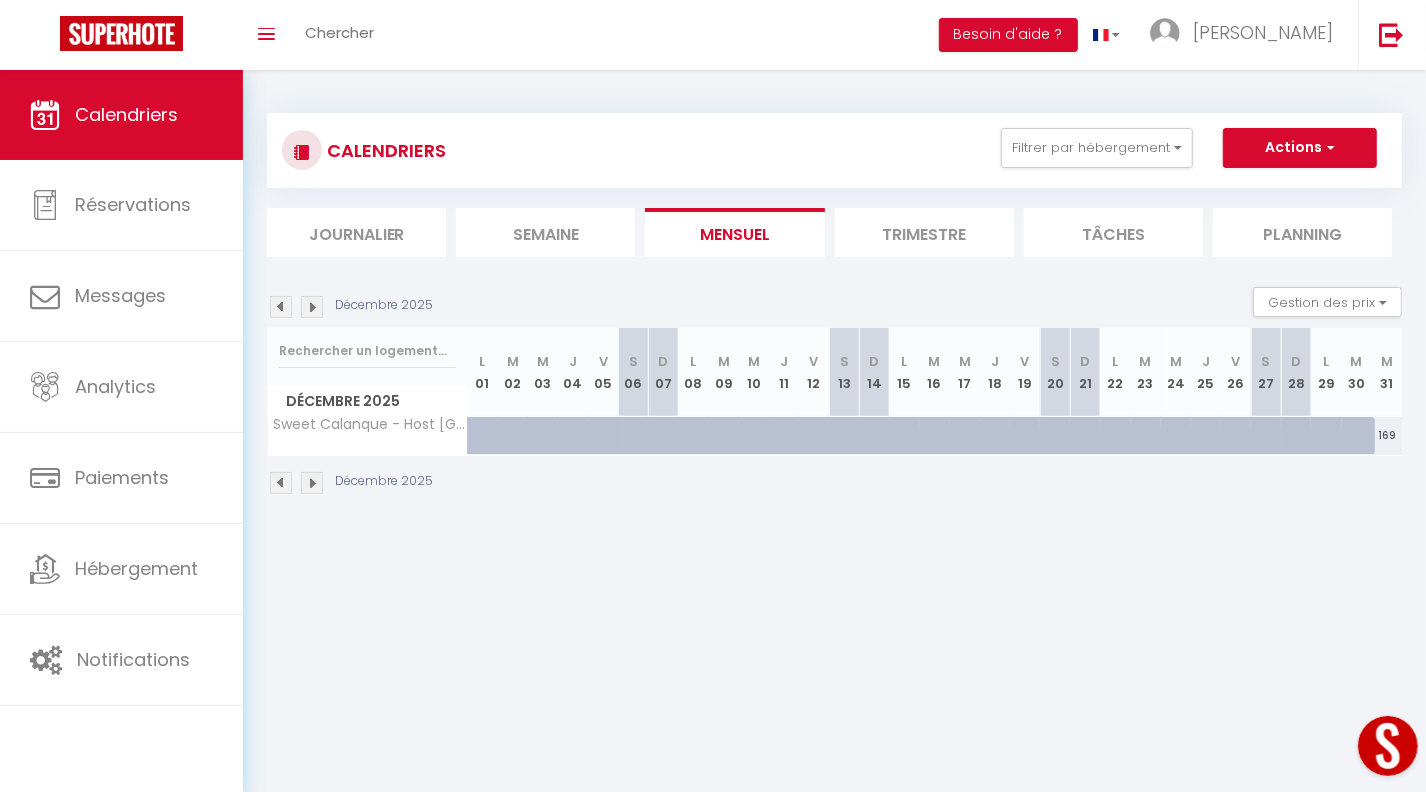 click at bounding box center (281, 307) 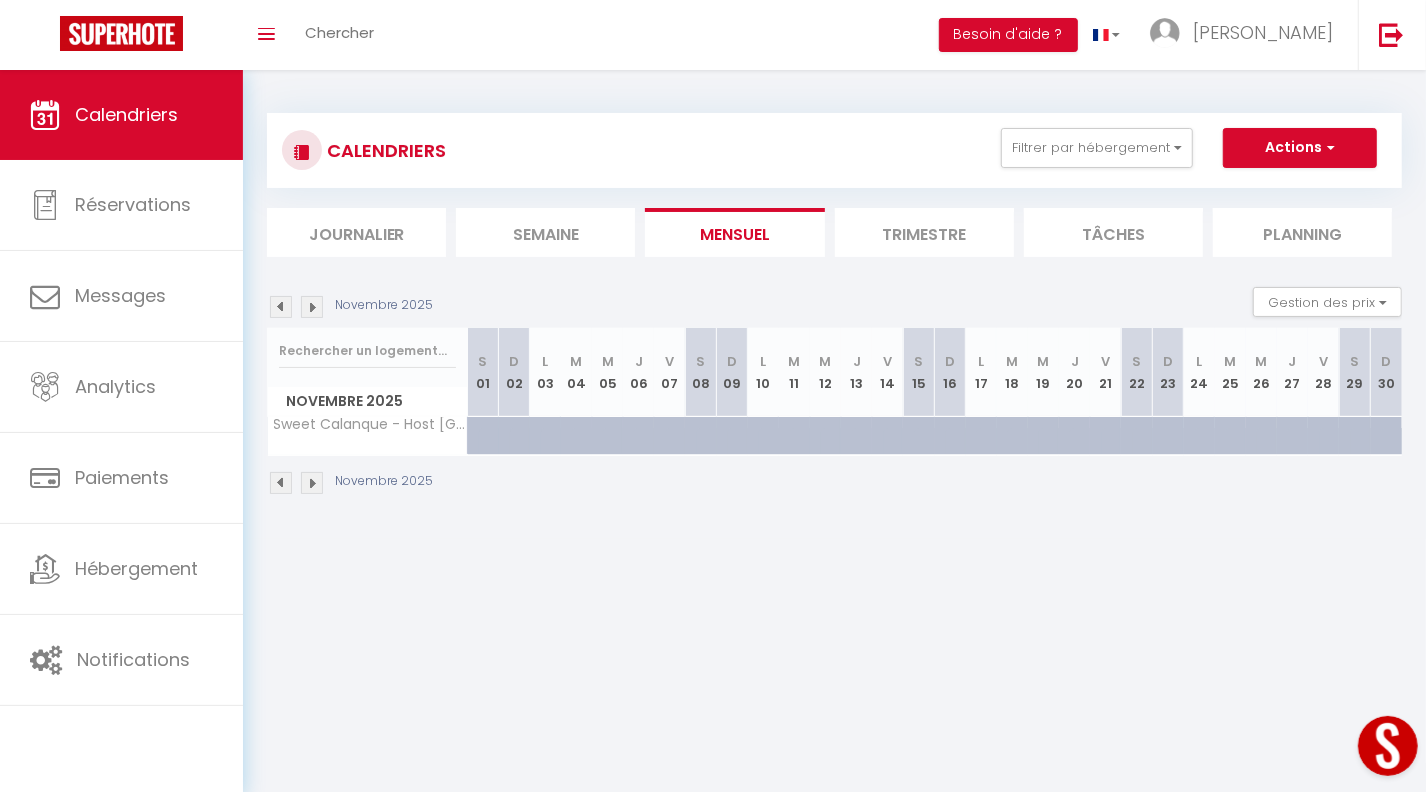 click at bounding box center [281, 307] 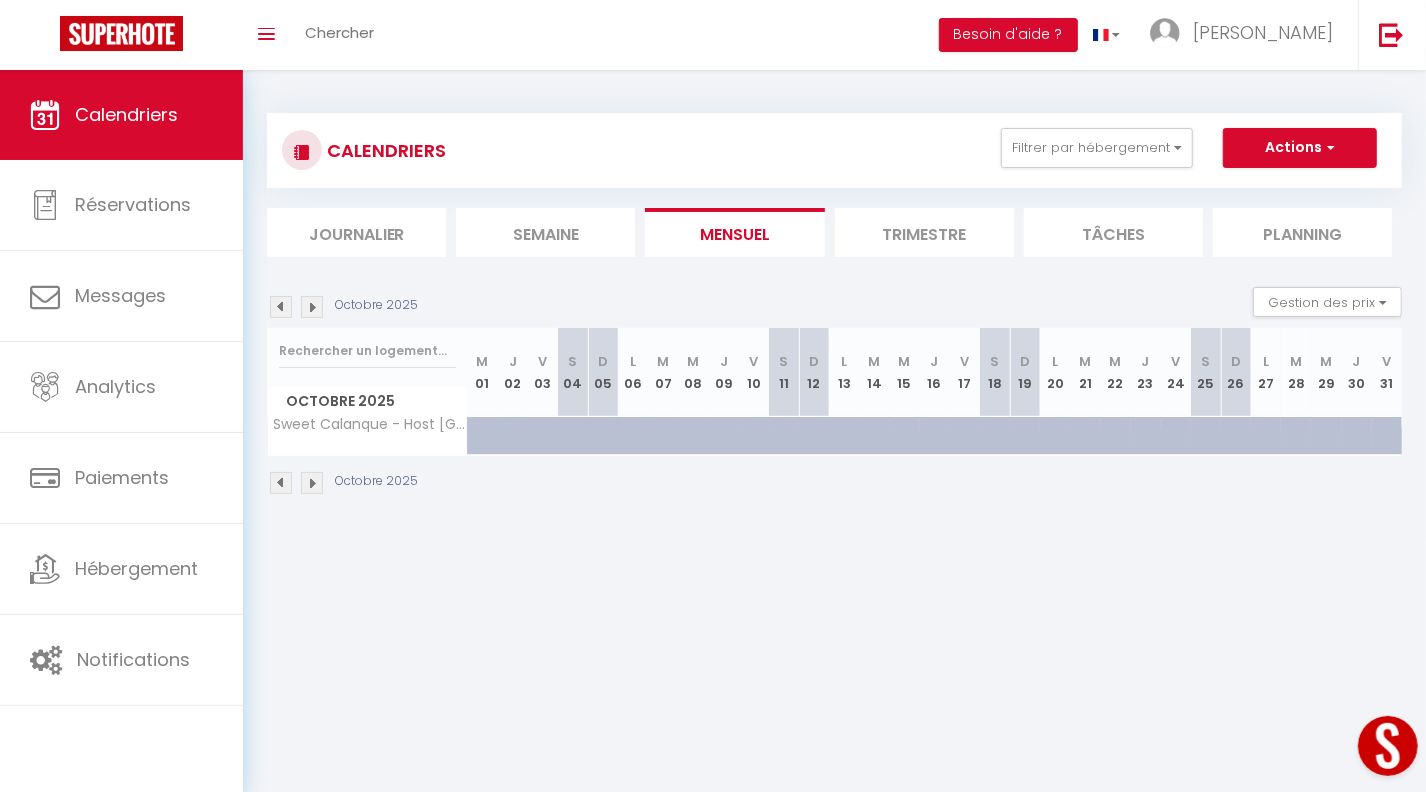 click at bounding box center (281, 307) 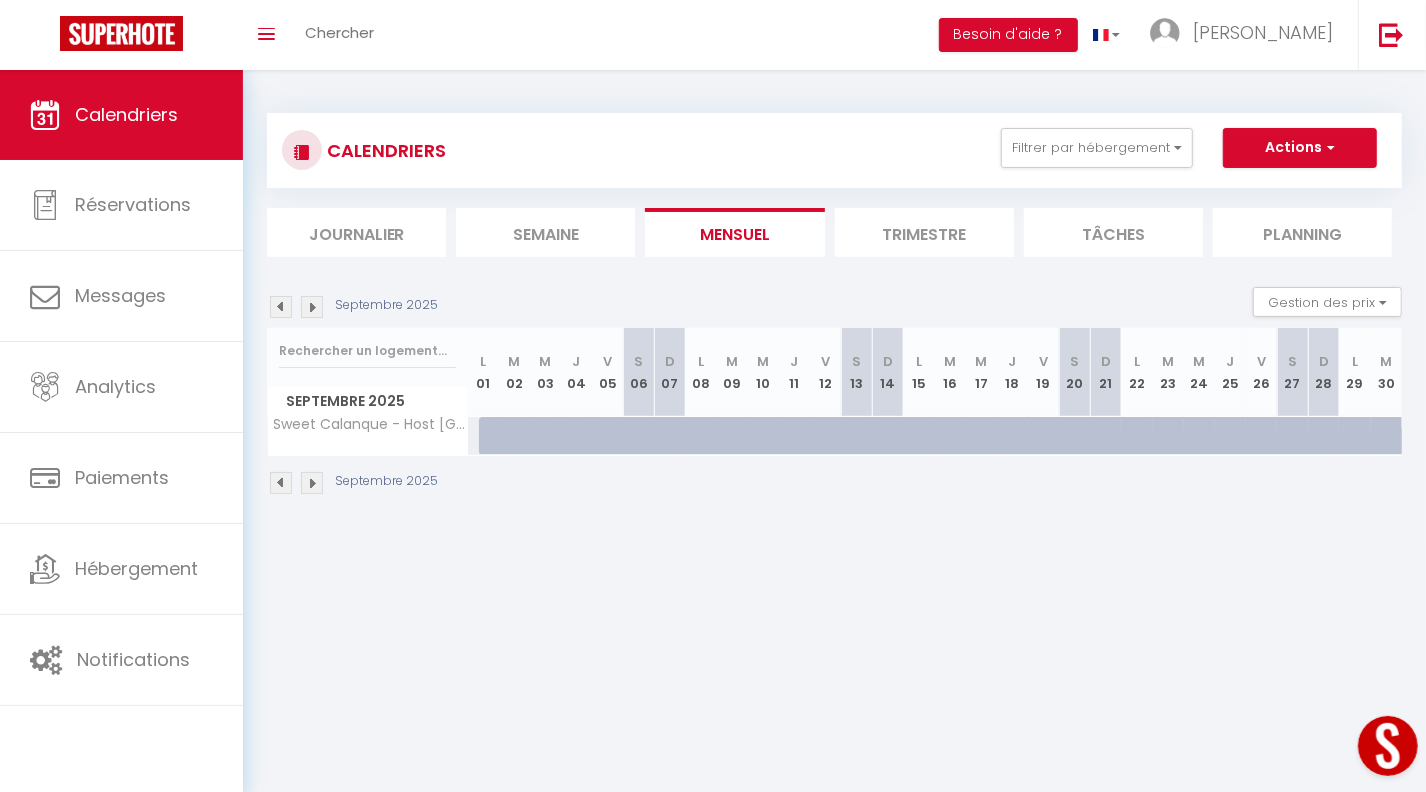 click on "120" at bounding box center [483, 435] 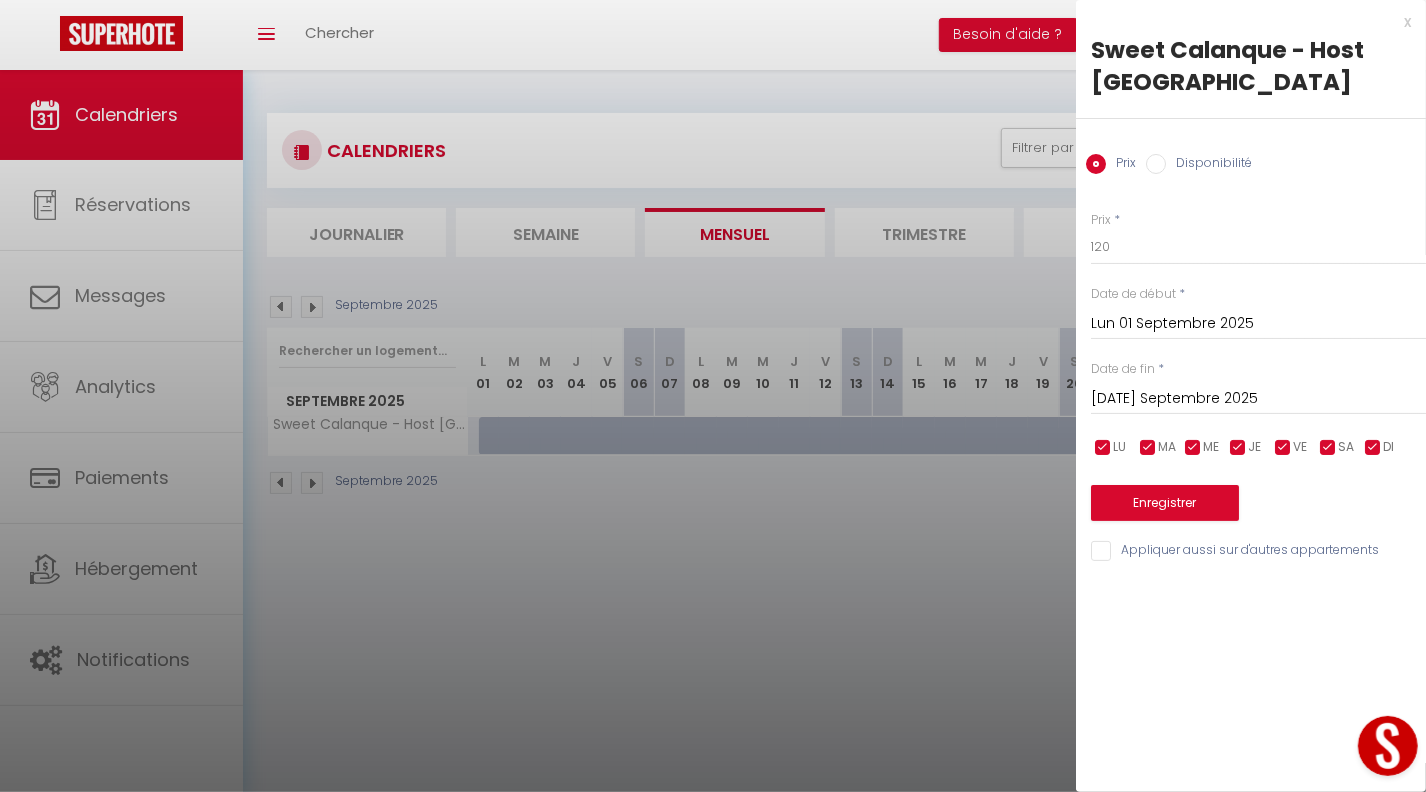 click on "Disponibilité" at bounding box center (1156, 164) 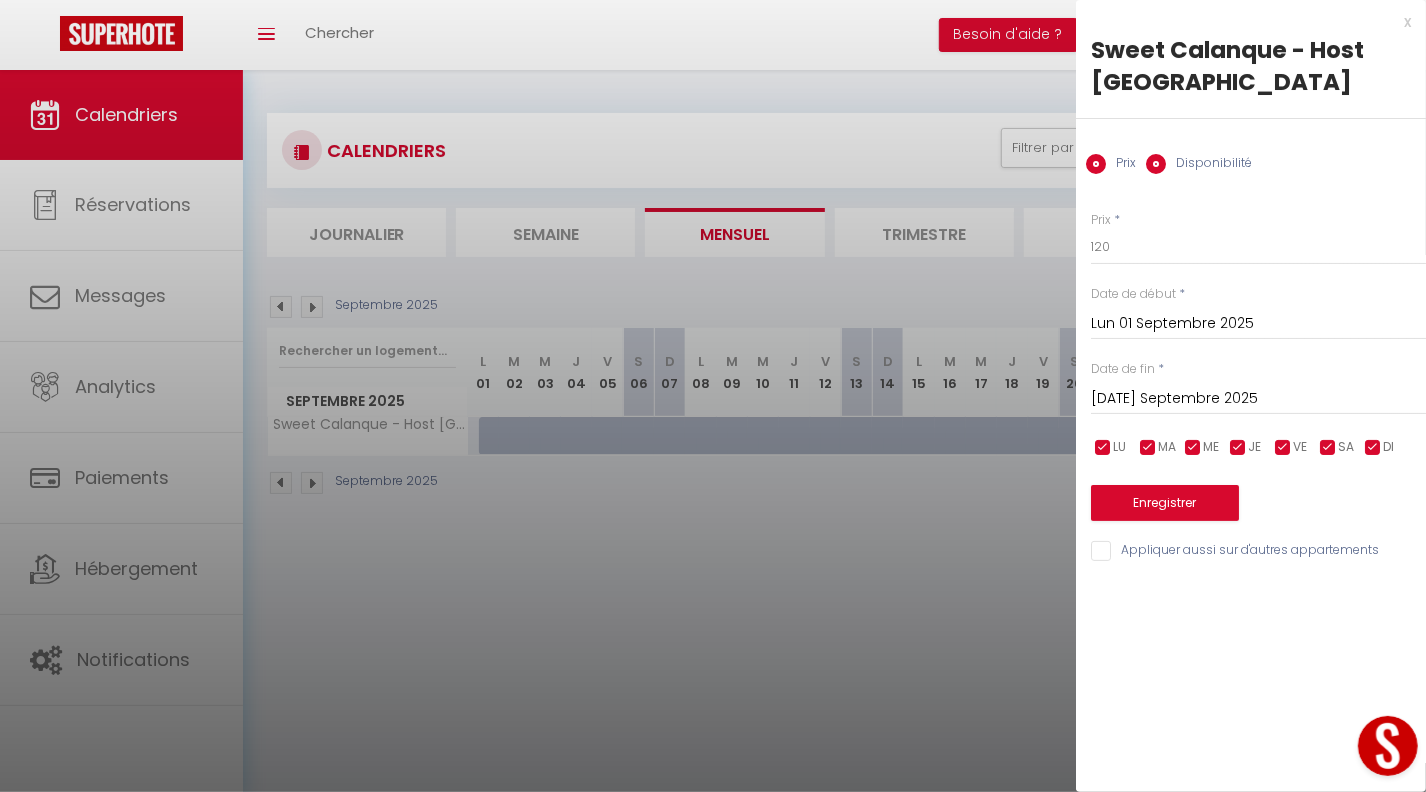 radio on "false" 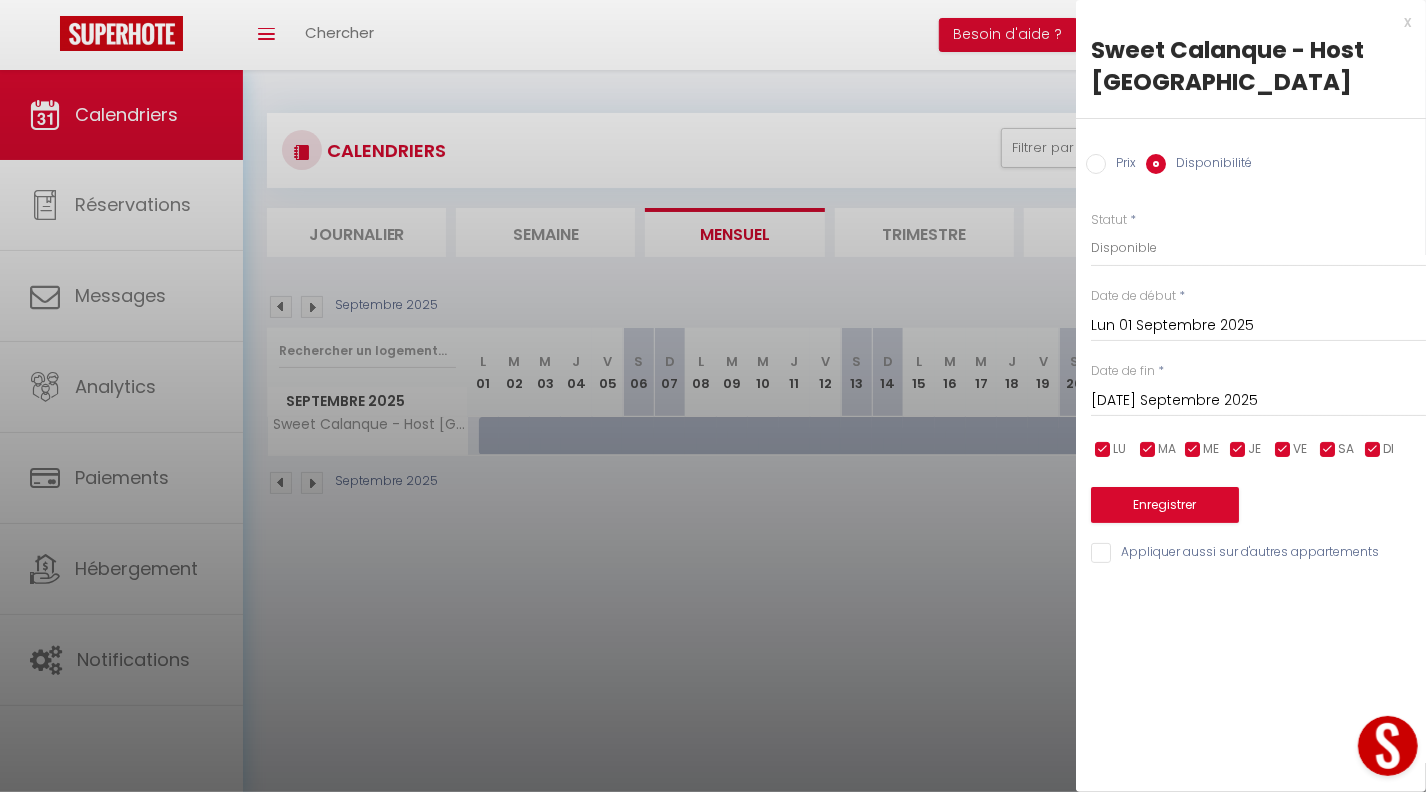 click on "[DATE] Septembre 2025" at bounding box center (1258, 401) 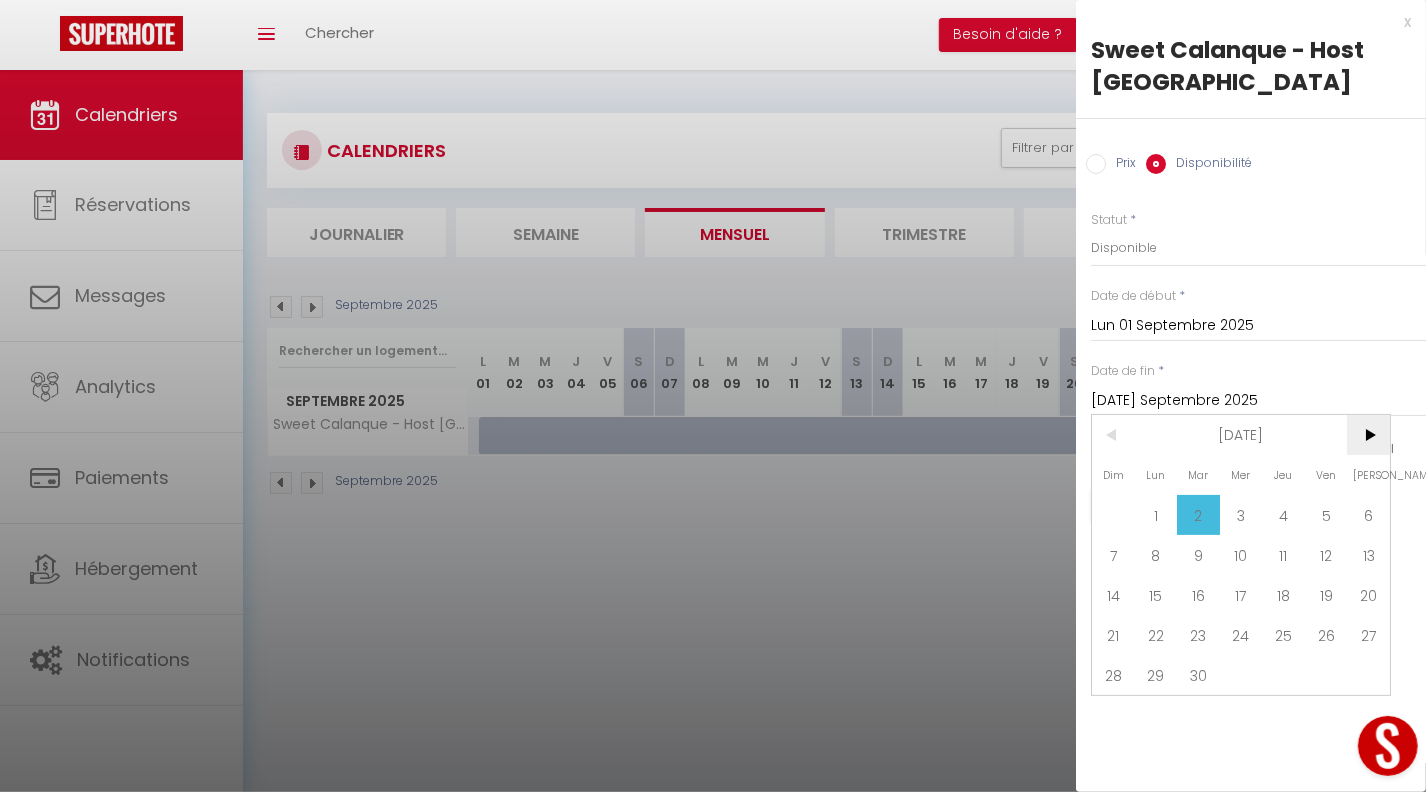 click on ">" at bounding box center (1368, 435) 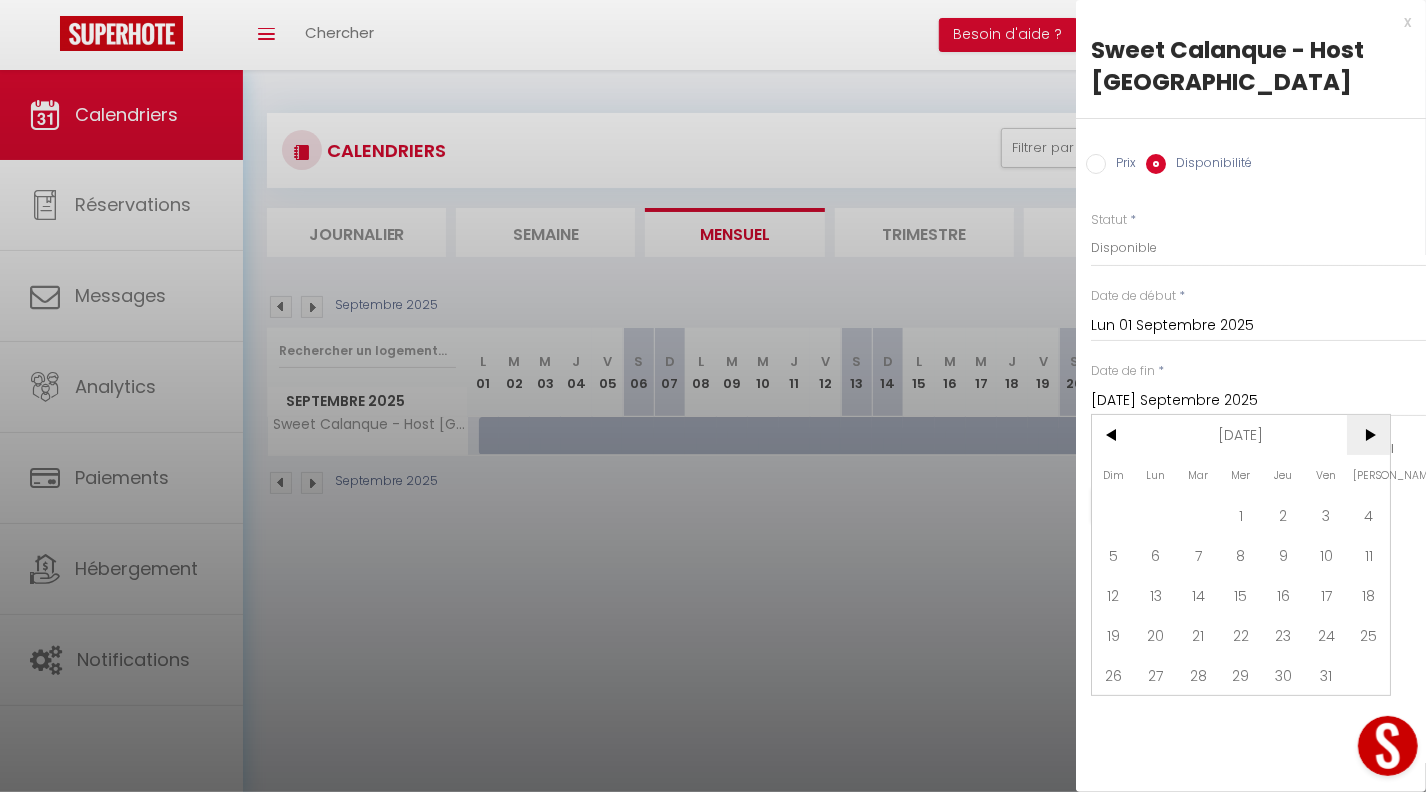 click on ">" at bounding box center [1368, 435] 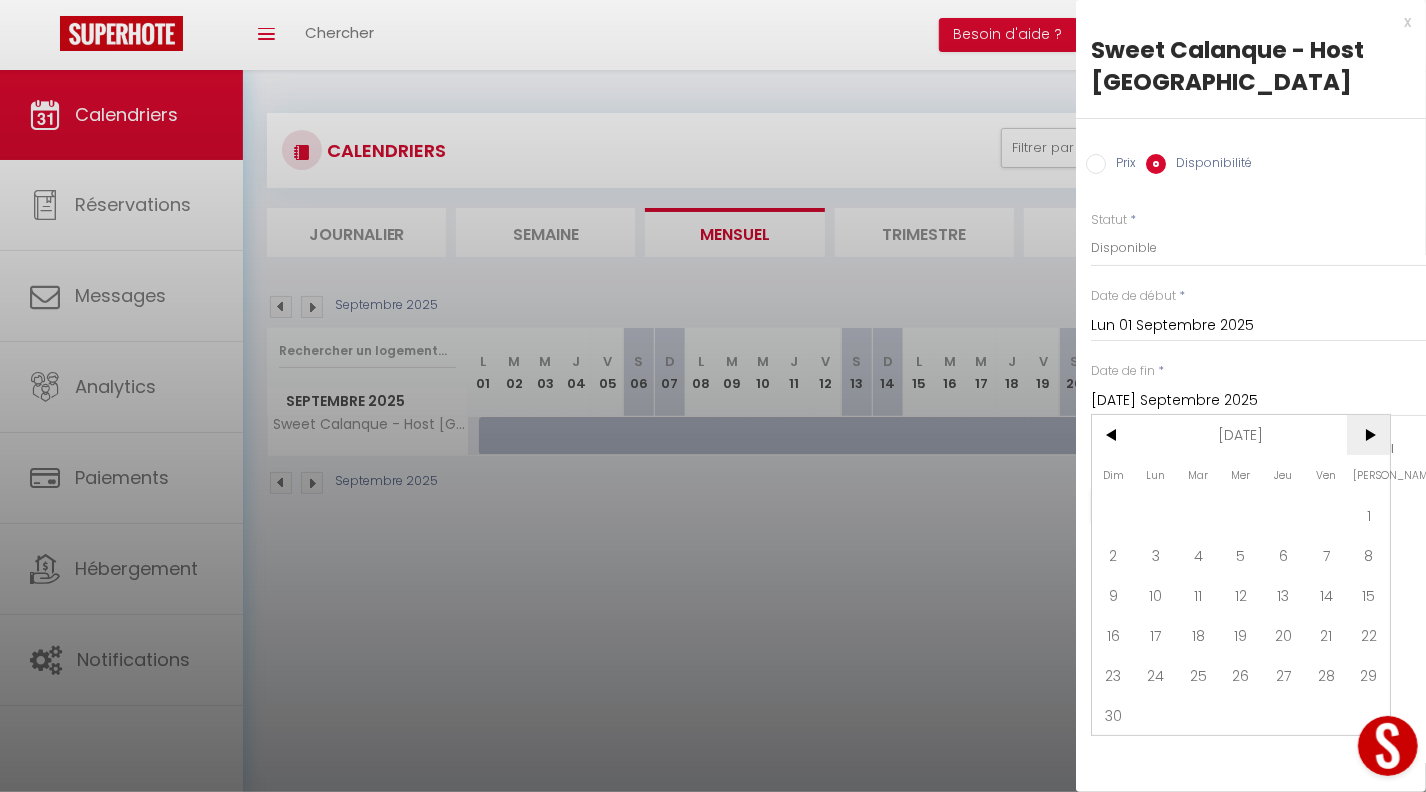 click on ">" at bounding box center [1368, 435] 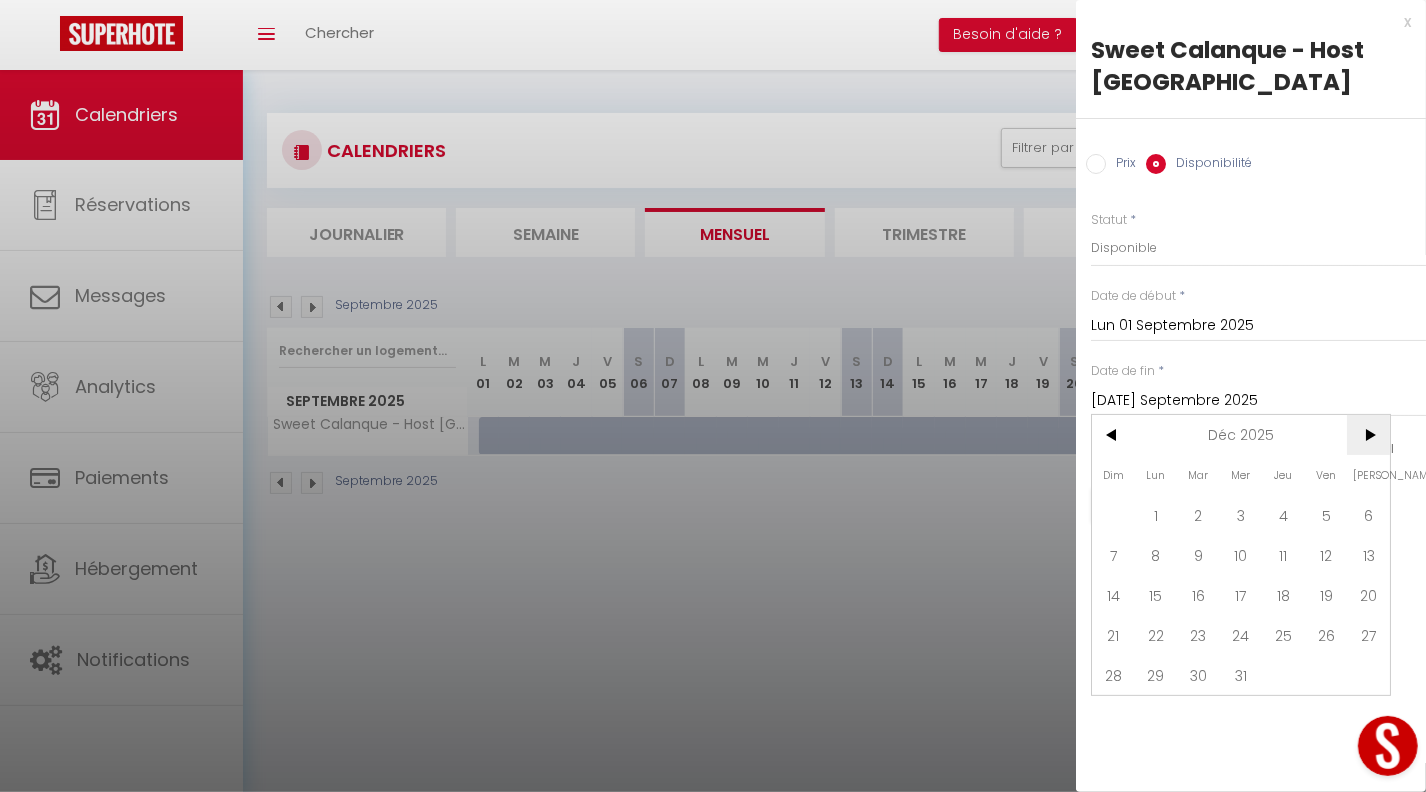 click on ">" at bounding box center (1368, 435) 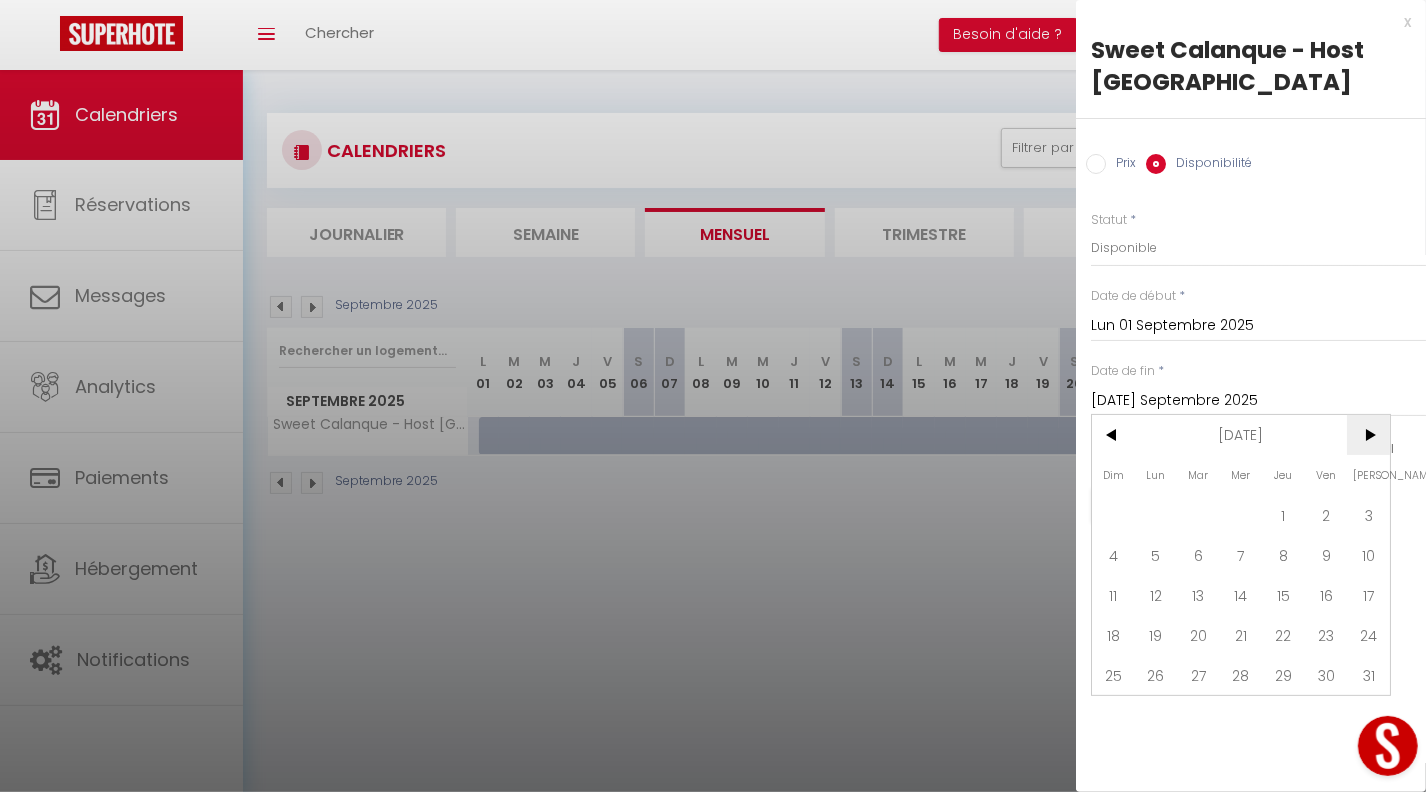click on ">" at bounding box center [1368, 435] 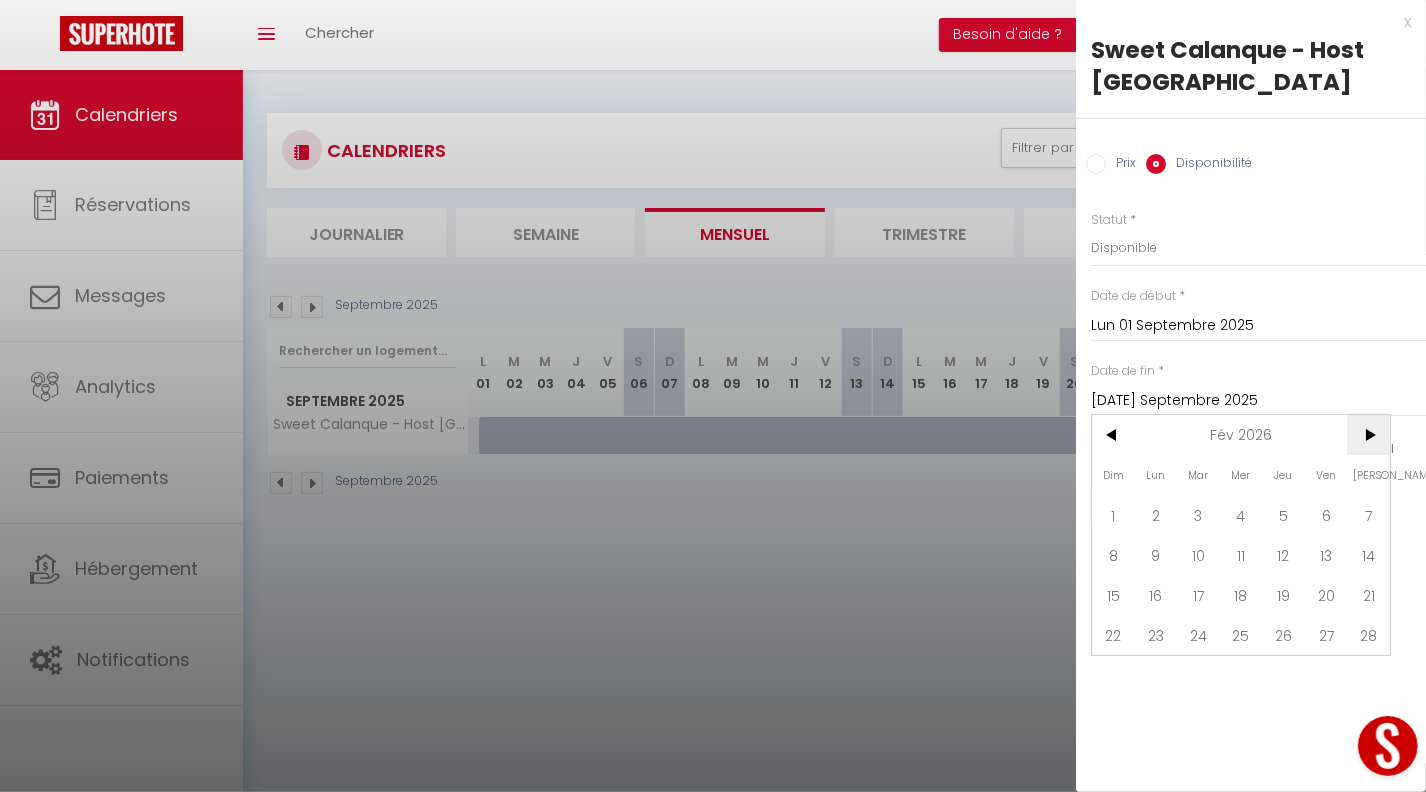 click on ">" at bounding box center [1368, 435] 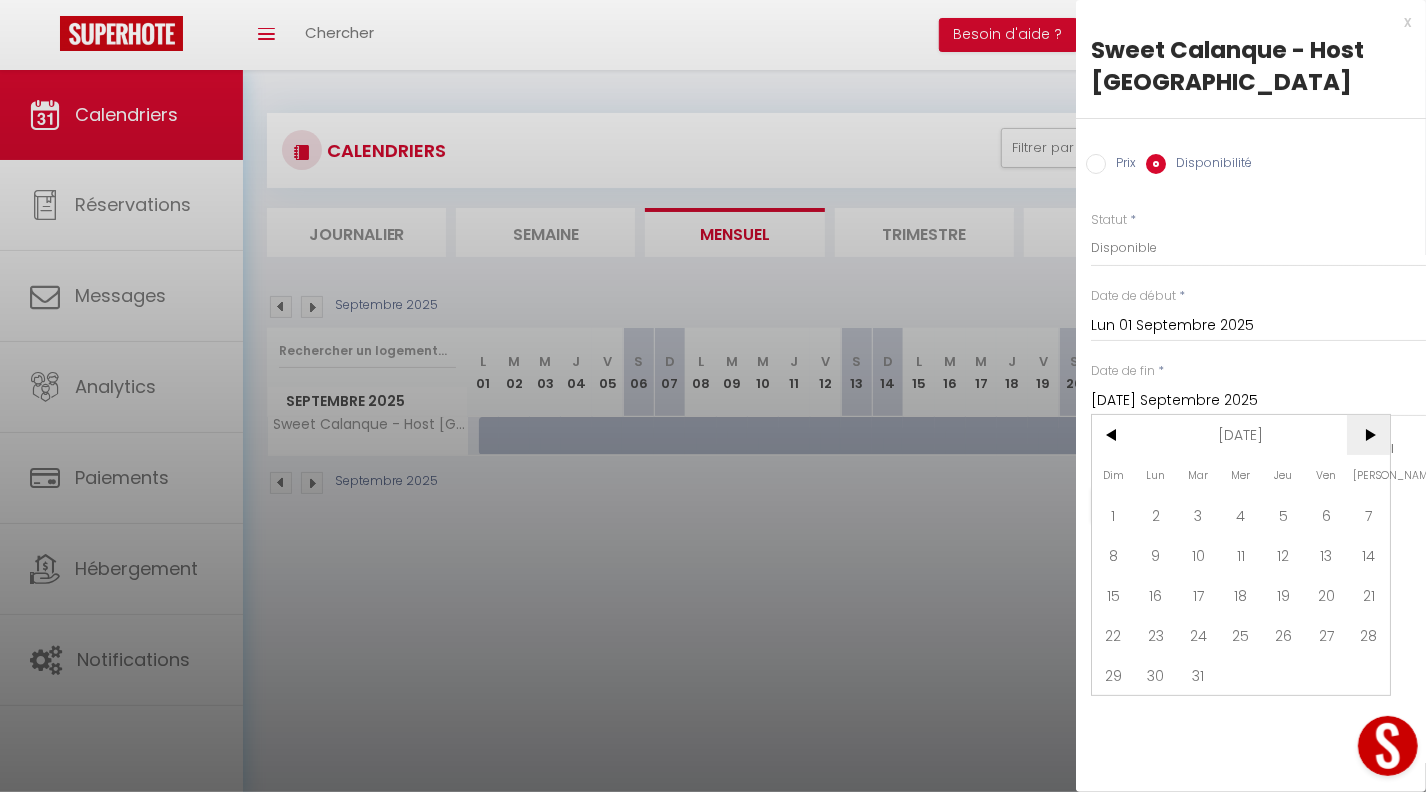 click on ">" at bounding box center [1368, 435] 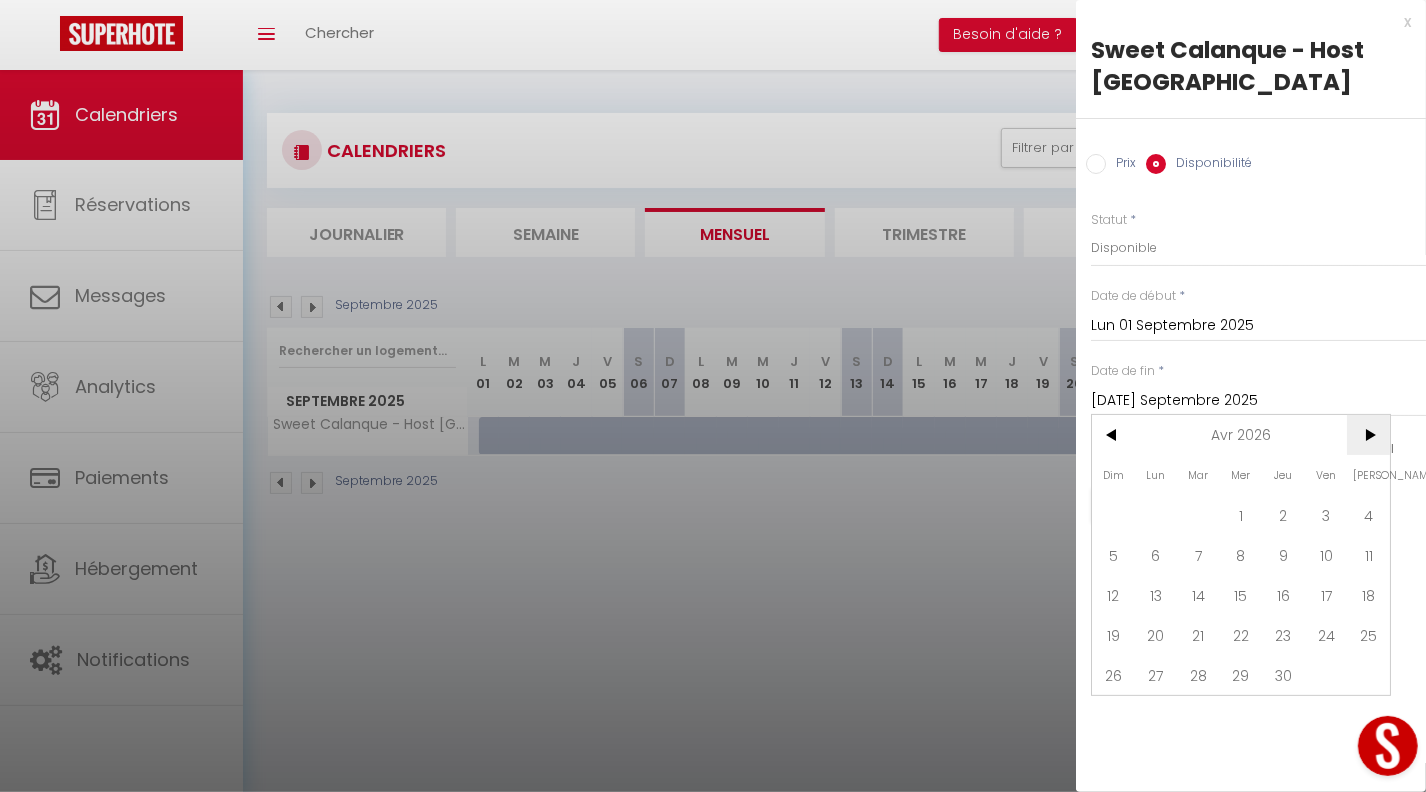click on ">" at bounding box center [1368, 435] 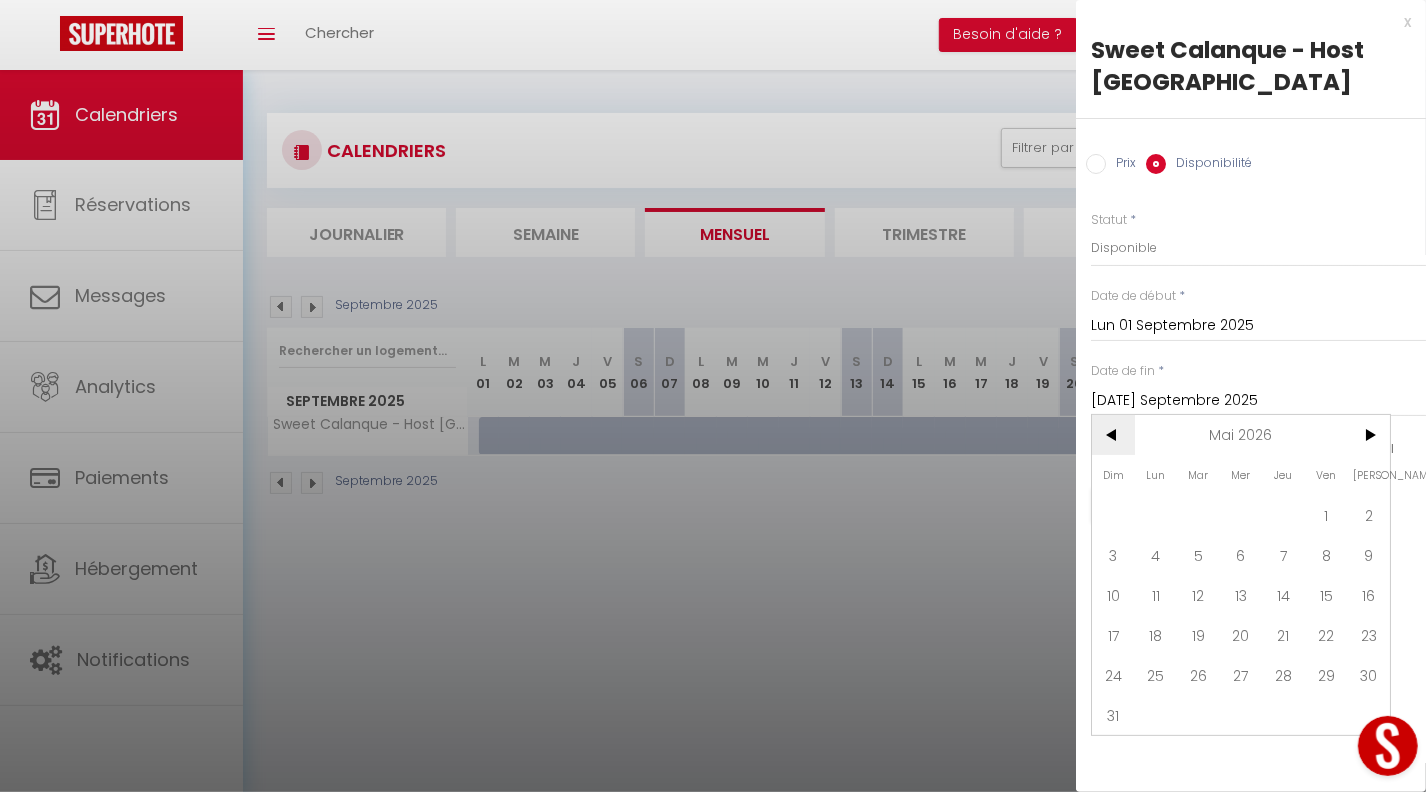 click on "<" at bounding box center [1113, 435] 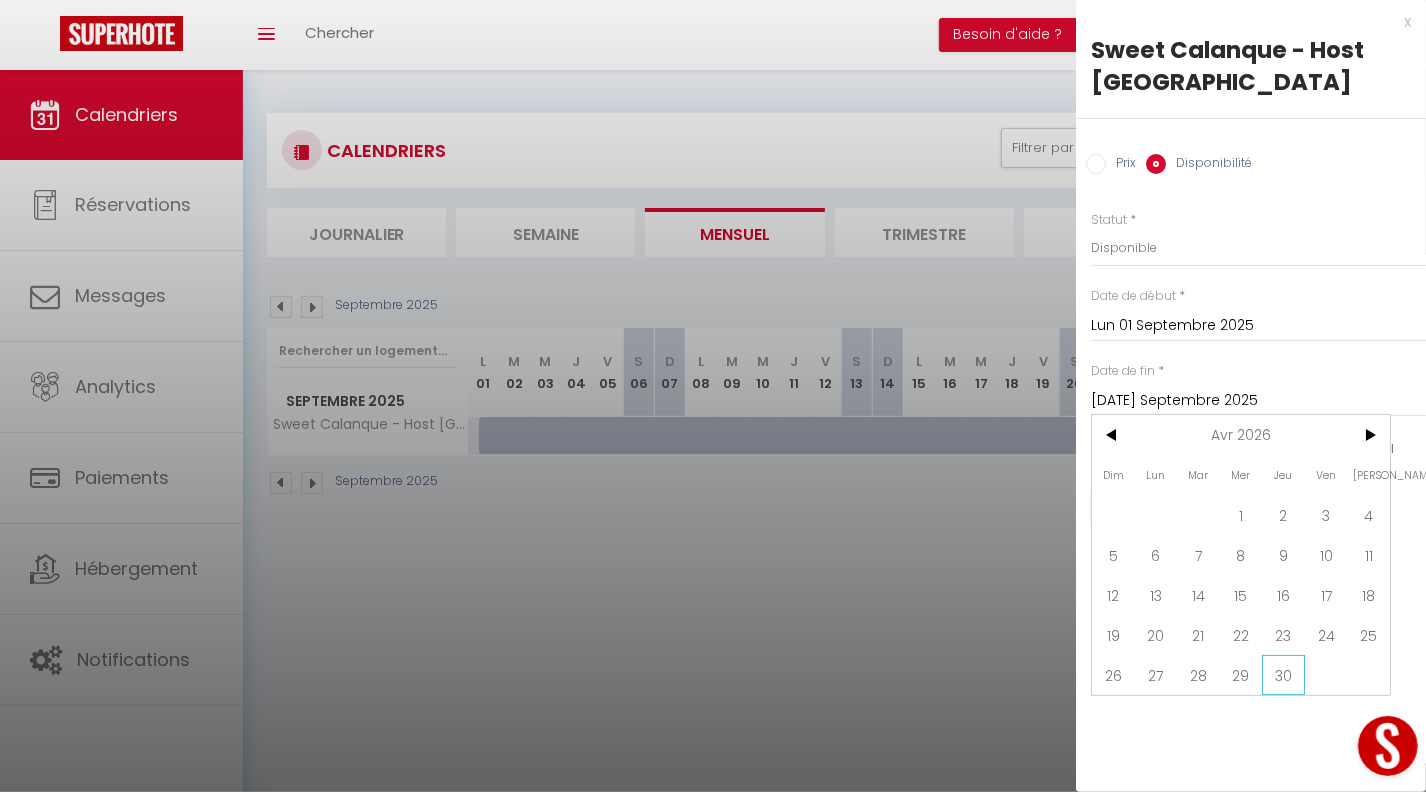 click on "30" at bounding box center (1283, 675) 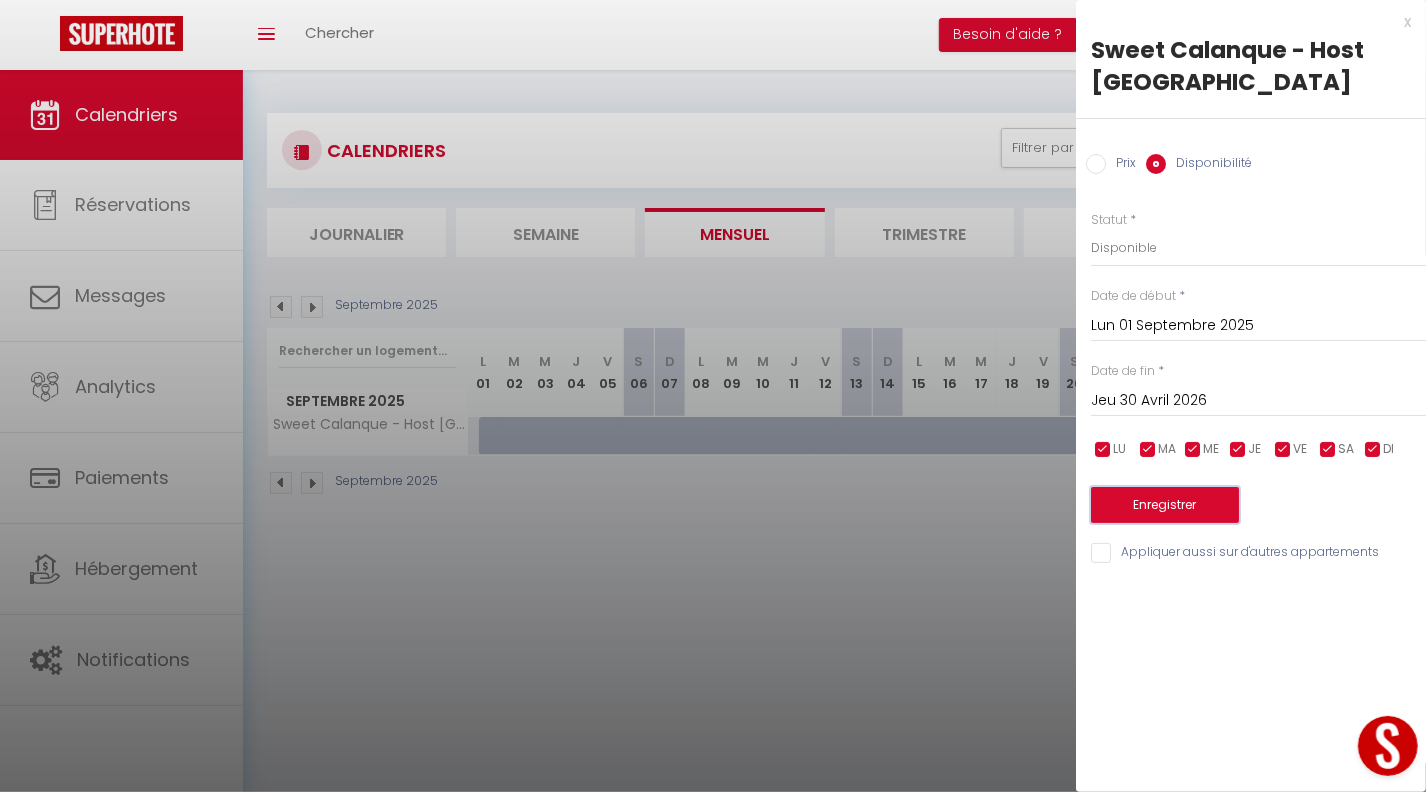 click on "Enregistrer" at bounding box center [1165, 505] 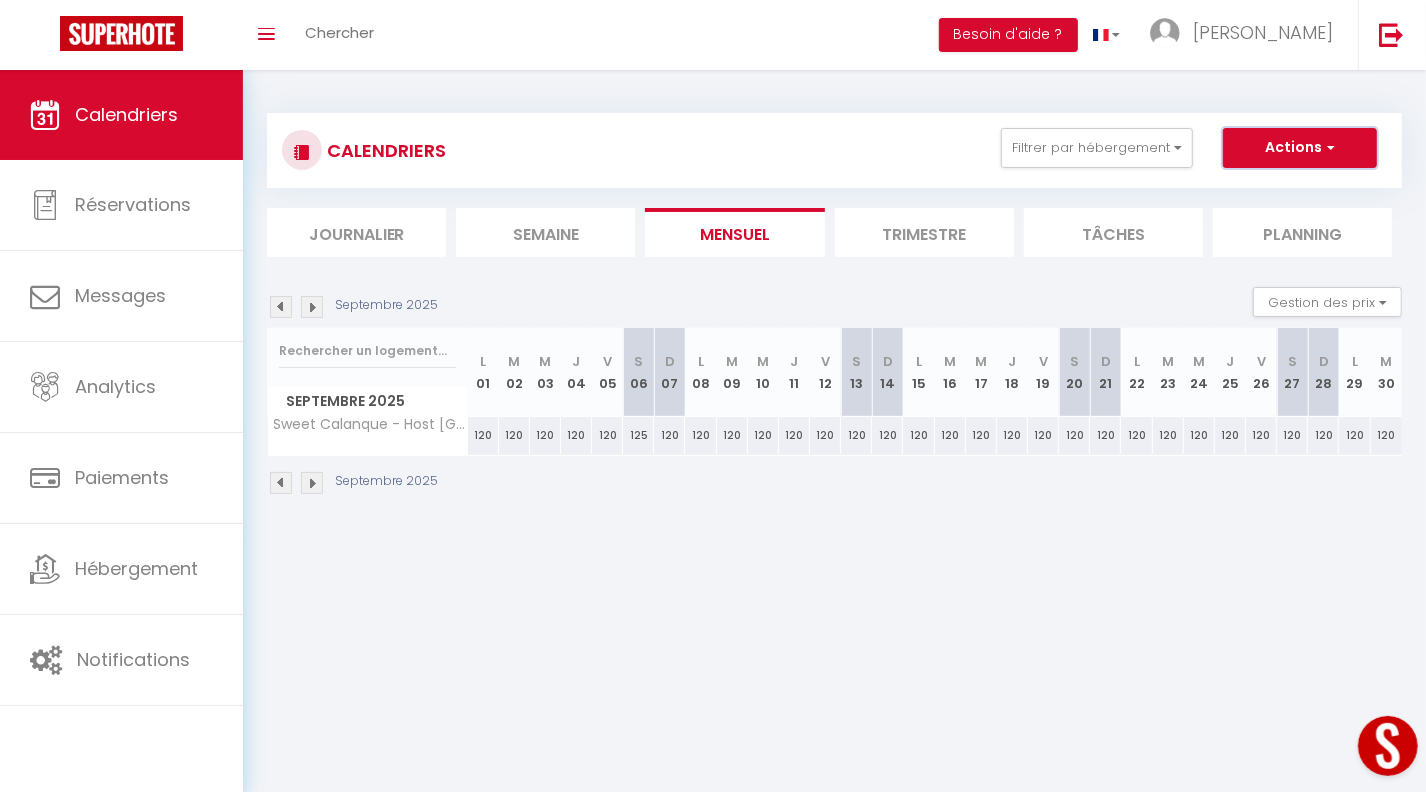click on "Actions" at bounding box center (1300, 148) 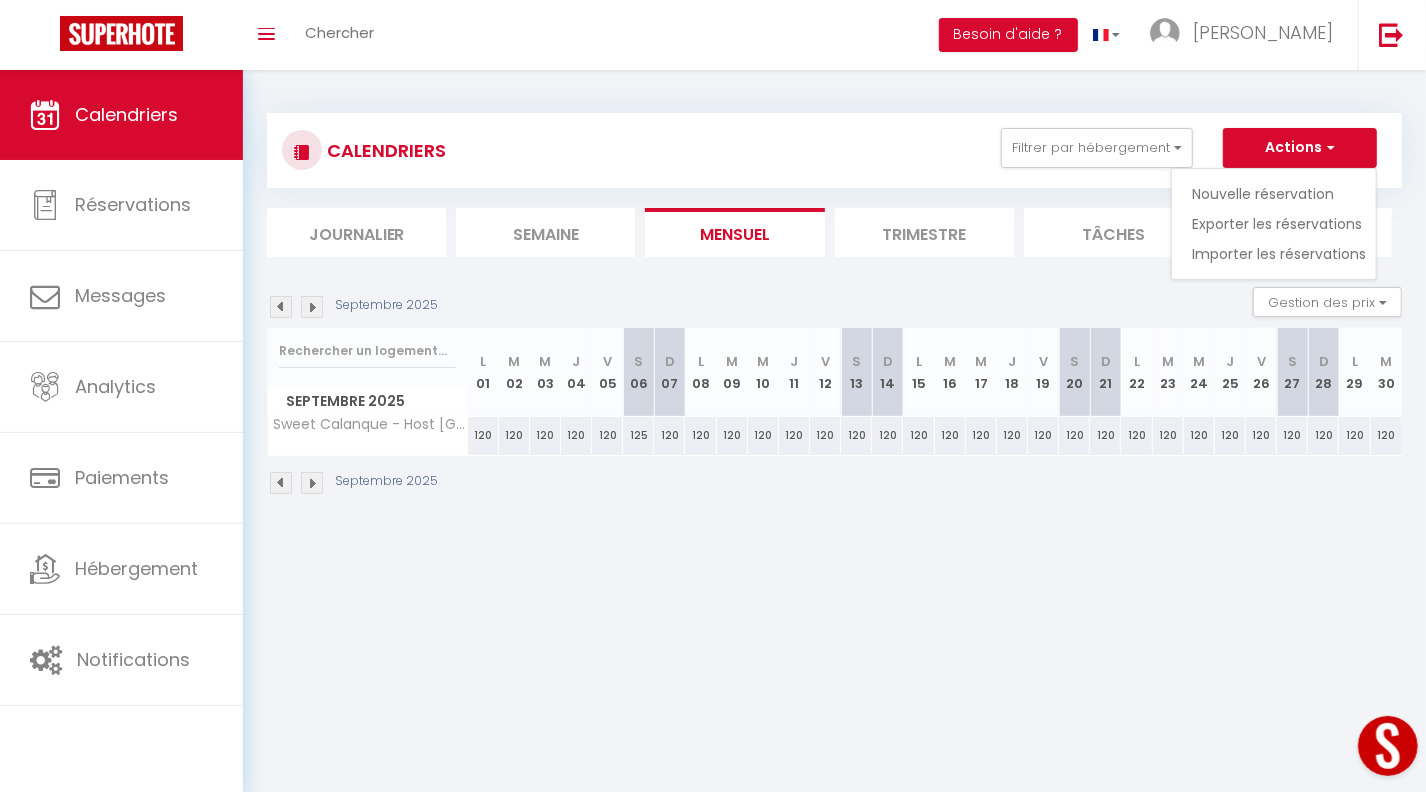 click on "Coaching SuperHote ce soir à 18h00, pour participer:  [URL][DOMAIN_NAME][SECURITY_DATA]   ×     Toggle navigation       Toggle Search     Toggle menubar     Chercher   BUTTON
Besoin d'aide ?
[PERSON_NAME]        Équipe     Résultat de la recherche   Aucun résultat     Calendriers     Réservations     Messages     Analytics      Paiements     Hébergement     Notifications                 Résultat de la recherche   Id   Appart   Voyageur    Checkin   Checkout   Nuits   Pers.   Plateforme   Statut     Résultat de la recherche   Aucun résultat           CALENDRIERS
Filtrer par hébergement
Seyne Sur Mer       Sweet Caraib  - Host Provence     Le Voilier - Host [GEOGRAPHIC_DATA]     [GEOGRAPHIC_DATA] - Host [GEOGRAPHIC_DATA]     The SUNSHINE- HOST PROVENCE     Sweet Dream - Quiet - Host [GEOGRAPHIC_DATA]     SWEET GALION - [GEOGRAPHIC_DATA] - HOST PROVENCE     [GEOGRAPHIC_DATA]" at bounding box center (713, 466) 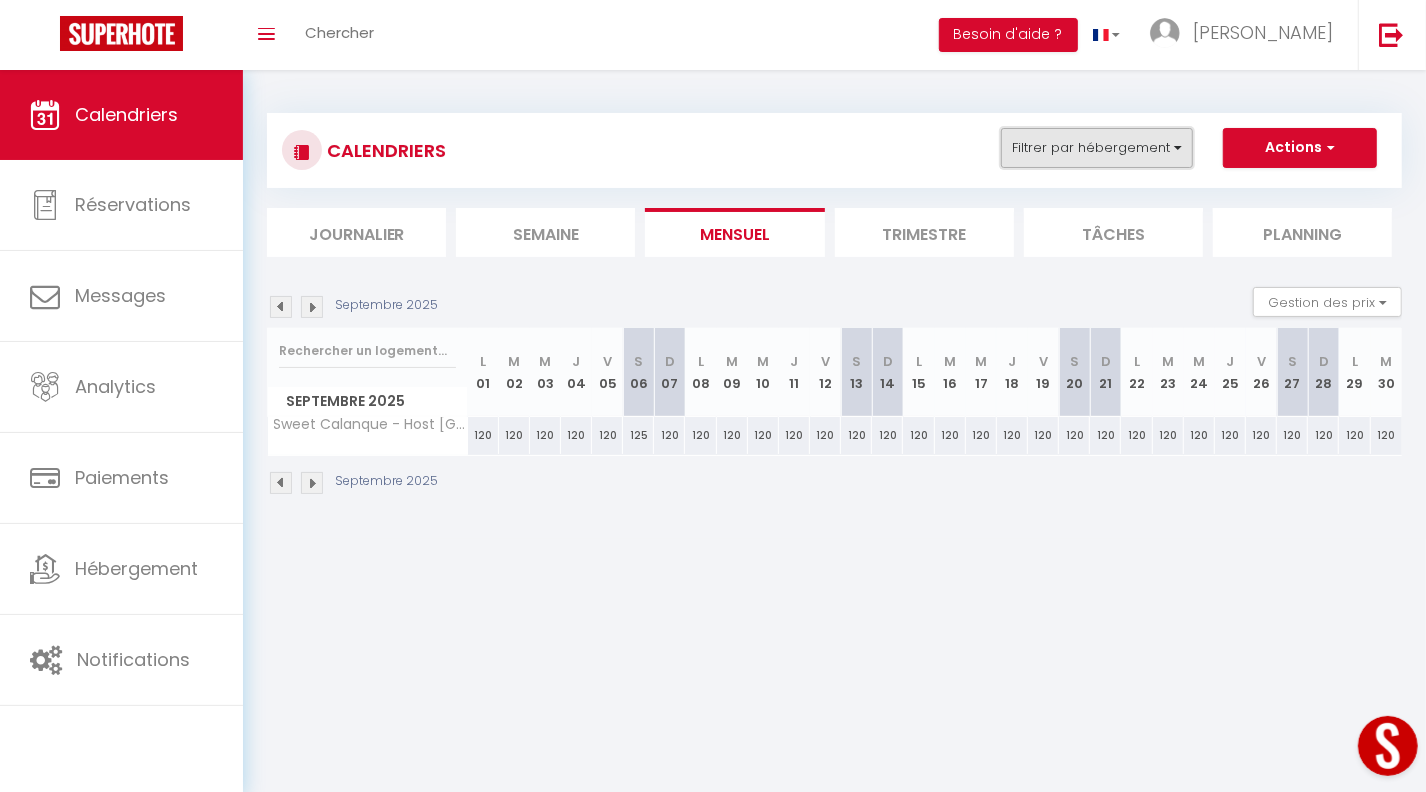 click on "Filtrer par hébergement" at bounding box center [1097, 148] 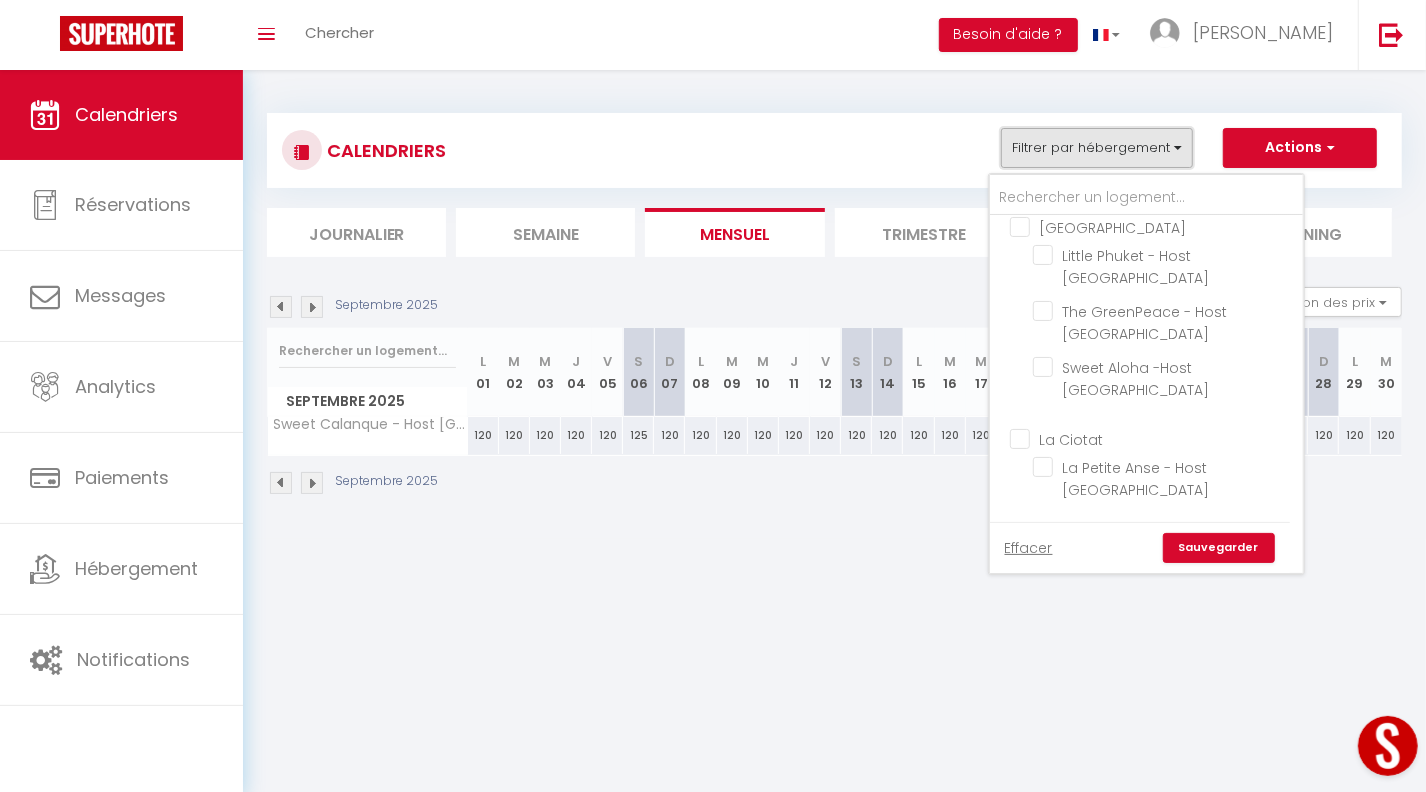 scroll, scrollTop: 512, scrollLeft: 0, axis: vertical 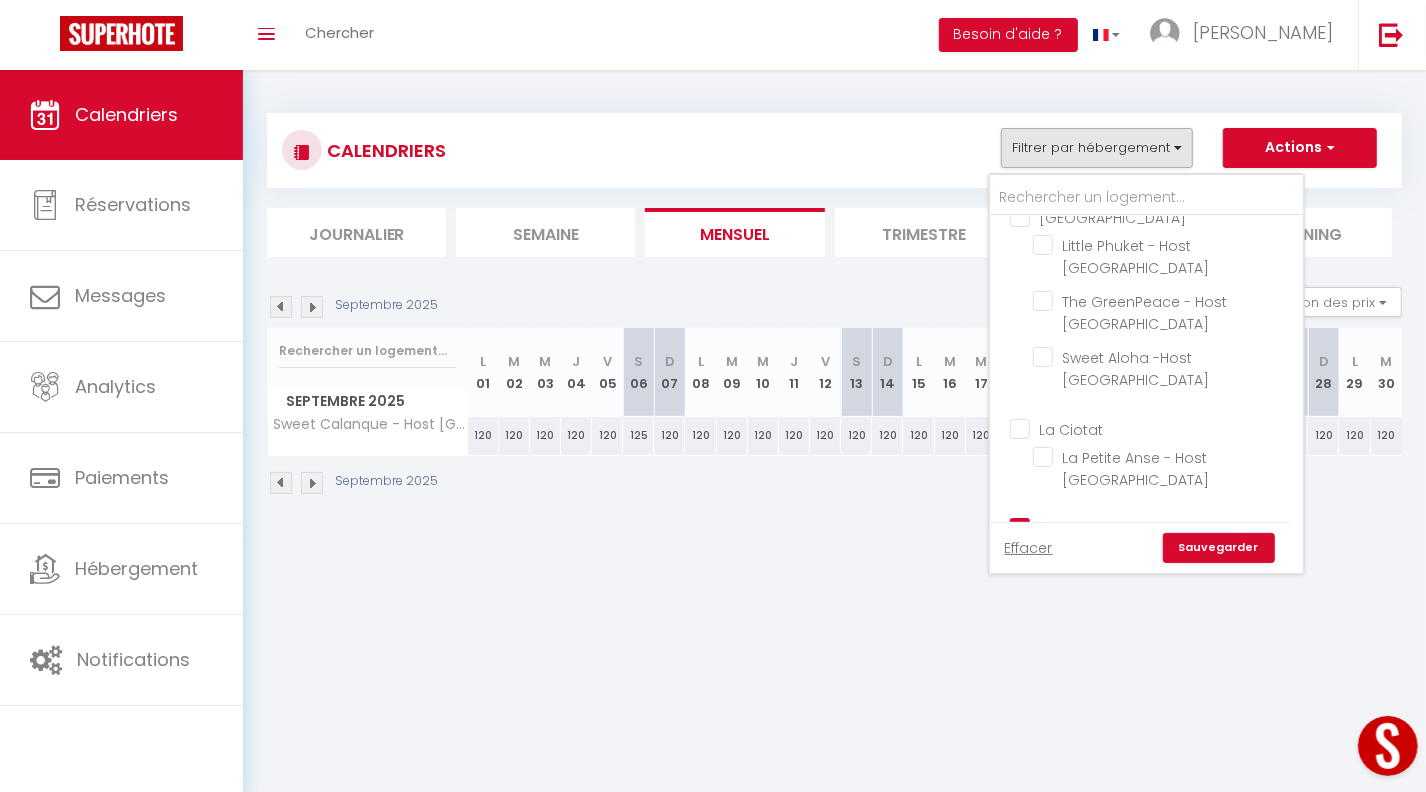 click on "Cassis" at bounding box center [1166, 527] 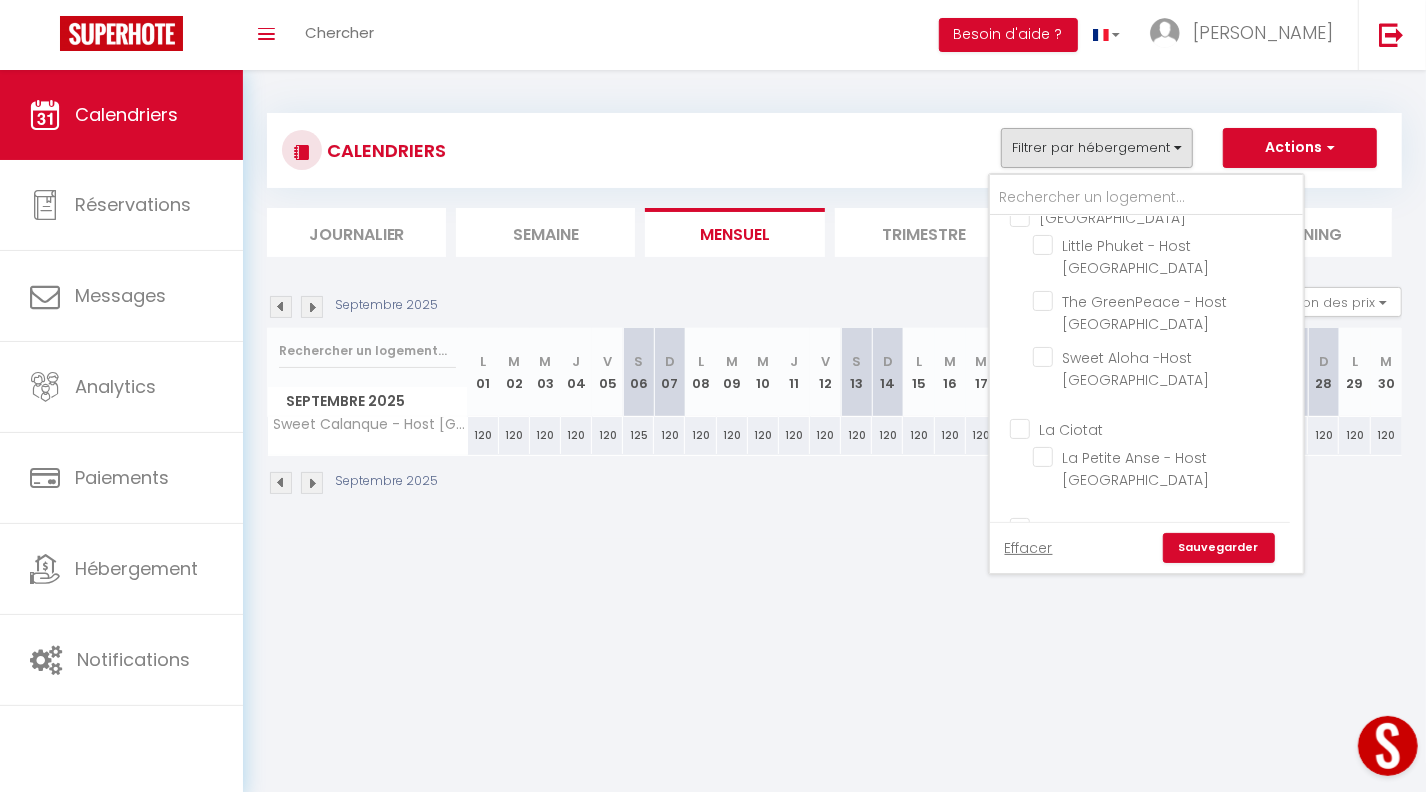 checkbox on "false" 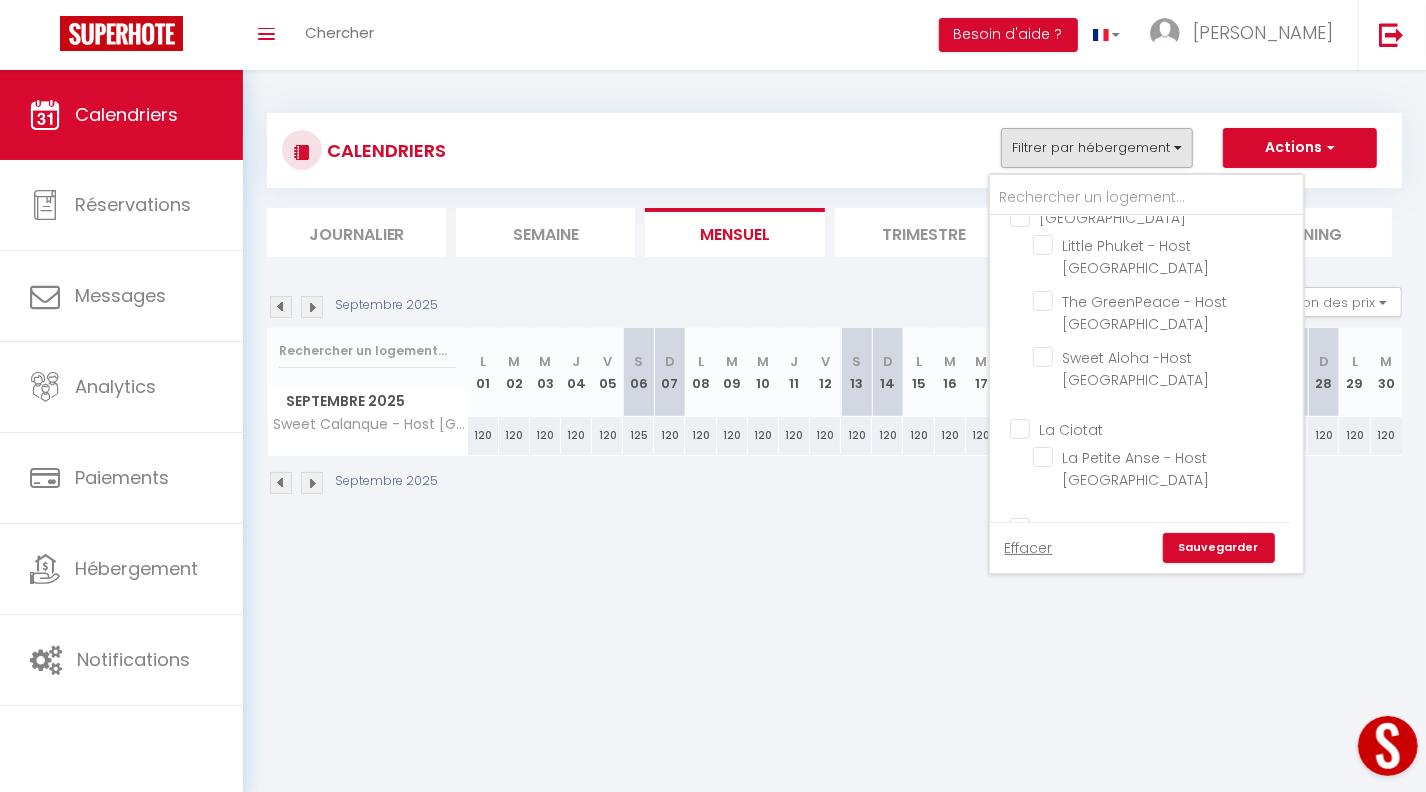 scroll, scrollTop: 449, scrollLeft: 0, axis: vertical 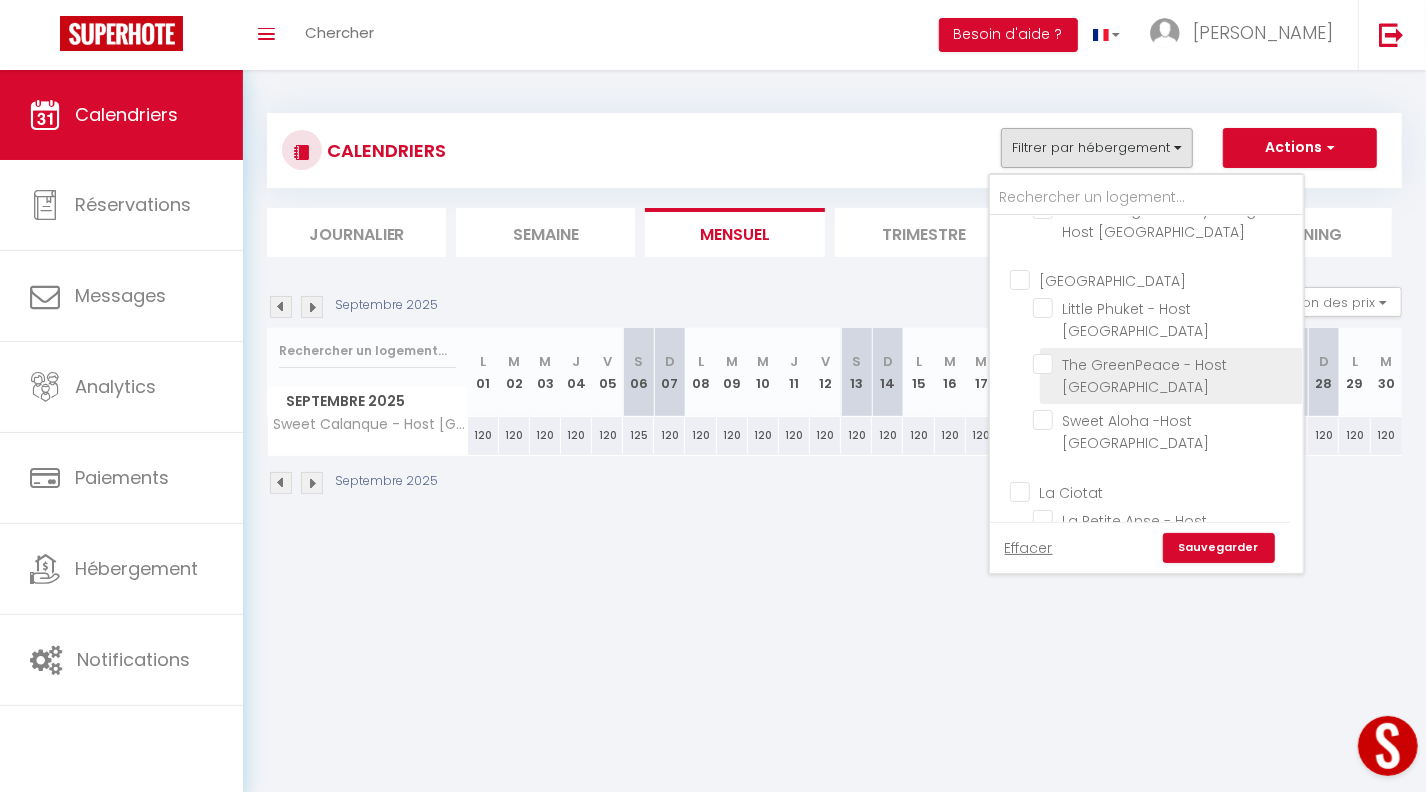 click on "The GreenPeace - Host [GEOGRAPHIC_DATA]" at bounding box center (1164, 364) 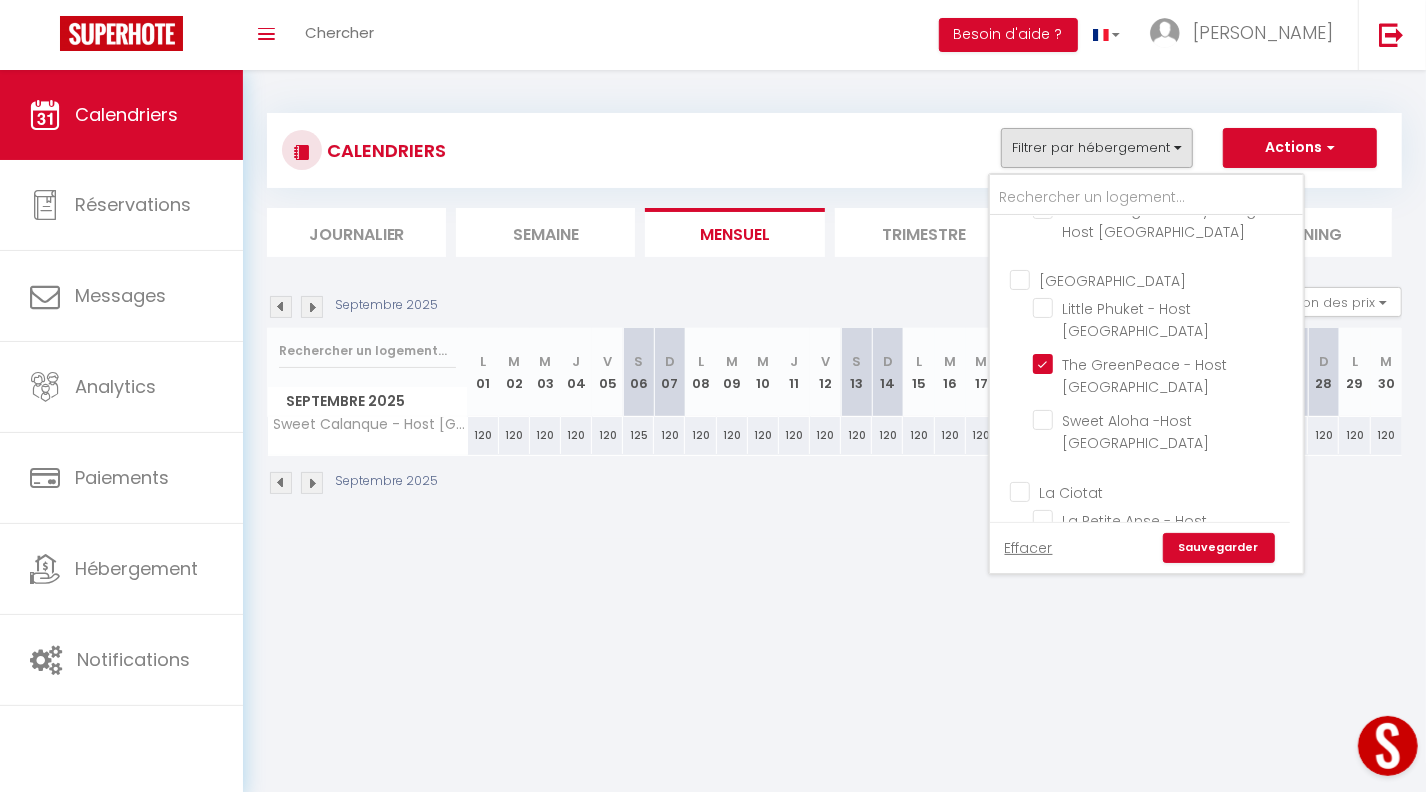 click on "Sauvegarder" at bounding box center (1219, 548) 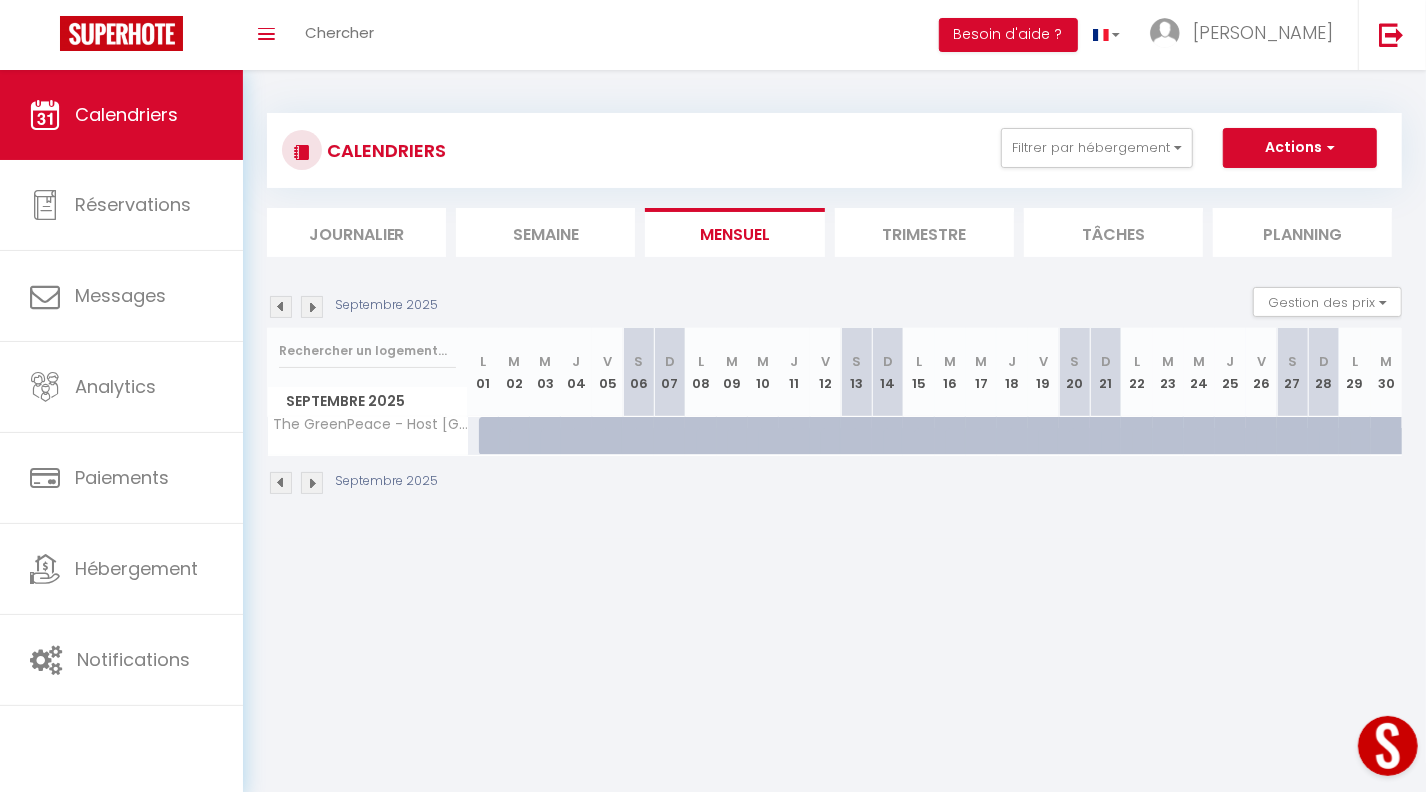 click at bounding box center [281, 483] 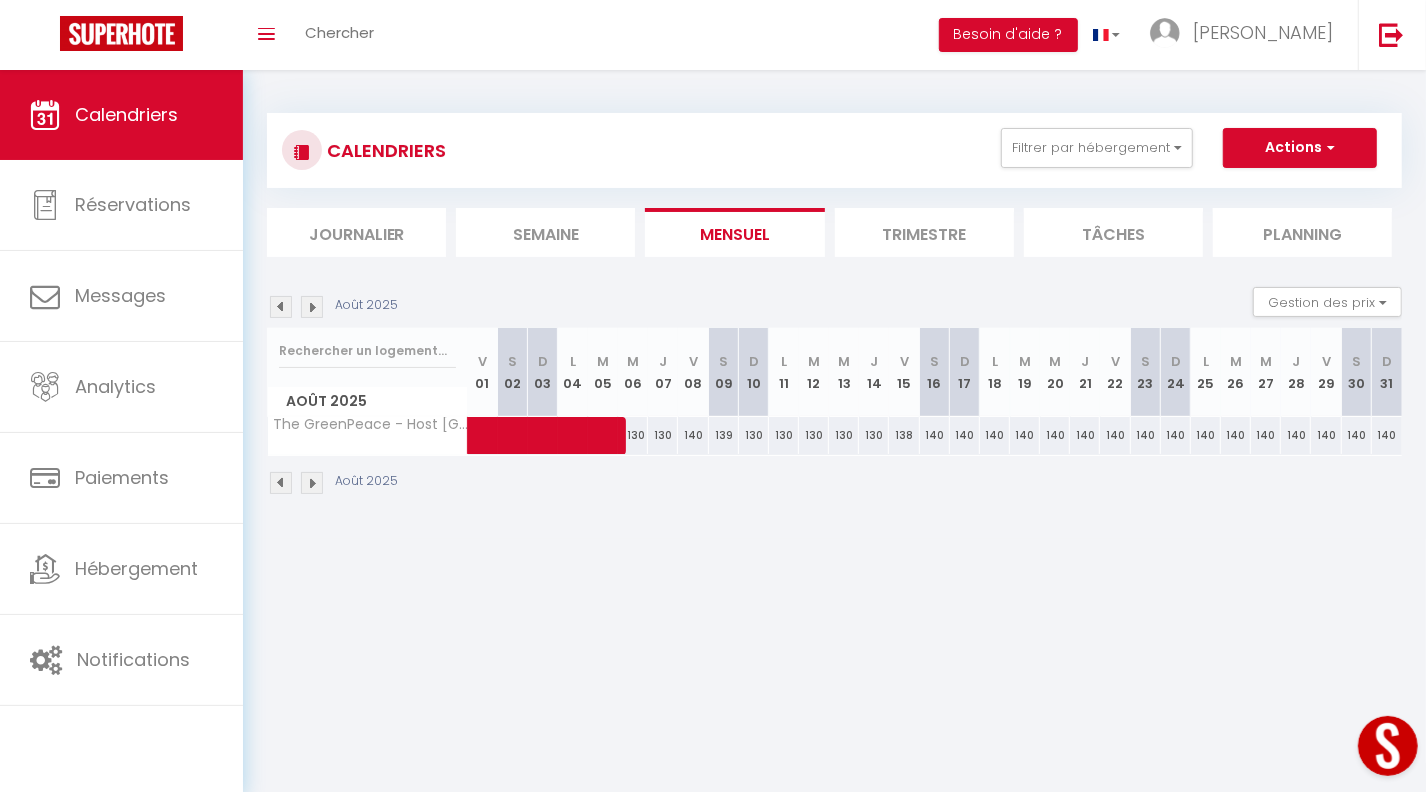 click at bounding box center [281, 483] 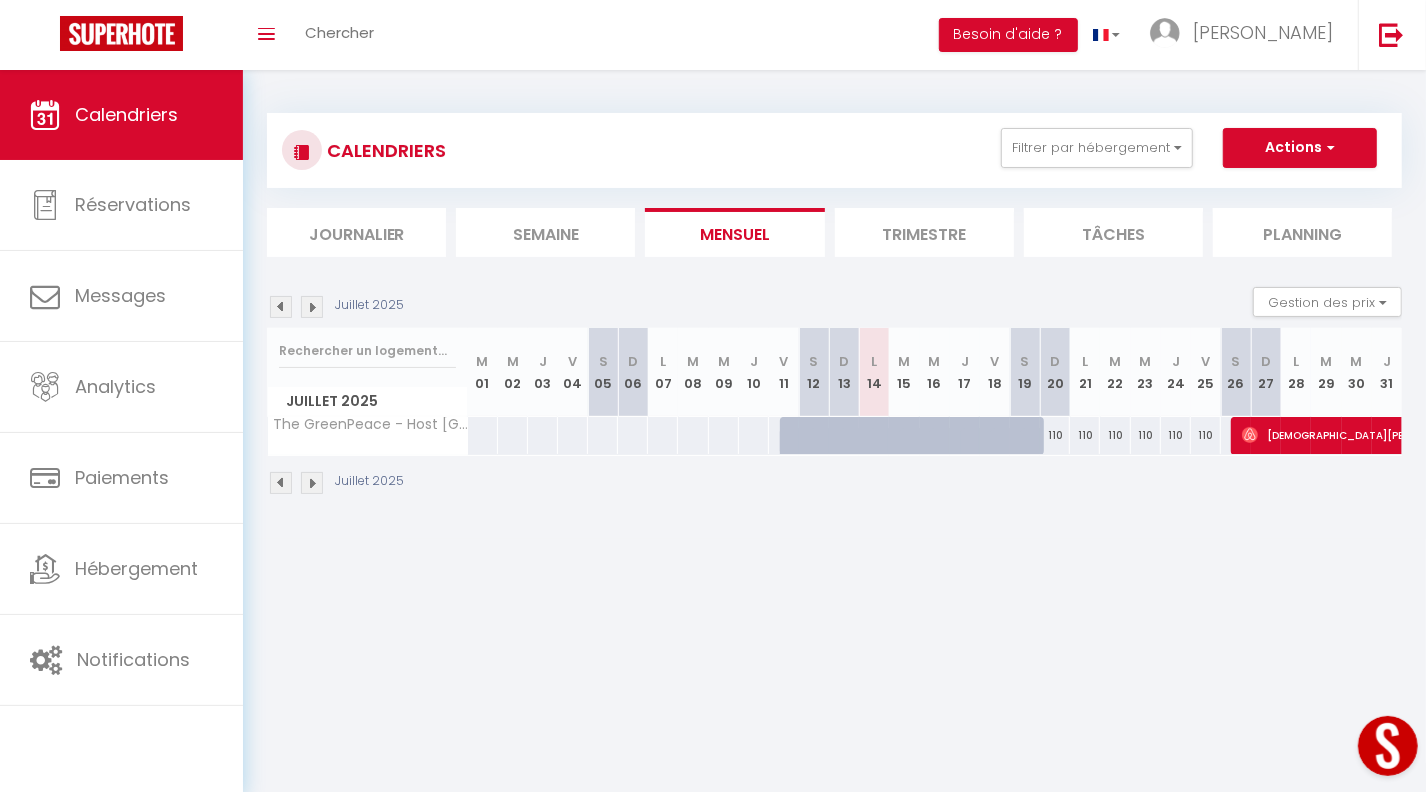 click at bounding box center (885, 447) 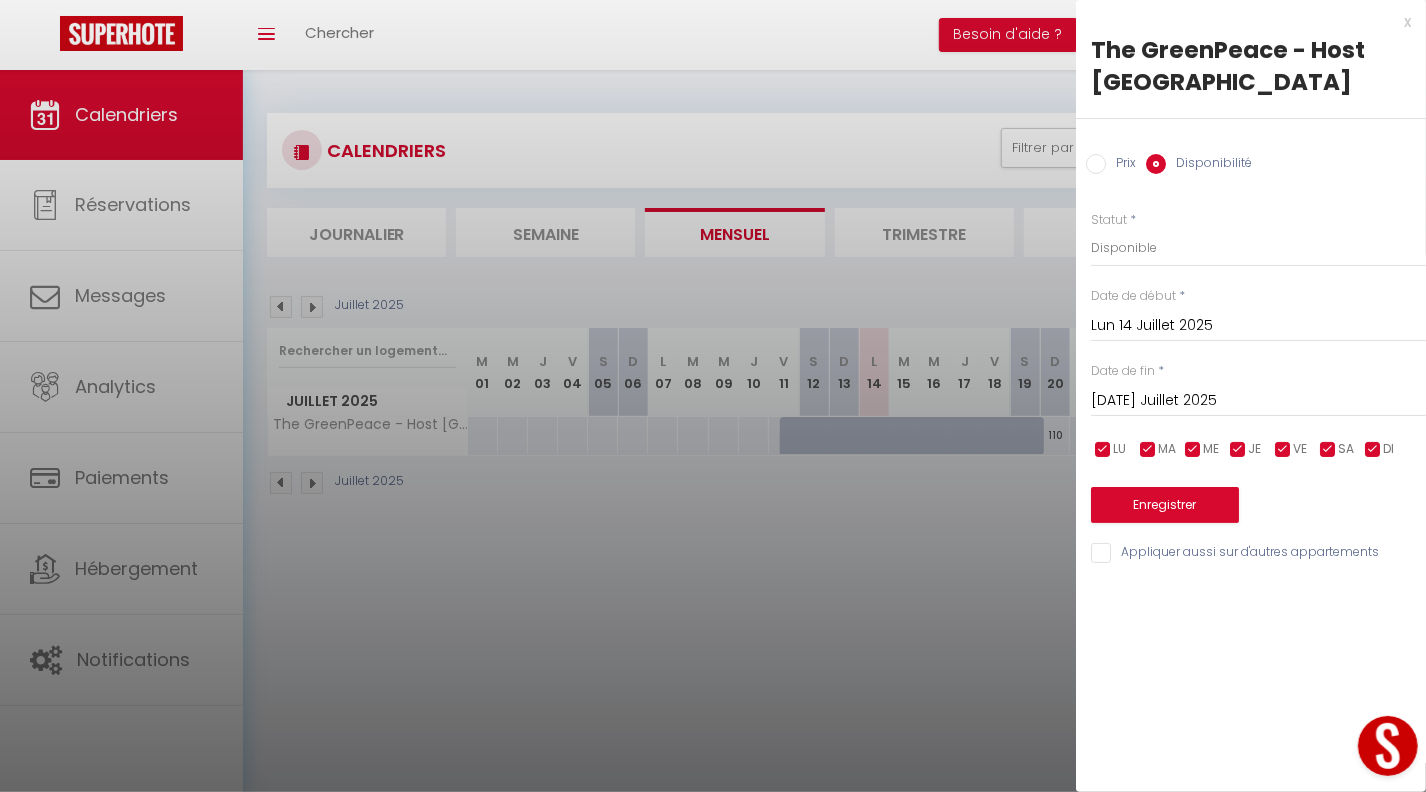 click at bounding box center [713, 396] 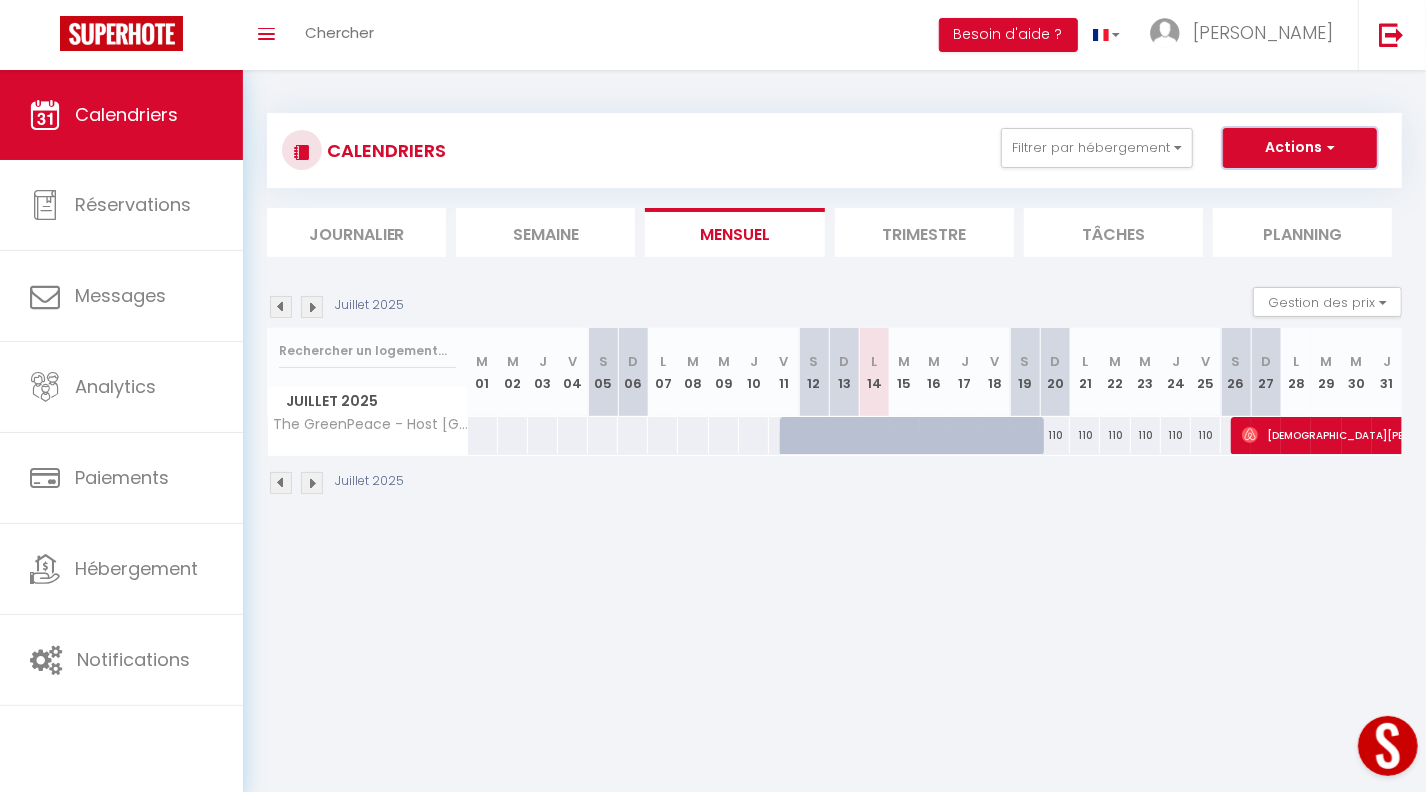 click on "Actions" at bounding box center (1300, 148) 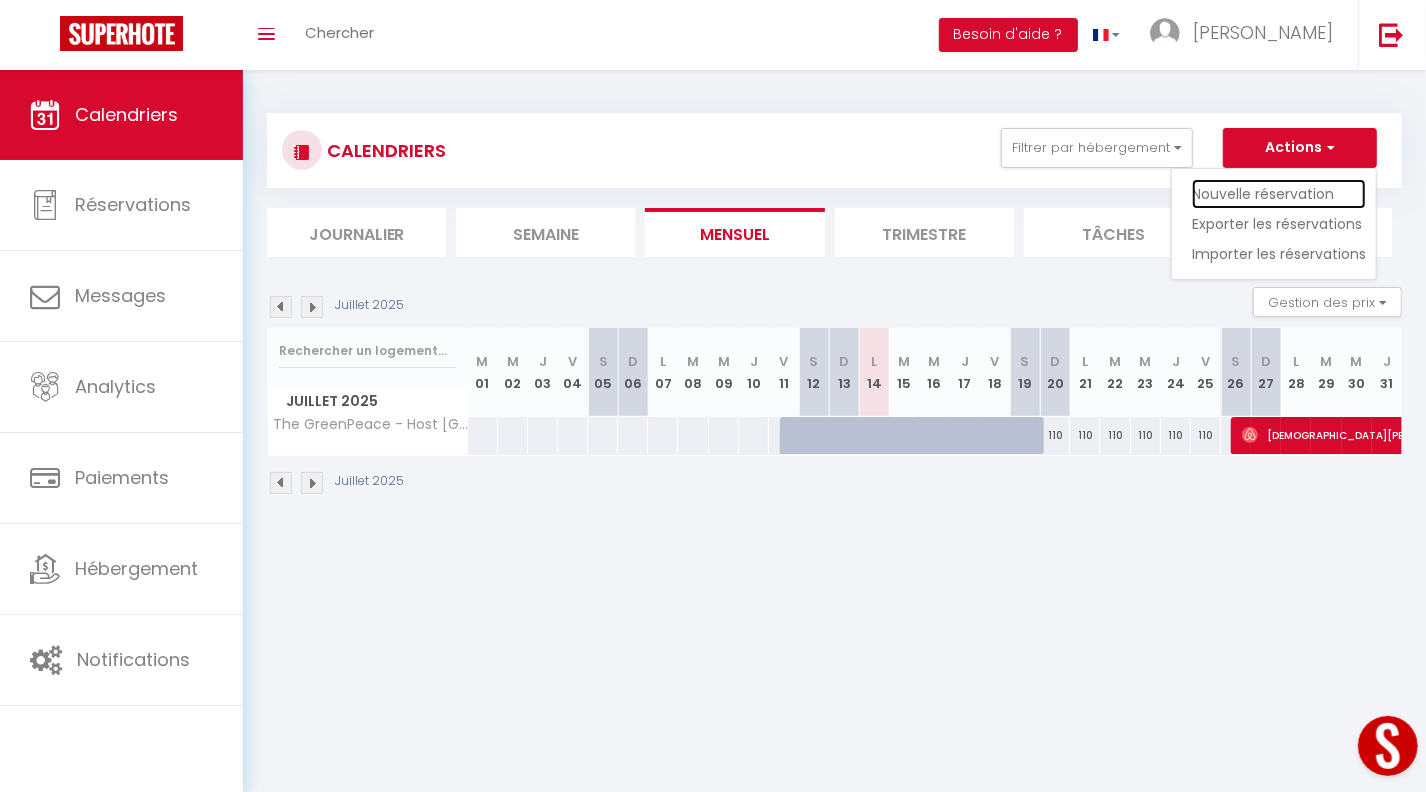 click on "Nouvelle réservation" at bounding box center [1279, 194] 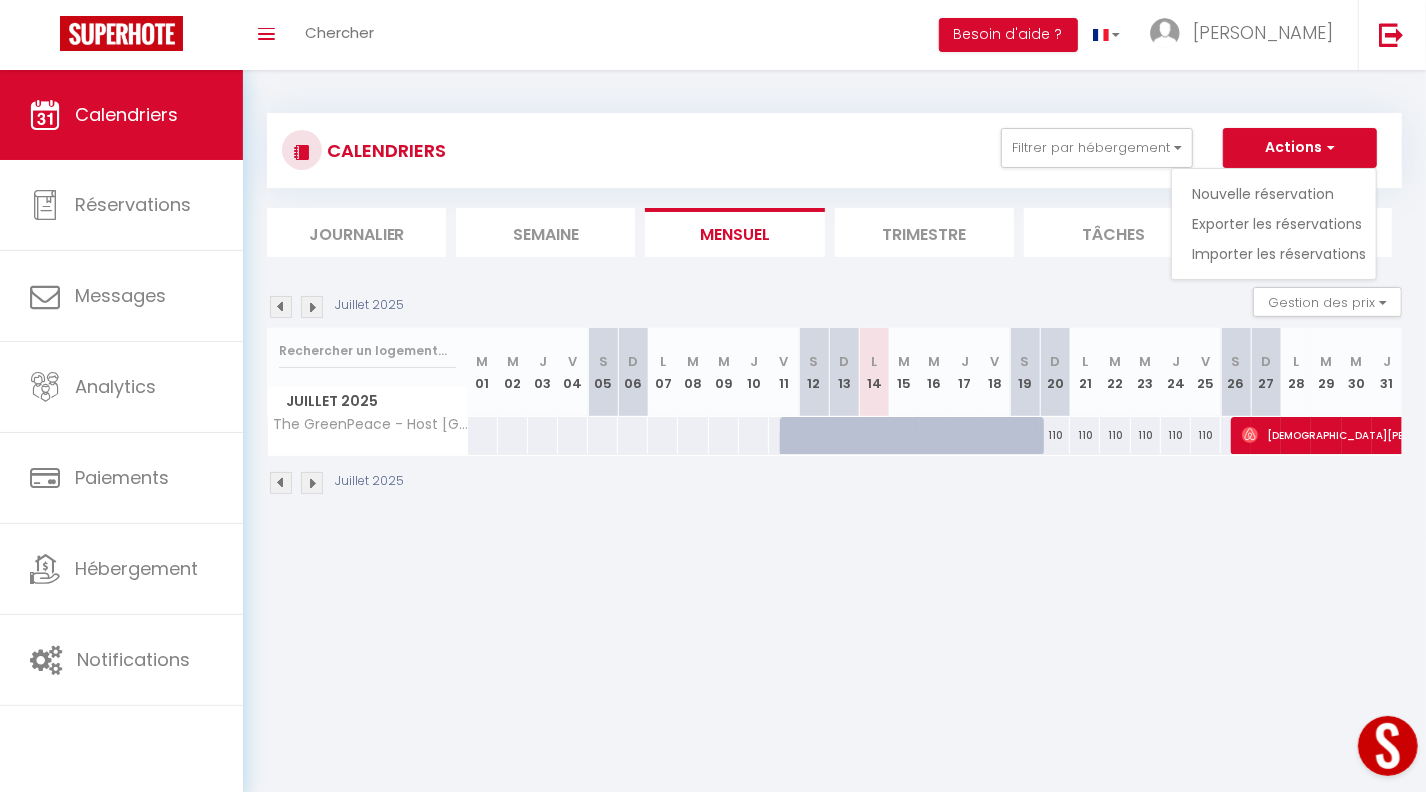 select 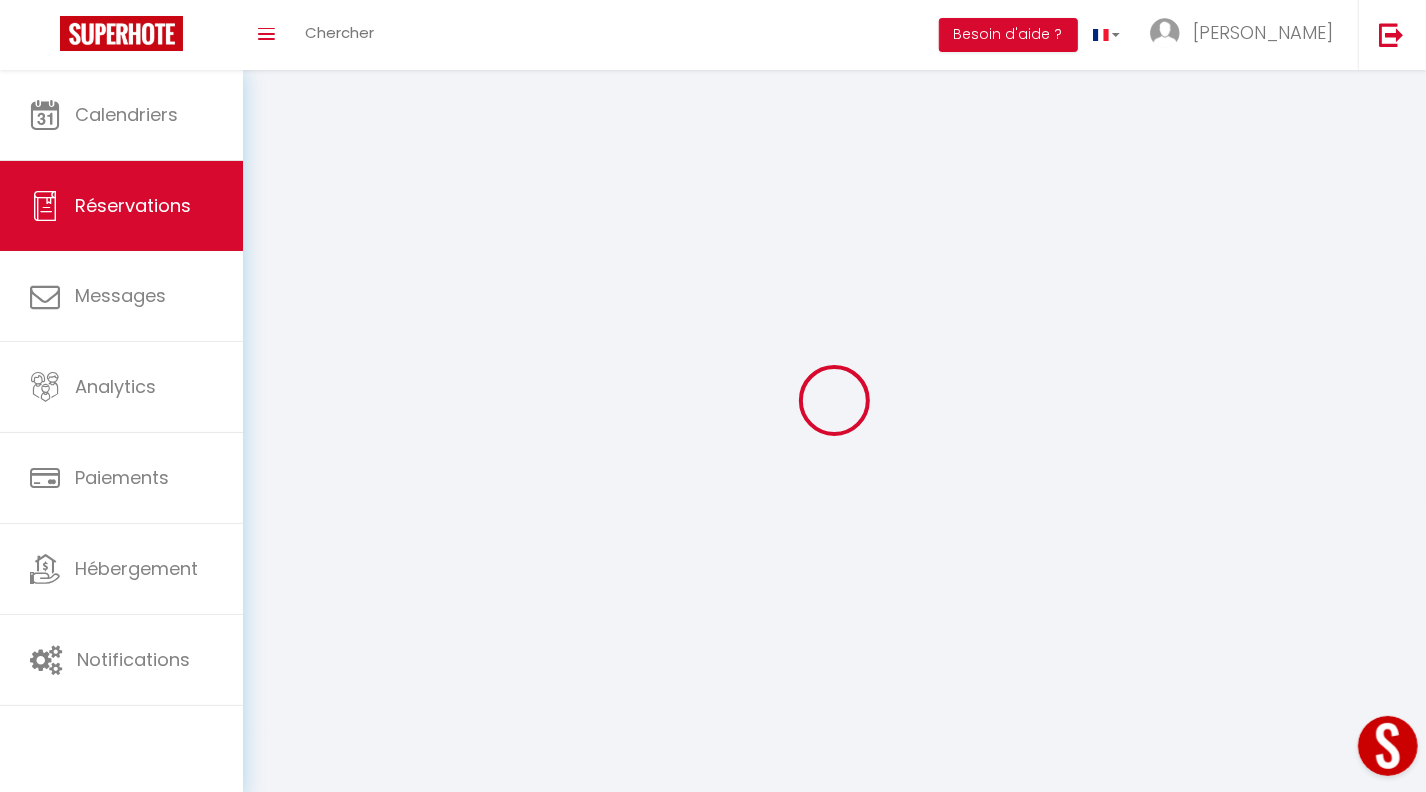 select 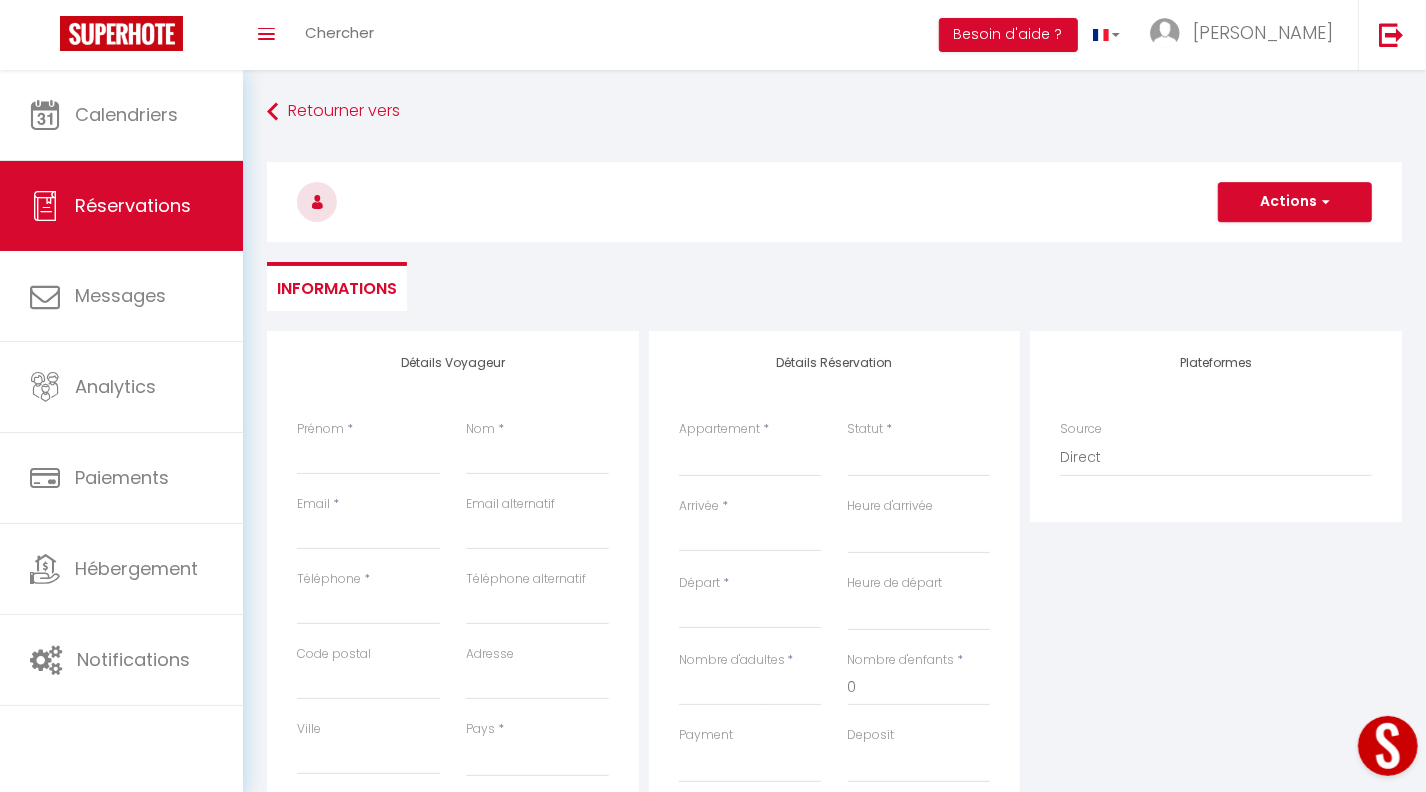 select 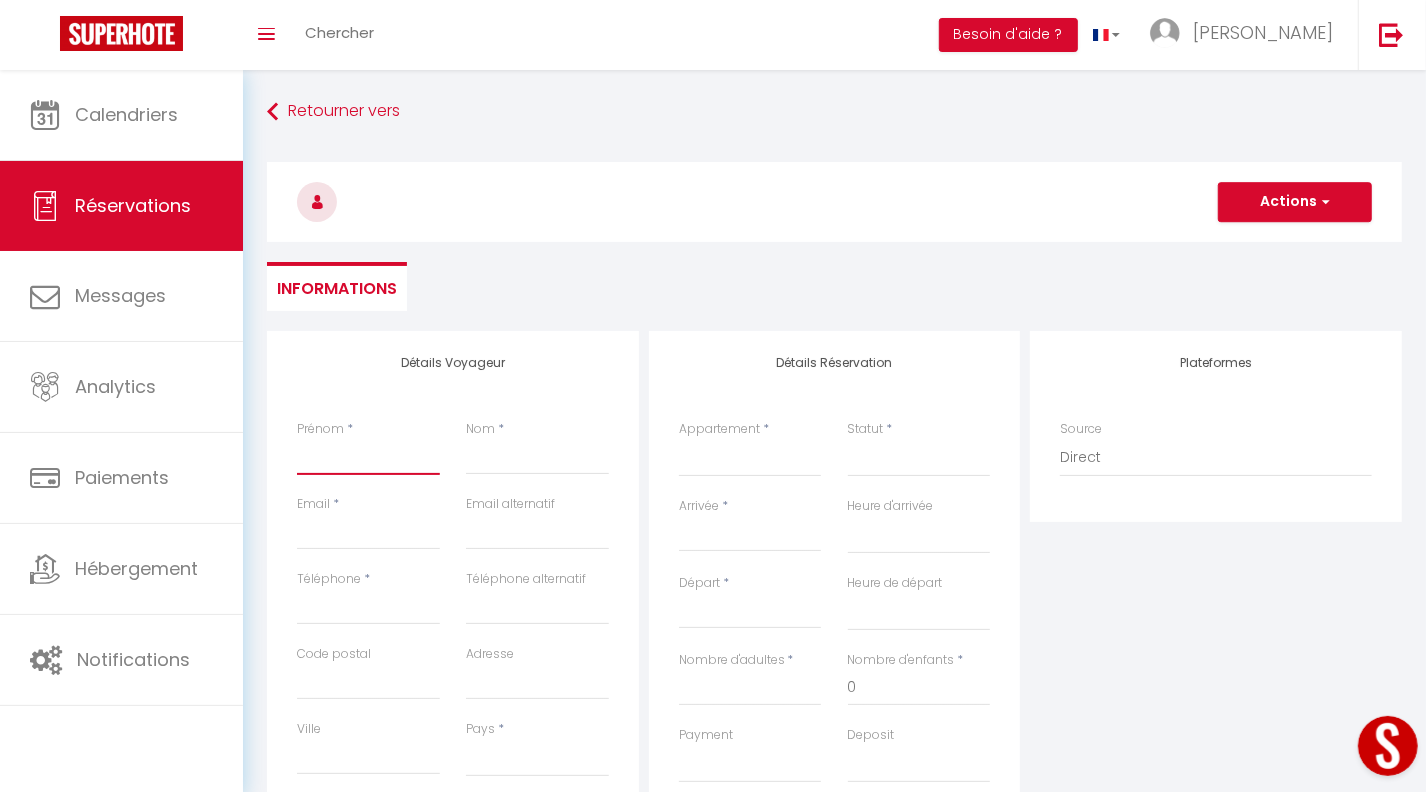 click on "Prénom" at bounding box center (368, 457) 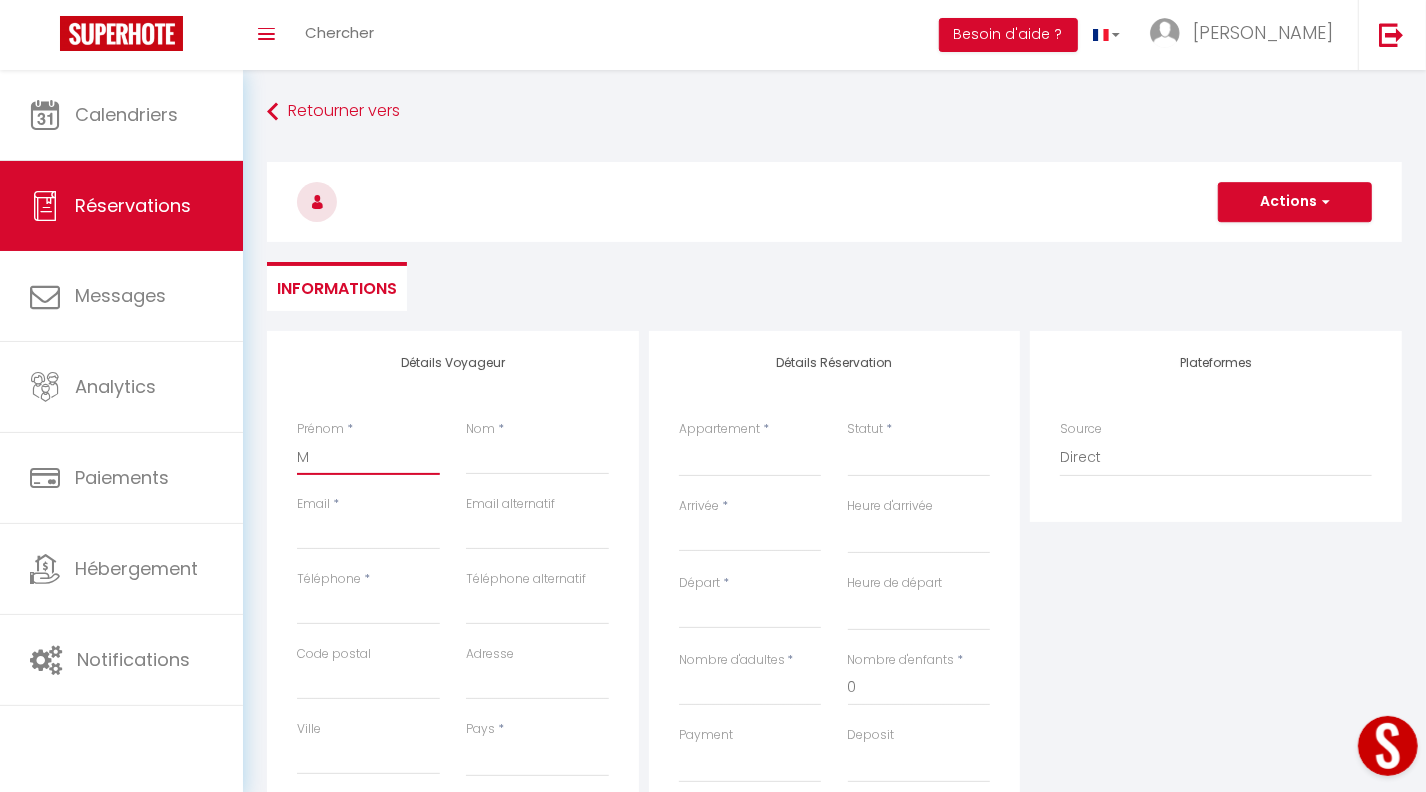 select 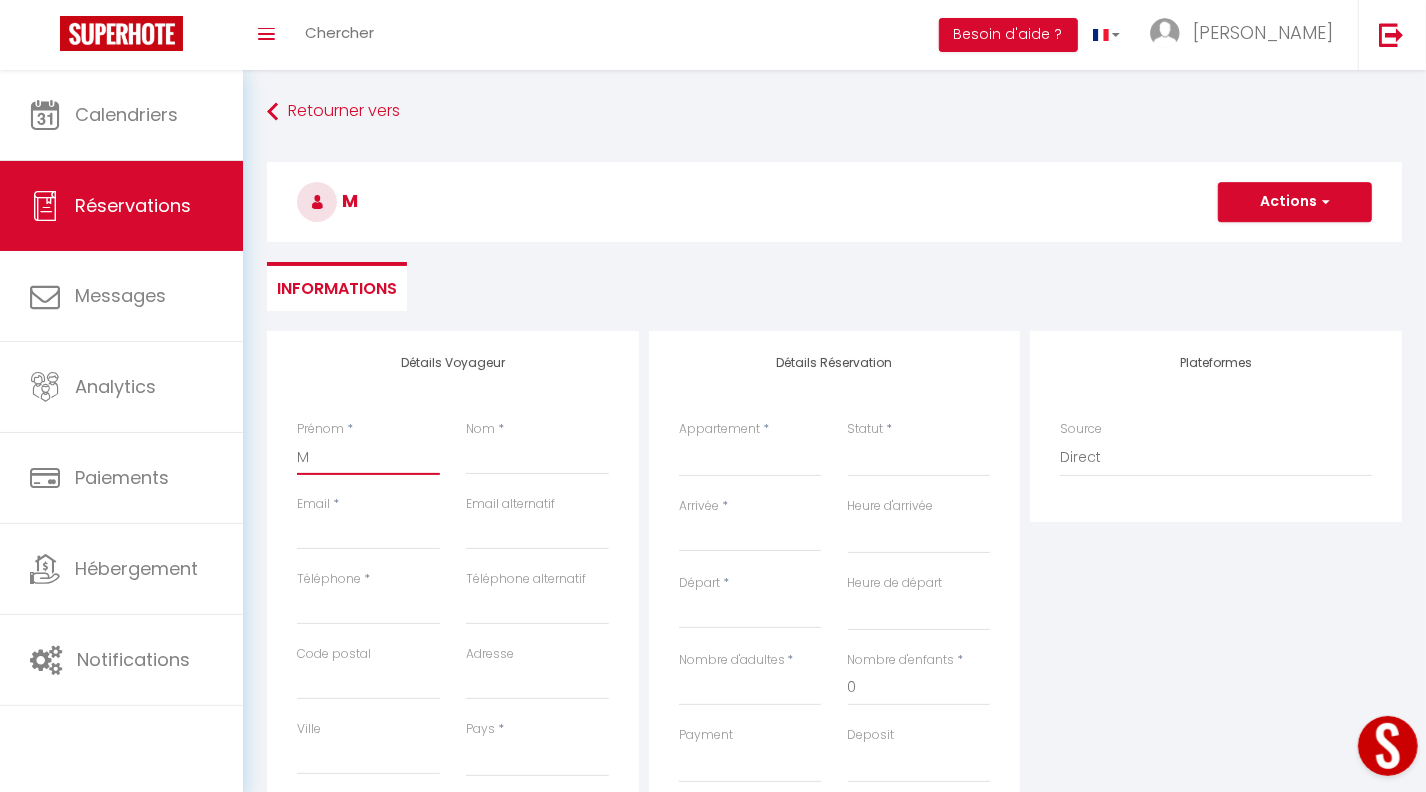 type on "Ma" 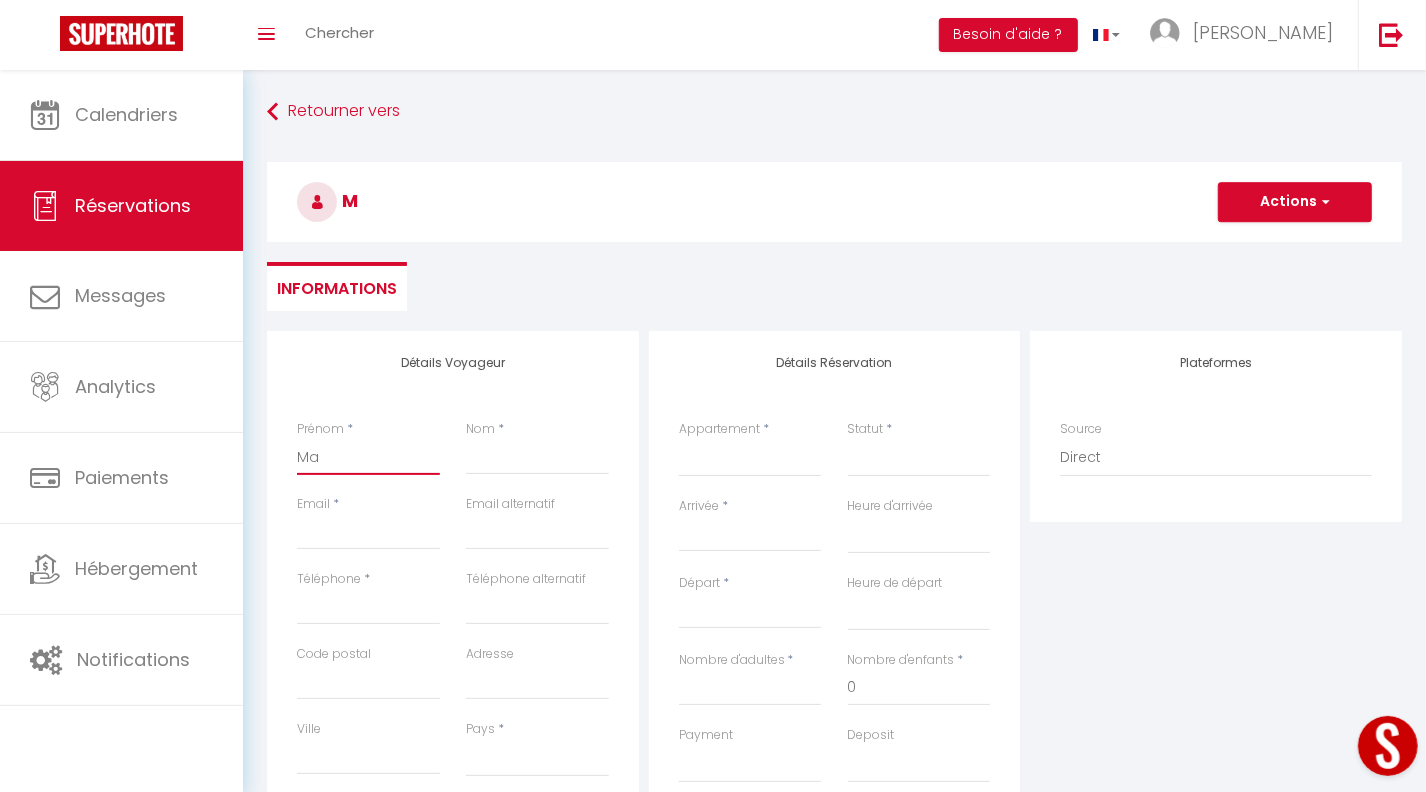 select 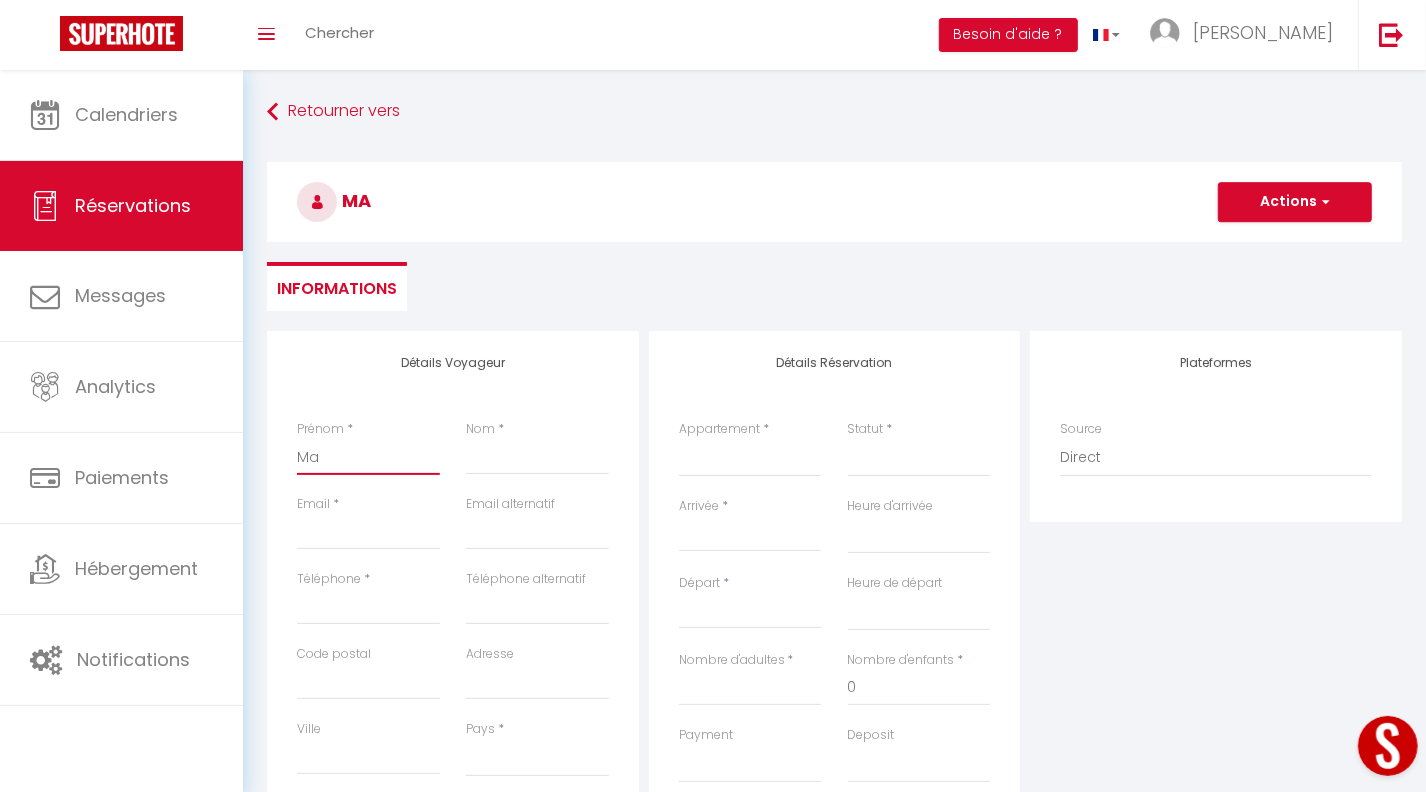 type on "Mat" 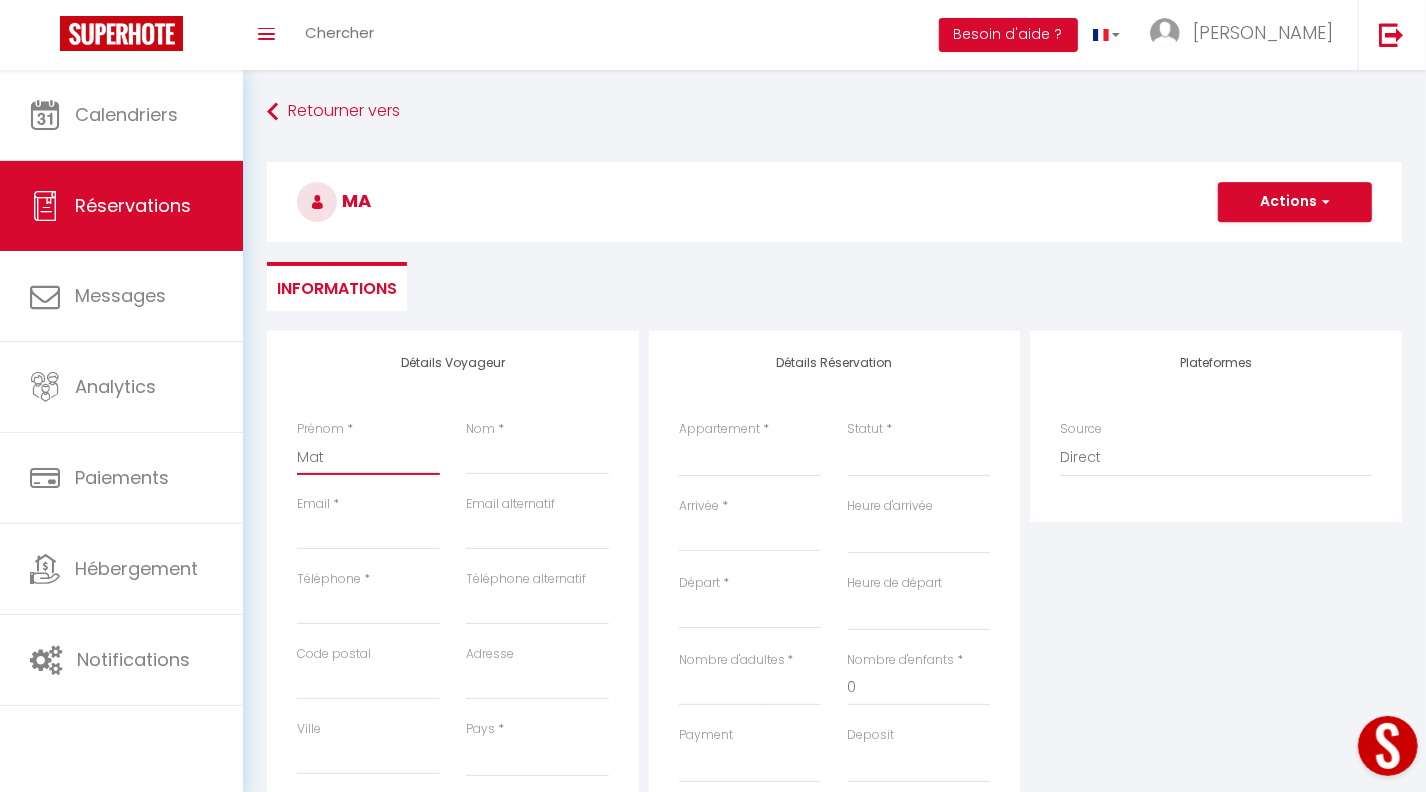 select 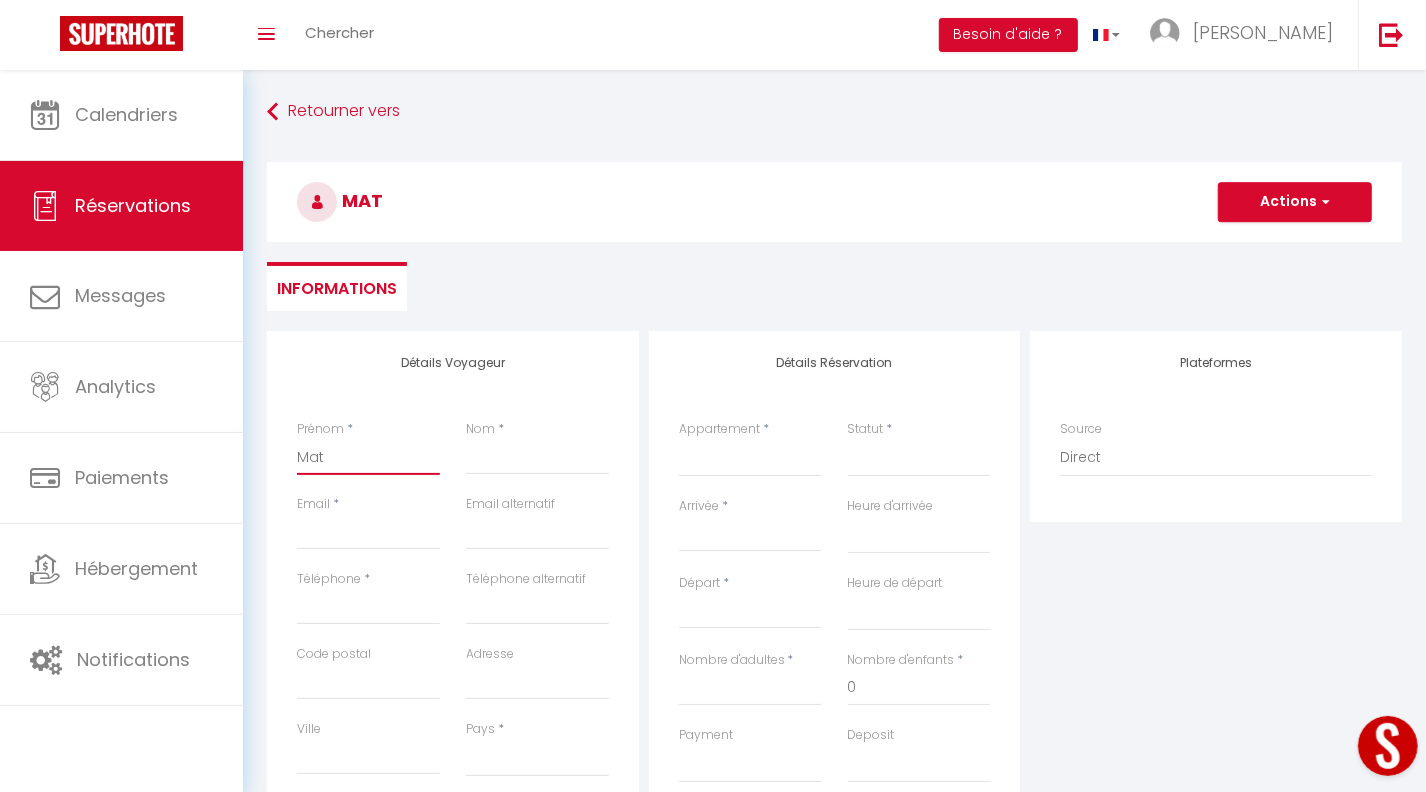 type on "Math" 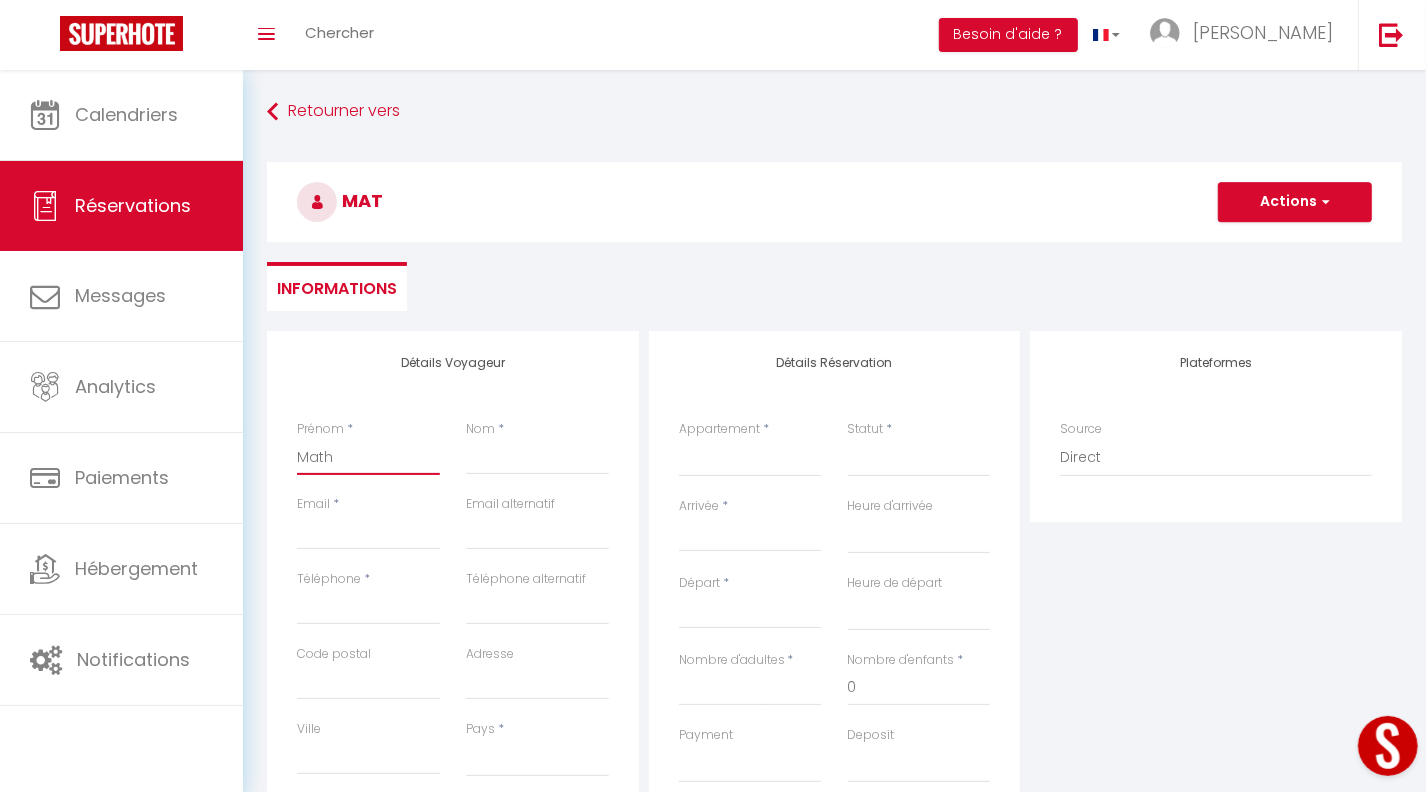 select 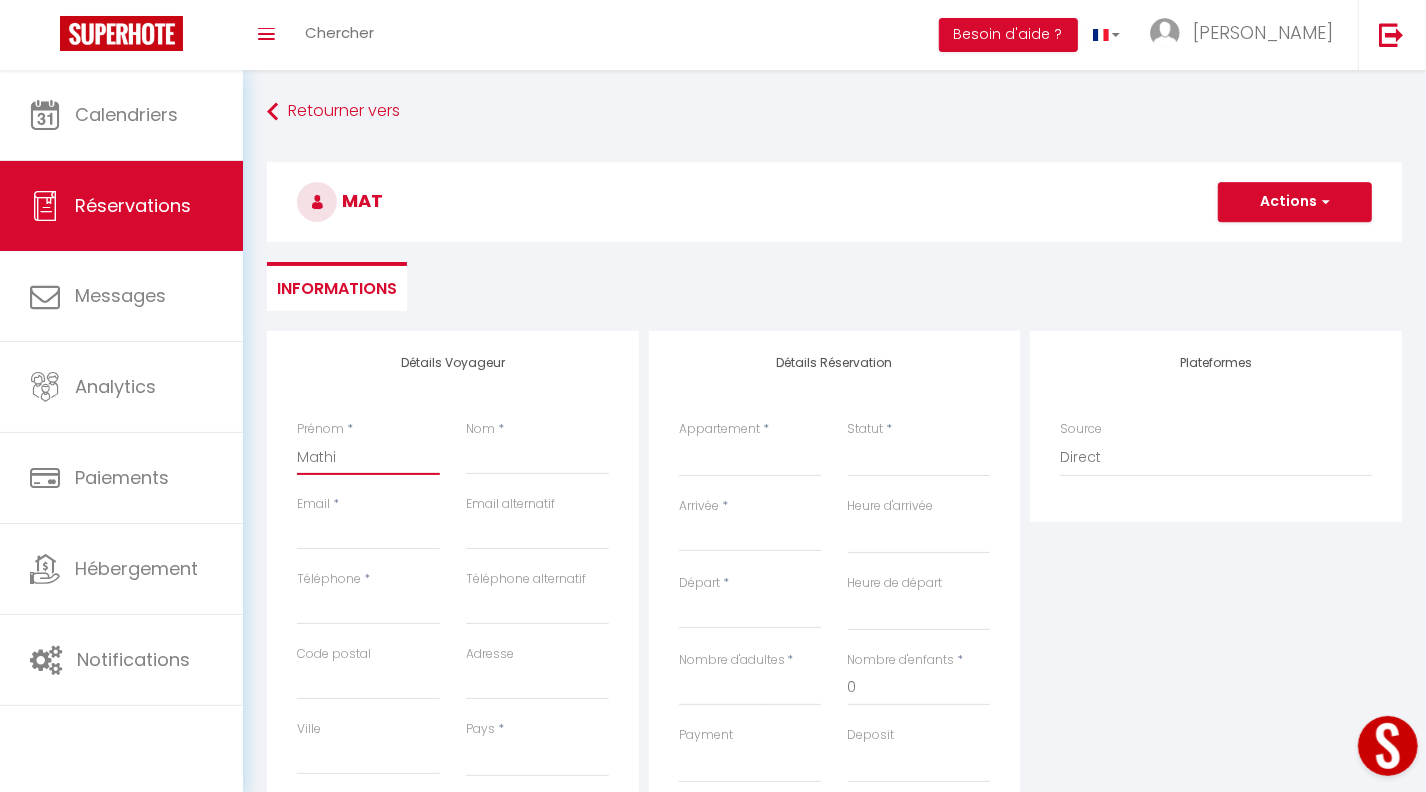 select 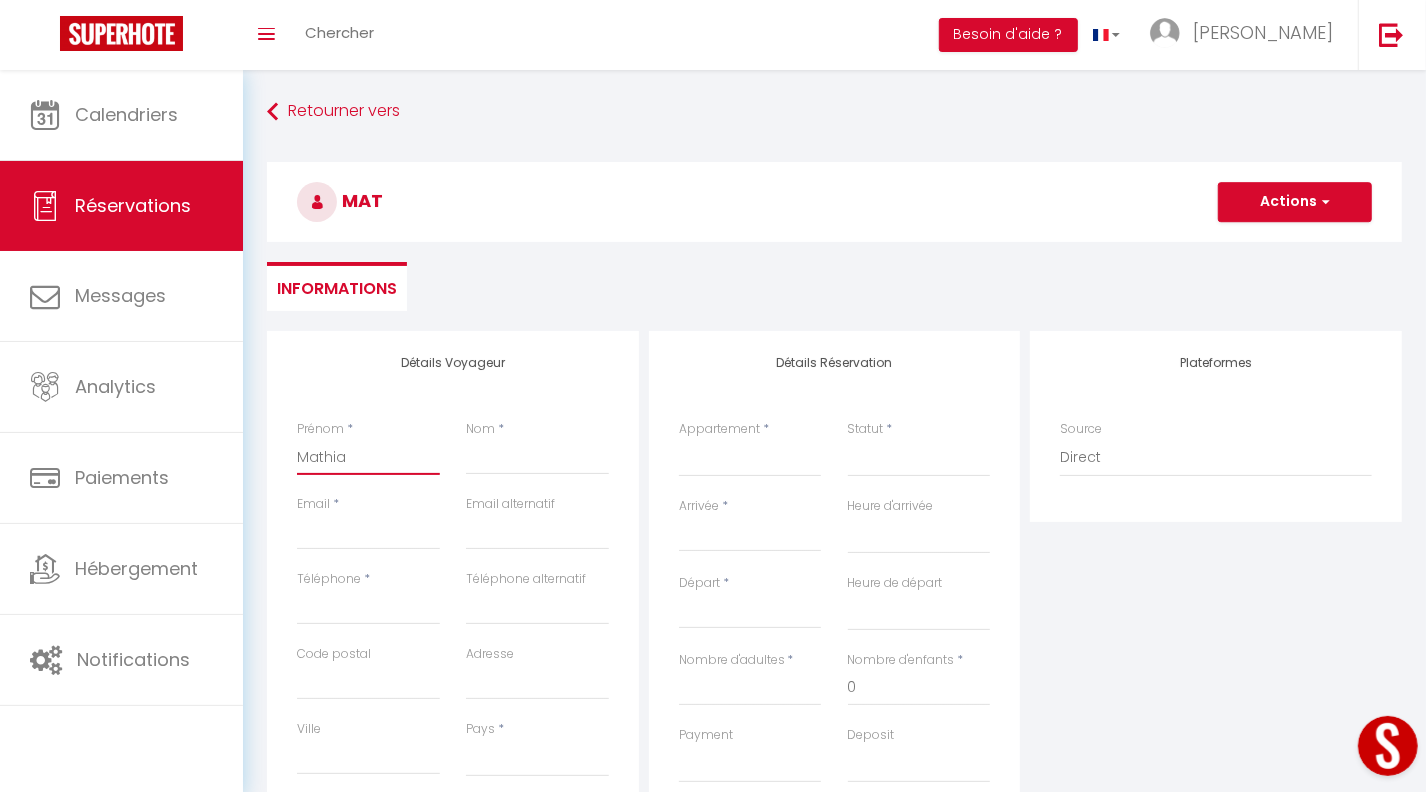 select 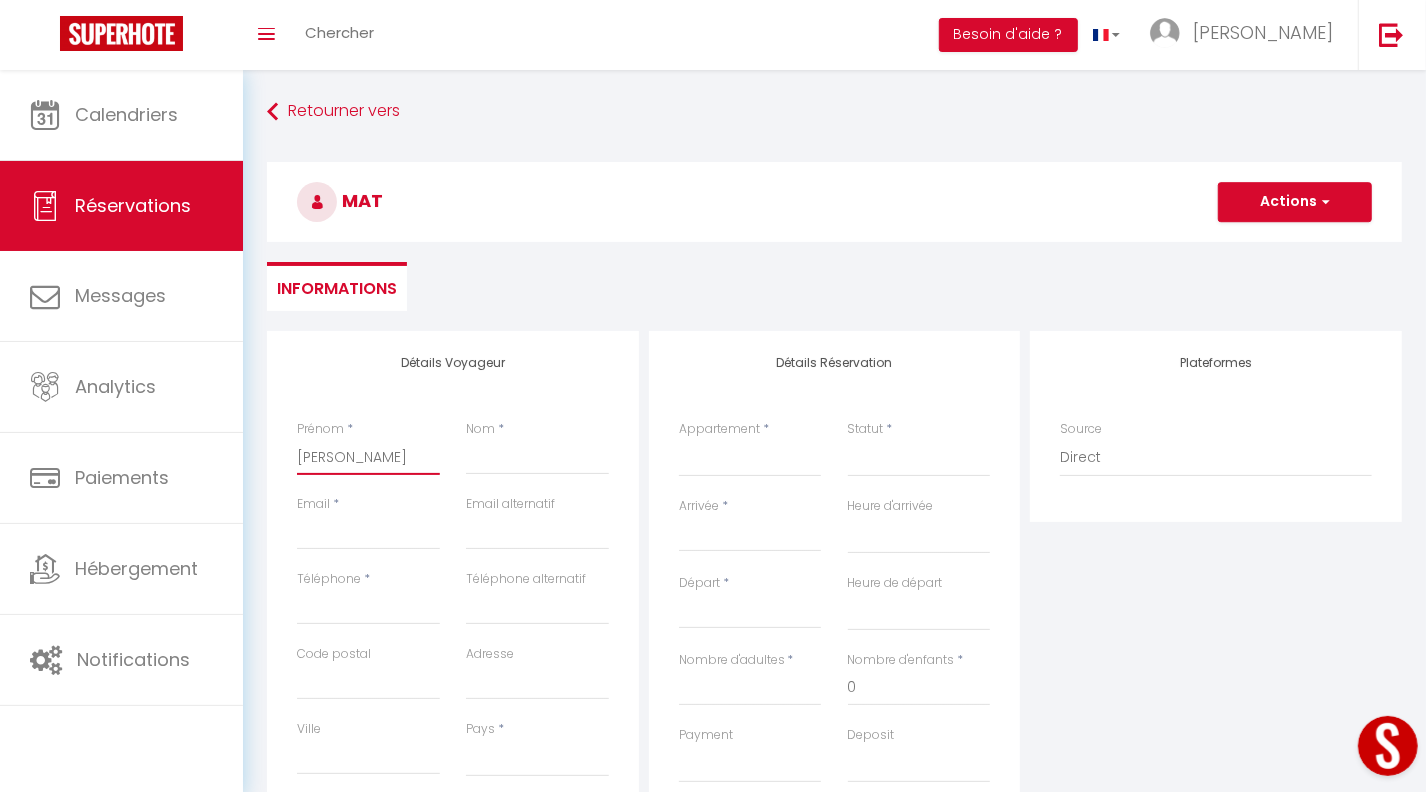 select 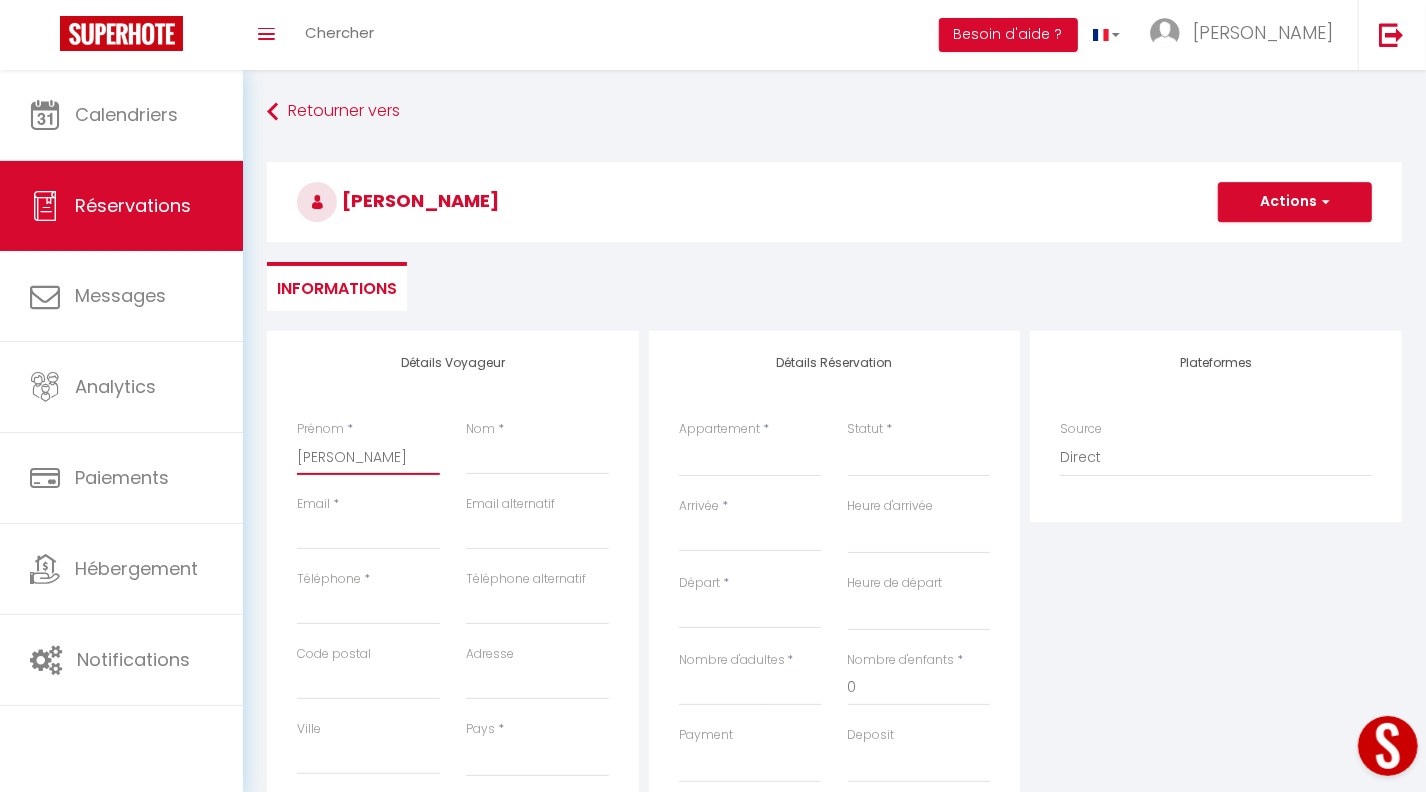 type 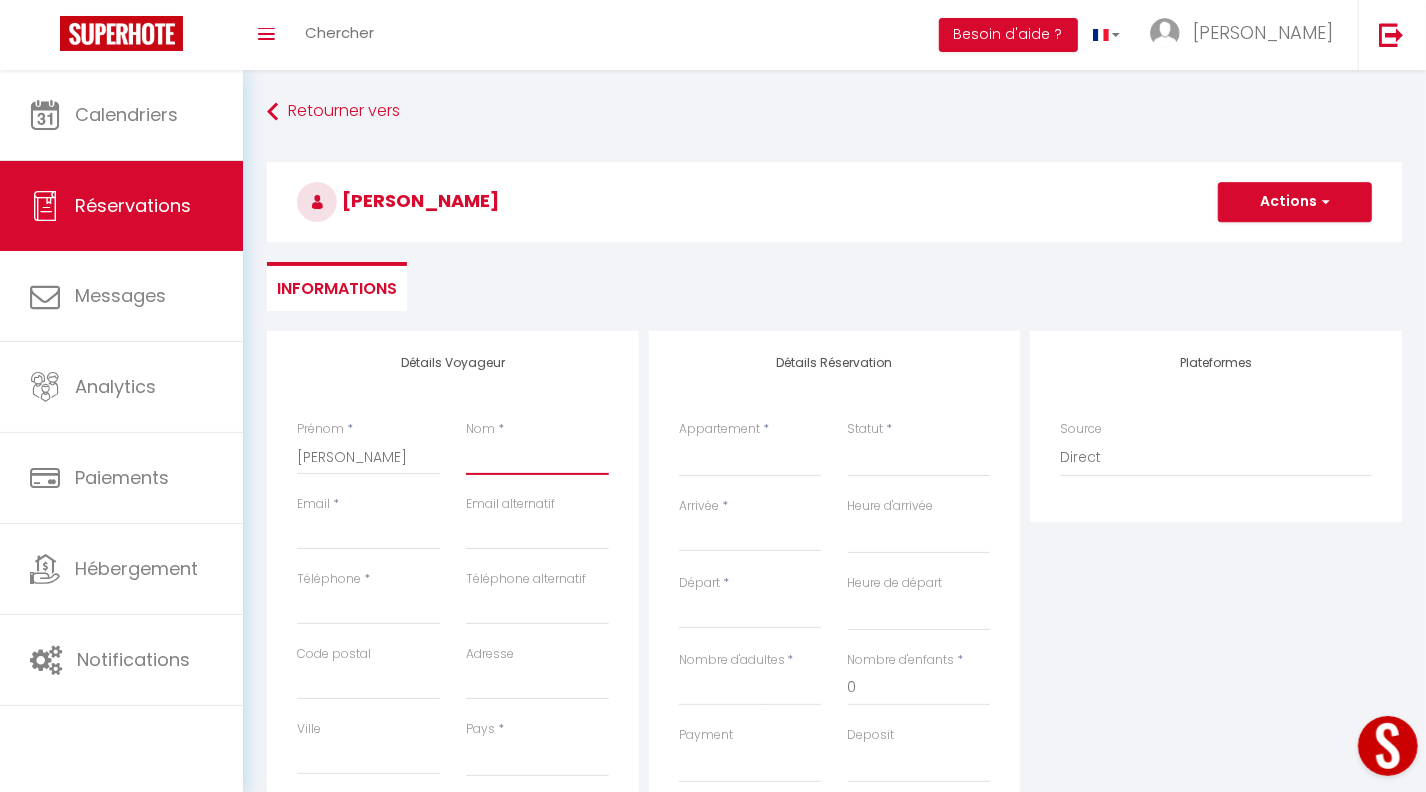 click on "Nom" at bounding box center (537, 457) 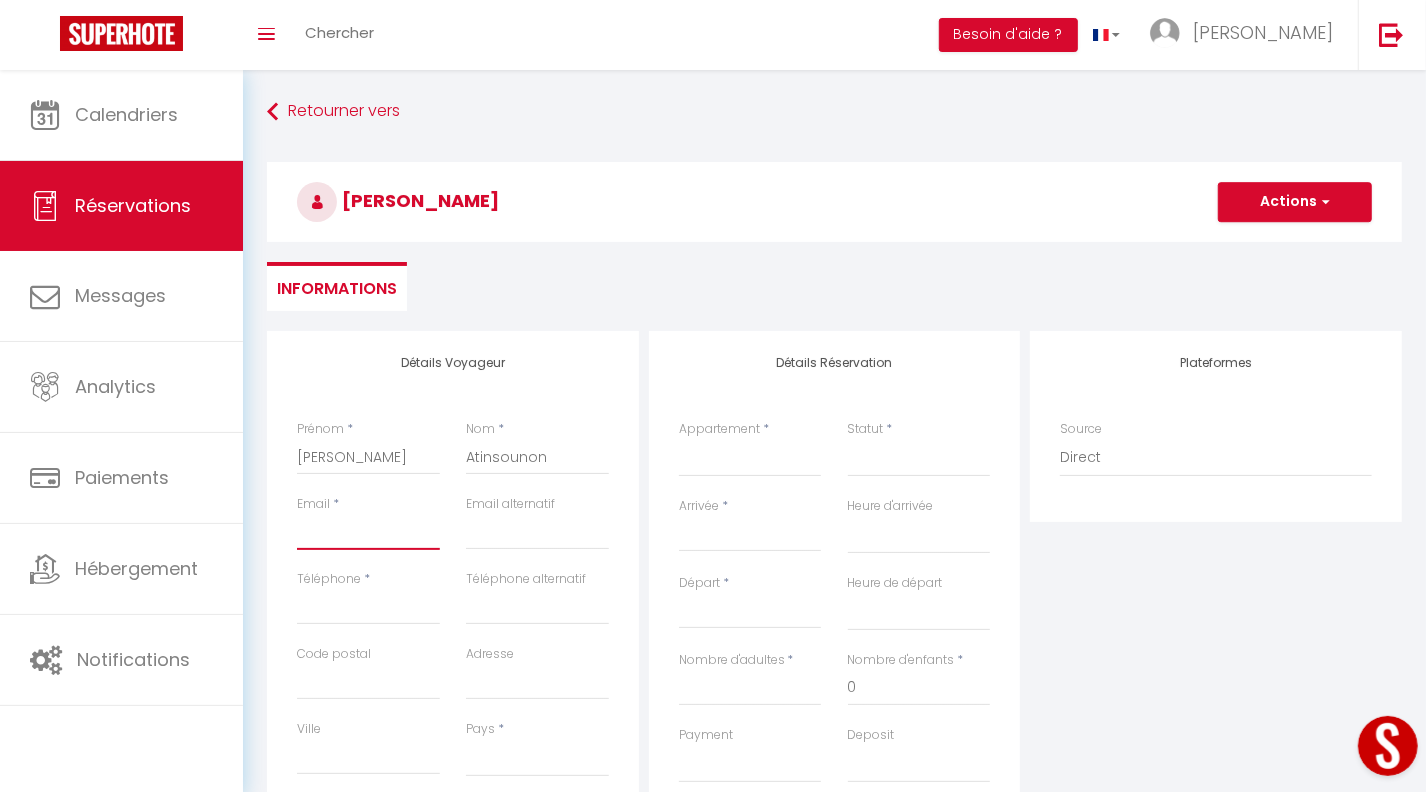click on "Email client" at bounding box center [368, 532] 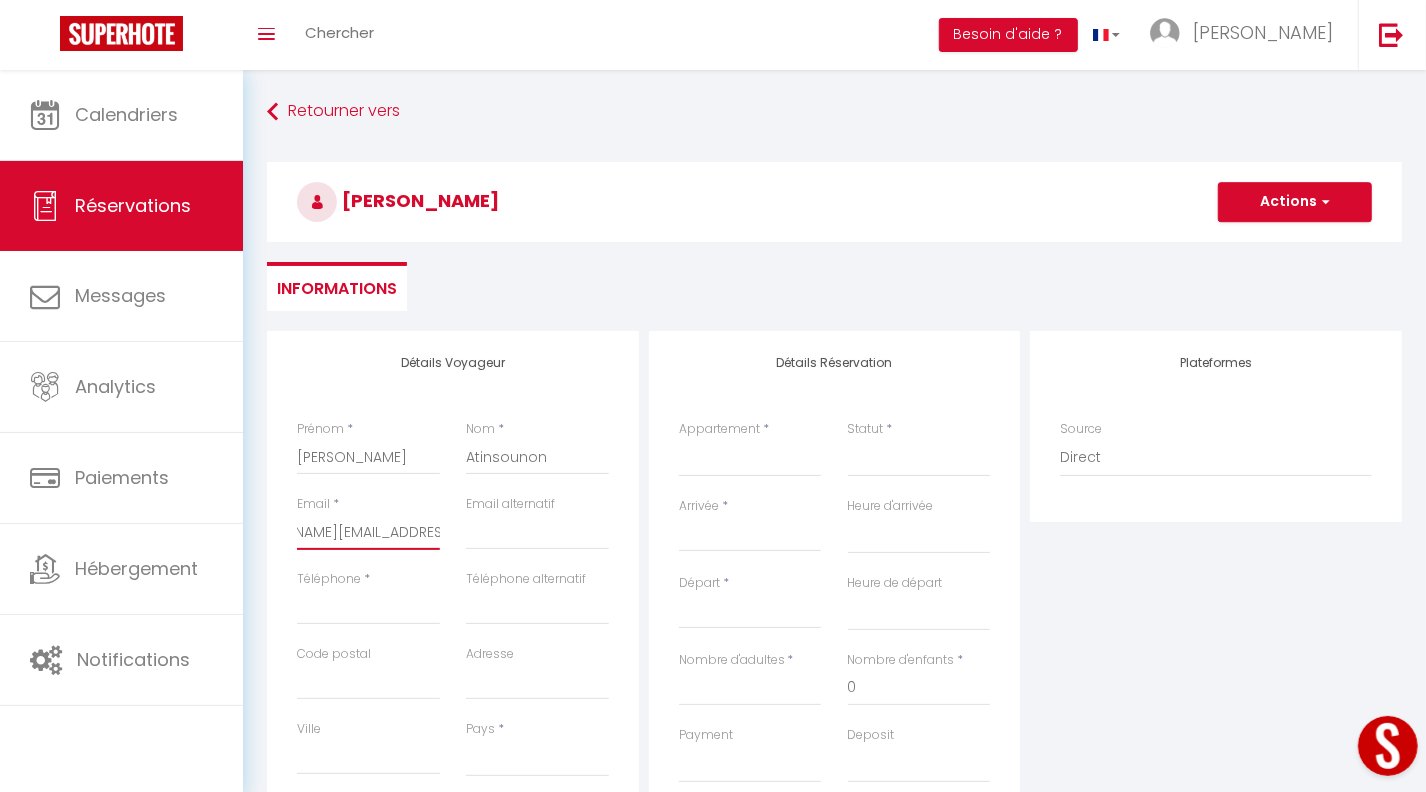 scroll, scrollTop: 0, scrollLeft: 83, axis: horizontal 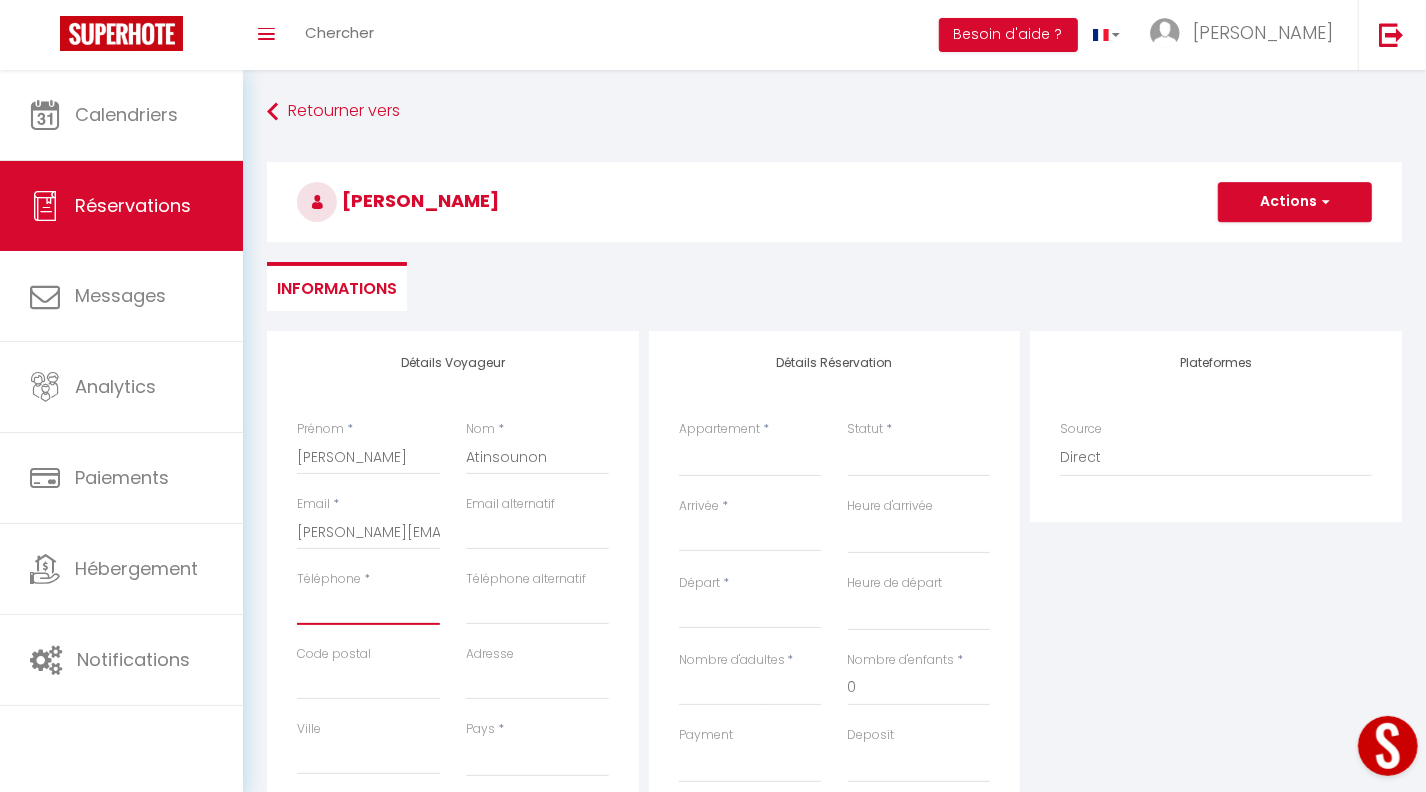 click on "Téléphone" at bounding box center (368, 607) 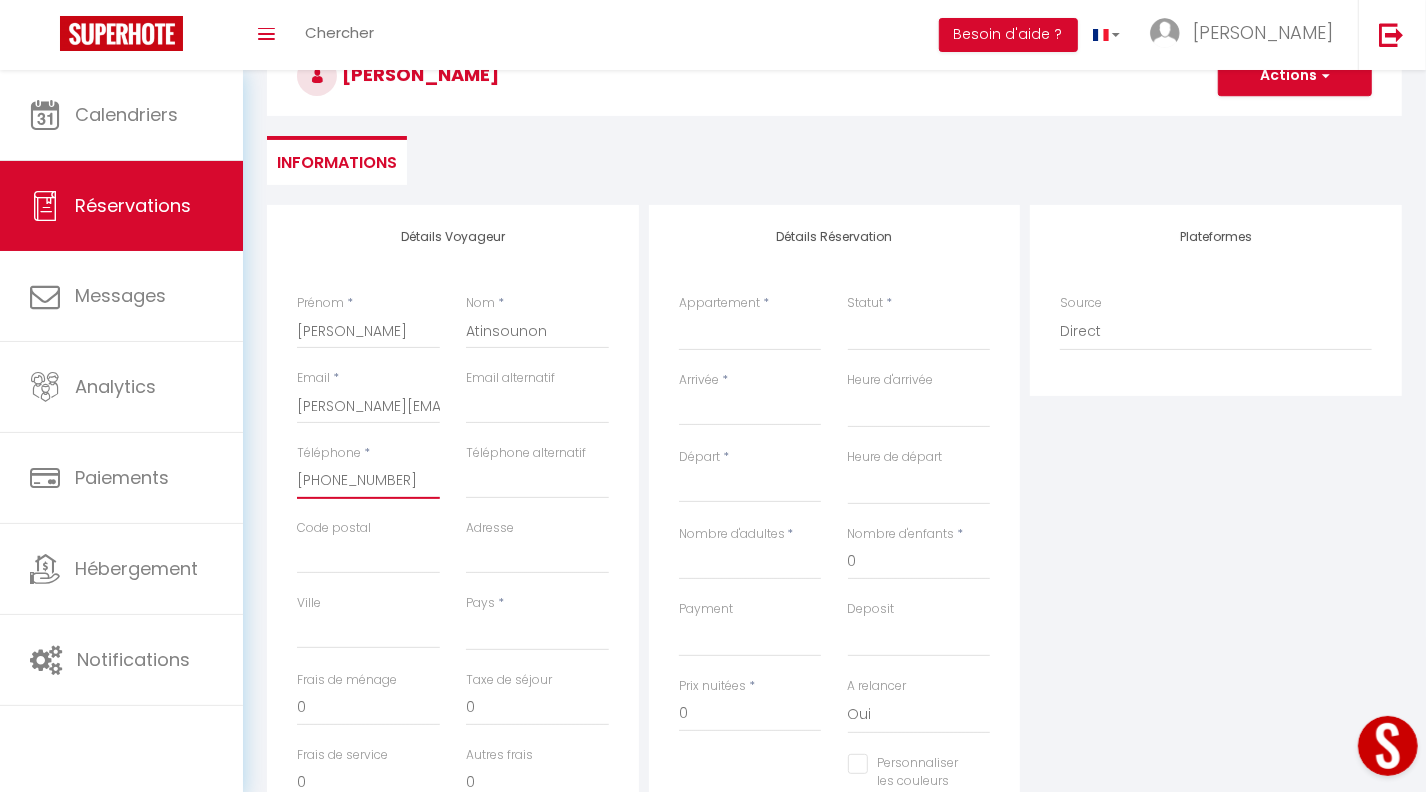 scroll, scrollTop: 152, scrollLeft: 0, axis: vertical 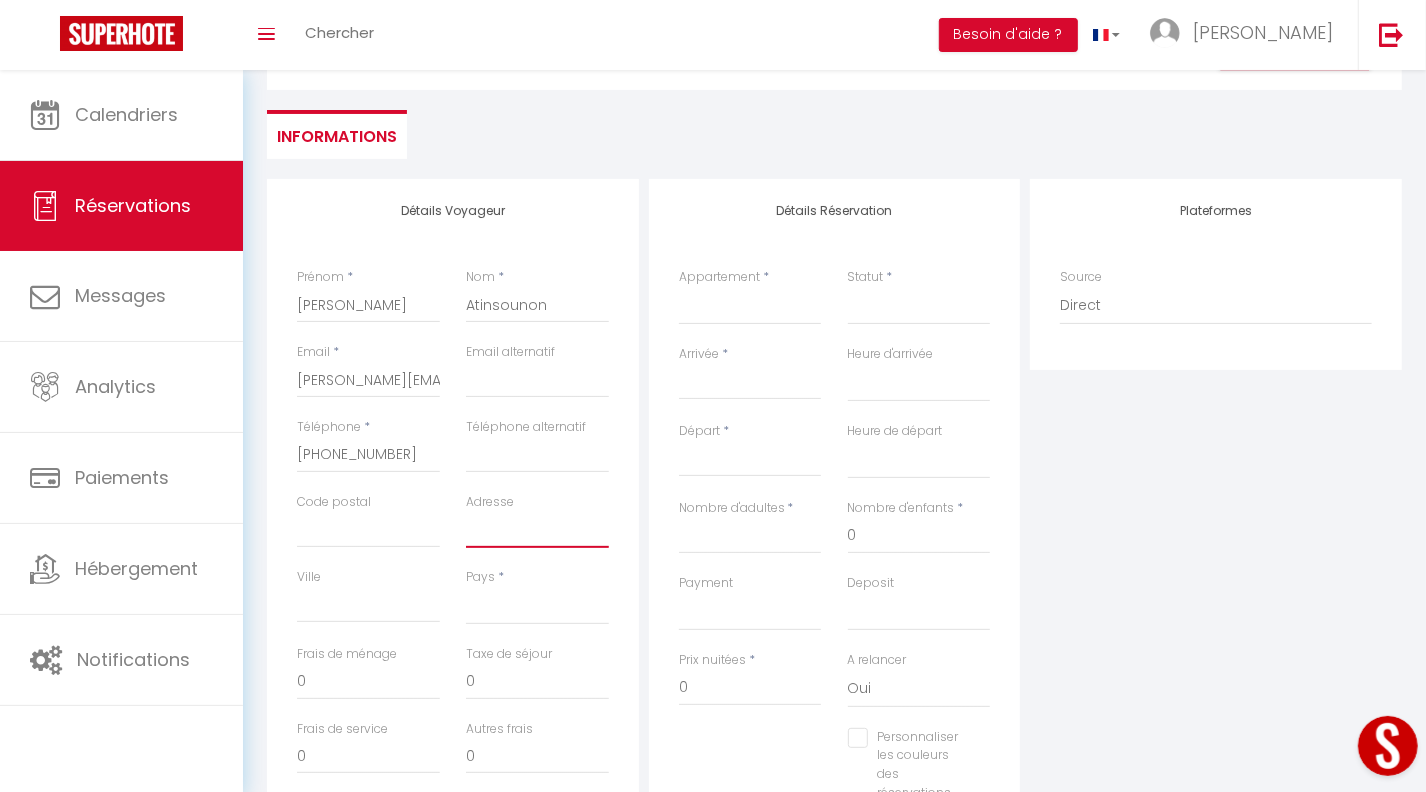 click on "Adresse" at bounding box center [537, 530] 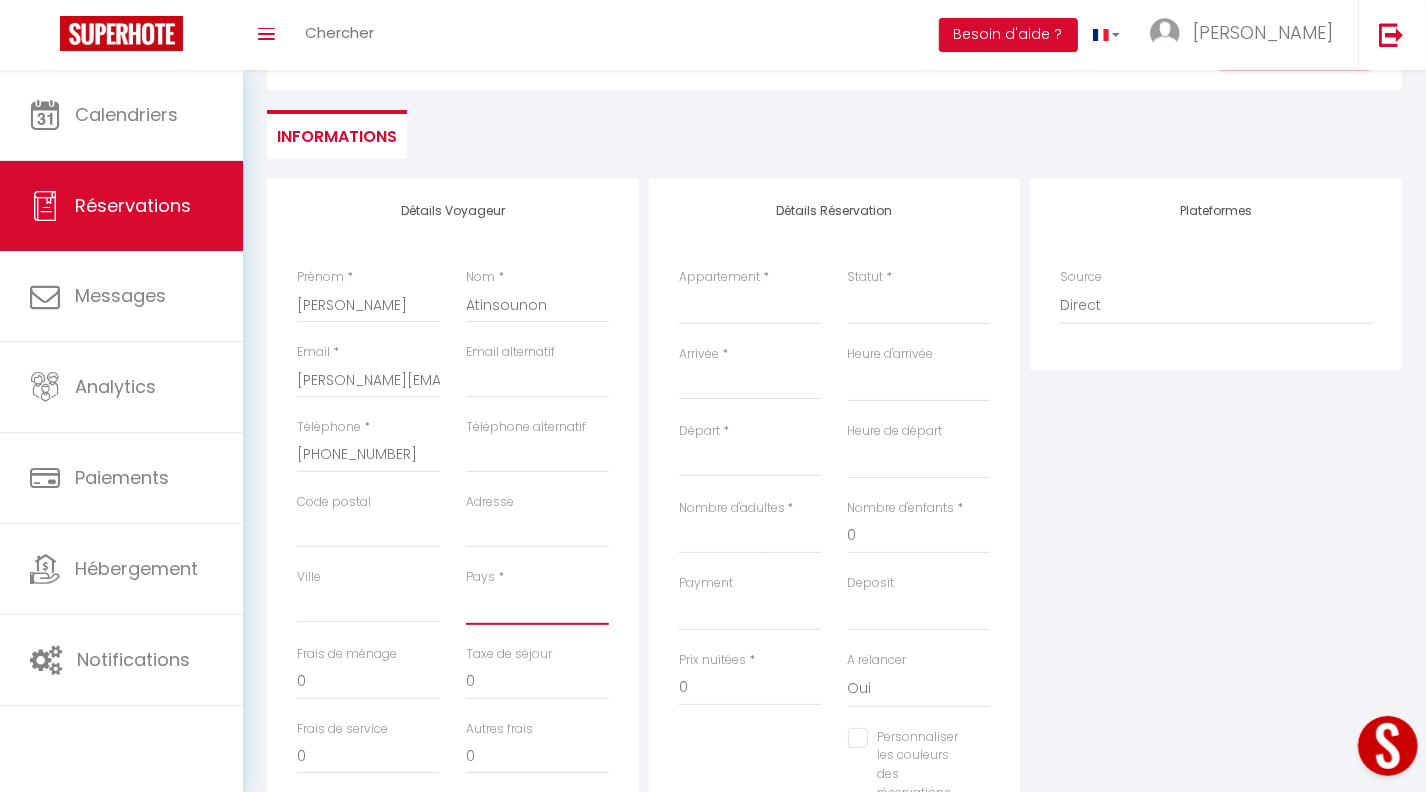 click on "[GEOGRAPHIC_DATA]
[GEOGRAPHIC_DATA]
[GEOGRAPHIC_DATA]
[GEOGRAPHIC_DATA]
[GEOGRAPHIC_DATA]
[US_STATE]
[GEOGRAPHIC_DATA]
[GEOGRAPHIC_DATA]
[GEOGRAPHIC_DATA]
[GEOGRAPHIC_DATA]
[GEOGRAPHIC_DATA]
[GEOGRAPHIC_DATA]
[GEOGRAPHIC_DATA]
[GEOGRAPHIC_DATA]
[GEOGRAPHIC_DATA]
[GEOGRAPHIC_DATA]
[GEOGRAPHIC_DATA]
[GEOGRAPHIC_DATA]
[GEOGRAPHIC_DATA]
[GEOGRAPHIC_DATA]
[GEOGRAPHIC_DATA]
[GEOGRAPHIC_DATA]
[GEOGRAPHIC_DATA]
[GEOGRAPHIC_DATA]" at bounding box center [537, 606] 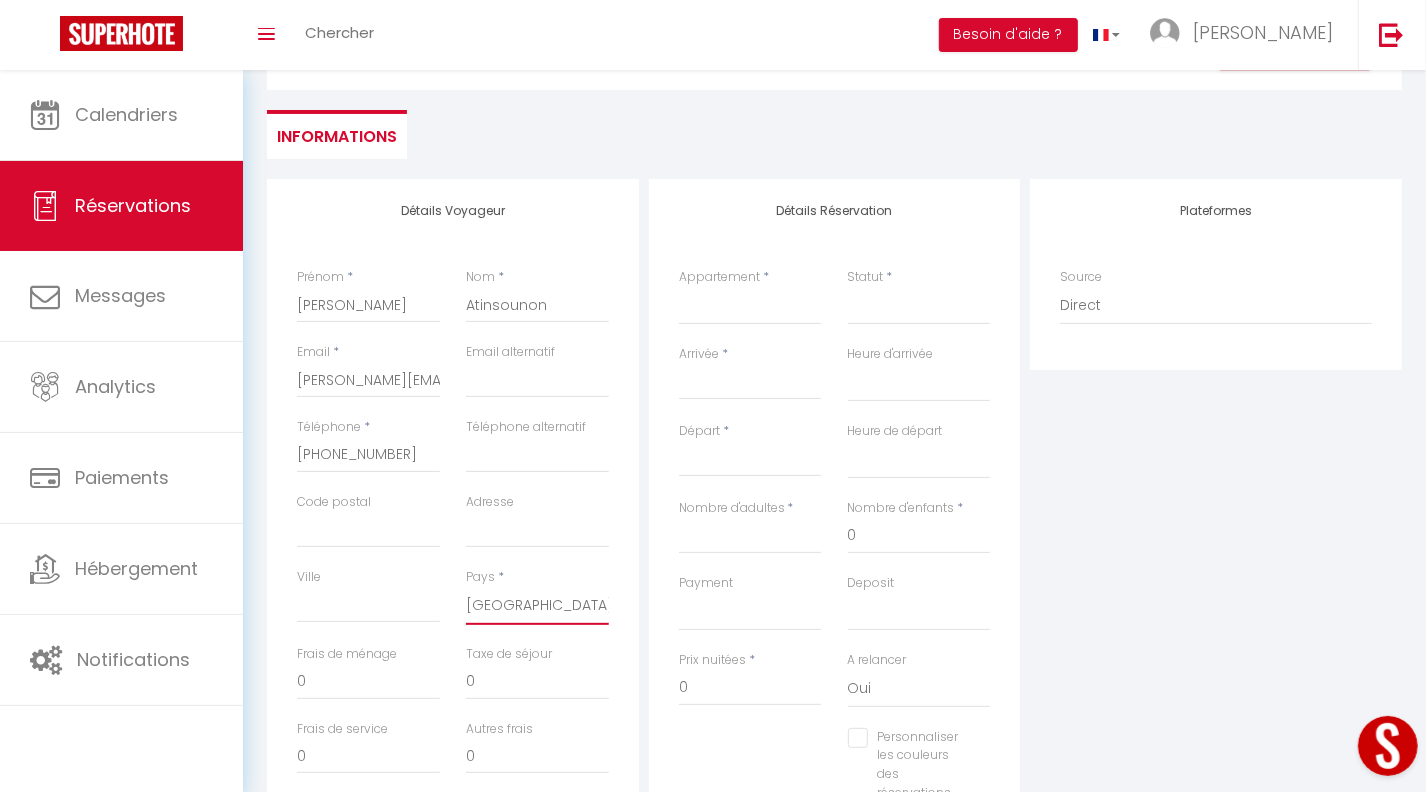 click on "[GEOGRAPHIC_DATA]
[GEOGRAPHIC_DATA]
[GEOGRAPHIC_DATA]
[GEOGRAPHIC_DATA]
[GEOGRAPHIC_DATA]
[US_STATE]
[GEOGRAPHIC_DATA]
[GEOGRAPHIC_DATA]
[GEOGRAPHIC_DATA]
[GEOGRAPHIC_DATA]
[GEOGRAPHIC_DATA]
[GEOGRAPHIC_DATA]
[GEOGRAPHIC_DATA]
[GEOGRAPHIC_DATA]
[GEOGRAPHIC_DATA]
[GEOGRAPHIC_DATA]
[GEOGRAPHIC_DATA]
[GEOGRAPHIC_DATA]
[GEOGRAPHIC_DATA]
[GEOGRAPHIC_DATA]
[GEOGRAPHIC_DATA]
[GEOGRAPHIC_DATA]
[GEOGRAPHIC_DATA]
[GEOGRAPHIC_DATA]" at bounding box center [537, 606] 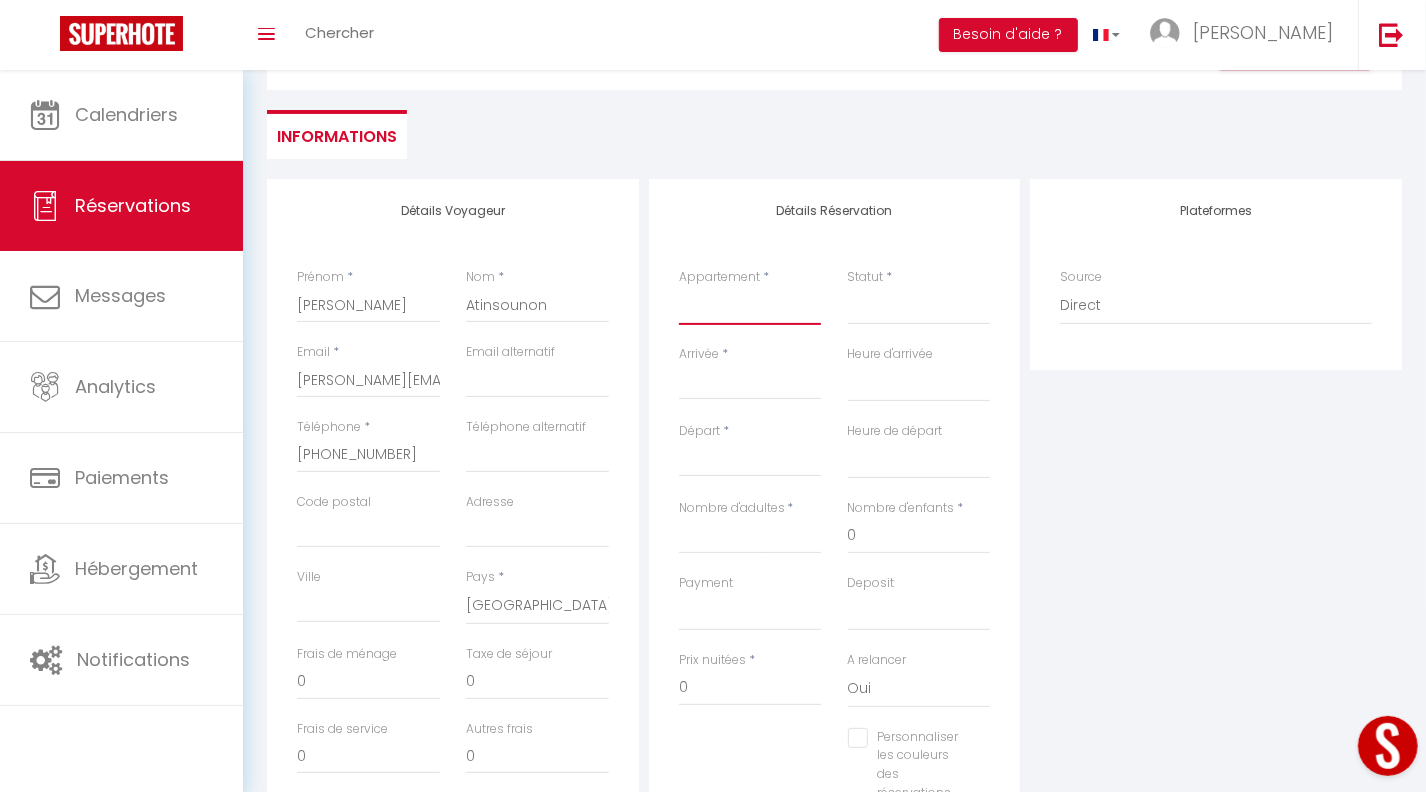 click on "[GEOGRAPHIC_DATA] - Host [GEOGRAPHIC_DATA] [GEOGRAPHIC_DATA] - Host [GEOGRAPHIC_DATA] [GEOGRAPHIC_DATA] - Host [GEOGRAPHIC_DATA] The SUNSHINE- HOST PROVENCE Sweet Dream - Quiet - Host [GEOGRAPHIC_DATA] SWEET GALION - [GEOGRAPHIC_DATA] - HOST [GEOGRAPHIC_DATA] [GEOGRAPHIC_DATA] - Host [GEOGRAPHIC_DATA] Sweet [GEOGRAPHIC_DATA] -Host [GEOGRAPHIC_DATA] Été [GEOGRAPHIC_DATA] - Host [GEOGRAPHIC_DATA] The Serengeti - Cosy - Plage - Host [GEOGRAPHIC_DATA] [GEOGRAPHIC_DATA] -  Host [GEOGRAPHIC_DATA] [GEOGRAPHIC_DATA] - Host [GEOGRAPHIC_DATA] The GreenPeace - Host [GEOGRAPHIC_DATA] Romantic LoveRoom - Close to [GEOGRAPHIC_DATA] Sweet Evasion - Host [GEOGRAPHIC_DATA] Sweet Calanque - Host [GEOGRAPHIC_DATA] The Yachting - Host [GEOGRAPHIC_DATA] Sweet Caraib  - Host [GEOGRAPHIC_DATA] Sweet Tamaris - Host [GEOGRAPHIC_DATA] Sweet Azur - Host [GEOGRAPHIC_DATA] Sweet Massilia - Host [GEOGRAPHIC_DATA] Sweet Namaste - Host [GEOGRAPHIC_DATA]" at bounding box center (750, 306) 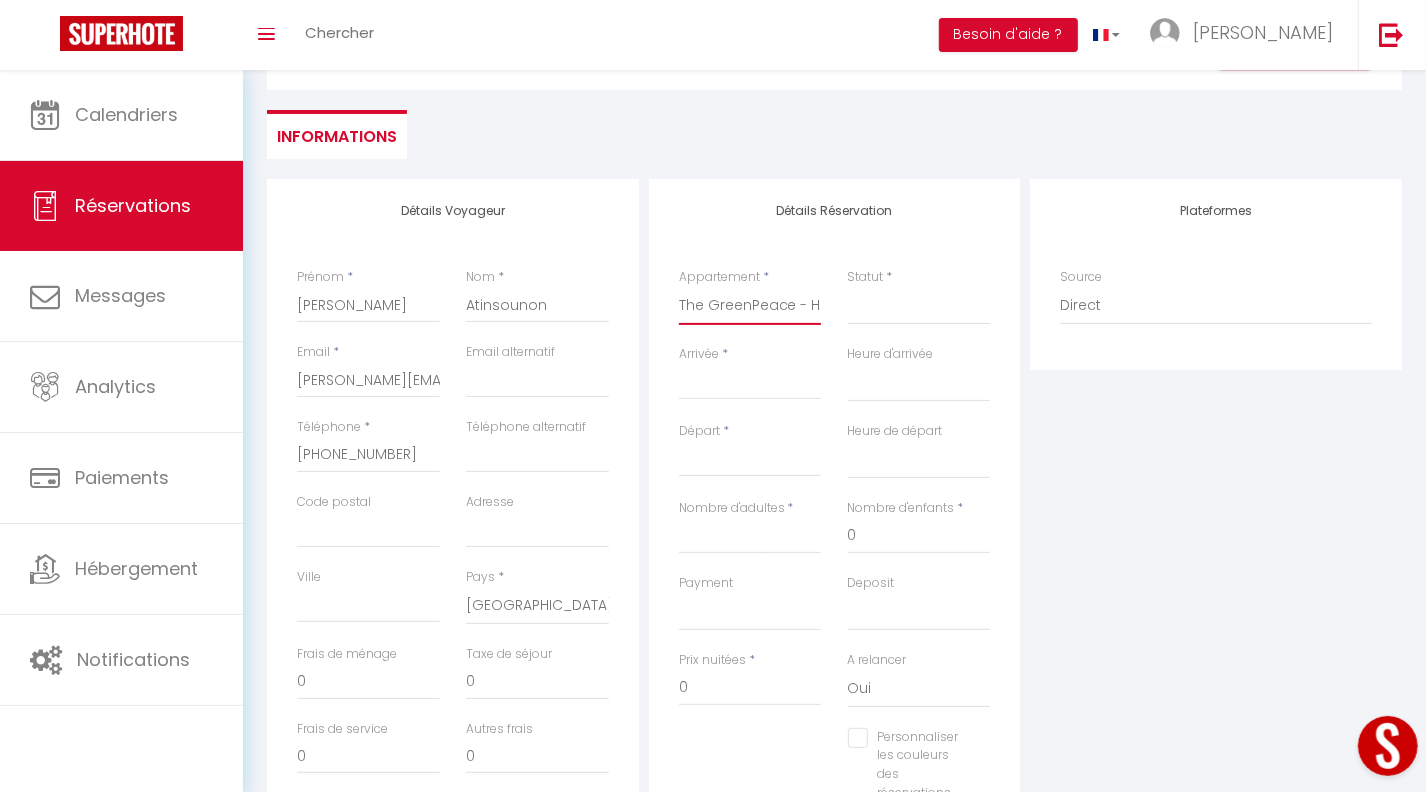 click on "[GEOGRAPHIC_DATA] - Host [GEOGRAPHIC_DATA] [GEOGRAPHIC_DATA] - Host [GEOGRAPHIC_DATA] [GEOGRAPHIC_DATA] - Host [GEOGRAPHIC_DATA] The SUNSHINE- HOST PROVENCE Sweet Dream - Quiet - Host [GEOGRAPHIC_DATA] SWEET GALION - [GEOGRAPHIC_DATA] - HOST [GEOGRAPHIC_DATA] [GEOGRAPHIC_DATA] - Host [GEOGRAPHIC_DATA] Sweet [GEOGRAPHIC_DATA] -Host [GEOGRAPHIC_DATA] Été [GEOGRAPHIC_DATA] - Host [GEOGRAPHIC_DATA] The Serengeti - Cosy - Plage - Host [GEOGRAPHIC_DATA] [GEOGRAPHIC_DATA] -  Host [GEOGRAPHIC_DATA] [GEOGRAPHIC_DATA] - Host [GEOGRAPHIC_DATA] The GreenPeace - Host [GEOGRAPHIC_DATA] Romantic LoveRoom - Close to [GEOGRAPHIC_DATA] Sweet Evasion - Host [GEOGRAPHIC_DATA] Sweet Calanque - Host [GEOGRAPHIC_DATA] The Yachting - Host [GEOGRAPHIC_DATA] Sweet Caraib  - Host [GEOGRAPHIC_DATA] Sweet Tamaris - Host [GEOGRAPHIC_DATA] Sweet Azur - Host [GEOGRAPHIC_DATA] Sweet Massilia - Host [GEOGRAPHIC_DATA] Sweet Namaste - Host [GEOGRAPHIC_DATA]" at bounding box center (750, 306) 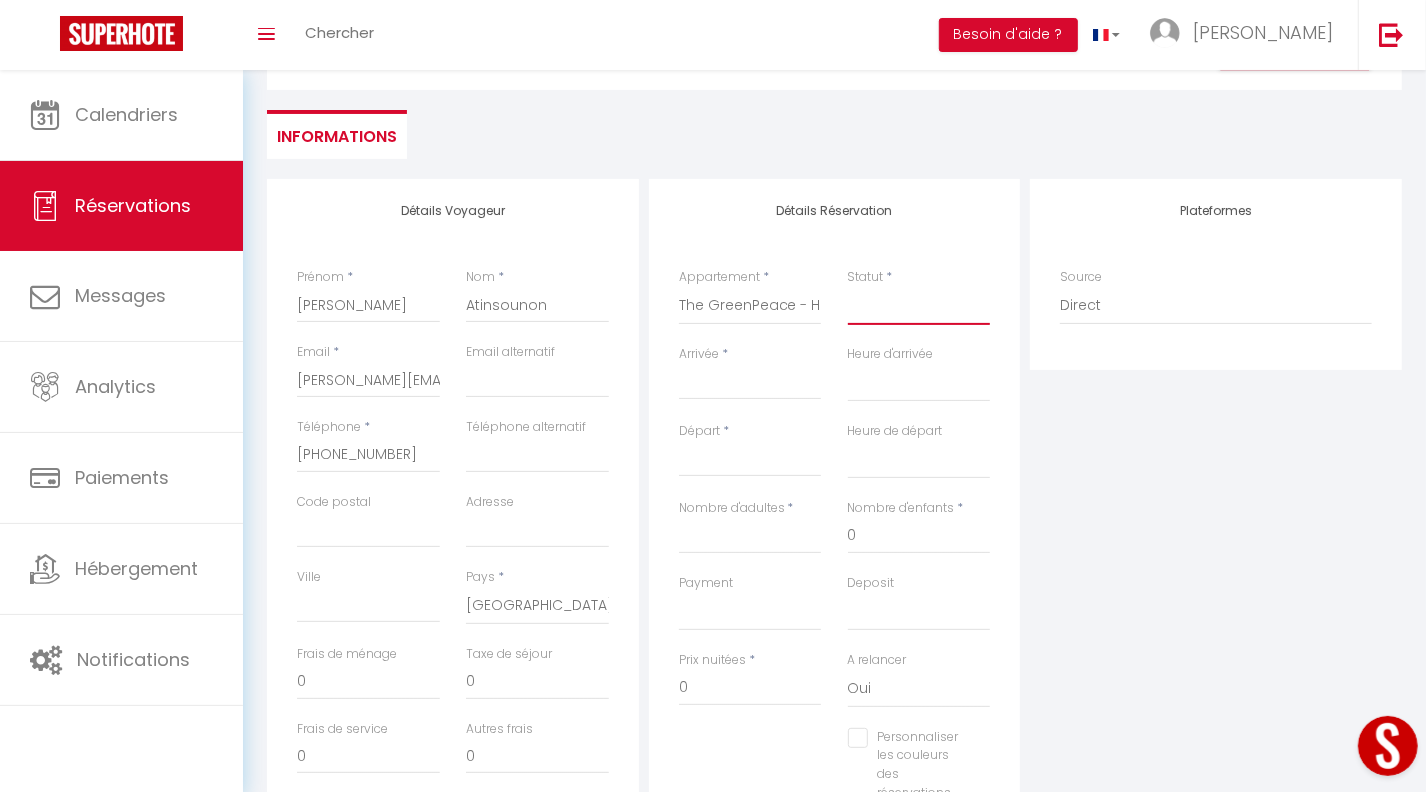 click on "Confirmé Non Confirmé [PERSON_NAME] par le voyageur No Show Request" at bounding box center (919, 306) 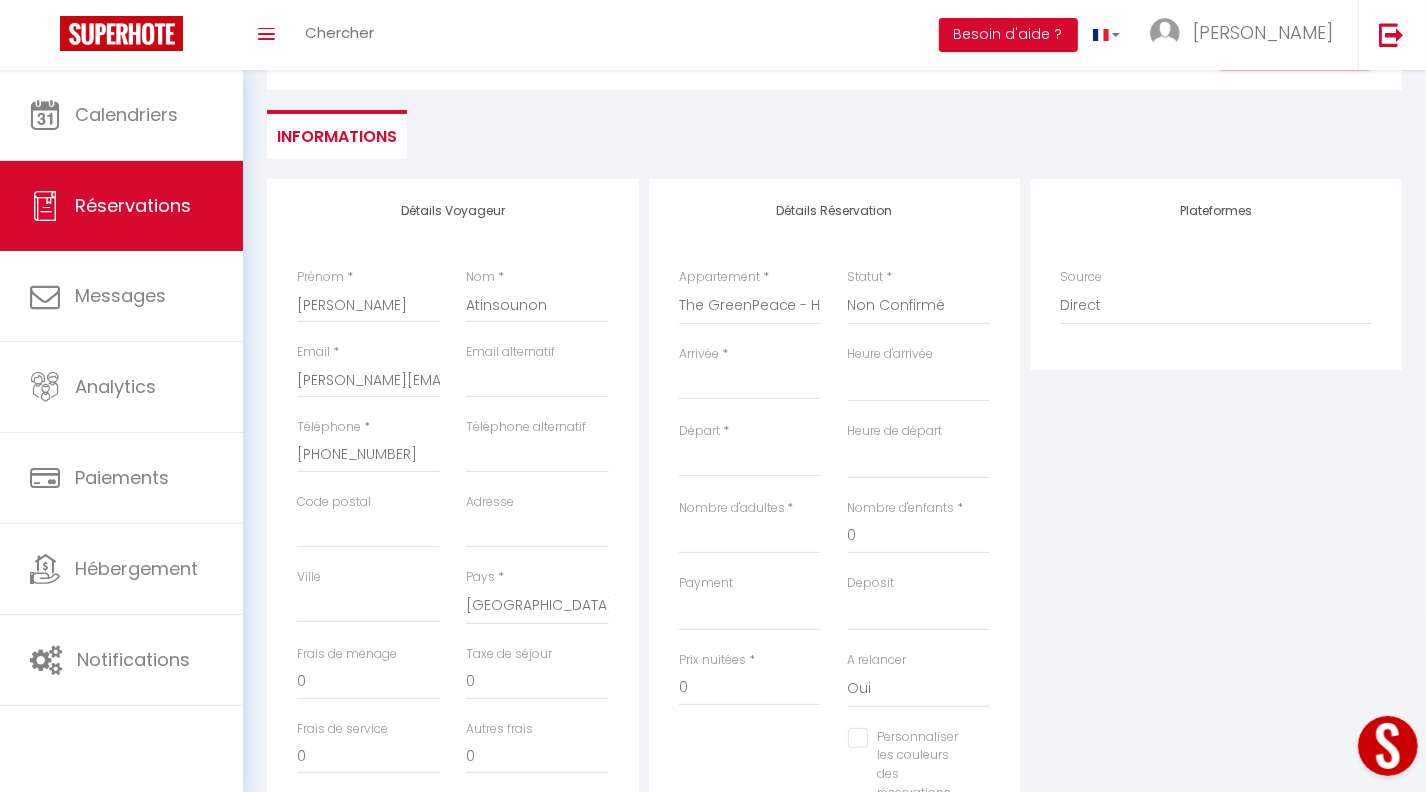 click on "Arrivée" at bounding box center [750, 384] 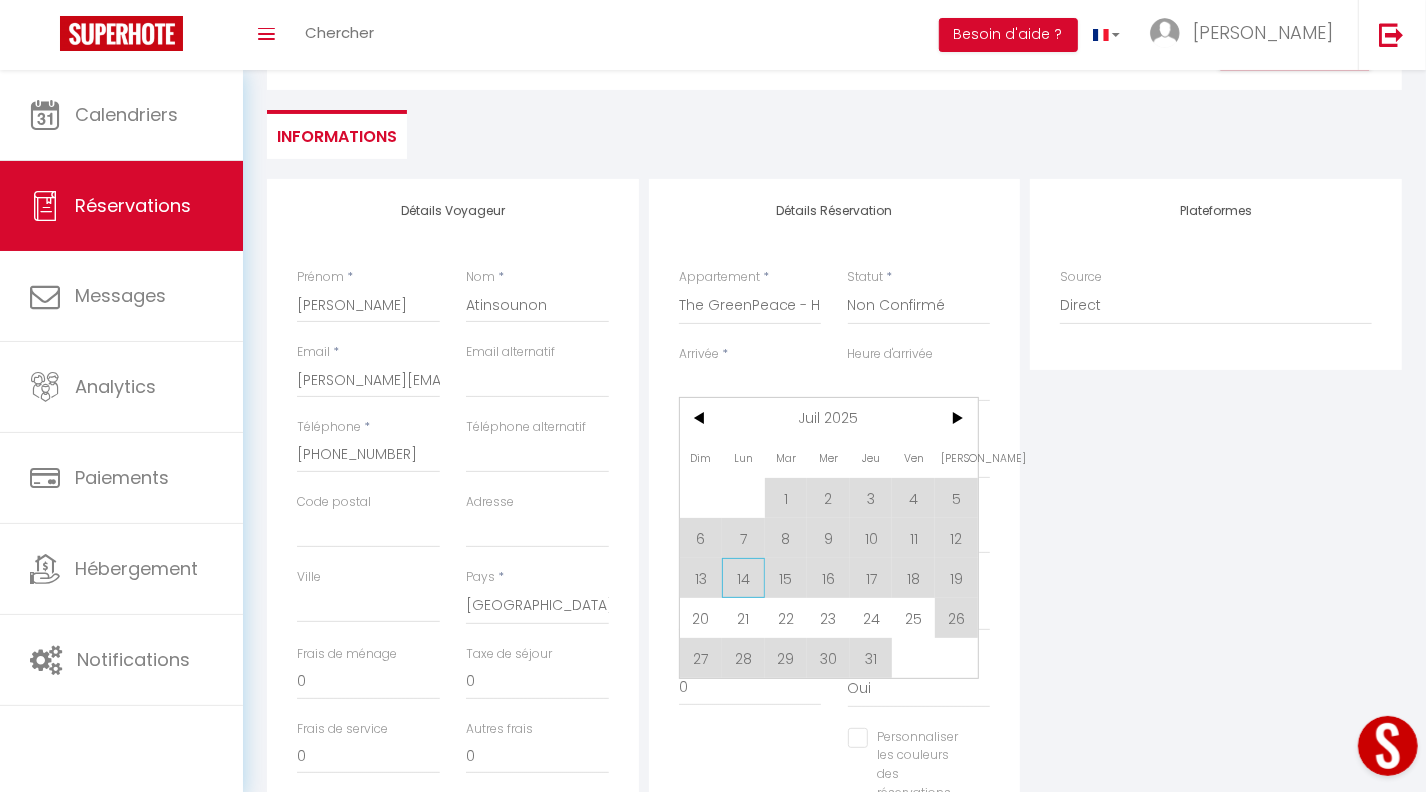 click on "14" at bounding box center (743, 578) 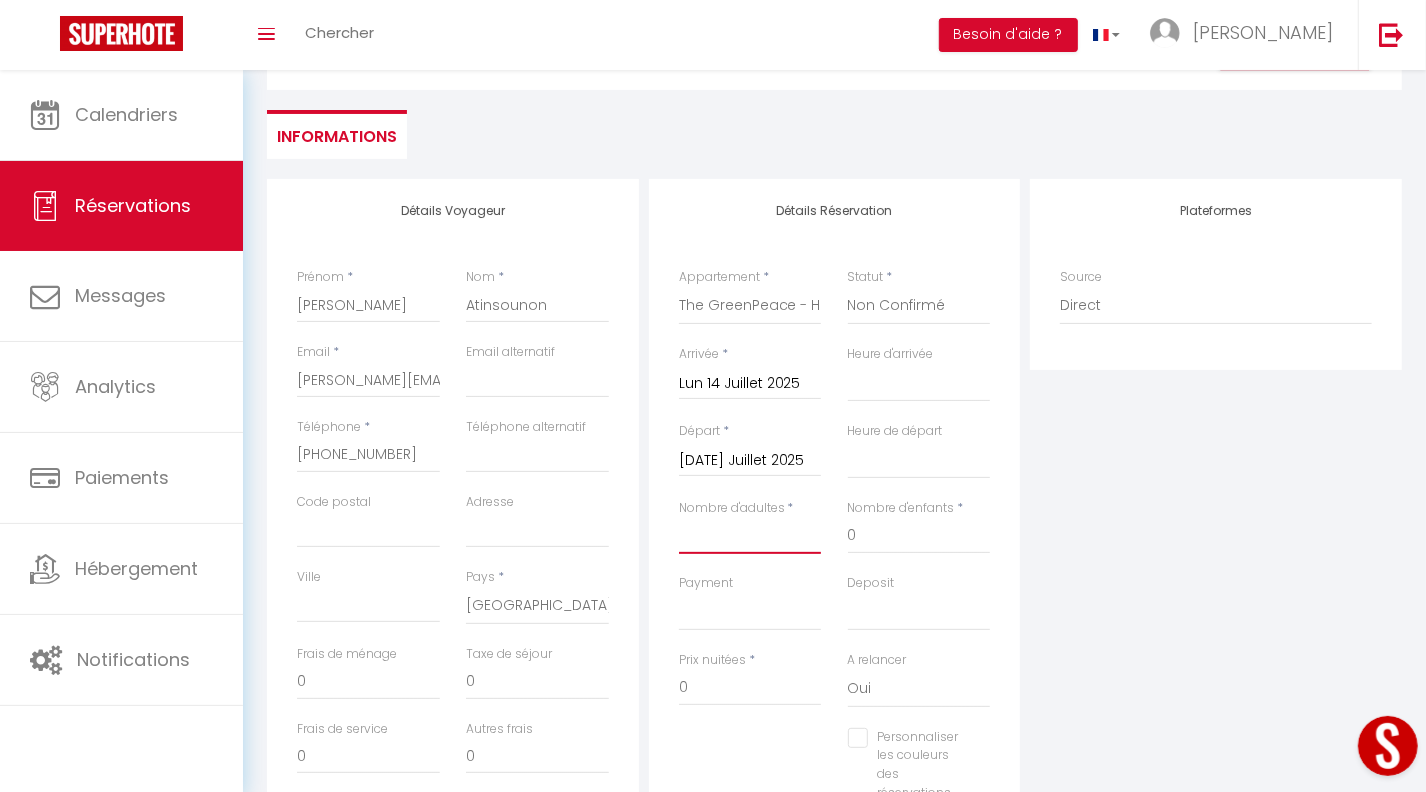 click on "Nombre d'adultes" at bounding box center (750, 536) 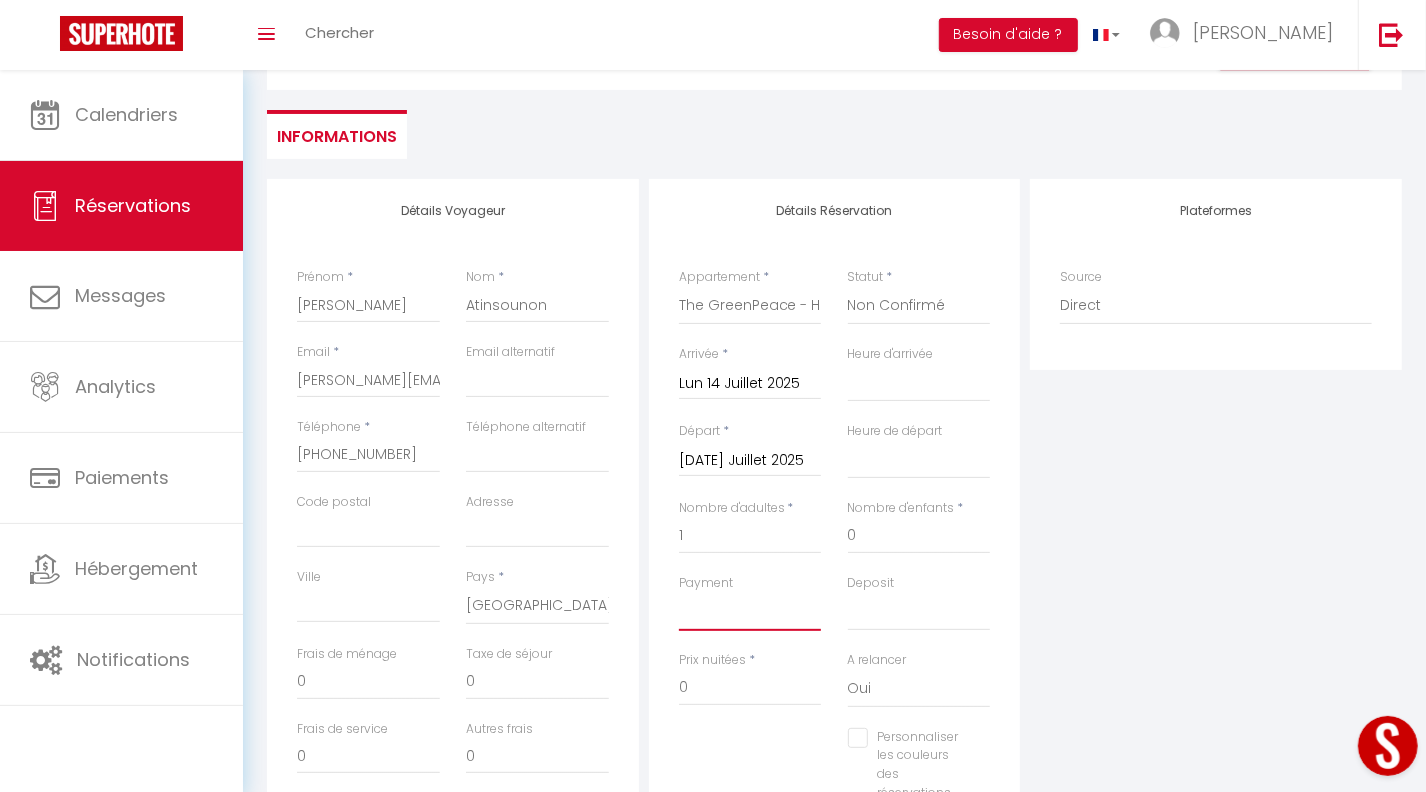 click on "OK   KO" at bounding box center [750, 612] 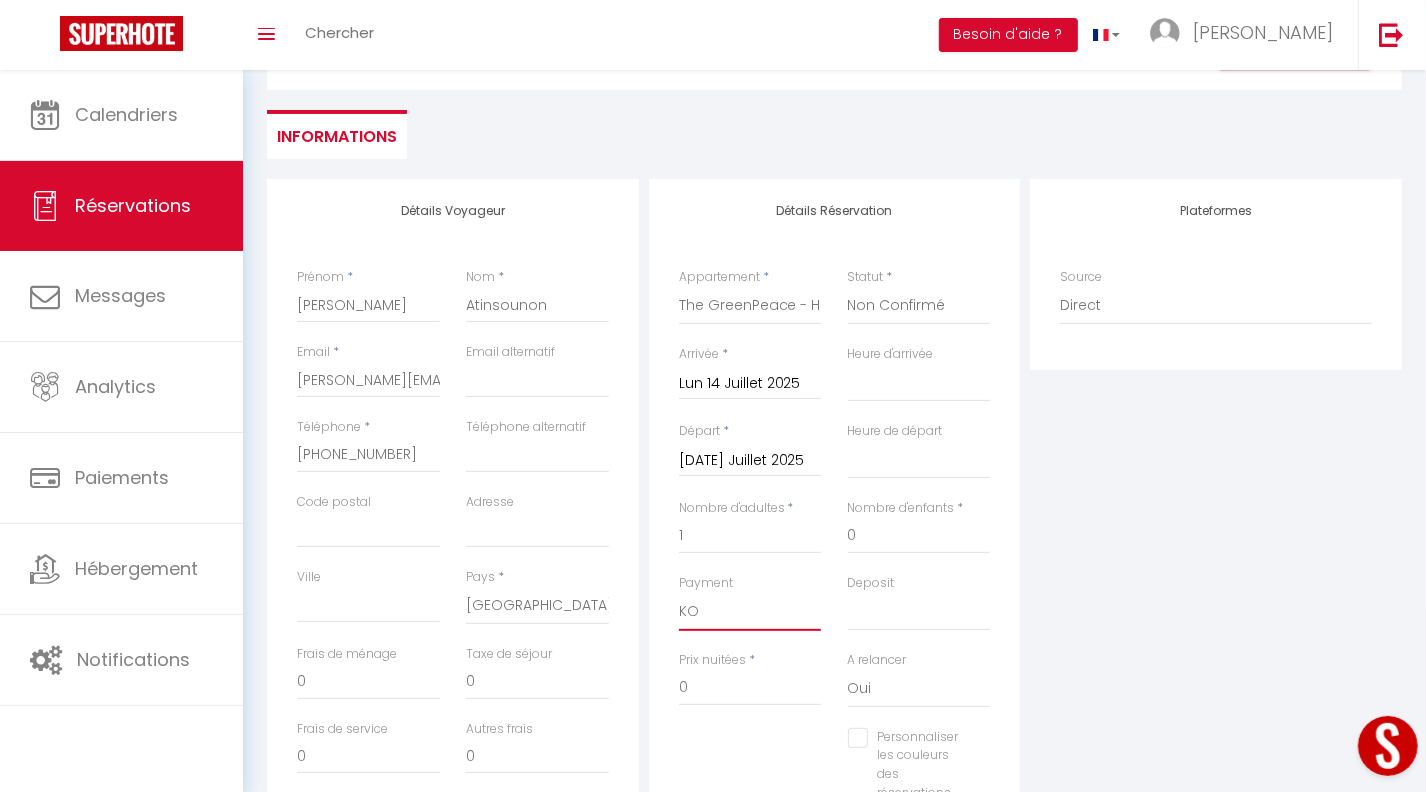 click on "OK   KO" at bounding box center (750, 612) 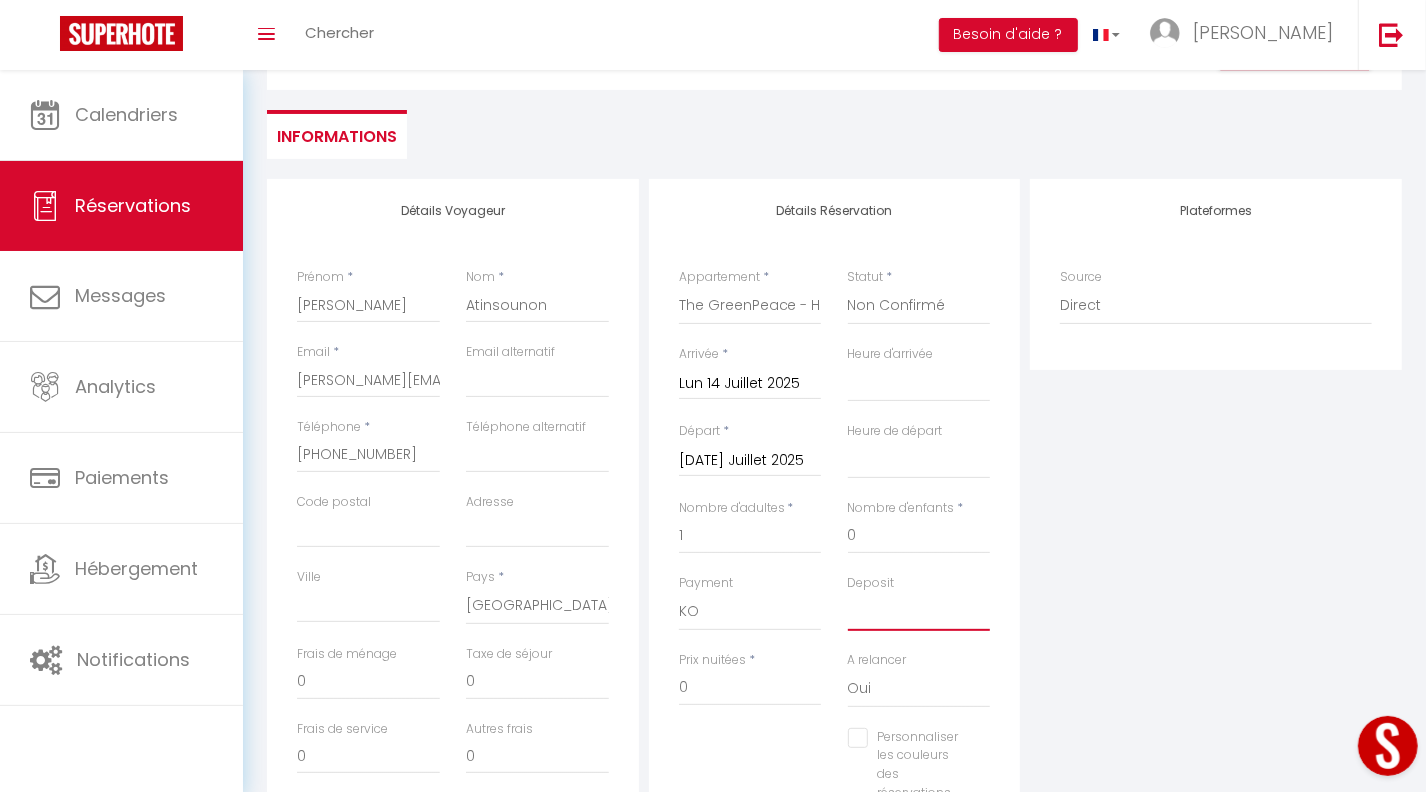 click on "OK   KO" at bounding box center (919, 612) 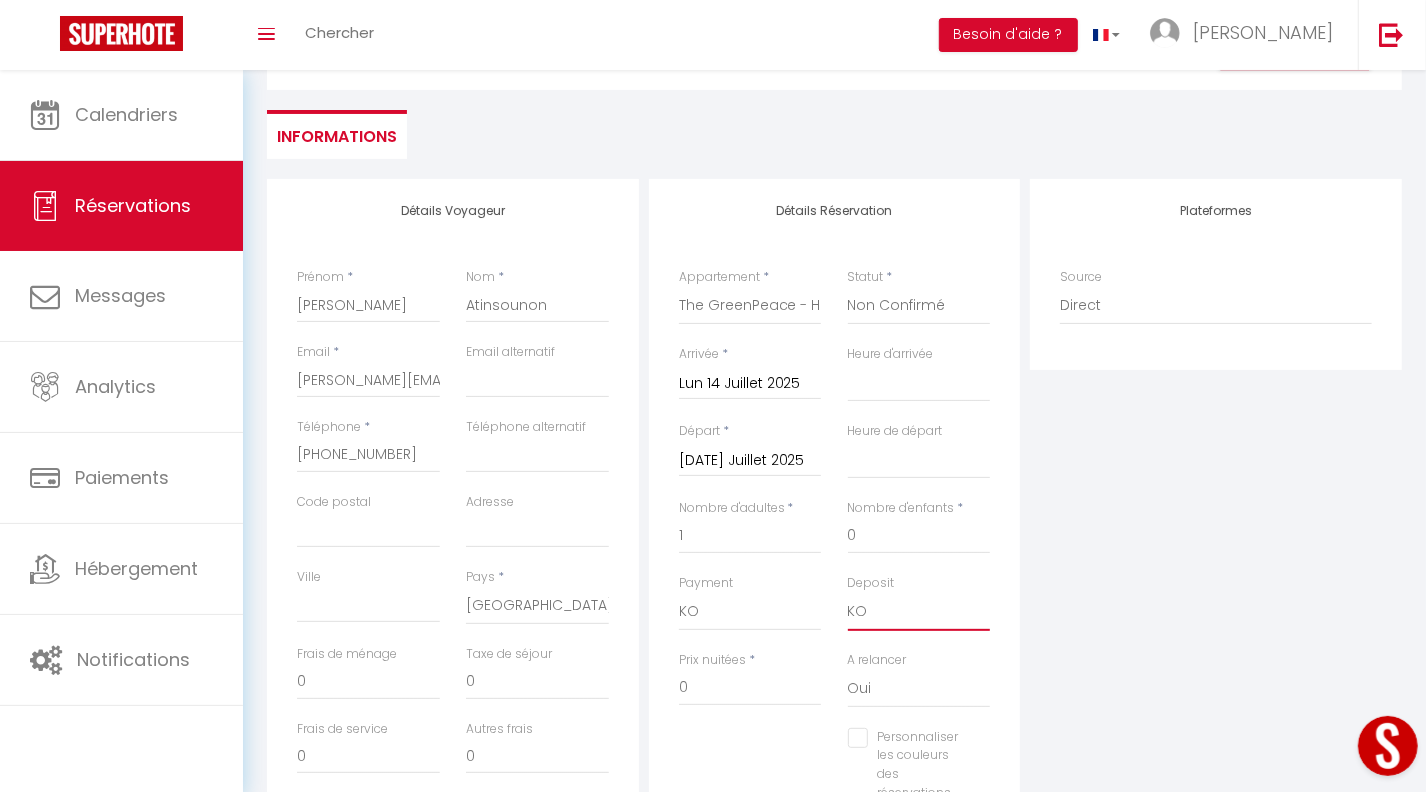 click on "OK   KO" at bounding box center [919, 612] 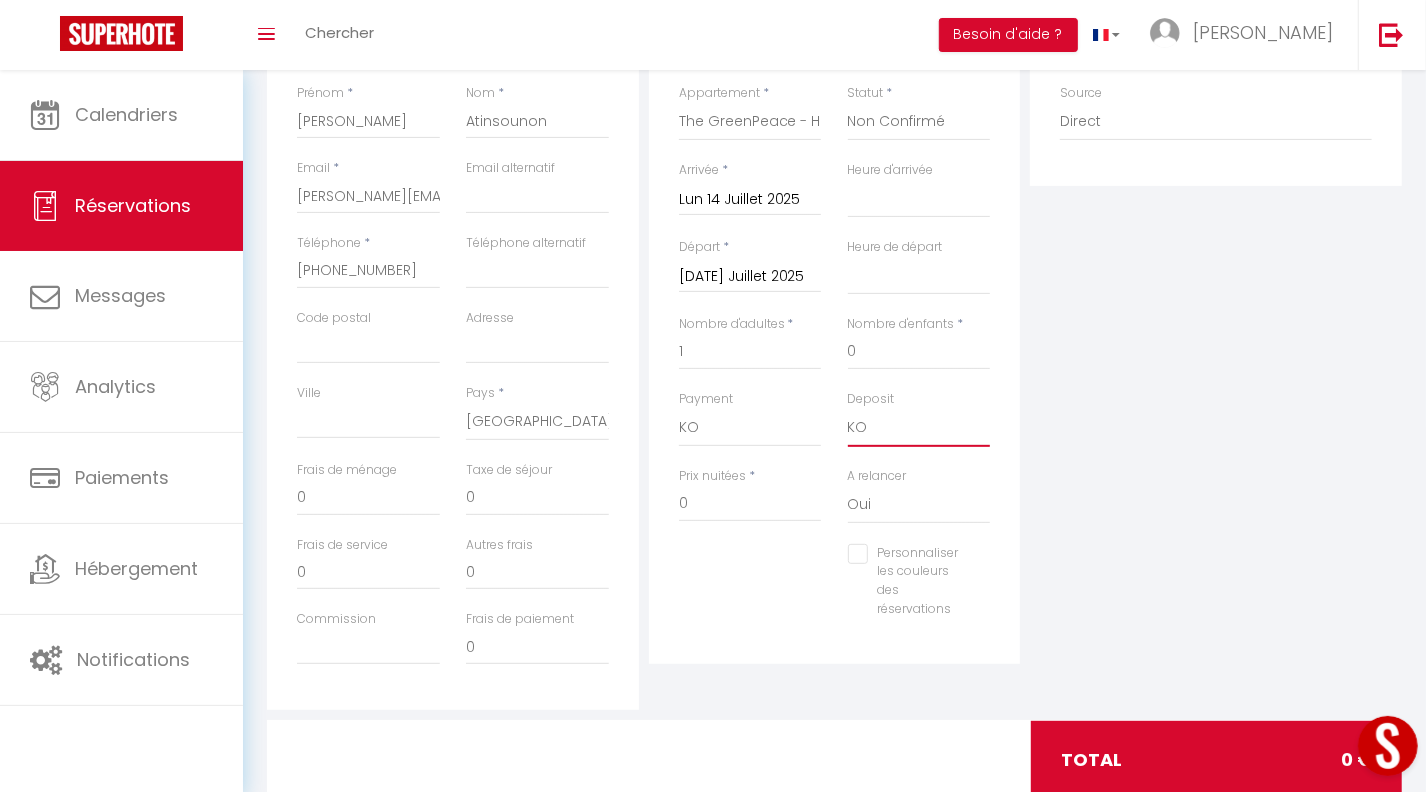 scroll, scrollTop: 393, scrollLeft: 0, axis: vertical 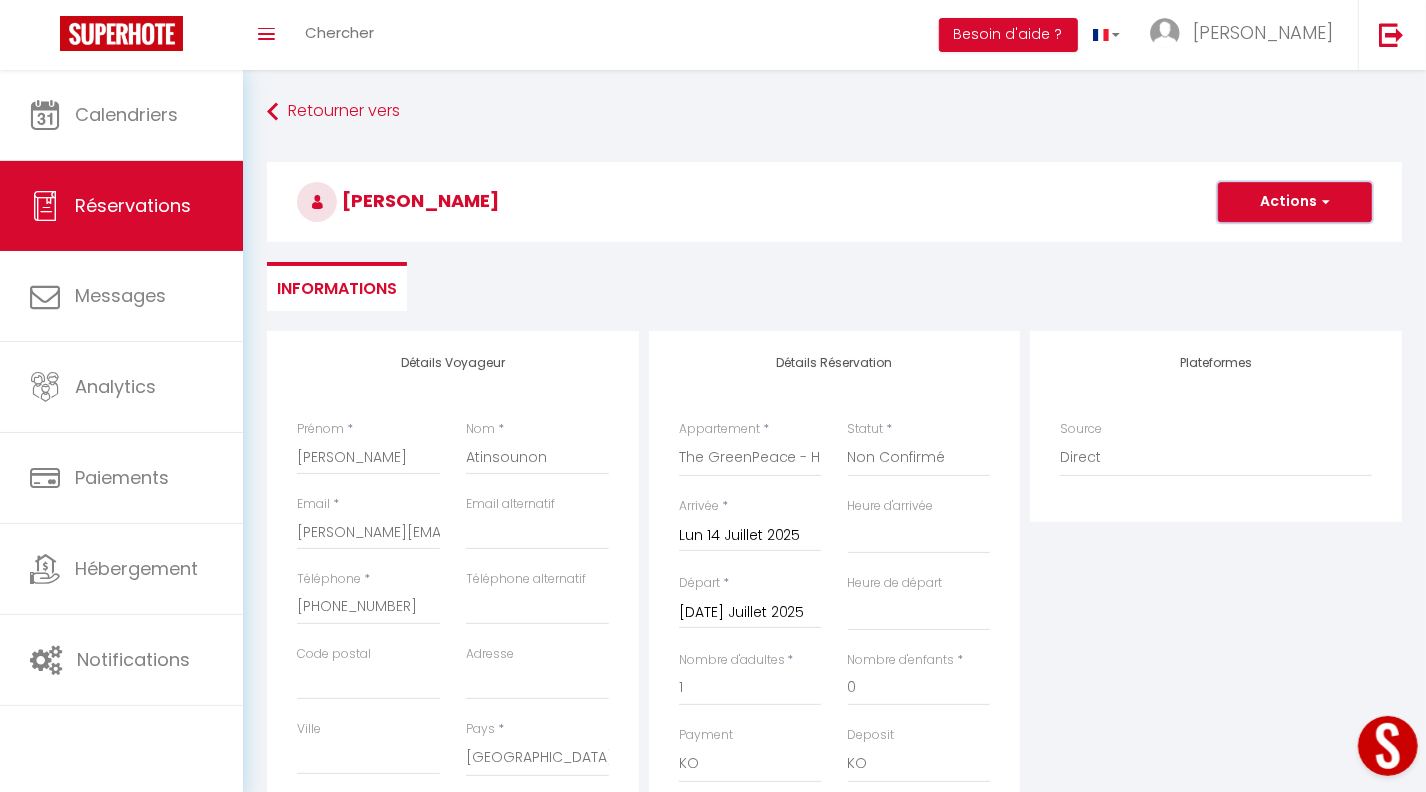 click on "Actions" at bounding box center (1295, 202) 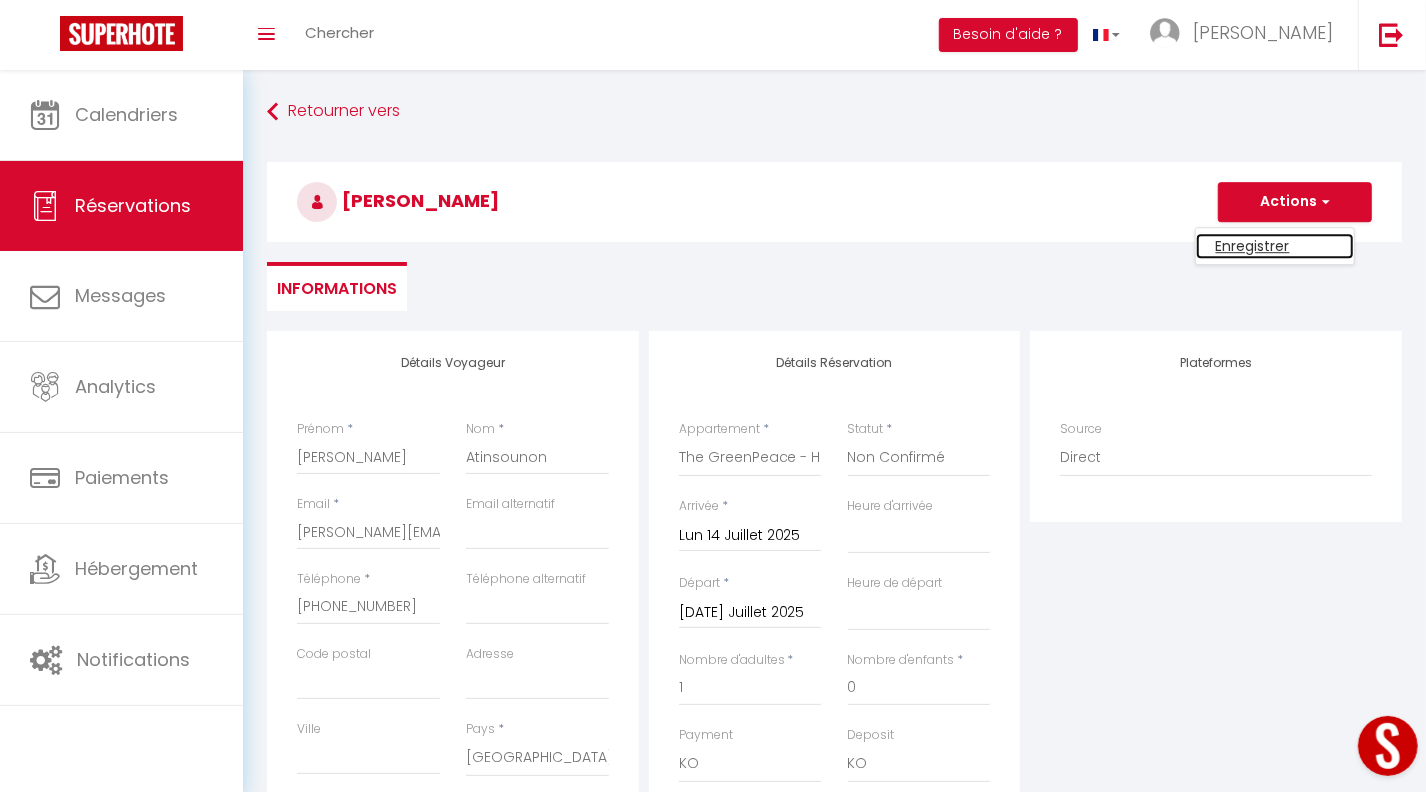 click on "Enregistrer" at bounding box center [1275, 246] 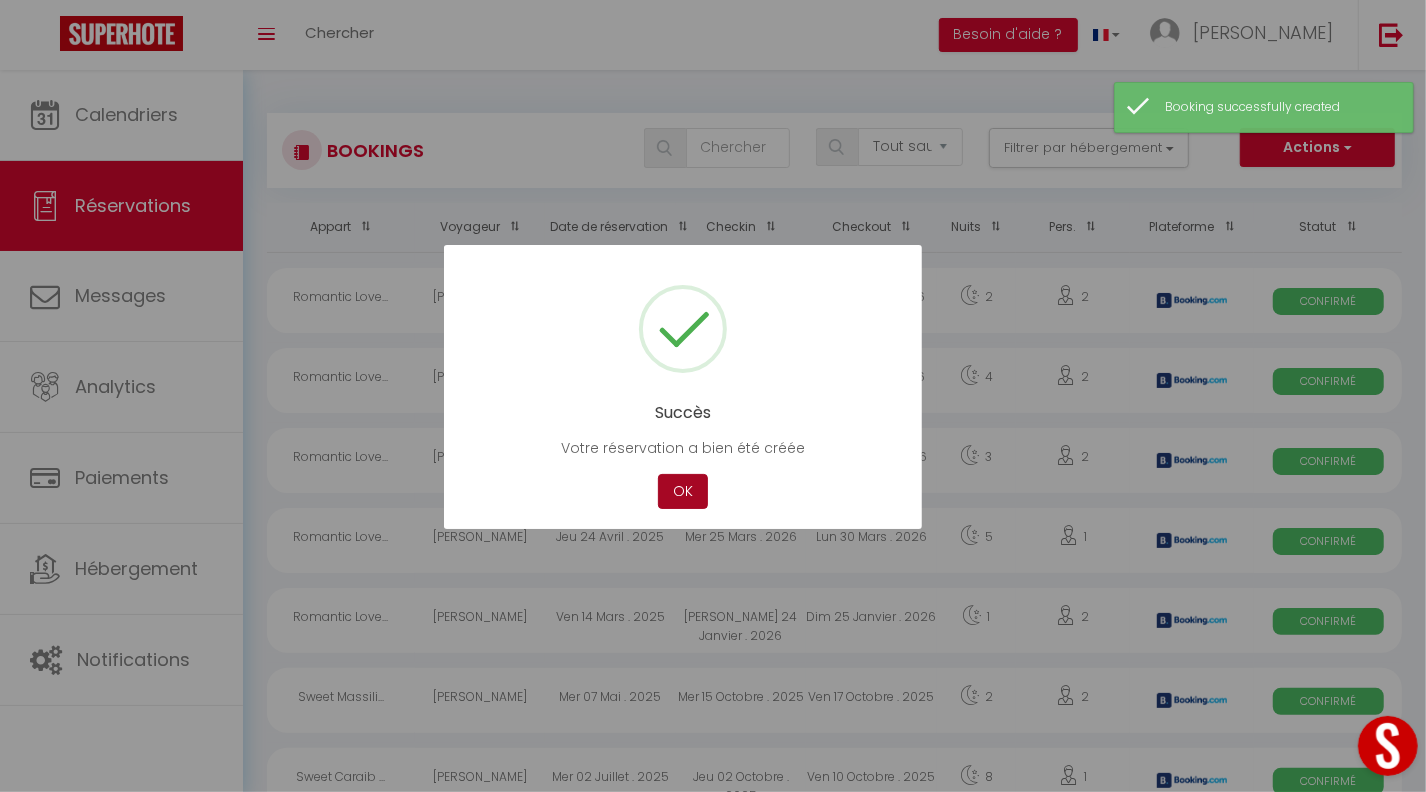 click on "OK" at bounding box center (683, 491) 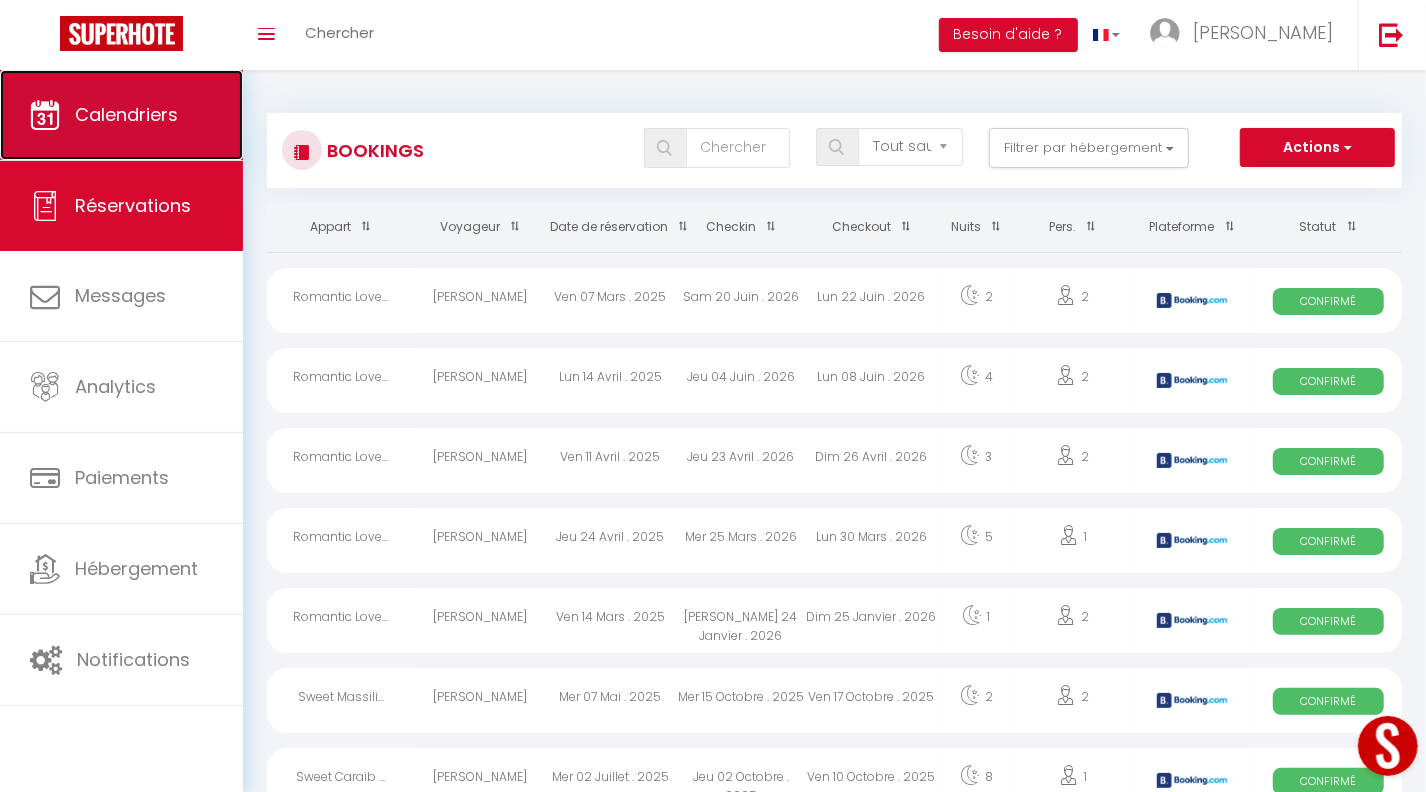 click on "Calendriers" at bounding box center [121, 115] 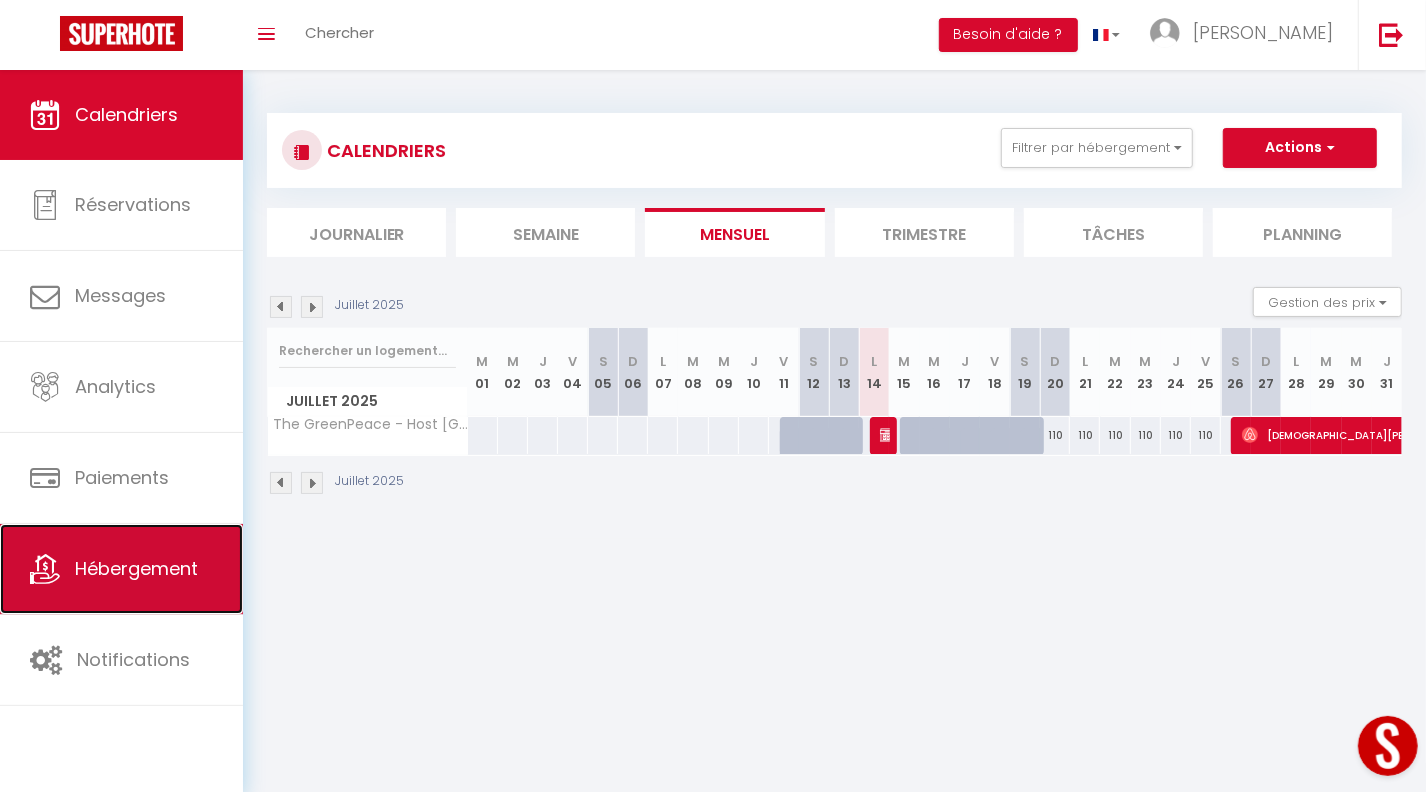 click on "Hébergement" at bounding box center [136, 568] 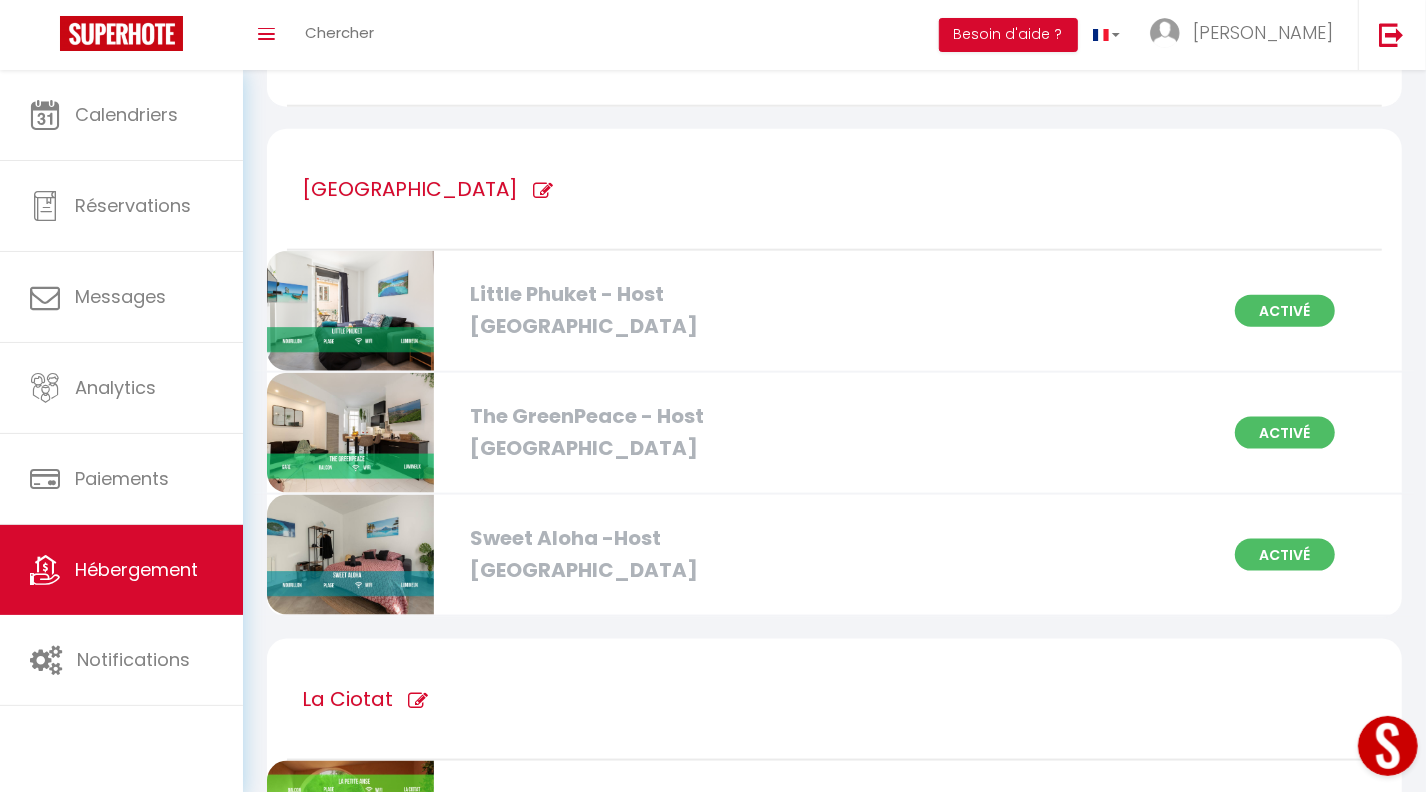 scroll, scrollTop: 1500, scrollLeft: 0, axis: vertical 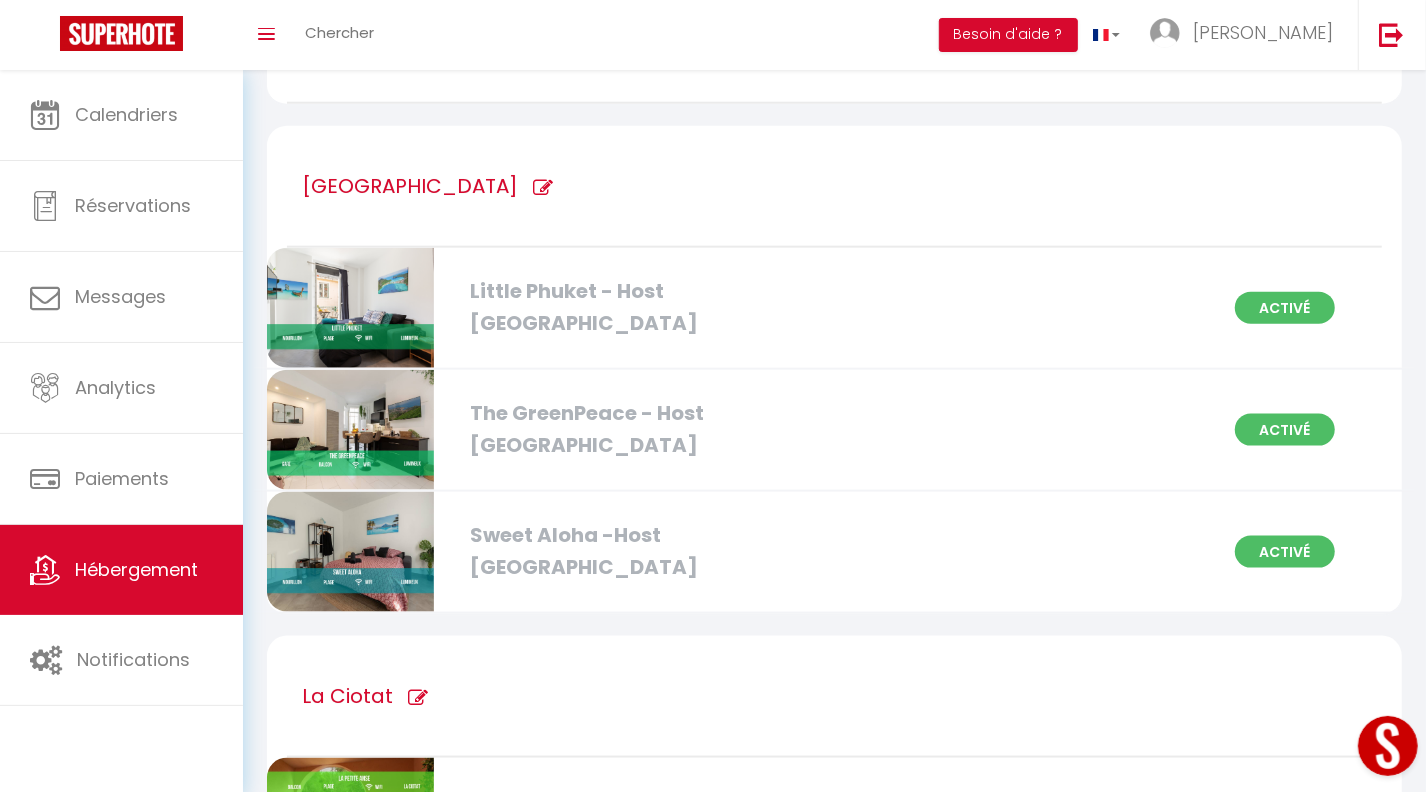 click at bounding box center [350, 430] 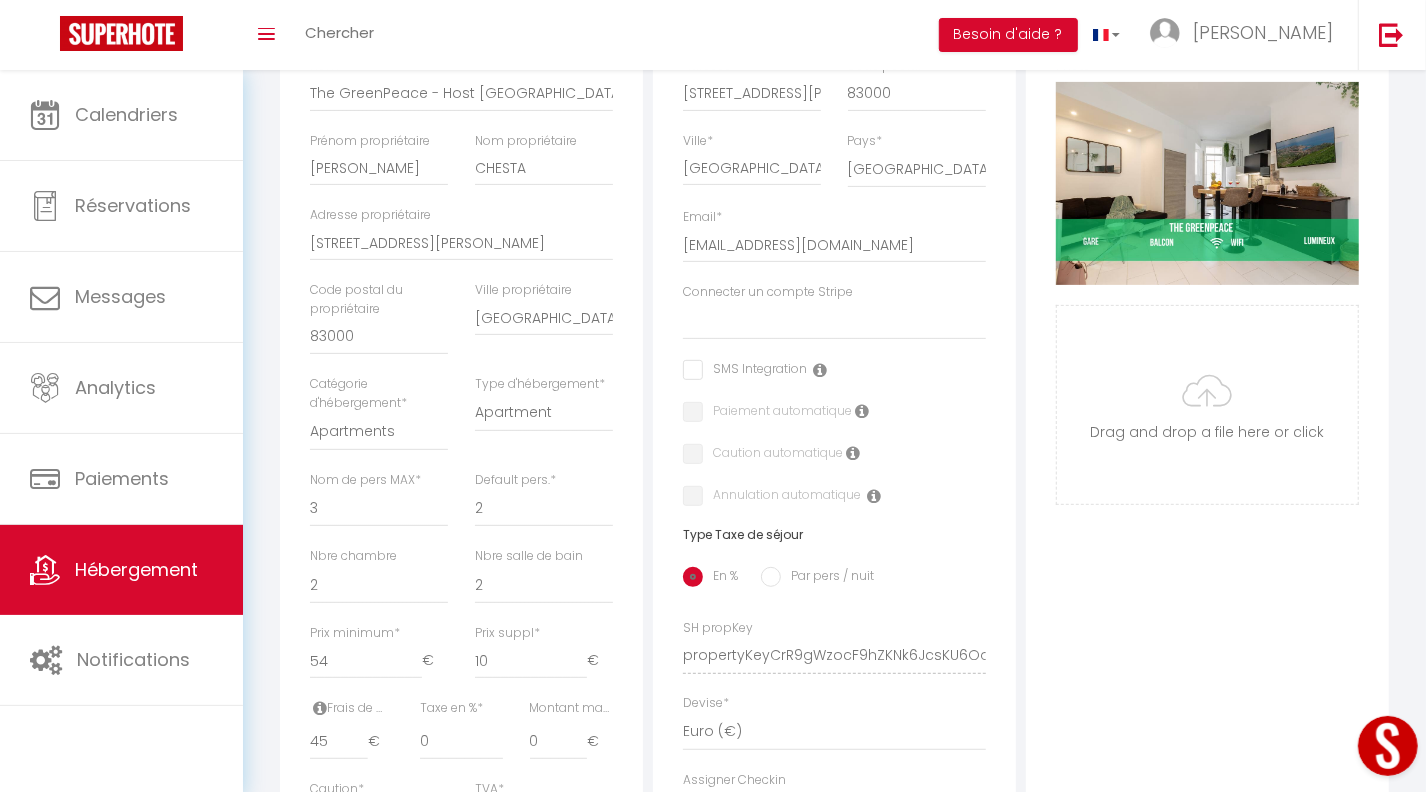 scroll, scrollTop: 354, scrollLeft: 0, axis: vertical 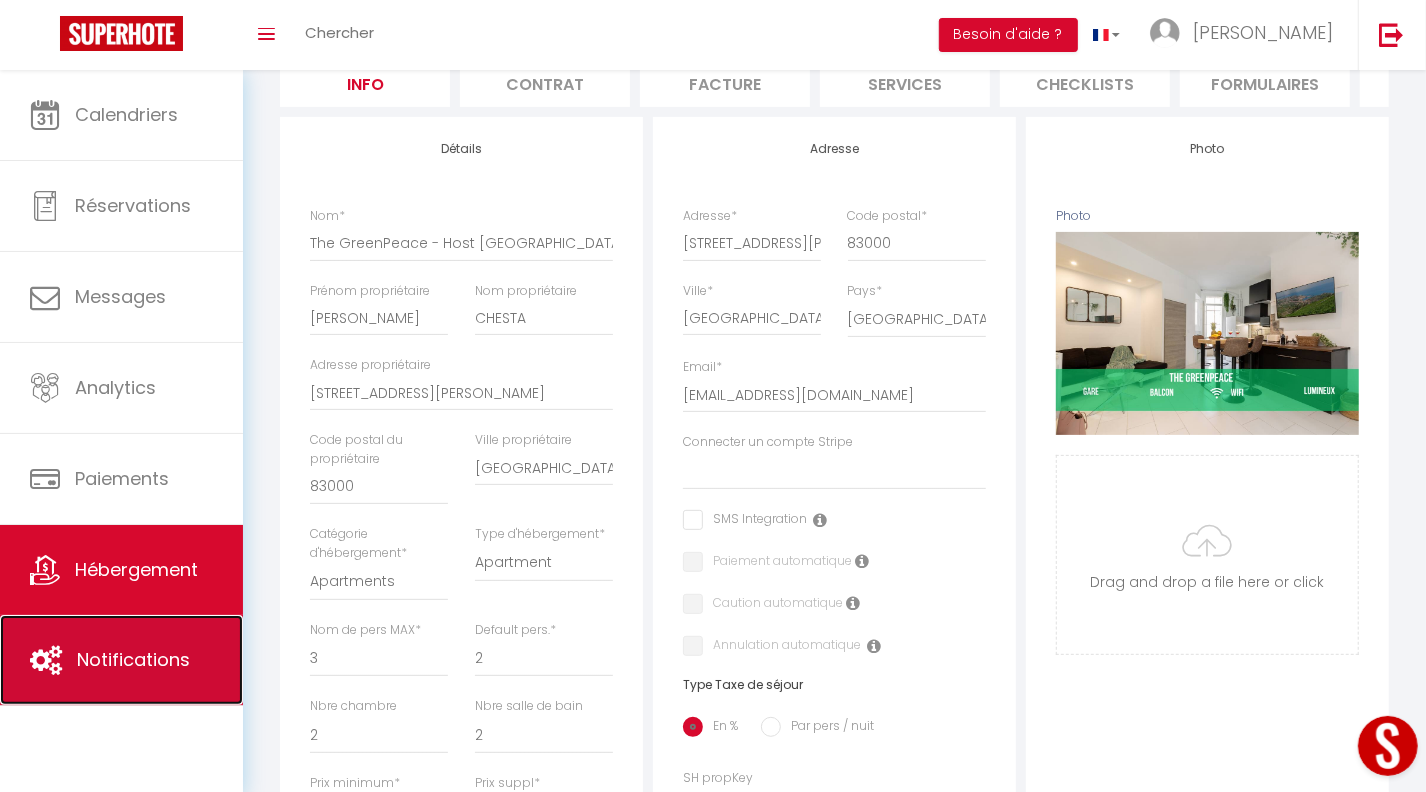 click on "Notifications" at bounding box center [133, 659] 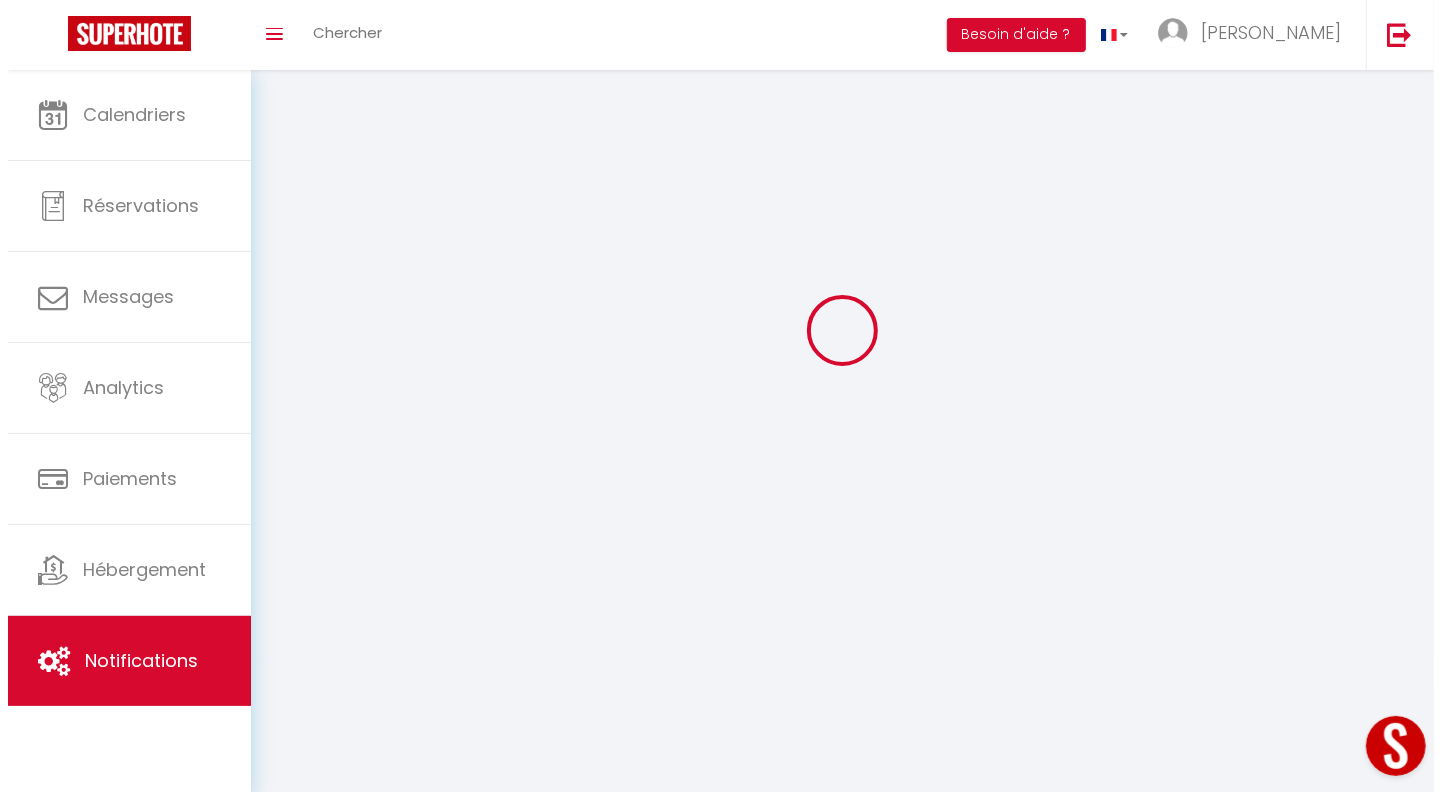 scroll, scrollTop: 0, scrollLeft: 0, axis: both 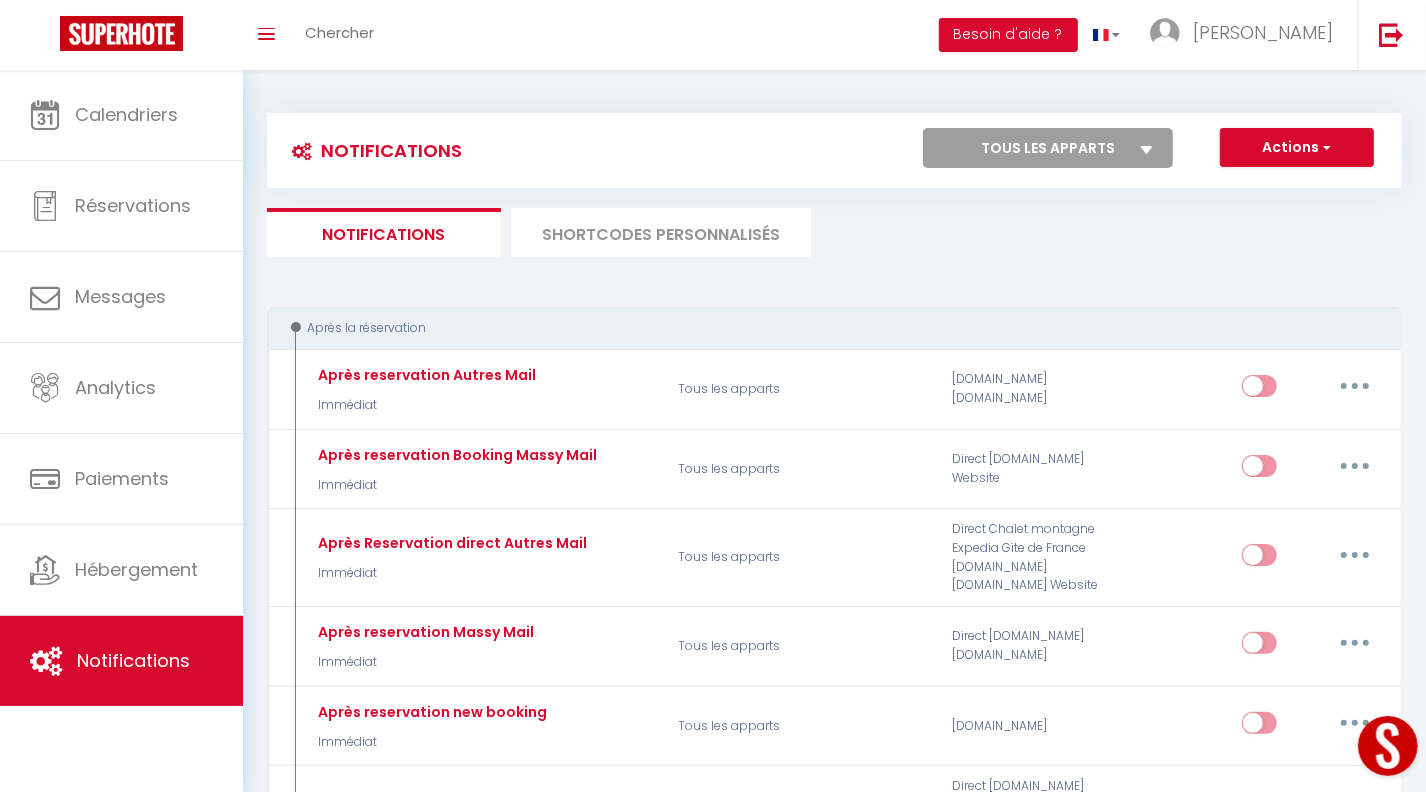 click on "Tous les apparts    [GEOGRAPHIC_DATA] - Host [GEOGRAPHIC_DATA] [GEOGRAPHIC_DATA] - Host [GEOGRAPHIC_DATA] [GEOGRAPHIC_DATA] - Host [GEOGRAPHIC_DATA] The SUNSHINE- HOST [GEOGRAPHIC_DATA] Sweet Dream - Quiet - Host [GEOGRAPHIC_DATA] SWEET GALION - [GEOGRAPHIC_DATA] - HOST [GEOGRAPHIC_DATA] [GEOGRAPHIC_DATA] - Host [GEOGRAPHIC_DATA] [GEOGRAPHIC_DATA] -Host [GEOGRAPHIC_DATA] [GEOGRAPHIC_DATA] [GEOGRAPHIC_DATA] - Host [GEOGRAPHIC_DATA] The Serengeti - Cosy - Plage - Host [GEOGRAPHIC_DATA] [GEOGRAPHIC_DATA] -  Host [GEOGRAPHIC_DATA] [GEOGRAPHIC_DATA] - Host [GEOGRAPHIC_DATA] The GreenPeace - Host [GEOGRAPHIC_DATA] Romantic LoveRoom - Close to [GEOGRAPHIC_DATA] Sweet Evasion - Host [GEOGRAPHIC_DATA] Sweet Calanque - Host [GEOGRAPHIC_DATA] The Yachting - Host [GEOGRAPHIC_DATA] Sweet Caraib  - Host [GEOGRAPHIC_DATA] Sweet Tamaris - Host [GEOGRAPHIC_DATA] Sweet Azur - Host [GEOGRAPHIC_DATA] Sweet Massilia - Host [GEOGRAPHIC_DATA] Sweet Namaste - Host [GEOGRAPHIC_DATA]" at bounding box center (1048, 148) 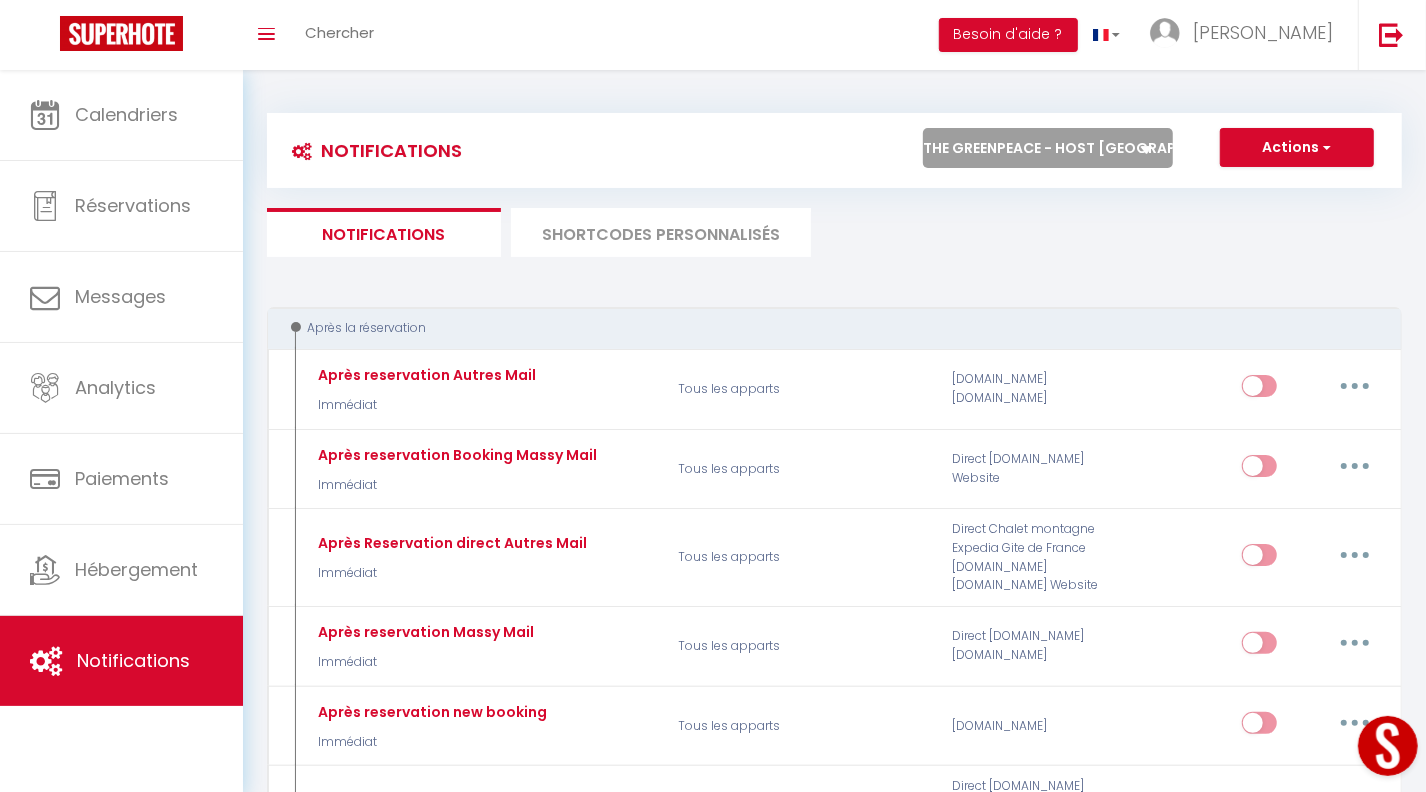 click on "Tous les apparts    [GEOGRAPHIC_DATA] - Host [GEOGRAPHIC_DATA] [GEOGRAPHIC_DATA] - Host [GEOGRAPHIC_DATA] [GEOGRAPHIC_DATA] - Host [GEOGRAPHIC_DATA] The SUNSHINE- HOST [GEOGRAPHIC_DATA] Sweet Dream - Quiet - Host [GEOGRAPHIC_DATA] SWEET GALION - [GEOGRAPHIC_DATA] - HOST [GEOGRAPHIC_DATA] [GEOGRAPHIC_DATA] - Host [GEOGRAPHIC_DATA] [GEOGRAPHIC_DATA] -Host [GEOGRAPHIC_DATA] [GEOGRAPHIC_DATA] [GEOGRAPHIC_DATA] - Host [GEOGRAPHIC_DATA] The Serengeti - Cosy - Plage - Host [GEOGRAPHIC_DATA] [GEOGRAPHIC_DATA] -  Host [GEOGRAPHIC_DATA] [GEOGRAPHIC_DATA] - Host [GEOGRAPHIC_DATA] The GreenPeace - Host [GEOGRAPHIC_DATA] Romantic LoveRoom - Close to [GEOGRAPHIC_DATA] Sweet Evasion - Host [GEOGRAPHIC_DATA] Sweet Calanque - Host [GEOGRAPHIC_DATA] The Yachting - Host [GEOGRAPHIC_DATA] Sweet Caraib  - Host [GEOGRAPHIC_DATA] Sweet Tamaris - Host [GEOGRAPHIC_DATA] Sweet Azur - Host [GEOGRAPHIC_DATA] Sweet Massilia - Host [GEOGRAPHIC_DATA] Sweet Namaste - Host [GEOGRAPHIC_DATA]" at bounding box center [1048, 148] 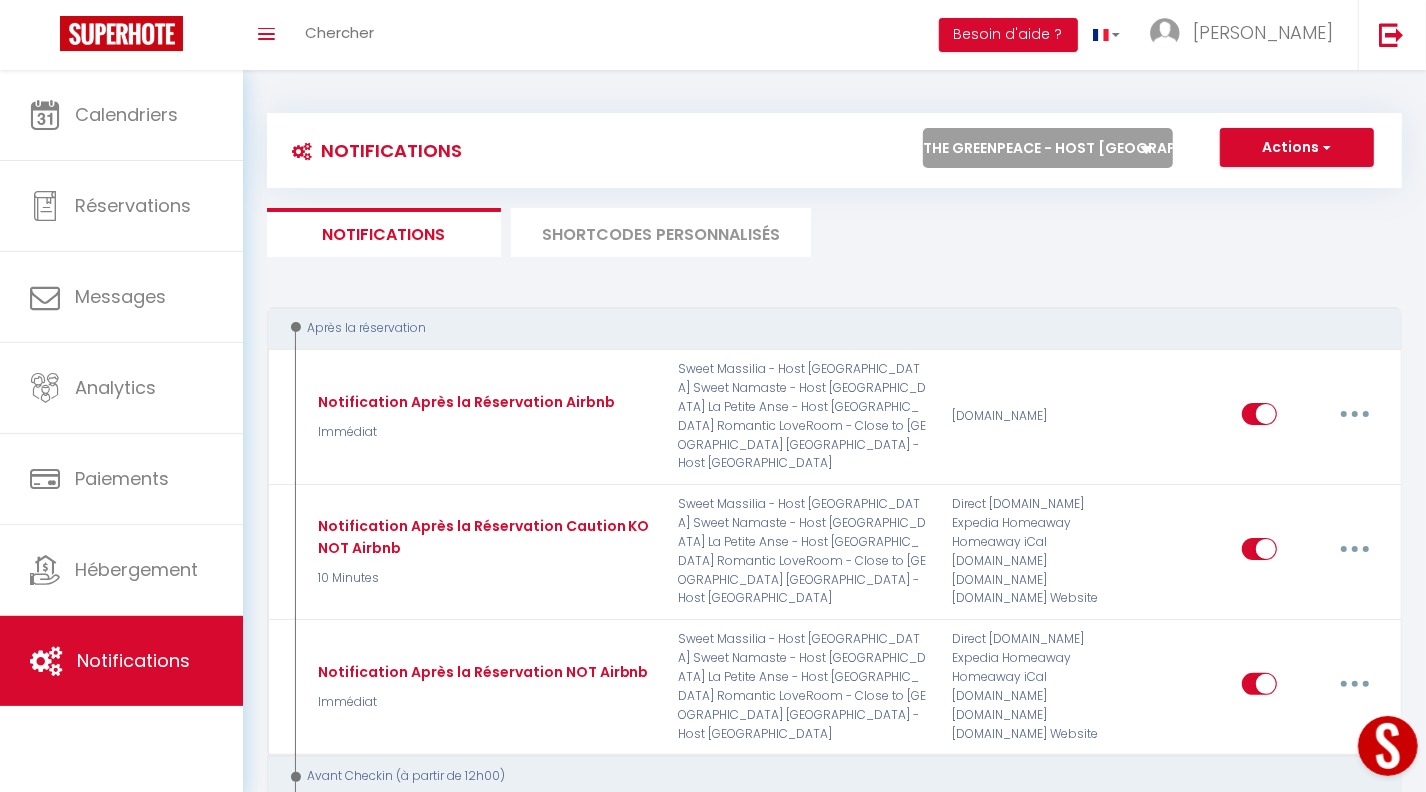 click on "SHORTCODES PERSONNALISÉS" at bounding box center [661, 232] 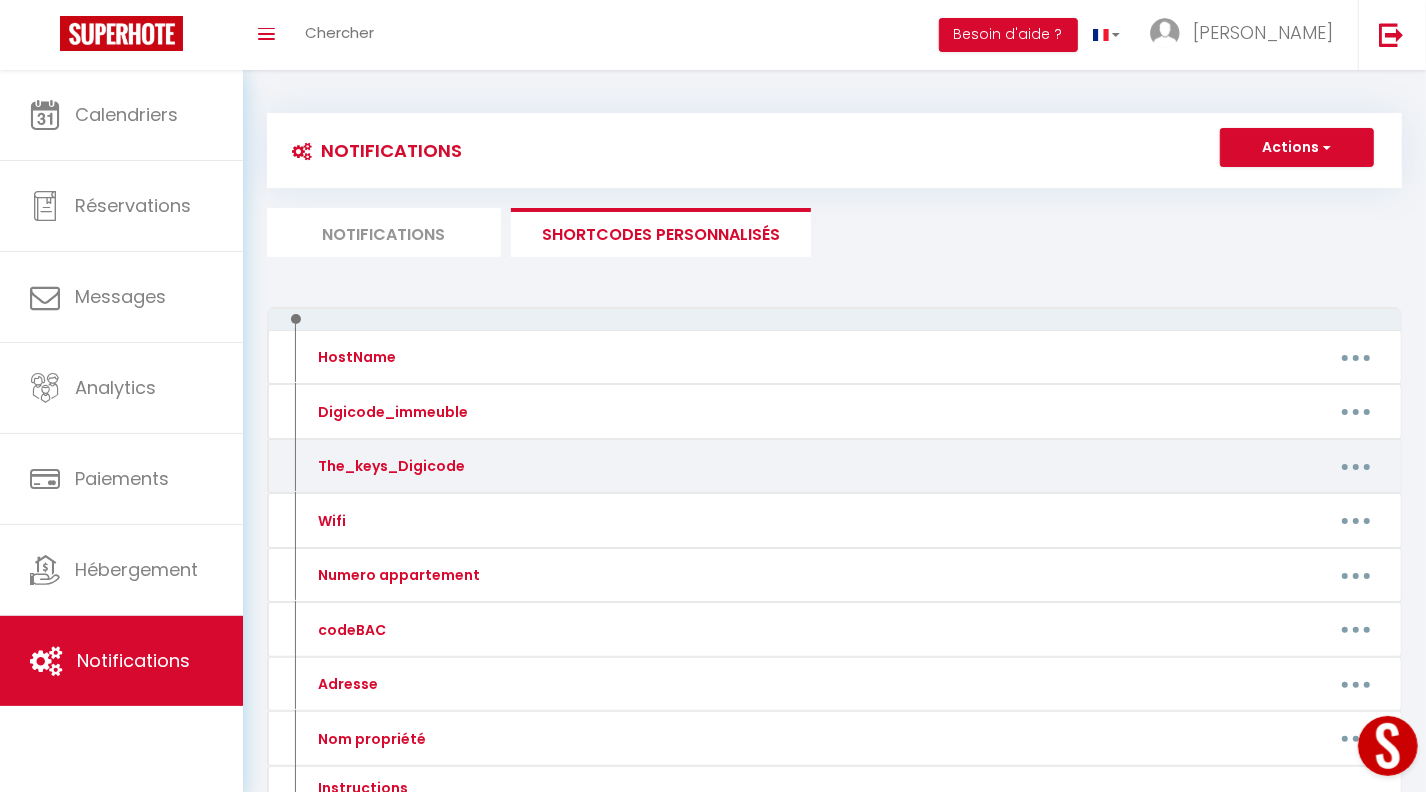 click at bounding box center (1356, 466) 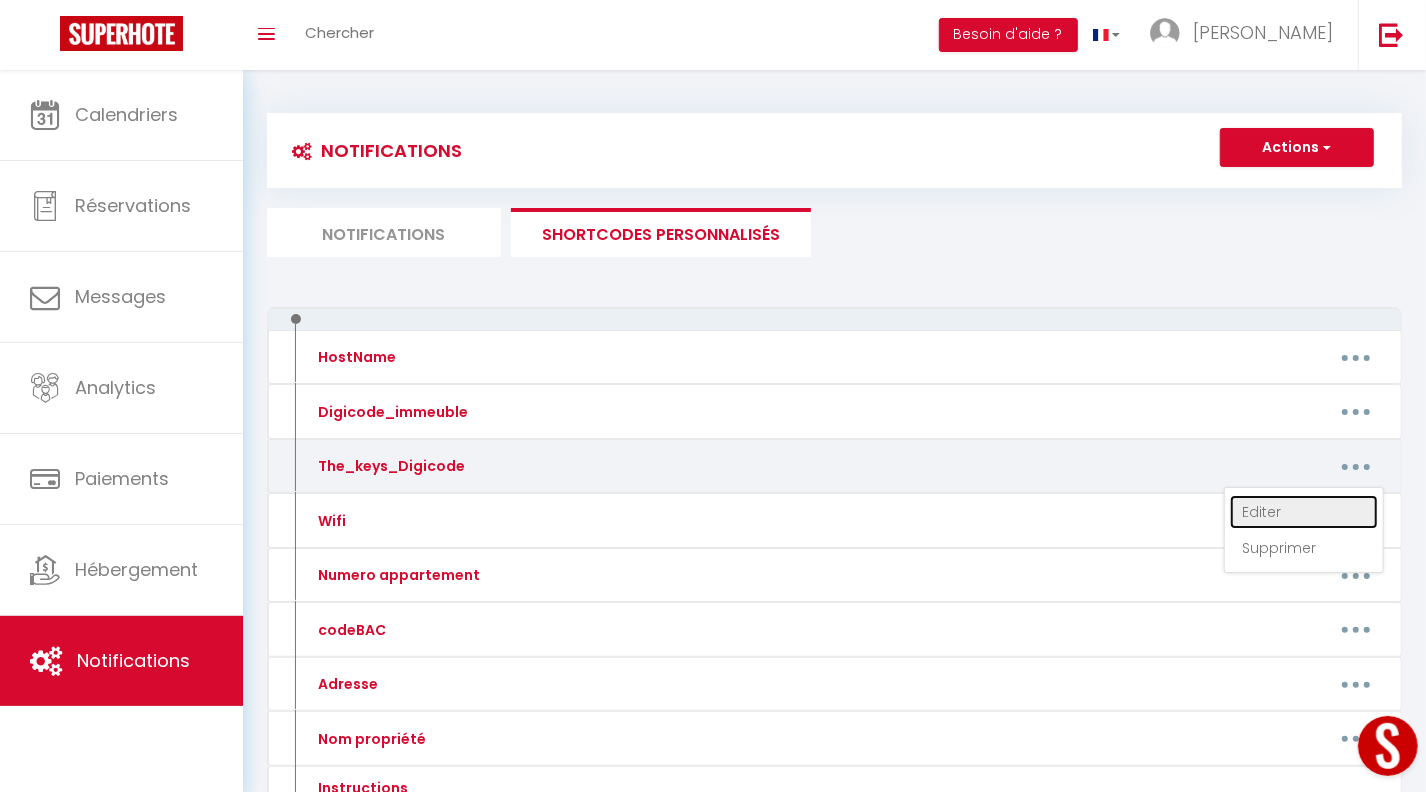 click on "Editer" at bounding box center [1304, 512] 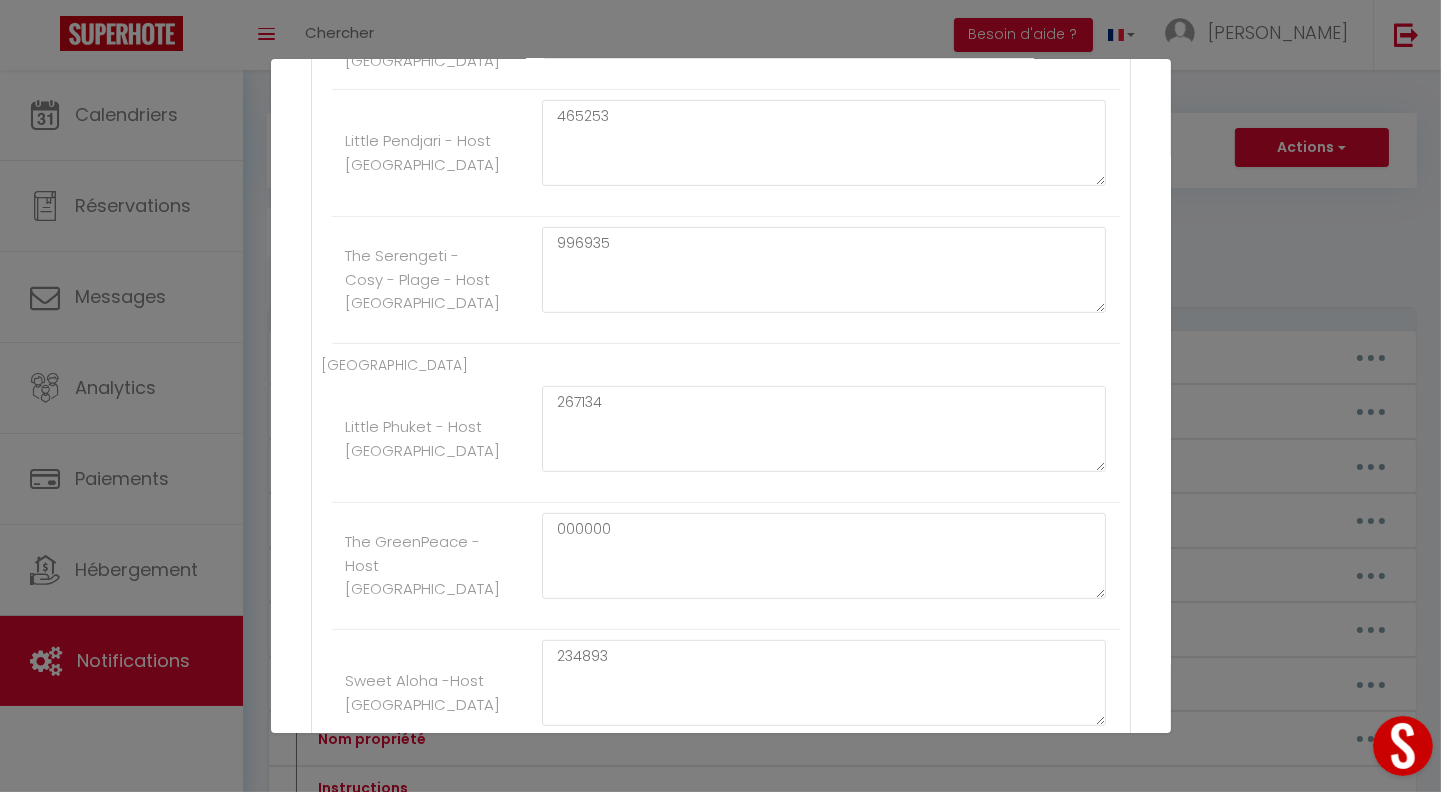 scroll, scrollTop: 1180, scrollLeft: 0, axis: vertical 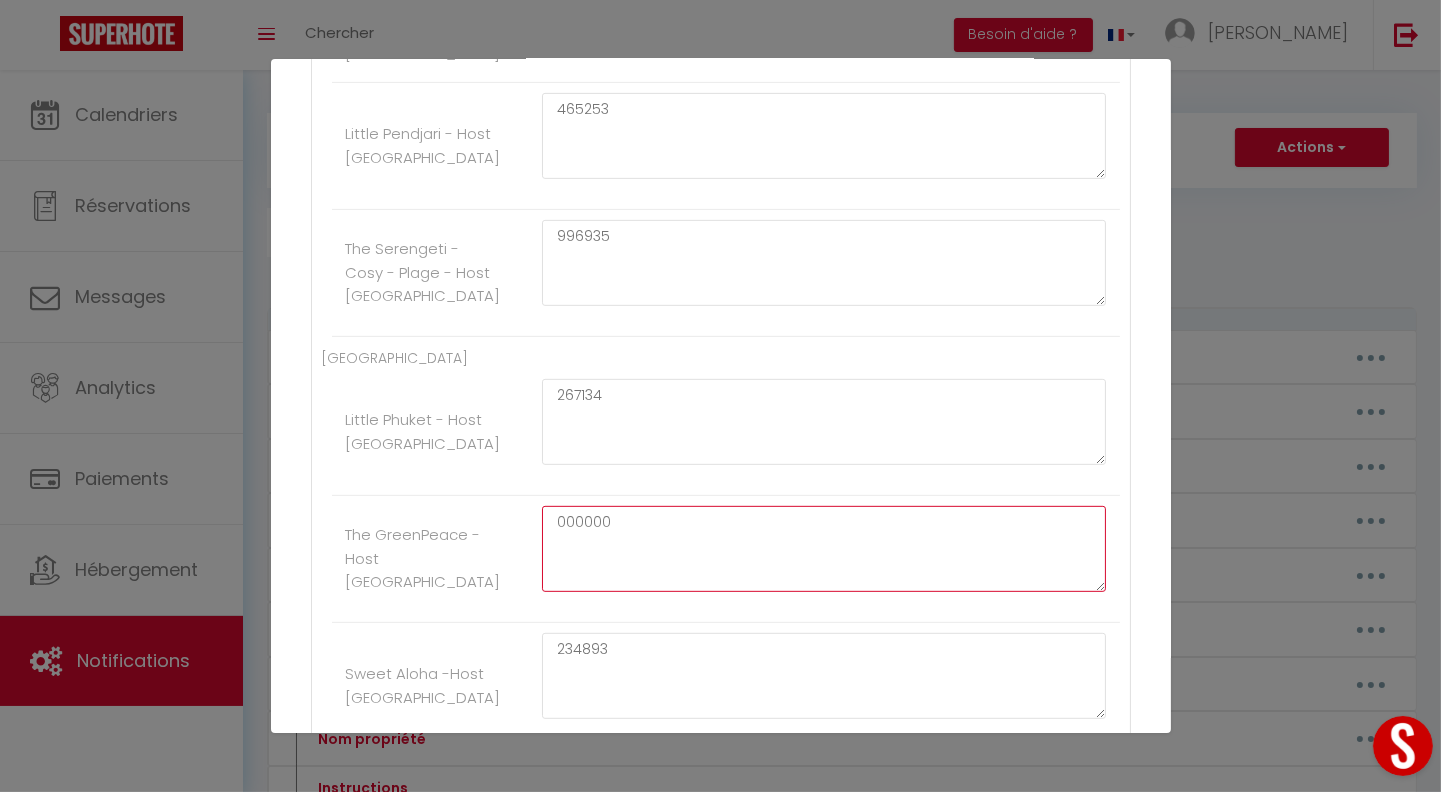 click on "000000" at bounding box center [824, -499] 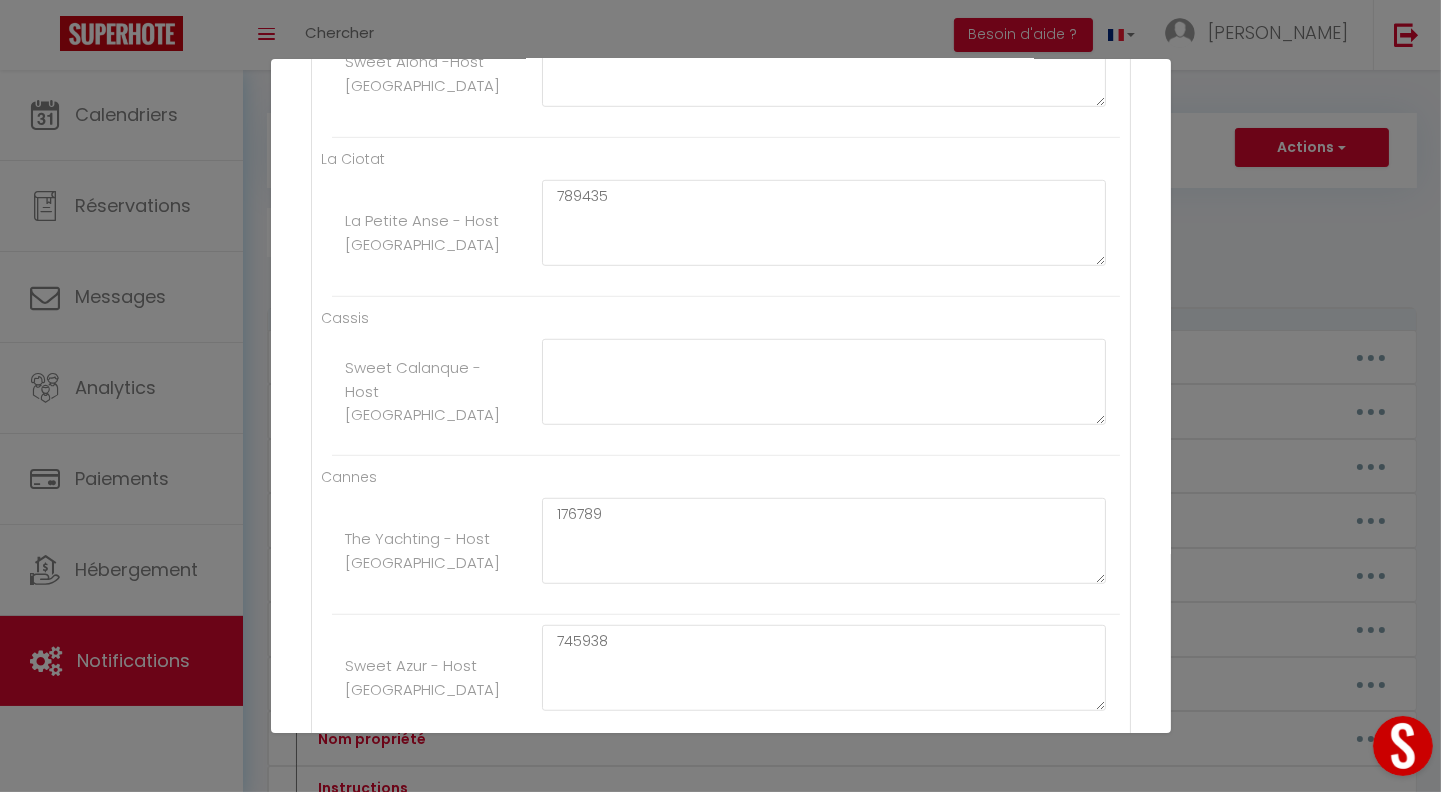 scroll, scrollTop: 2919, scrollLeft: 0, axis: vertical 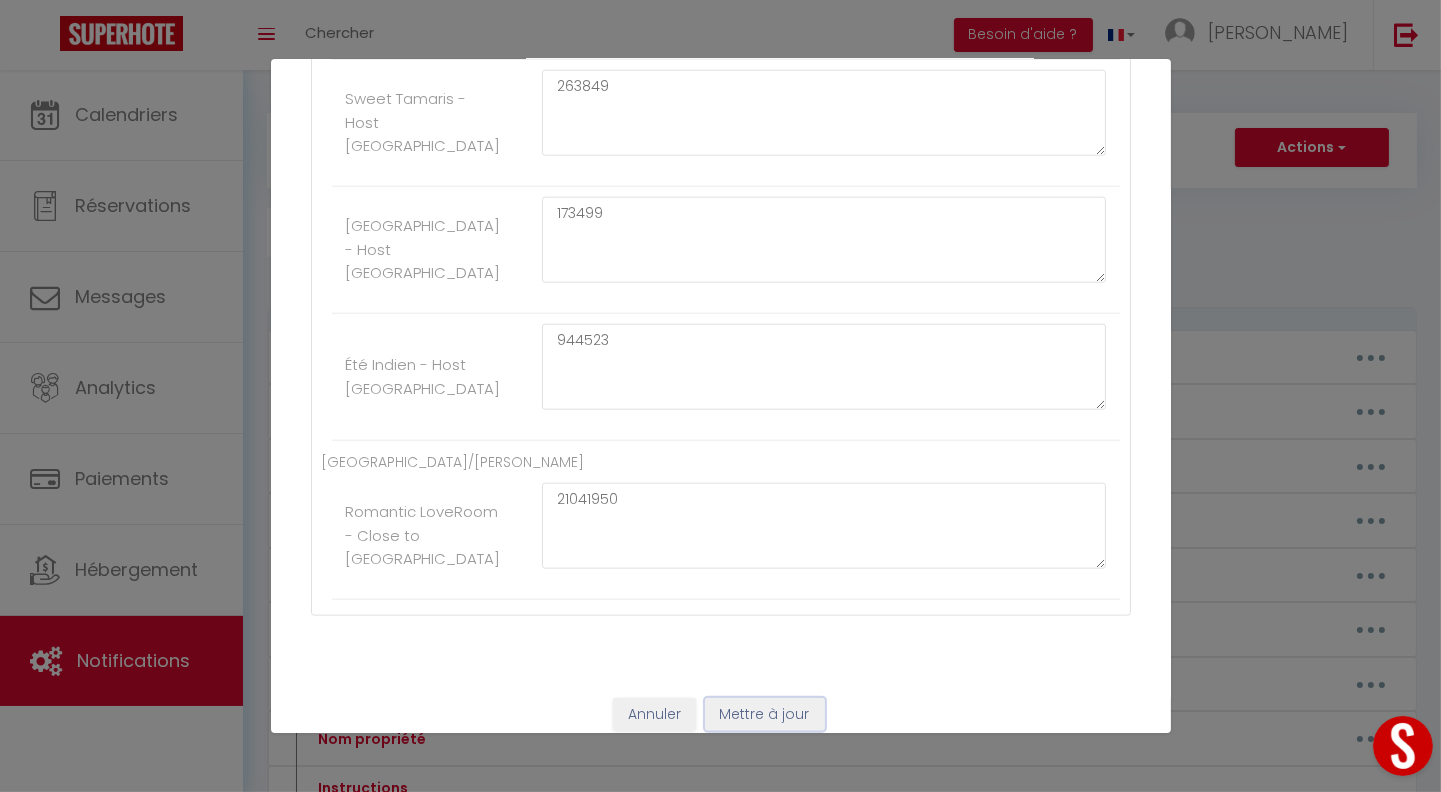 click on "Mettre à jour" at bounding box center [765, 715] 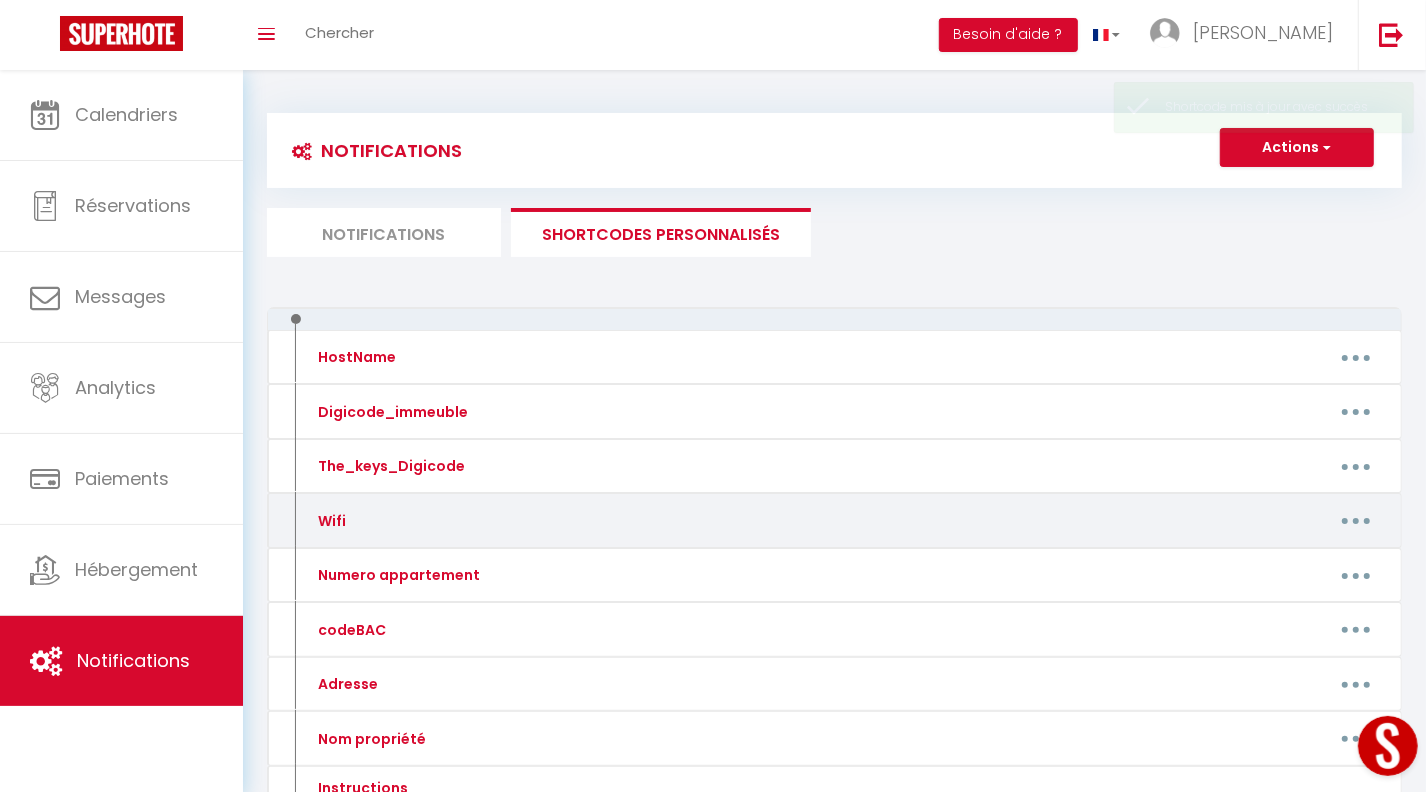 click at bounding box center [1356, 521] 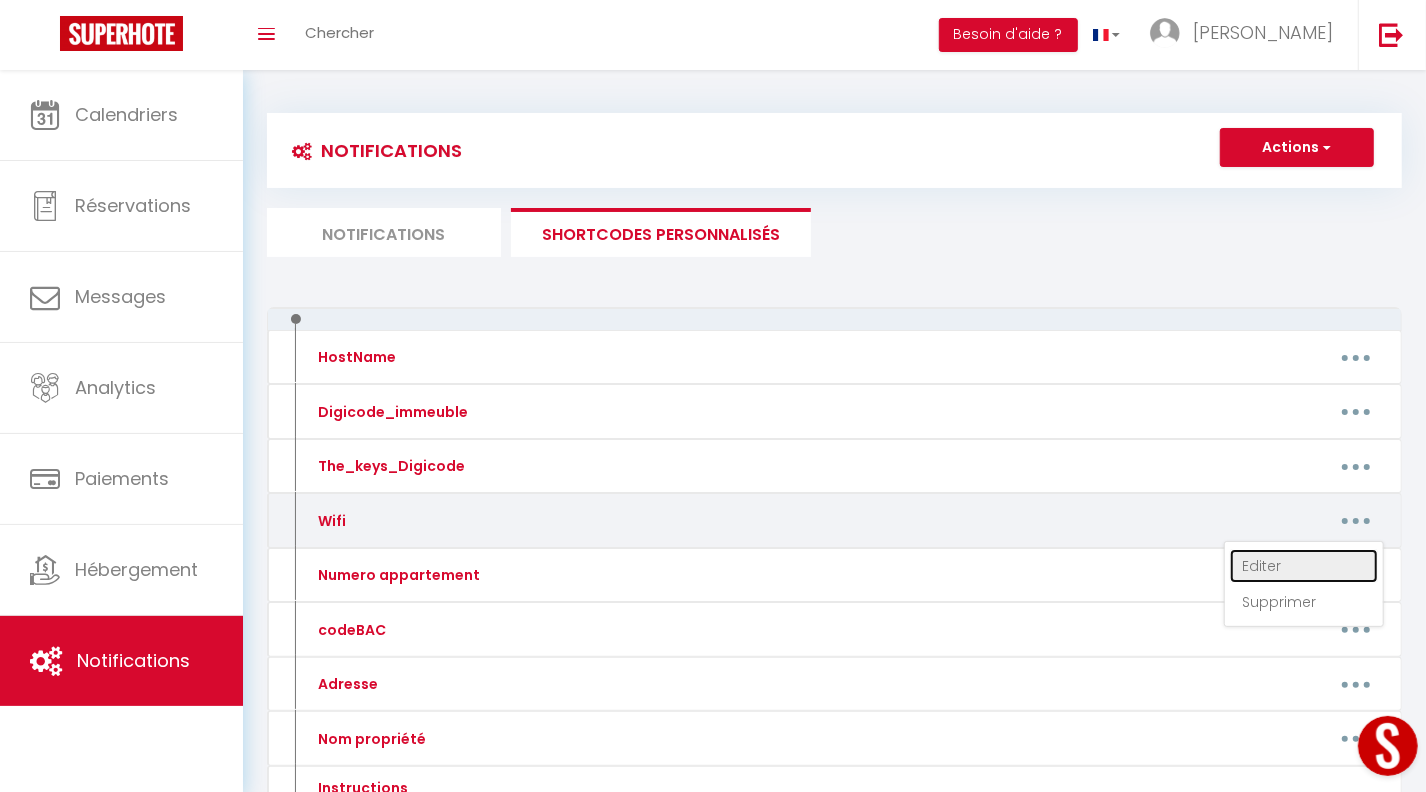 click on "Editer" at bounding box center (1304, 566) 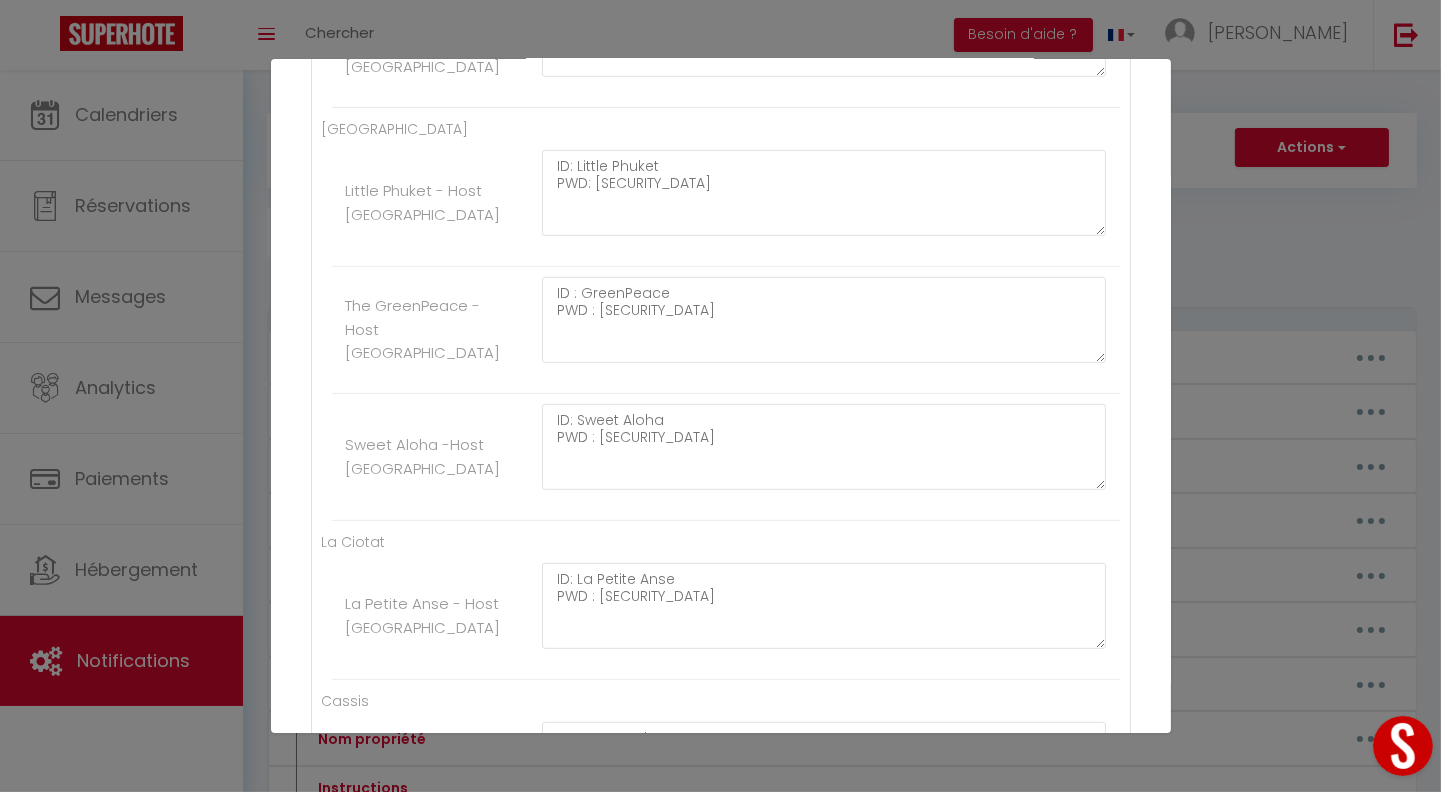 scroll, scrollTop: 1396, scrollLeft: 0, axis: vertical 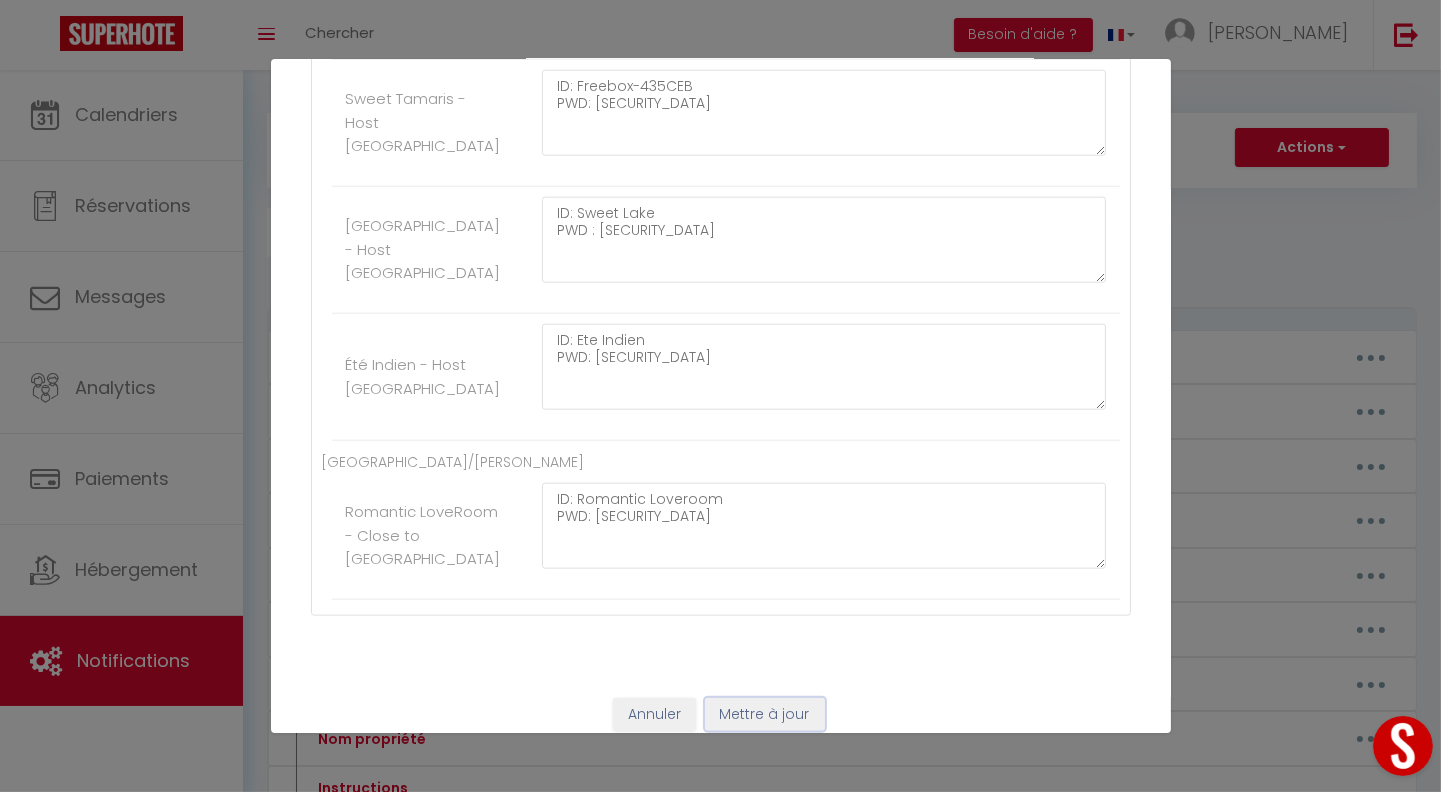 click on "Mettre à jour" at bounding box center (765, 715) 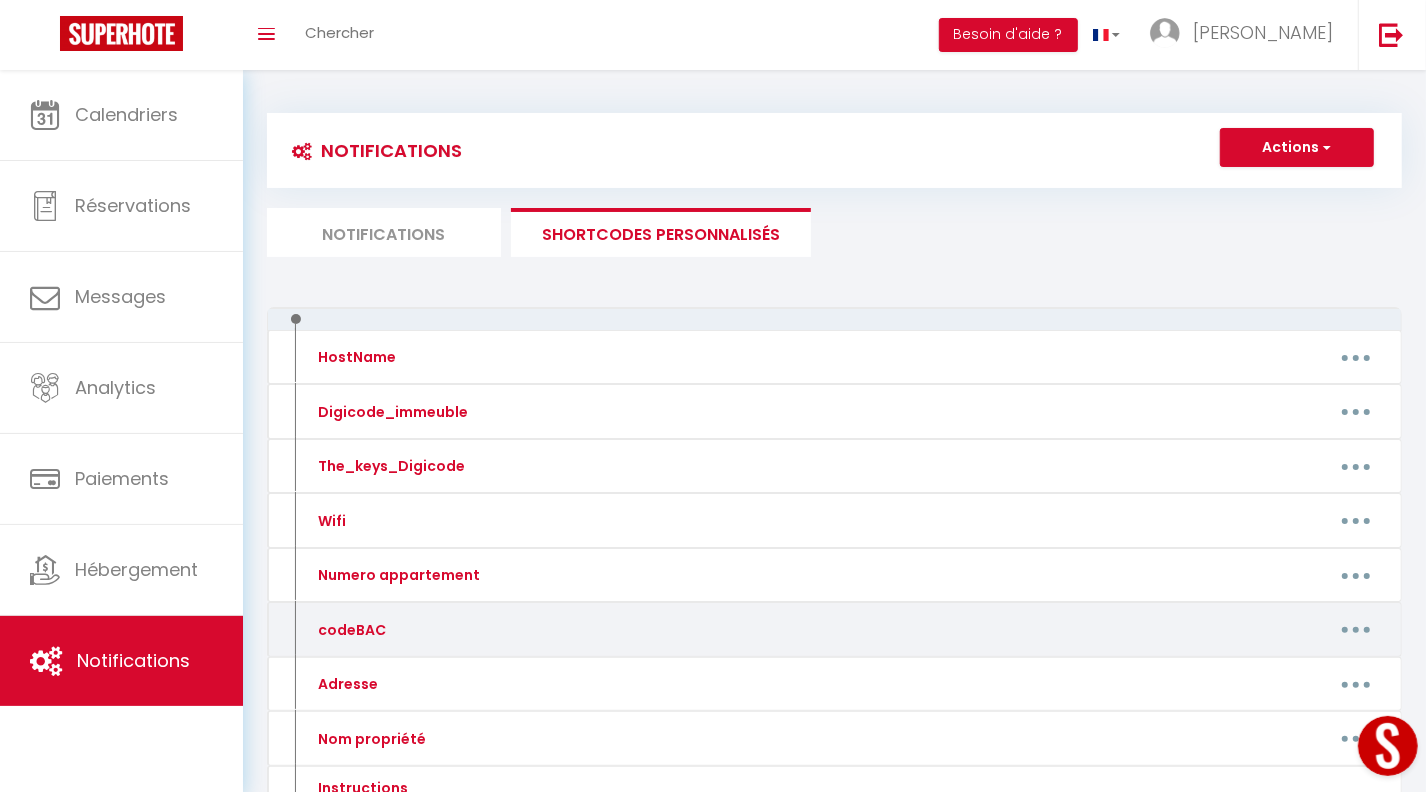 click at bounding box center [1356, 630] 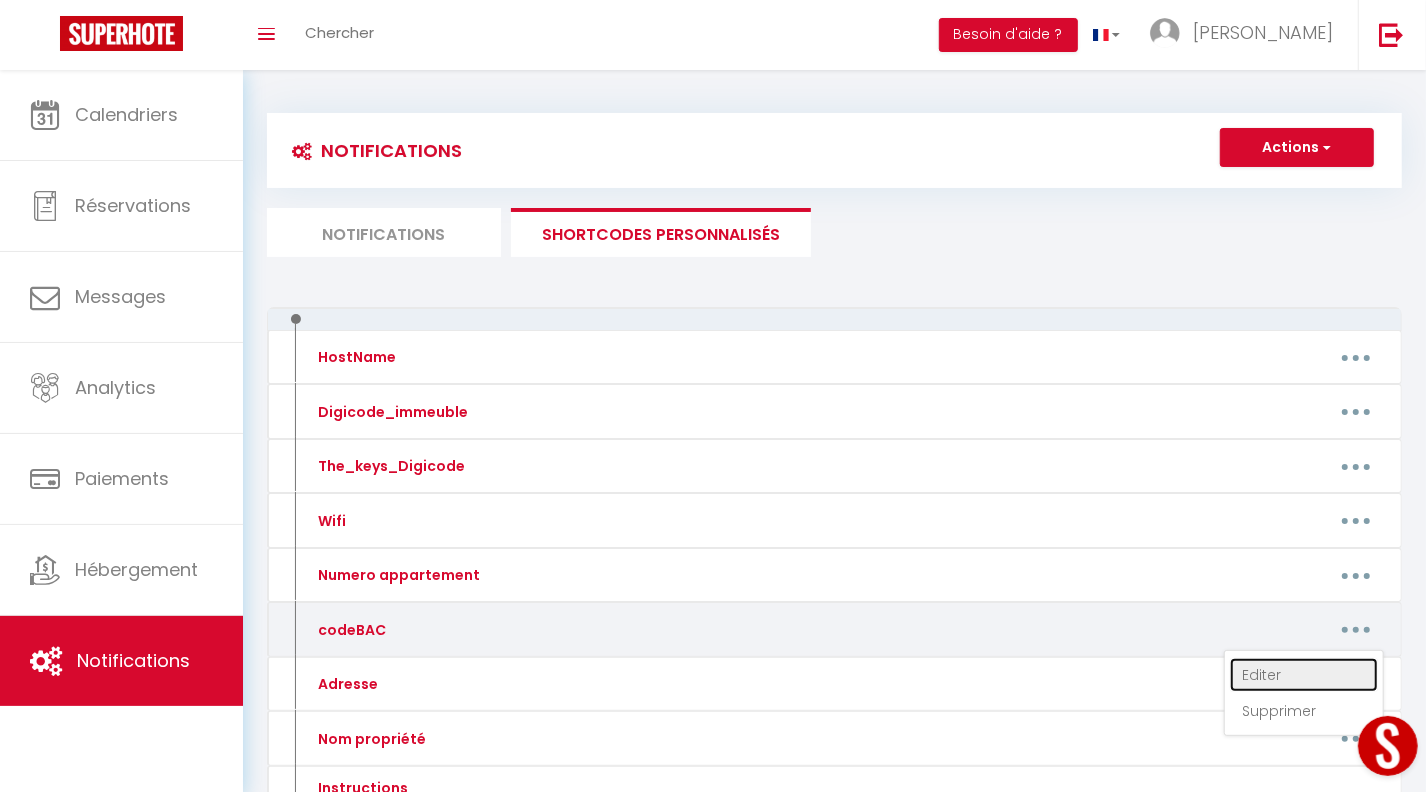 click on "Editer" at bounding box center (1304, 675) 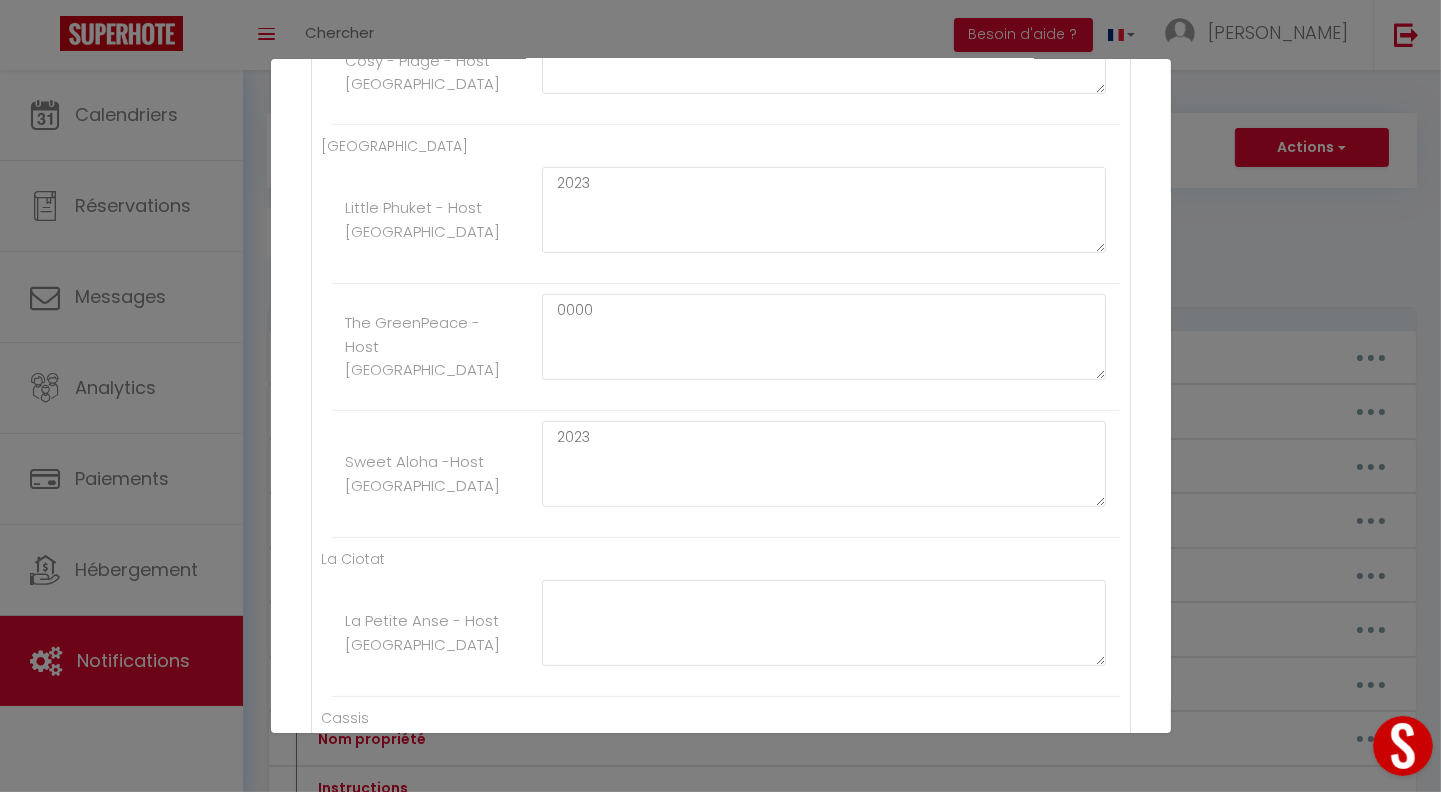 scroll, scrollTop: 1389, scrollLeft: 0, axis: vertical 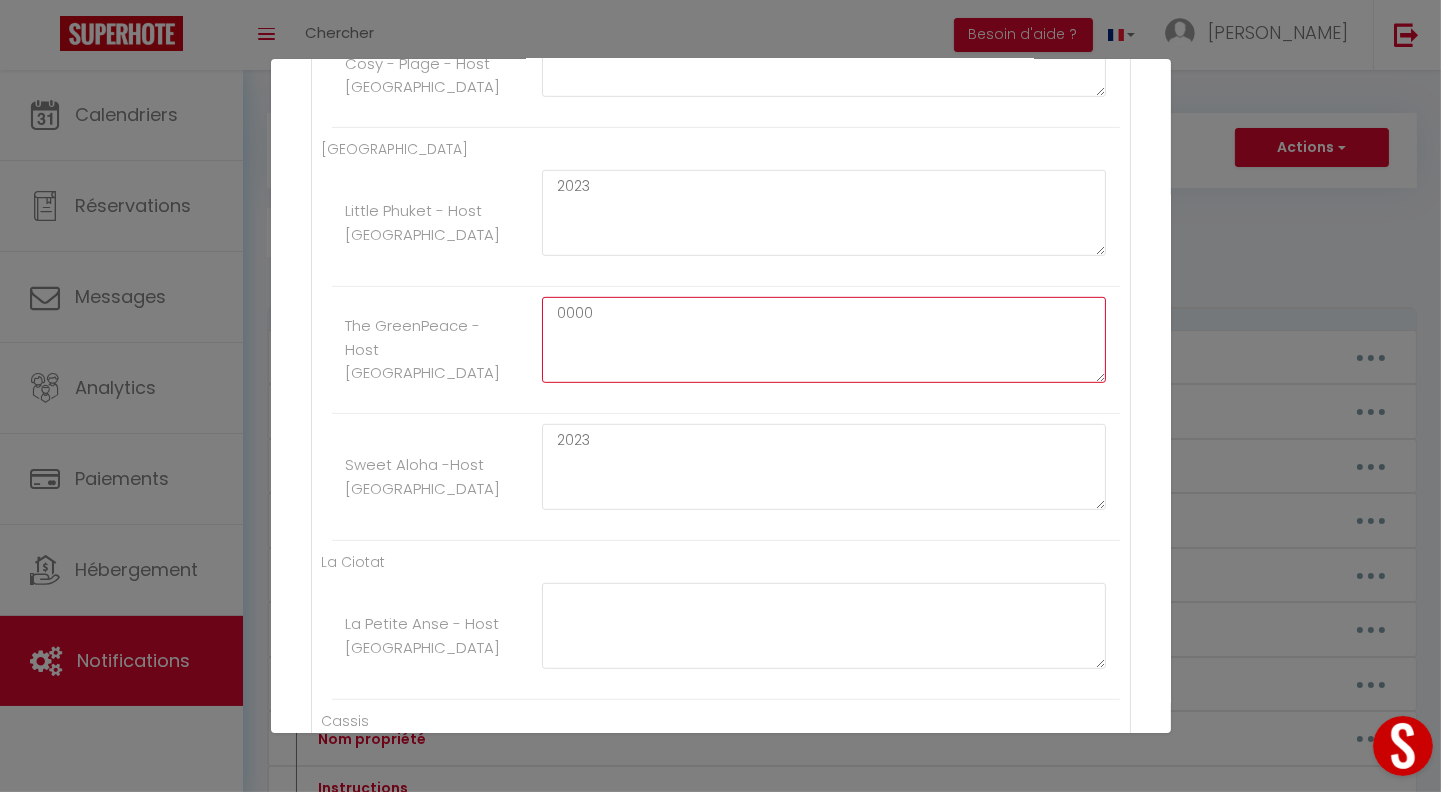 click on "0000" at bounding box center [824, -708] 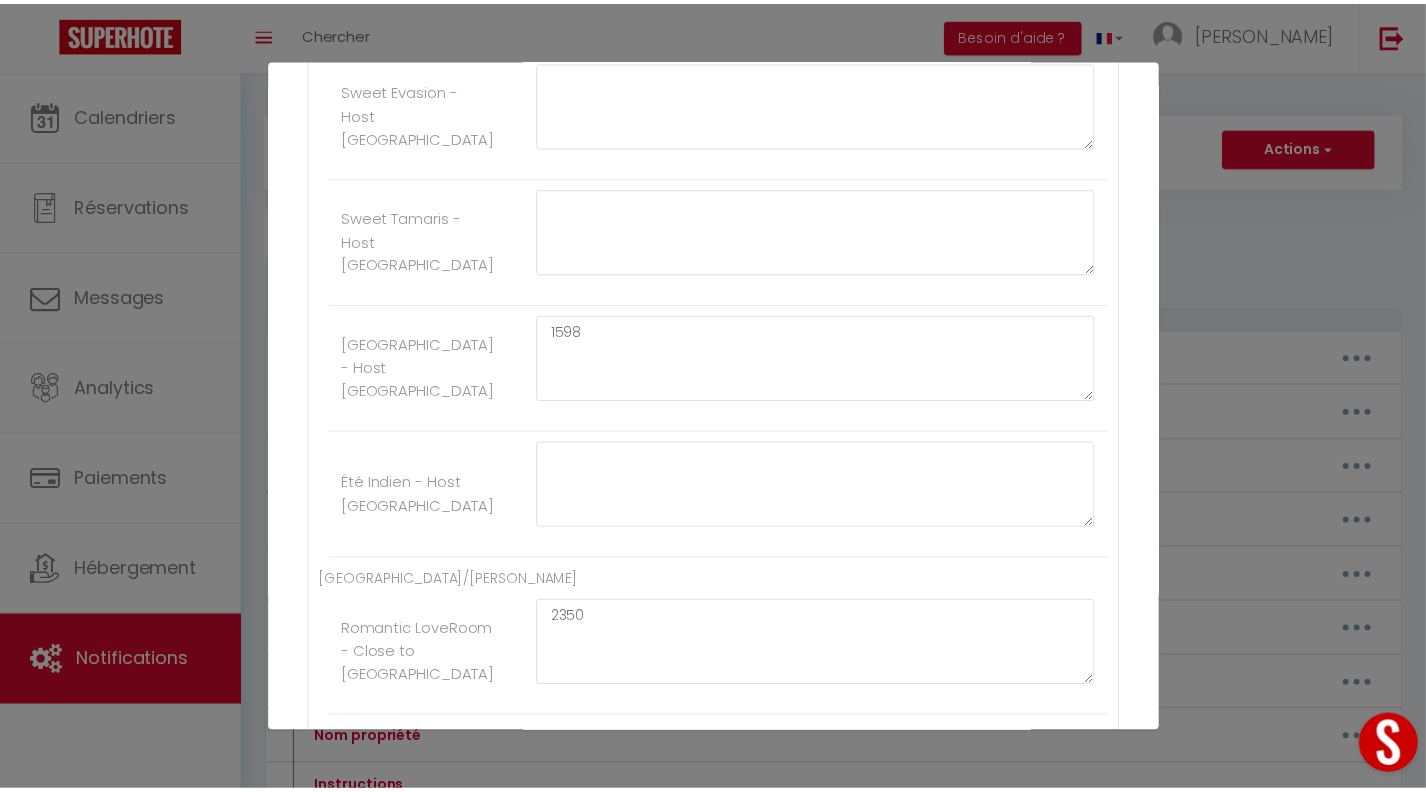scroll, scrollTop: 2919, scrollLeft: 0, axis: vertical 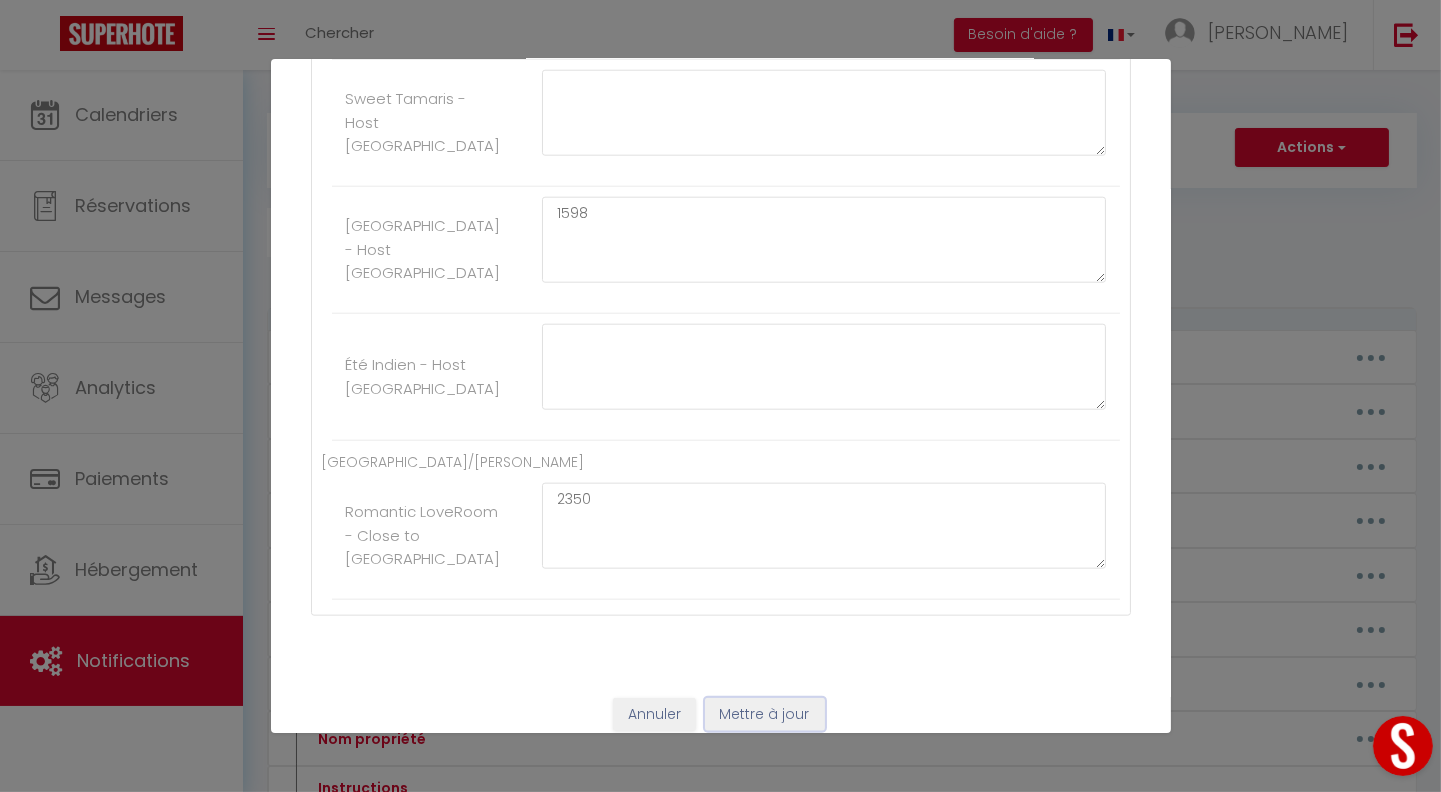 click on "Mettre à jour" at bounding box center (765, 715) 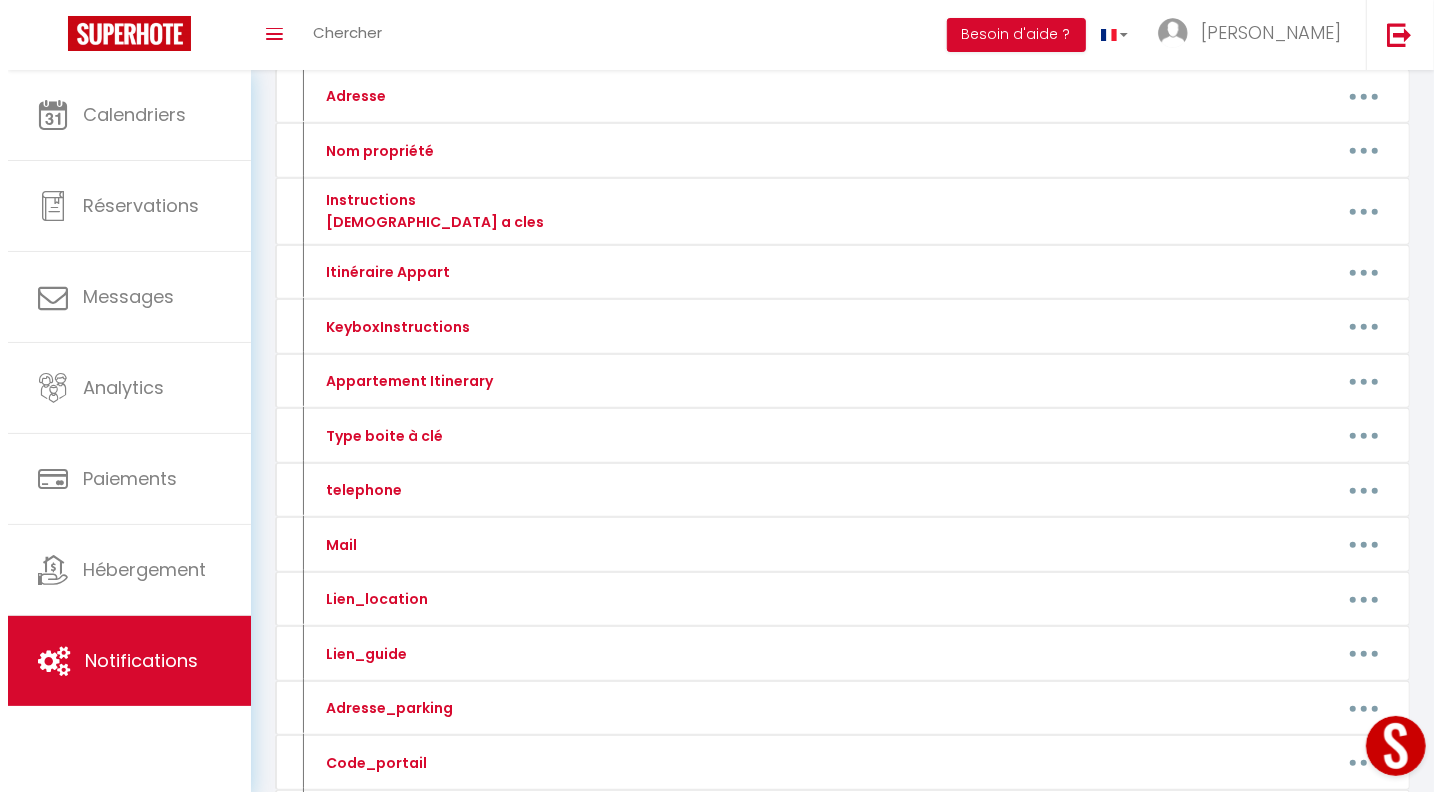 scroll, scrollTop: 595, scrollLeft: 0, axis: vertical 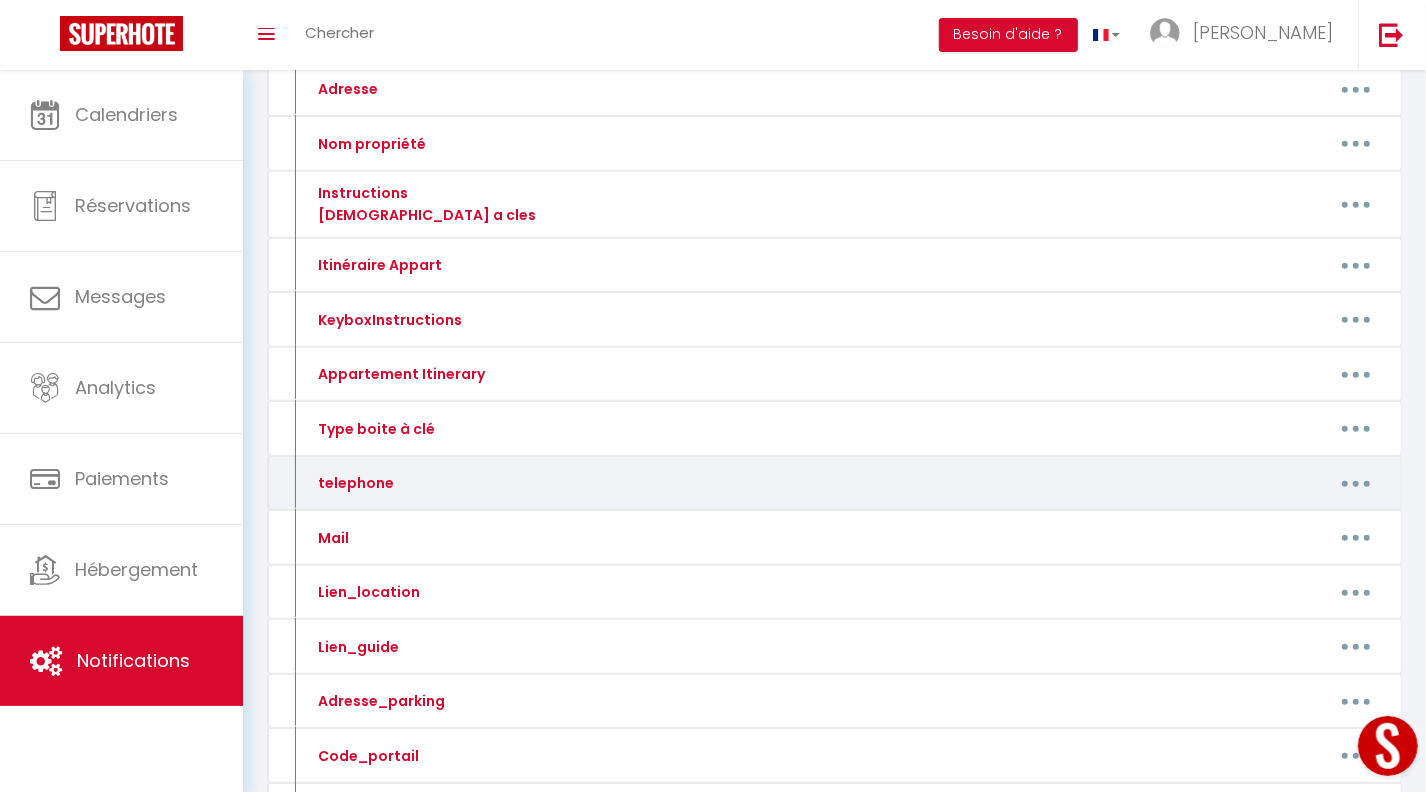 click at bounding box center (1356, 483) 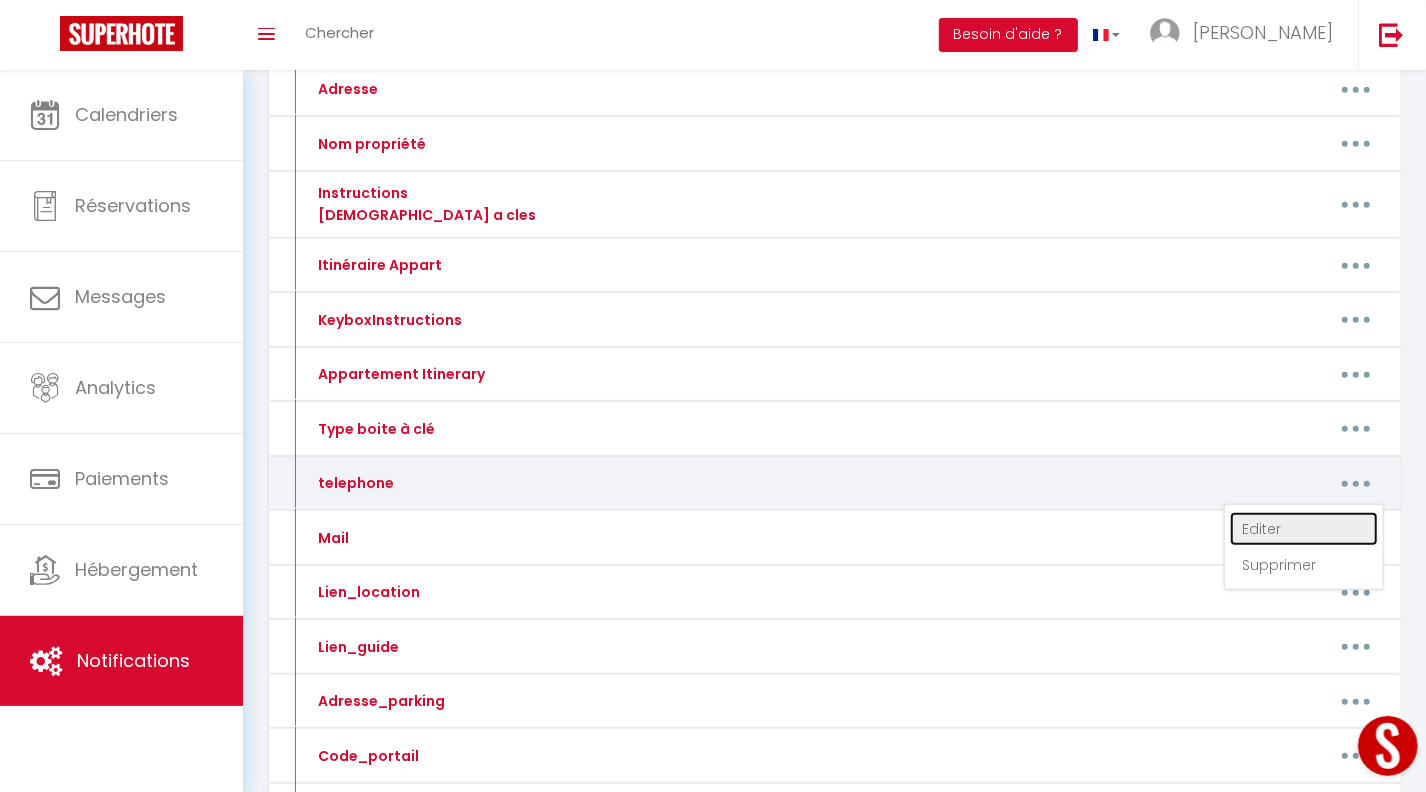 click on "Editer" at bounding box center [1304, 529] 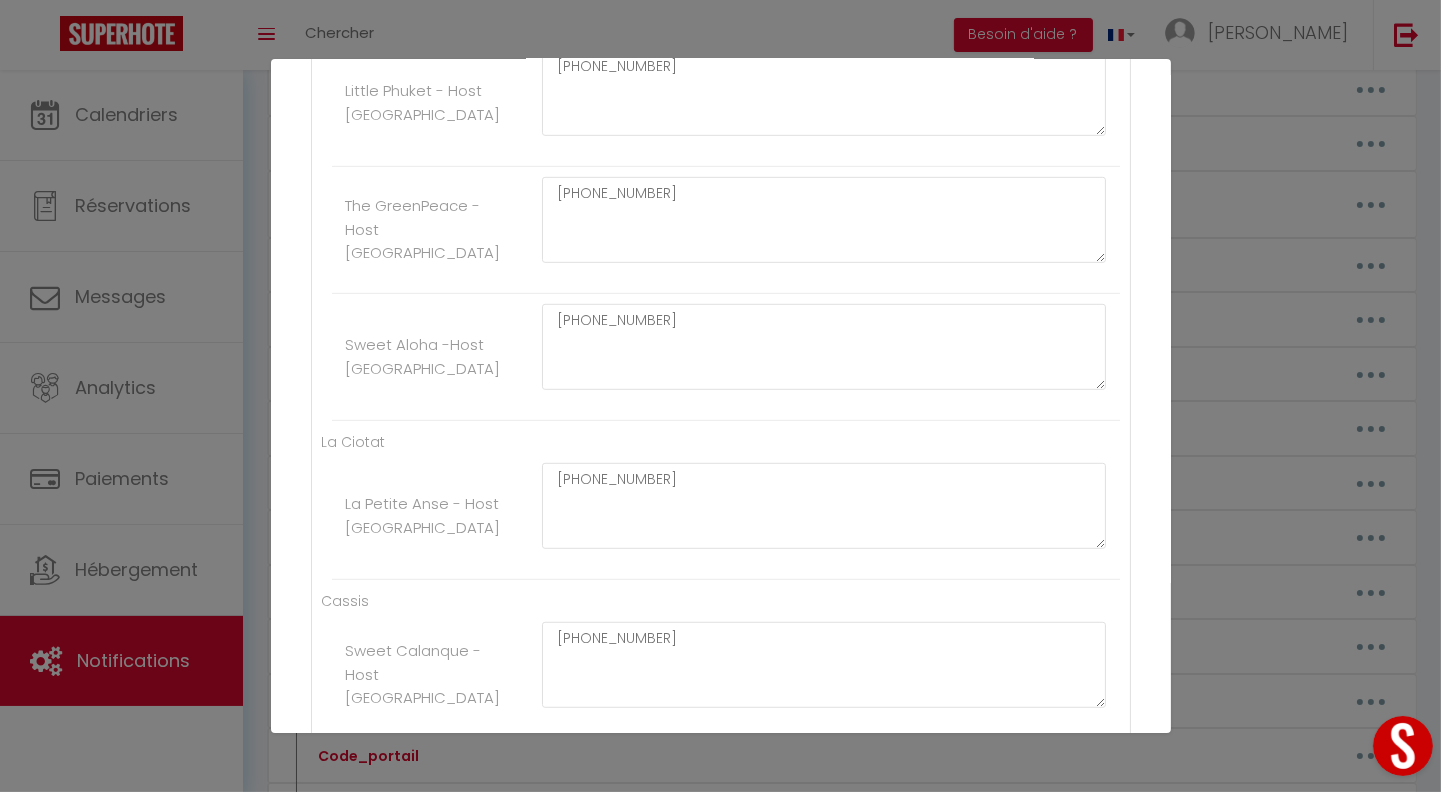 scroll, scrollTop: 1505, scrollLeft: 0, axis: vertical 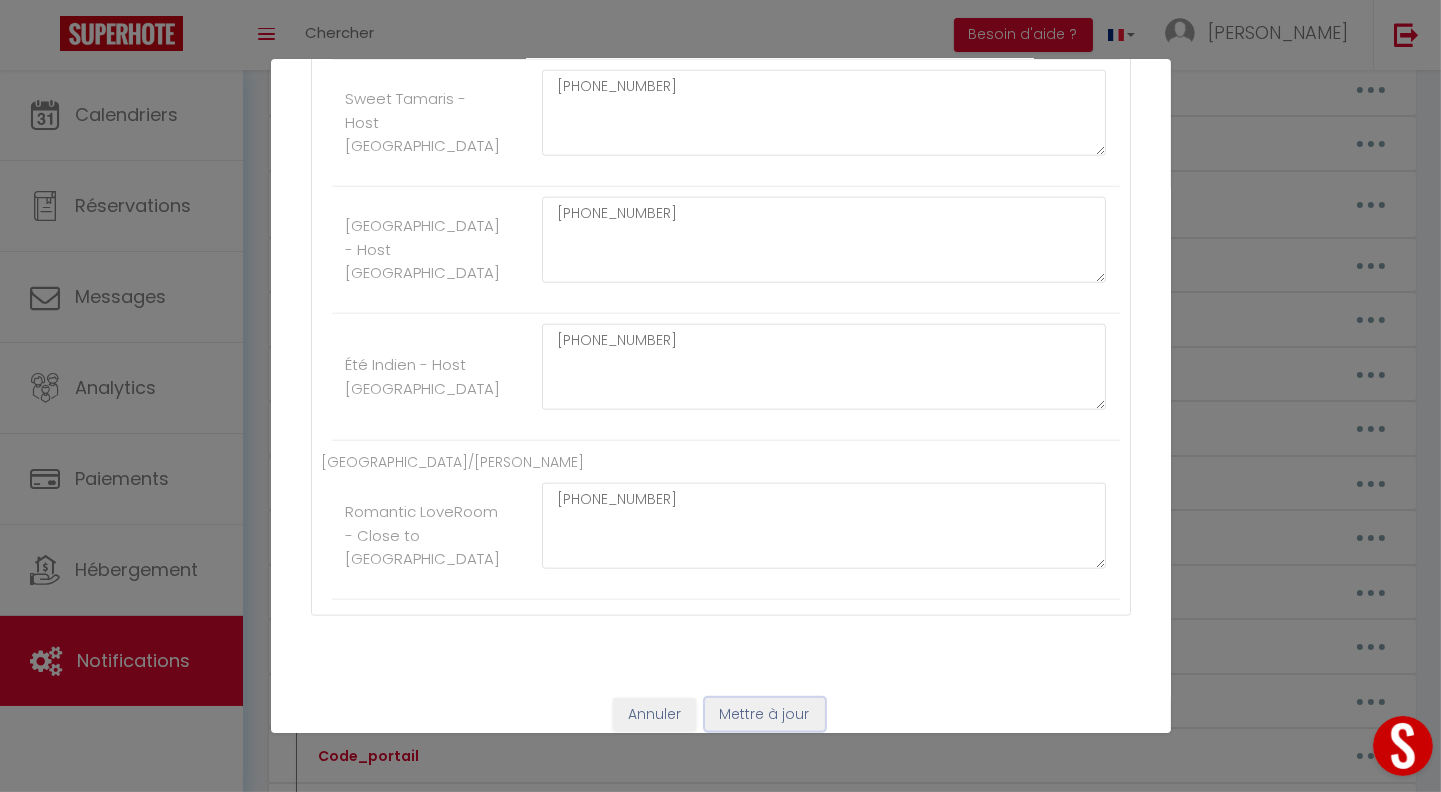 click on "Mettre à jour" at bounding box center [765, 715] 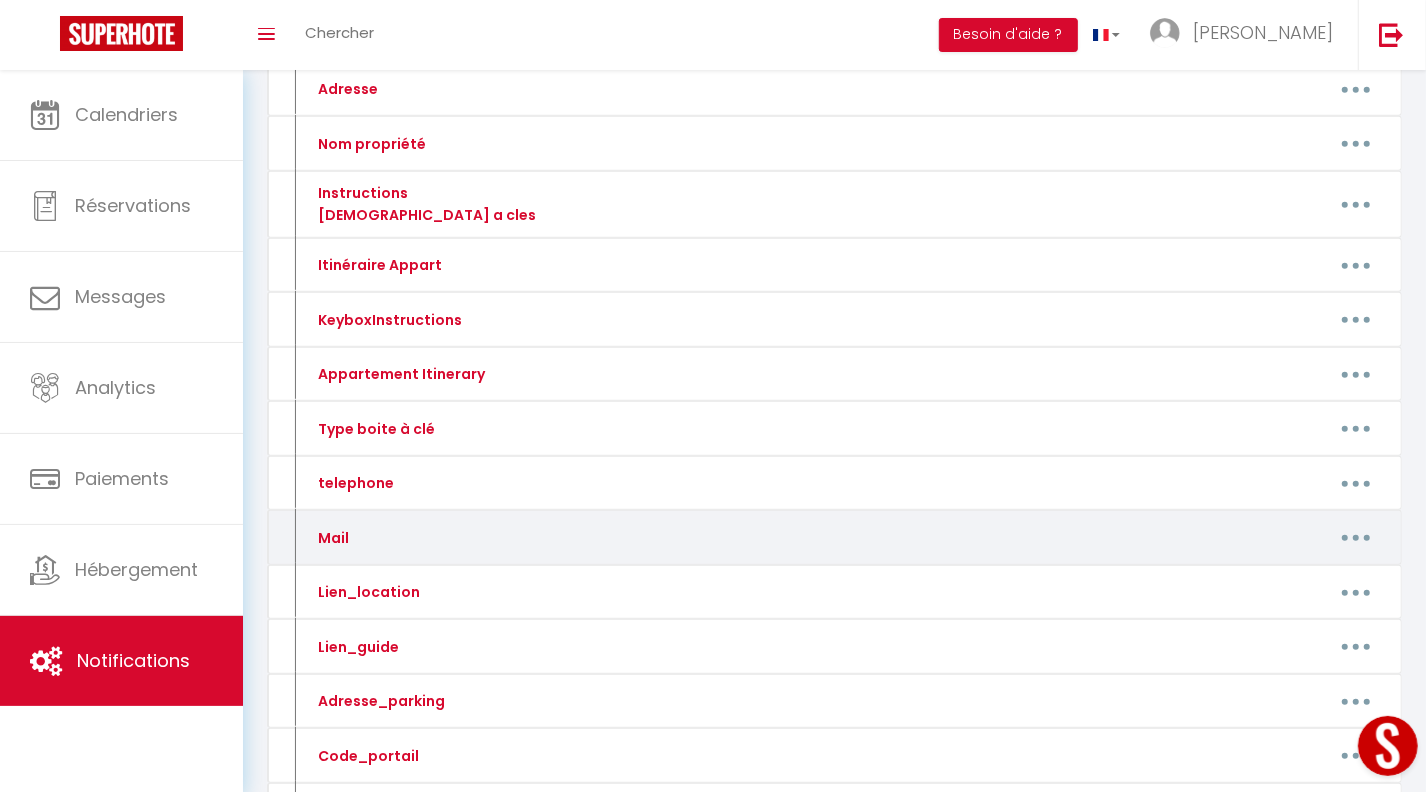 click at bounding box center (1356, 538) 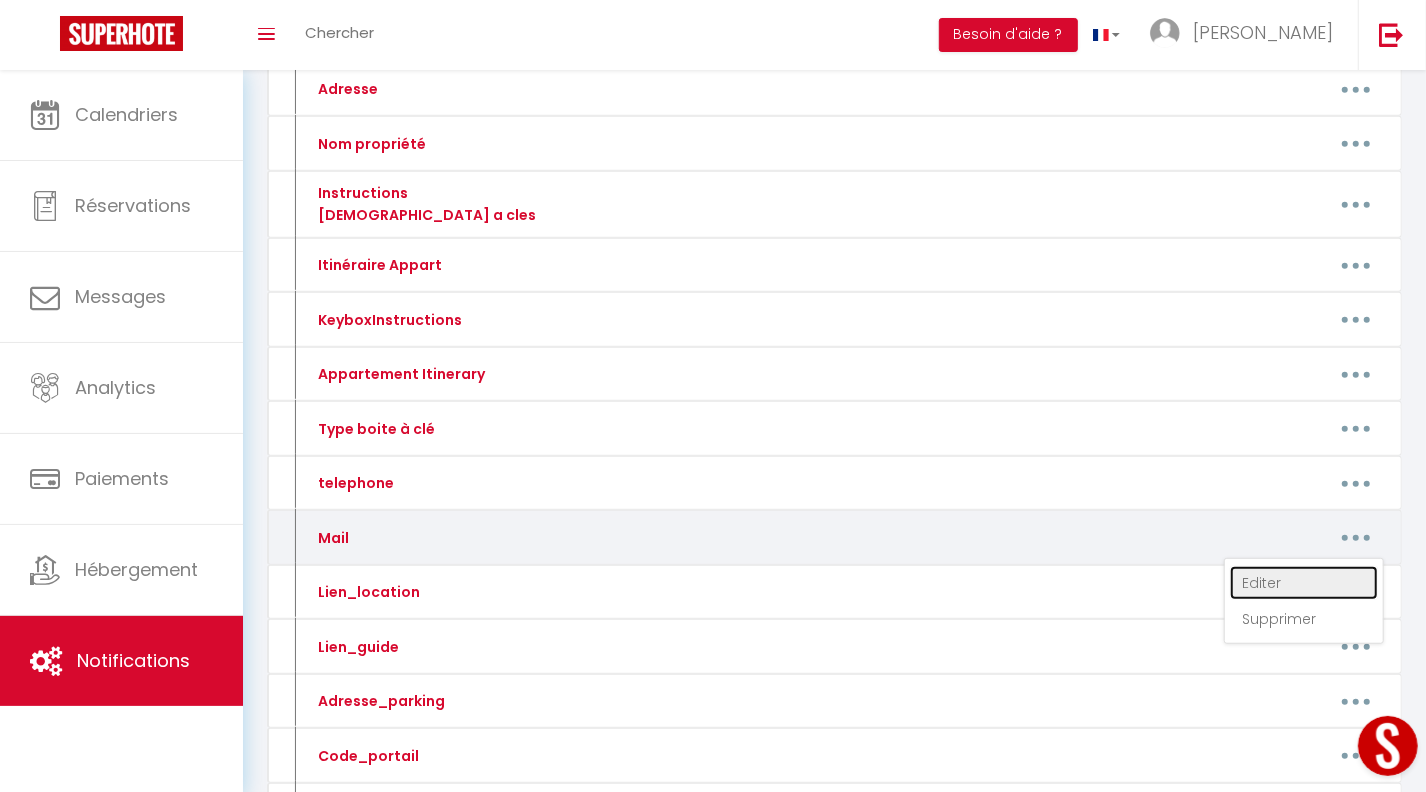 click on "Editer" at bounding box center (1304, 583) 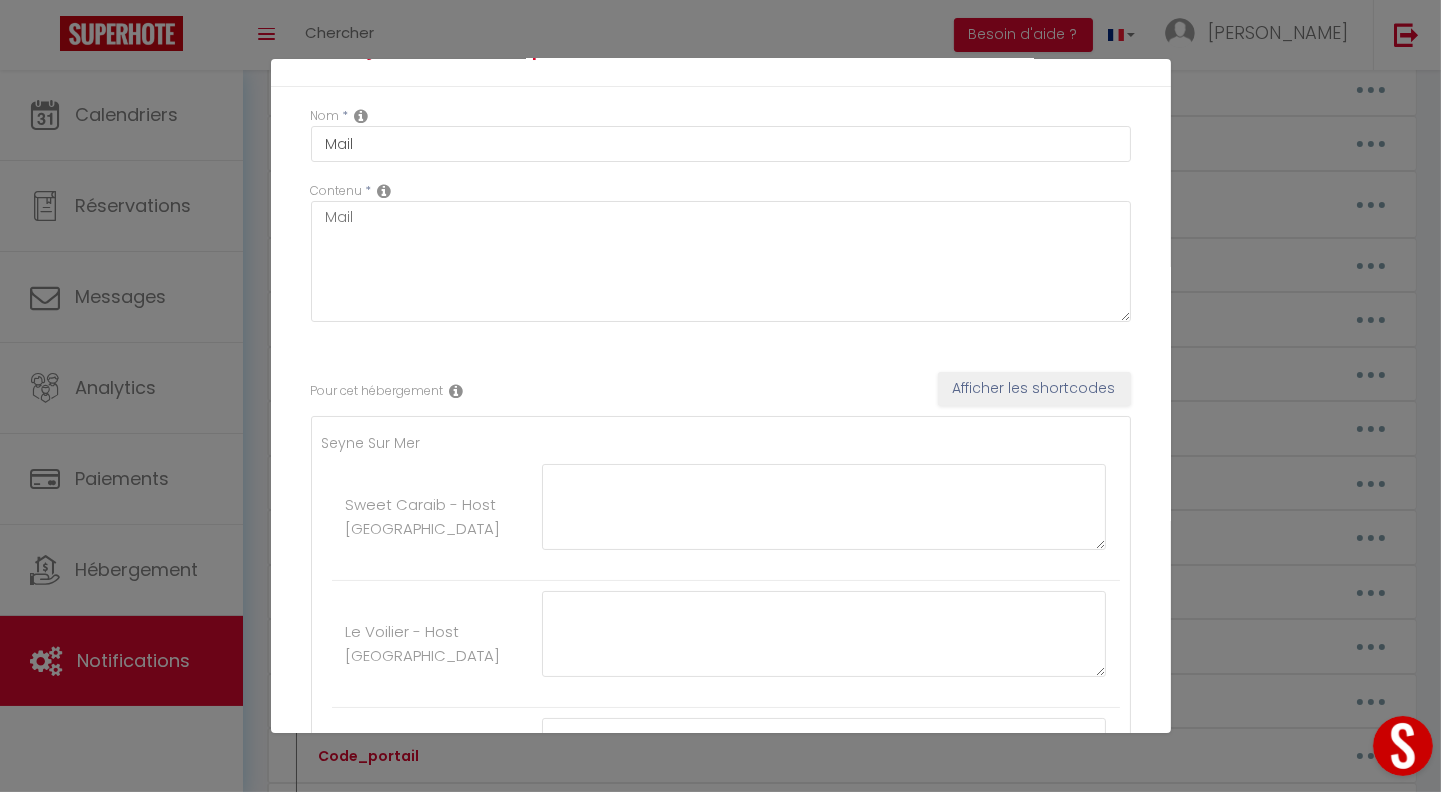 scroll, scrollTop: 0, scrollLeft: 0, axis: both 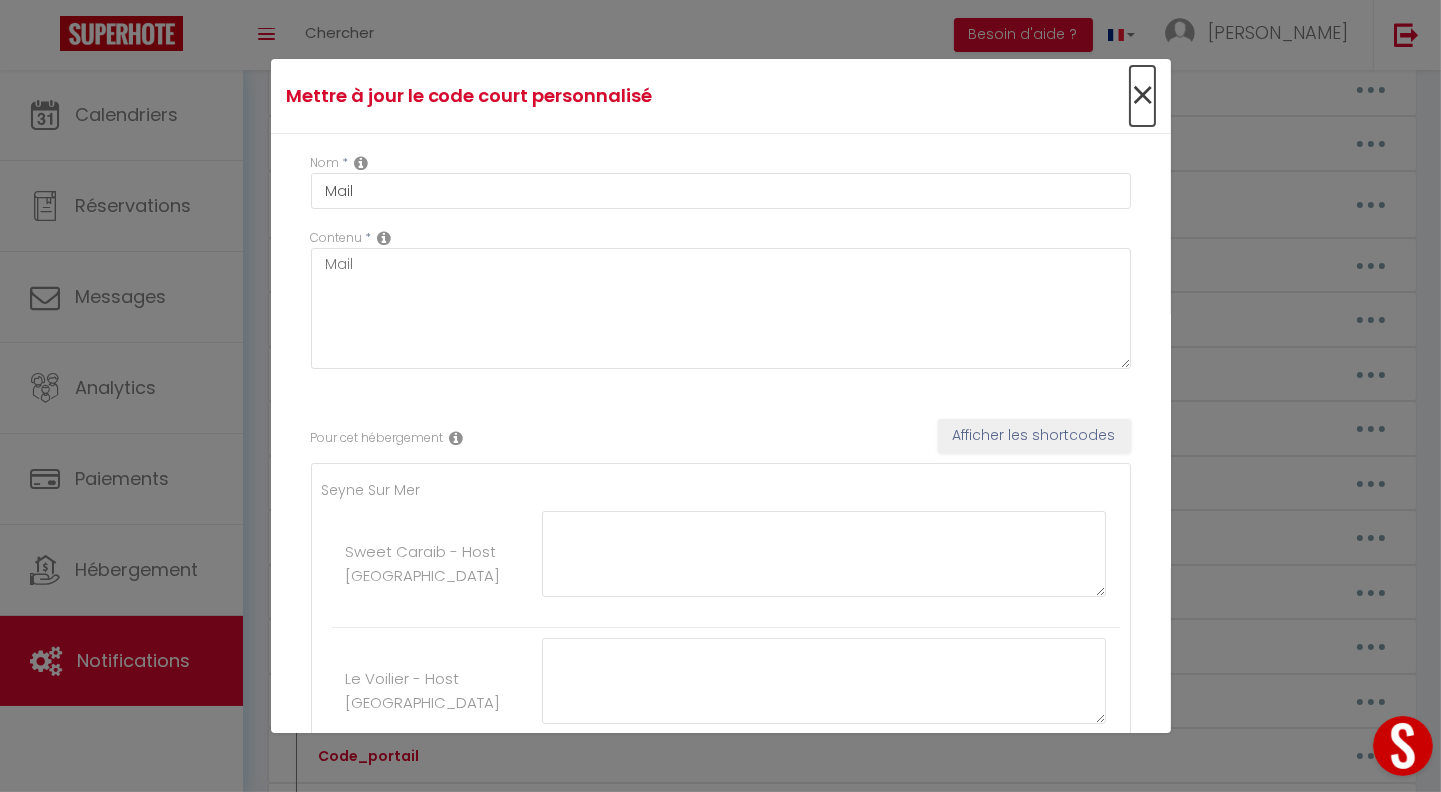 click on "×" at bounding box center (1142, 96) 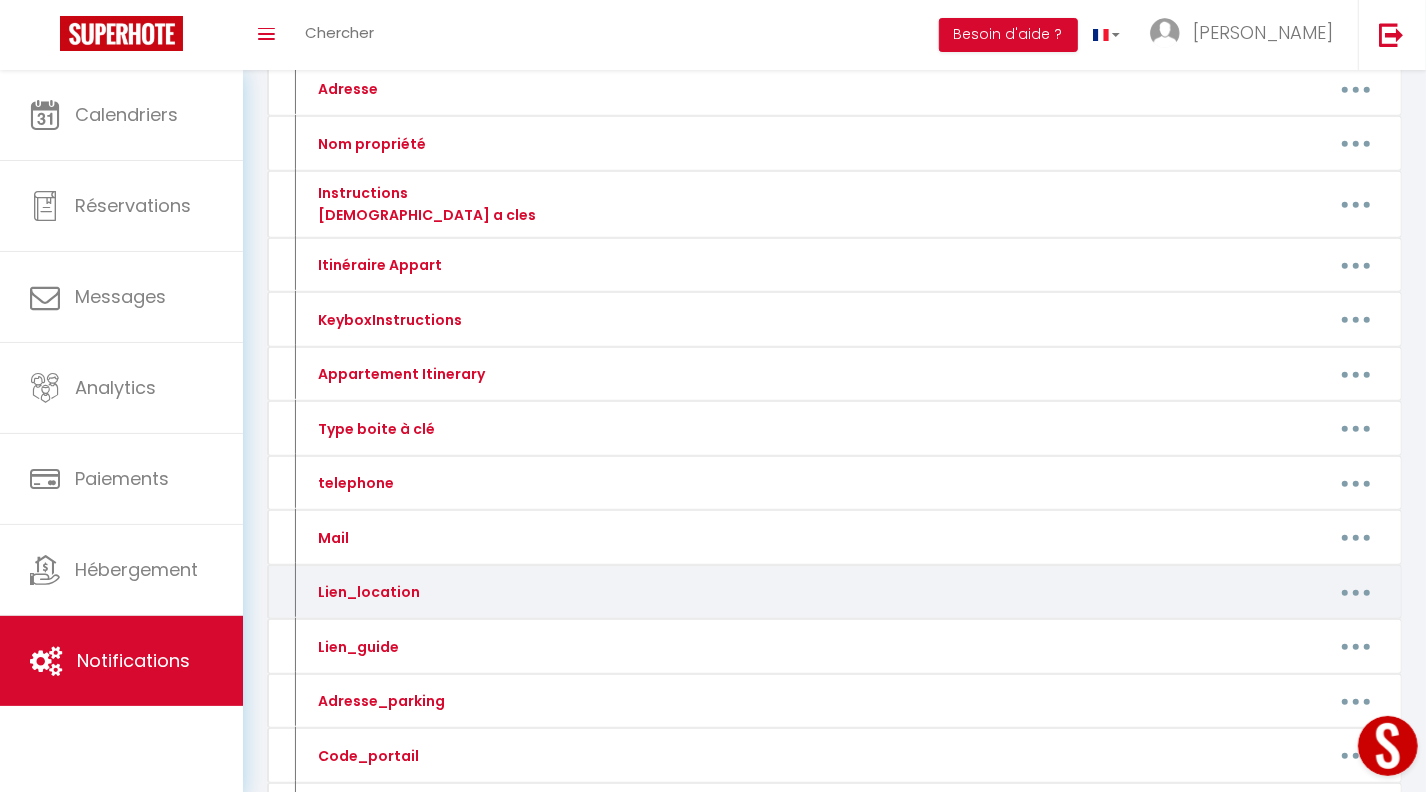 click at bounding box center (1356, 592) 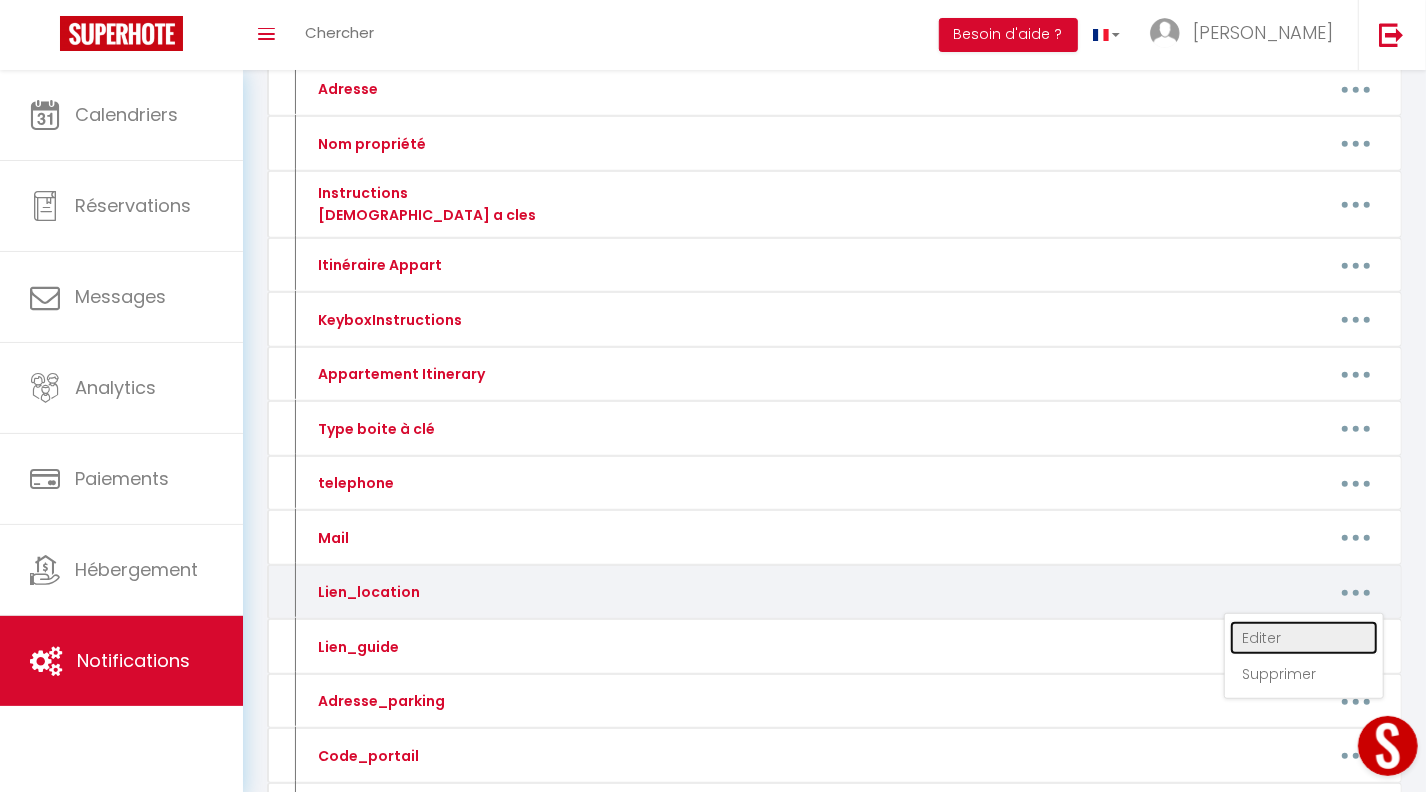 click on "Editer" at bounding box center [1304, 638] 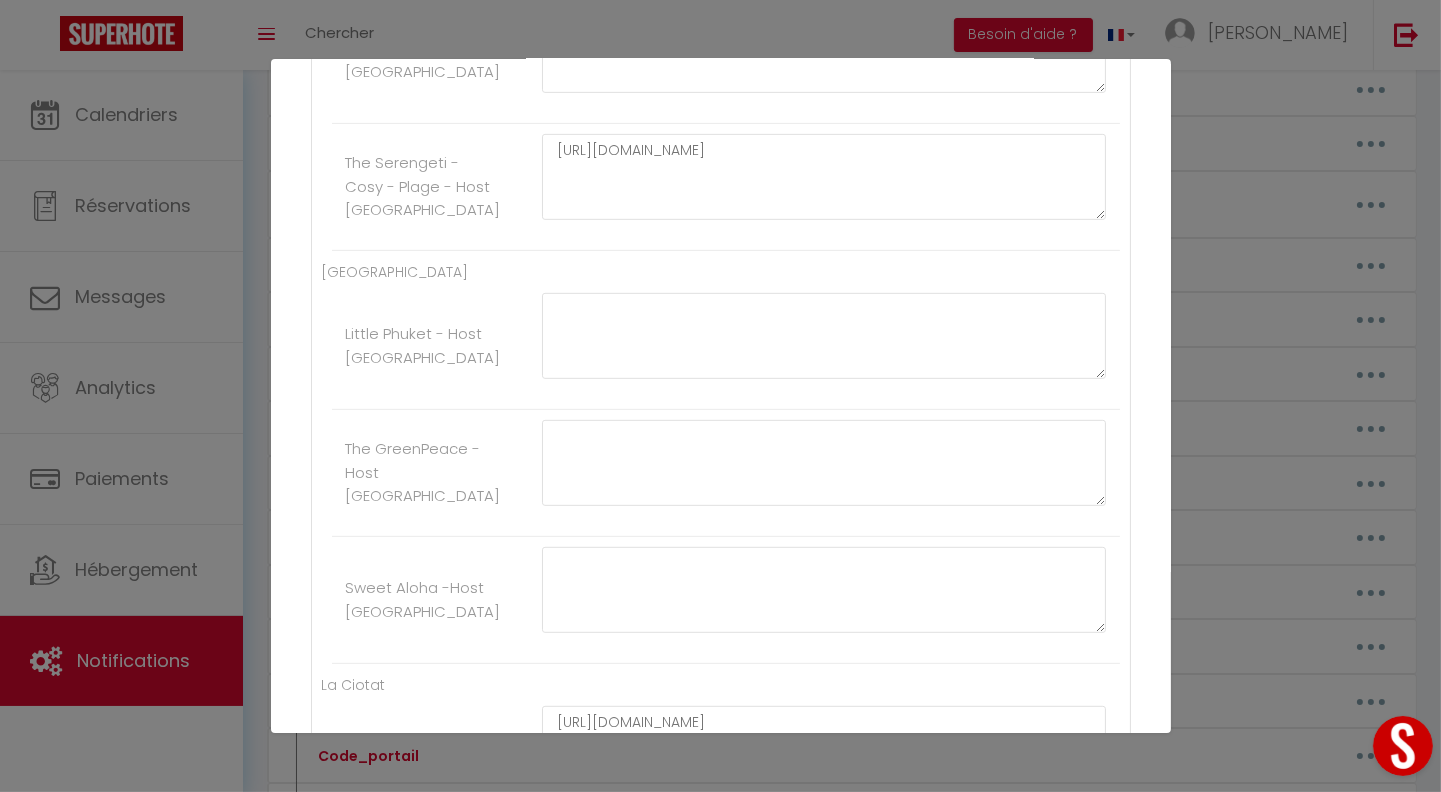 scroll, scrollTop: 0, scrollLeft: 0, axis: both 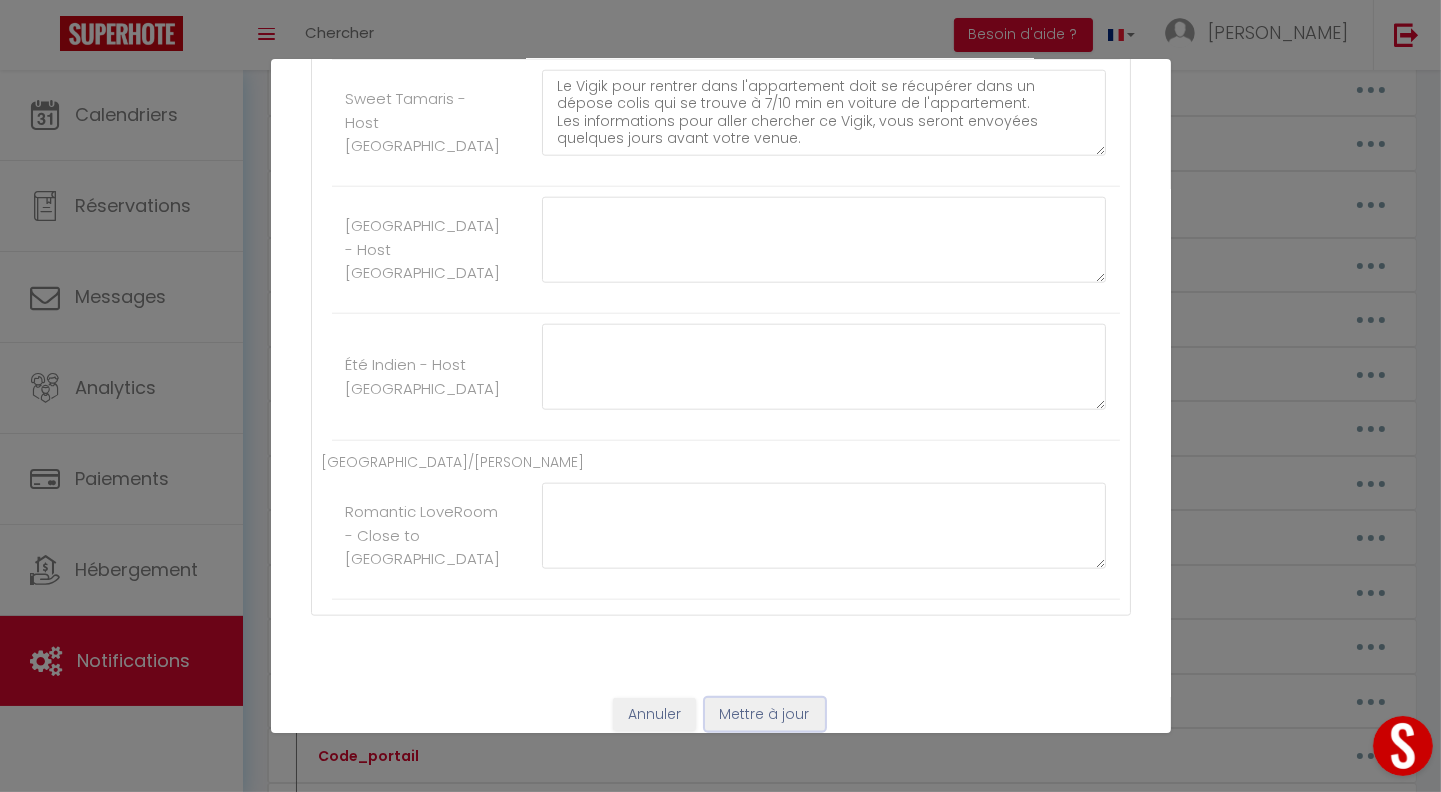 click on "Mettre à jour" at bounding box center [765, 715] 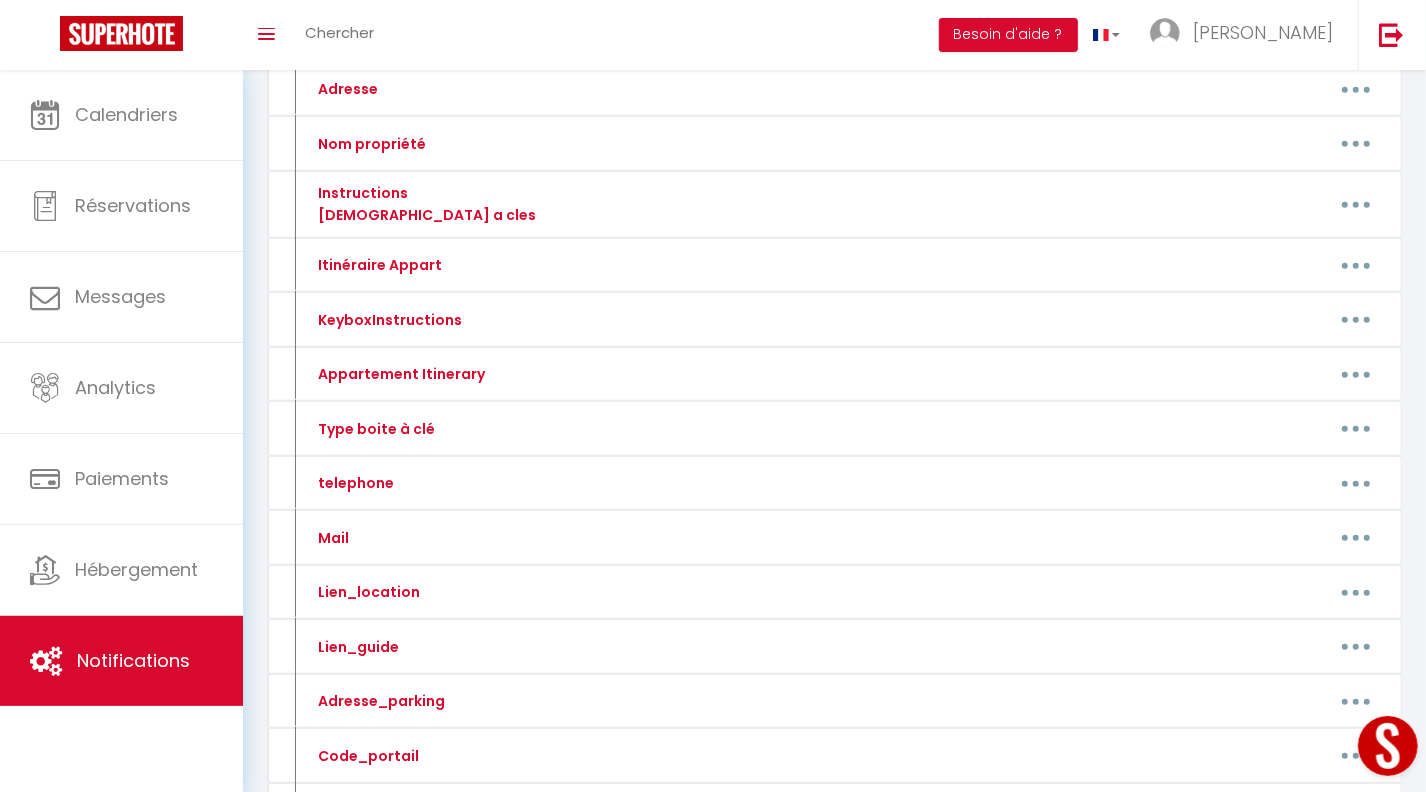 scroll, scrollTop: 0, scrollLeft: 0, axis: both 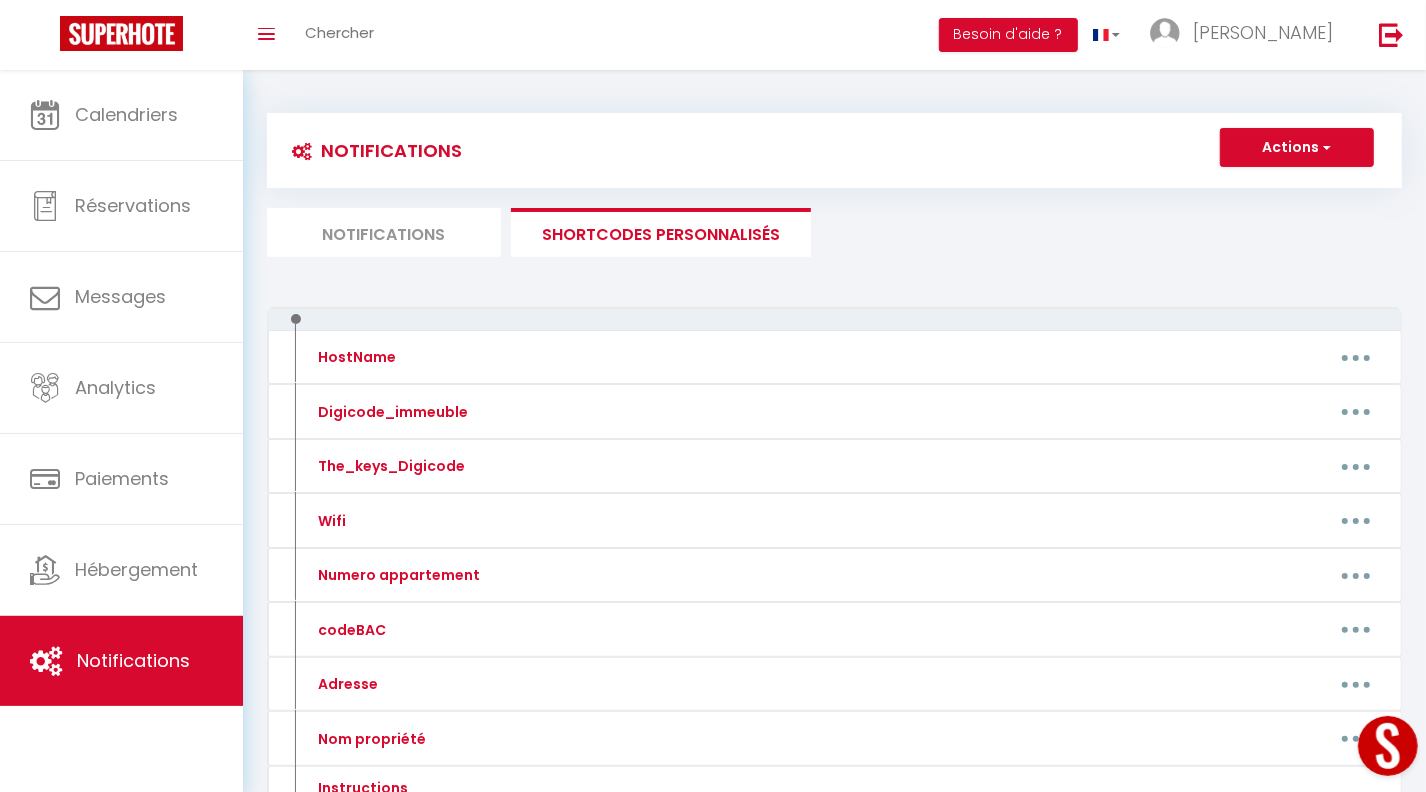 click on "Notifications" at bounding box center [384, 232] 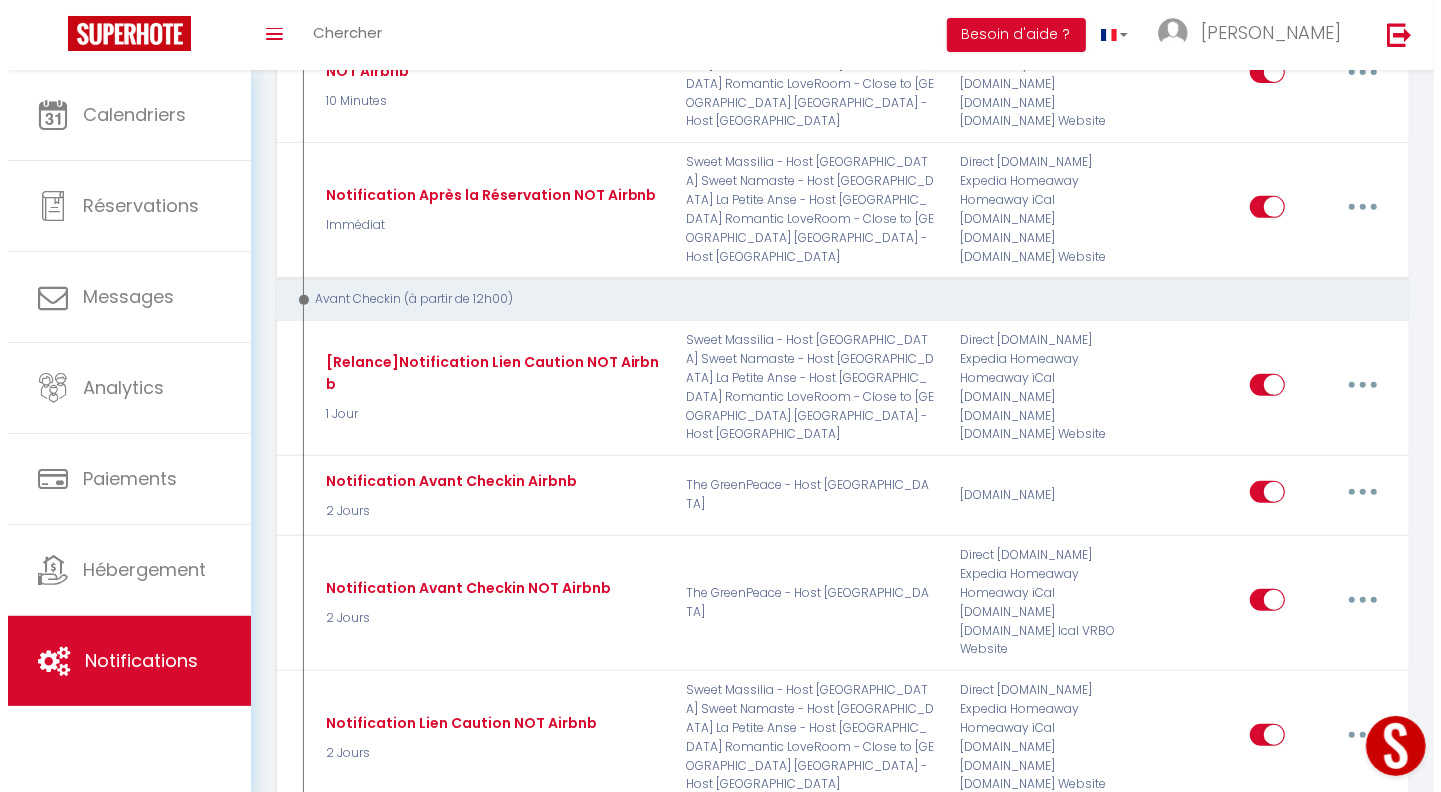 scroll, scrollTop: 484, scrollLeft: 0, axis: vertical 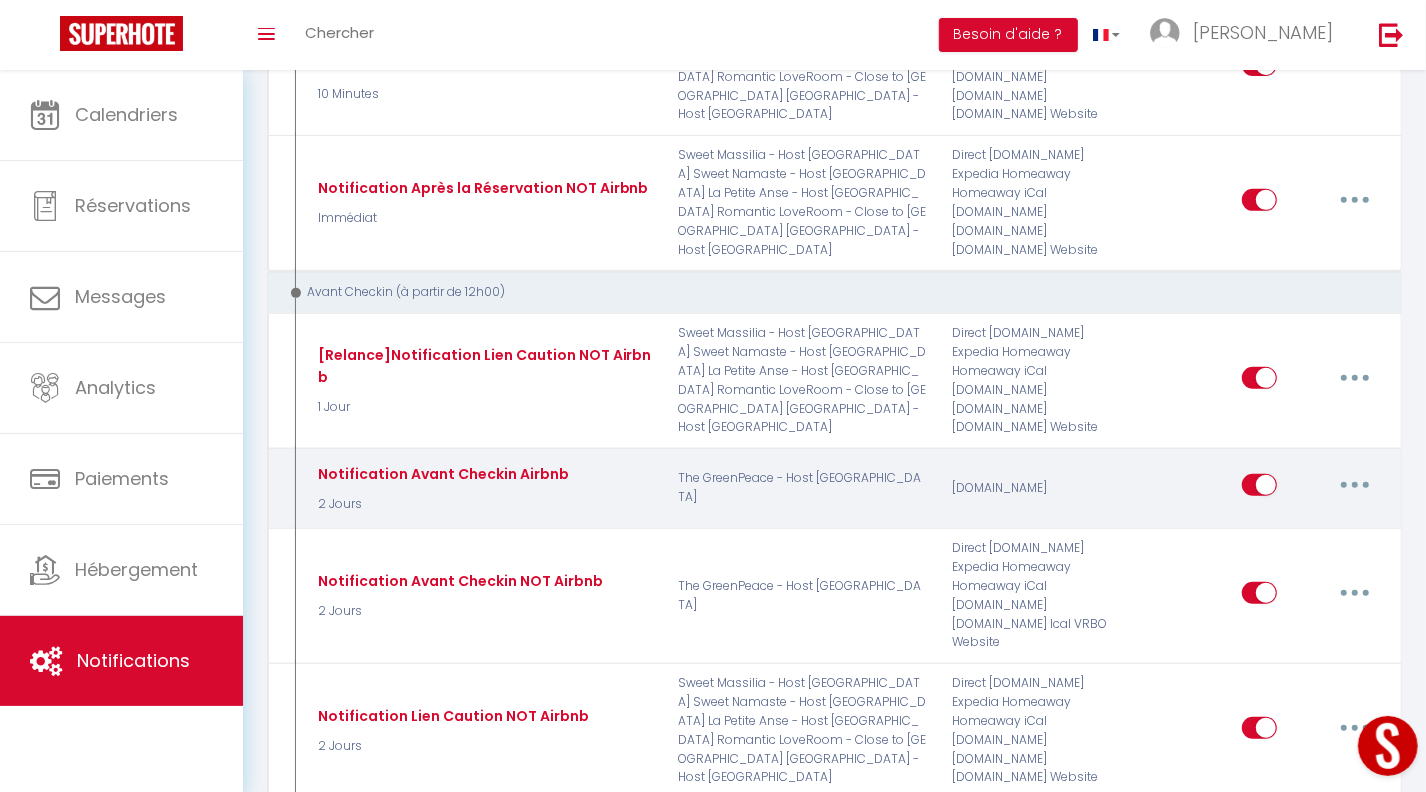 click at bounding box center (1355, 485) 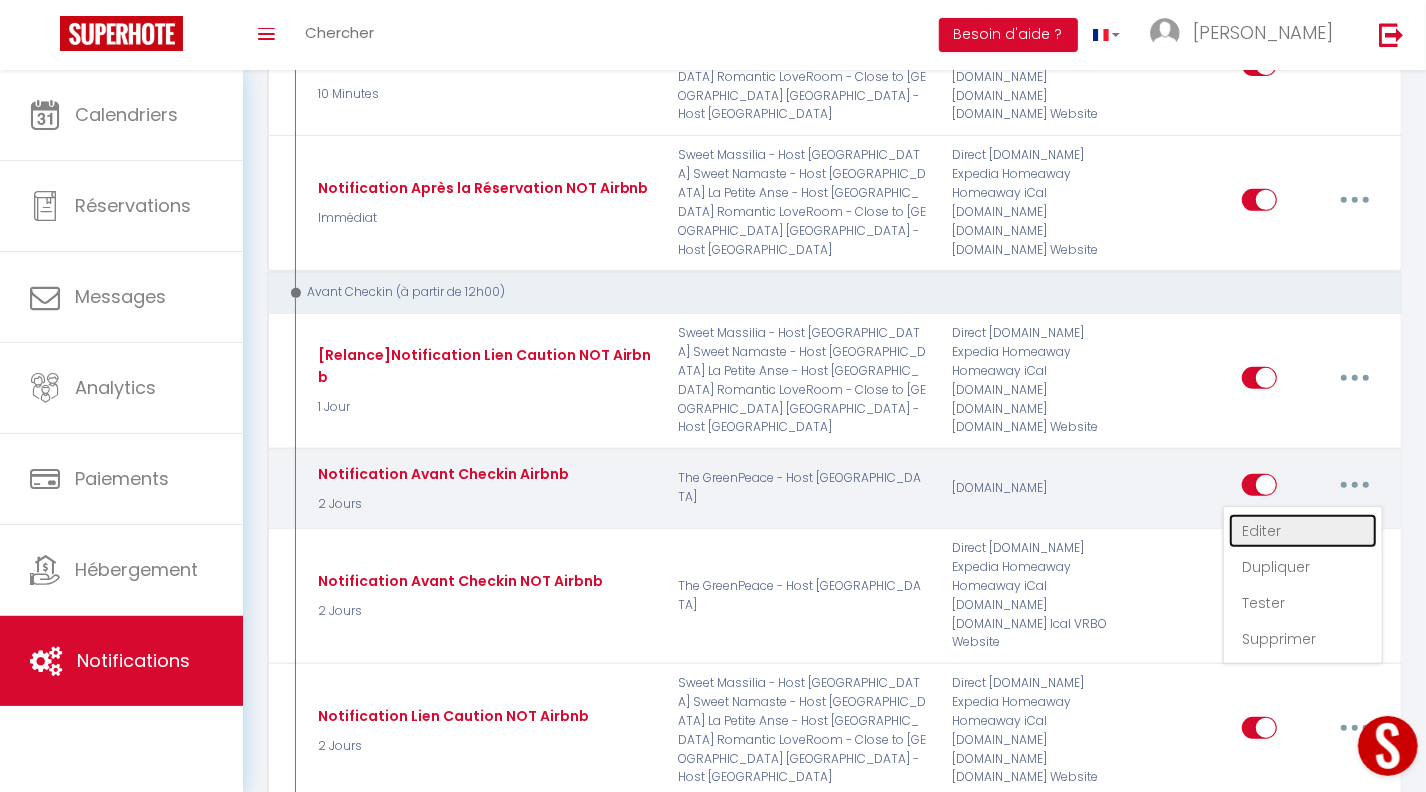 click on "Editer" at bounding box center (1303, 531) 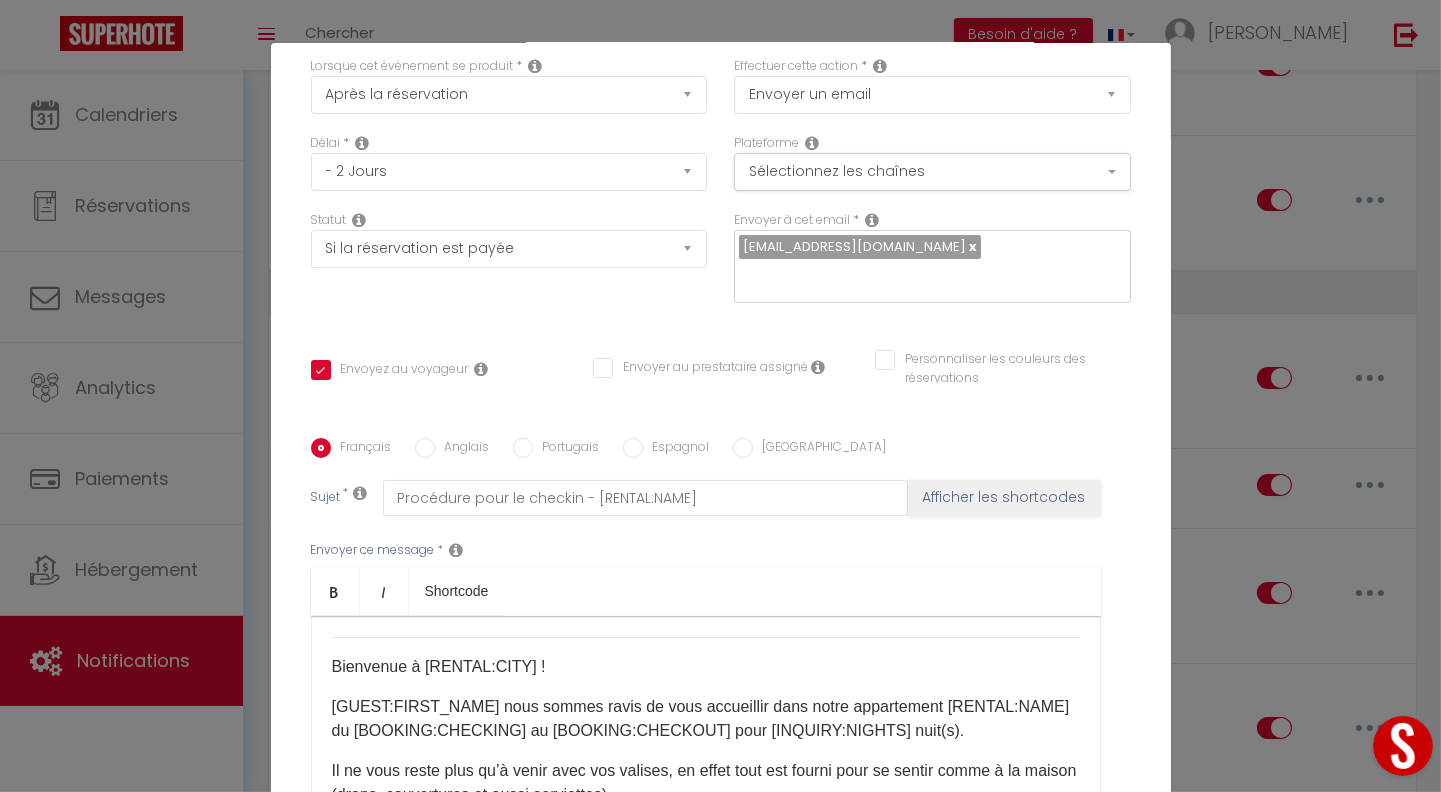 scroll, scrollTop: 270, scrollLeft: 0, axis: vertical 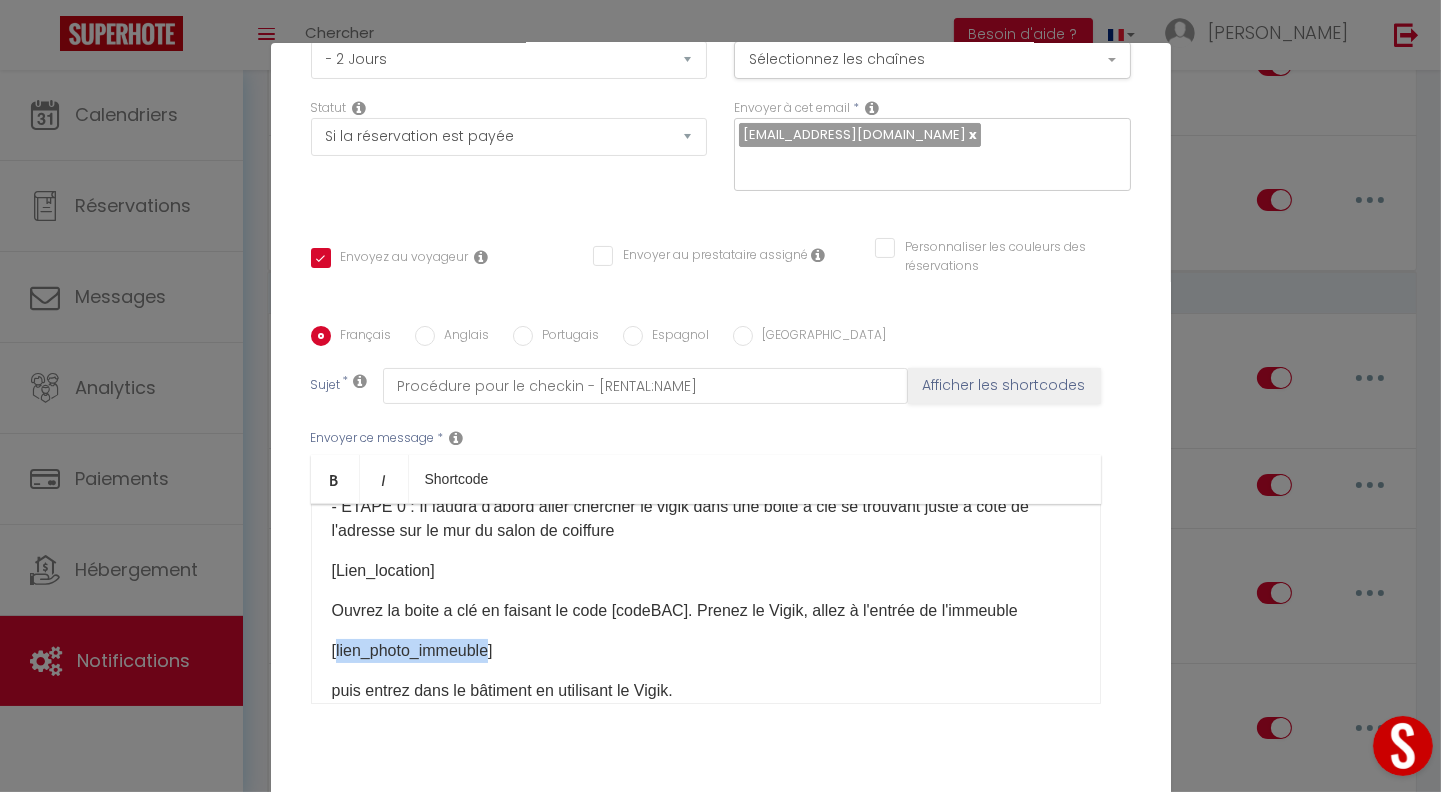 drag, startPoint x: 484, startPoint y: 619, endPoint x: 329, endPoint y: 625, distance: 155.11609 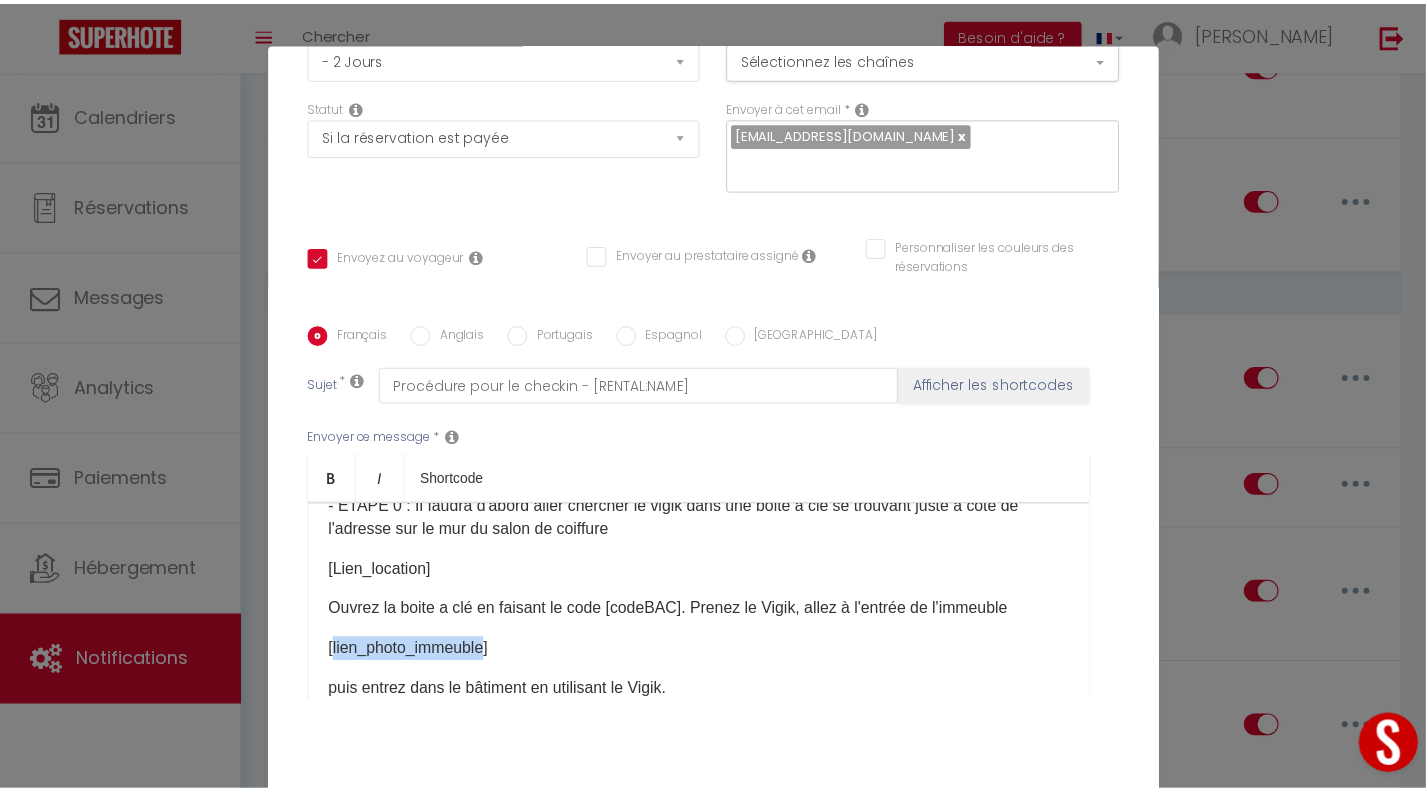 scroll, scrollTop: 85, scrollLeft: 0, axis: vertical 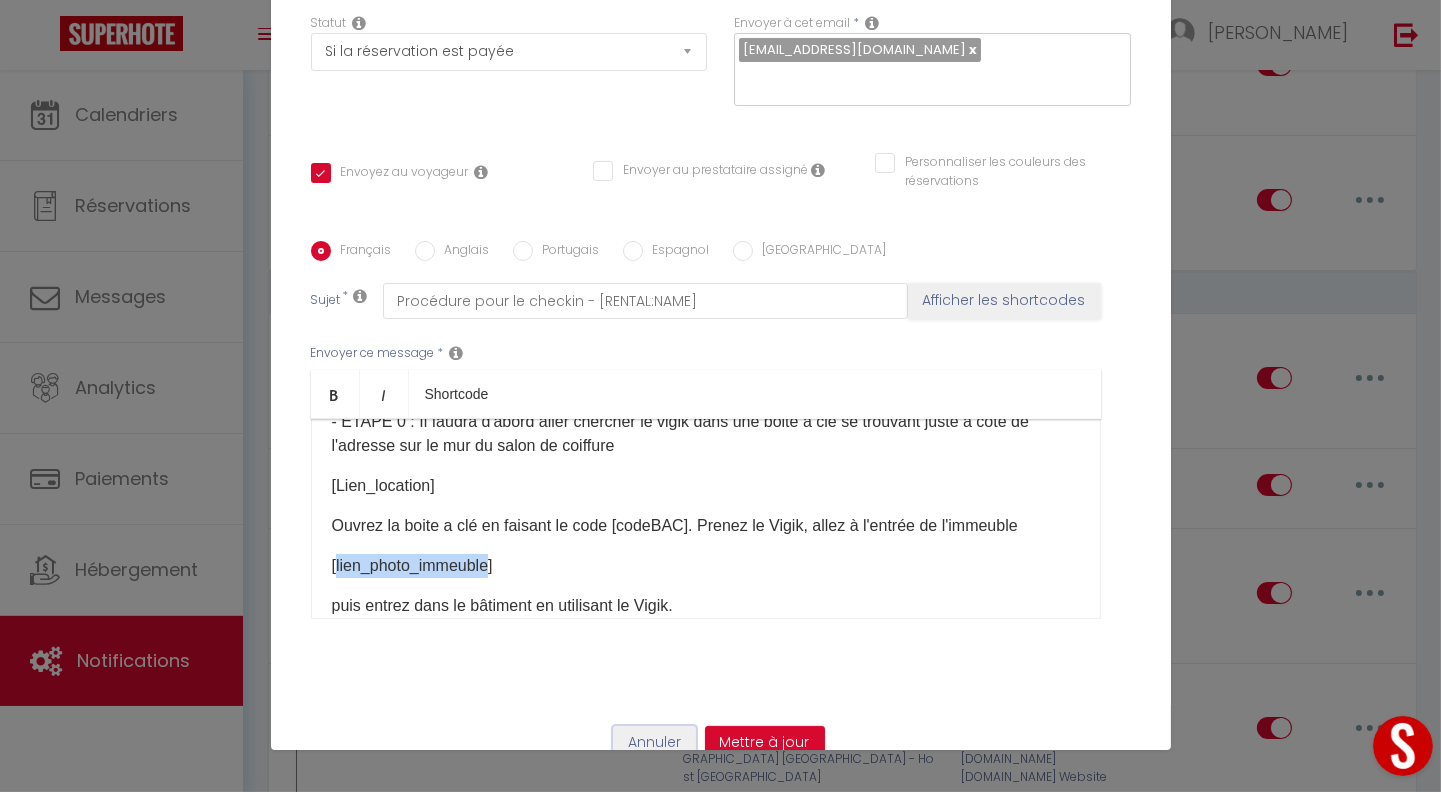 click on "Annuler" at bounding box center [654, 743] 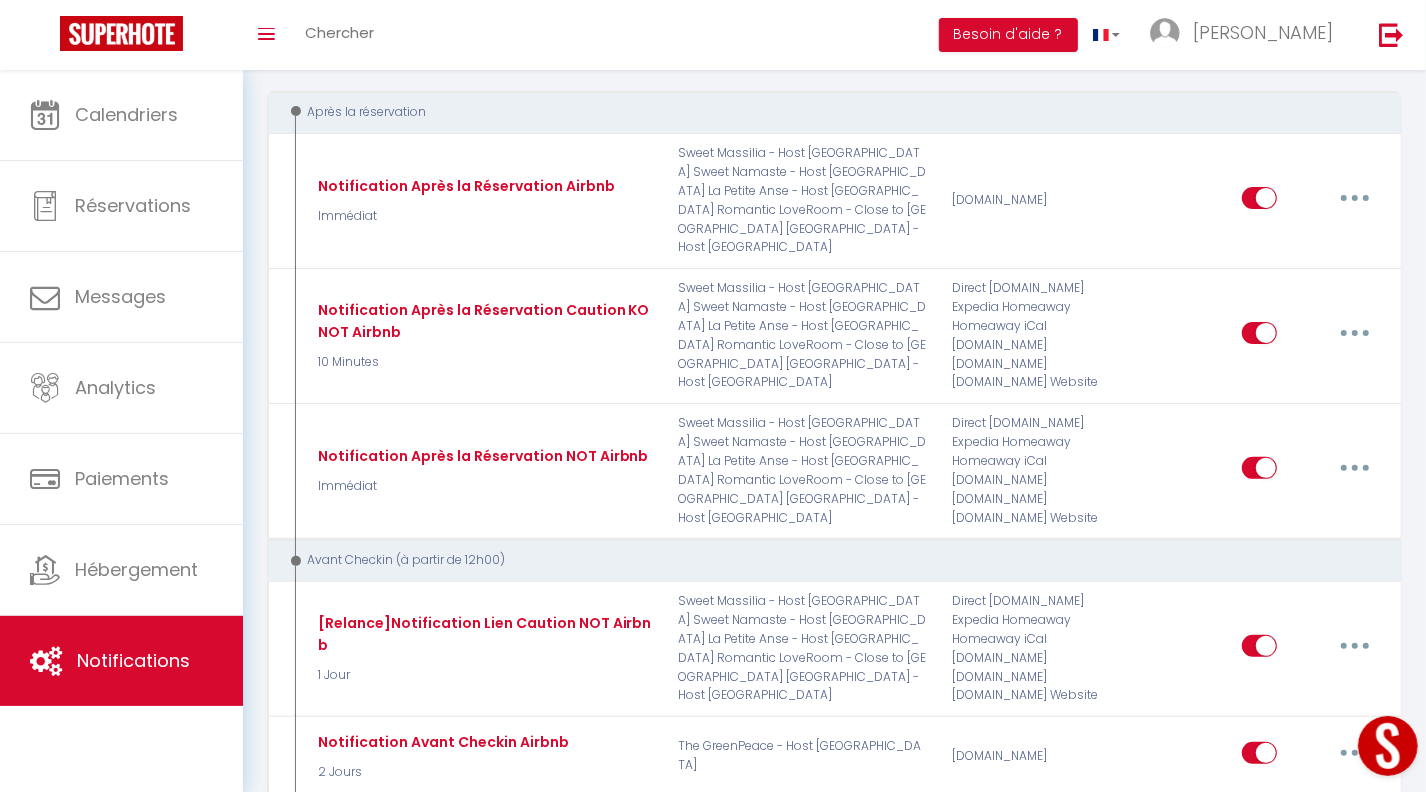 scroll, scrollTop: 0, scrollLeft: 0, axis: both 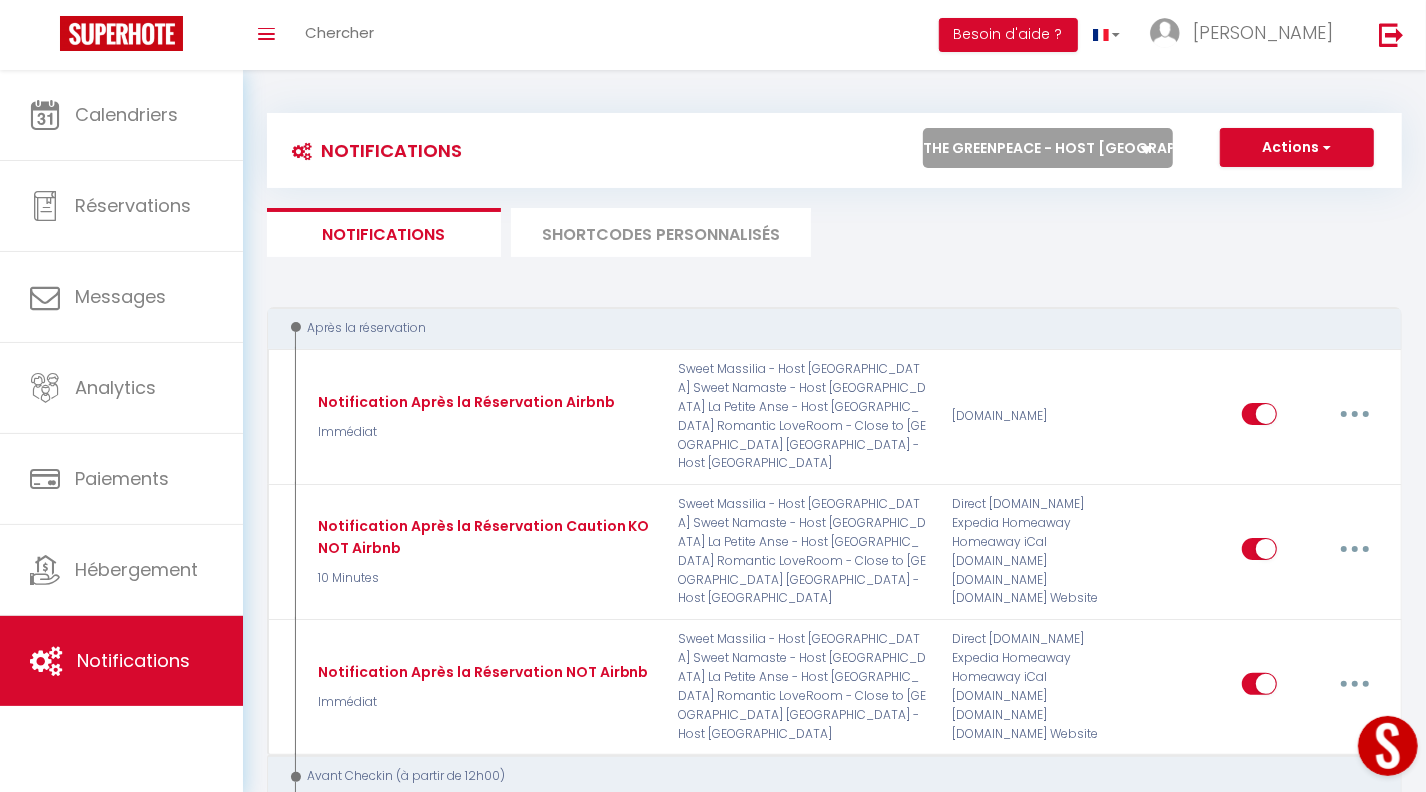 click on "SHORTCODES PERSONNALISÉS" at bounding box center (661, 232) 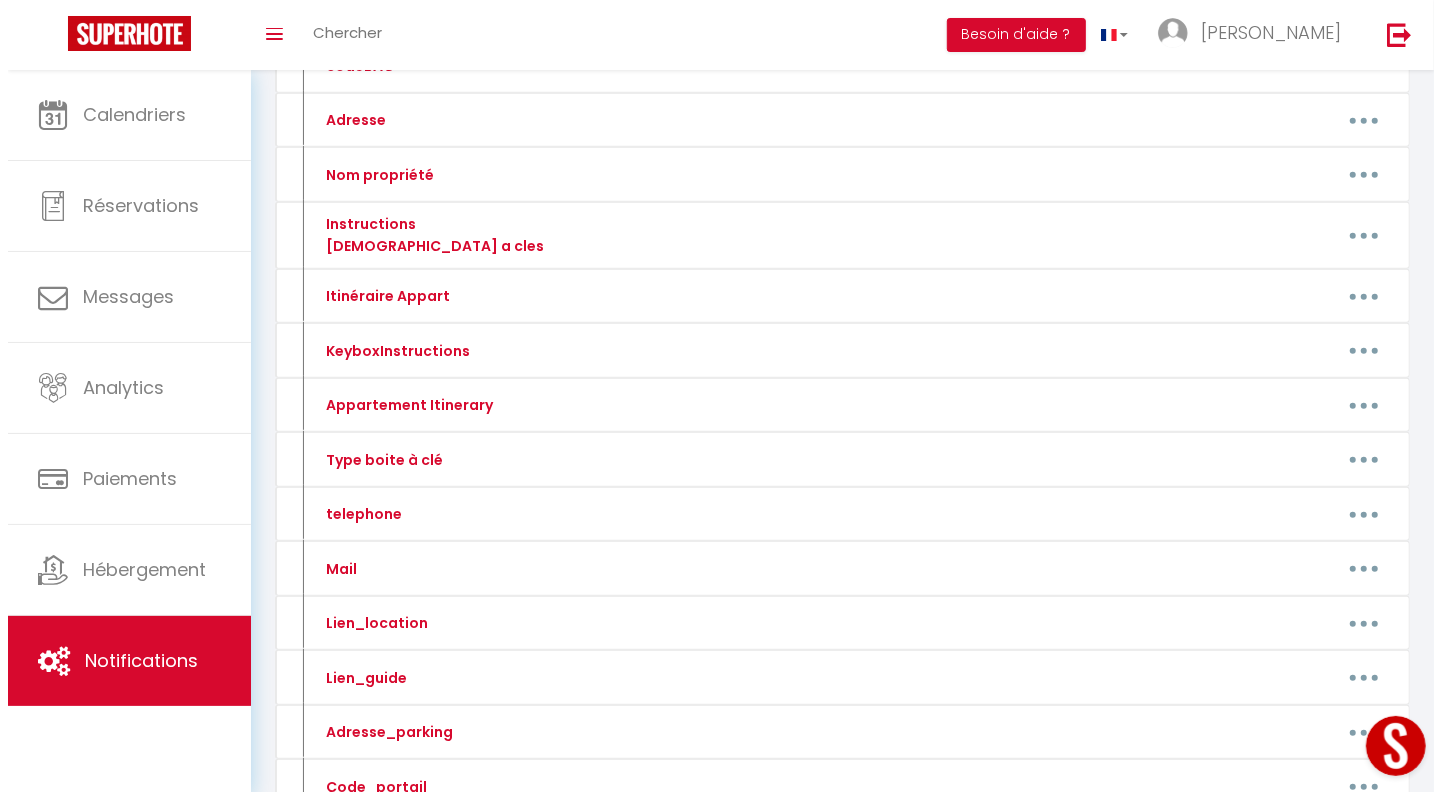 scroll, scrollTop: 573, scrollLeft: 0, axis: vertical 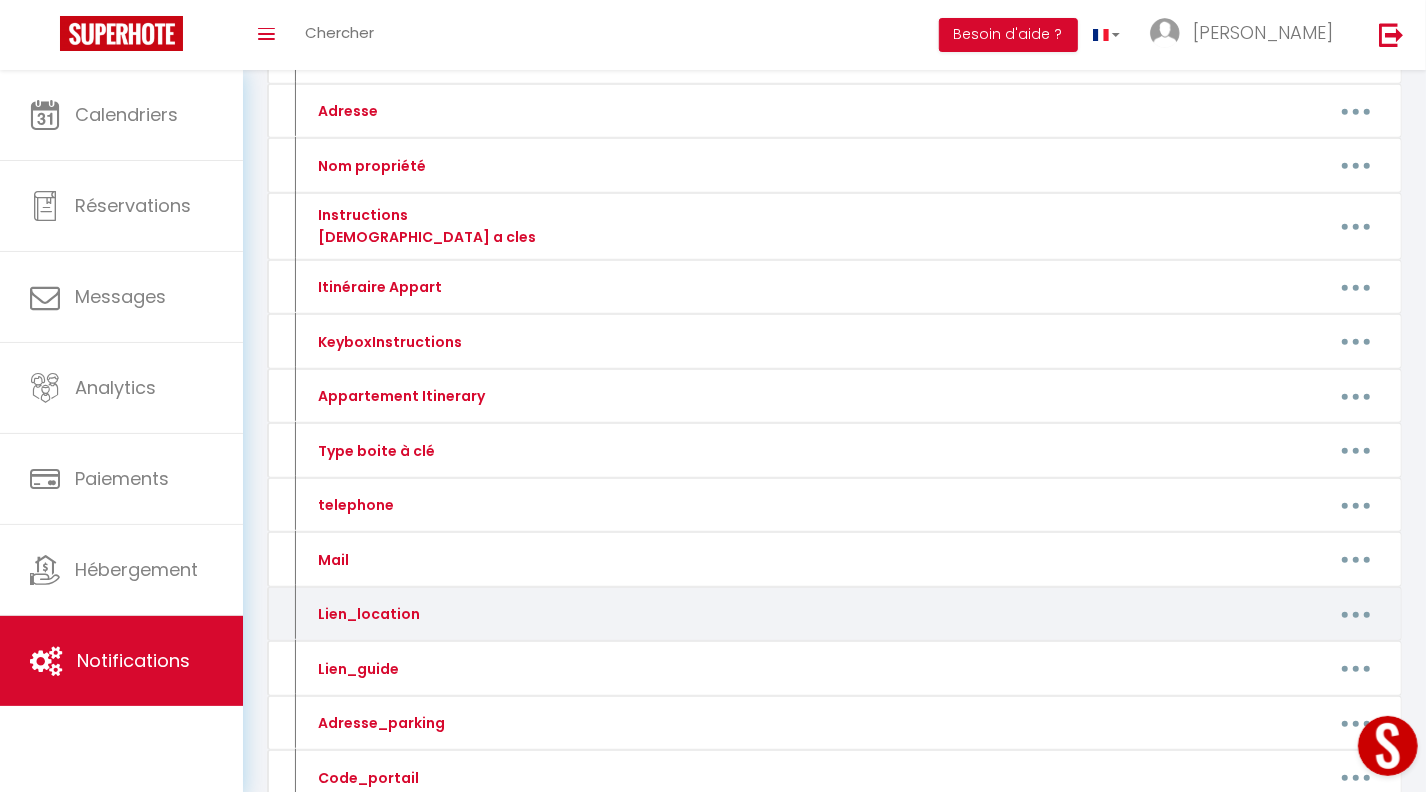 click at bounding box center (1356, 615) 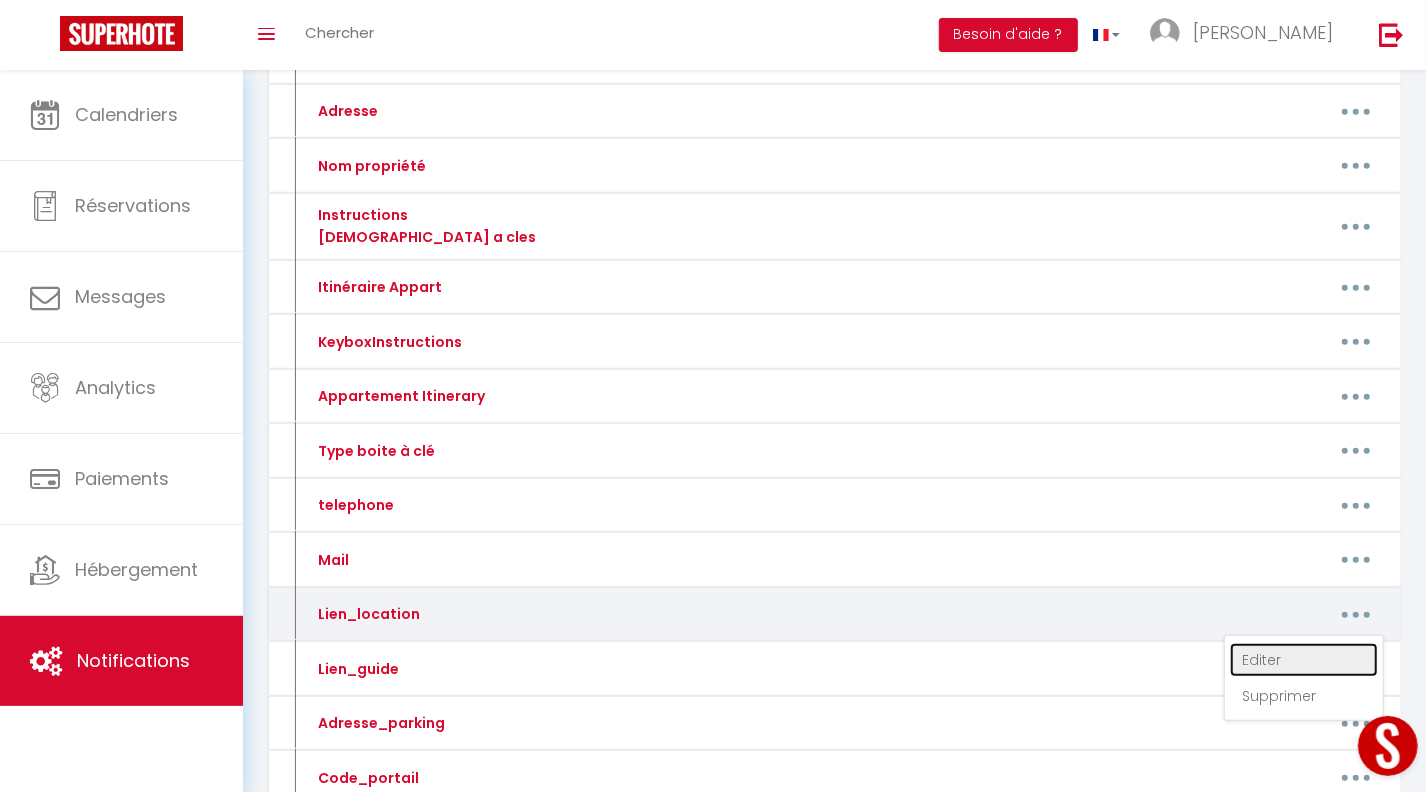 click on "Editer" at bounding box center [1304, 660] 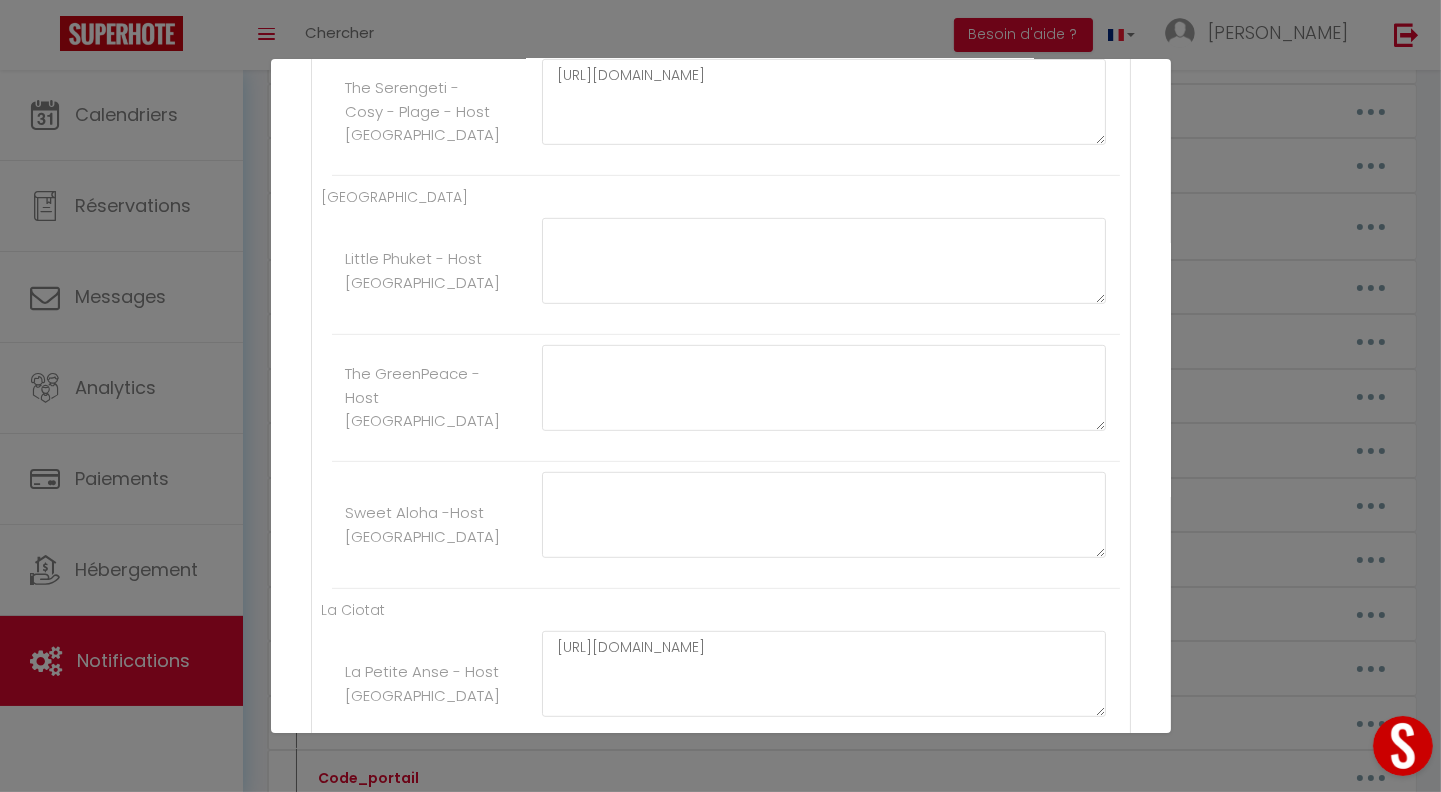 scroll, scrollTop: 1344, scrollLeft: 0, axis: vertical 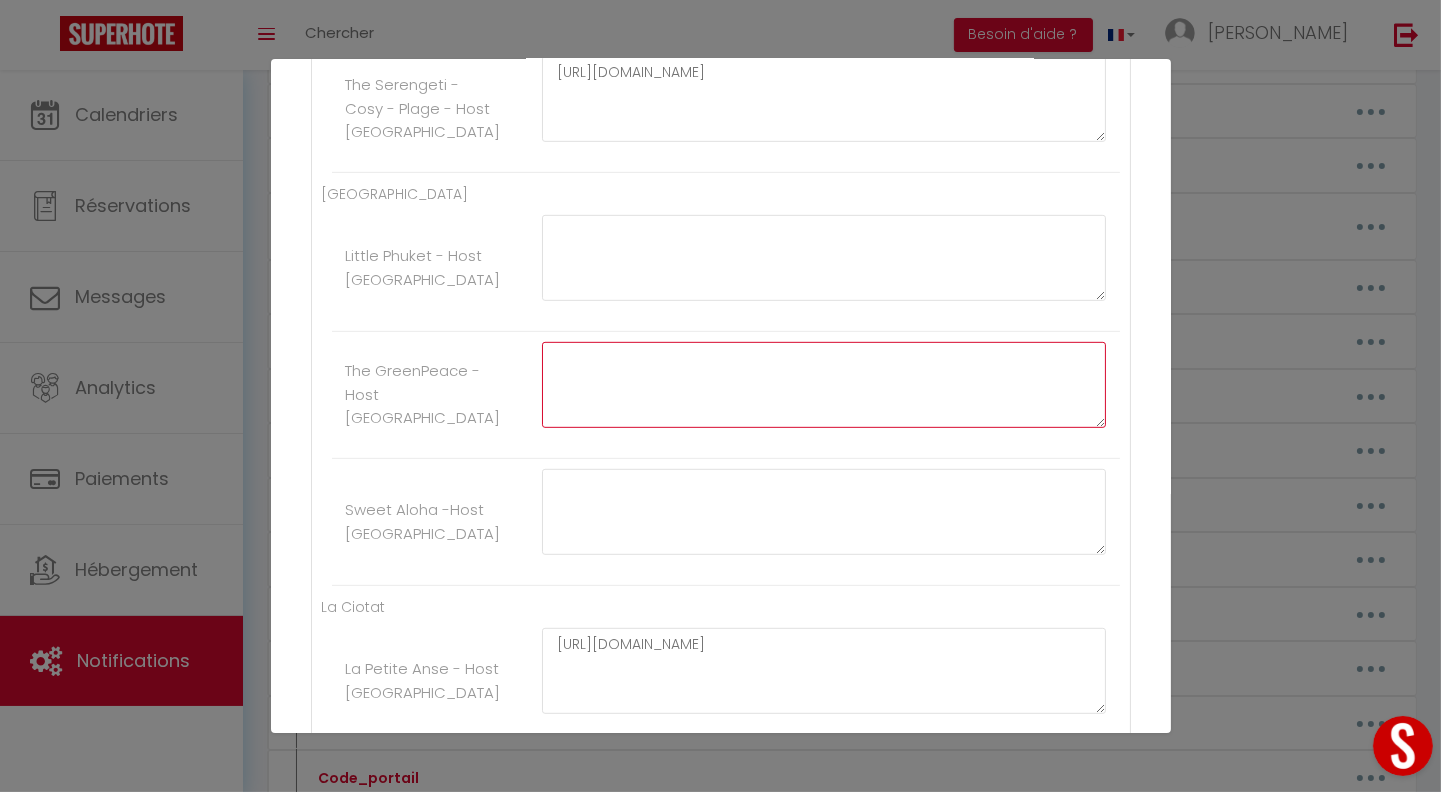 click at bounding box center (824, -663) 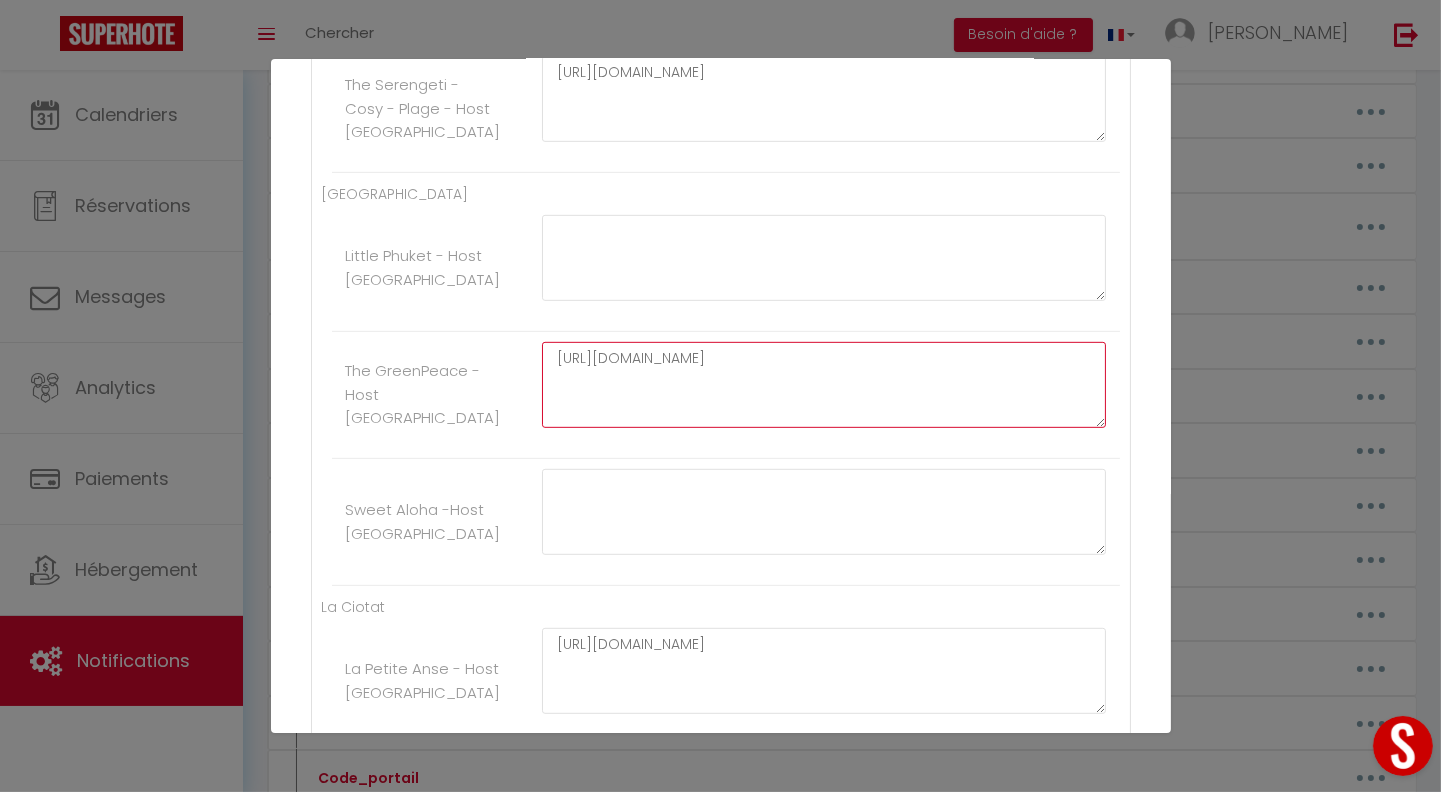 paste on "[URL][DOMAIN_NAME]" 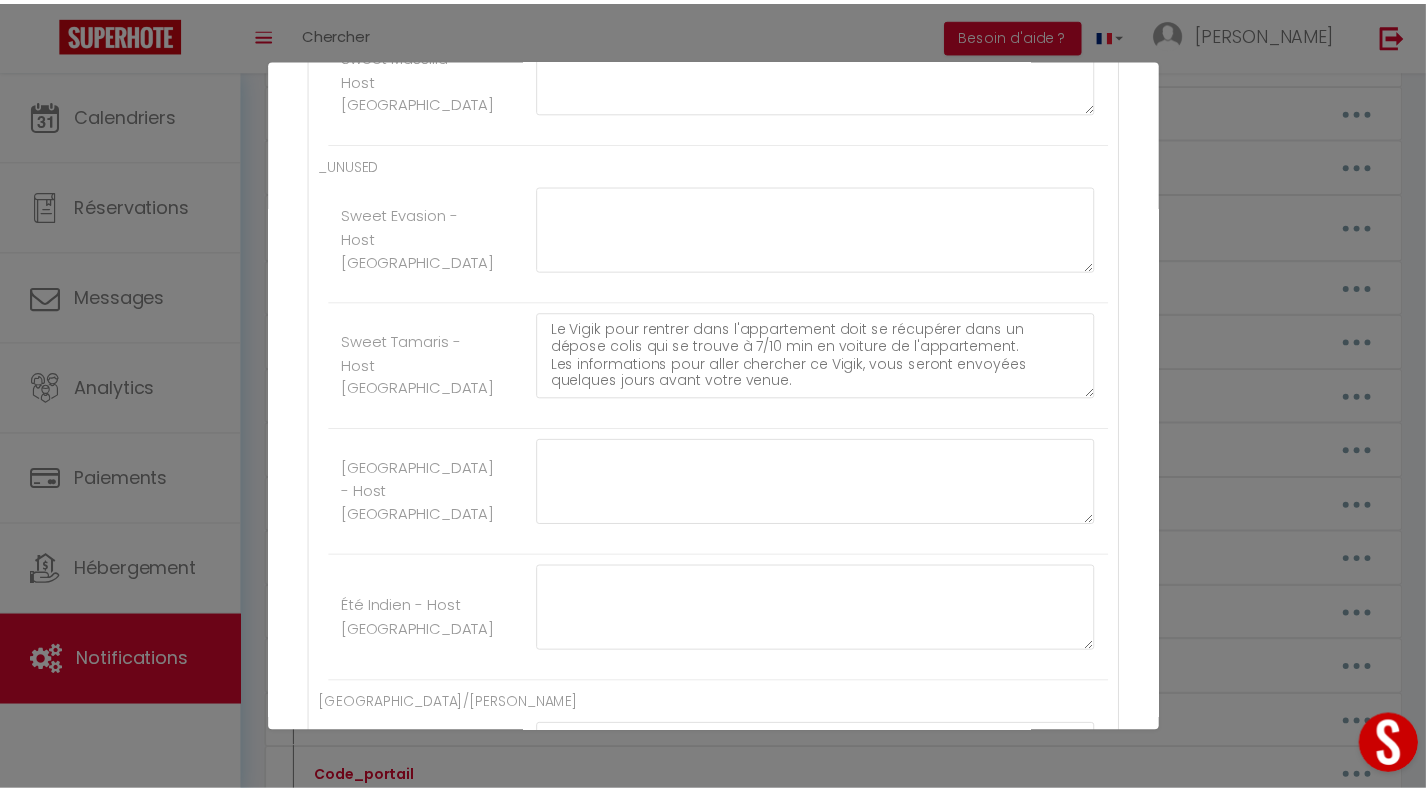 scroll, scrollTop: 2919, scrollLeft: 0, axis: vertical 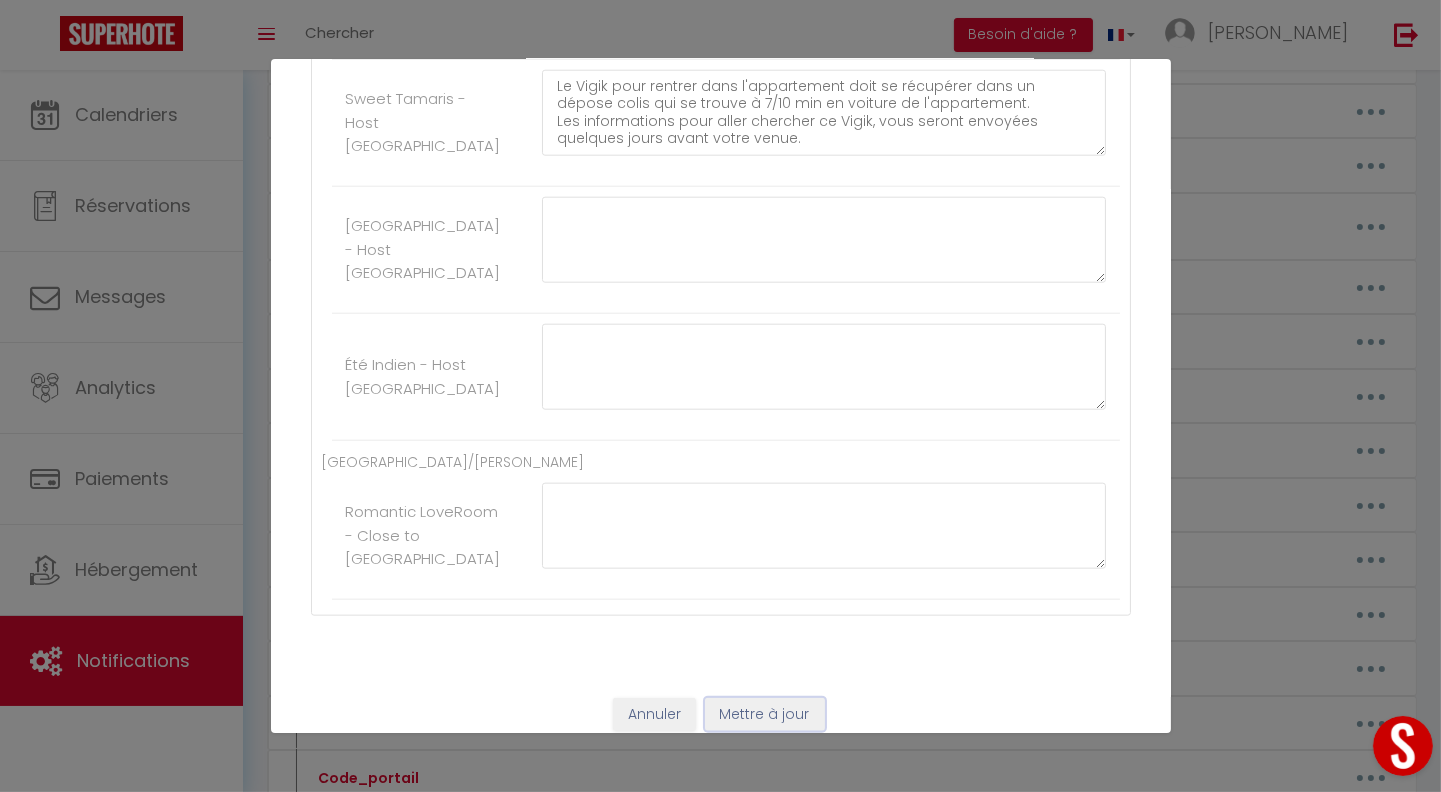 click on "Mettre à jour" at bounding box center (765, 715) 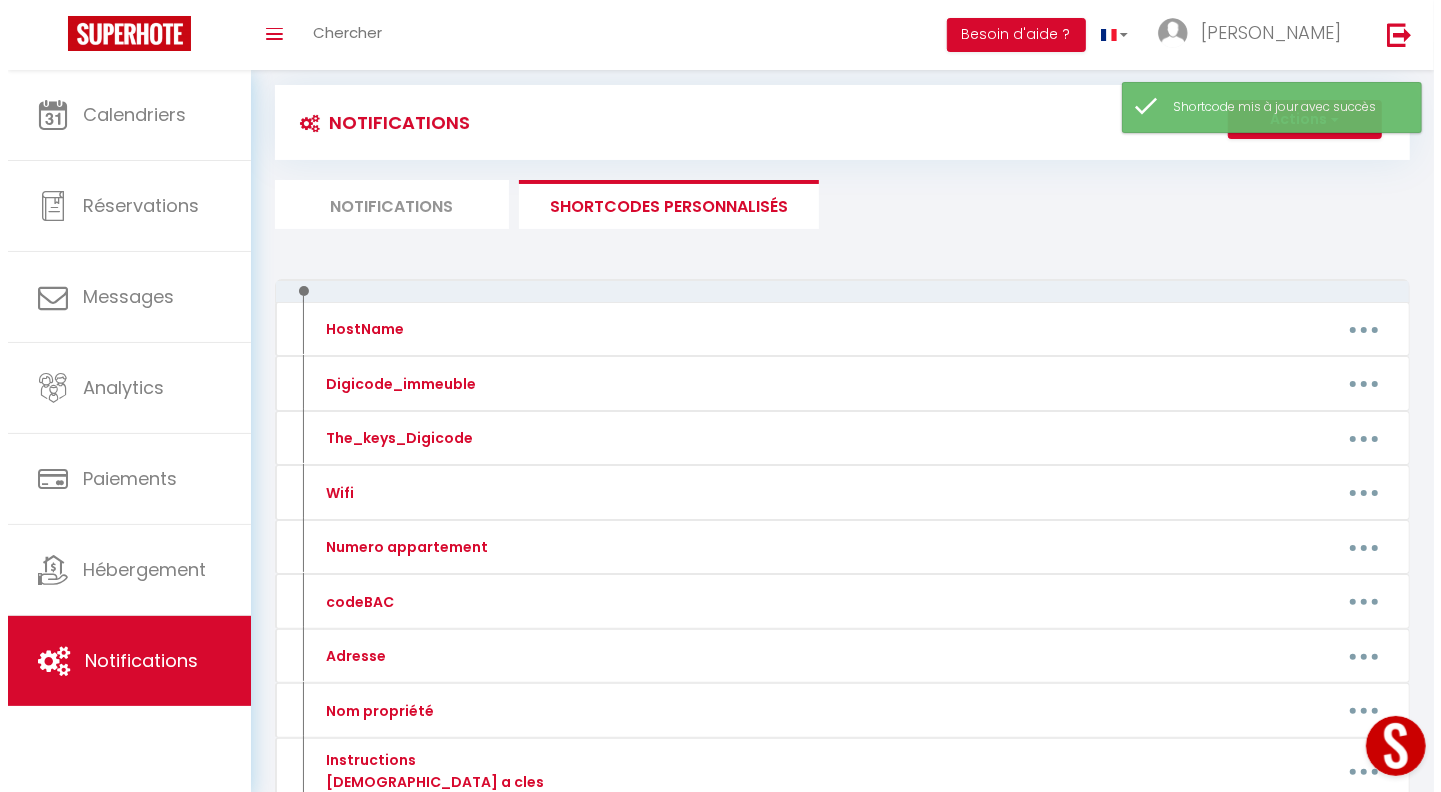scroll, scrollTop: 0, scrollLeft: 0, axis: both 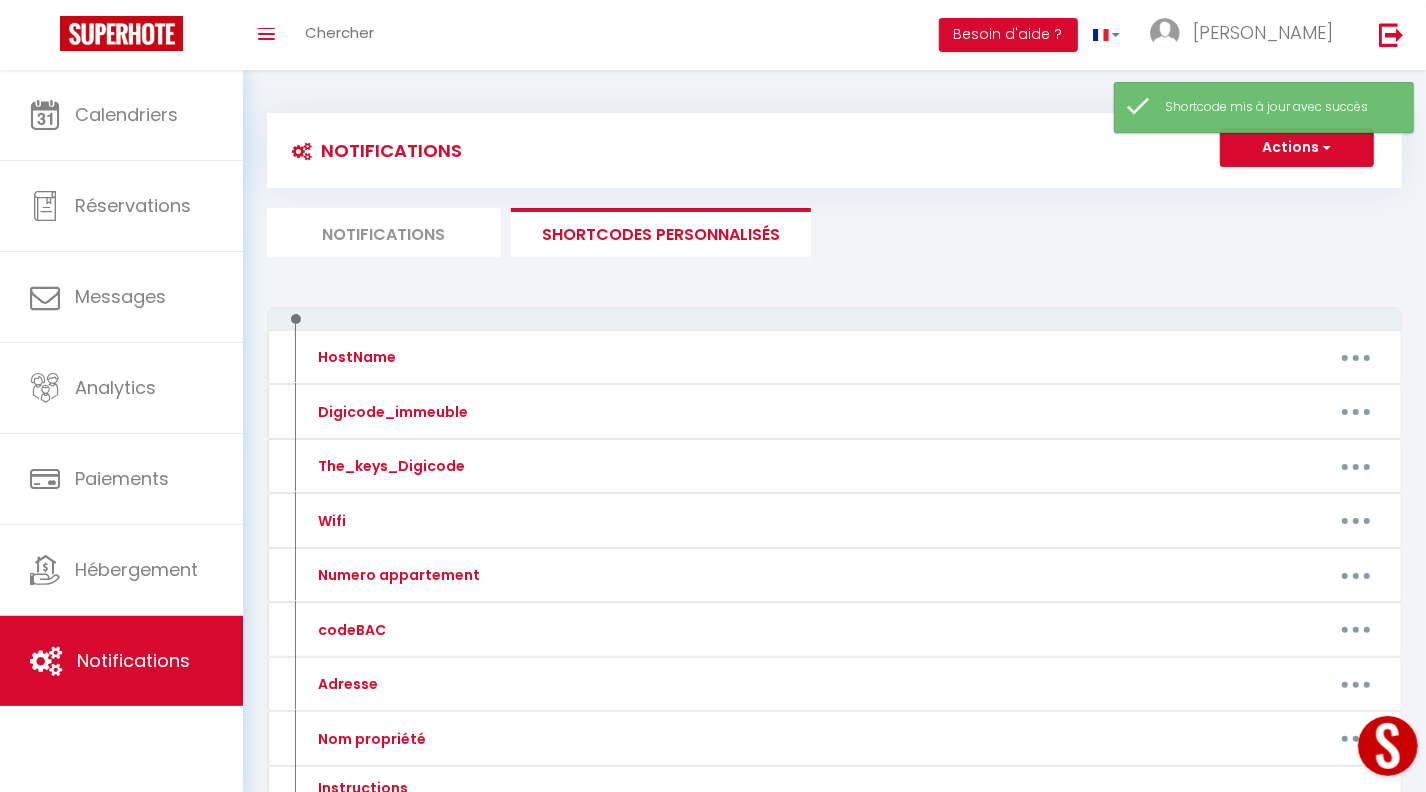 click on "Notifications
Actions
Nouvelle Notification    Exporter    Importer    Tous les apparts    [GEOGRAPHIC_DATA] - Host [GEOGRAPHIC_DATA] [GEOGRAPHIC_DATA] - Host [GEOGRAPHIC_DATA] [GEOGRAPHIC_DATA] - Host [GEOGRAPHIC_DATA] The SUNSHINE- HOST [GEOGRAPHIC_DATA] Sweet Dream - Quiet - Host [GEOGRAPHIC_DATA] SWEET GALION - [GEOGRAPHIC_DATA] - HOST [GEOGRAPHIC_DATA] [GEOGRAPHIC_DATA] - Host [GEOGRAPHIC_DATA] Sweet [GEOGRAPHIC_DATA] -Host [GEOGRAPHIC_DATA] Été [GEOGRAPHIC_DATA] - Host [GEOGRAPHIC_DATA] The Serengeti - Cosy - Plage - Host [GEOGRAPHIC_DATA] [GEOGRAPHIC_DATA] -  Host [GEOGRAPHIC_DATA] [GEOGRAPHIC_DATA] - Host [GEOGRAPHIC_DATA] The GreenPeace - Host [GEOGRAPHIC_DATA] Romantic LoveRoom - Close to [GEOGRAPHIC_DATA] Sweet Evasion - Host [GEOGRAPHIC_DATA] Sweet Calanque - Host [GEOGRAPHIC_DATA] The Yachting - Host [GEOGRAPHIC_DATA] Sweet Caraib  - Host [GEOGRAPHIC_DATA] Sweet Tamaris - Host [GEOGRAPHIC_DATA] Sweet Azur - Host [GEOGRAPHIC_DATA] Sweet Massilia - Host [GEOGRAPHIC_DATA] Sweet Namaste - Host Provence
Actions
Nouveau shortcode personnalisé    Notifications   SHORTCODES PERSONNALISÉS             HostName" at bounding box center (834, 1143) 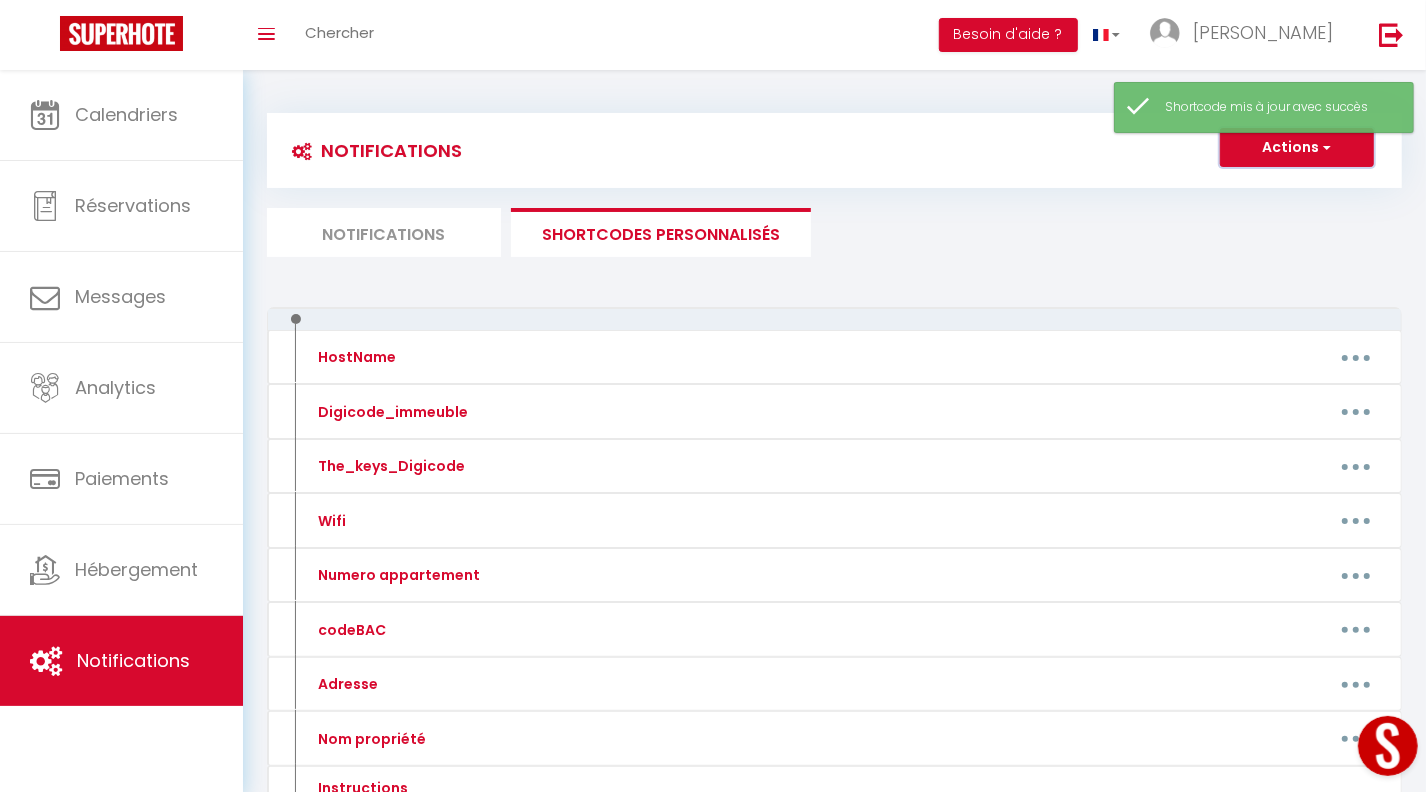 click on "Actions" at bounding box center [1297, 148] 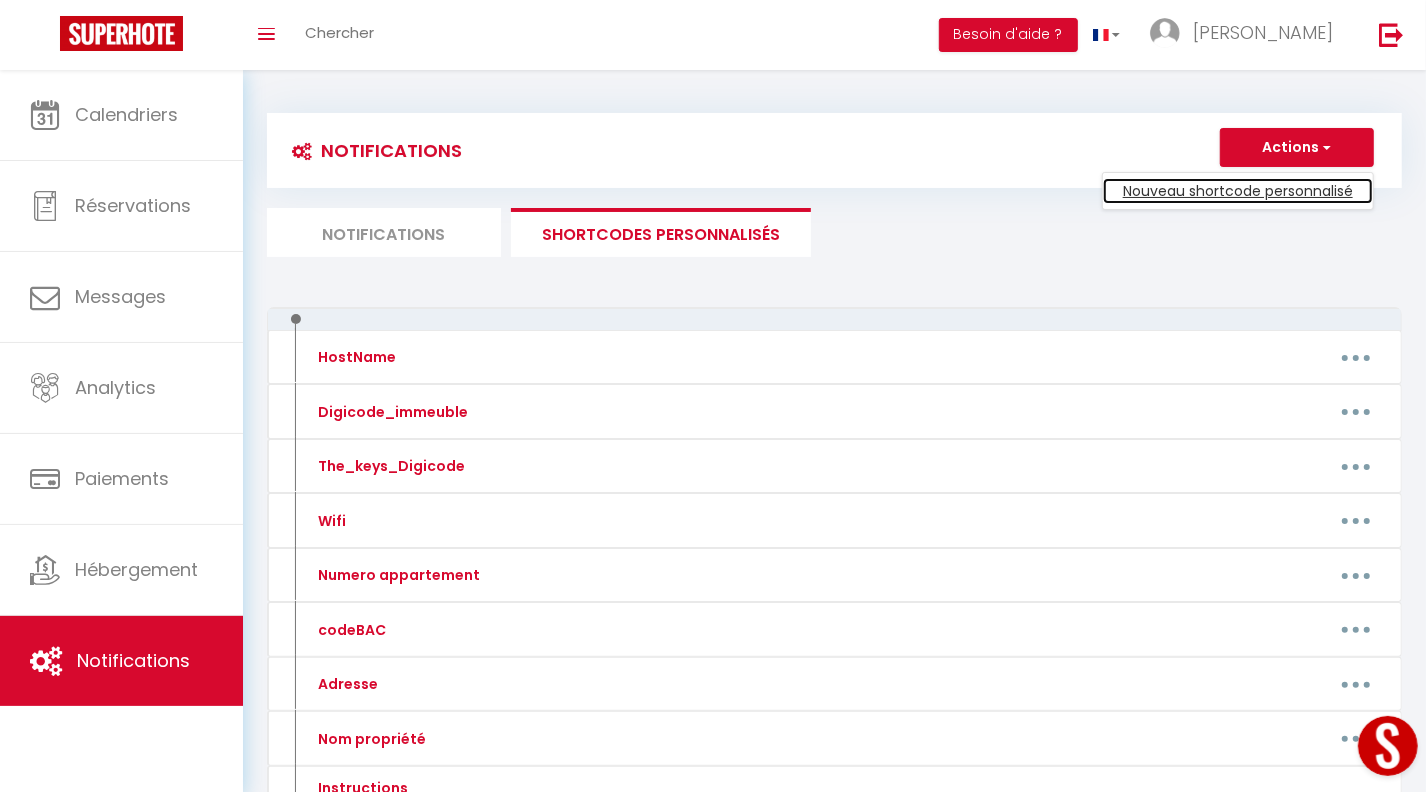 click on "Nouveau shortcode personnalisé" at bounding box center [1238, 191] 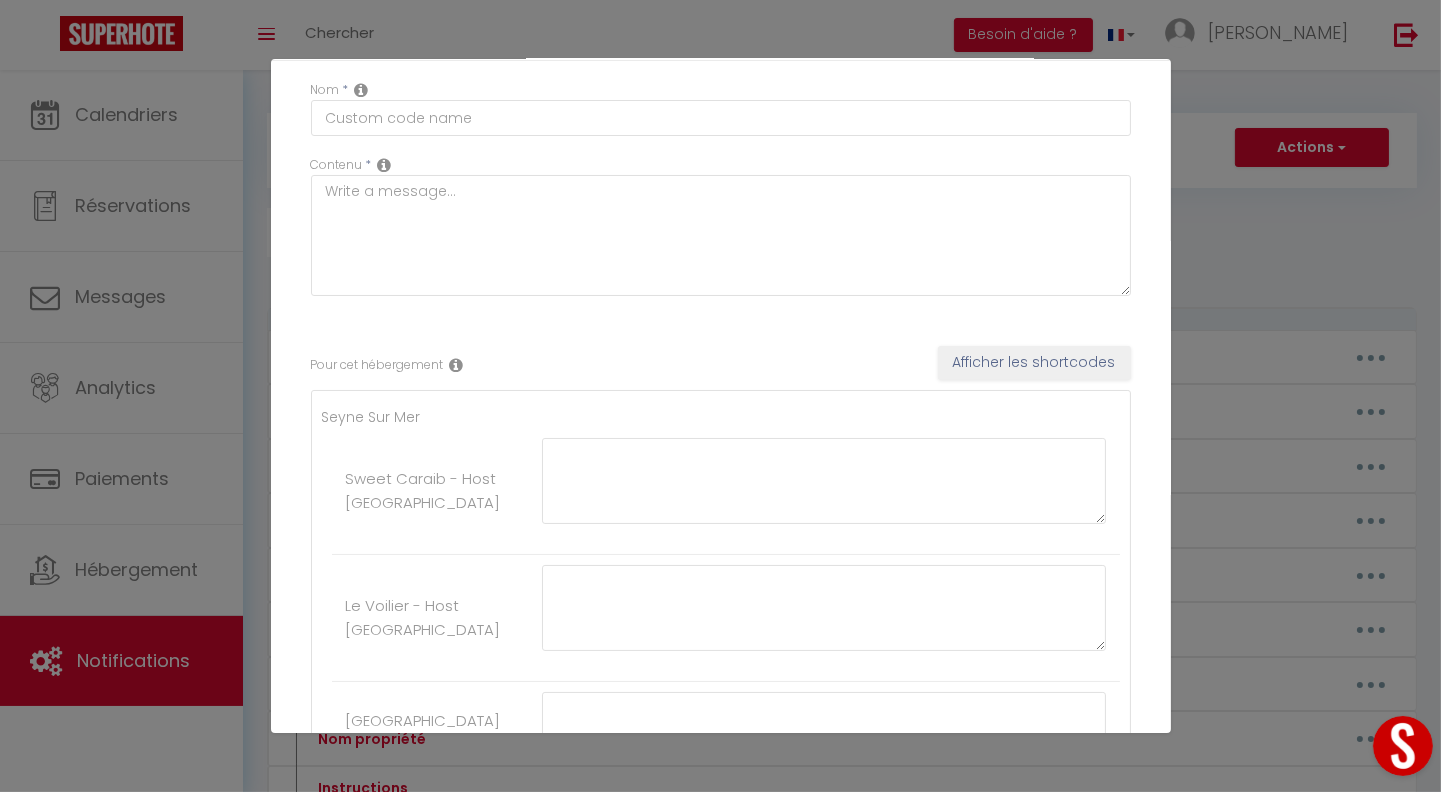 scroll, scrollTop: 0, scrollLeft: 0, axis: both 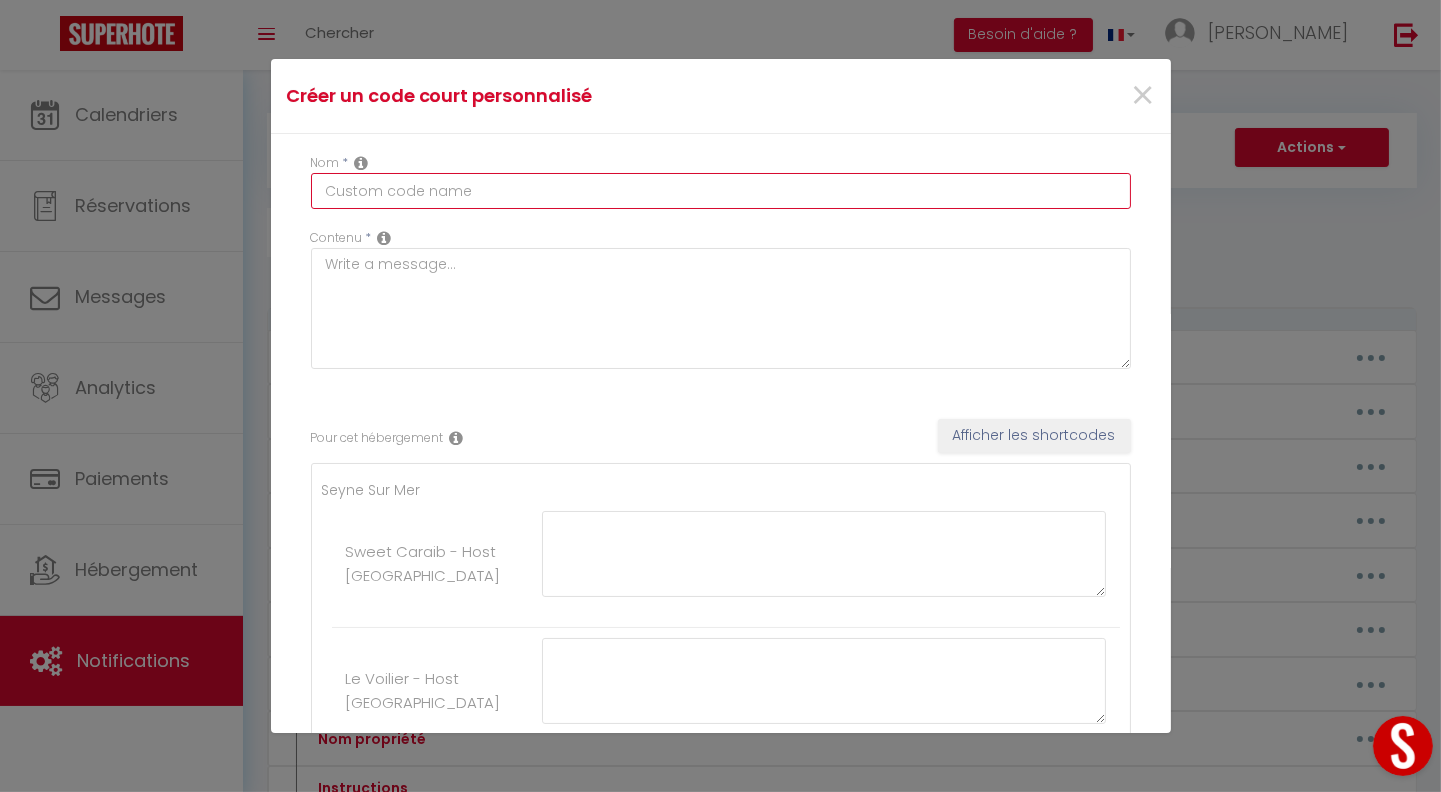 click at bounding box center [721, 191] 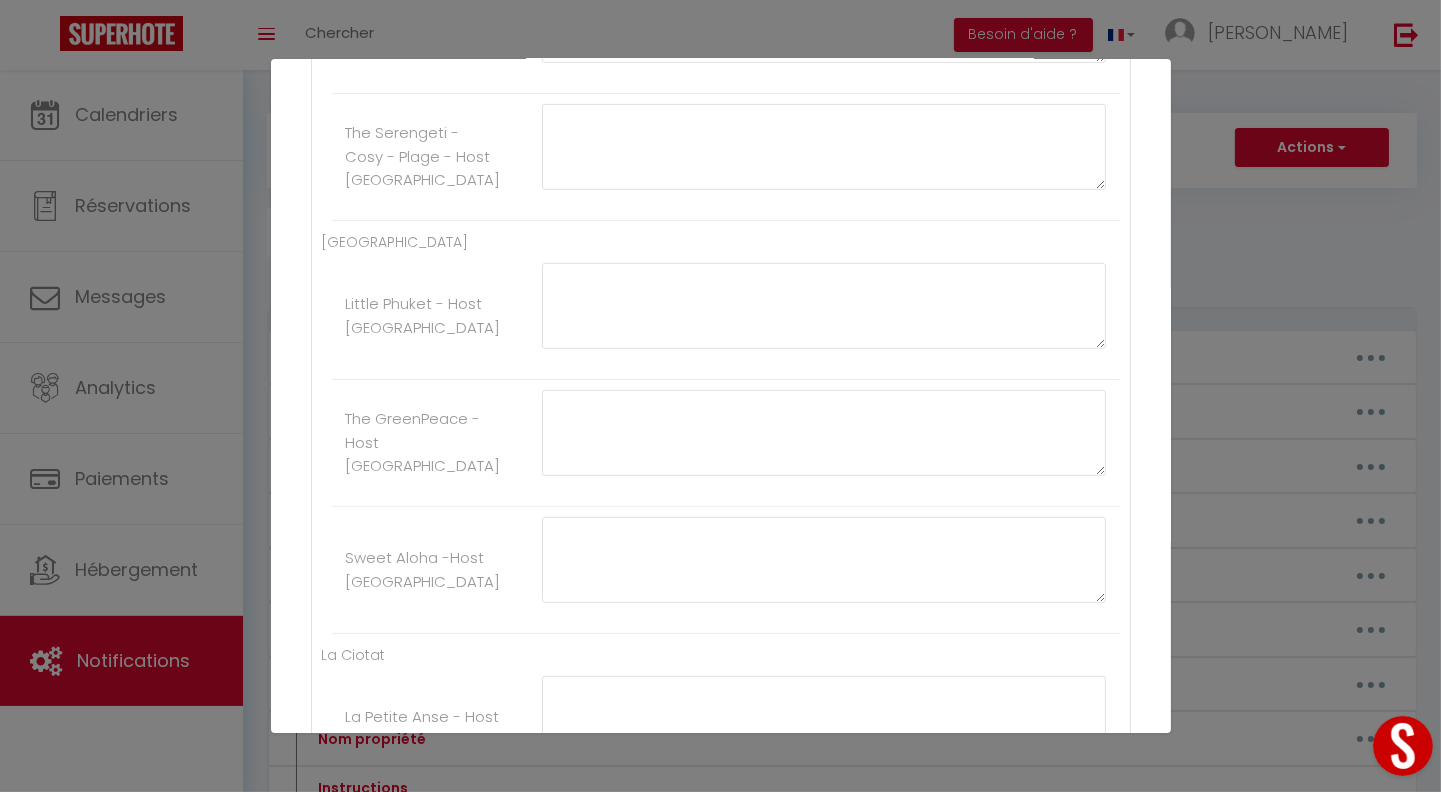 scroll, scrollTop: 1302, scrollLeft: 0, axis: vertical 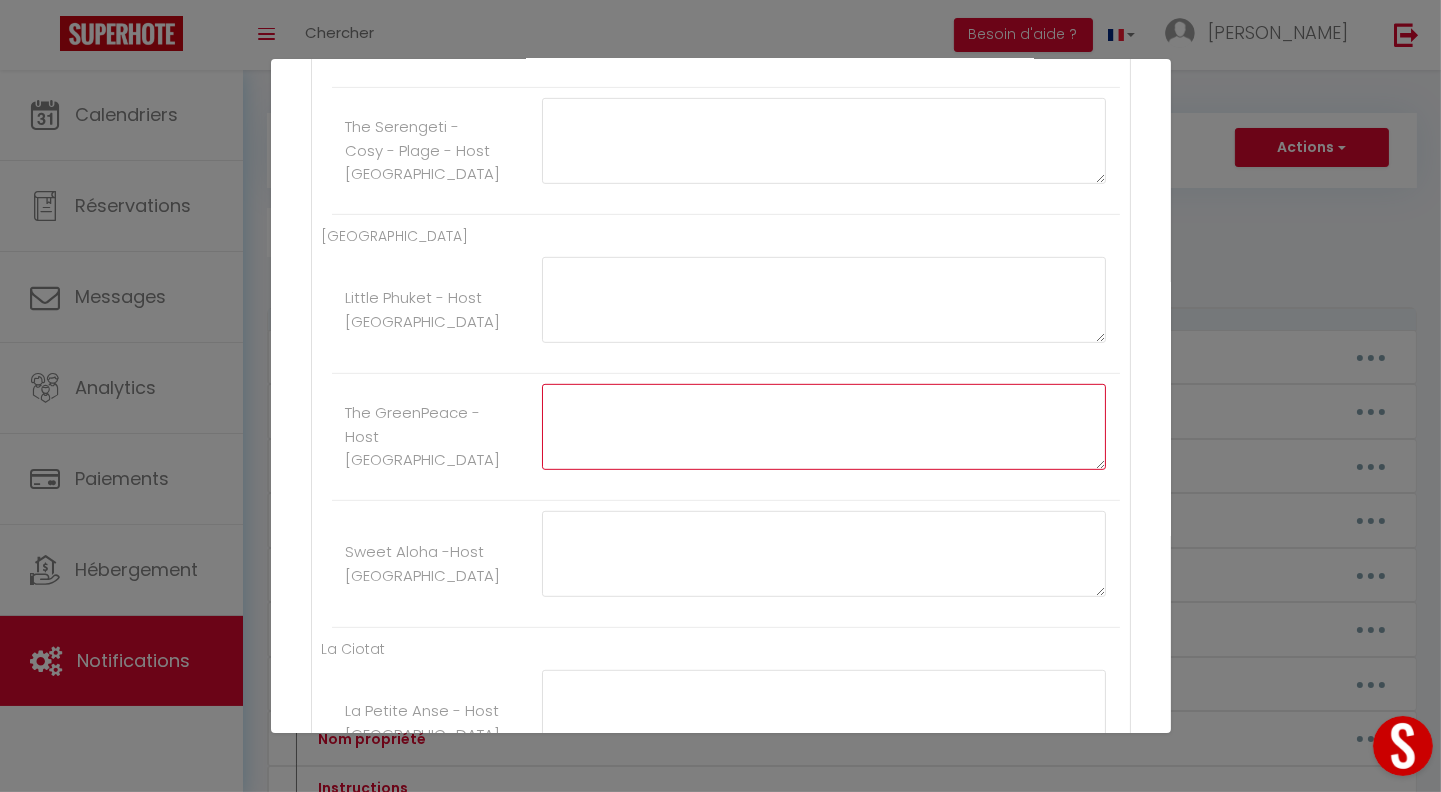 click at bounding box center (824, -621) 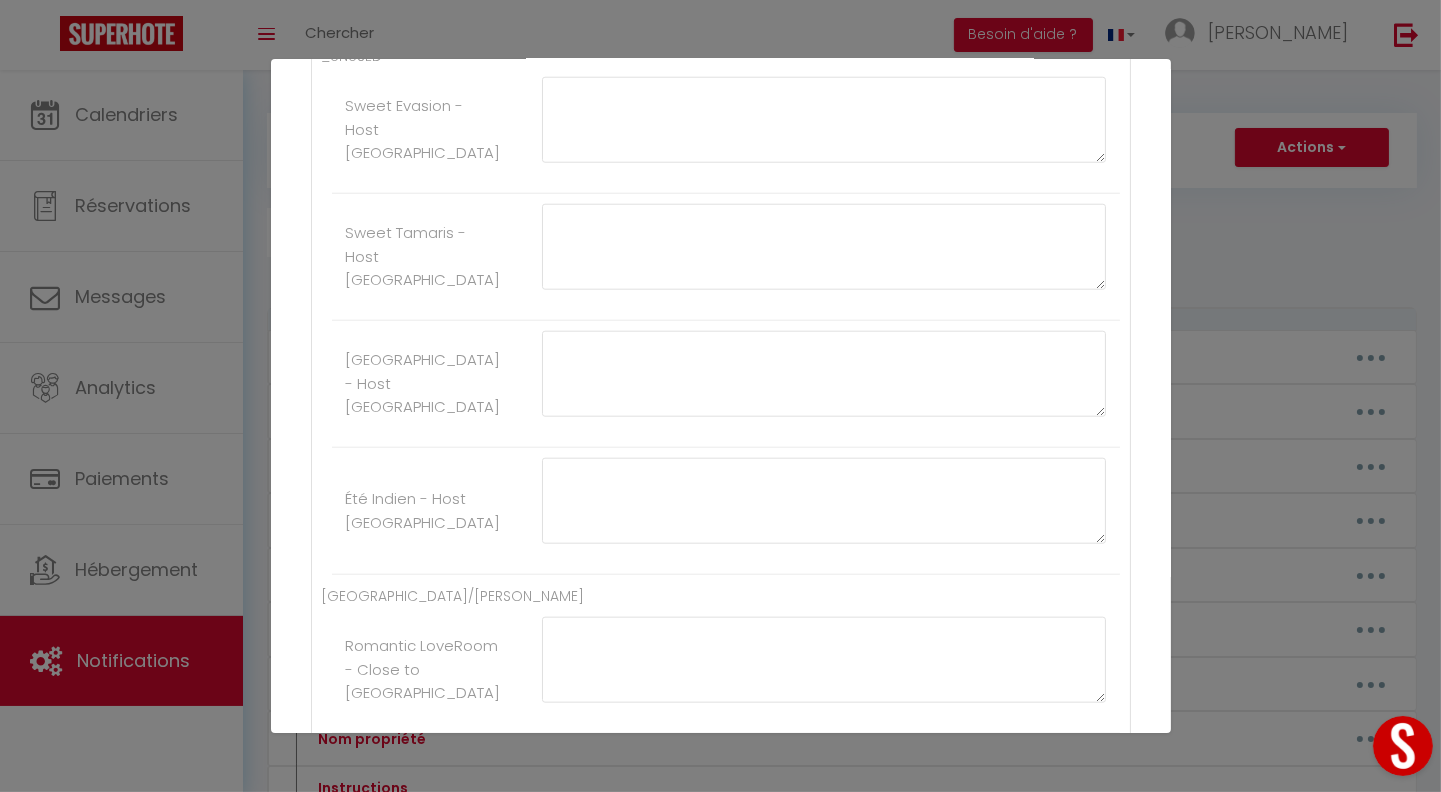 scroll, scrollTop: 2919, scrollLeft: 0, axis: vertical 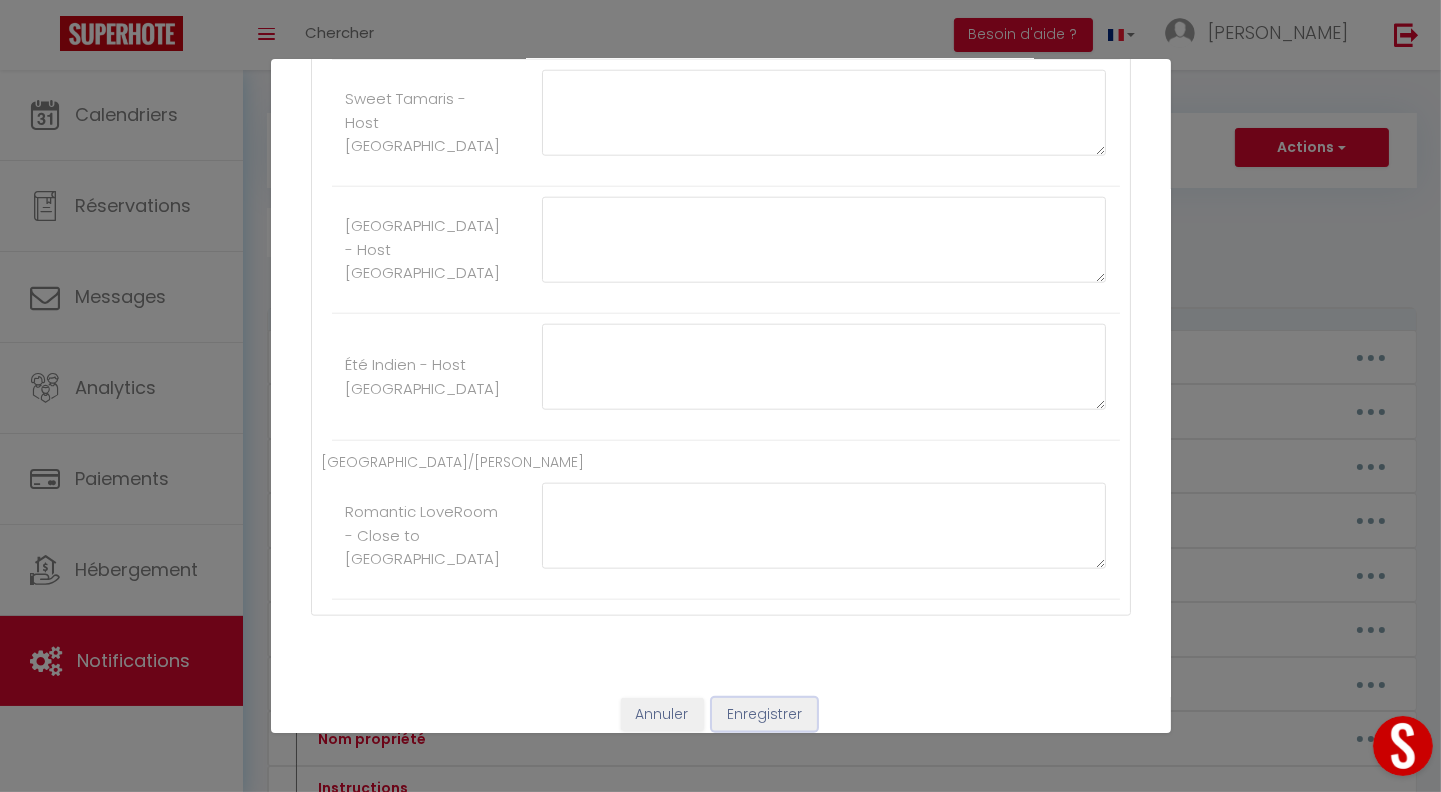 click on "Enregistrer" at bounding box center (764, 715) 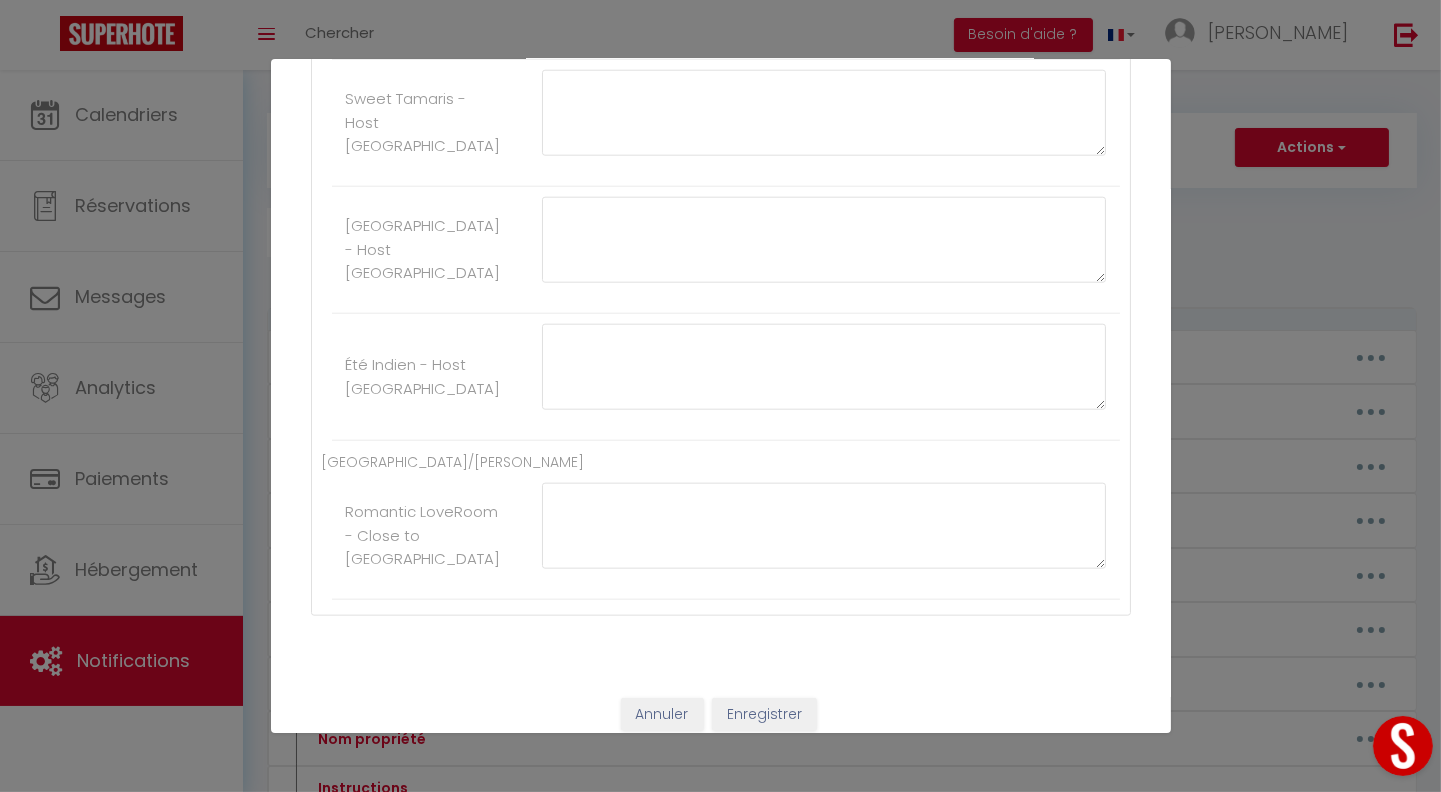 scroll, scrollTop: 190, scrollLeft: 0, axis: vertical 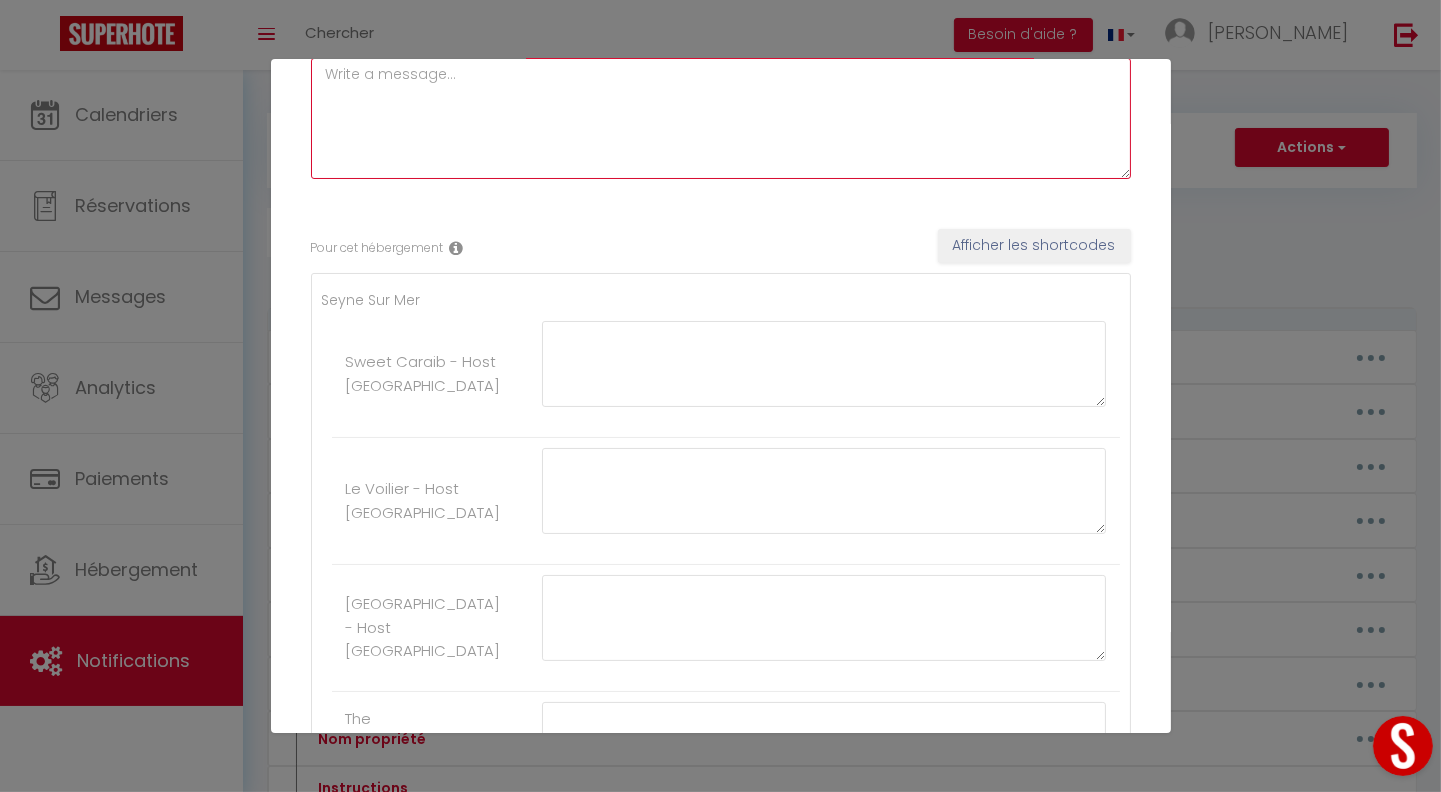 click at bounding box center (721, 118) 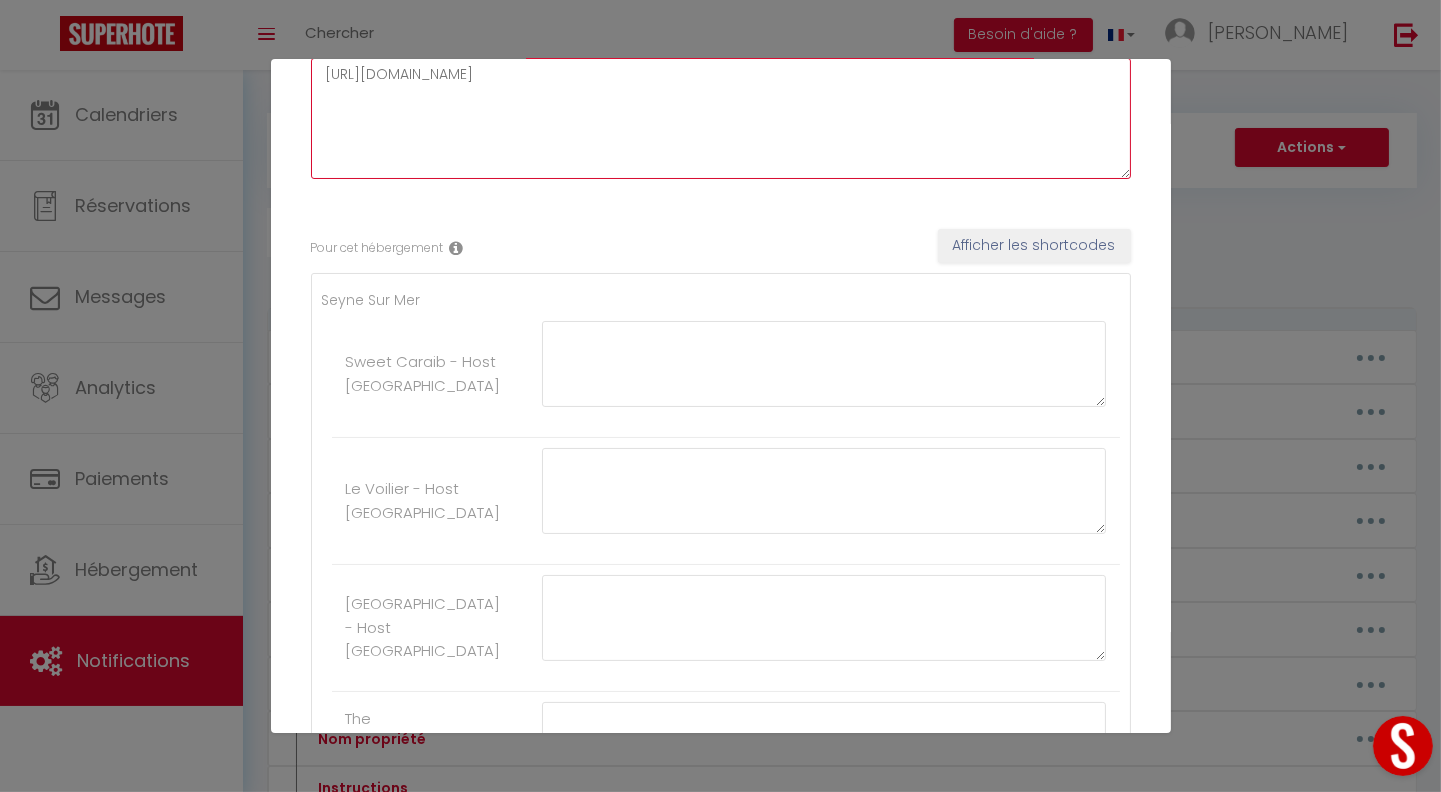 scroll, scrollTop: 0, scrollLeft: 0, axis: both 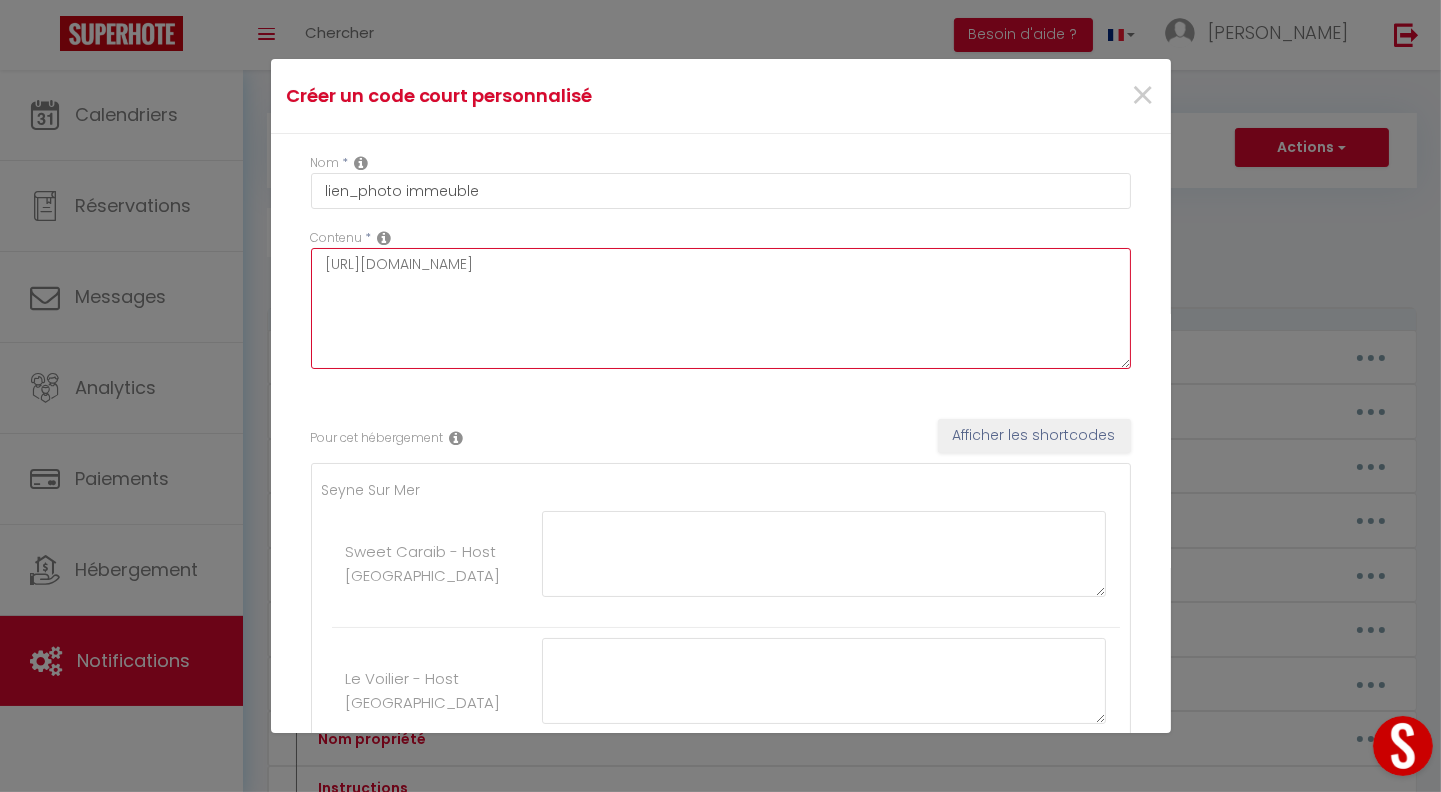 drag, startPoint x: 971, startPoint y: 253, endPoint x: 301, endPoint y: 253, distance: 670 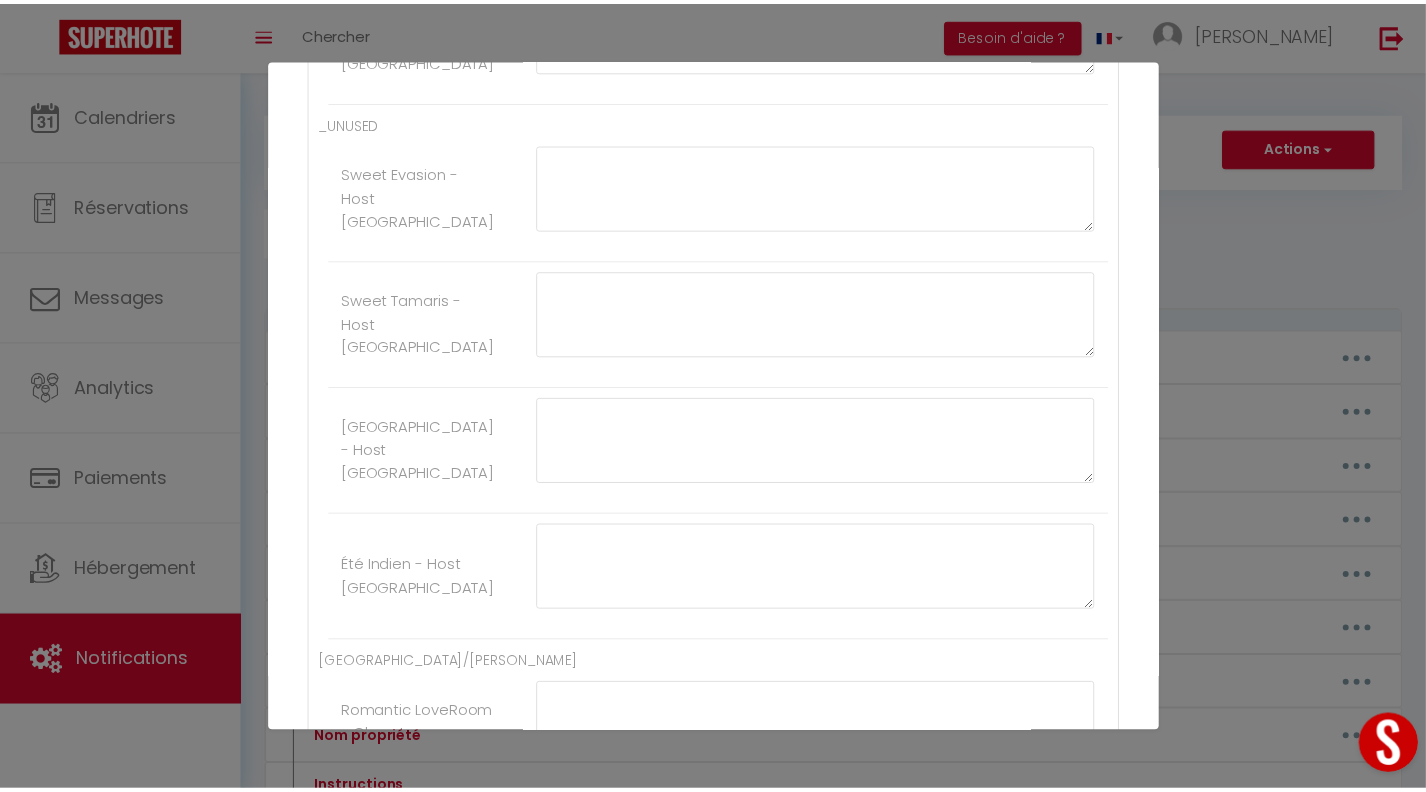 scroll, scrollTop: 2919, scrollLeft: 0, axis: vertical 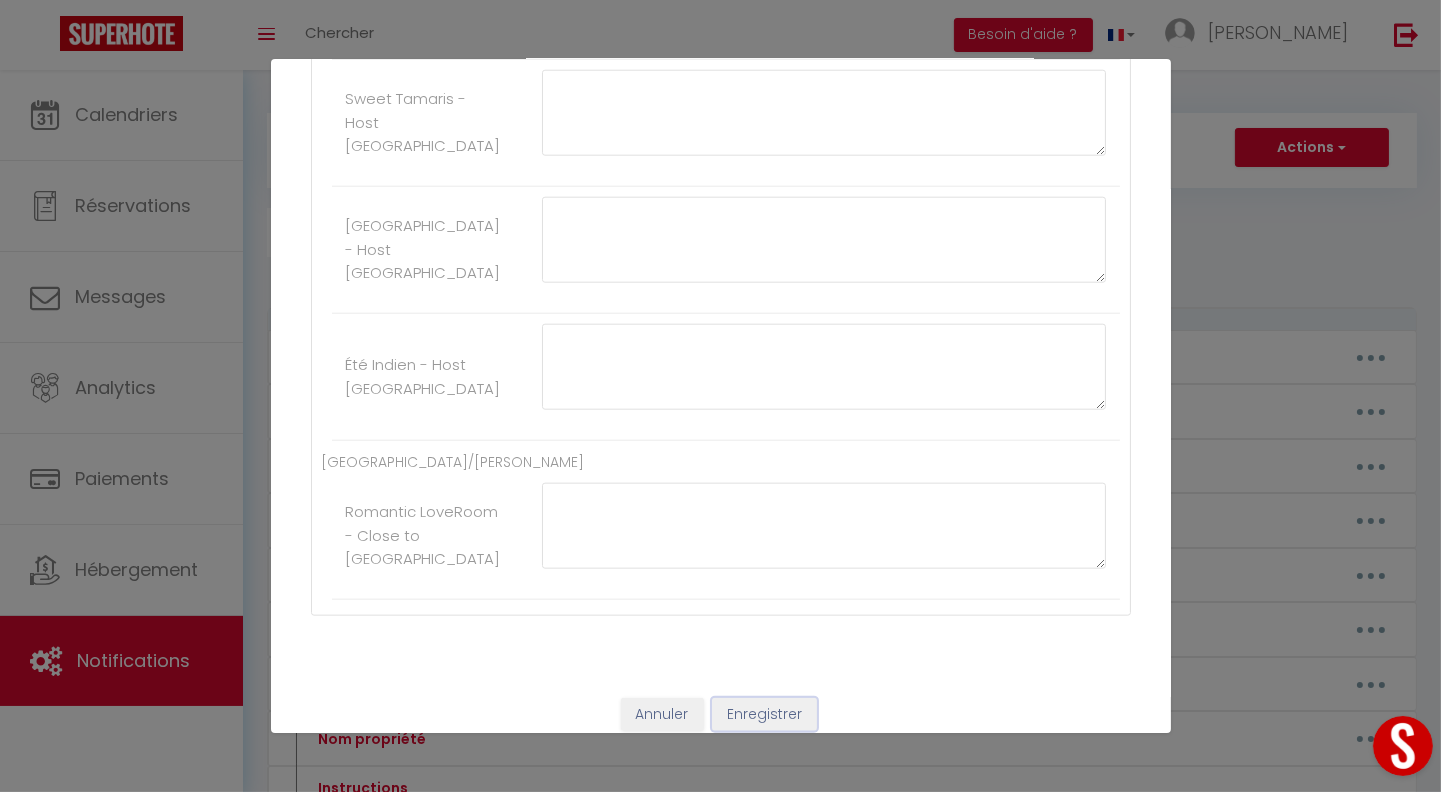 click on "Enregistrer" at bounding box center (764, 715) 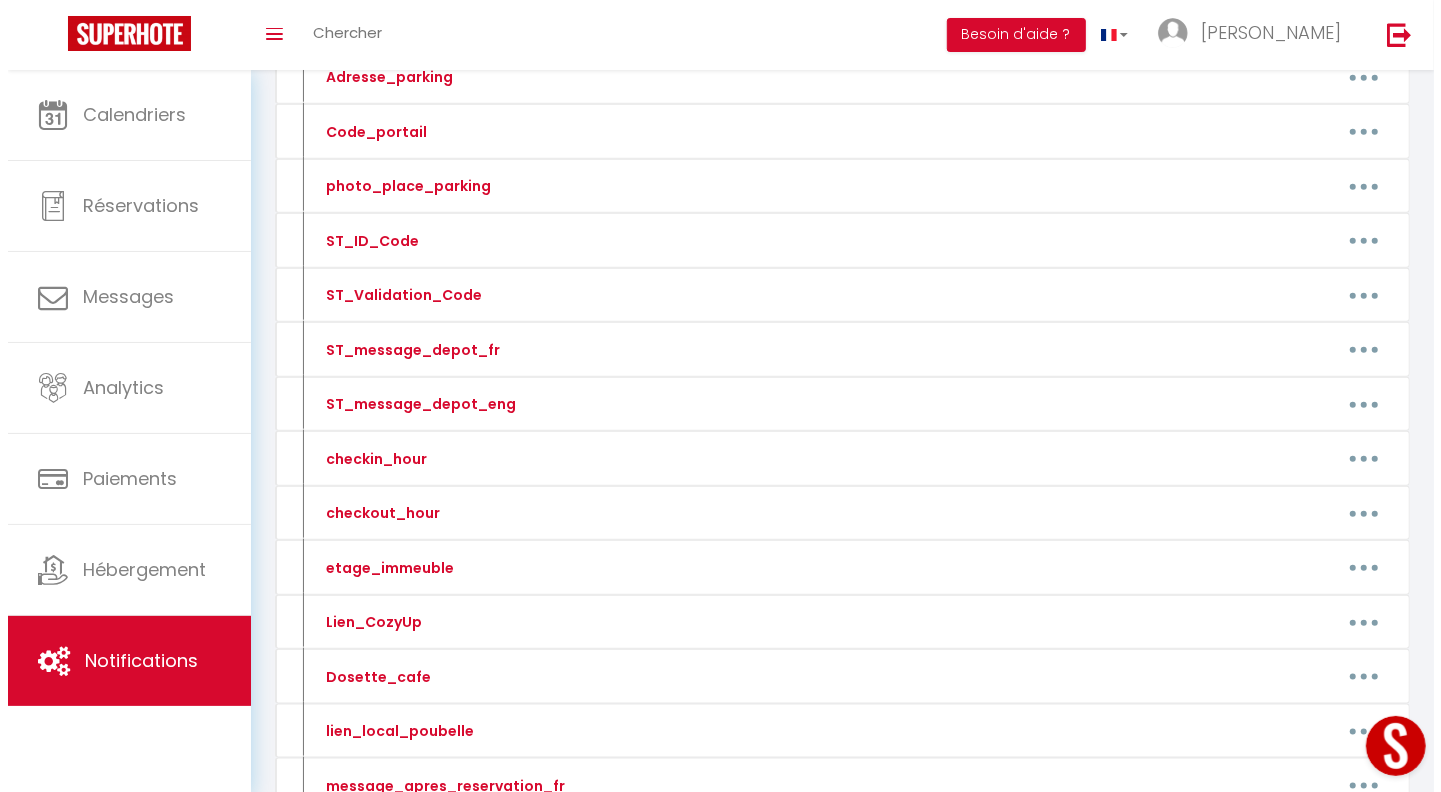 scroll, scrollTop: 1226, scrollLeft: 0, axis: vertical 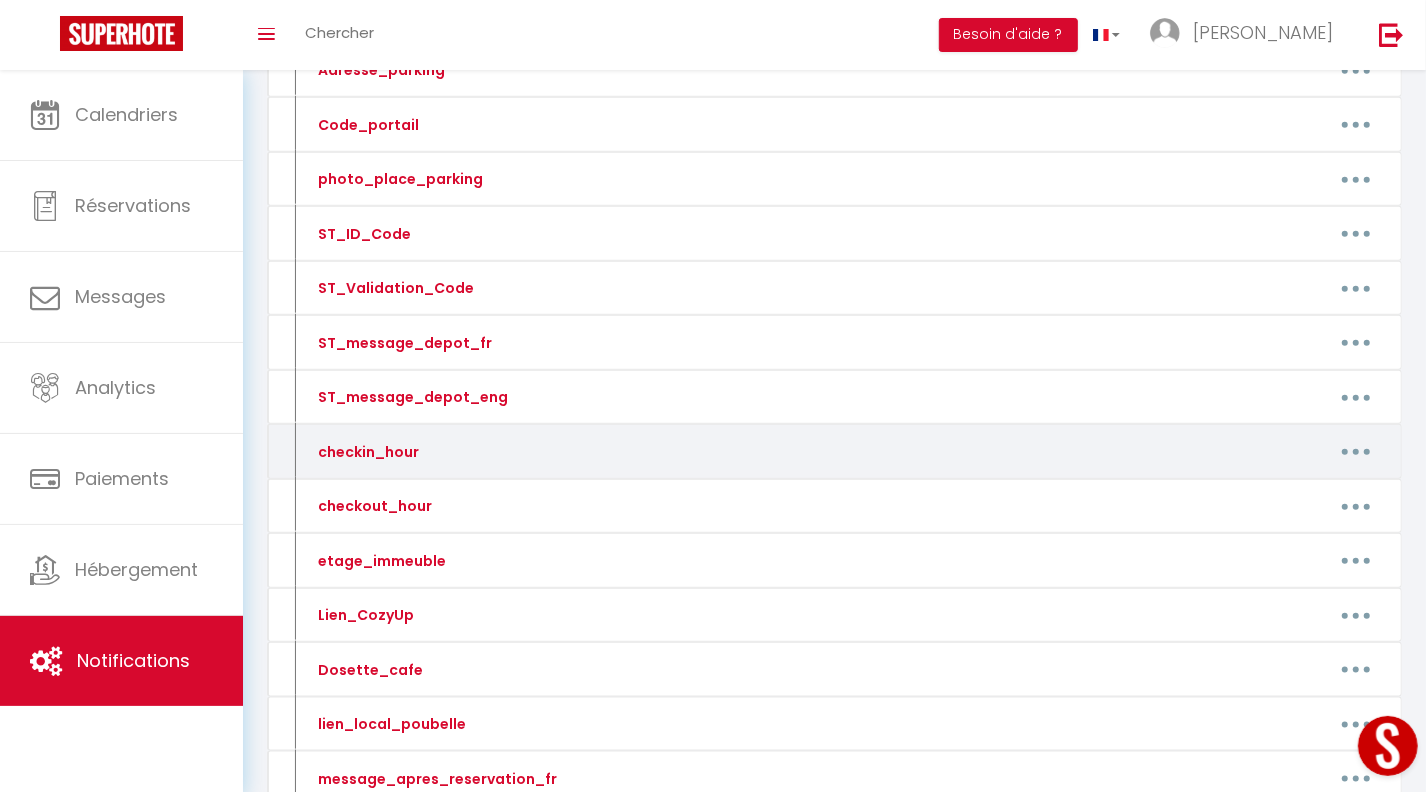 click at bounding box center [1356, 452] 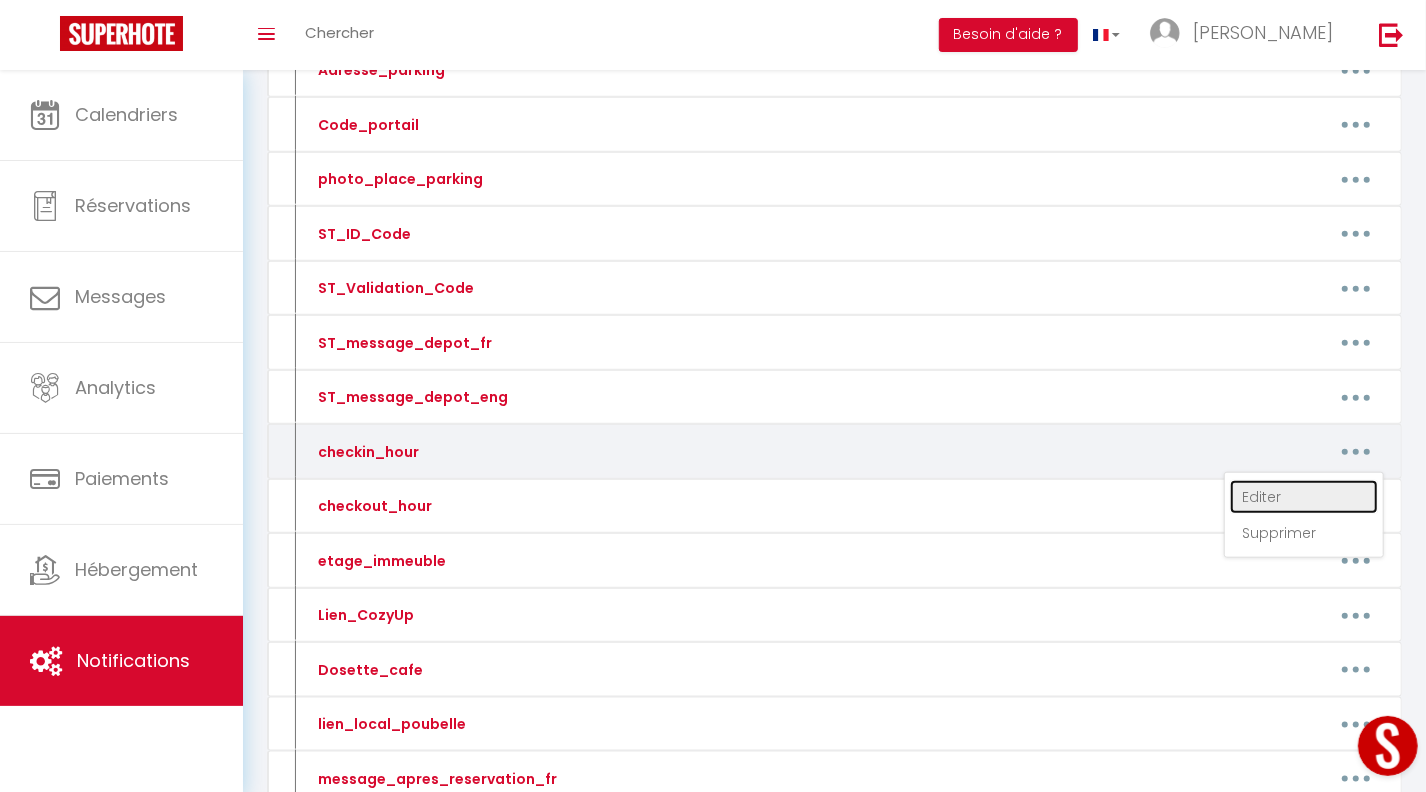 click on "Editer" at bounding box center (1304, 497) 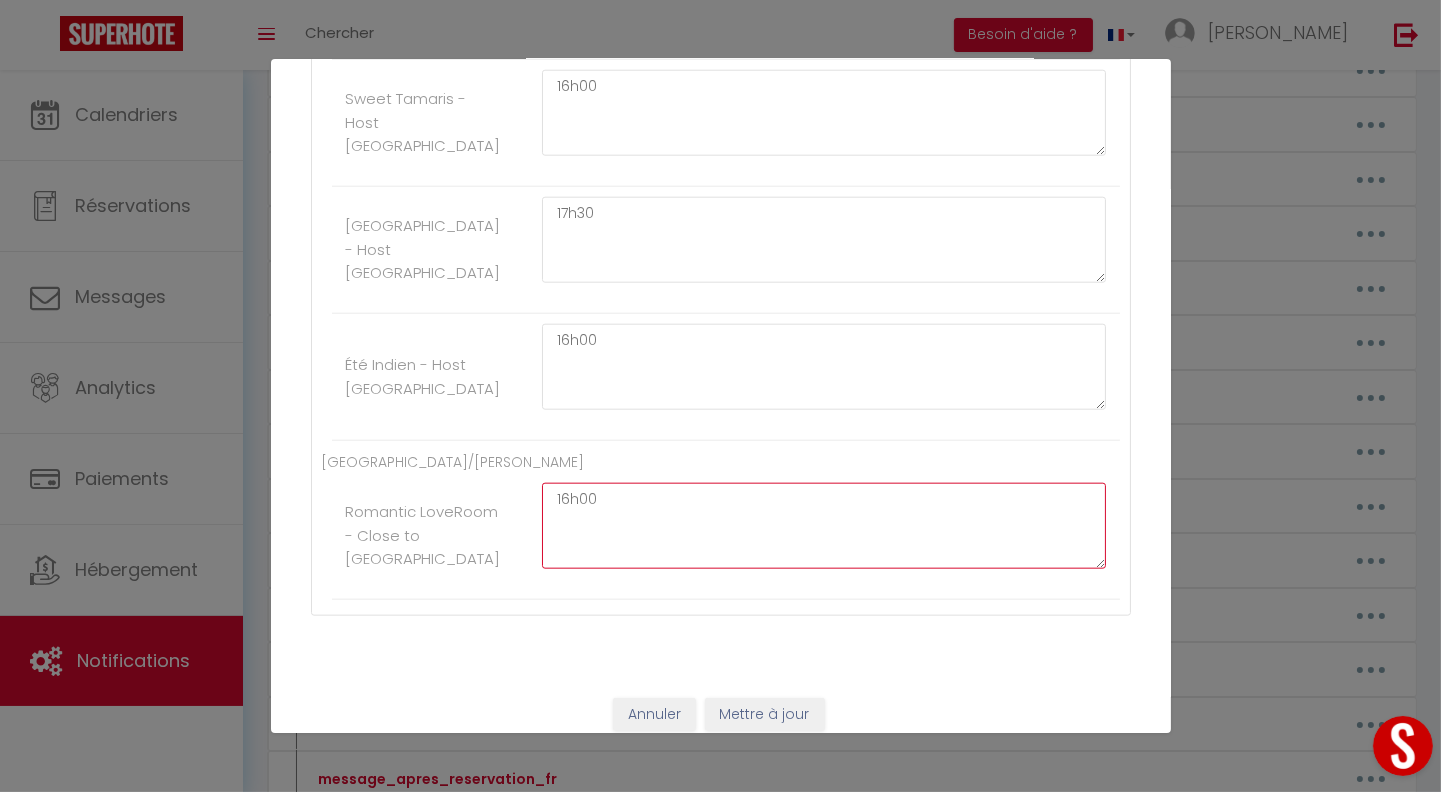 click on "16h00" at bounding box center [824, -2365] 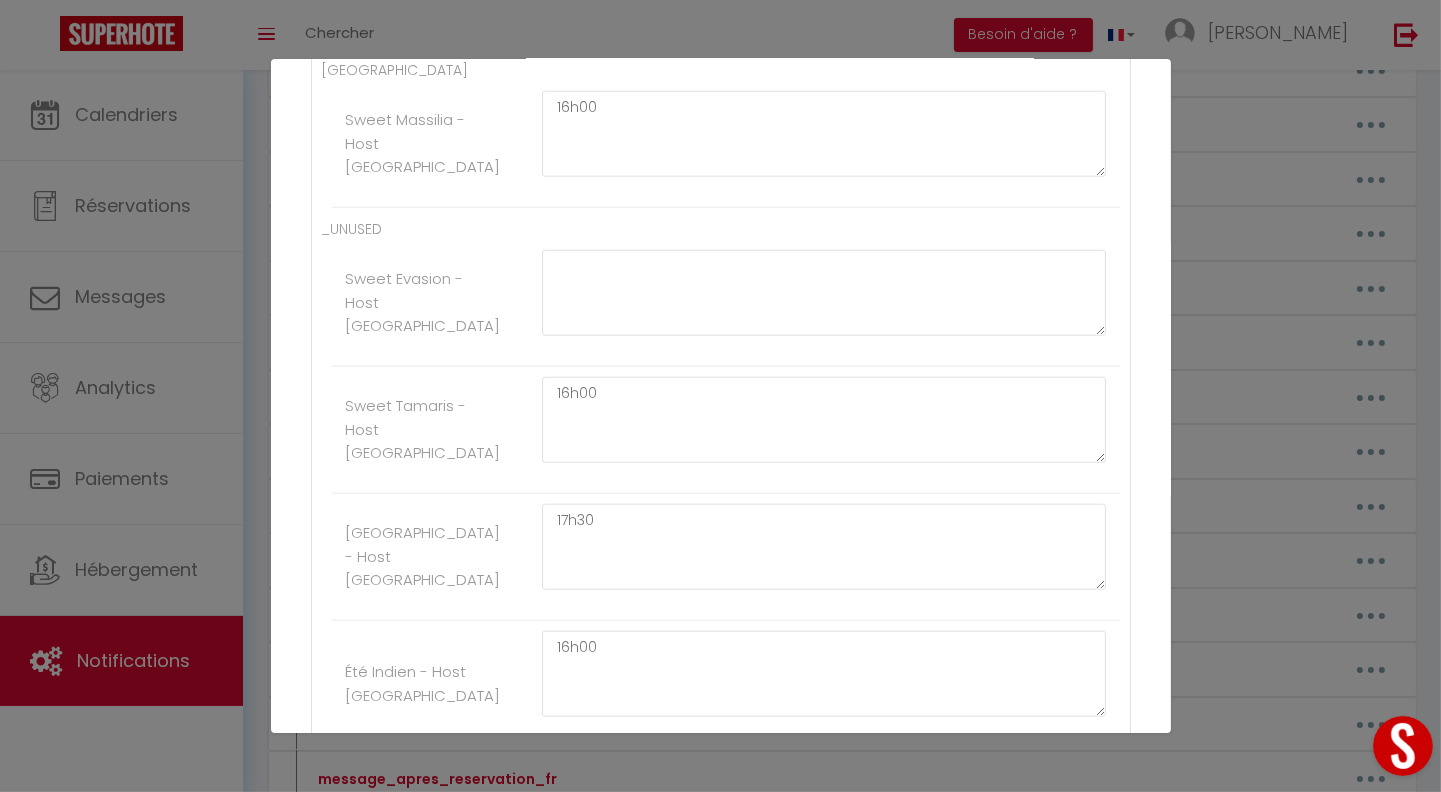 scroll, scrollTop: 2596, scrollLeft: 0, axis: vertical 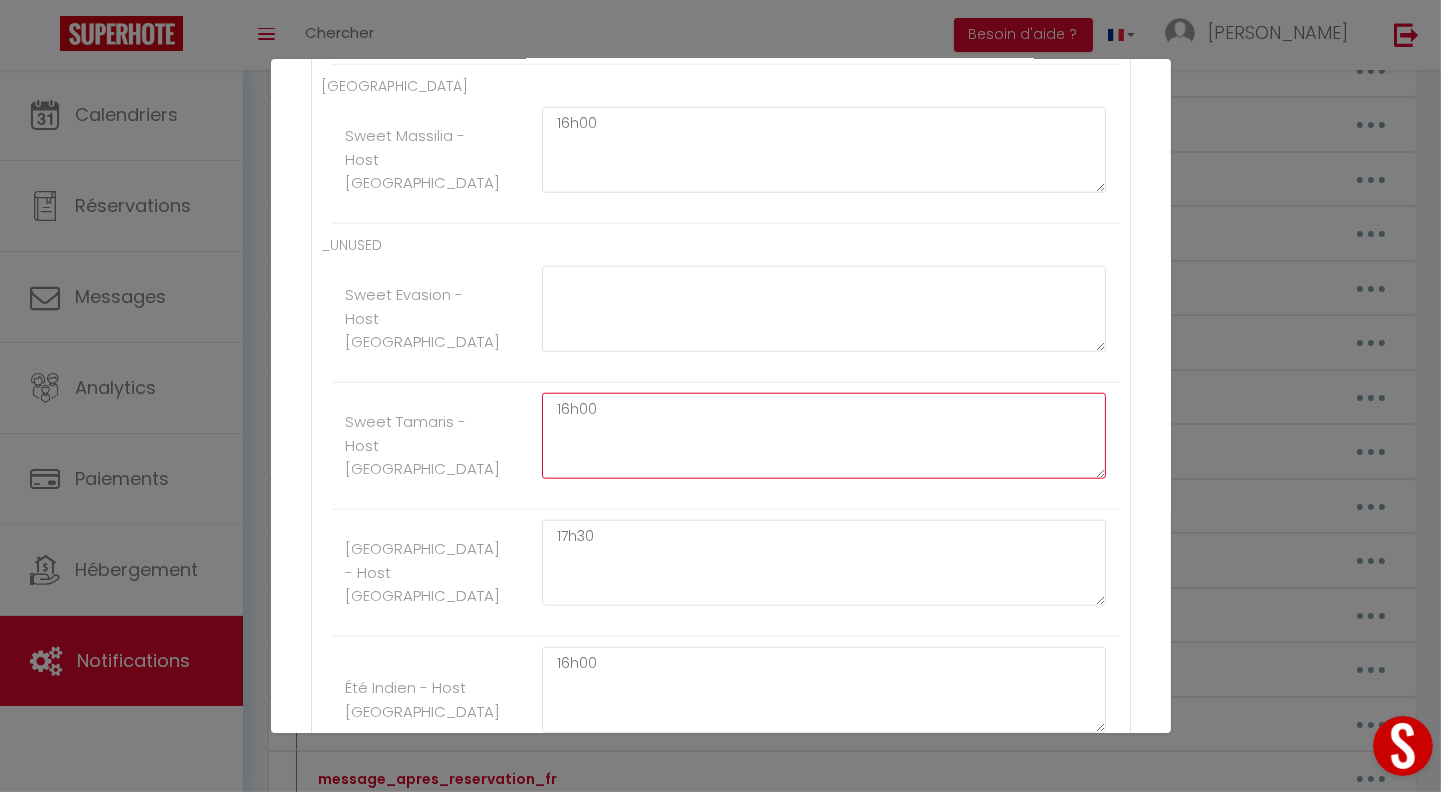 drag, startPoint x: 601, startPoint y: 396, endPoint x: 475, endPoint y: 380, distance: 127.01181 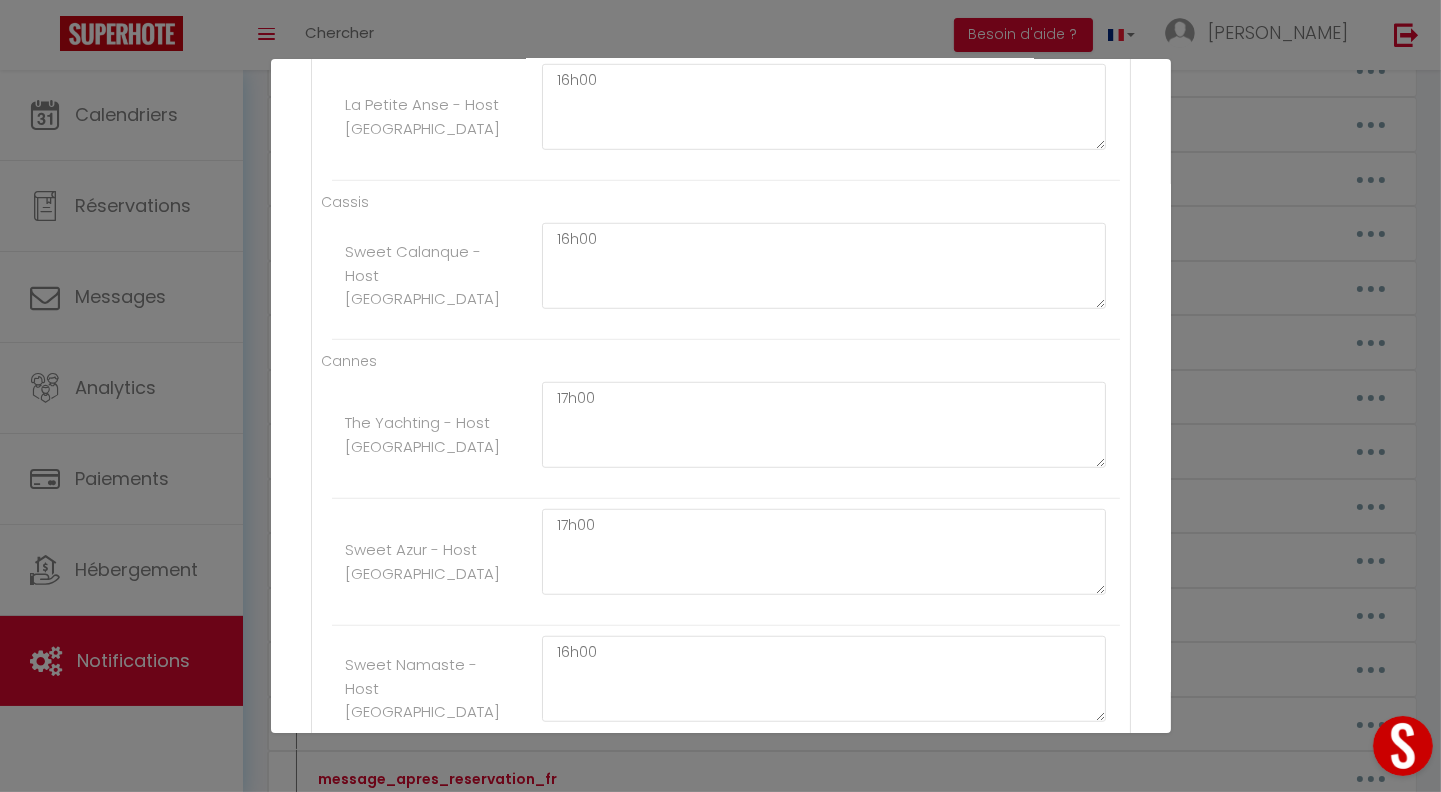 scroll, scrollTop: 1911, scrollLeft: 0, axis: vertical 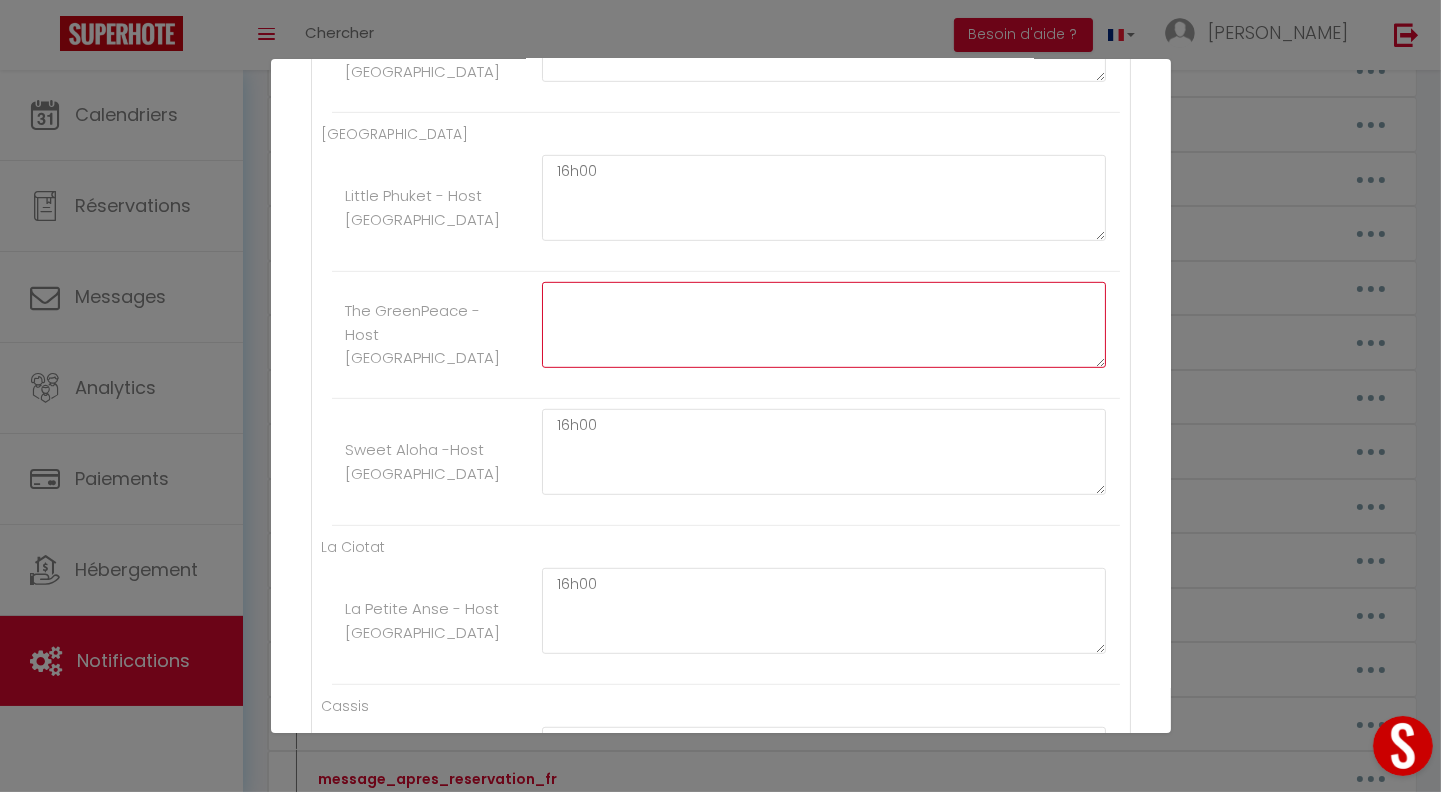click at bounding box center [824, -723] 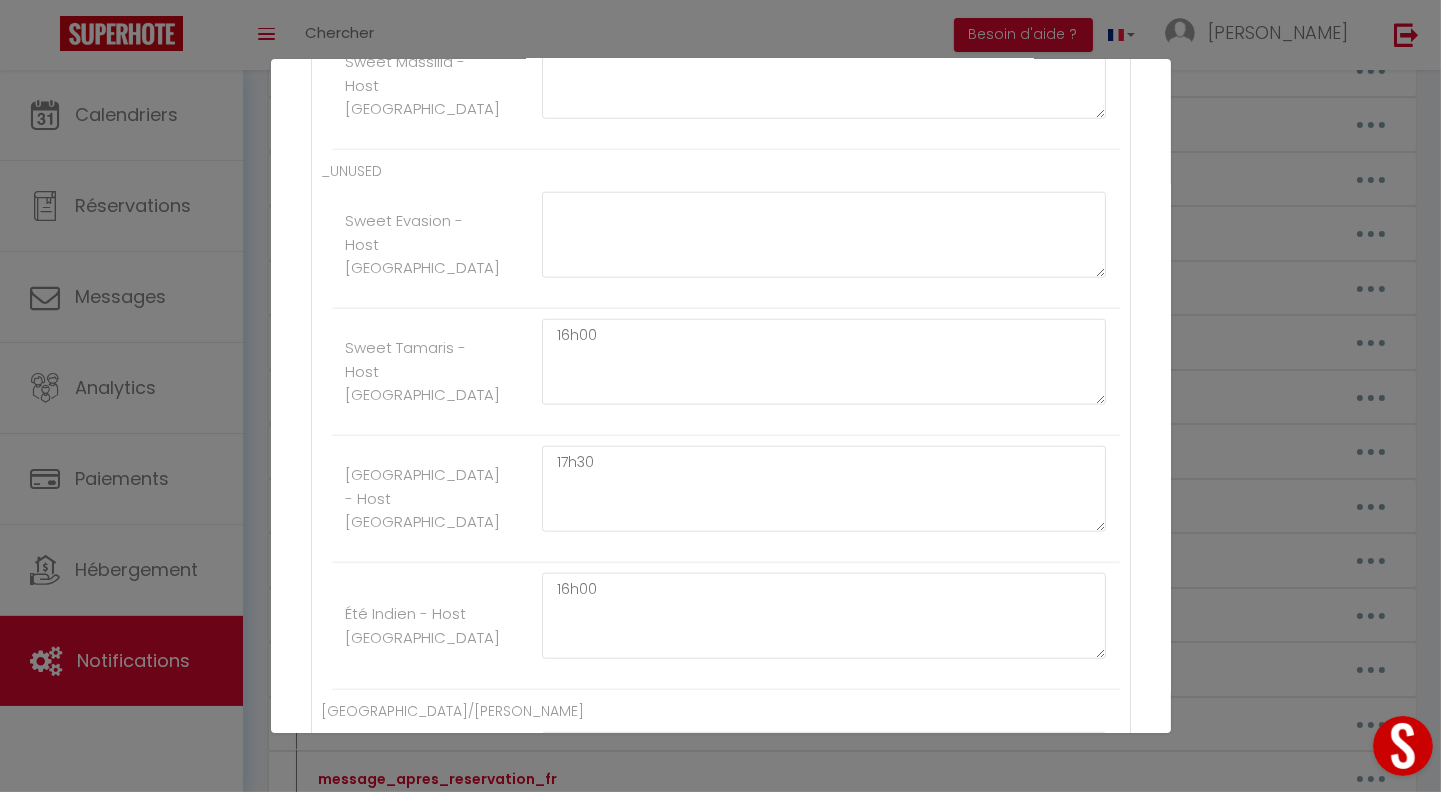 scroll, scrollTop: 2919, scrollLeft: 0, axis: vertical 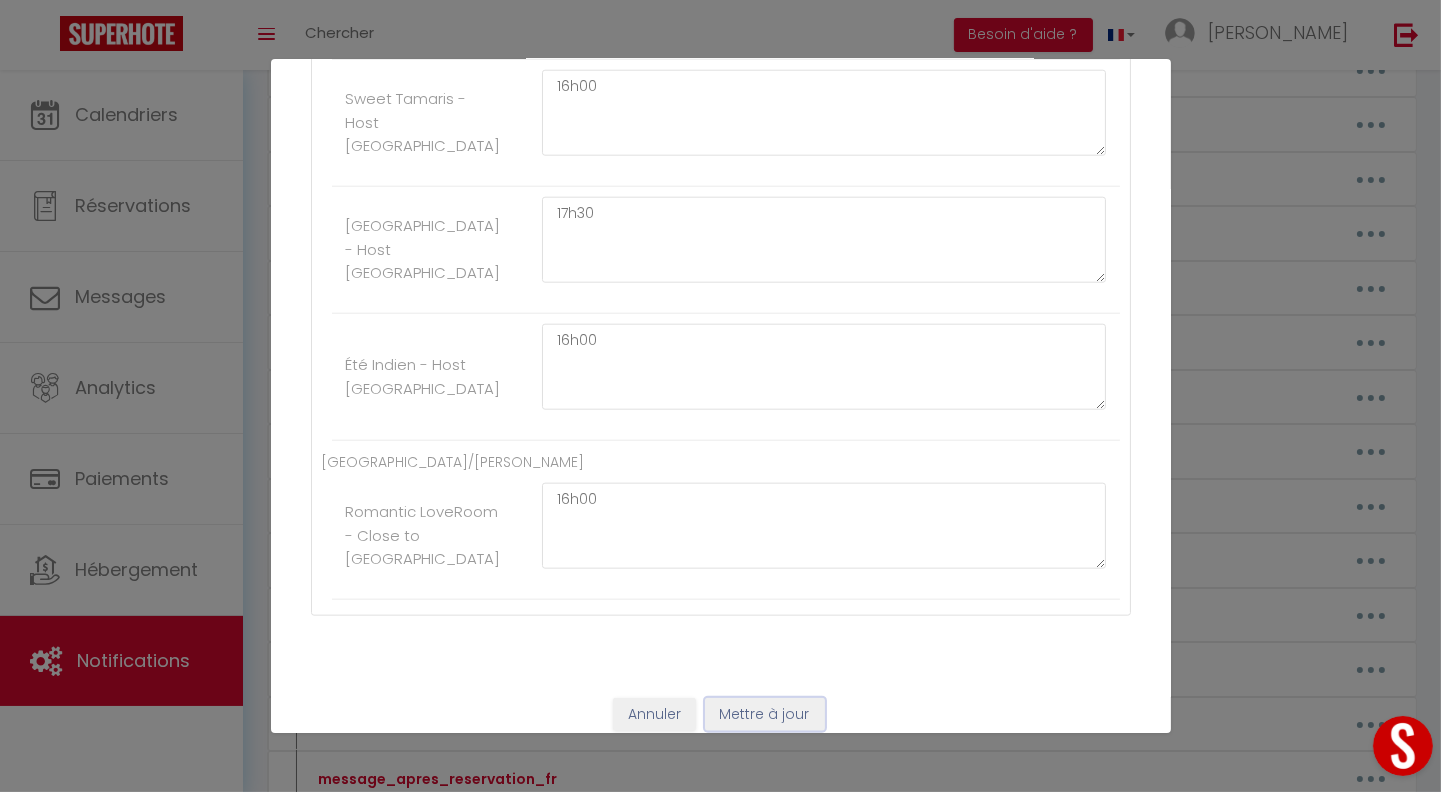 click on "Mettre à jour" at bounding box center [765, 715] 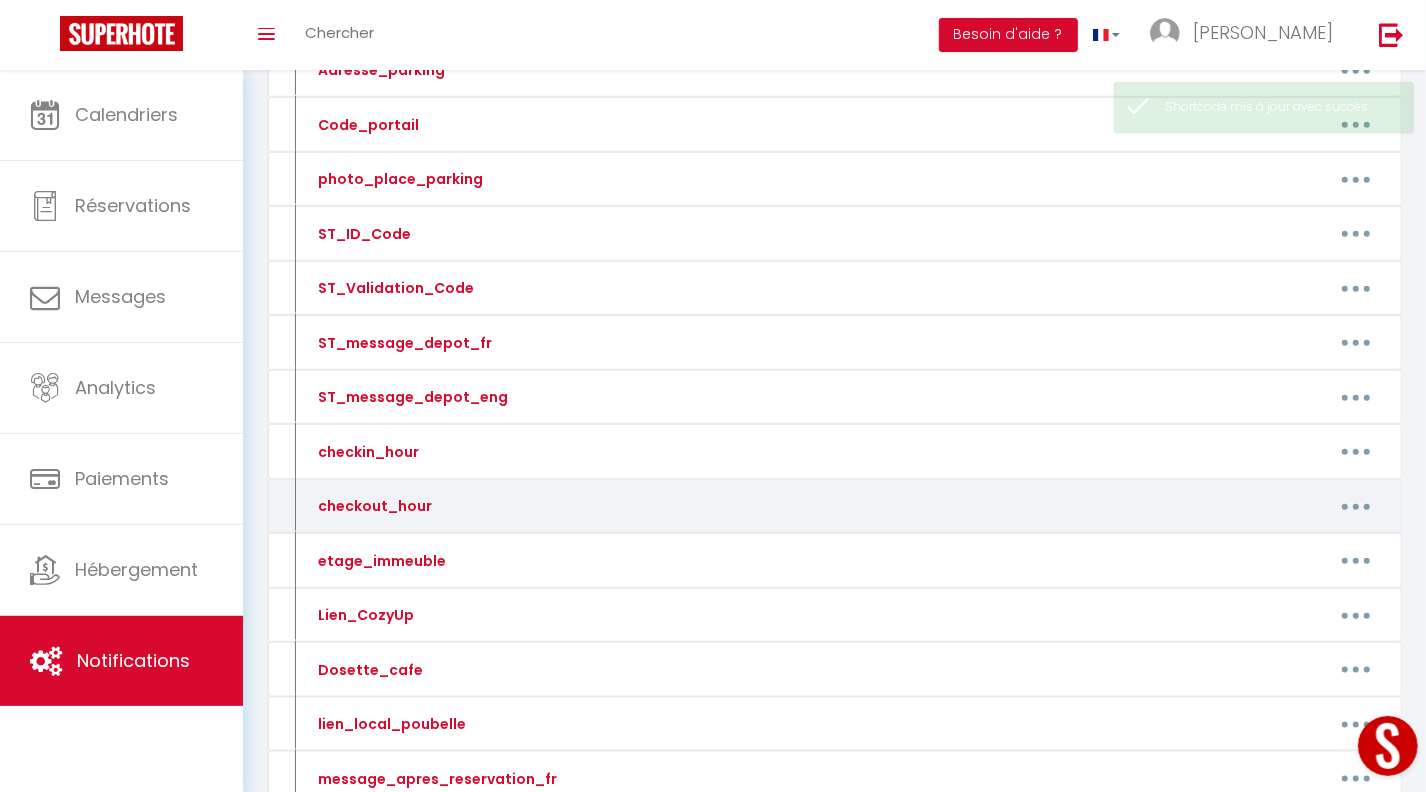 click at bounding box center [1356, 506] 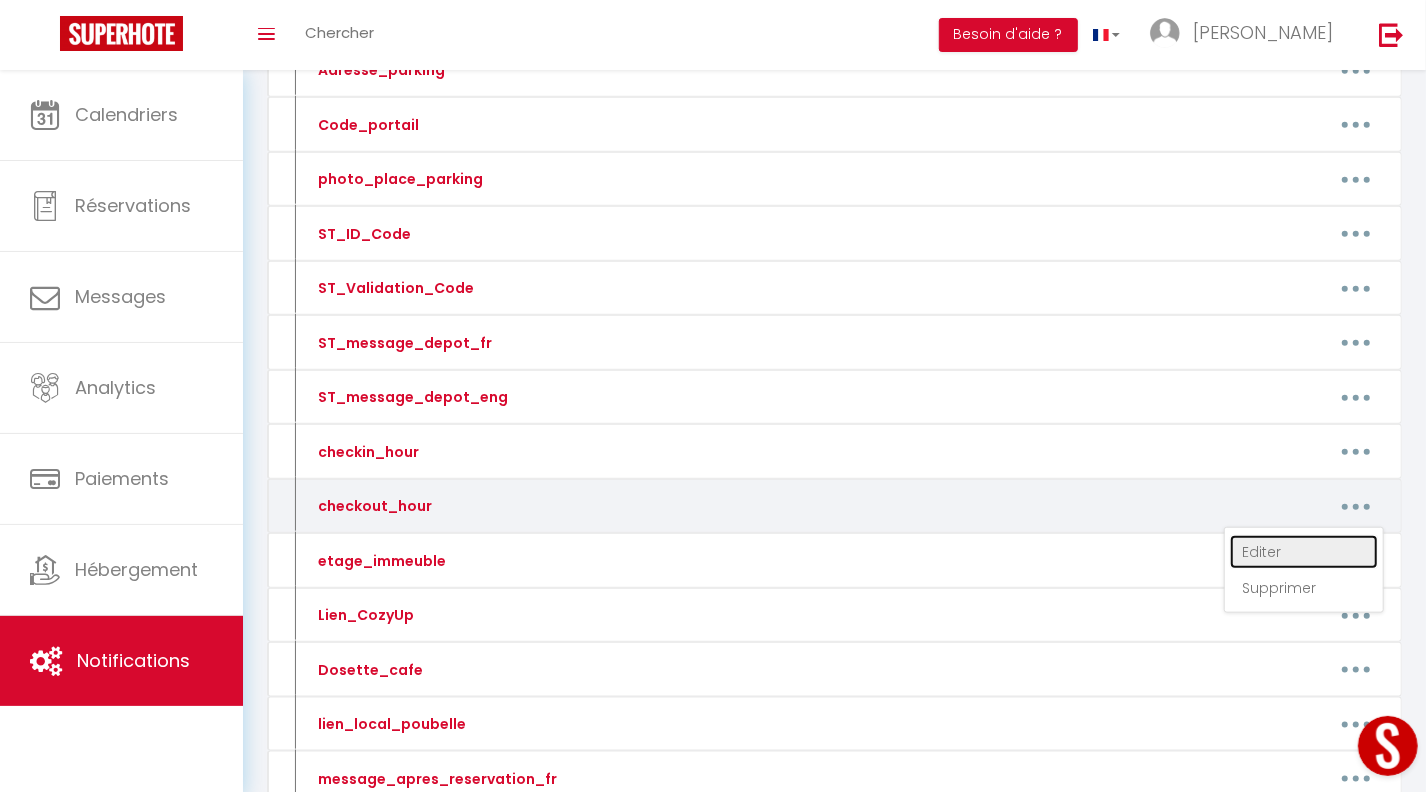 click on "Editer" at bounding box center [1304, 552] 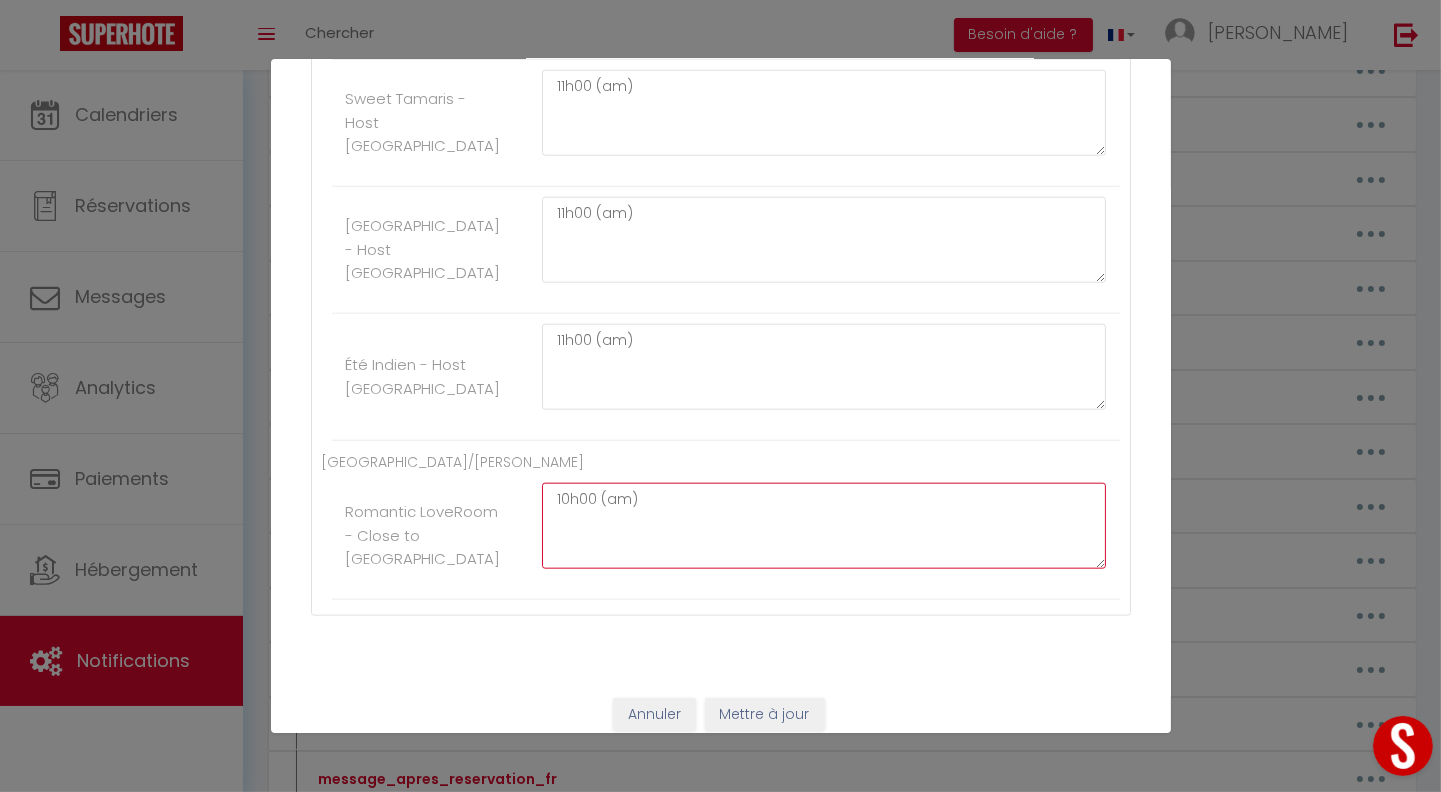 drag, startPoint x: 646, startPoint y: 480, endPoint x: 488, endPoint y: 483, distance: 158.02847 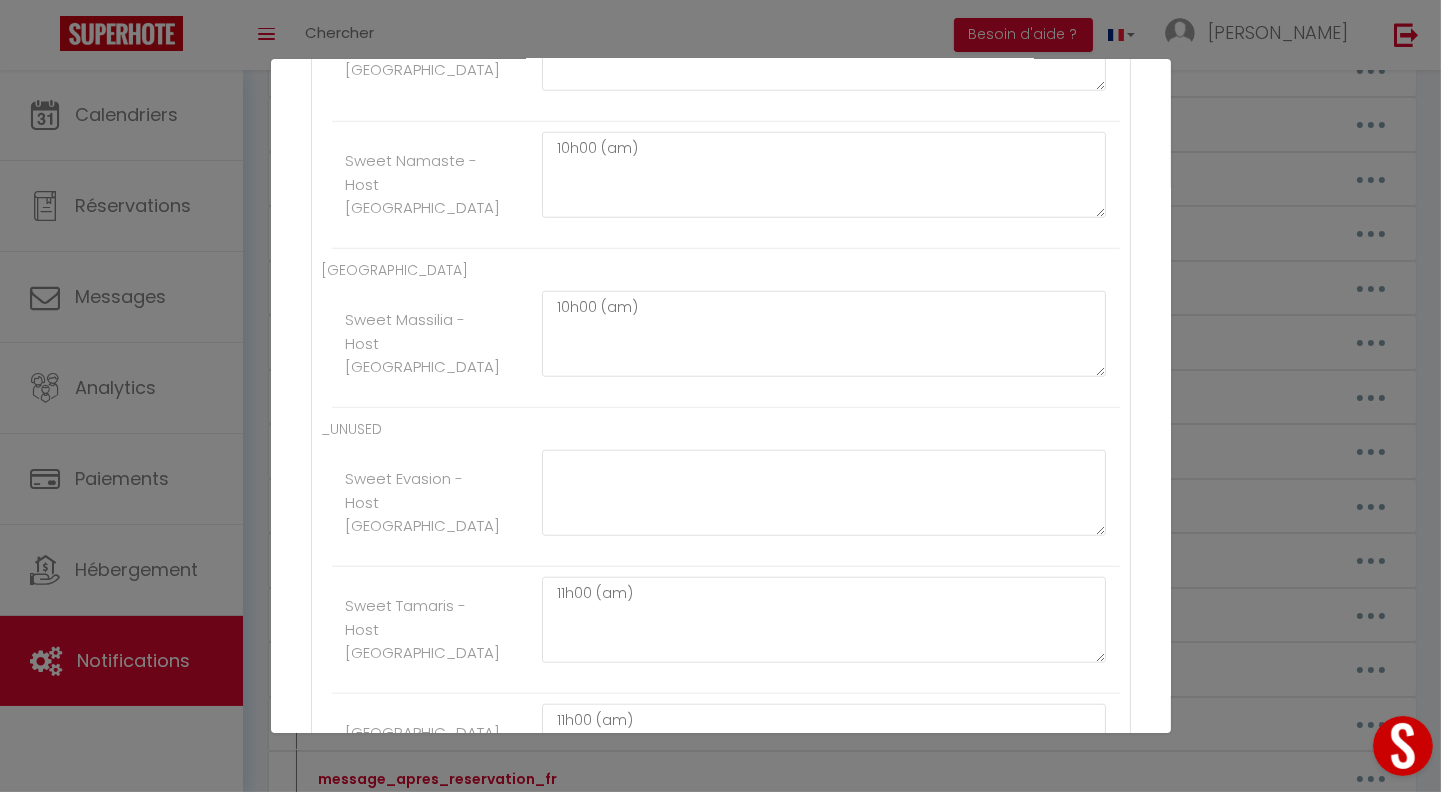 scroll, scrollTop: 2409, scrollLeft: 0, axis: vertical 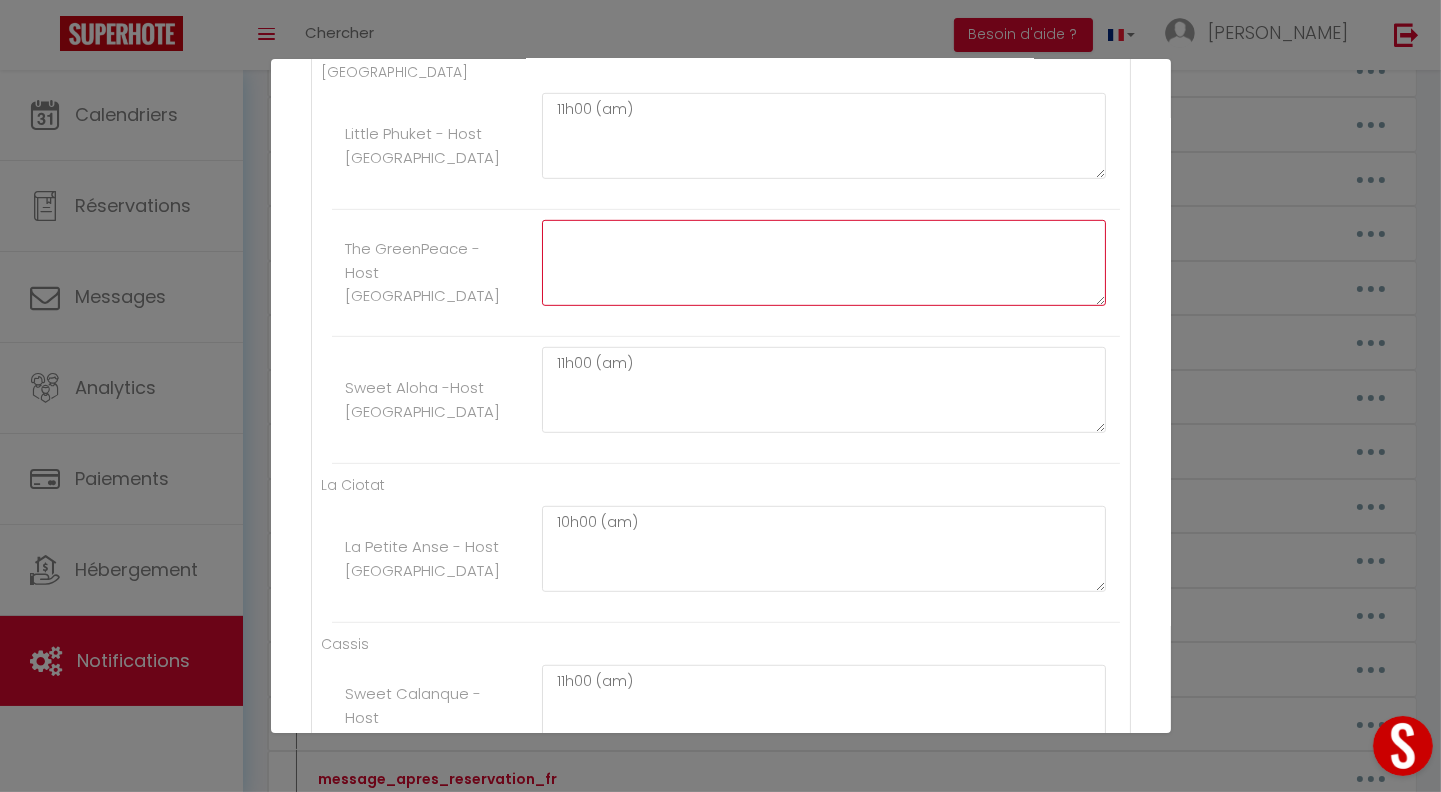 click at bounding box center (824, -785) 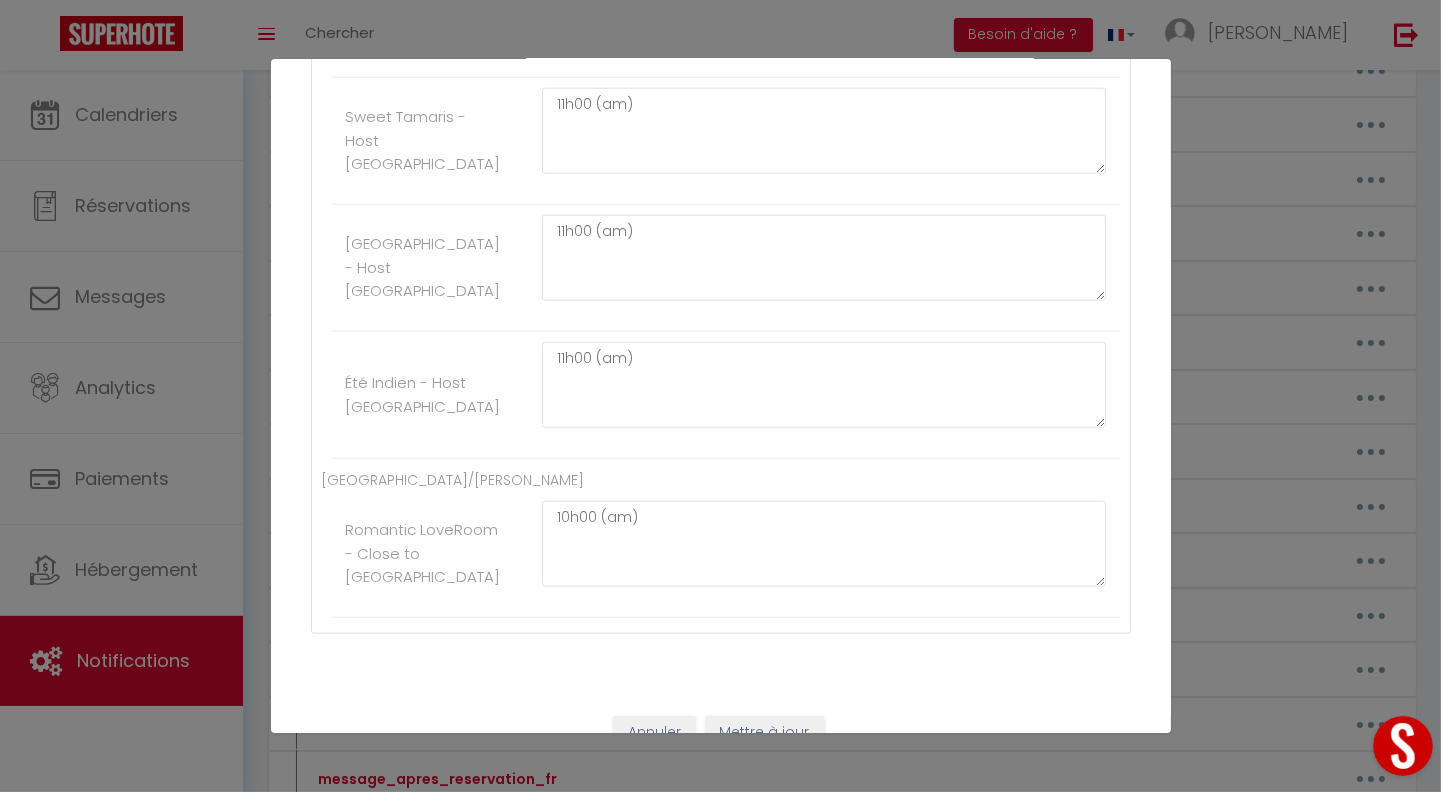 scroll, scrollTop: 2919, scrollLeft: 0, axis: vertical 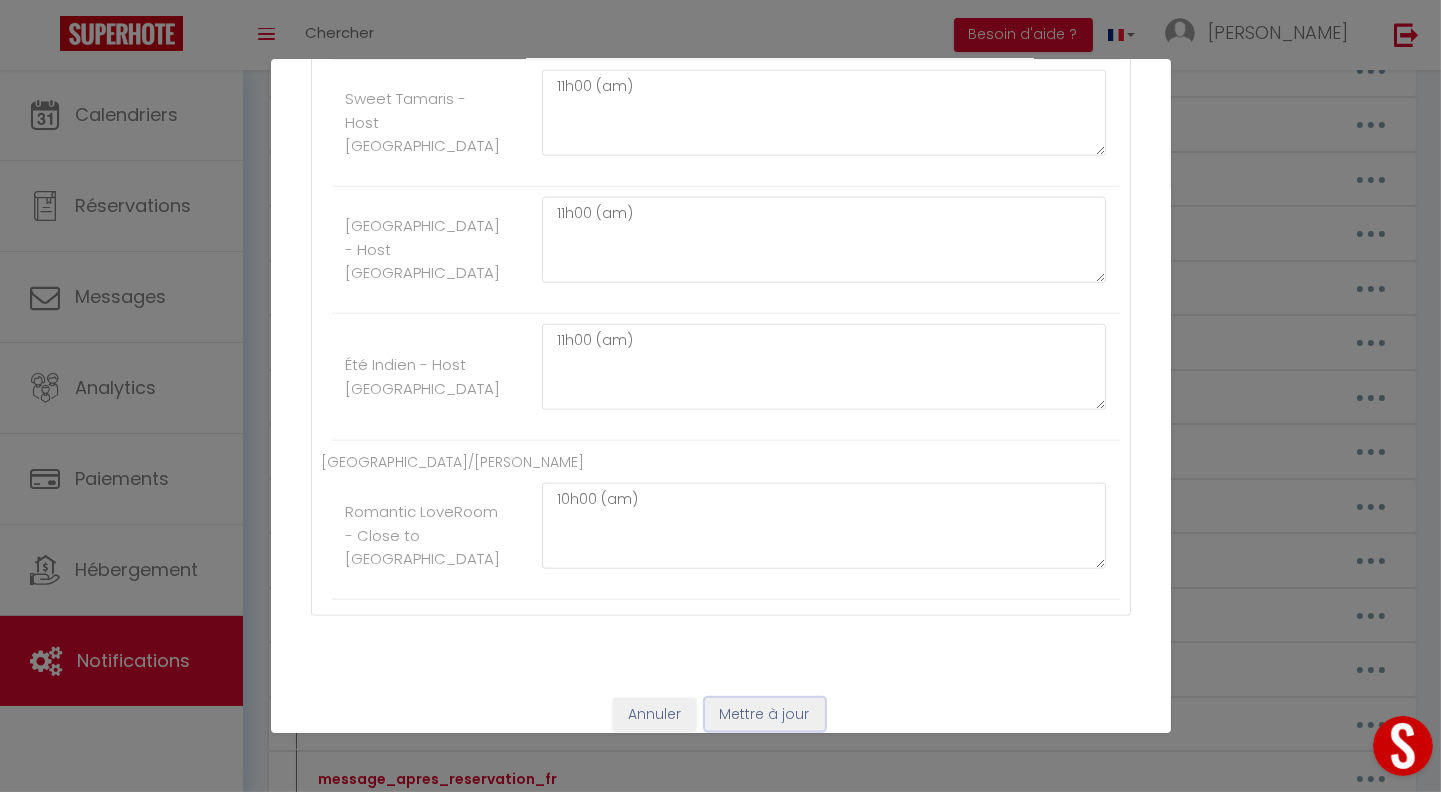 click on "Mettre à jour" at bounding box center [765, 715] 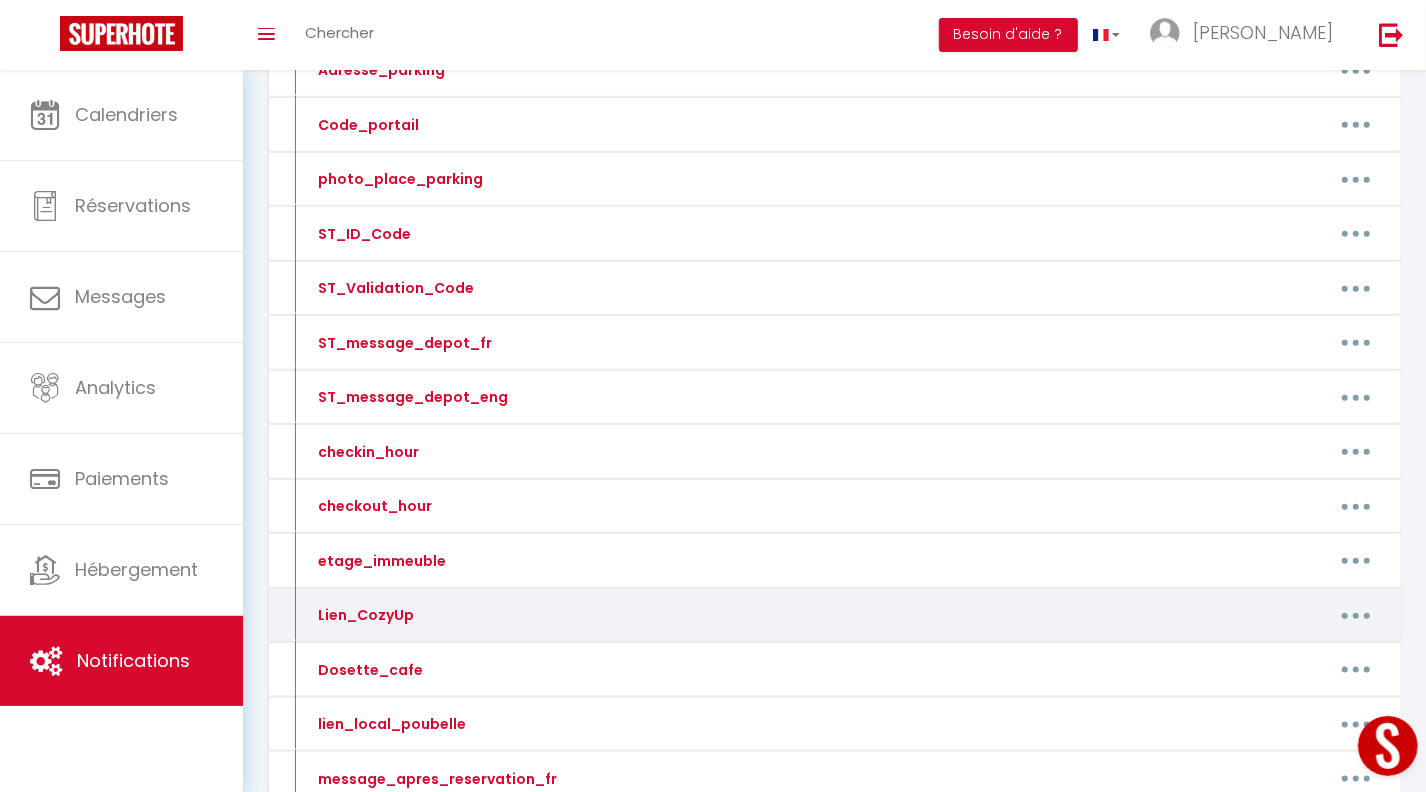 click at bounding box center [1356, 615] 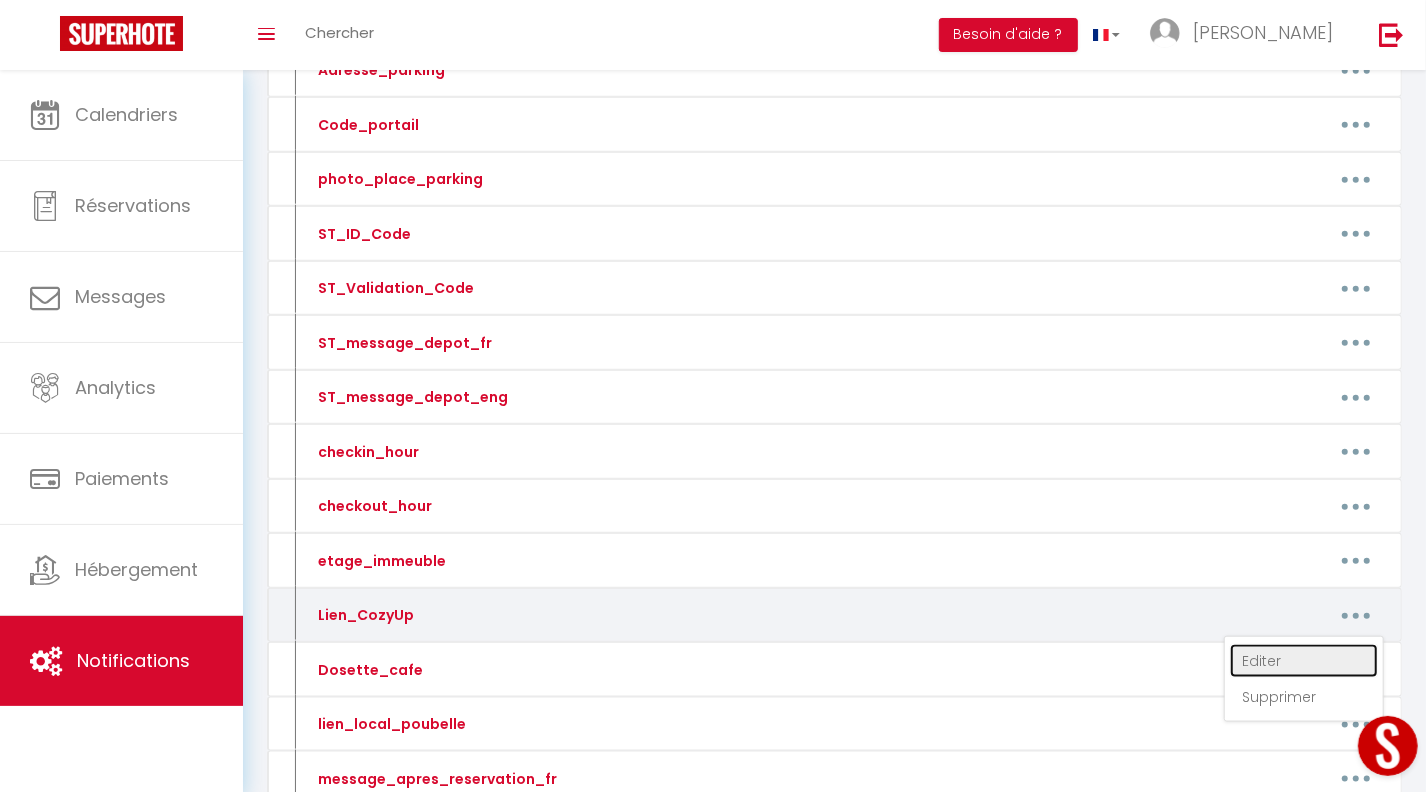 click on "Editer" at bounding box center (1304, 661) 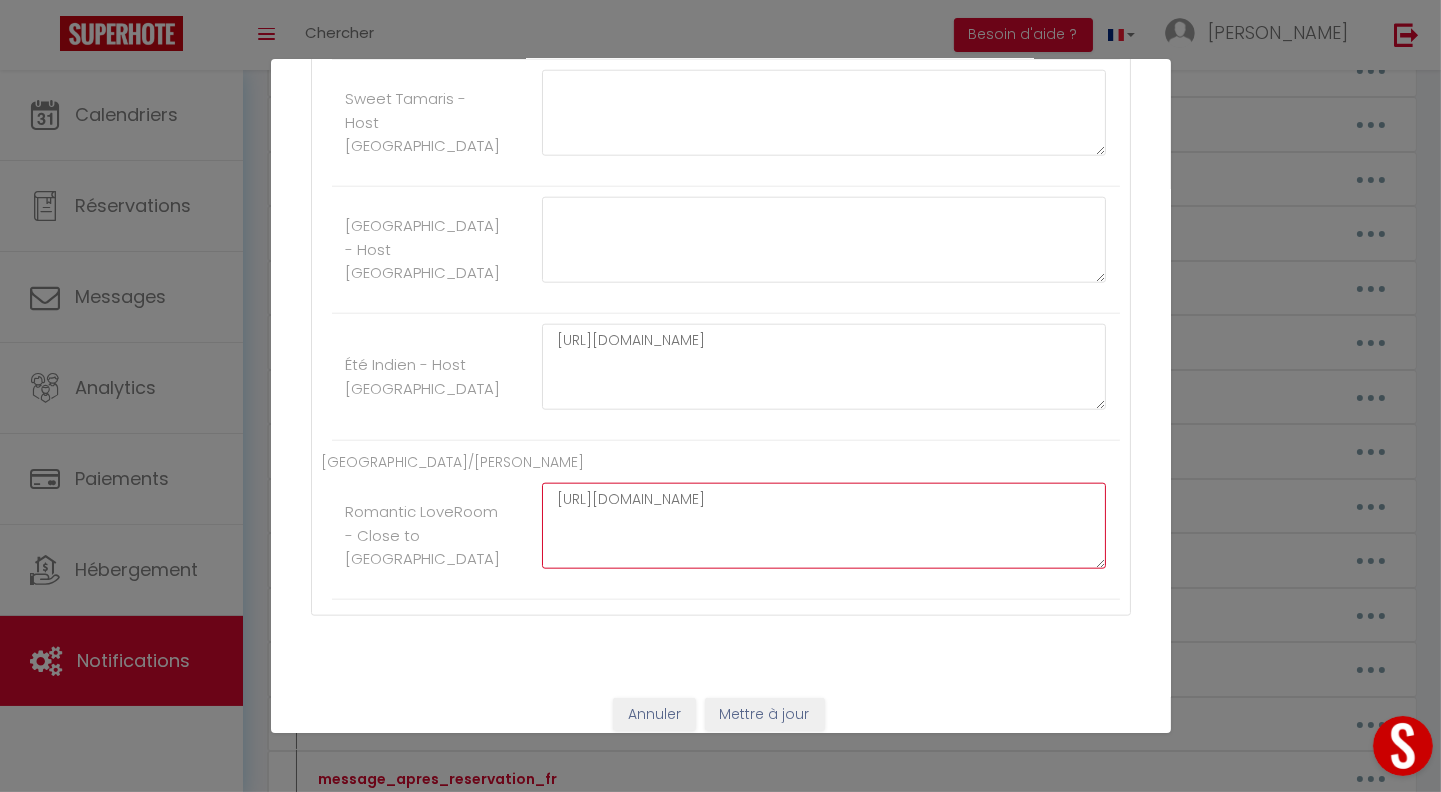 drag, startPoint x: 932, startPoint y: 483, endPoint x: 540, endPoint y: 480, distance: 392.01147 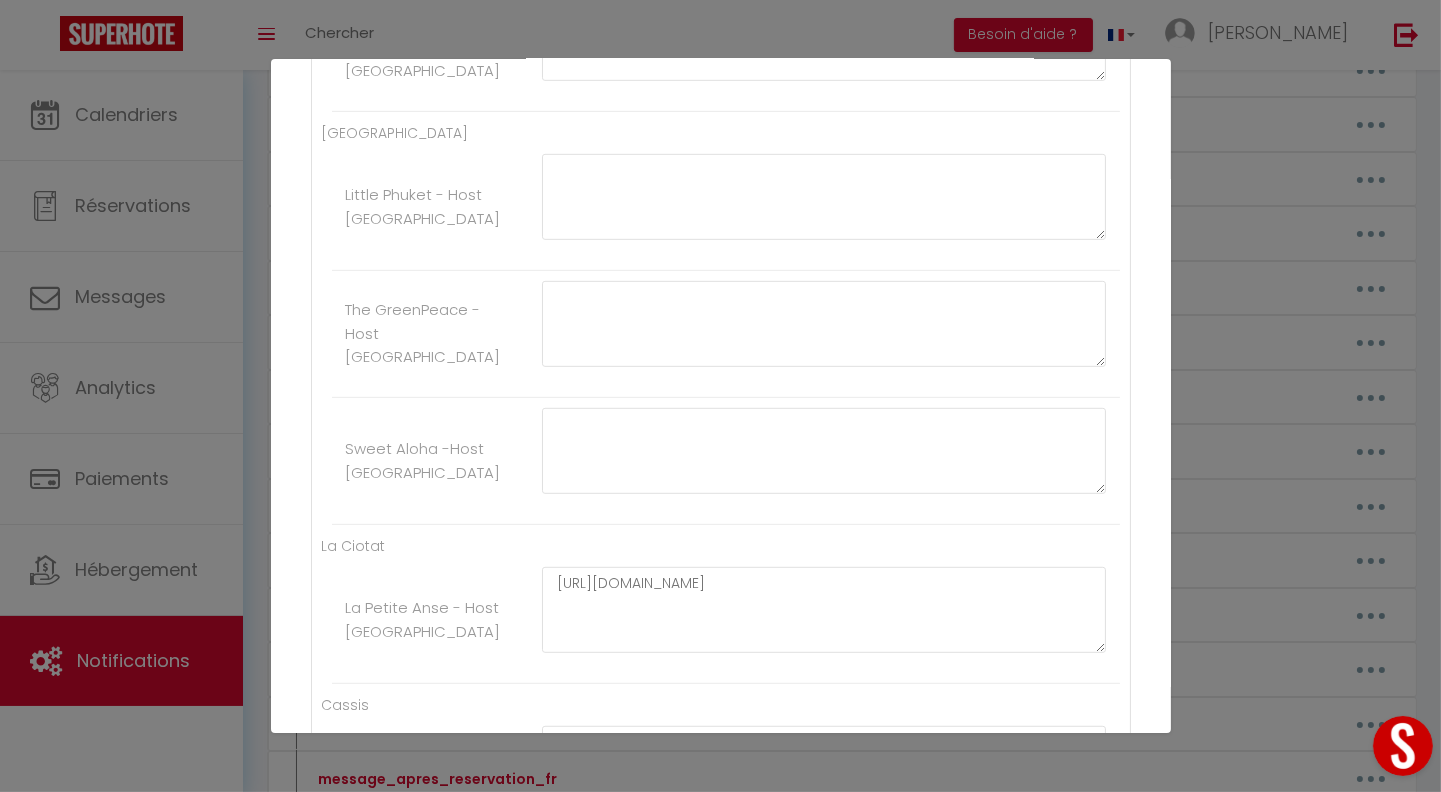 scroll, scrollTop: 1392, scrollLeft: 0, axis: vertical 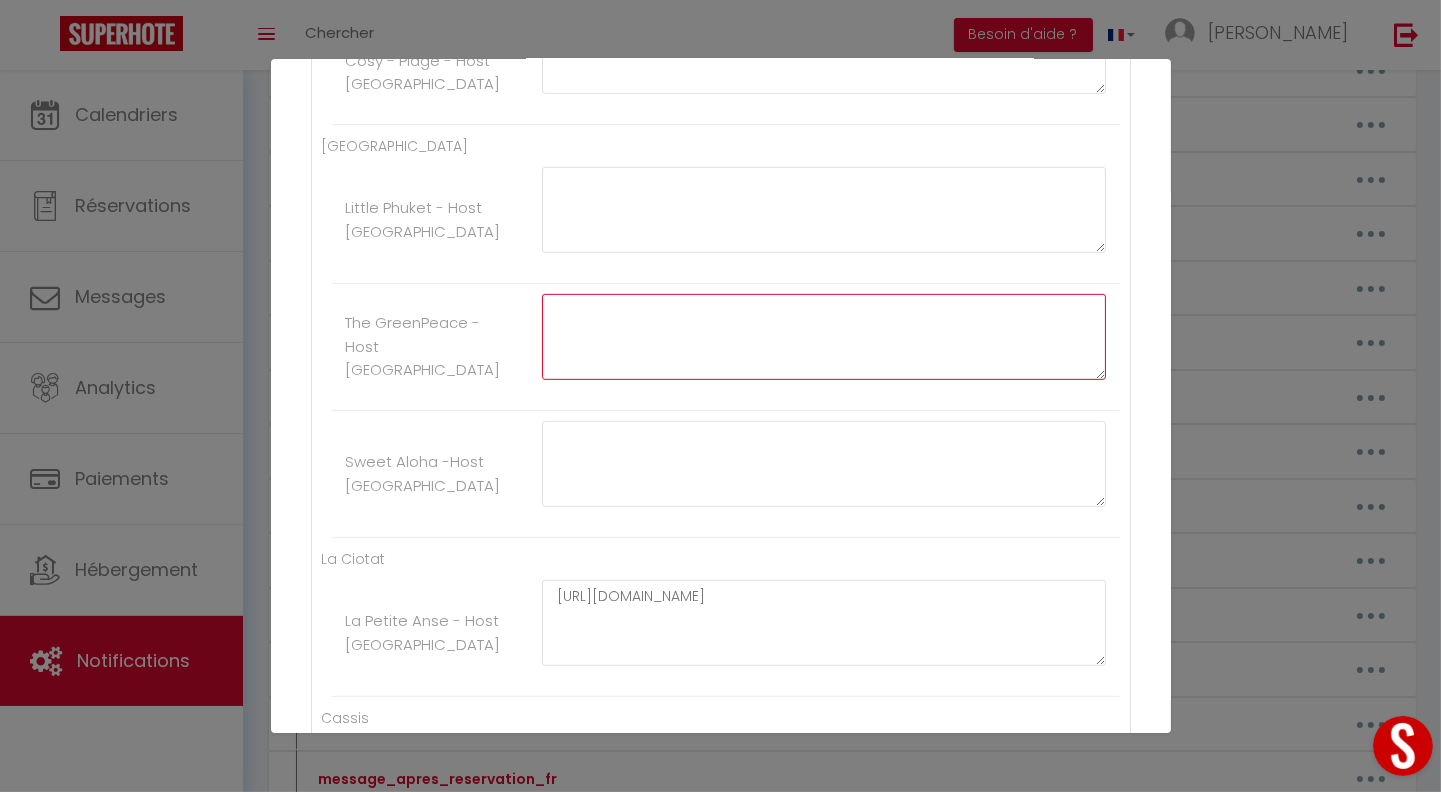 click at bounding box center (824, -711) 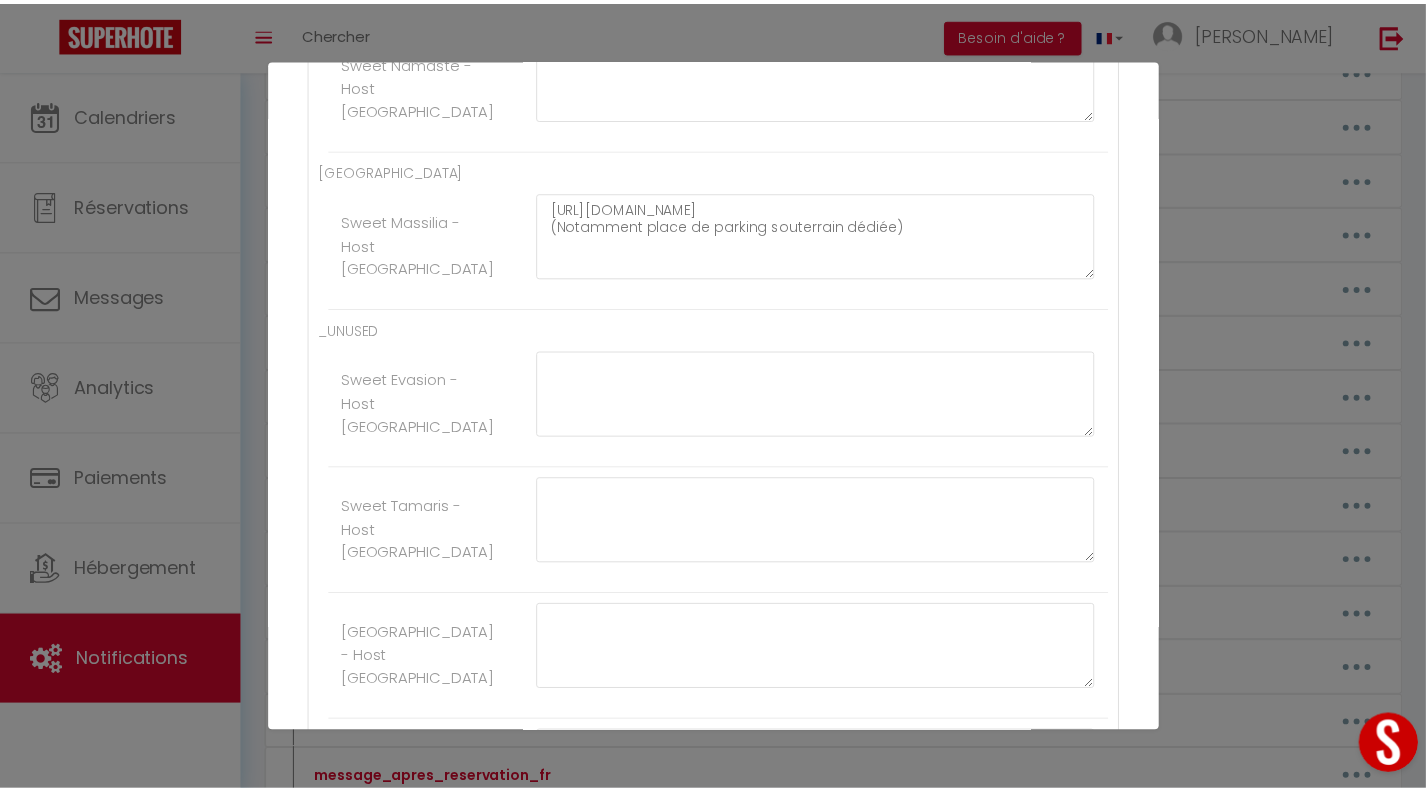 scroll, scrollTop: 2919, scrollLeft: 0, axis: vertical 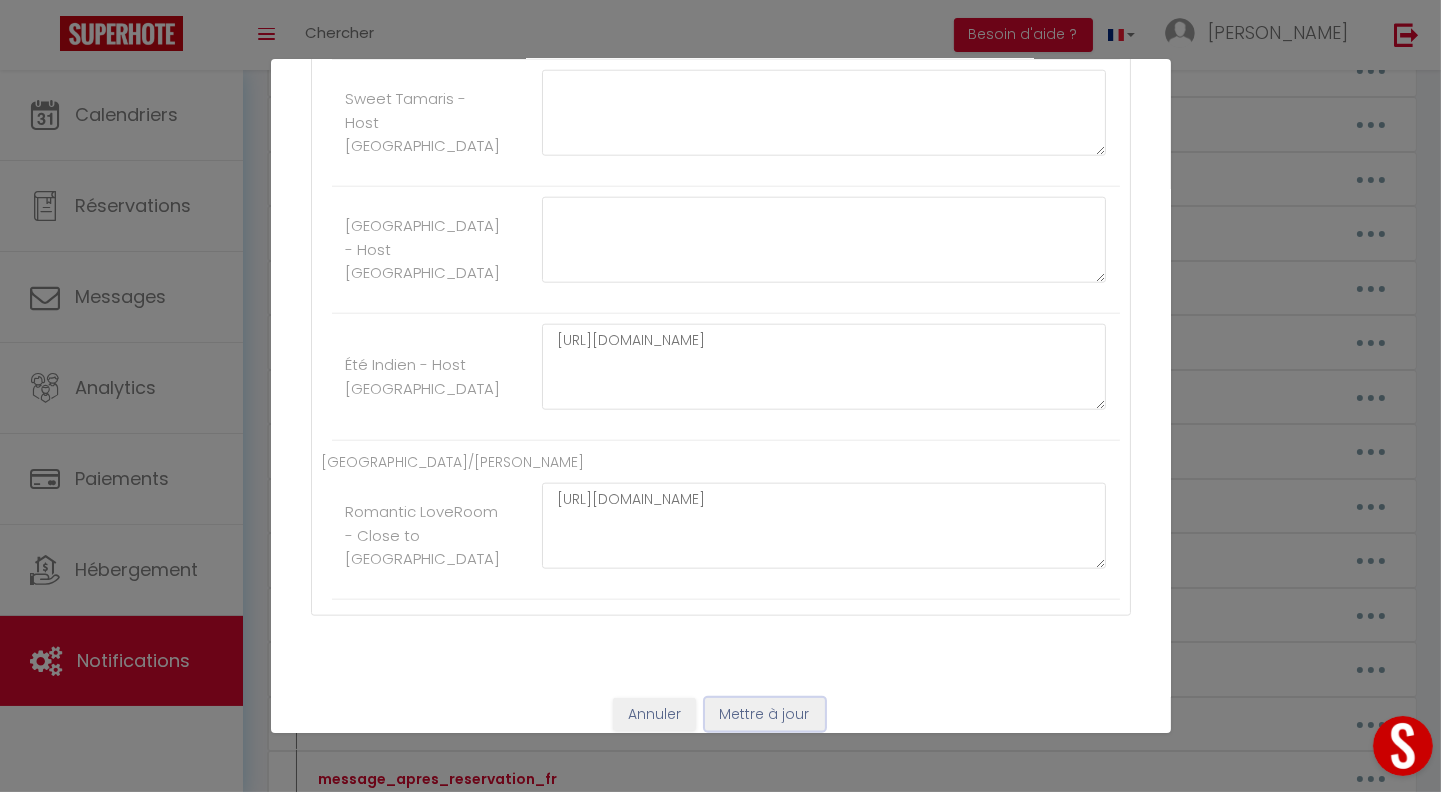 click on "Mettre à jour" at bounding box center (765, 715) 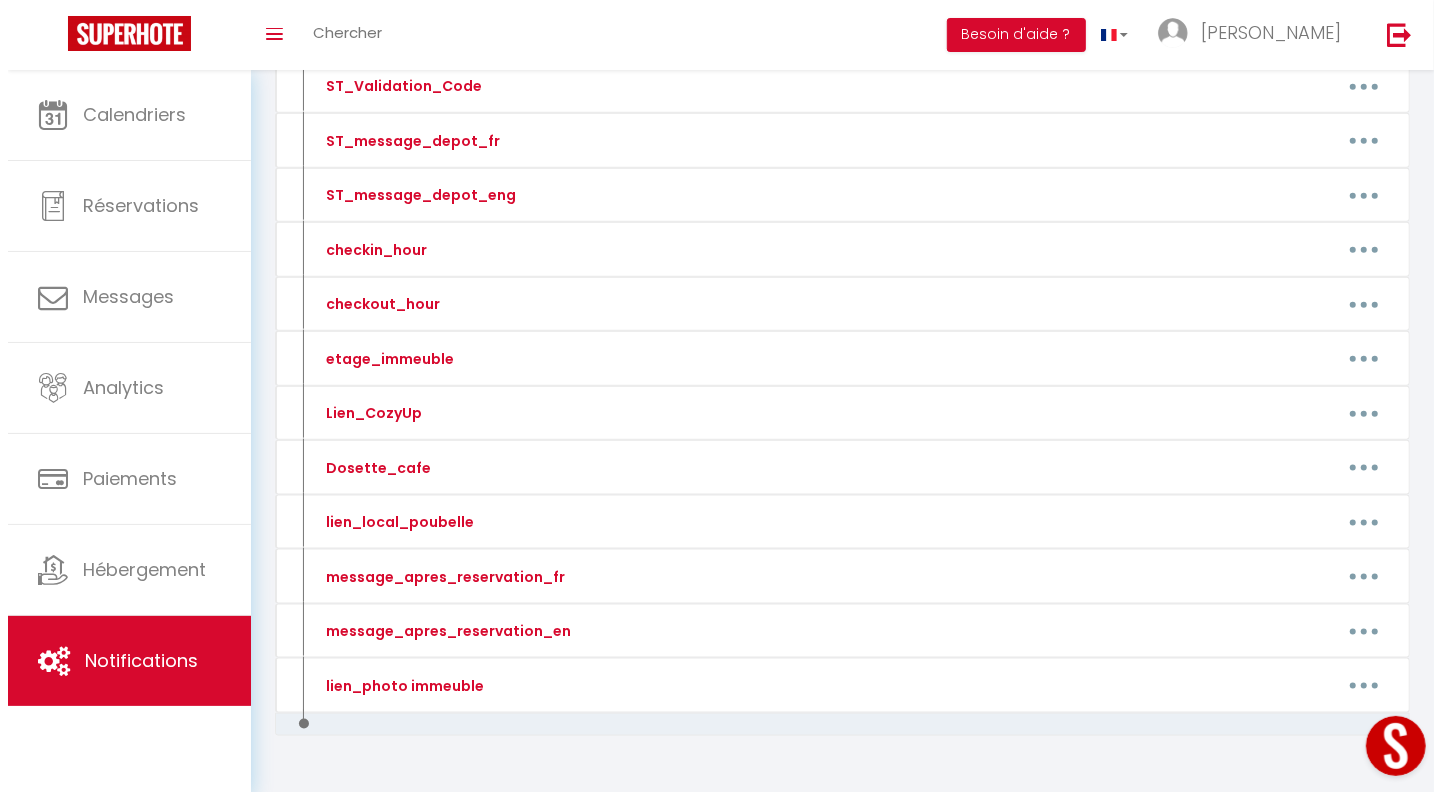 scroll, scrollTop: 1437, scrollLeft: 0, axis: vertical 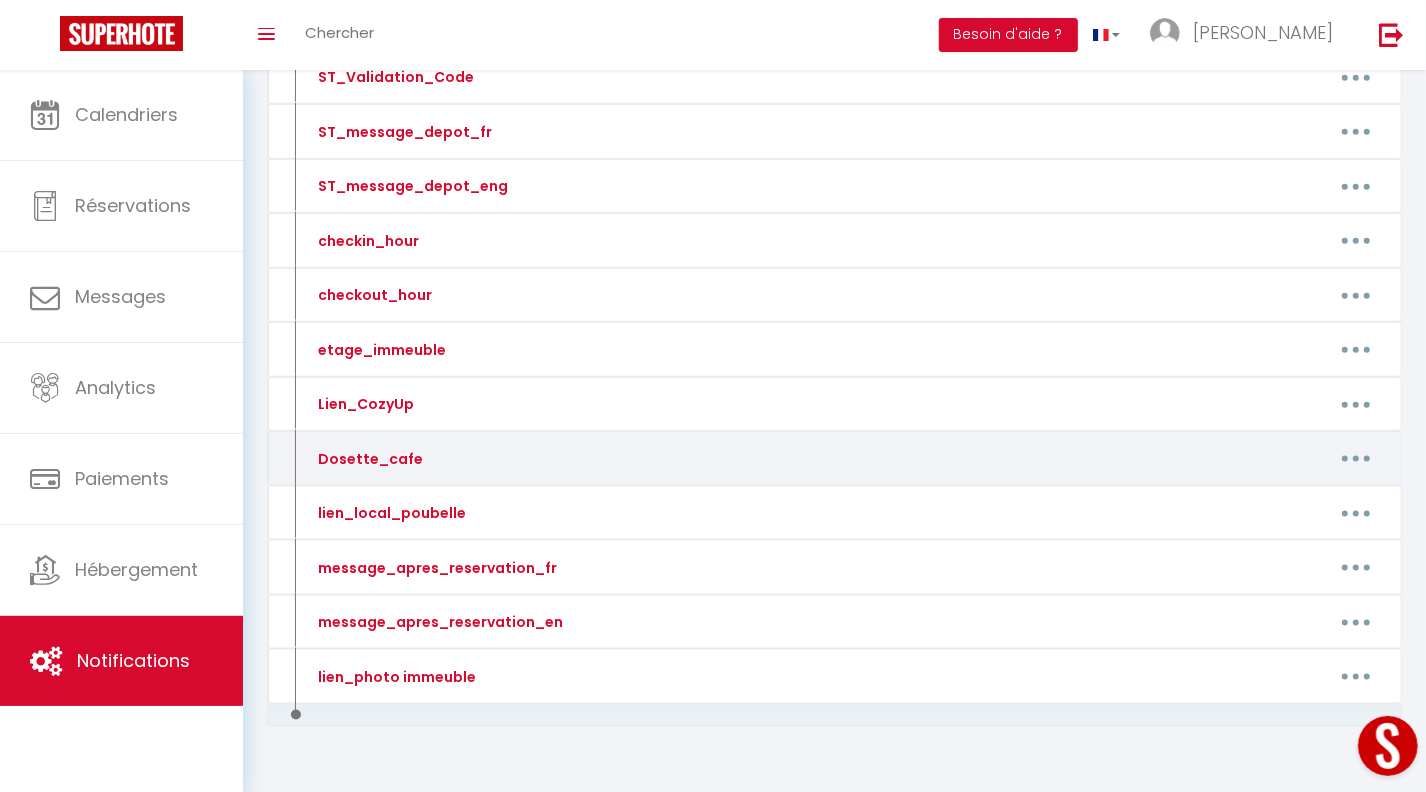 click at bounding box center (1356, 459) 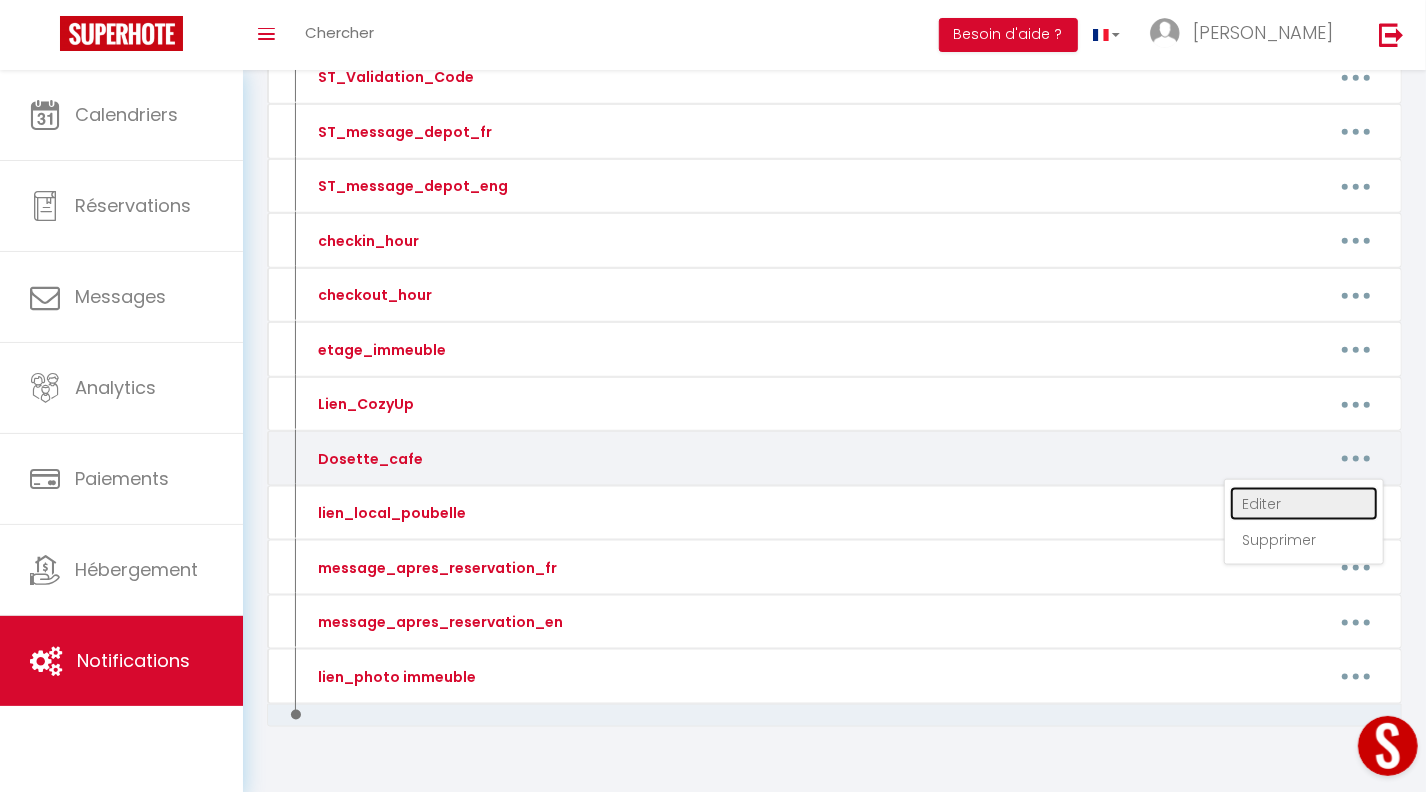 click on "Editer" at bounding box center [1304, 504] 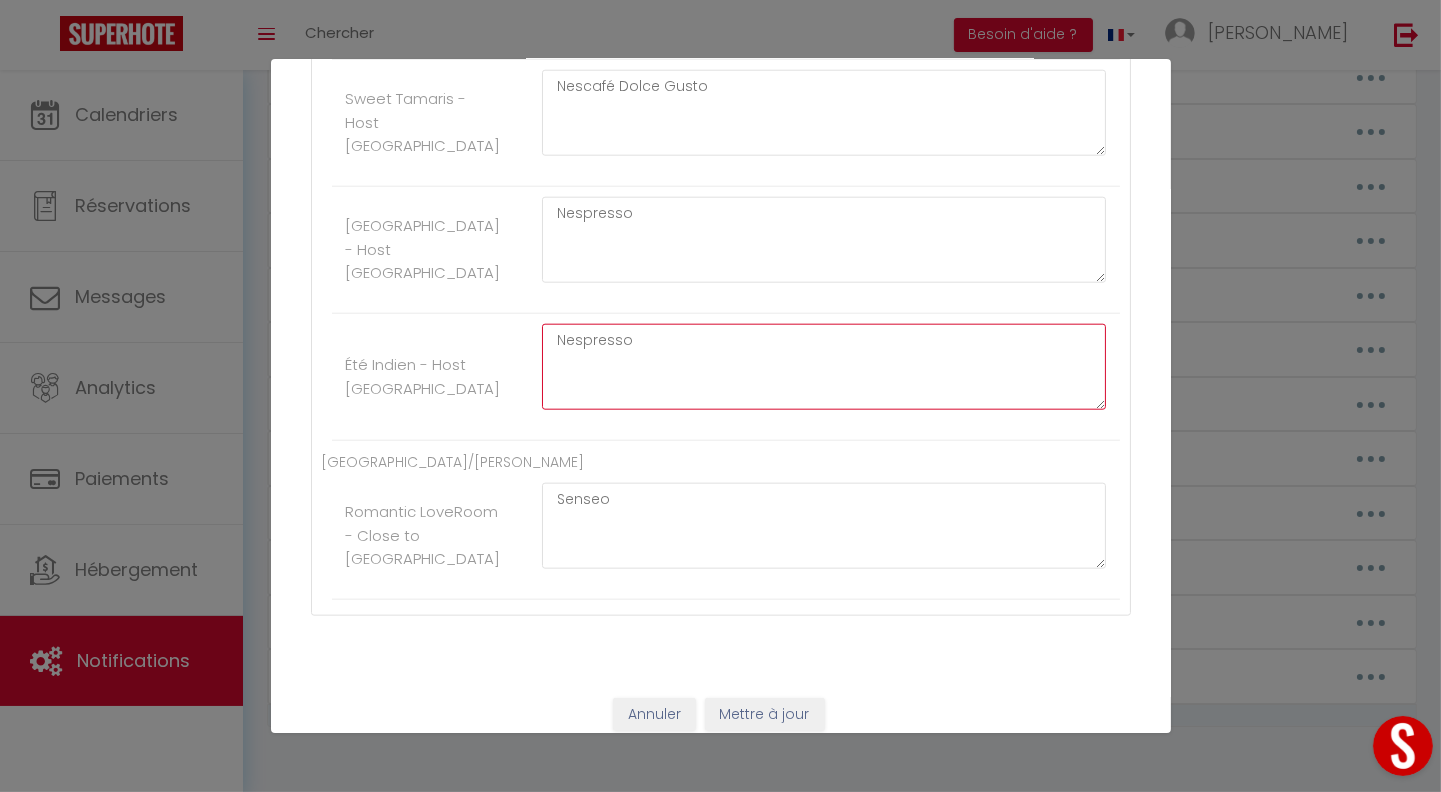 click on "Nespresso" at bounding box center (824, -1984) 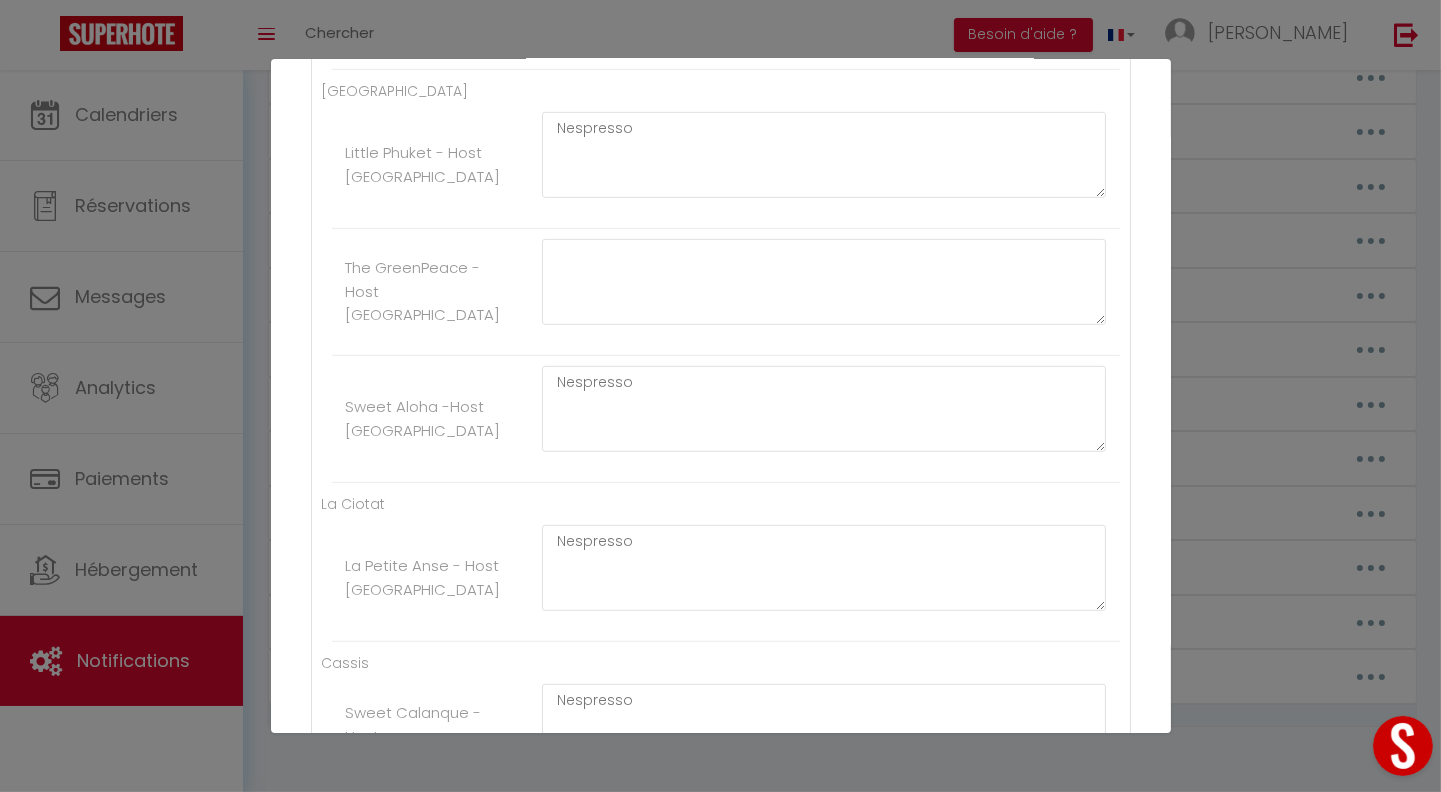 scroll, scrollTop: 1444, scrollLeft: 0, axis: vertical 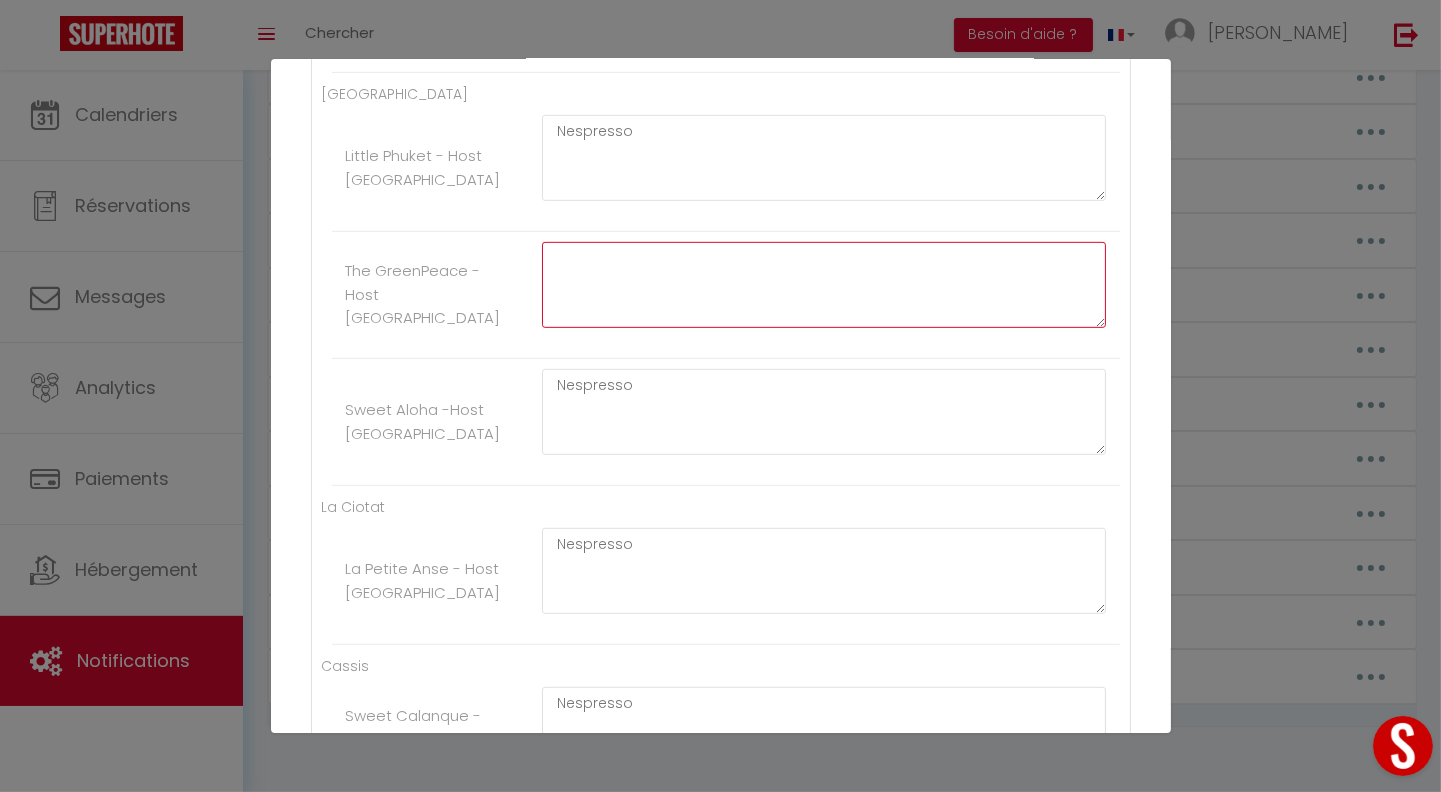 click at bounding box center (824, -763) 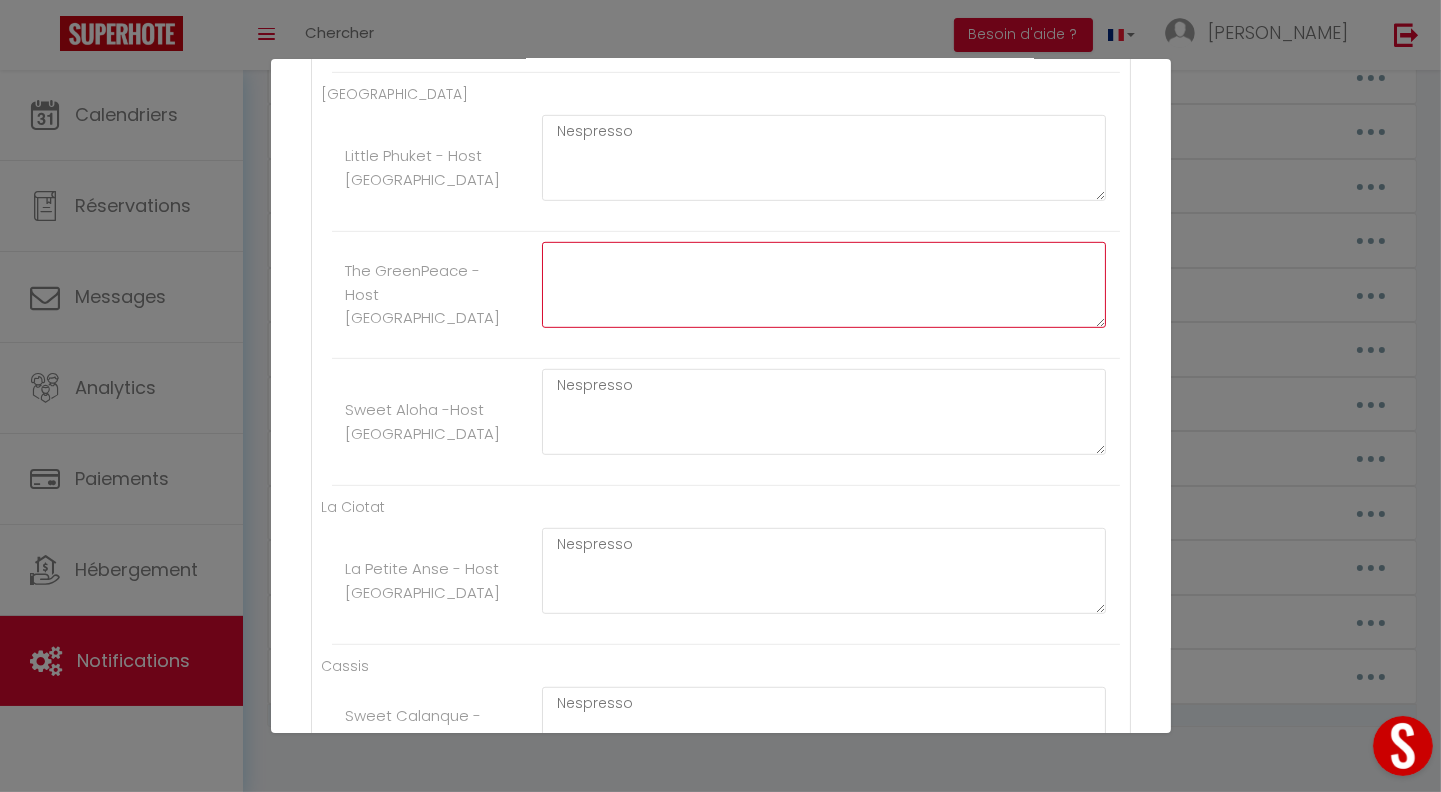 paste on "Nespresso" 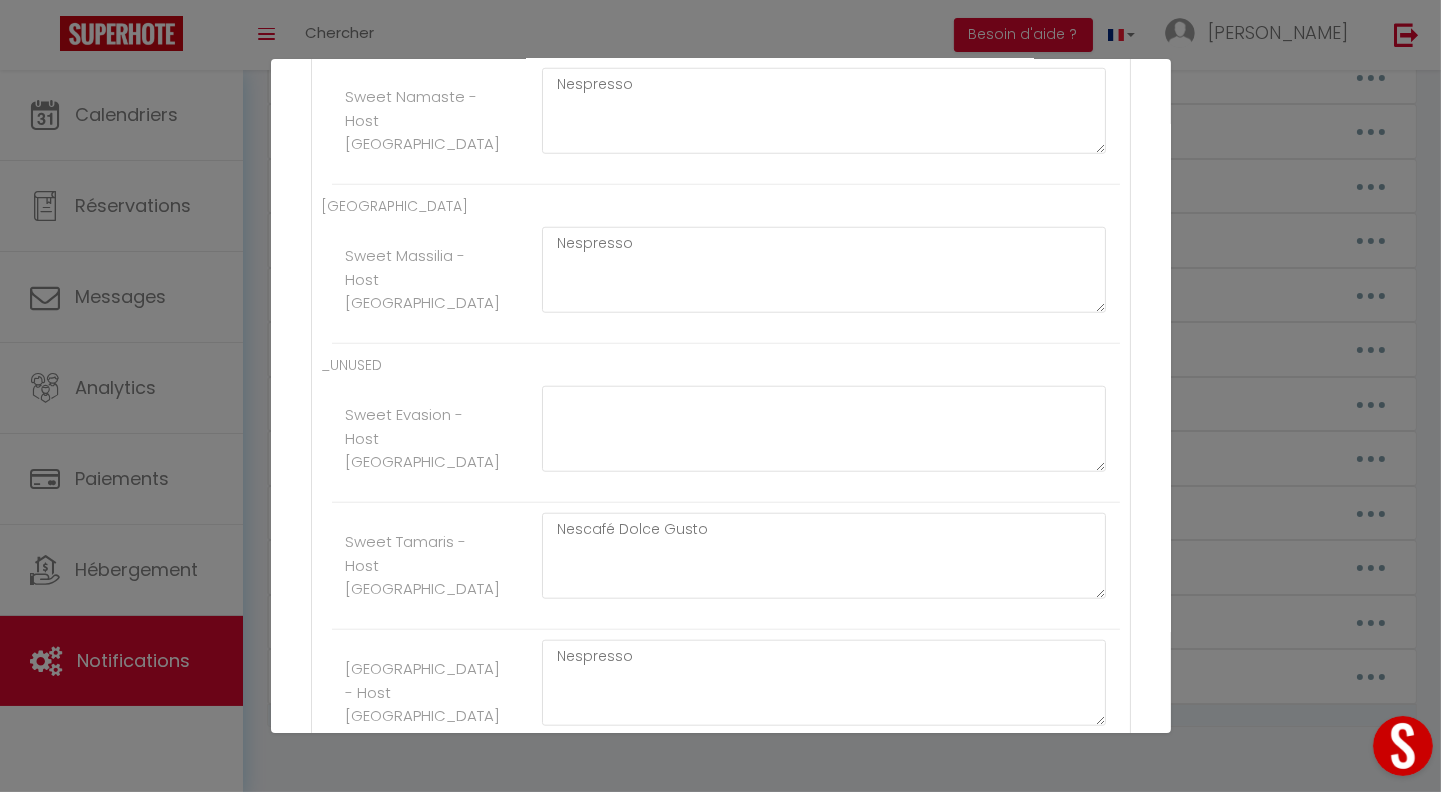 scroll, scrollTop: 2919, scrollLeft: 0, axis: vertical 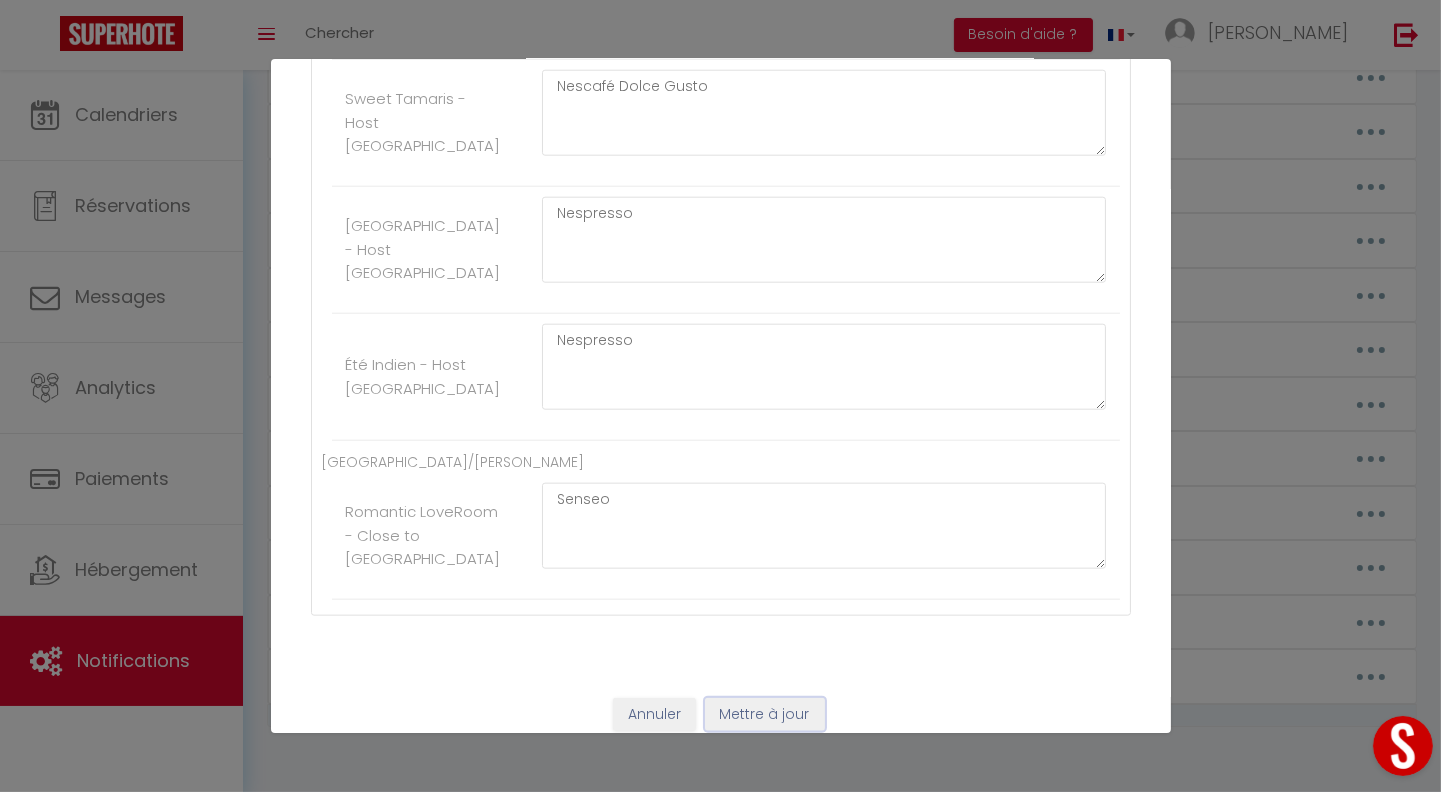 click on "Mettre à jour" at bounding box center (765, 715) 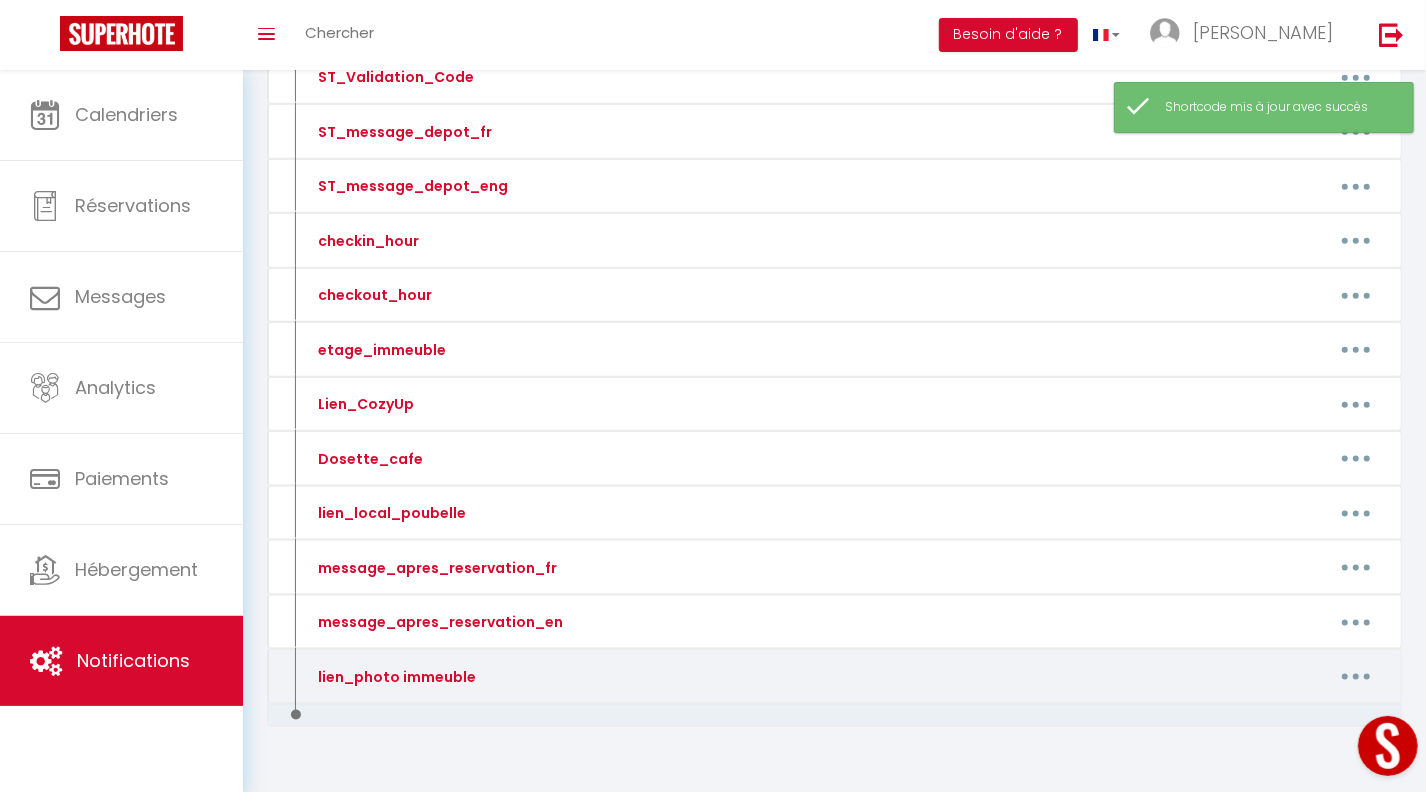click at bounding box center (1356, 677) 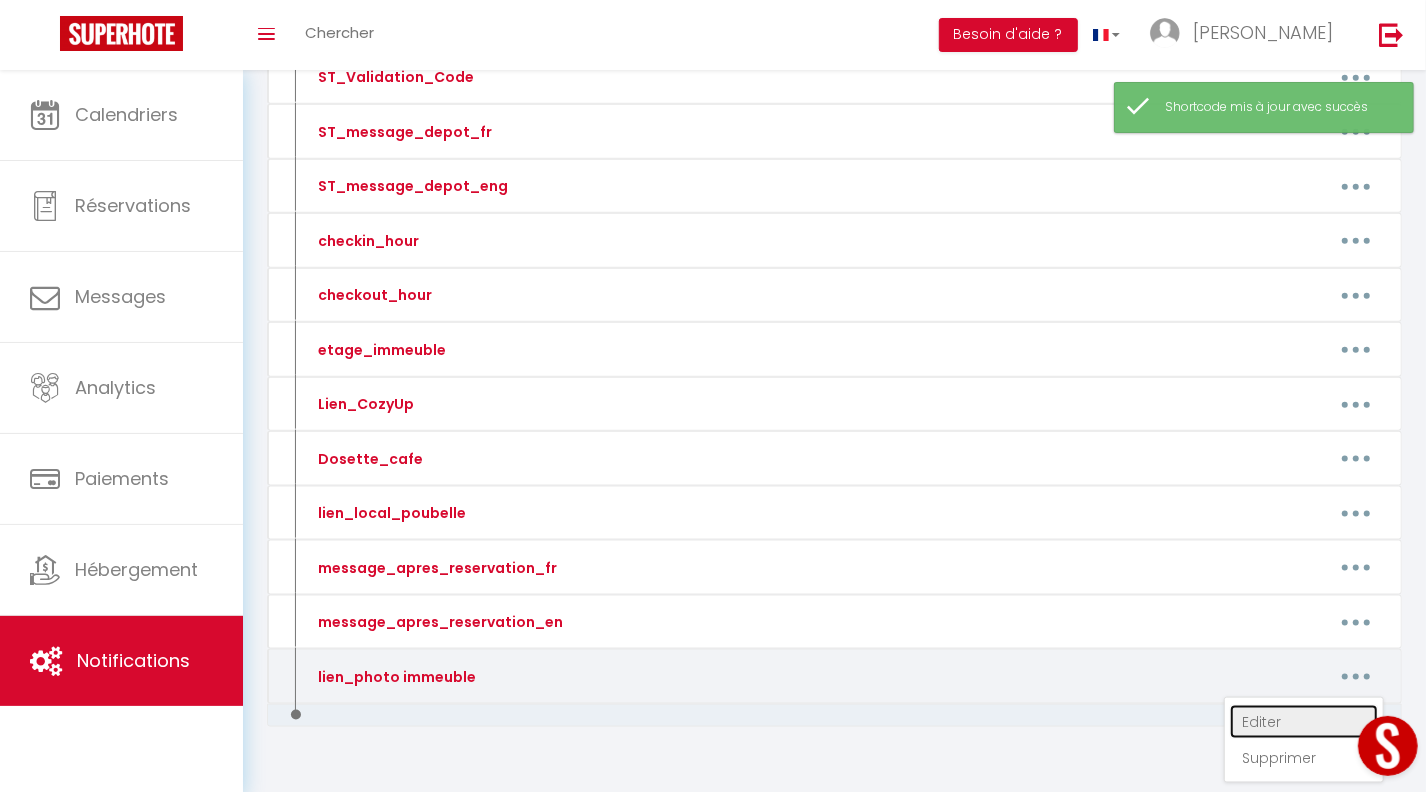 click on "Editer" at bounding box center (1304, 722) 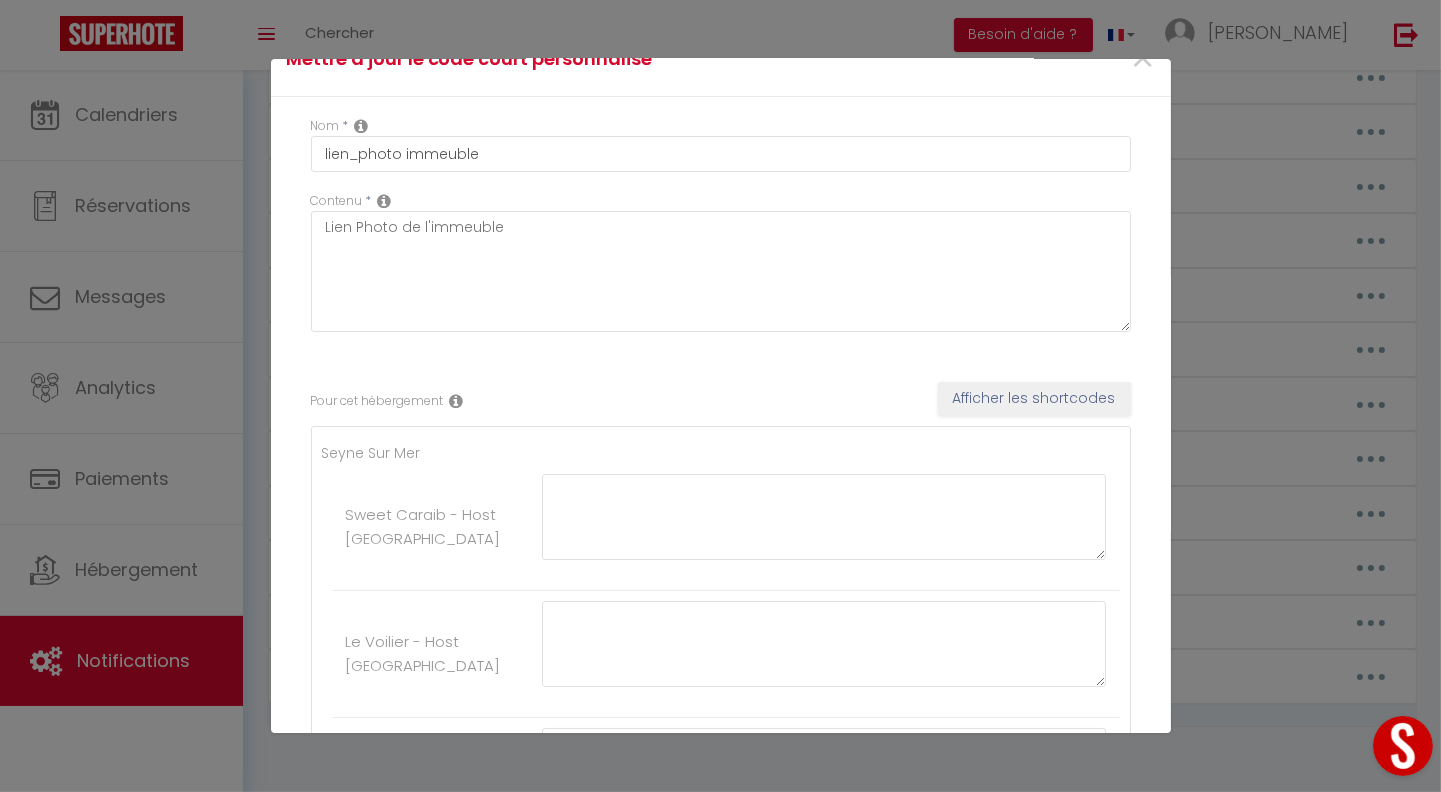 scroll, scrollTop: 0, scrollLeft: 0, axis: both 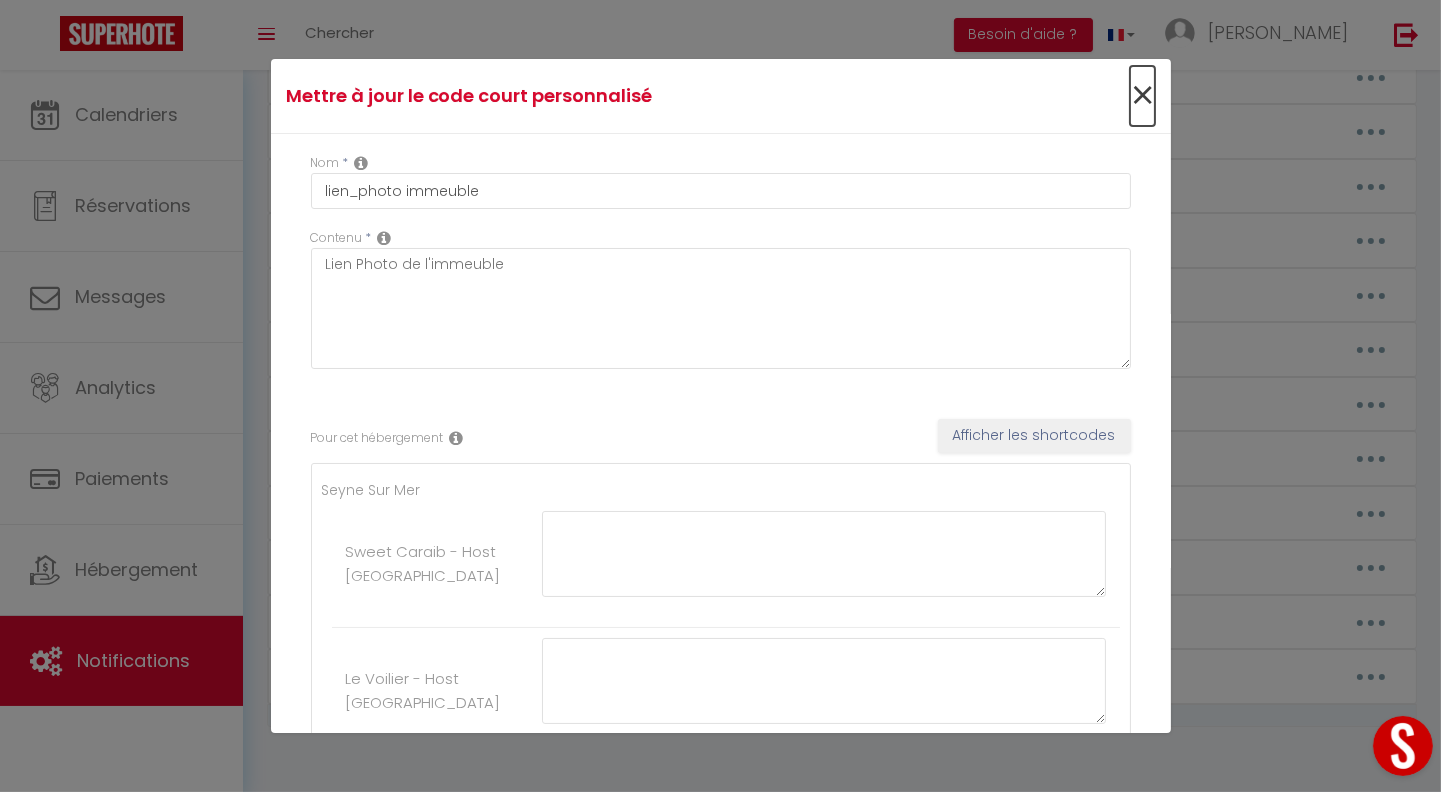 click on "×" at bounding box center (1142, 96) 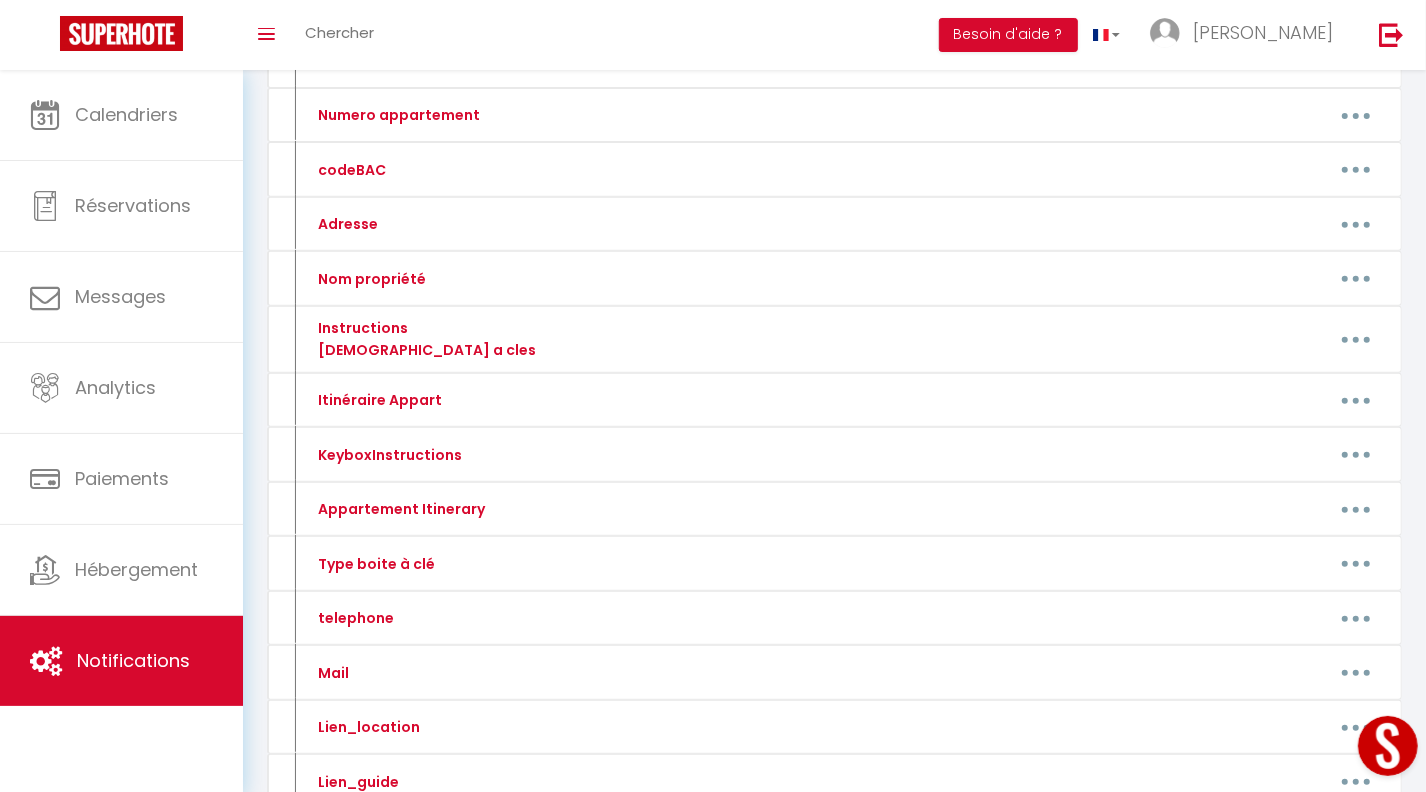 scroll, scrollTop: 0, scrollLeft: 0, axis: both 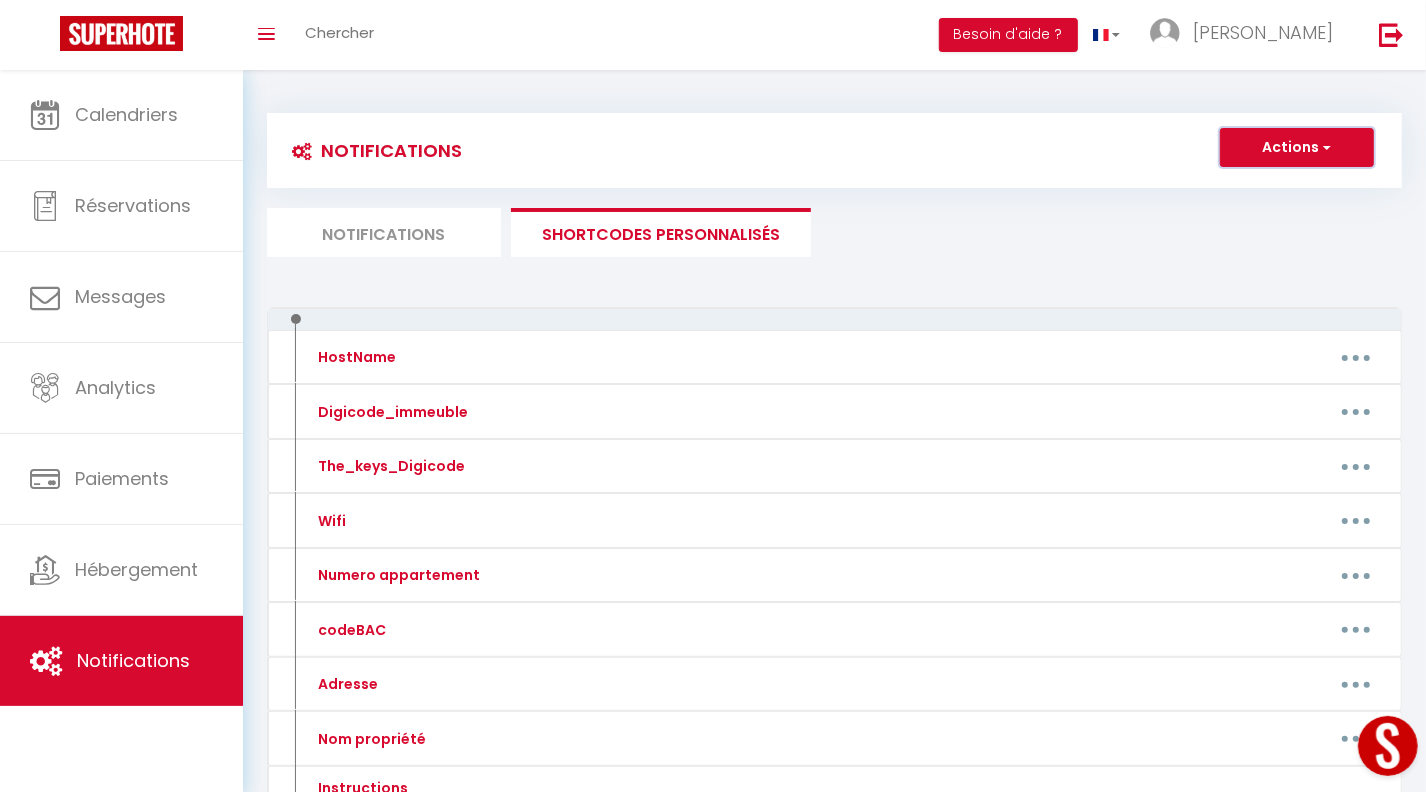 click on "Actions" at bounding box center [1297, 148] 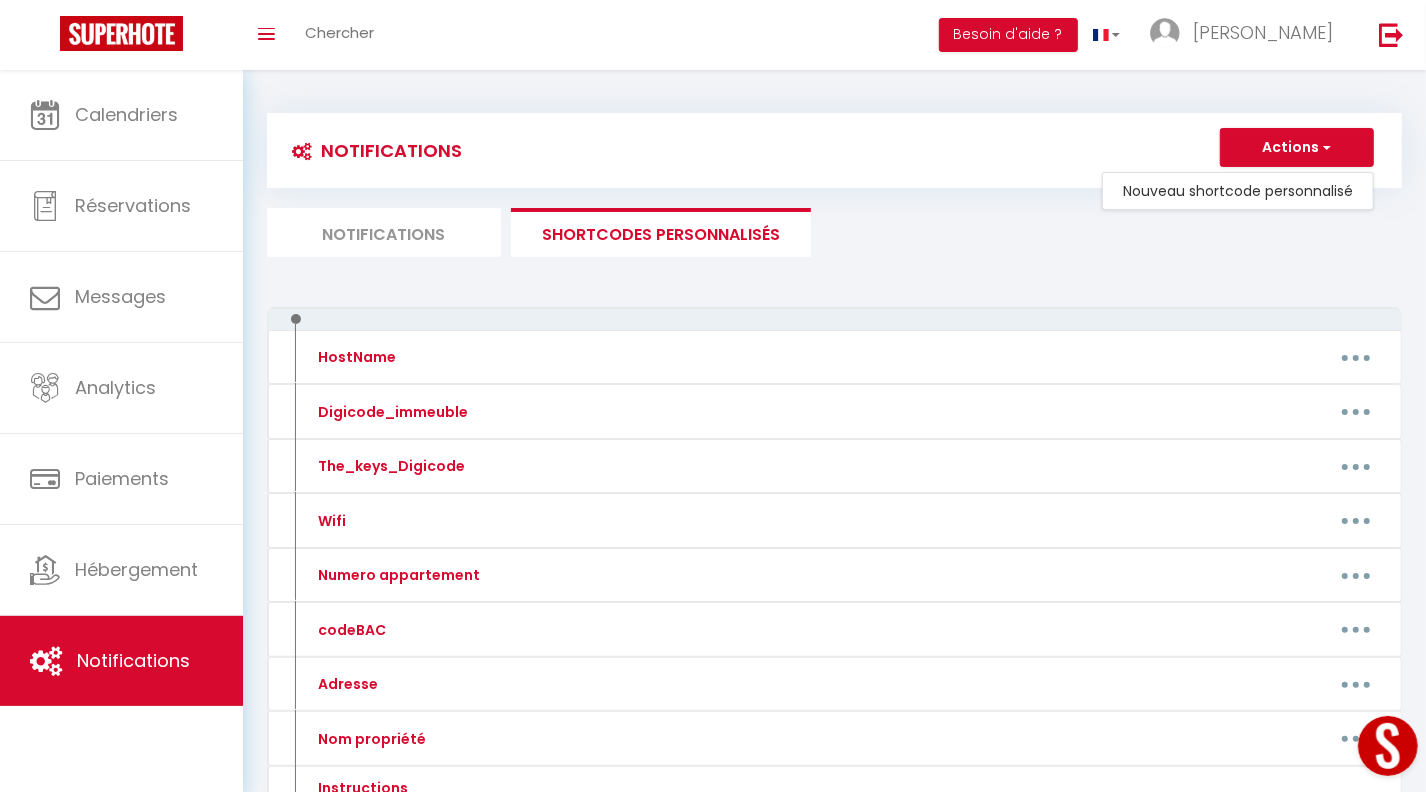 click on "Notifications   SHORTCODES PERSONNALISÉS" at bounding box center (834, 232) 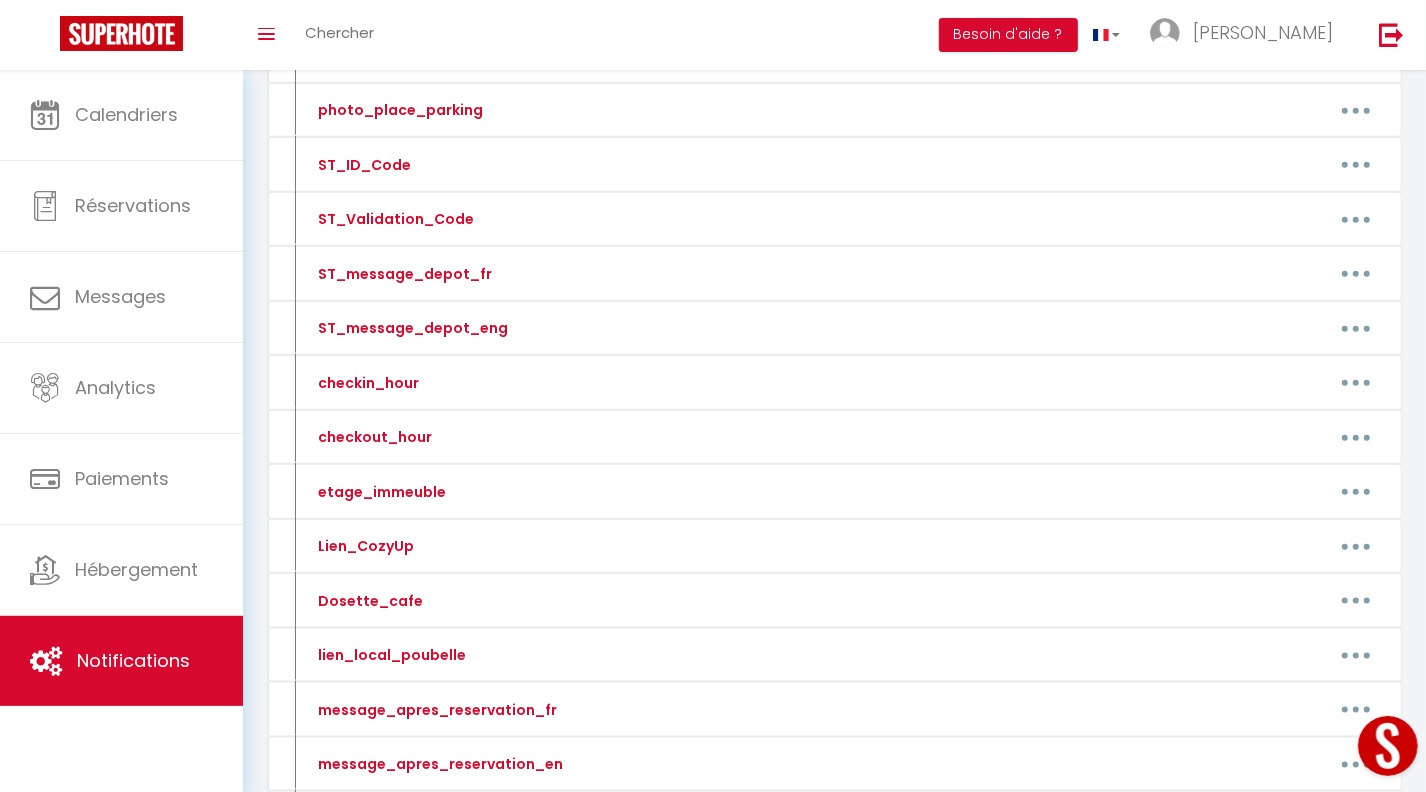 scroll, scrollTop: 1346, scrollLeft: 0, axis: vertical 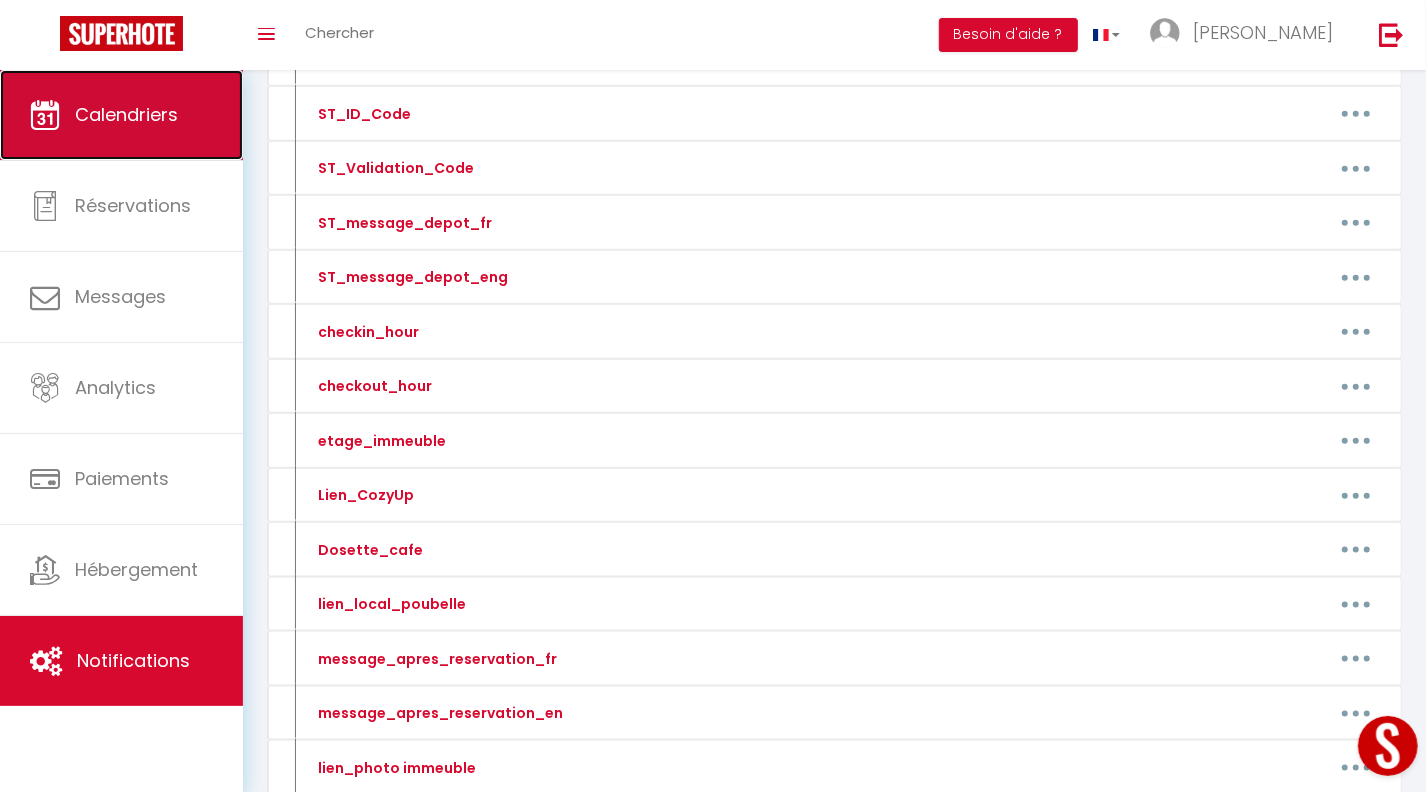 click on "Calendriers" at bounding box center (126, 114) 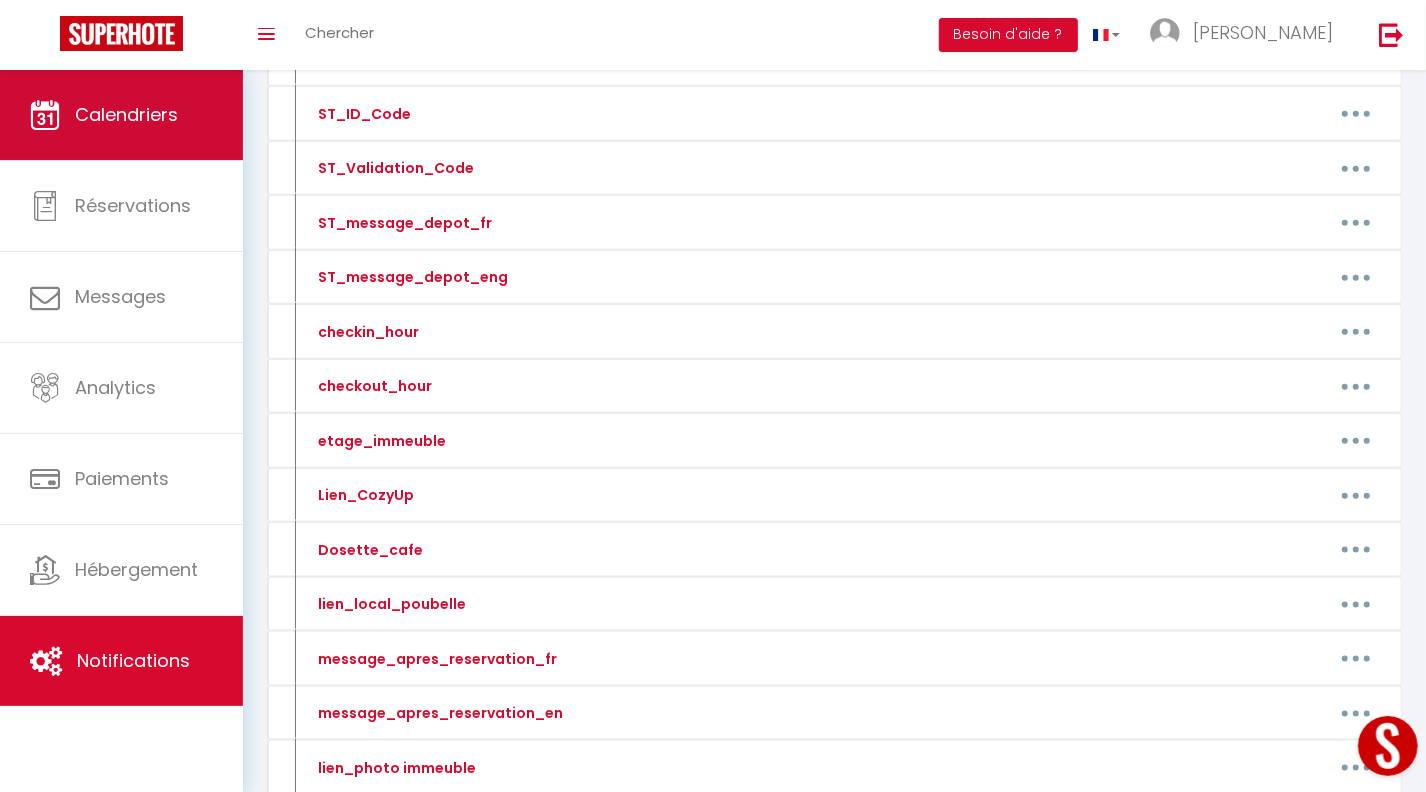 scroll, scrollTop: 0, scrollLeft: 0, axis: both 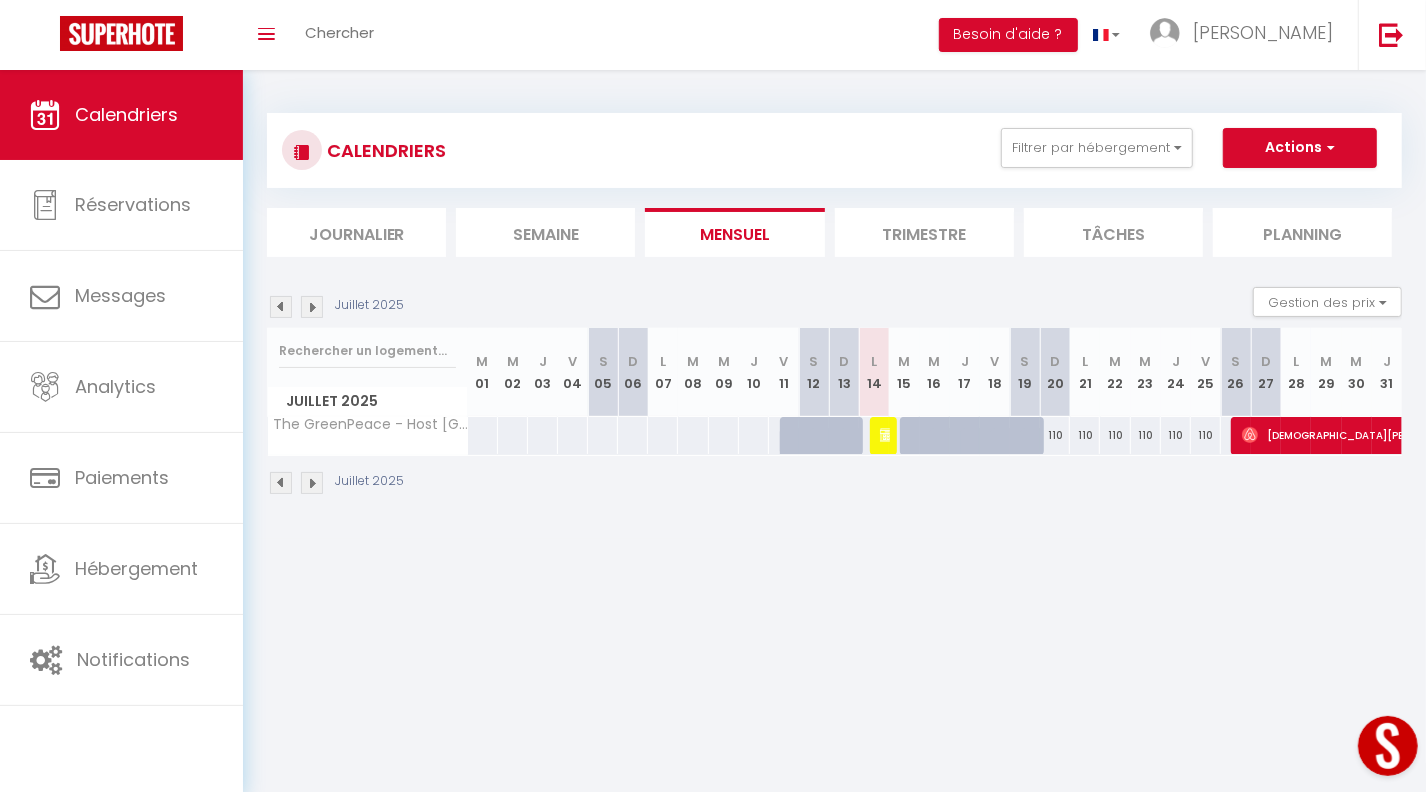 click on "100
[PERSON_NAME]" at bounding box center (874, 435) 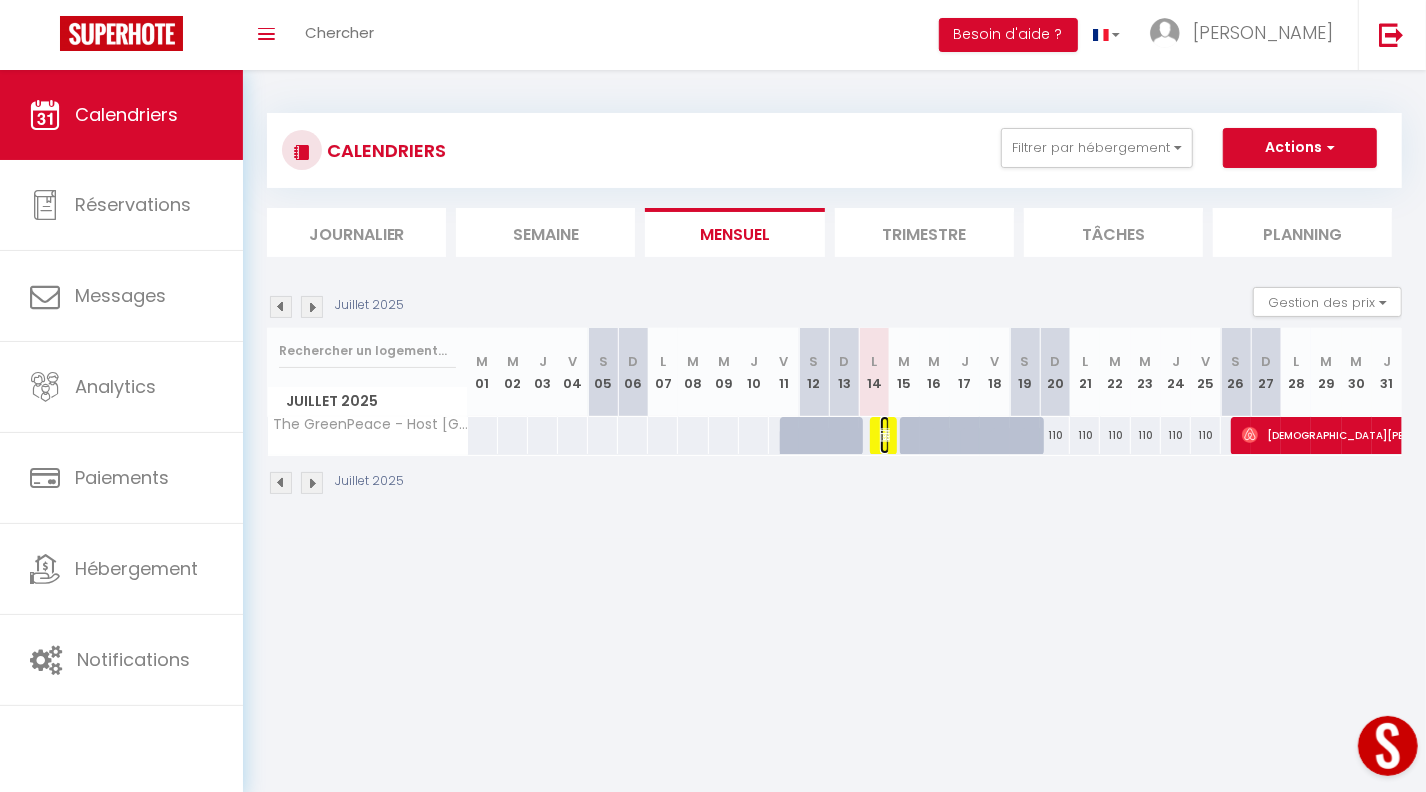 click on "[PERSON_NAME]" at bounding box center (885, 435) 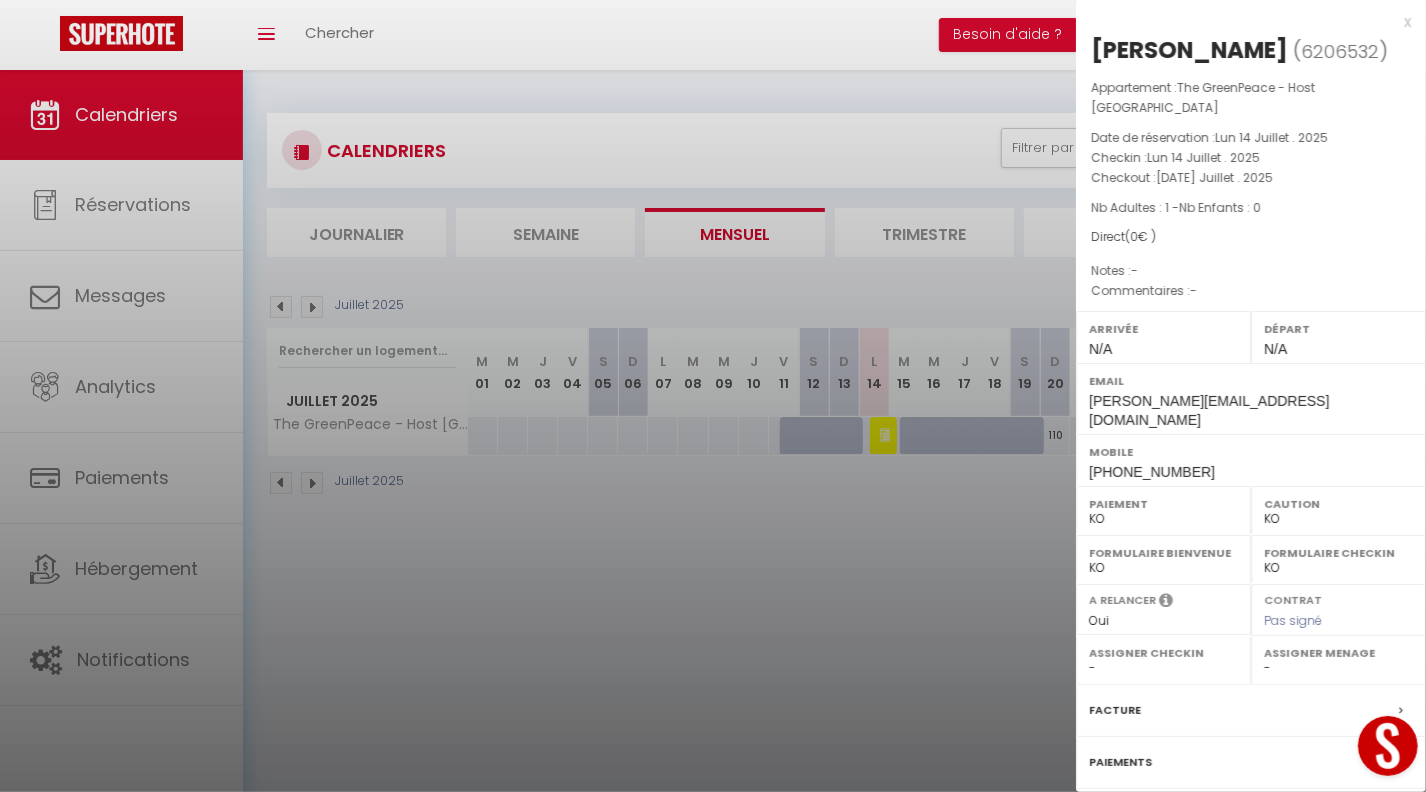 click on "6206532" at bounding box center [1340, 51] 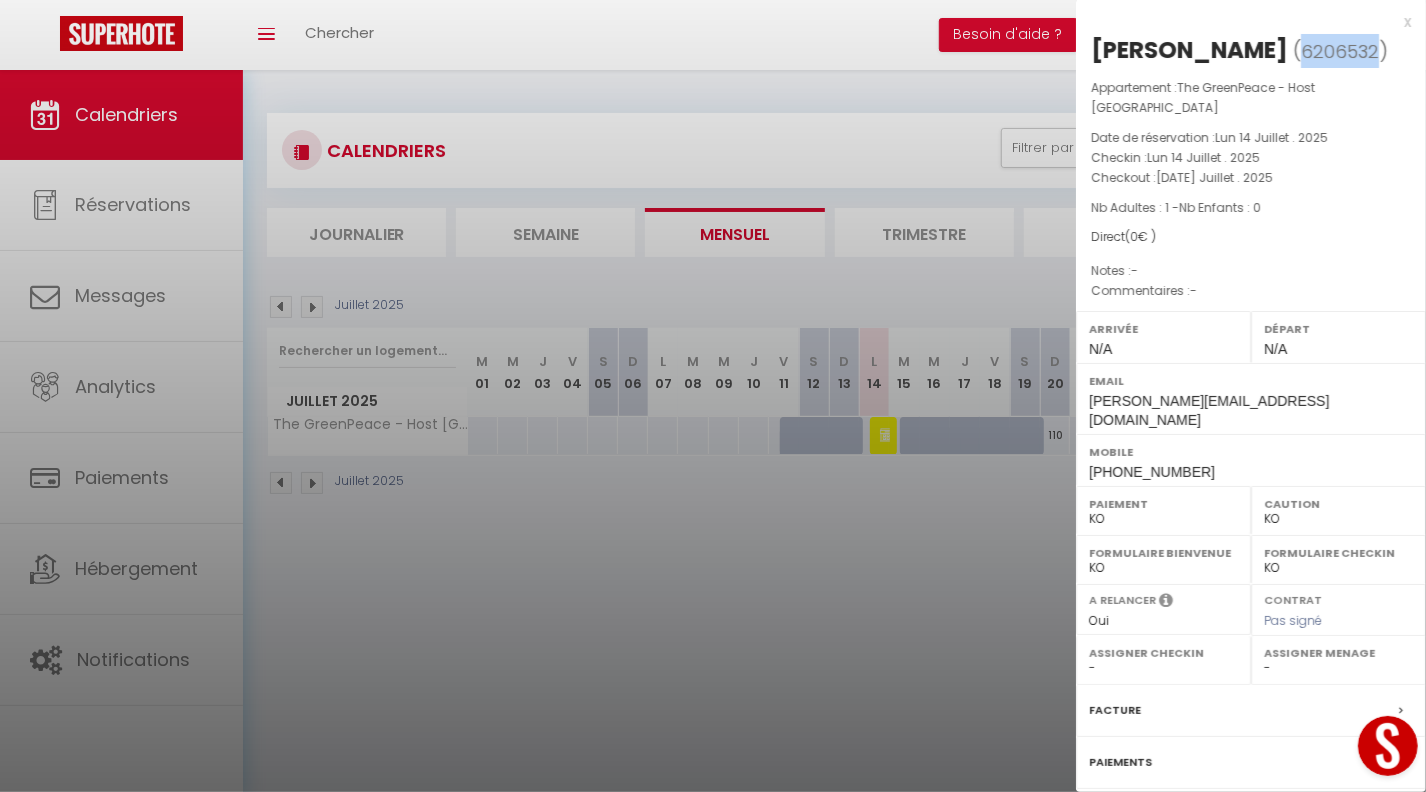 click on "6206532" at bounding box center (1340, 51) 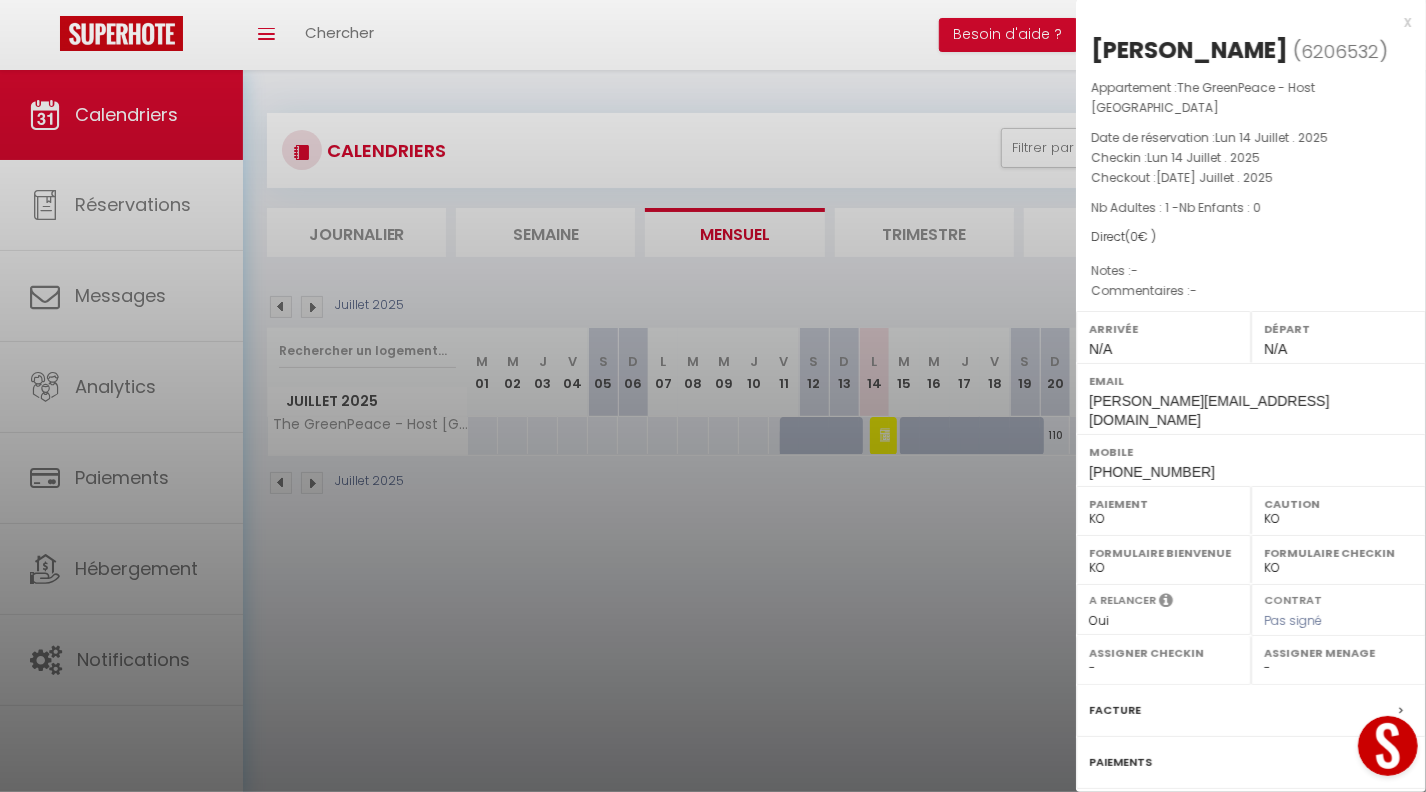 click at bounding box center (713, 396) 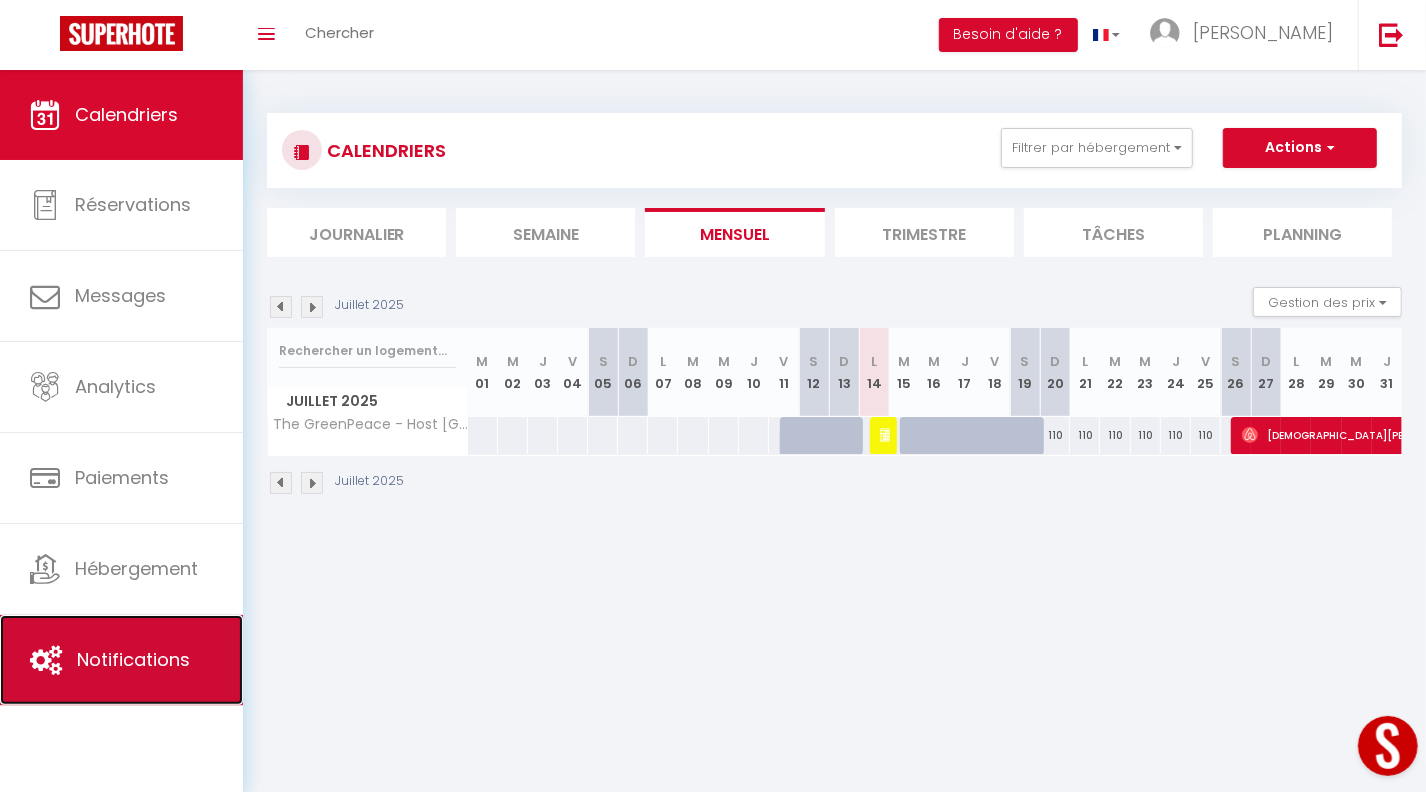 click on "Notifications" at bounding box center [133, 659] 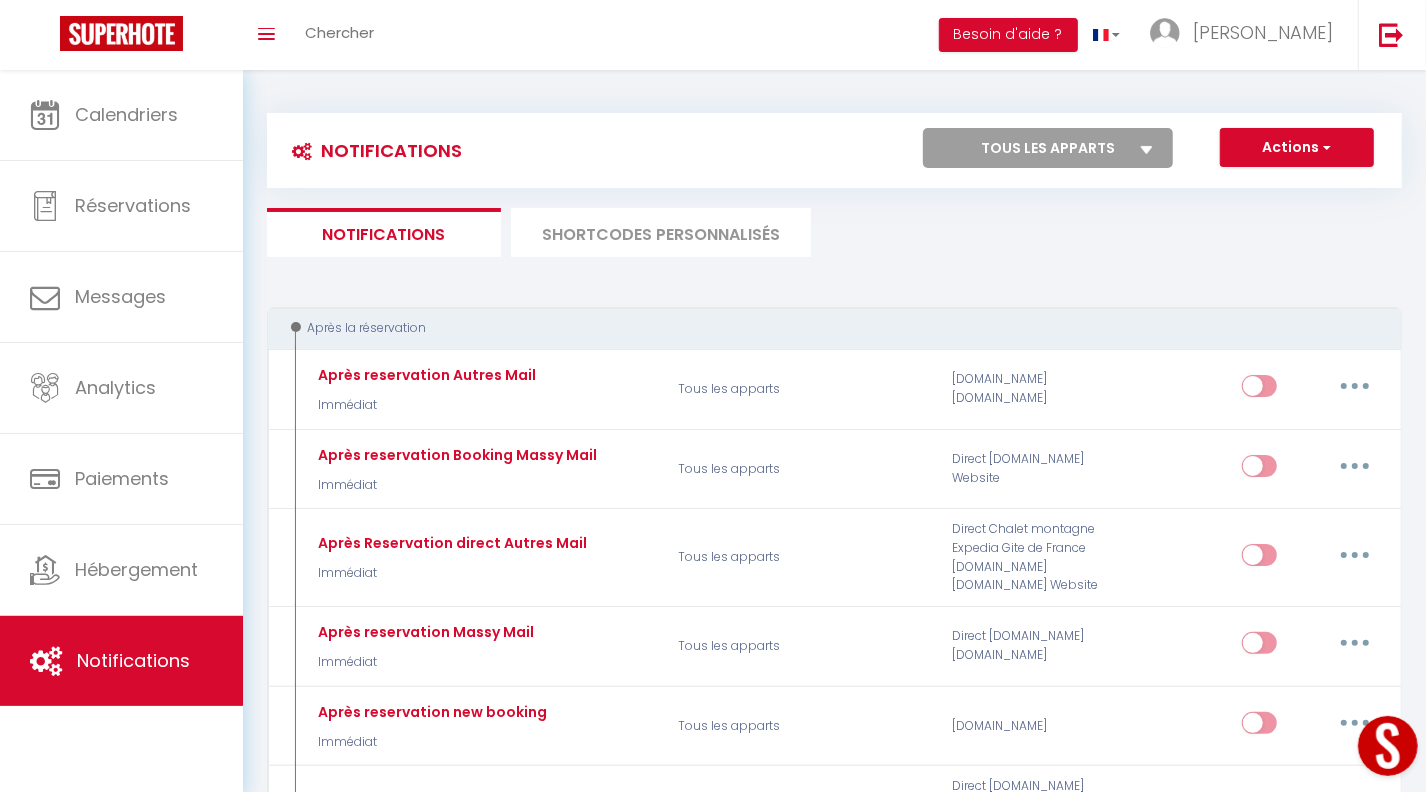 click on "Tous les apparts    [GEOGRAPHIC_DATA] - Host [GEOGRAPHIC_DATA] [GEOGRAPHIC_DATA] - Host [GEOGRAPHIC_DATA] [GEOGRAPHIC_DATA] - Host [GEOGRAPHIC_DATA] The SUNSHINE- HOST [GEOGRAPHIC_DATA] Sweet Dream - Quiet - Host [GEOGRAPHIC_DATA] SWEET GALION - [GEOGRAPHIC_DATA] - HOST [GEOGRAPHIC_DATA] [GEOGRAPHIC_DATA] - Host [GEOGRAPHIC_DATA] [GEOGRAPHIC_DATA] -Host [GEOGRAPHIC_DATA] [GEOGRAPHIC_DATA] [GEOGRAPHIC_DATA] - Host [GEOGRAPHIC_DATA] The Serengeti - Cosy - Plage - Host [GEOGRAPHIC_DATA] [GEOGRAPHIC_DATA] -  Host [GEOGRAPHIC_DATA] [GEOGRAPHIC_DATA] - Host [GEOGRAPHIC_DATA] The GreenPeace - Host [GEOGRAPHIC_DATA] Romantic LoveRoom - Close to [GEOGRAPHIC_DATA] Sweet Evasion - Host [GEOGRAPHIC_DATA] Sweet Calanque - Host [GEOGRAPHIC_DATA] The Yachting - Host [GEOGRAPHIC_DATA] Sweet Caraib  - Host [GEOGRAPHIC_DATA] Sweet Tamaris - Host [GEOGRAPHIC_DATA] Sweet Azur - Host [GEOGRAPHIC_DATA] Sweet Massilia - Host [GEOGRAPHIC_DATA] Sweet Namaste - Host [GEOGRAPHIC_DATA]" at bounding box center (1048, 148) 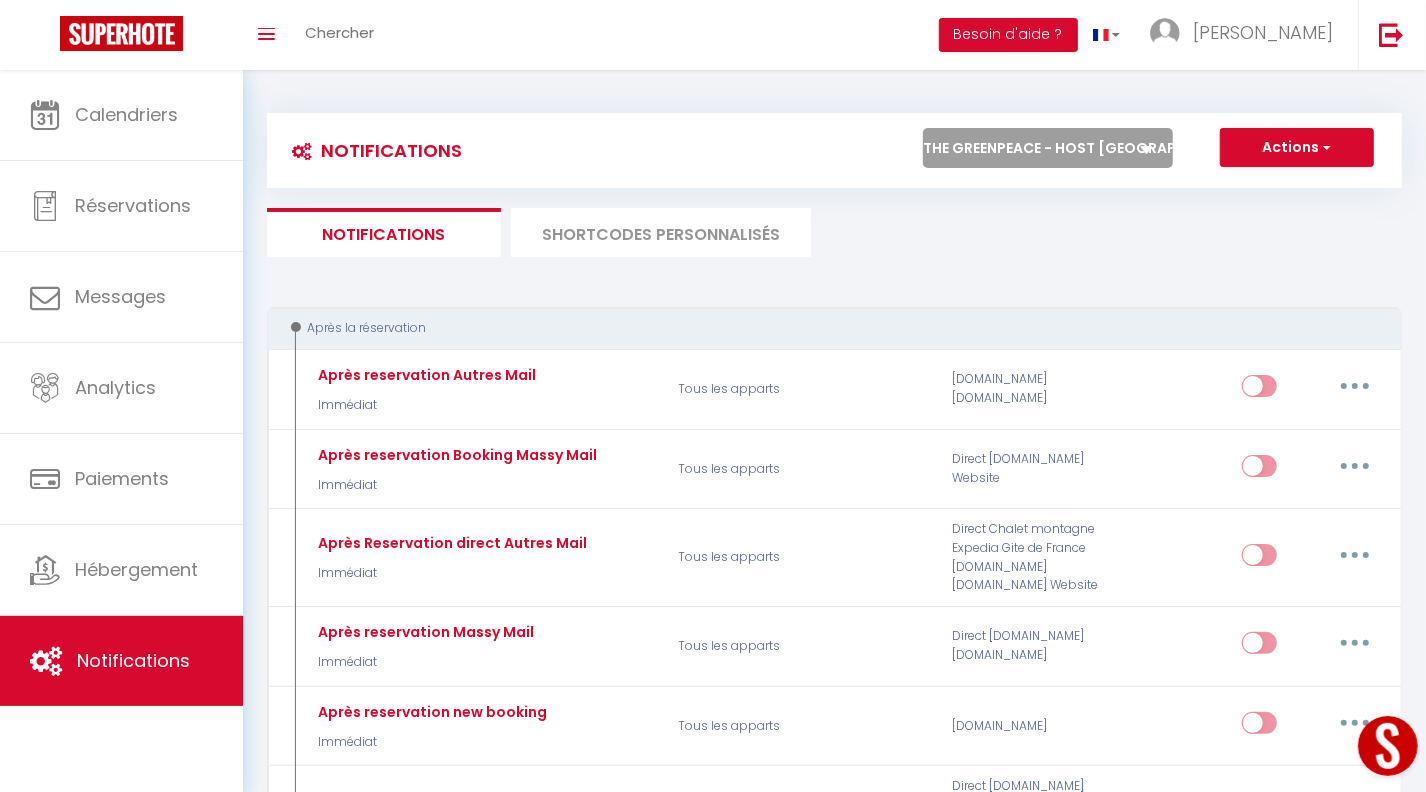 click on "Tous les apparts    [GEOGRAPHIC_DATA] - Host [GEOGRAPHIC_DATA] [GEOGRAPHIC_DATA] - Host [GEOGRAPHIC_DATA] [GEOGRAPHIC_DATA] - Host [GEOGRAPHIC_DATA] The SUNSHINE- HOST [GEOGRAPHIC_DATA] Sweet Dream - Quiet - Host [GEOGRAPHIC_DATA] SWEET GALION - [GEOGRAPHIC_DATA] - HOST [GEOGRAPHIC_DATA] [GEOGRAPHIC_DATA] - Host [GEOGRAPHIC_DATA] [GEOGRAPHIC_DATA] -Host [GEOGRAPHIC_DATA] [GEOGRAPHIC_DATA] [GEOGRAPHIC_DATA] - Host [GEOGRAPHIC_DATA] The Serengeti - Cosy - Plage - Host [GEOGRAPHIC_DATA] [GEOGRAPHIC_DATA] -  Host [GEOGRAPHIC_DATA] [GEOGRAPHIC_DATA] - Host [GEOGRAPHIC_DATA] The GreenPeace - Host [GEOGRAPHIC_DATA] Romantic LoveRoom - Close to [GEOGRAPHIC_DATA] Sweet Evasion - Host [GEOGRAPHIC_DATA] Sweet Calanque - Host [GEOGRAPHIC_DATA] The Yachting - Host [GEOGRAPHIC_DATA] Sweet Caraib  - Host [GEOGRAPHIC_DATA] Sweet Tamaris - Host [GEOGRAPHIC_DATA] Sweet Azur - Host [GEOGRAPHIC_DATA] Sweet Massilia - Host [GEOGRAPHIC_DATA] Sweet Namaste - Host [GEOGRAPHIC_DATA]" at bounding box center (1048, 148) 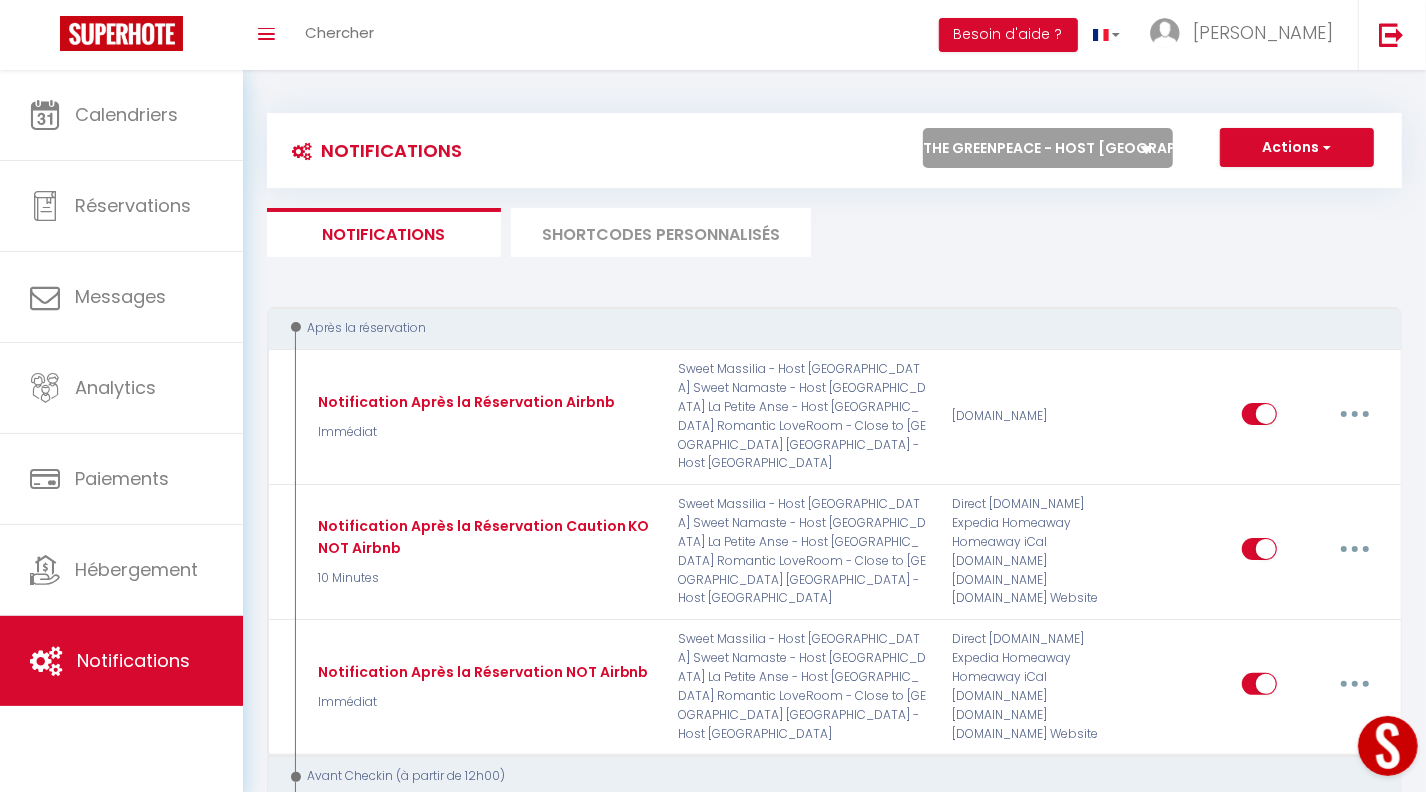 drag, startPoint x: 1048, startPoint y: 148, endPoint x: 1397, endPoint y: 267, distance: 368.73026 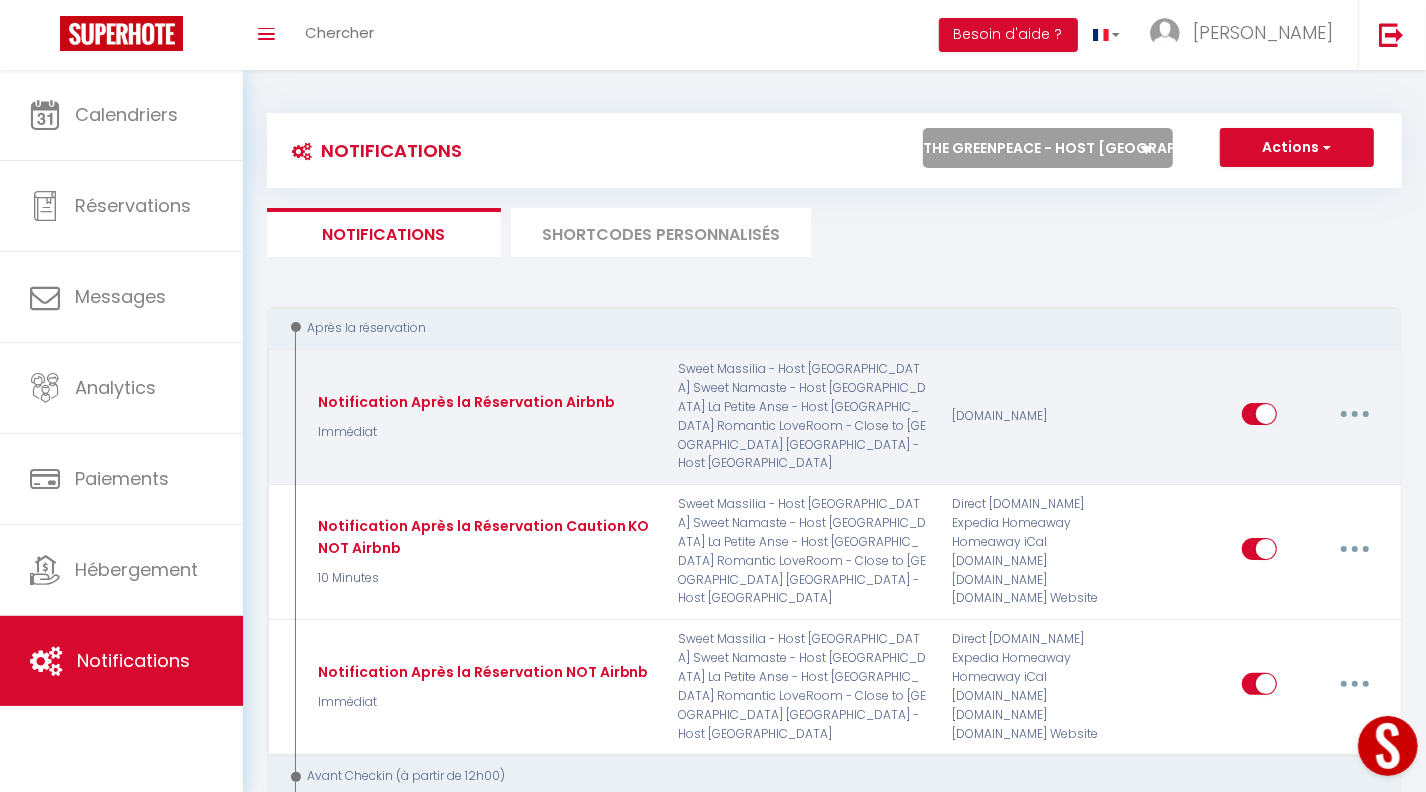 click at bounding box center [1355, 414] 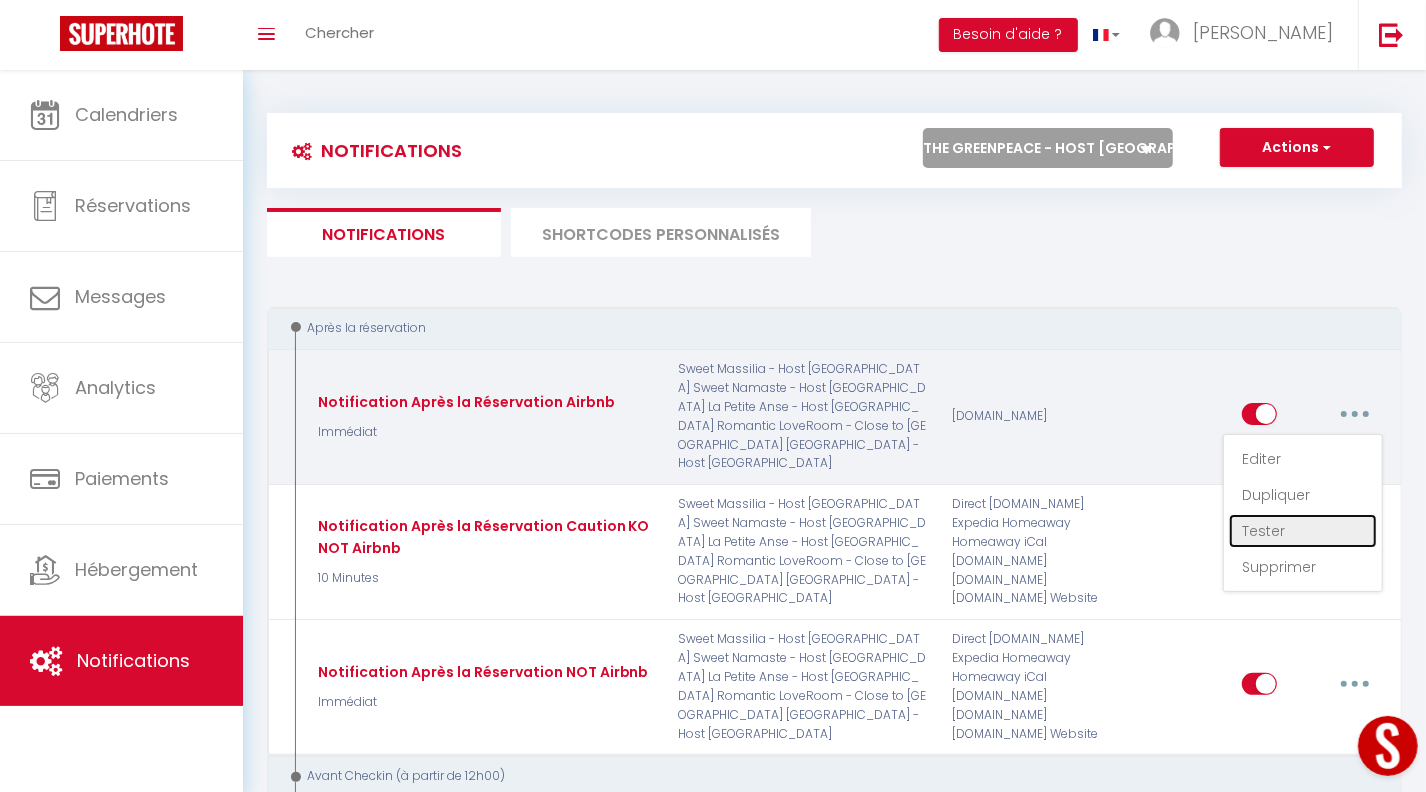 click on "Tester" at bounding box center [1303, 531] 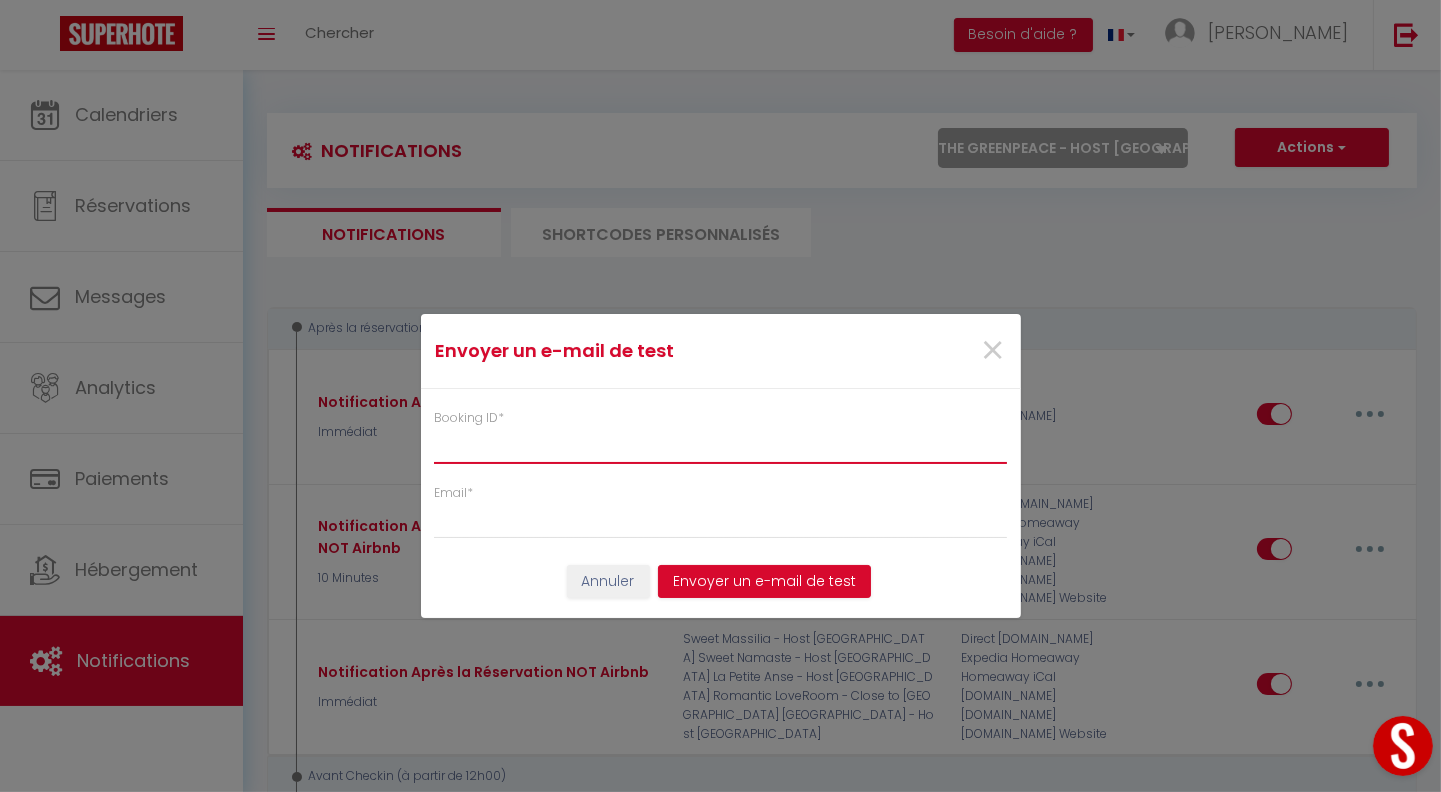 click on "Booking ID
*" at bounding box center [721, 446] 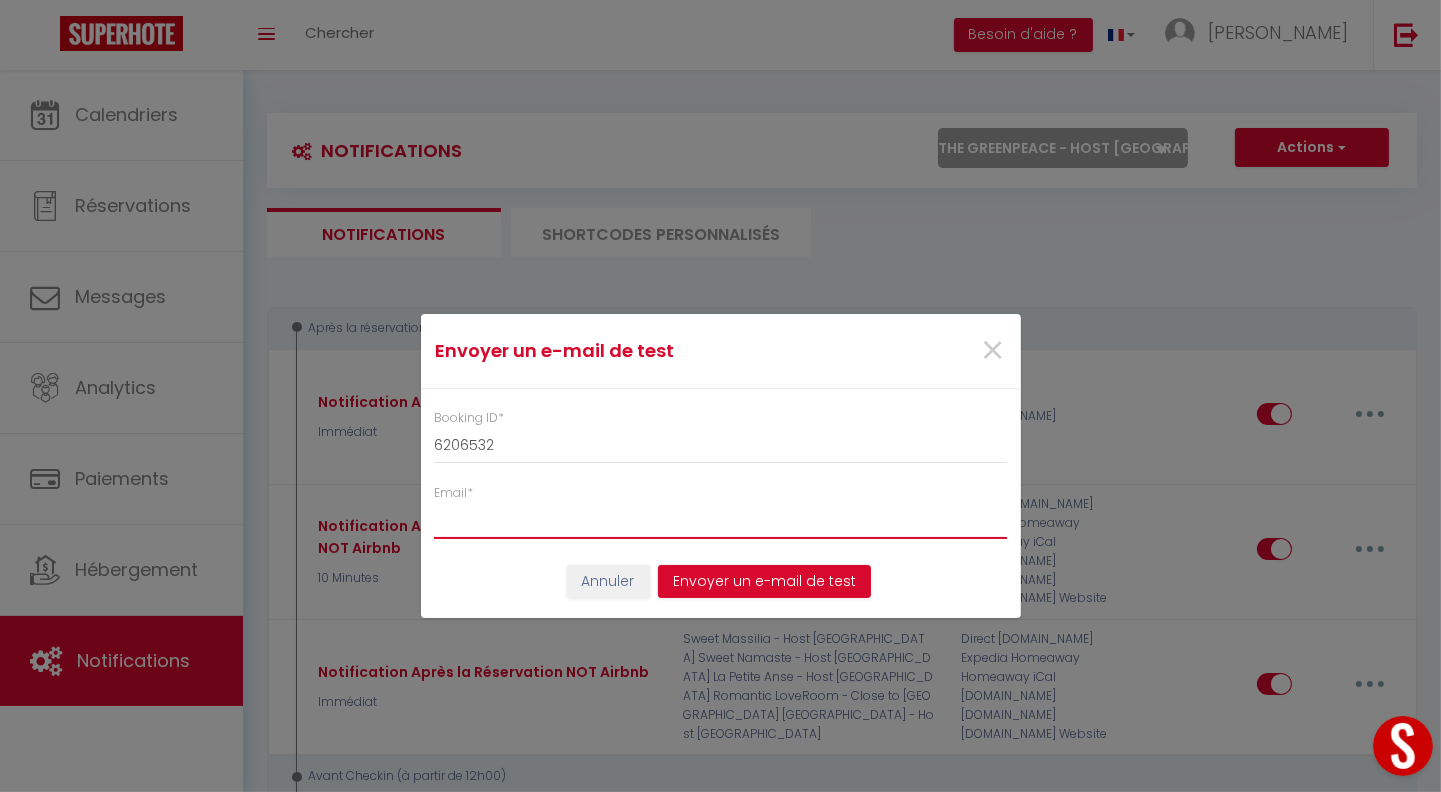 click on "Email
*" at bounding box center [721, 521] 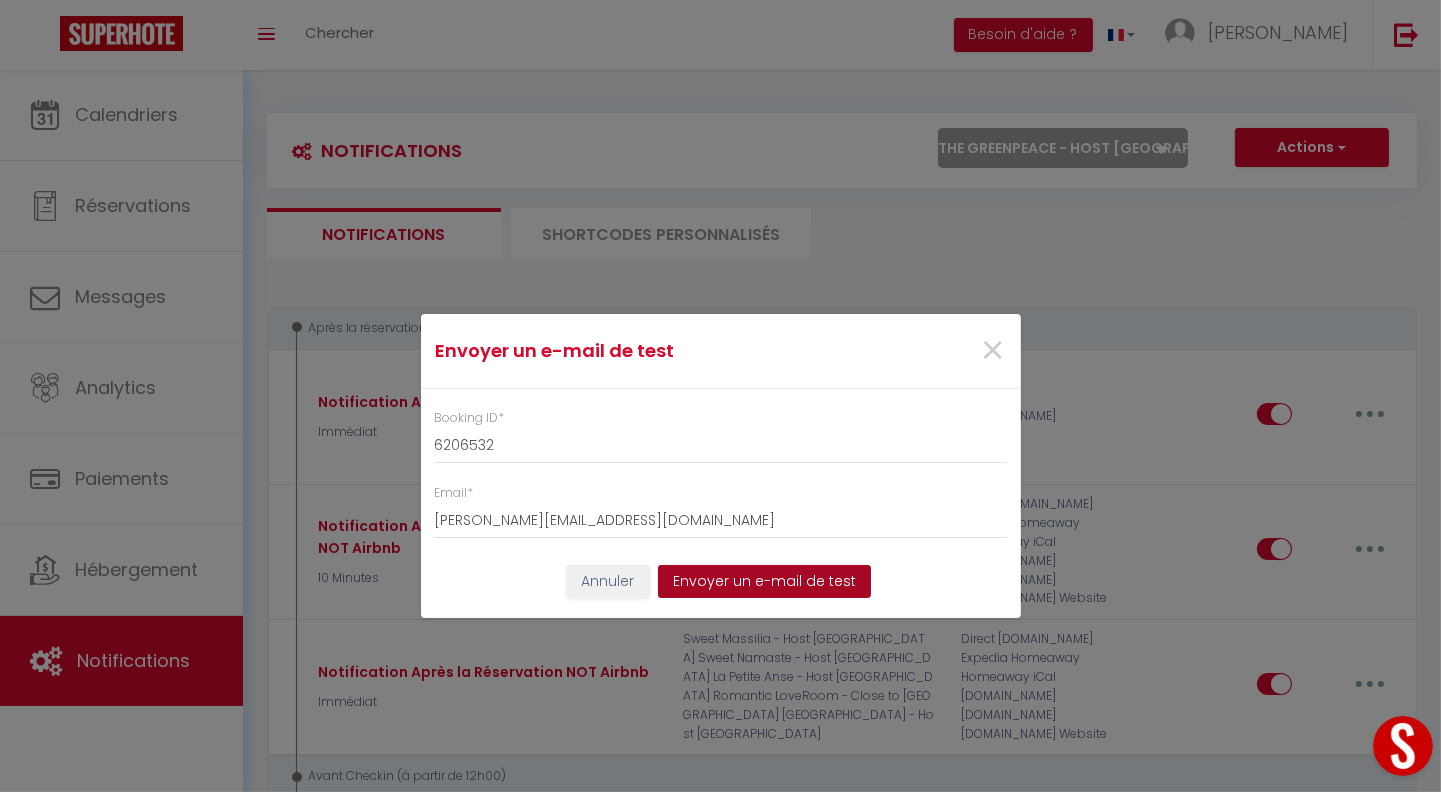 click on "Envoyer un e-mail de test" at bounding box center (764, 582) 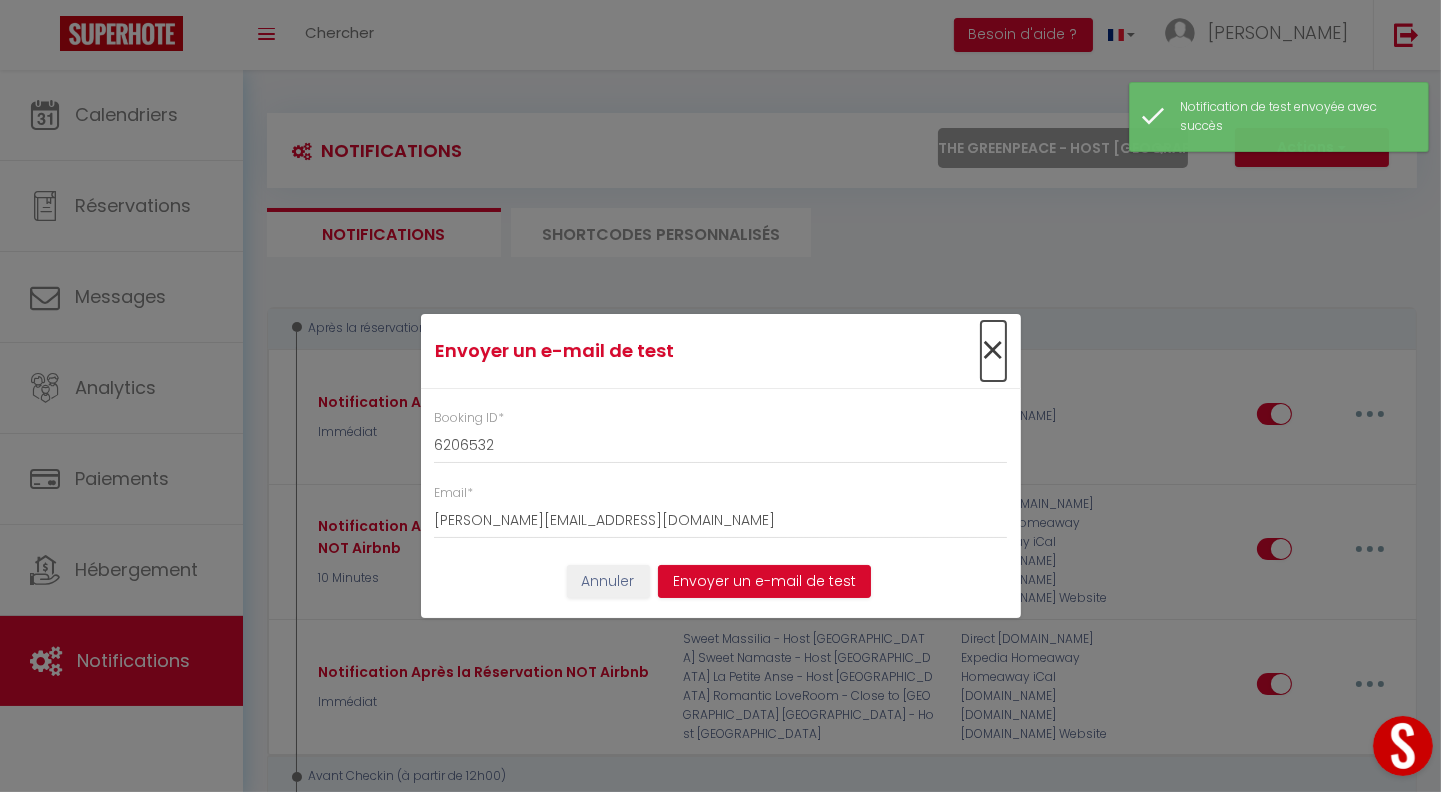 click on "×" at bounding box center [993, 351] 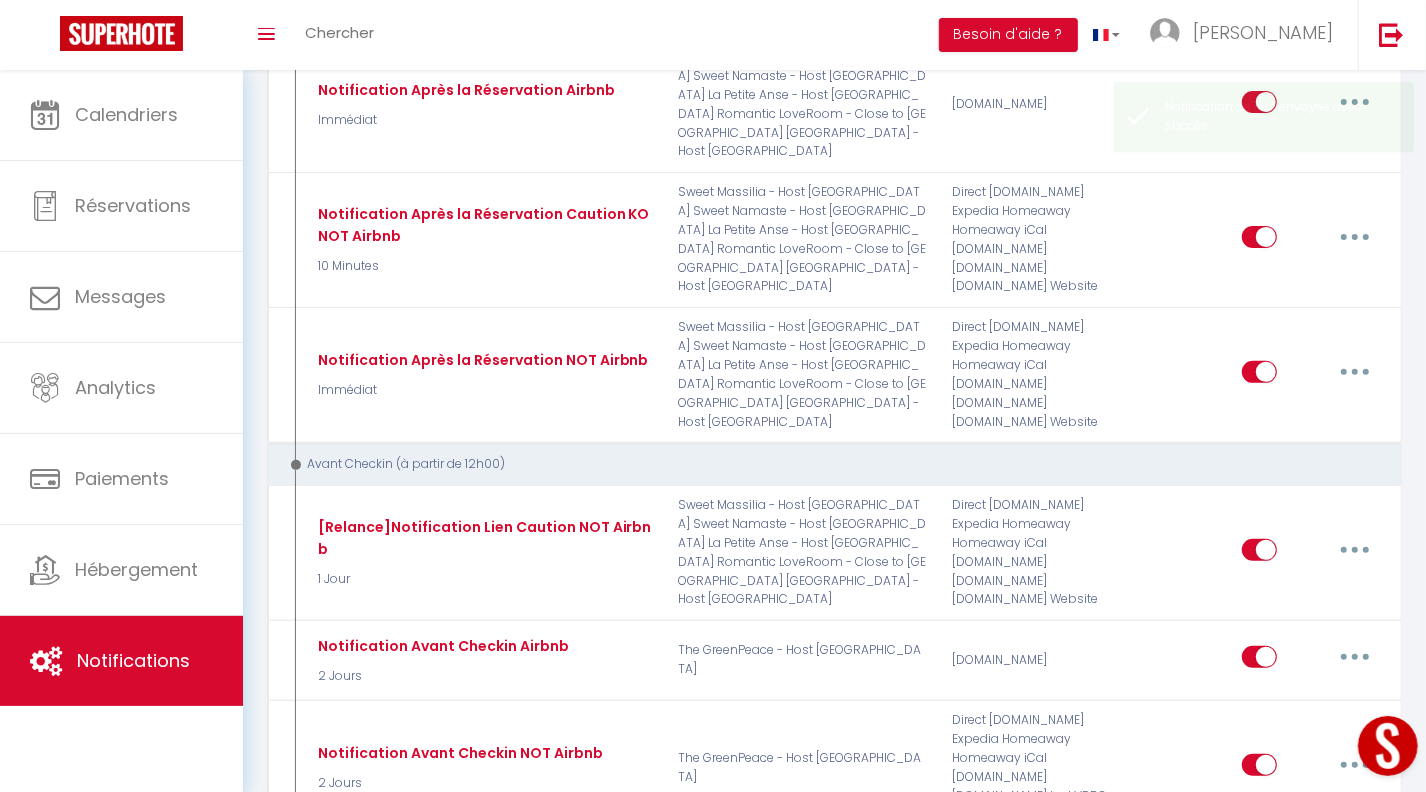scroll, scrollTop: 315, scrollLeft: 0, axis: vertical 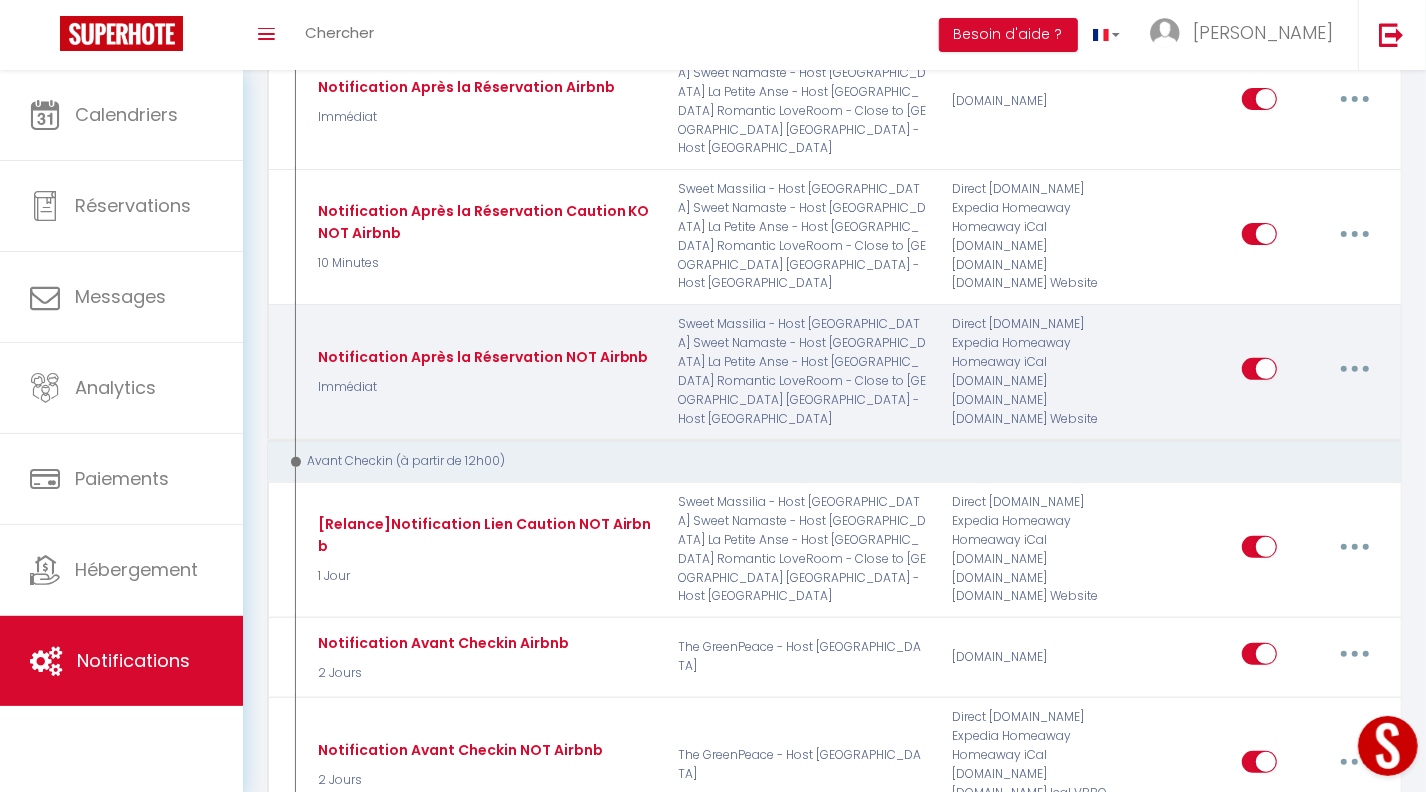click at bounding box center (1355, 369) 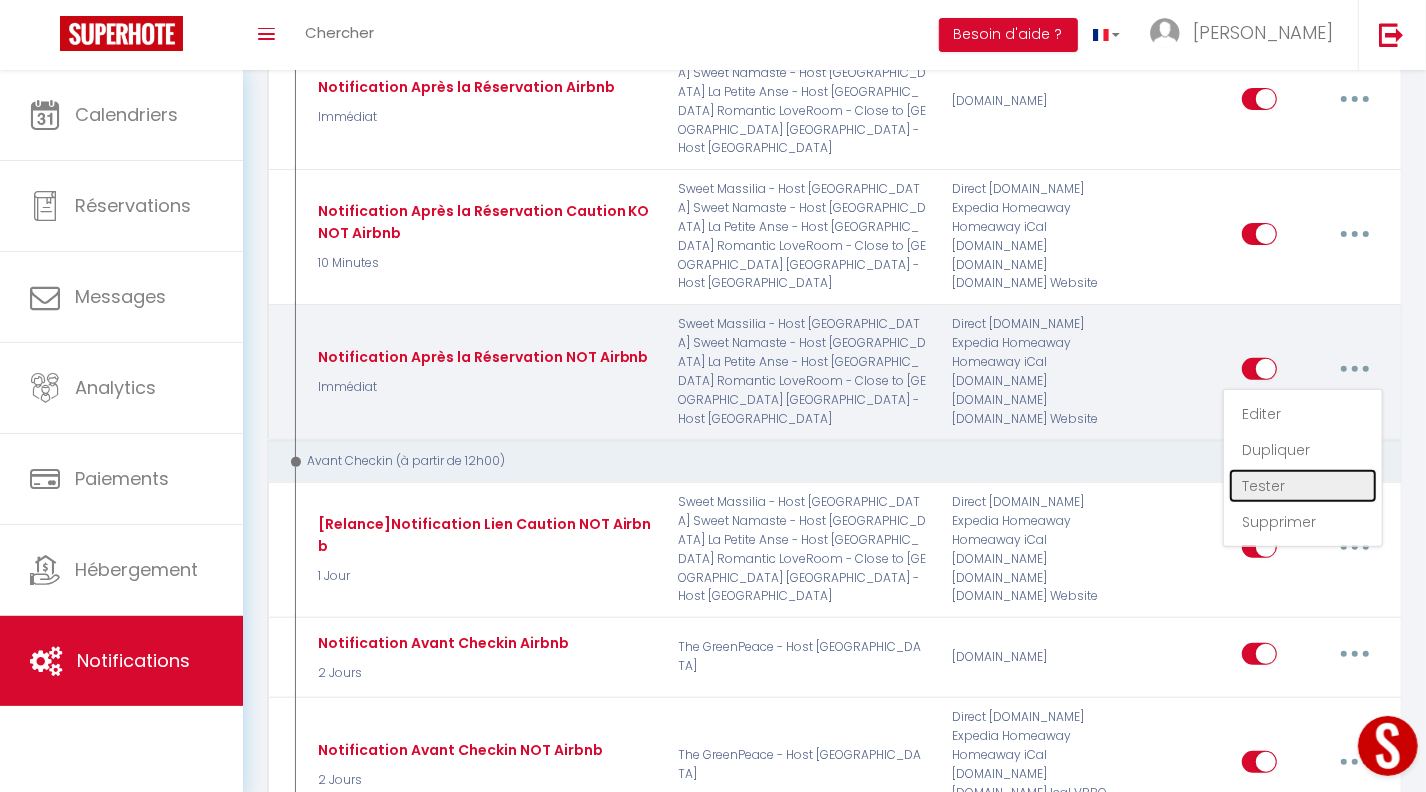 click on "Tester" at bounding box center [1303, 486] 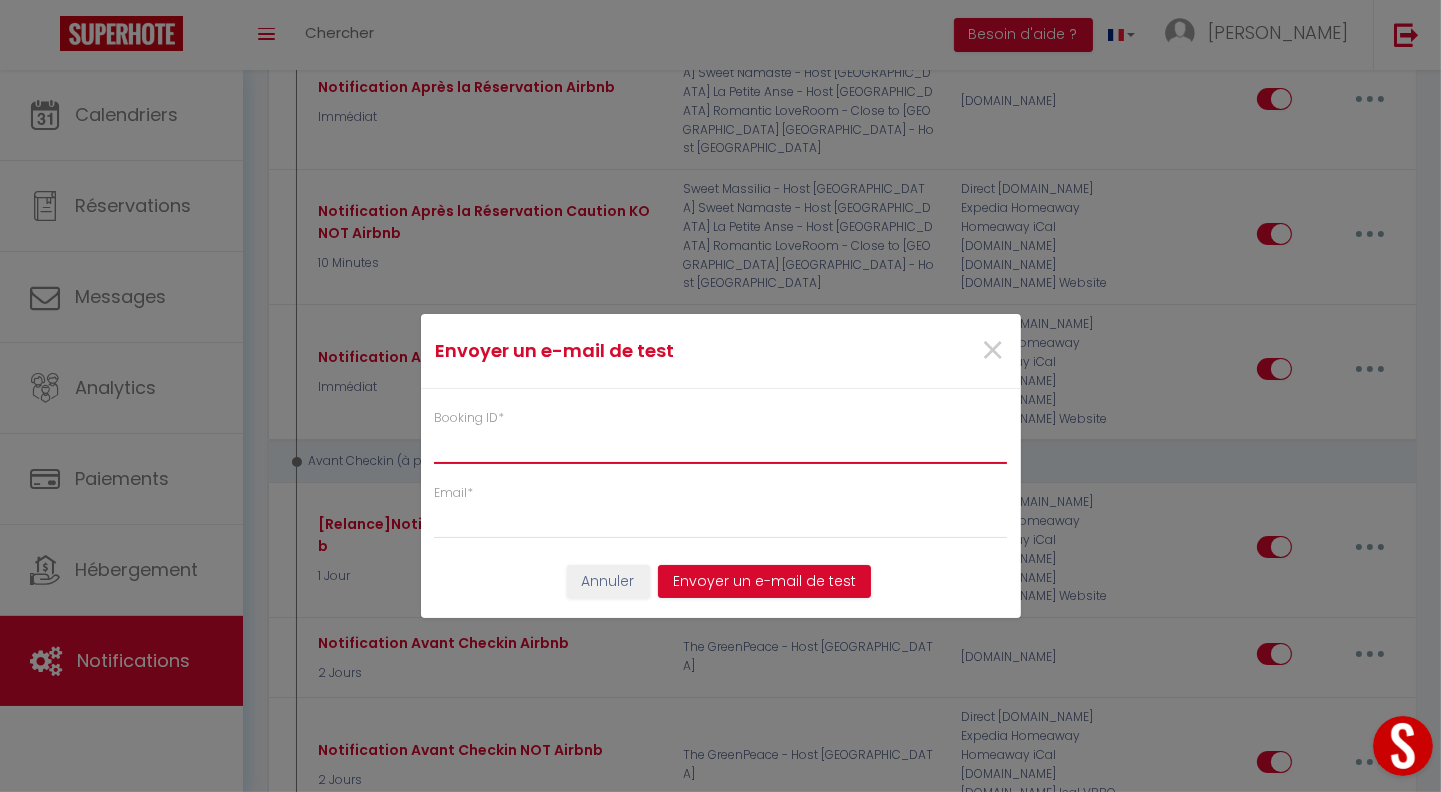 click on "Booking ID
*" at bounding box center [721, 446] 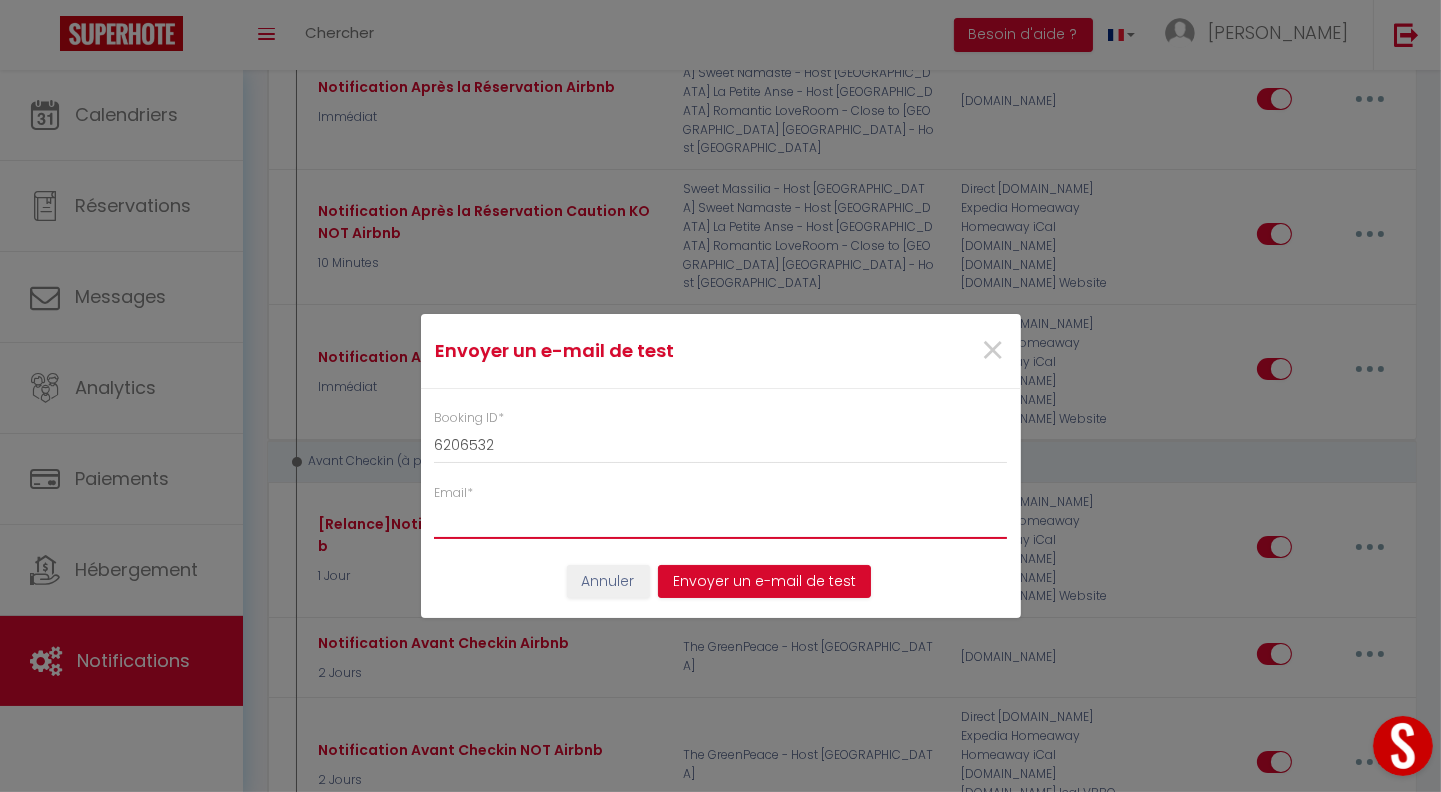 click on "Email
*" at bounding box center [721, 521] 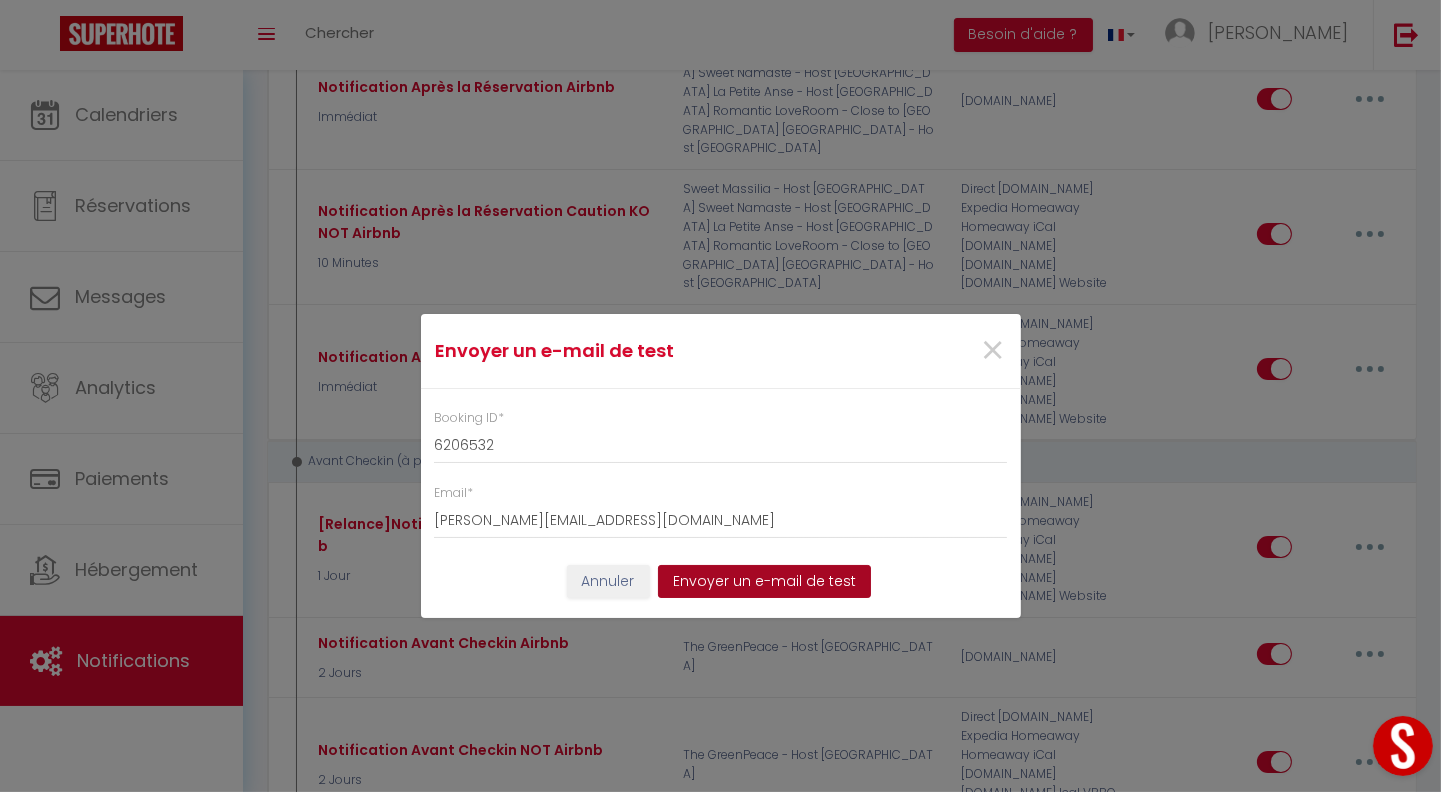 click on "Envoyer un e-mail de test" at bounding box center [764, 582] 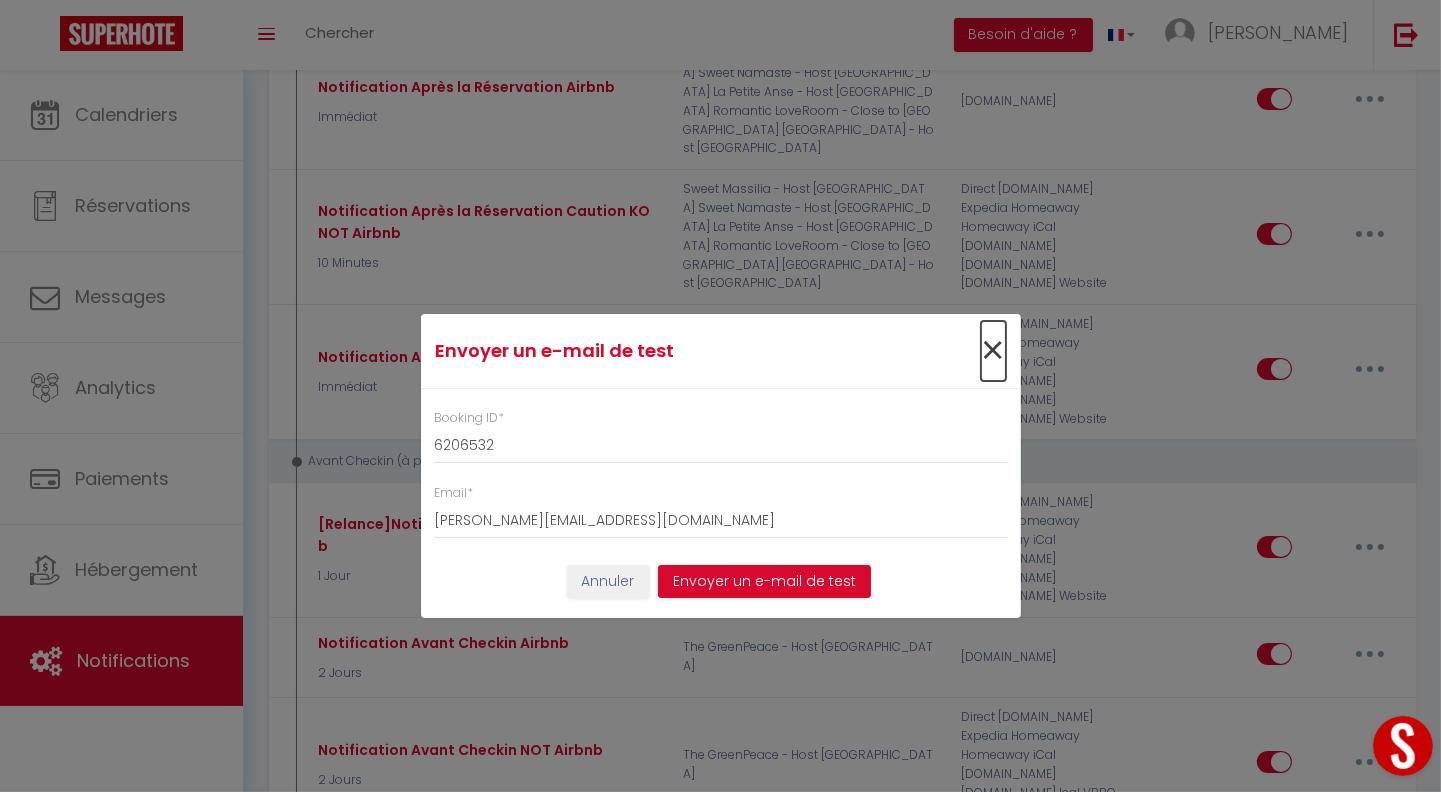 click on "×" at bounding box center [993, 351] 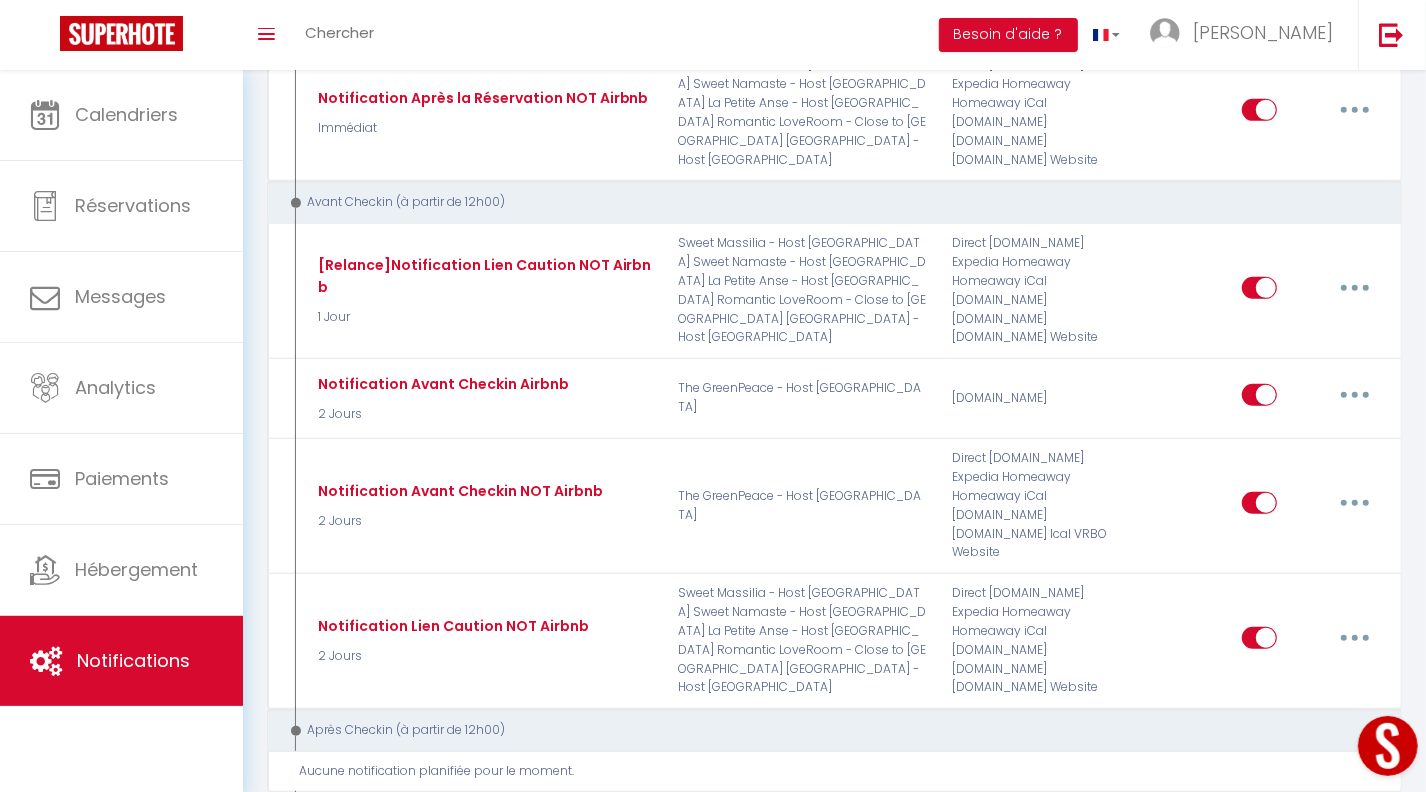scroll, scrollTop: 596, scrollLeft: 0, axis: vertical 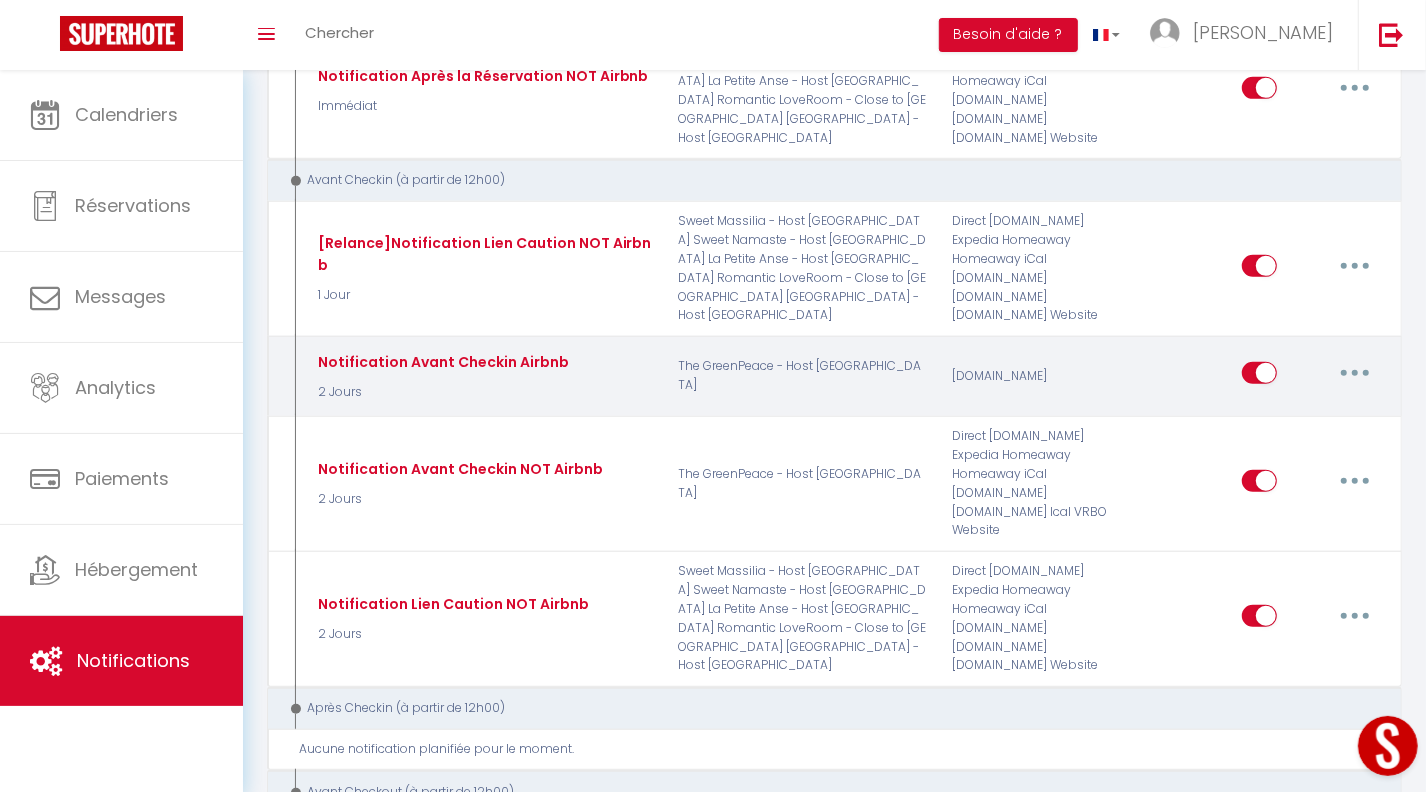click at bounding box center (1355, 373) 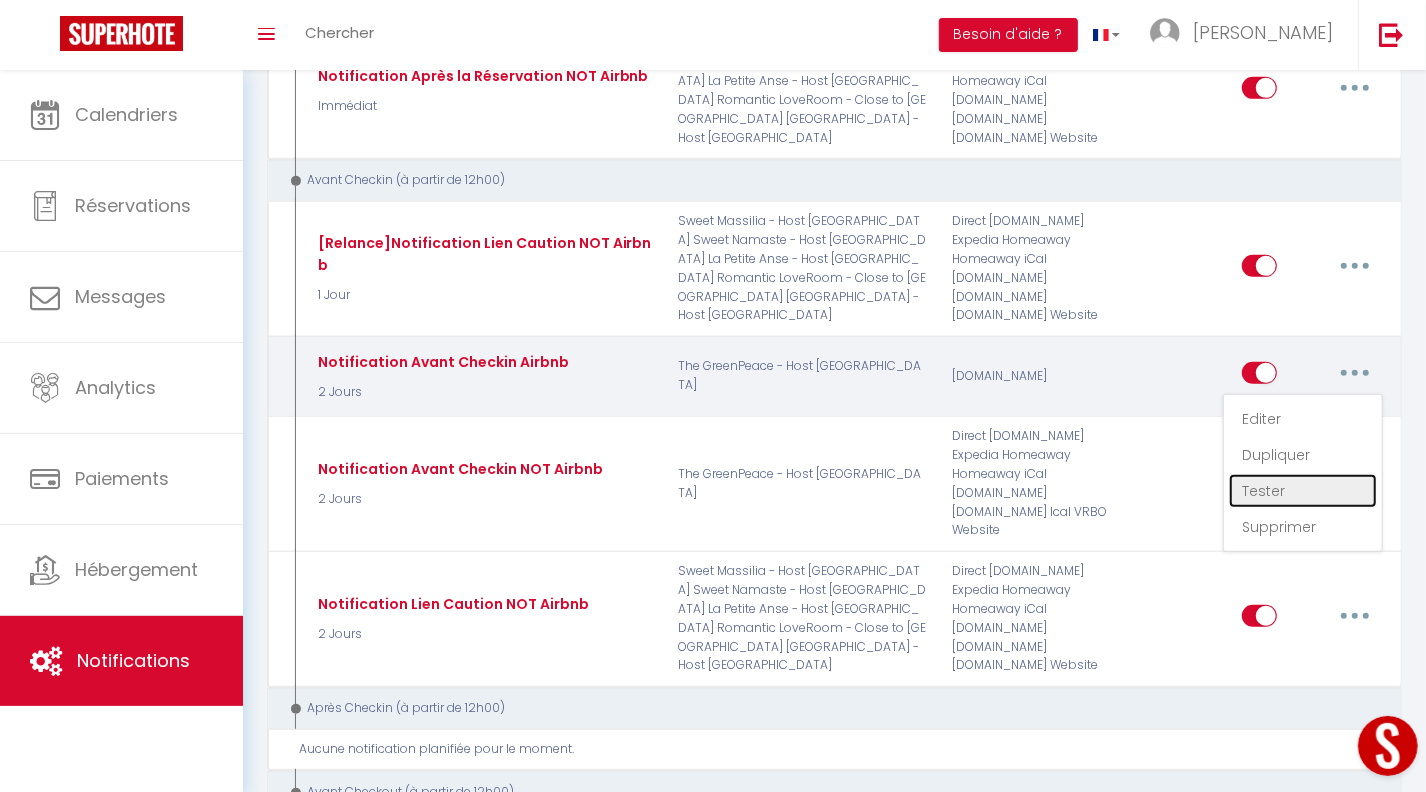 click on "Tester" at bounding box center [1303, 491] 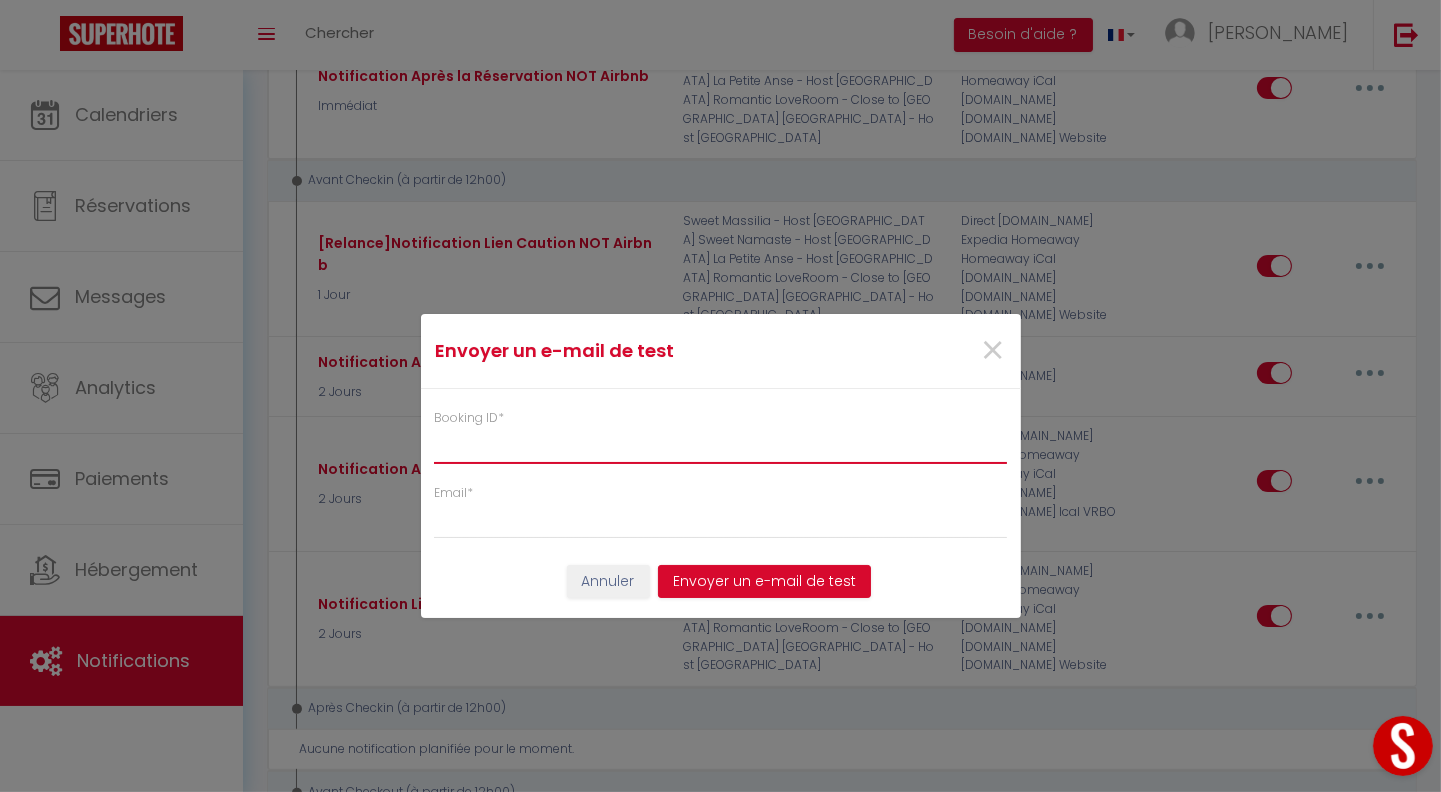 click on "Booking ID
*" at bounding box center (721, 446) 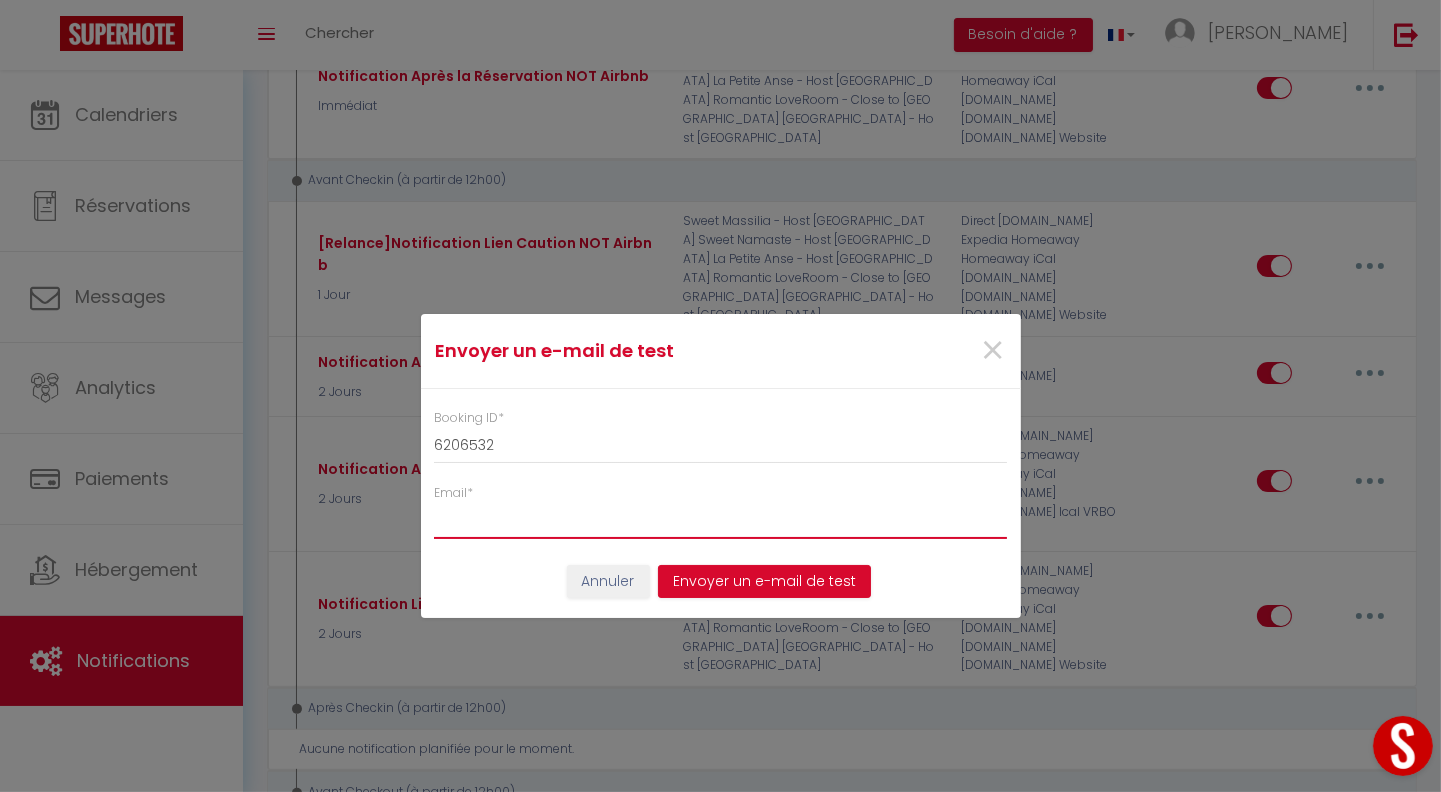 click on "Email
*" at bounding box center [721, 521] 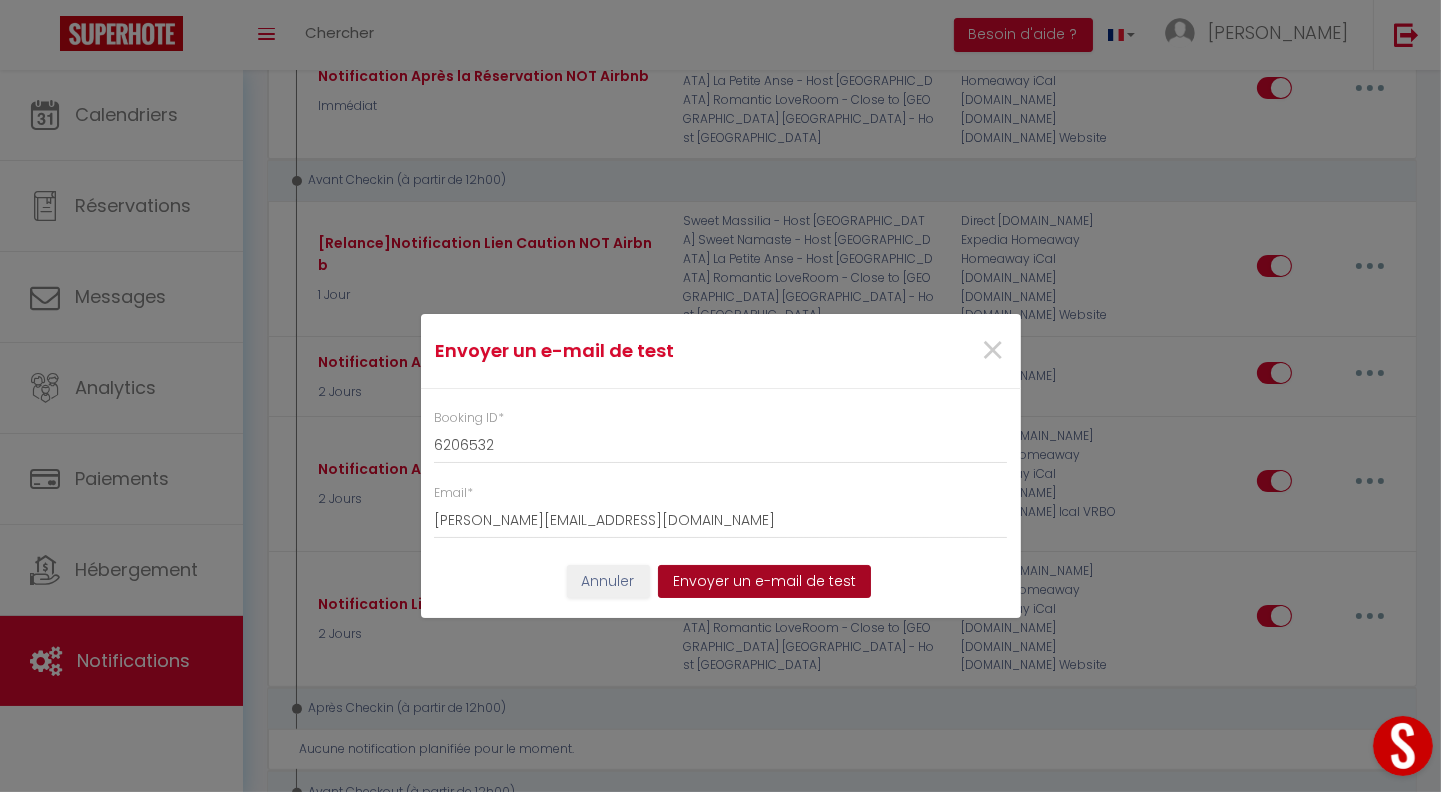 click on "Envoyer un e-mail de test" at bounding box center [764, 582] 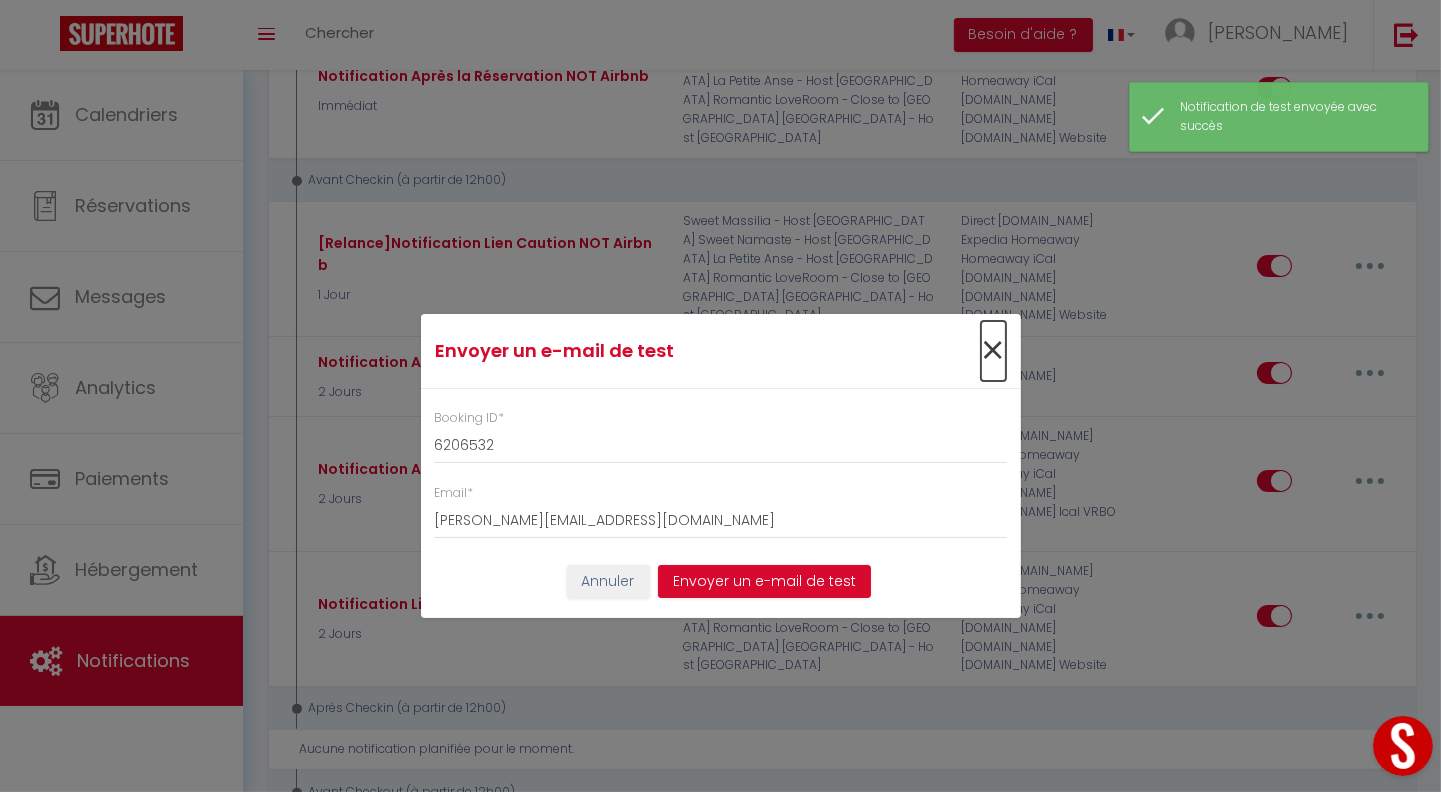 click on "×" at bounding box center [993, 351] 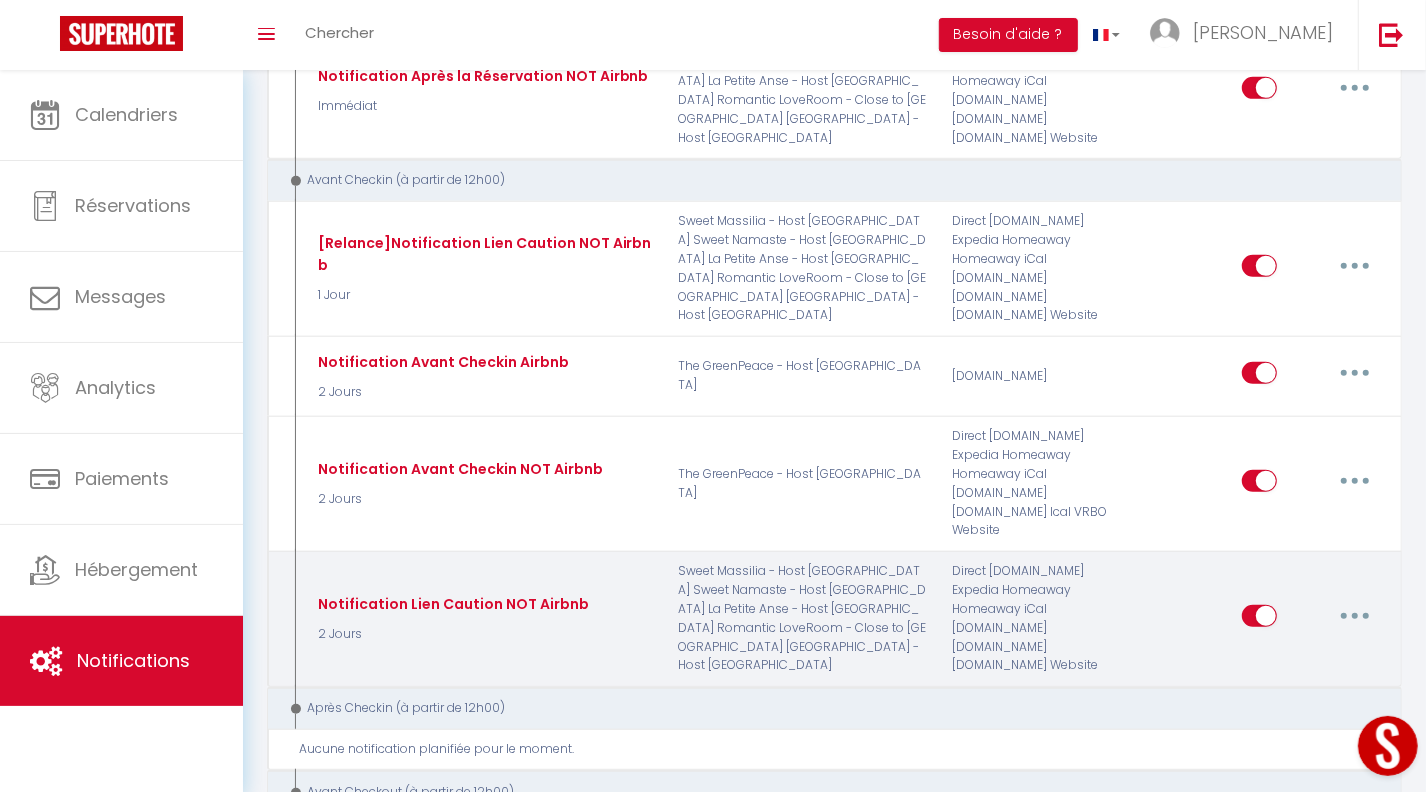 click at bounding box center (1355, 616) 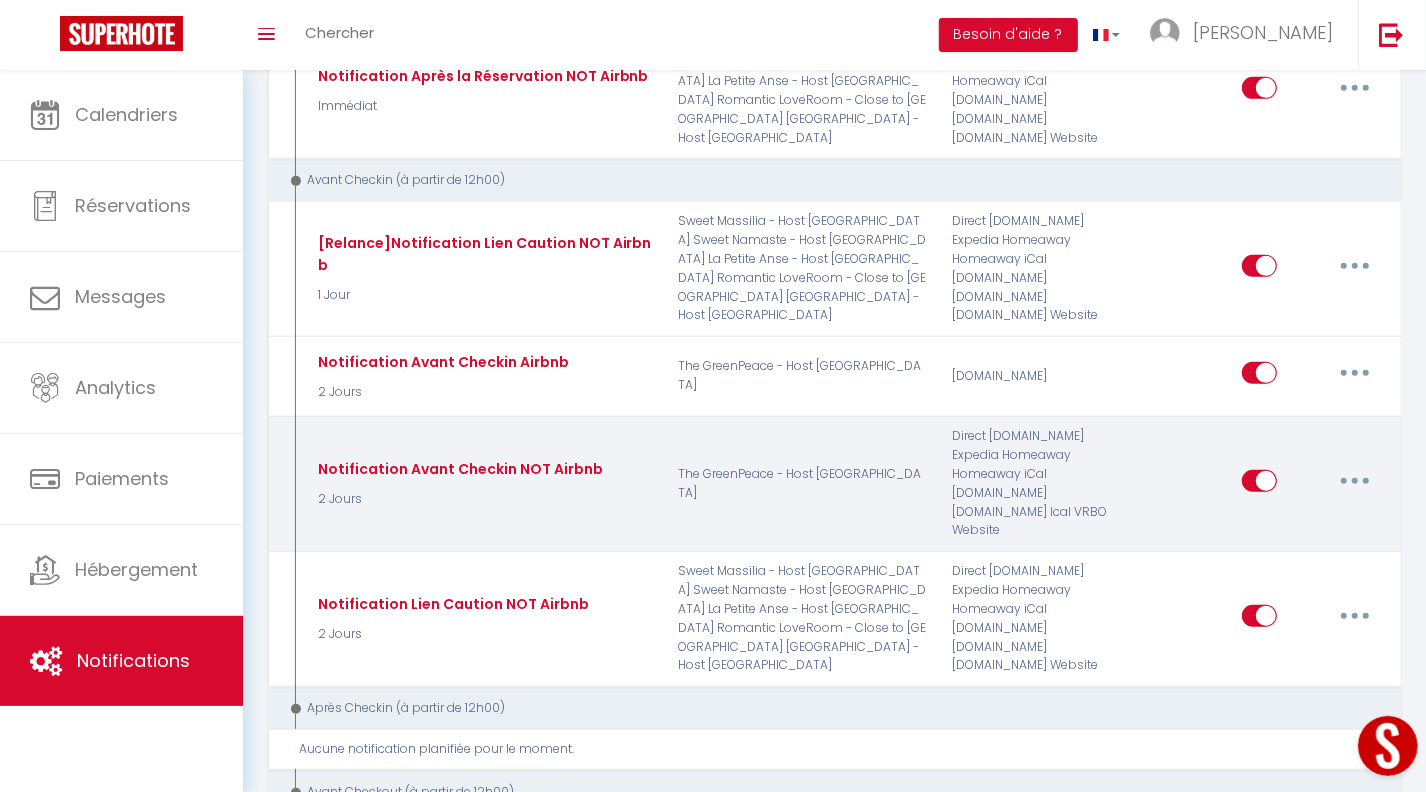 click at bounding box center [1355, 481] 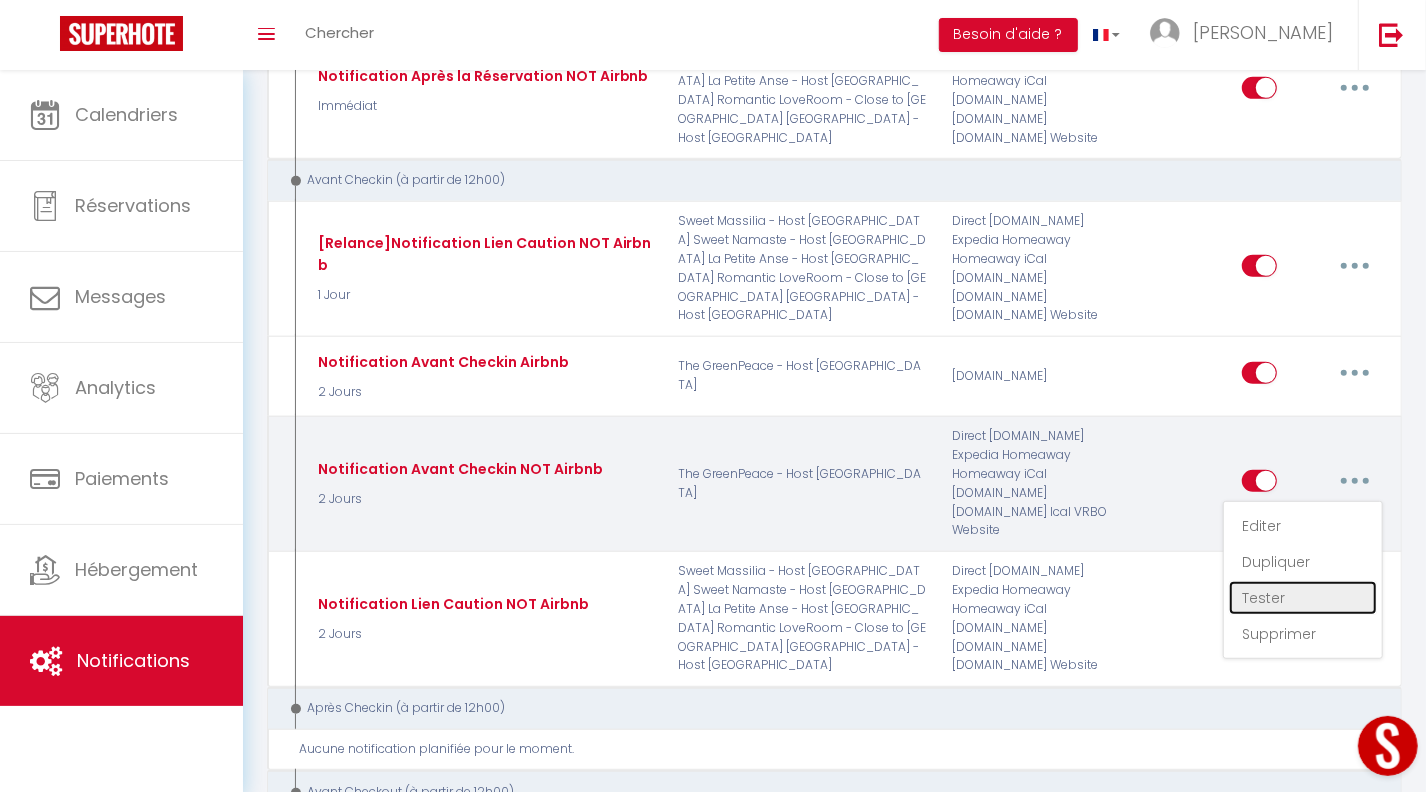 click on "Tester" at bounding box center (1303, 598) 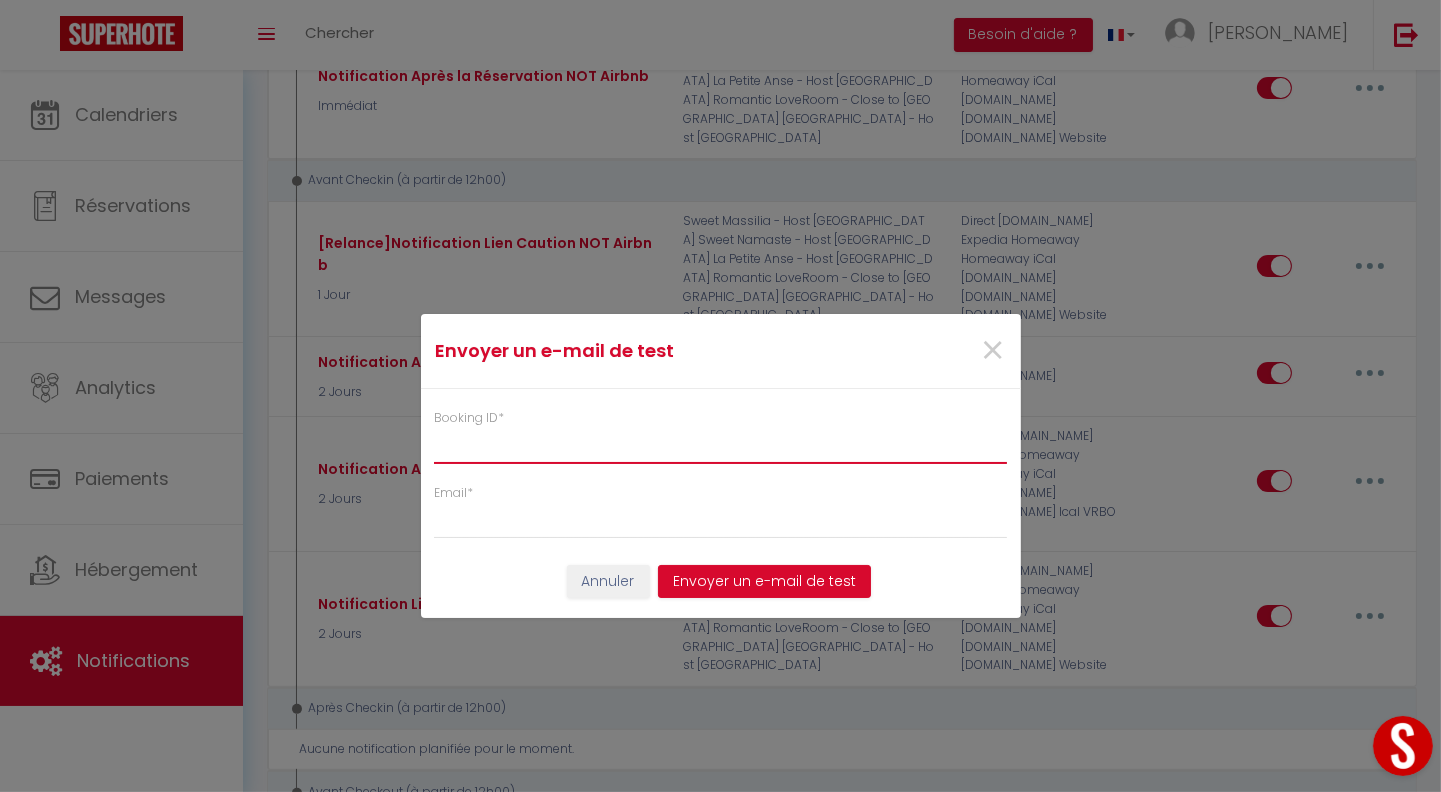 click on "Booking ID
*" at bounding box center (721, 446) 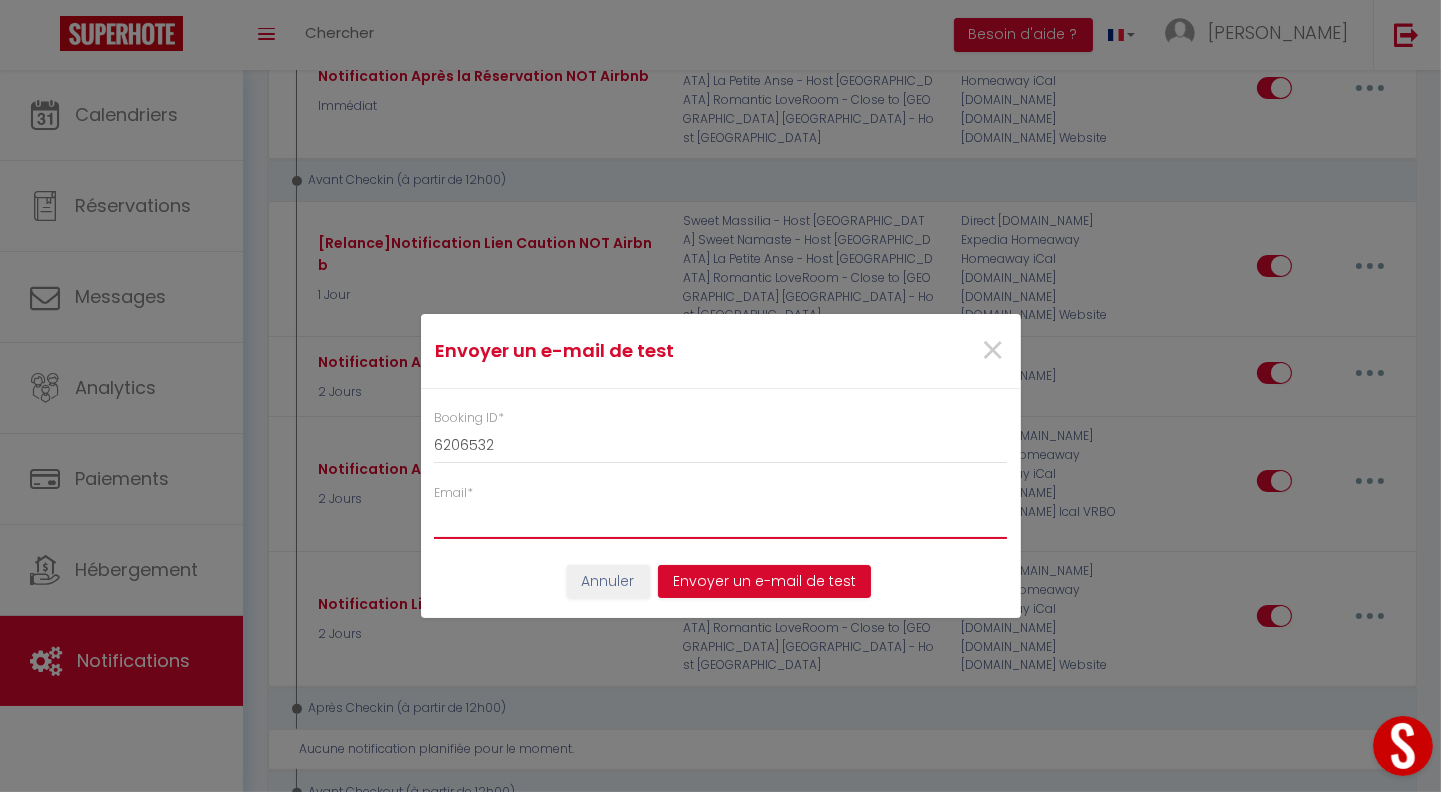 click on "Email
*" at bounding box center (721, 521) 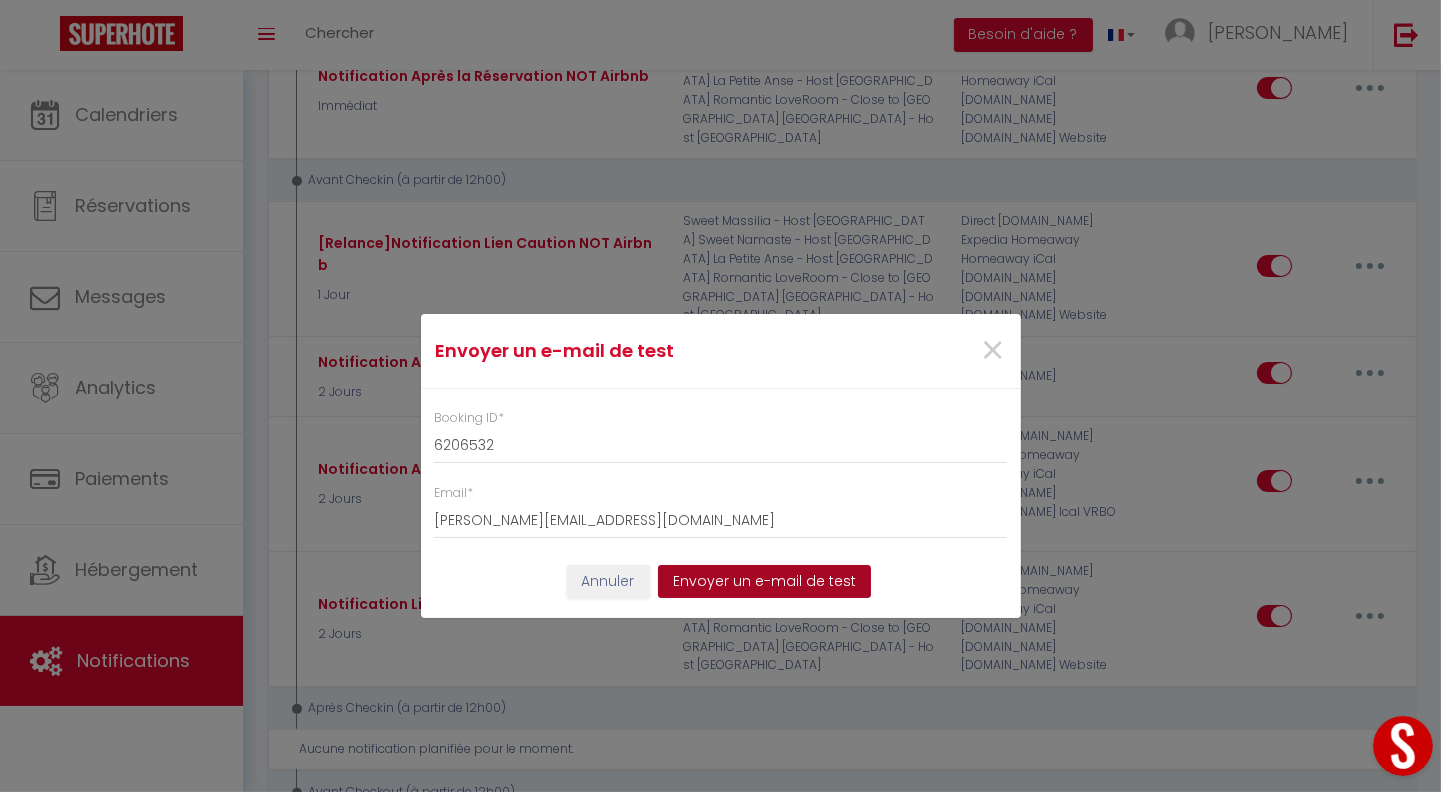 click on "Envoyer un e-mail de test" at bounding box center (764, 582) 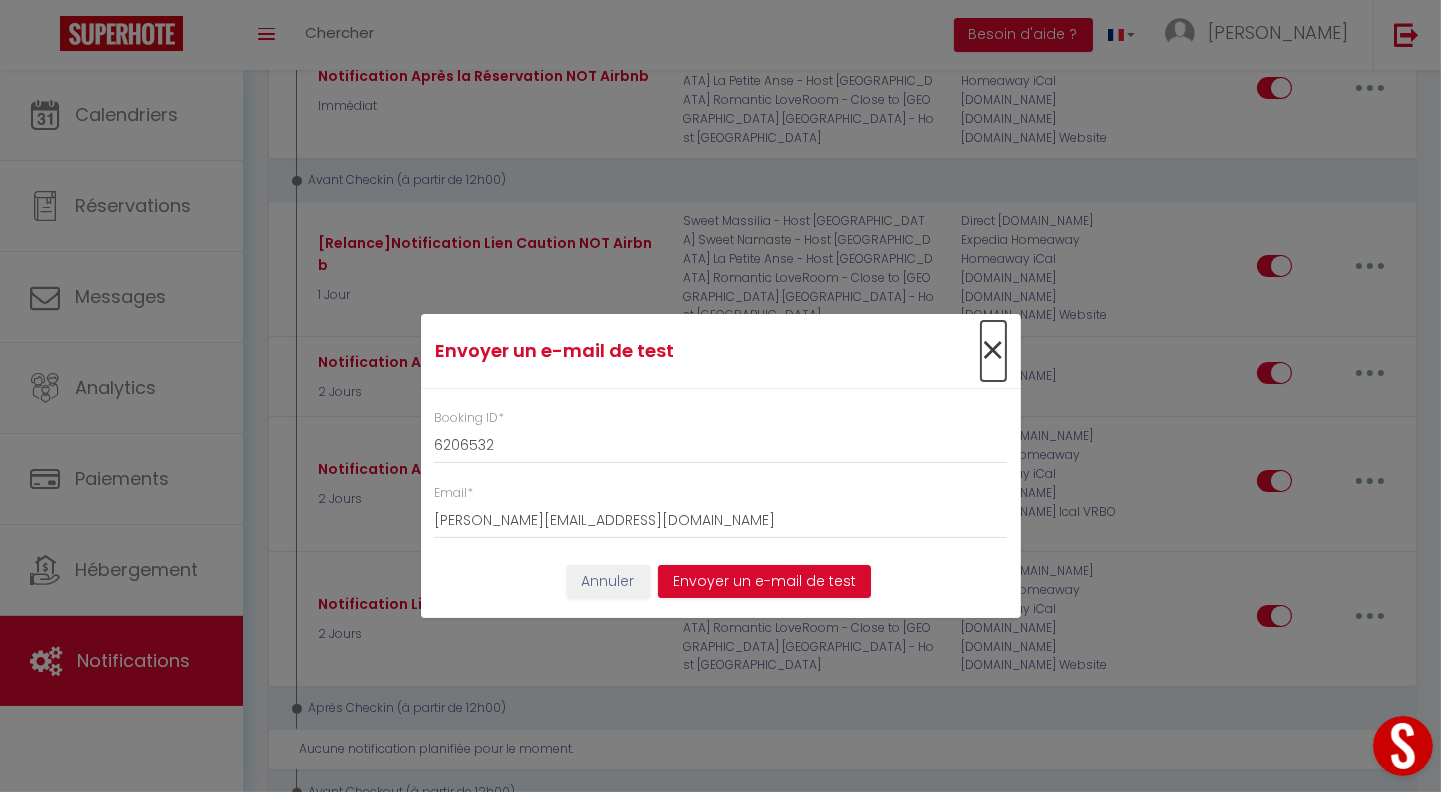 click on "×" at bounding box center (993, 351) 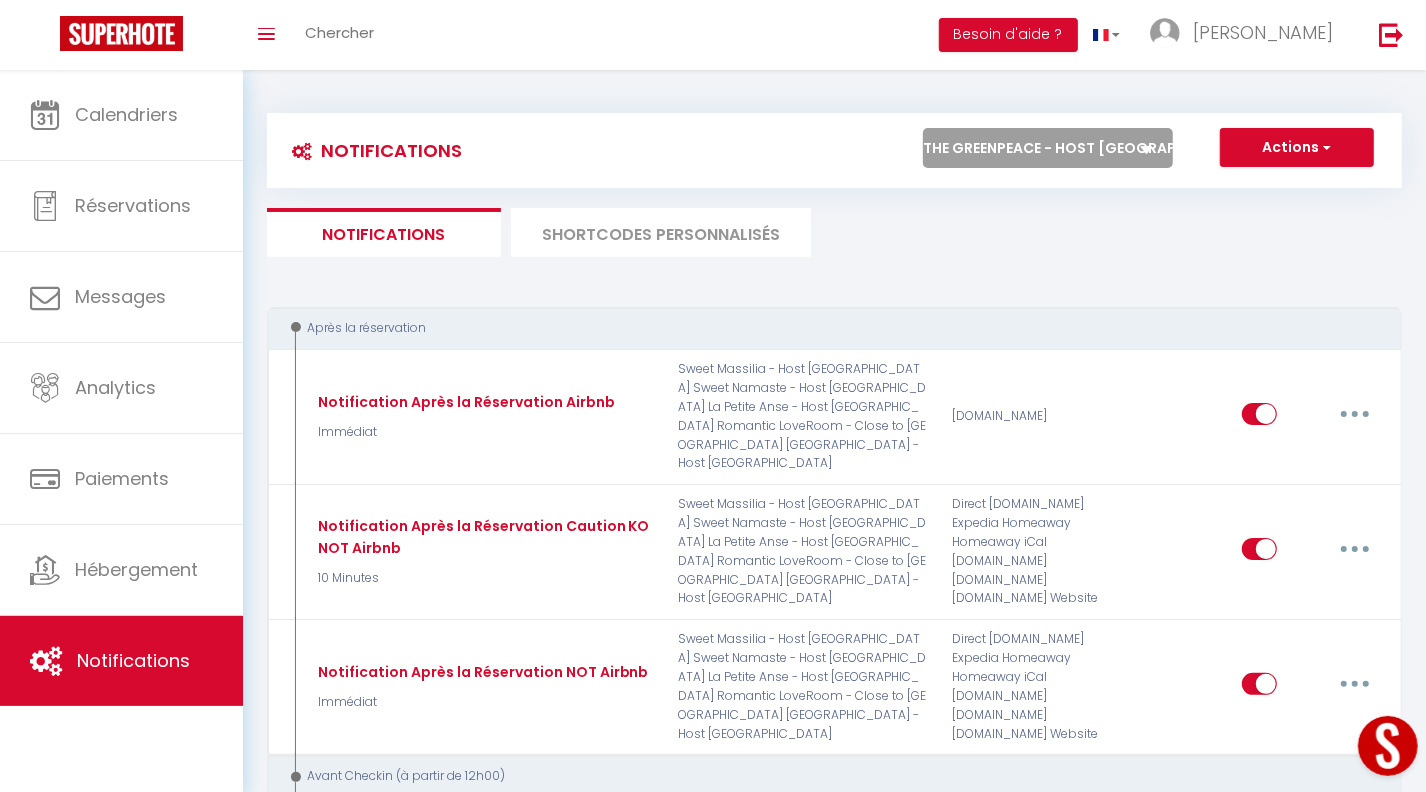 scroll, scrollTop: 0, scrollLeft: 0, axis: both 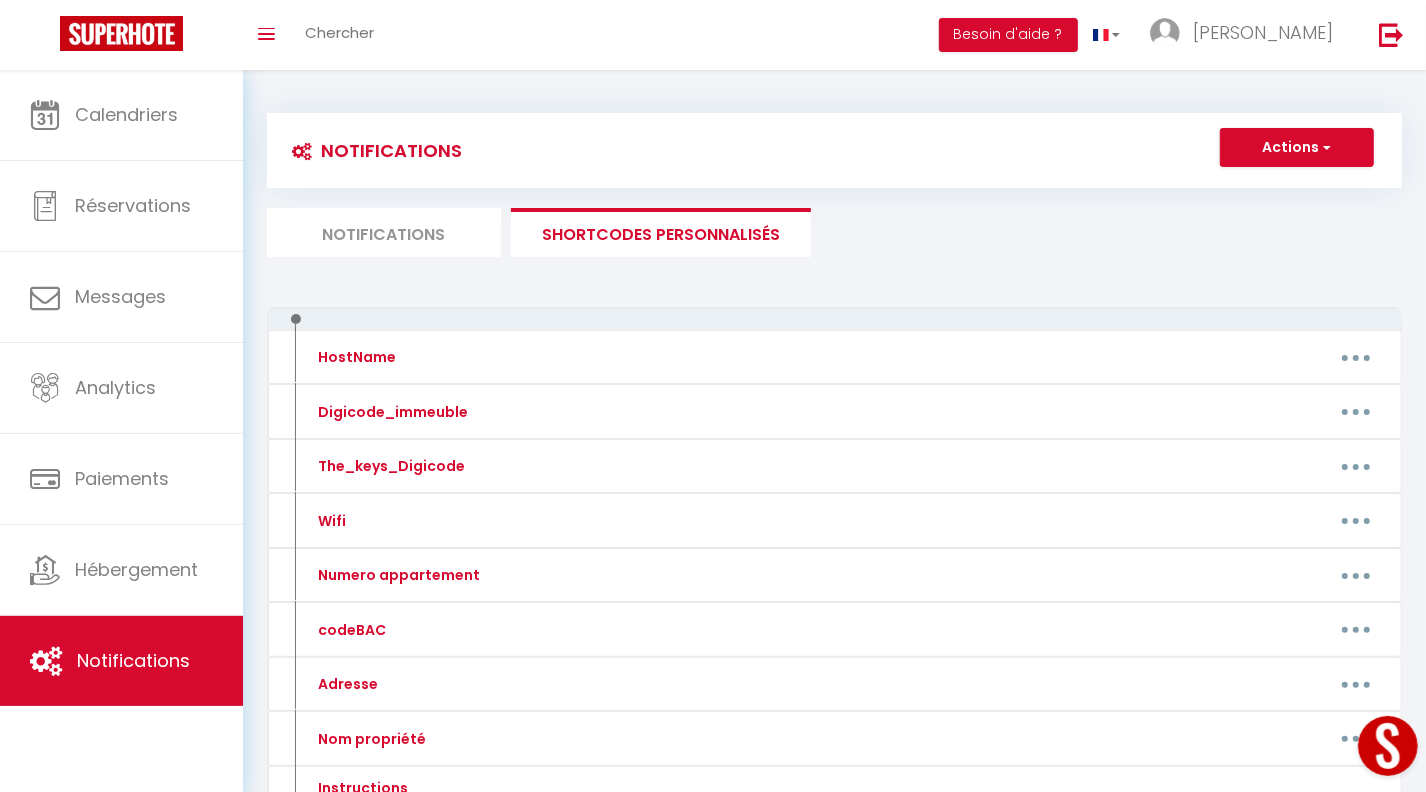 click on "Notifications" at bounding box center [384, 232] 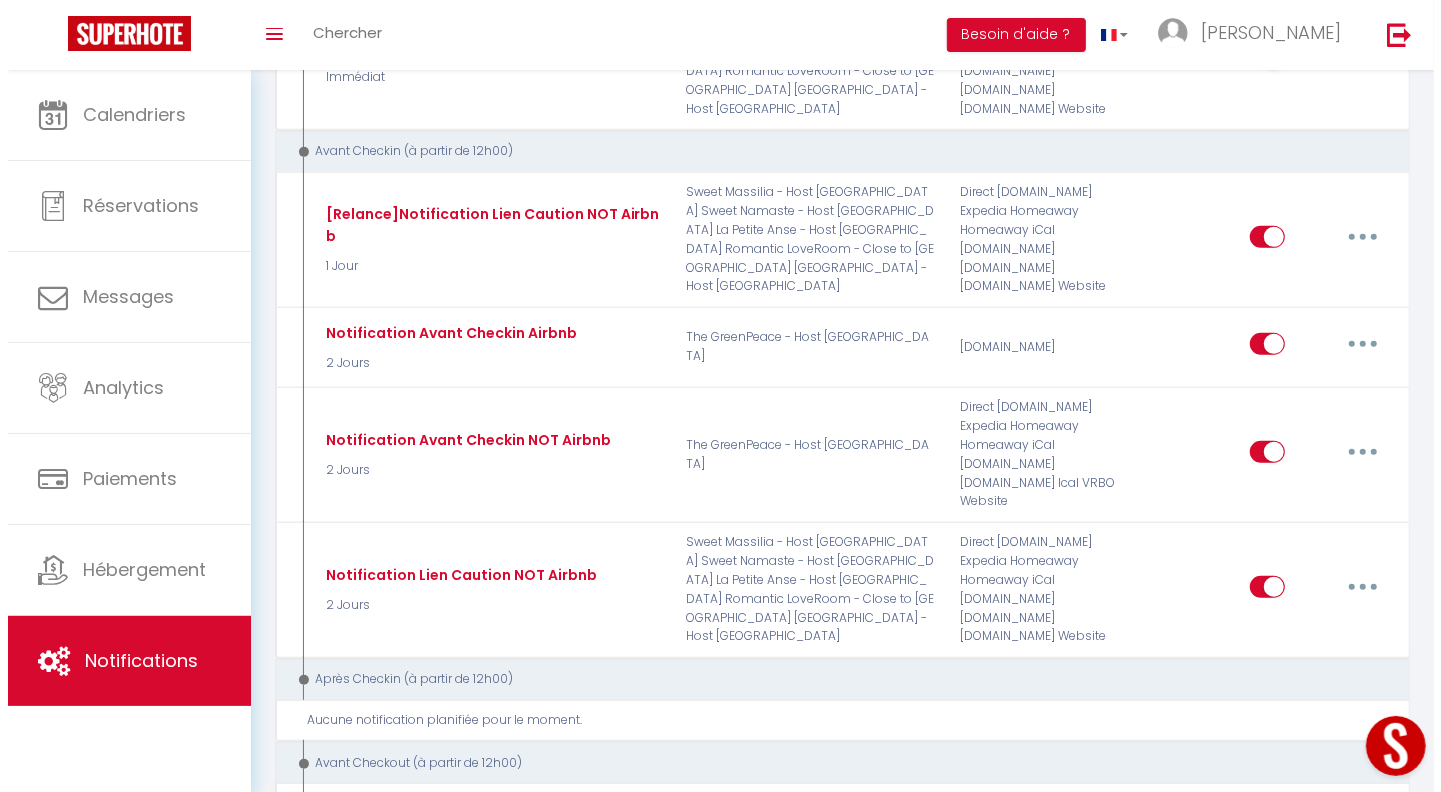 scroll, scrollTop: 649, scrollLeft: 0, axis: vertical 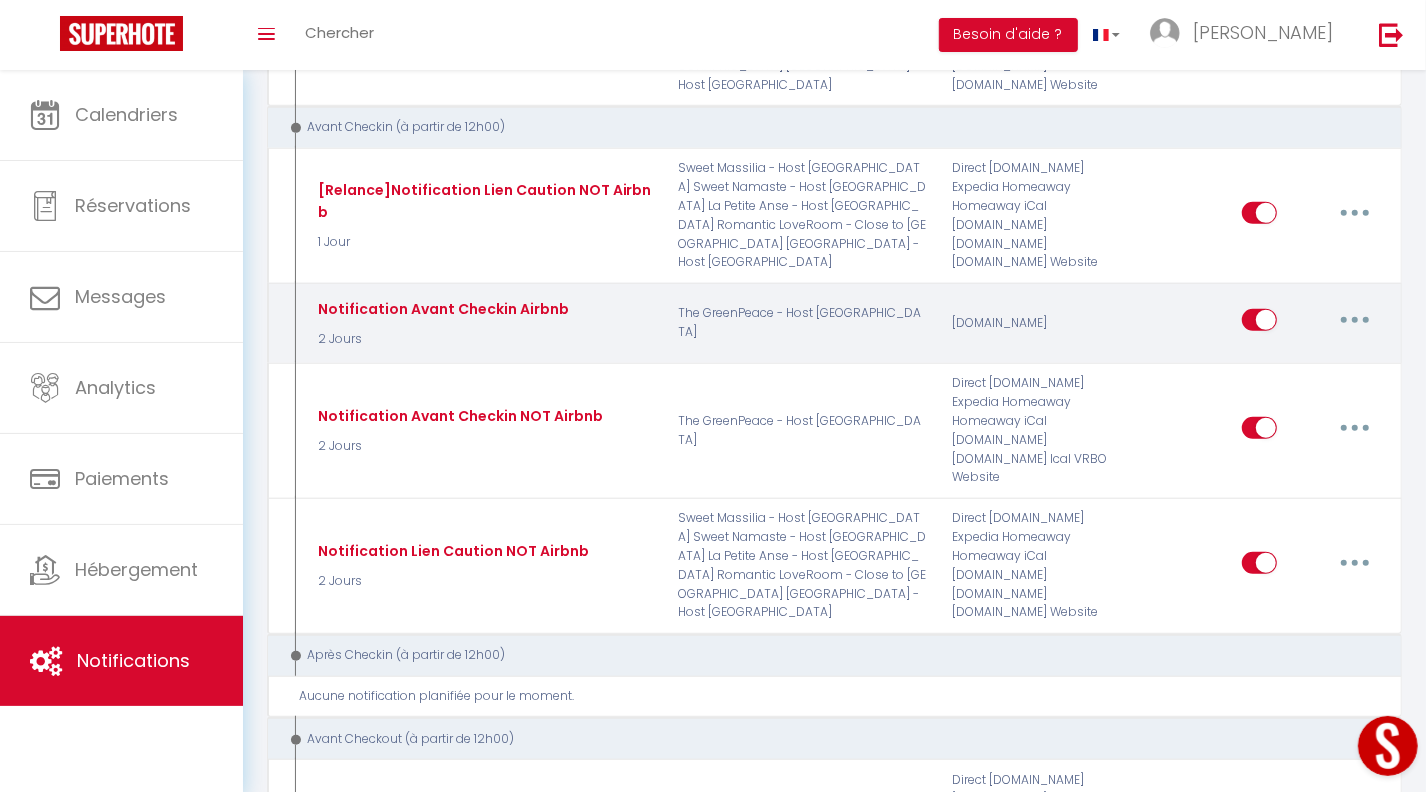 click at bounding box center [1355, 320] 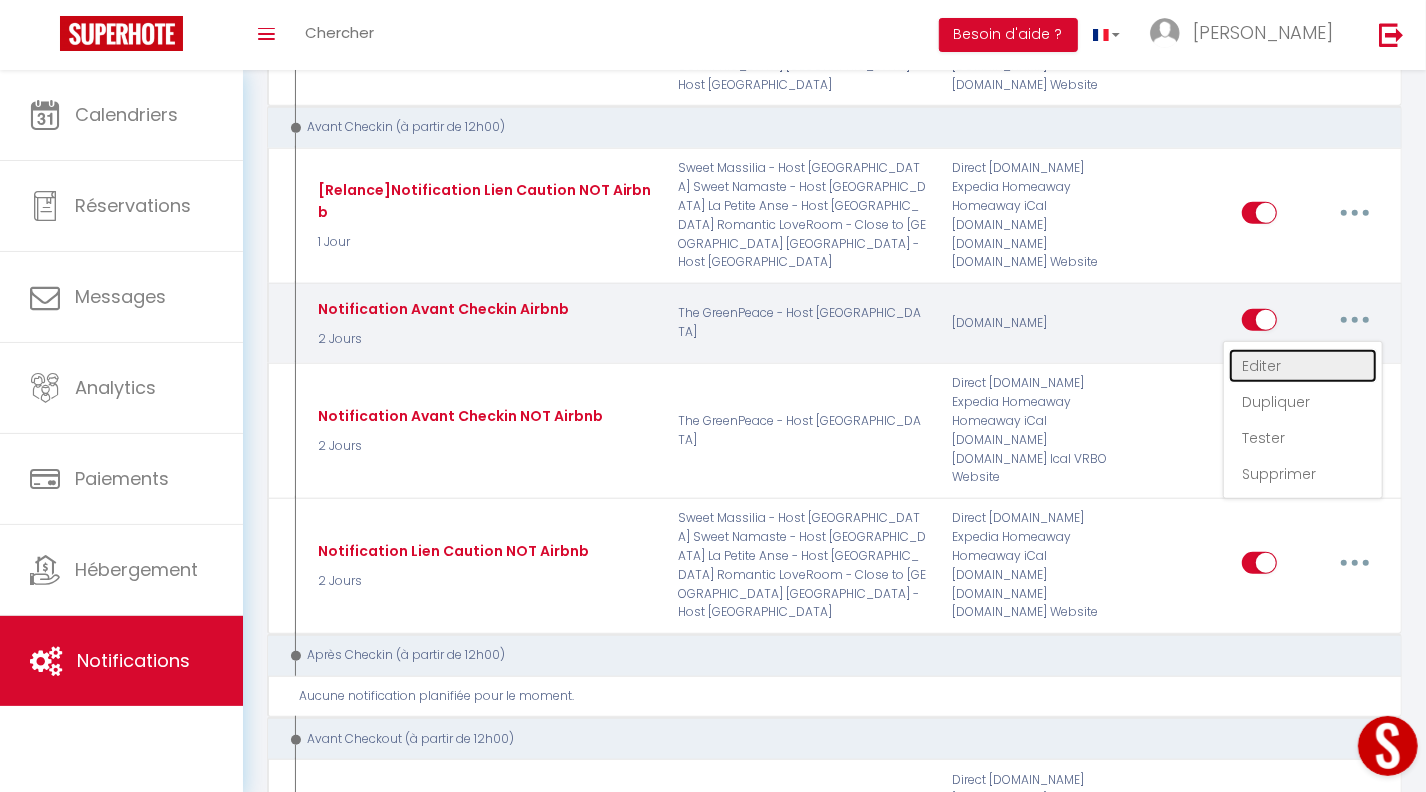 click on "Editer" at bounding box center (1303, 366) 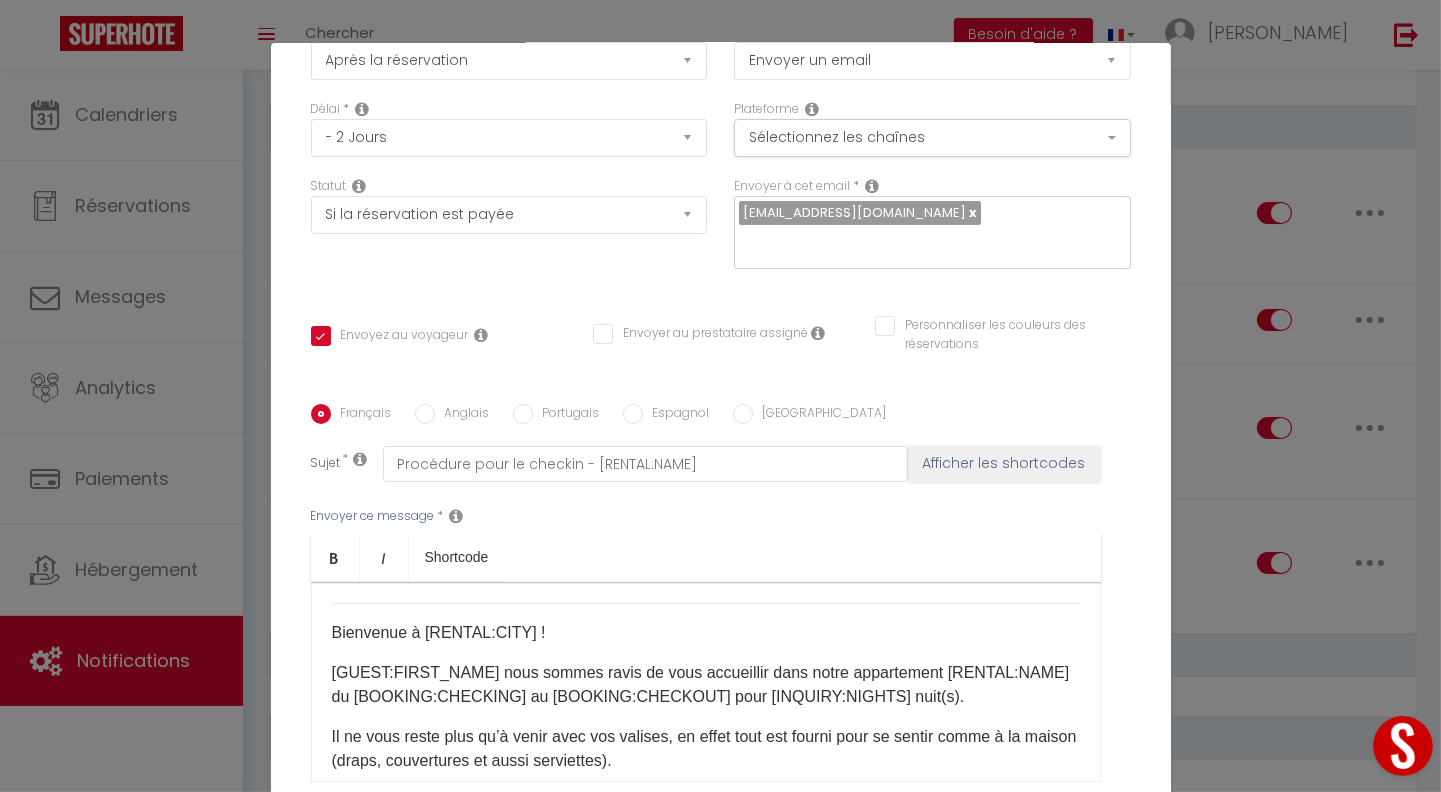 scroll, scrollTop: 270, scrollLeft: 0, axis: vertical 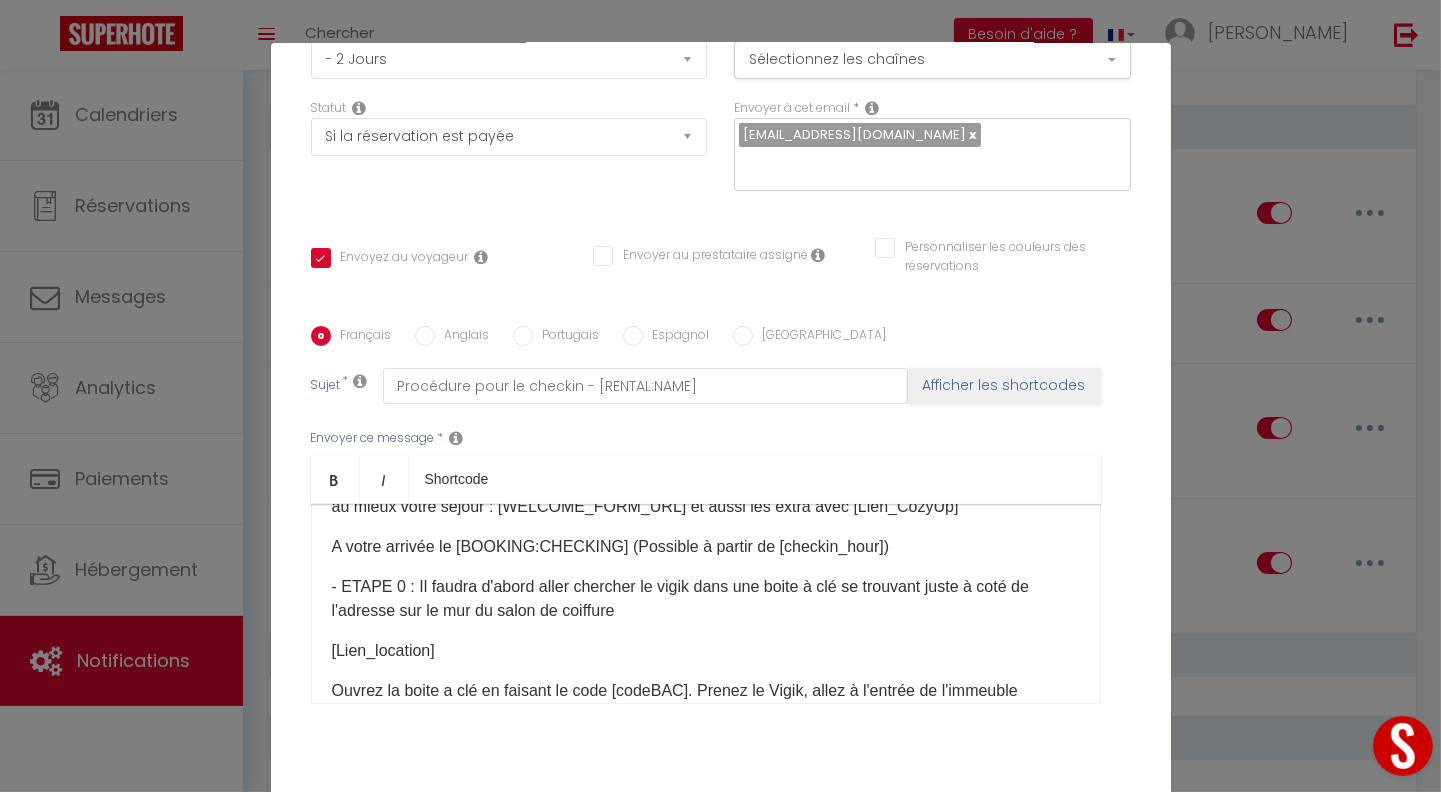 click on "- ETAPE 0 : Il faudra d'abord aller chercher le vigik dans une boite à clé se trouvant juste à coté de l'adresse sur le mur du salon de coiffure" at bounding box center [706, 599] 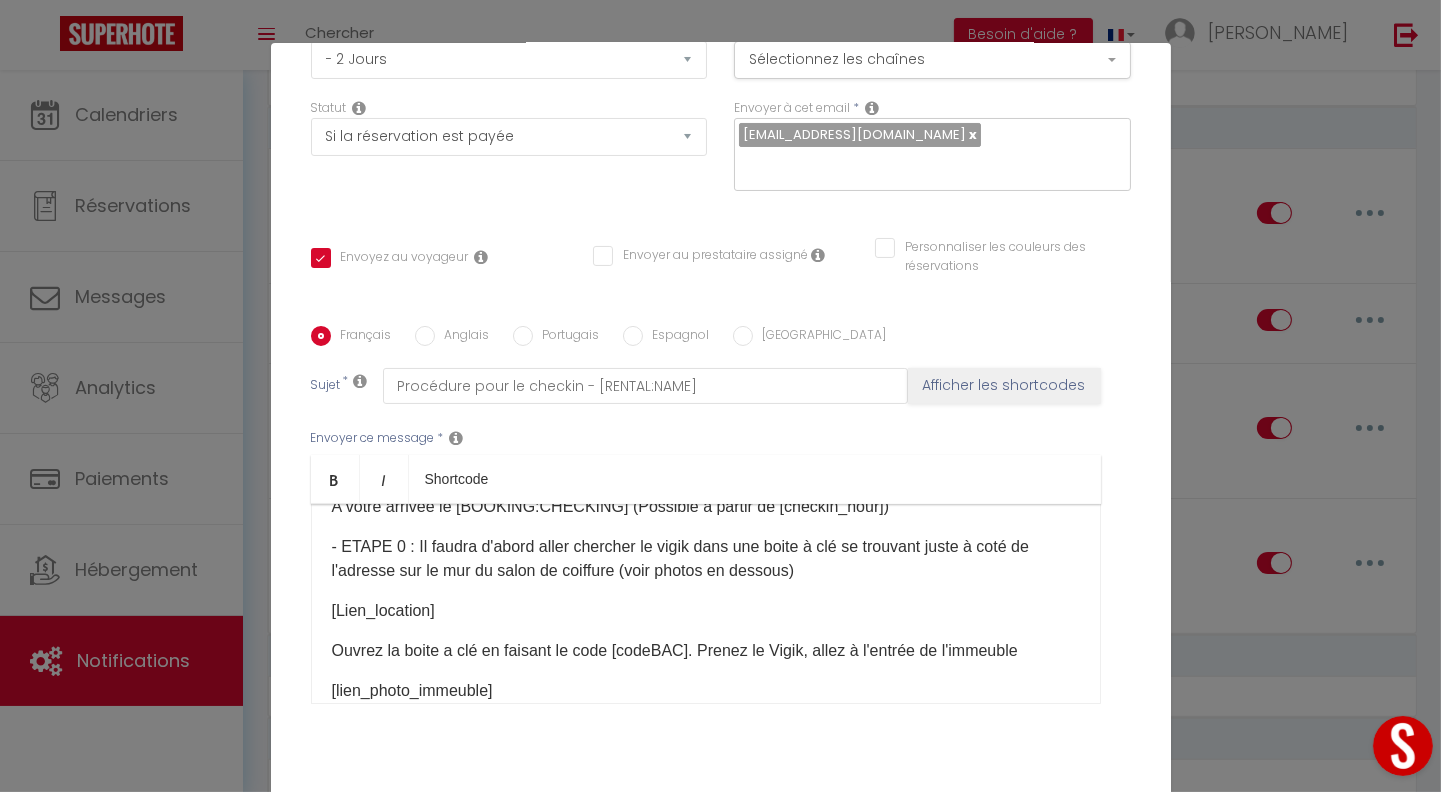 scroll, scrollTop: 320, scrollLeft: 0, axis: vertical 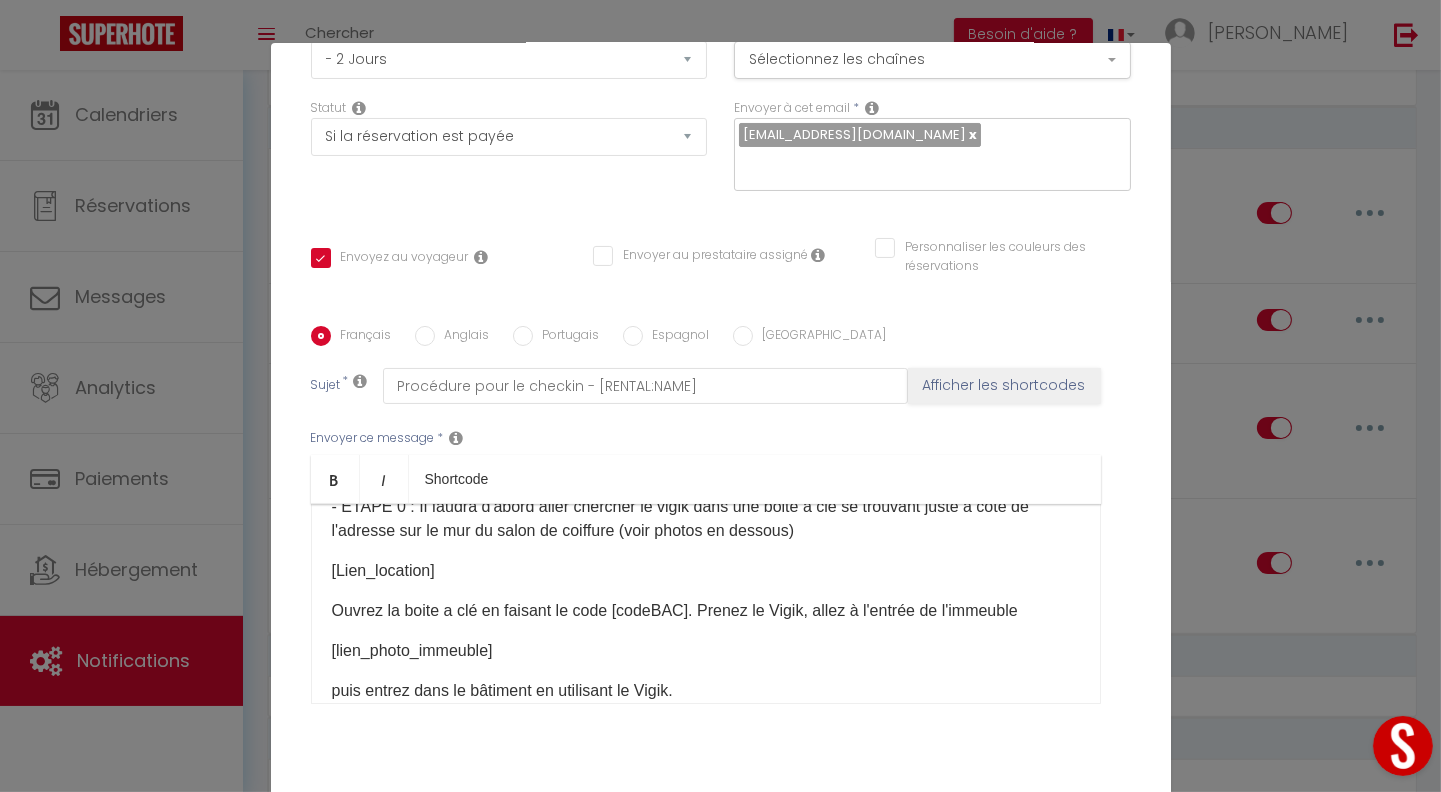 click on "Ouvrez la boite a clé en faisant le code [codeBAC]. Prenez le Vigik, allez à l'entrée de l'immeuble" at bounding box center [706, 611] 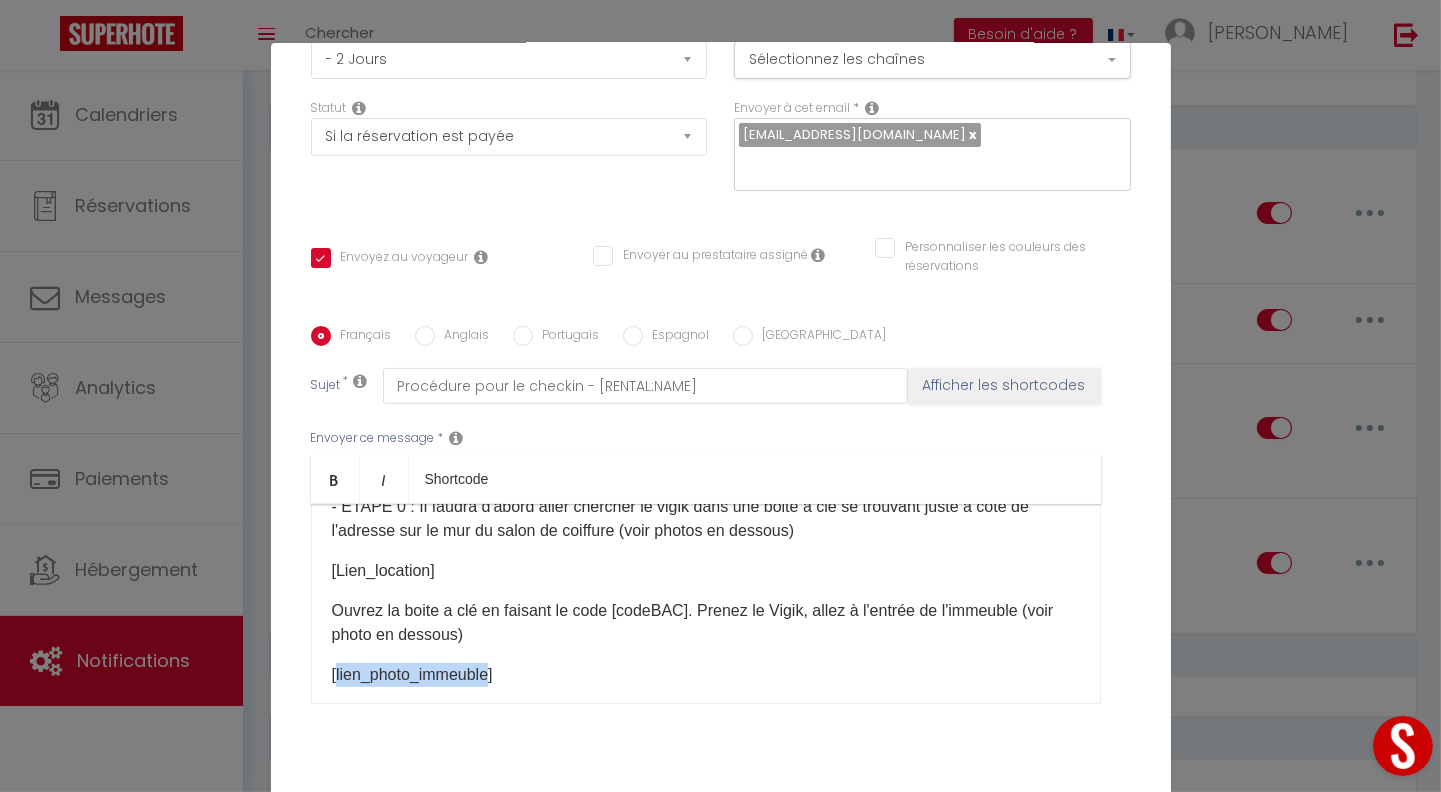 drag, startPoint x: 329, startPoint y: 645, endPoint x: 483, endPoint y: 635, distance: 154.32434 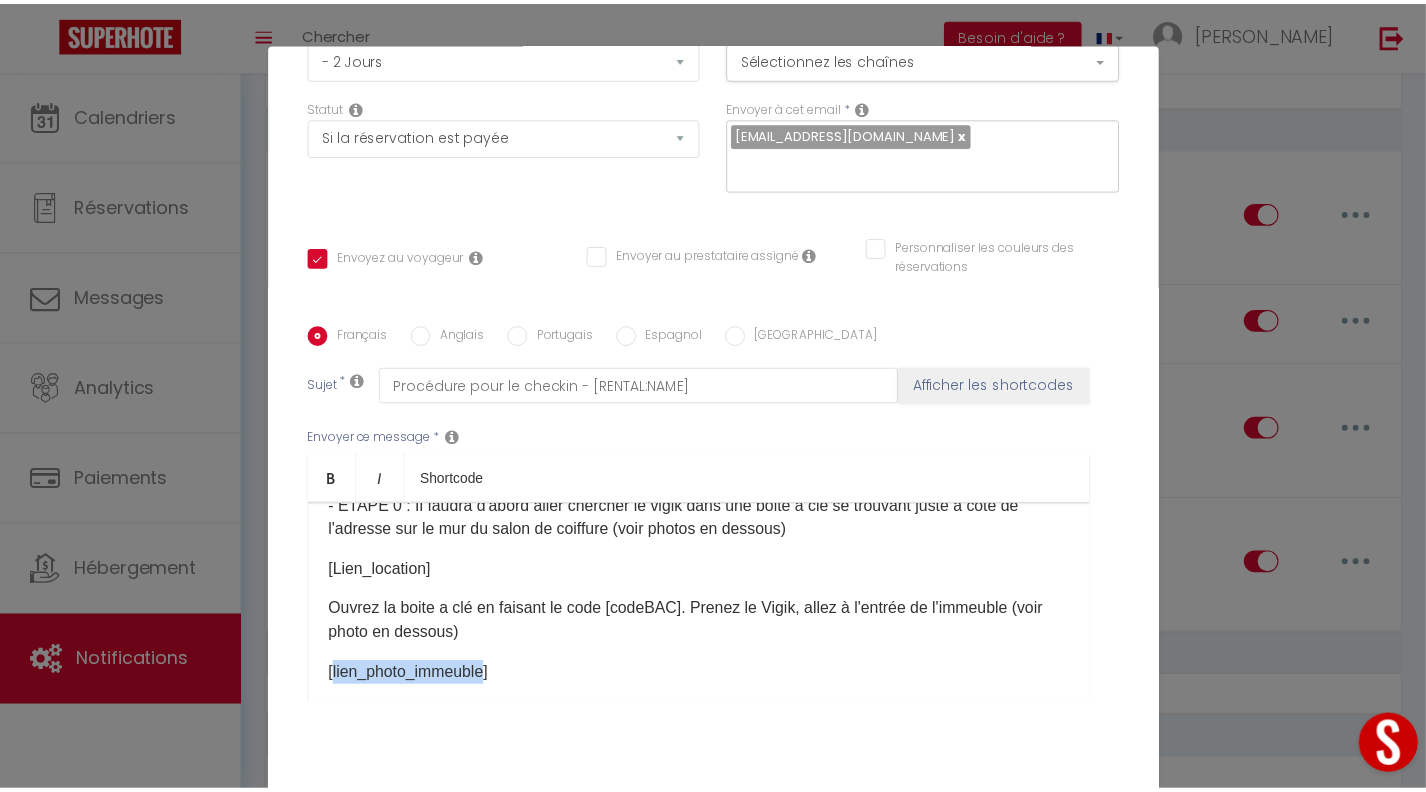 scroll, scrollTop: 85, scrollLeft: 0, axis: vertical 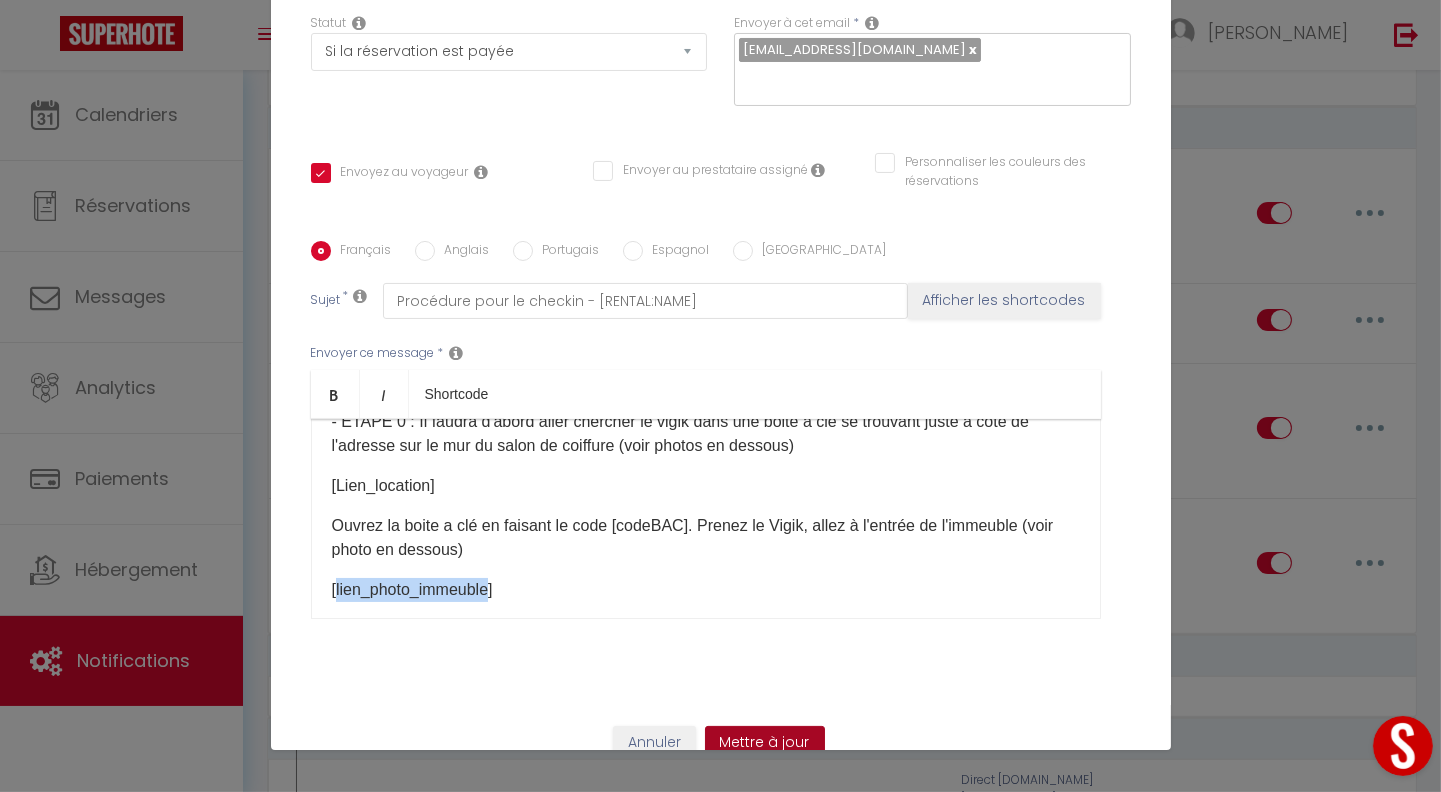 click on "Mettre à jour" at bounding box center [765, 743] 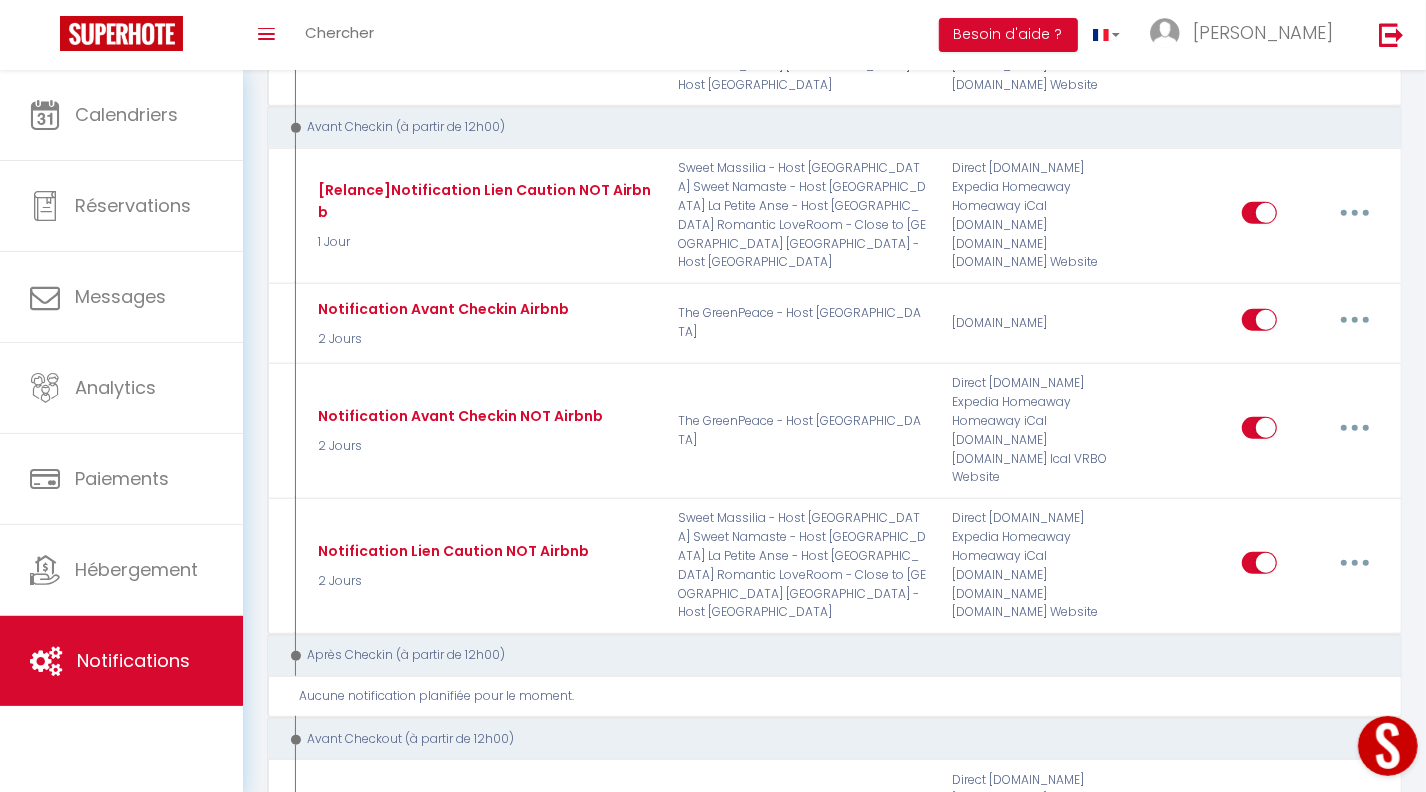 scroll, scrollTop: 0, scrollLeft: 0, axis: both 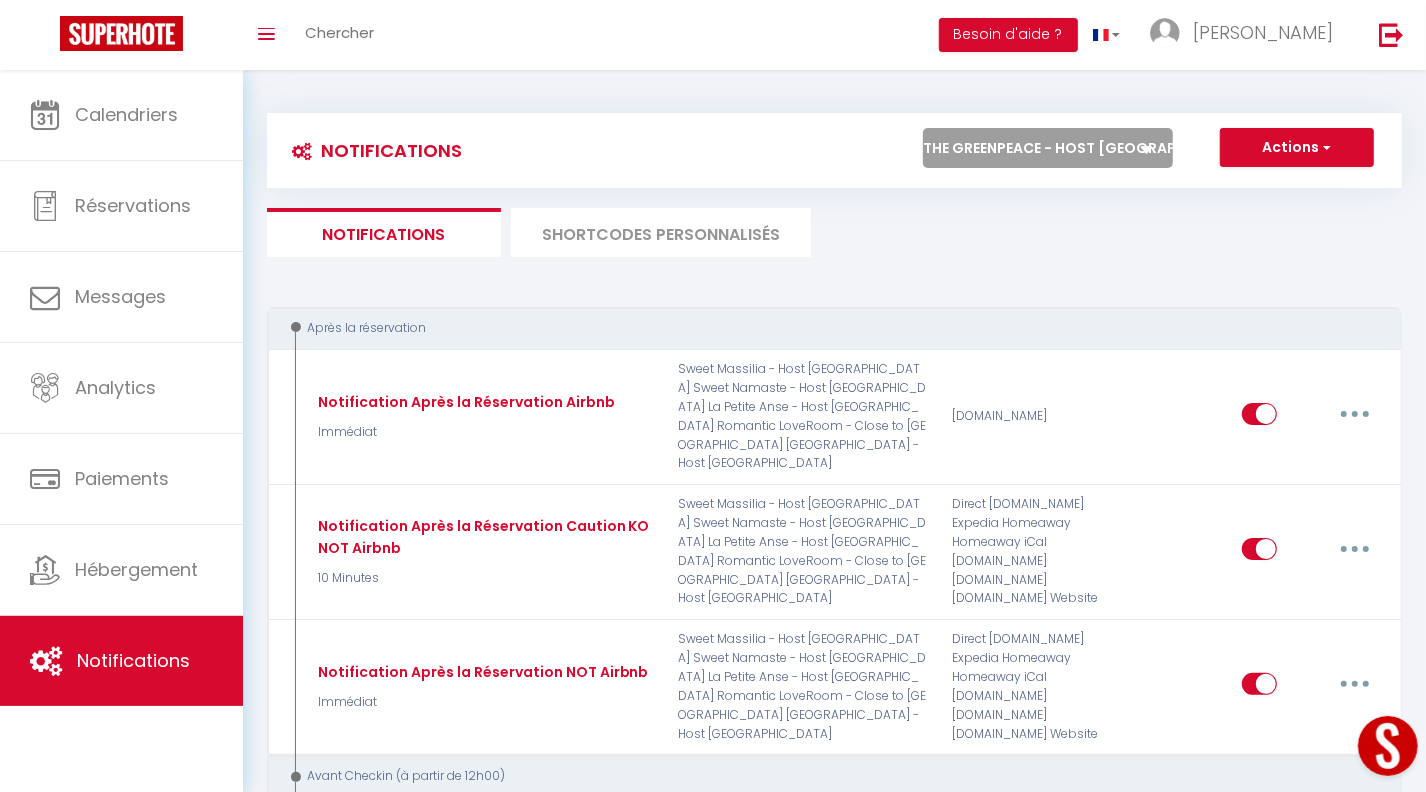click on "SHORTCODES PERSONNALISÉS" at bounding box center [661, 232] 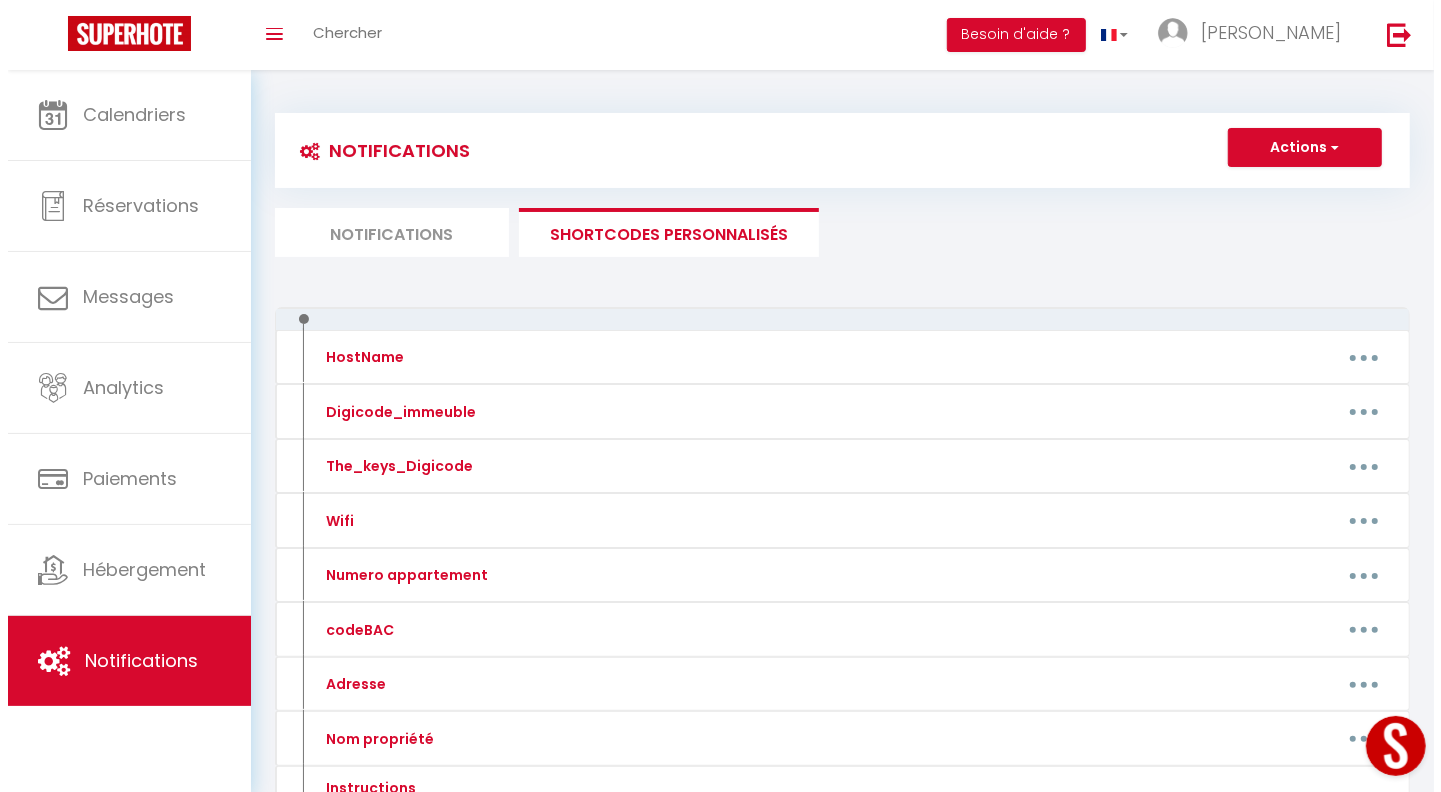scroll, scrollTop: 1437, scrollLeft: 0, axis: vertical 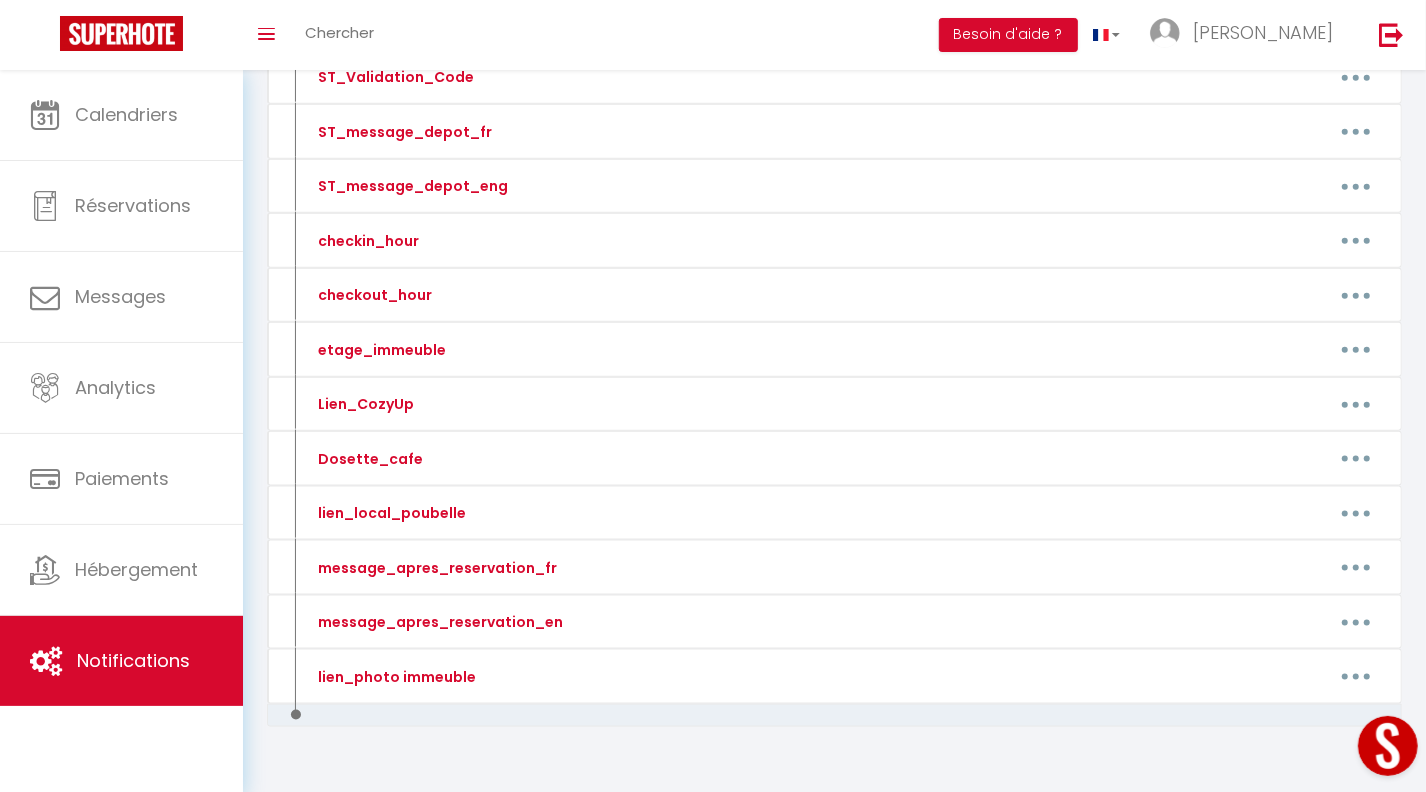 drag, startPoint x: 1431, startPoint y: 154, endPoint x: 42, endPoint y: 42, distance: 1393.5082 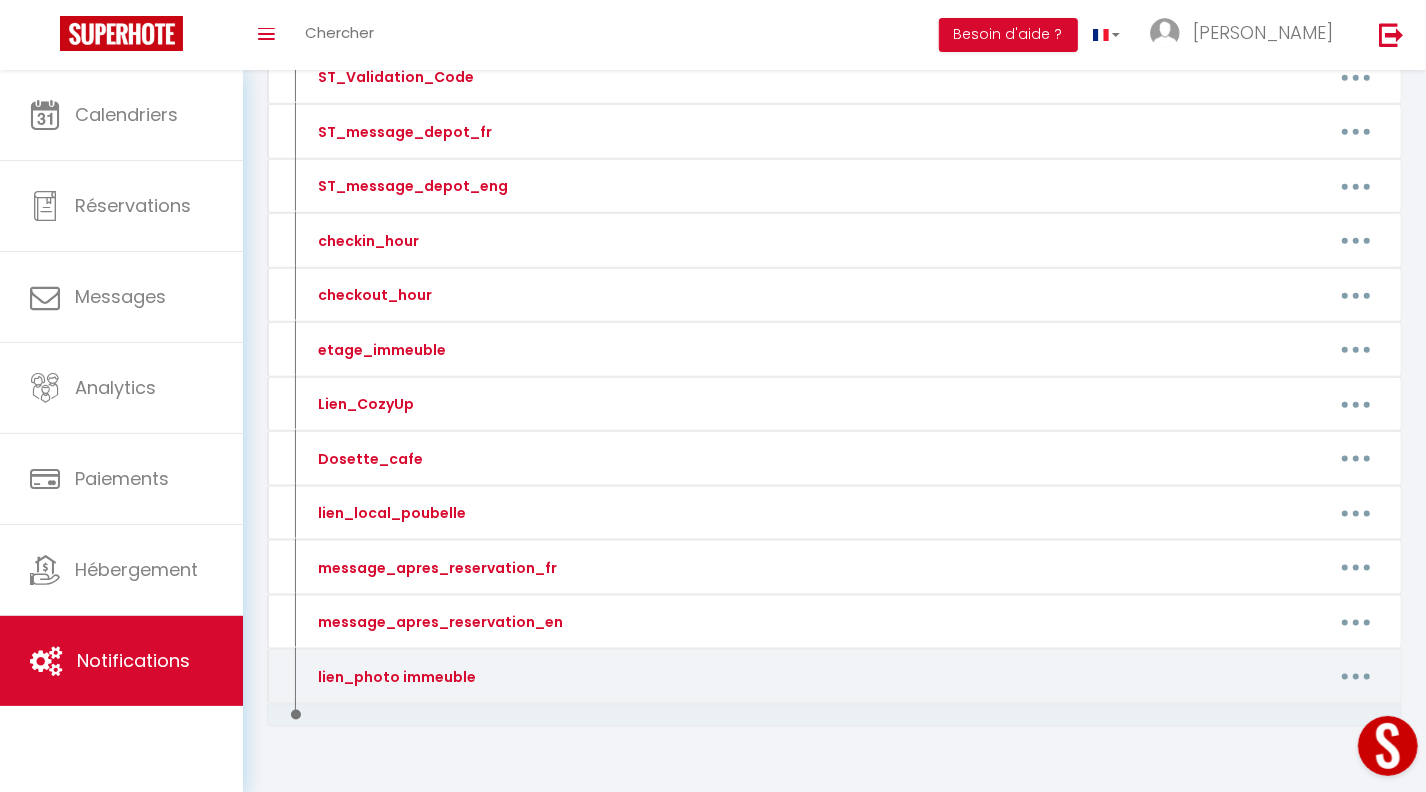 click at bounding box center (1356, 677) 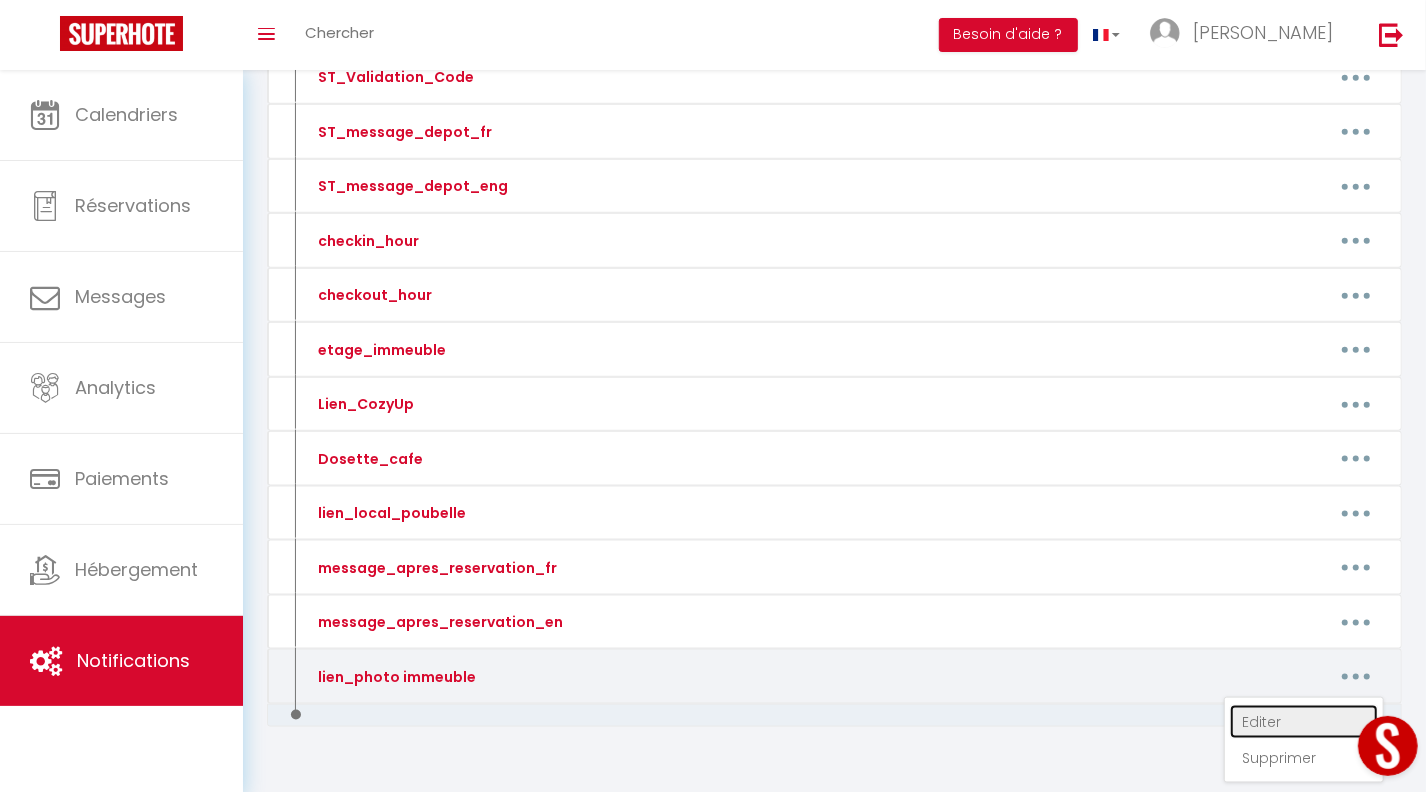 click on "Editer" at bounding box center [1304, 722] 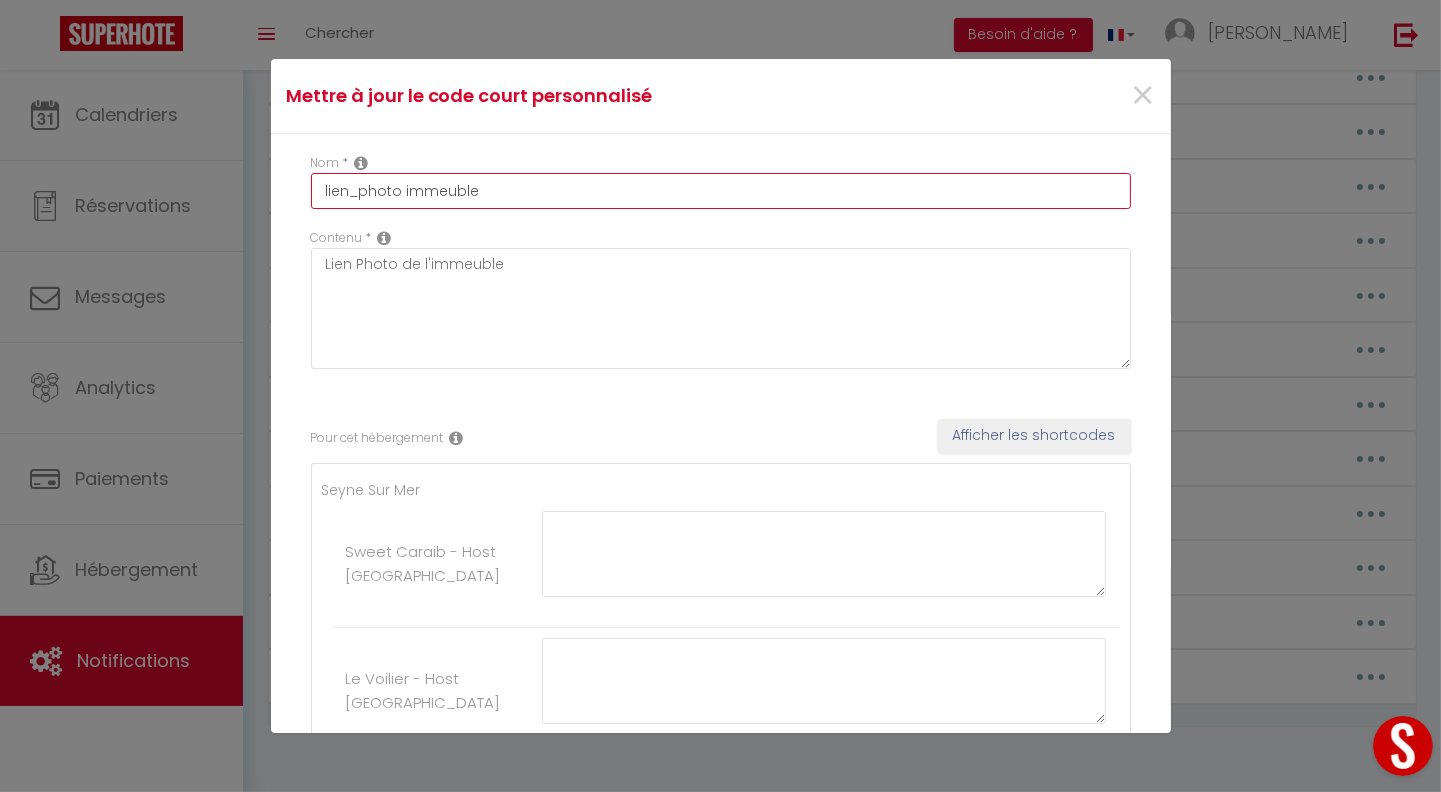 drag, startPoint x: 452, startPoint y: 184, endPoint x: 189, endPoint y: 176, distance: 263.12164 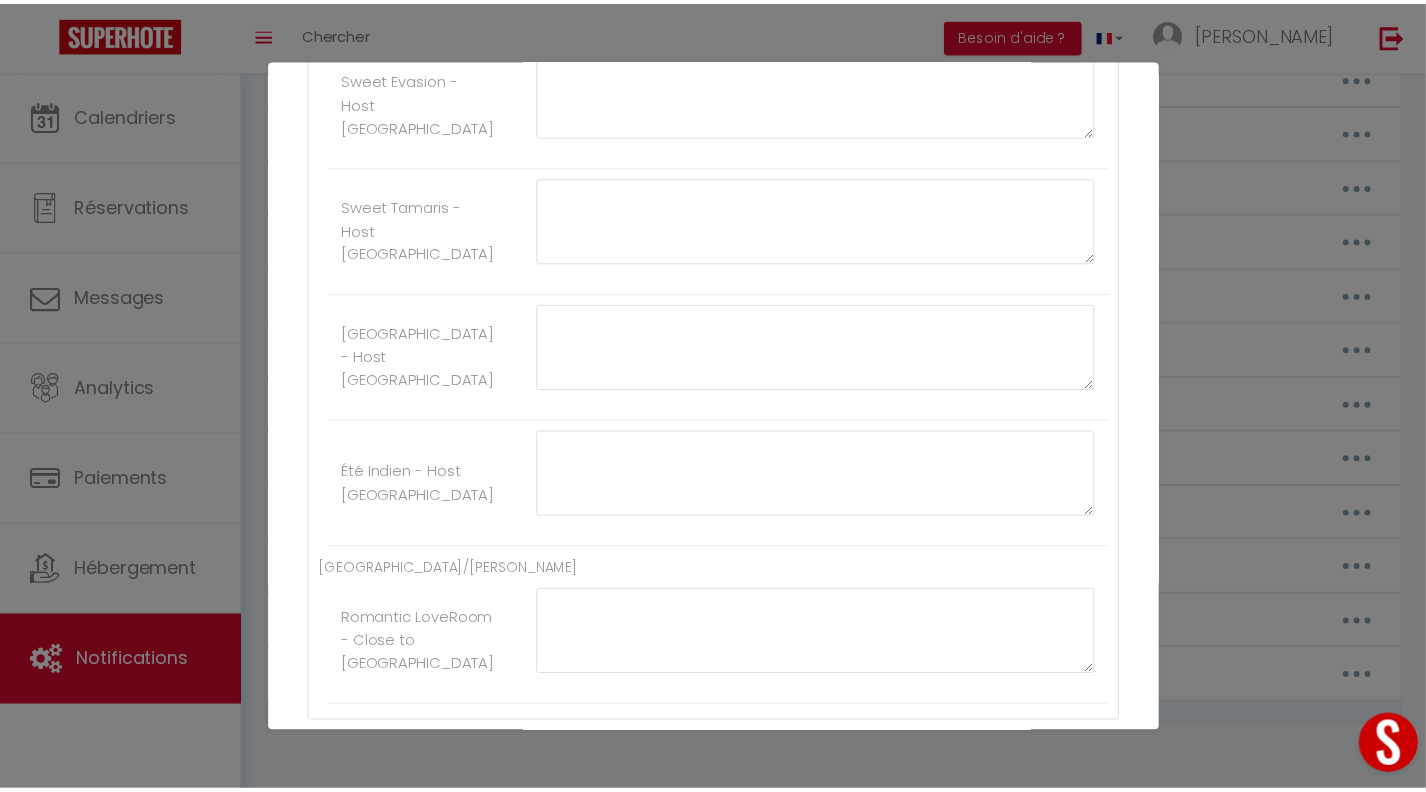scroll, scrollTop: 2919, scrollLeft: 0, axis: vertical 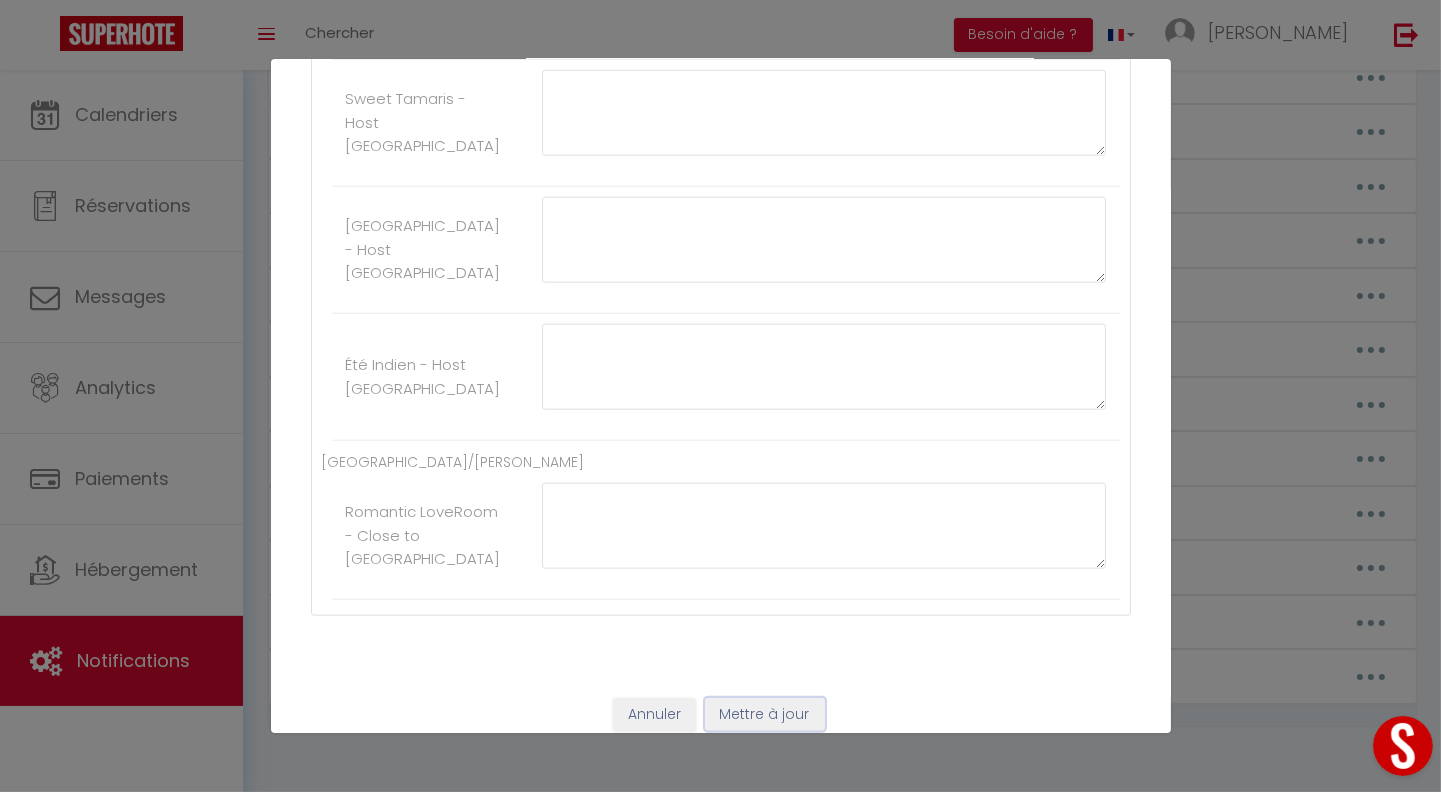 click on "Mettre à jour" at bounding box center (765, 715) 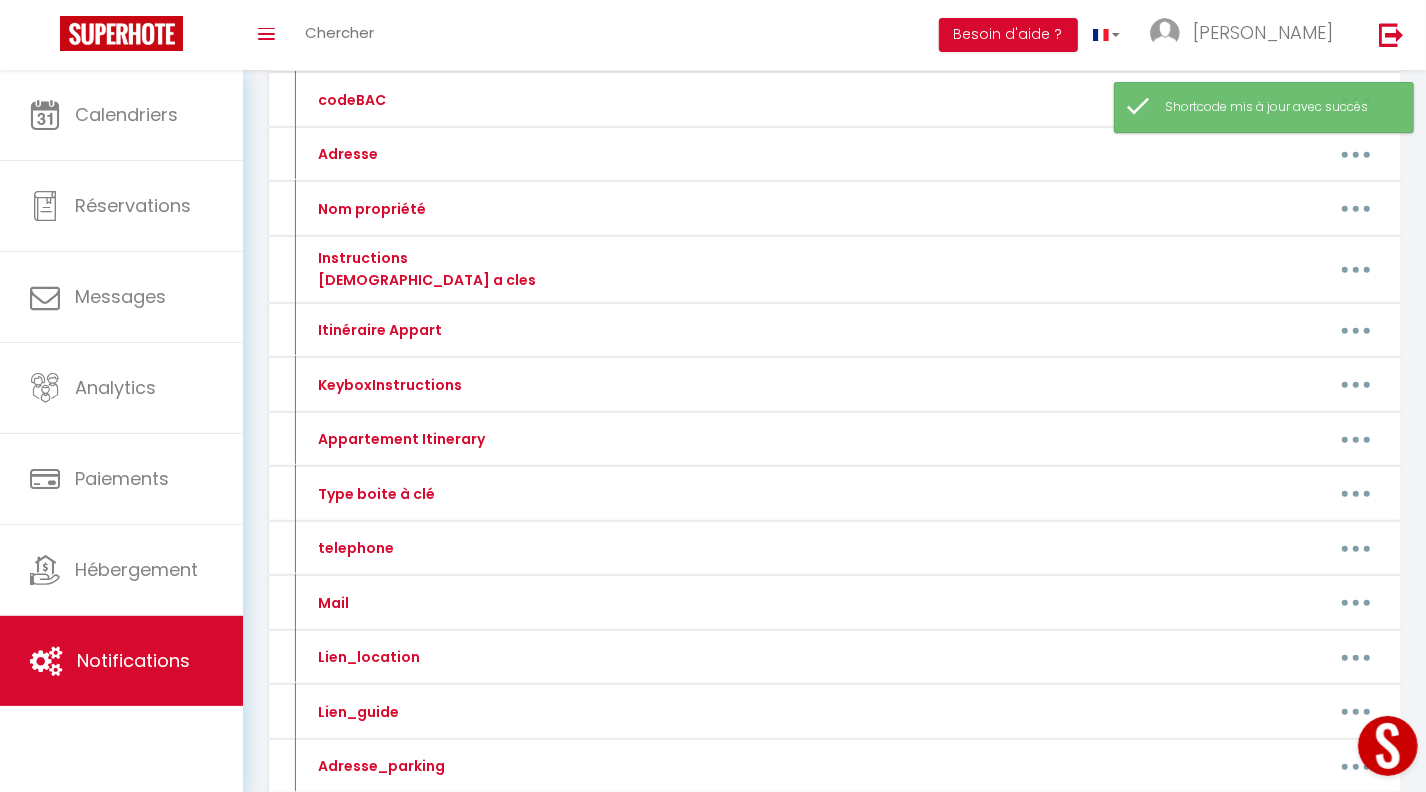 scroll, scrollTop: 0, scrollLeft: 0, axis: both 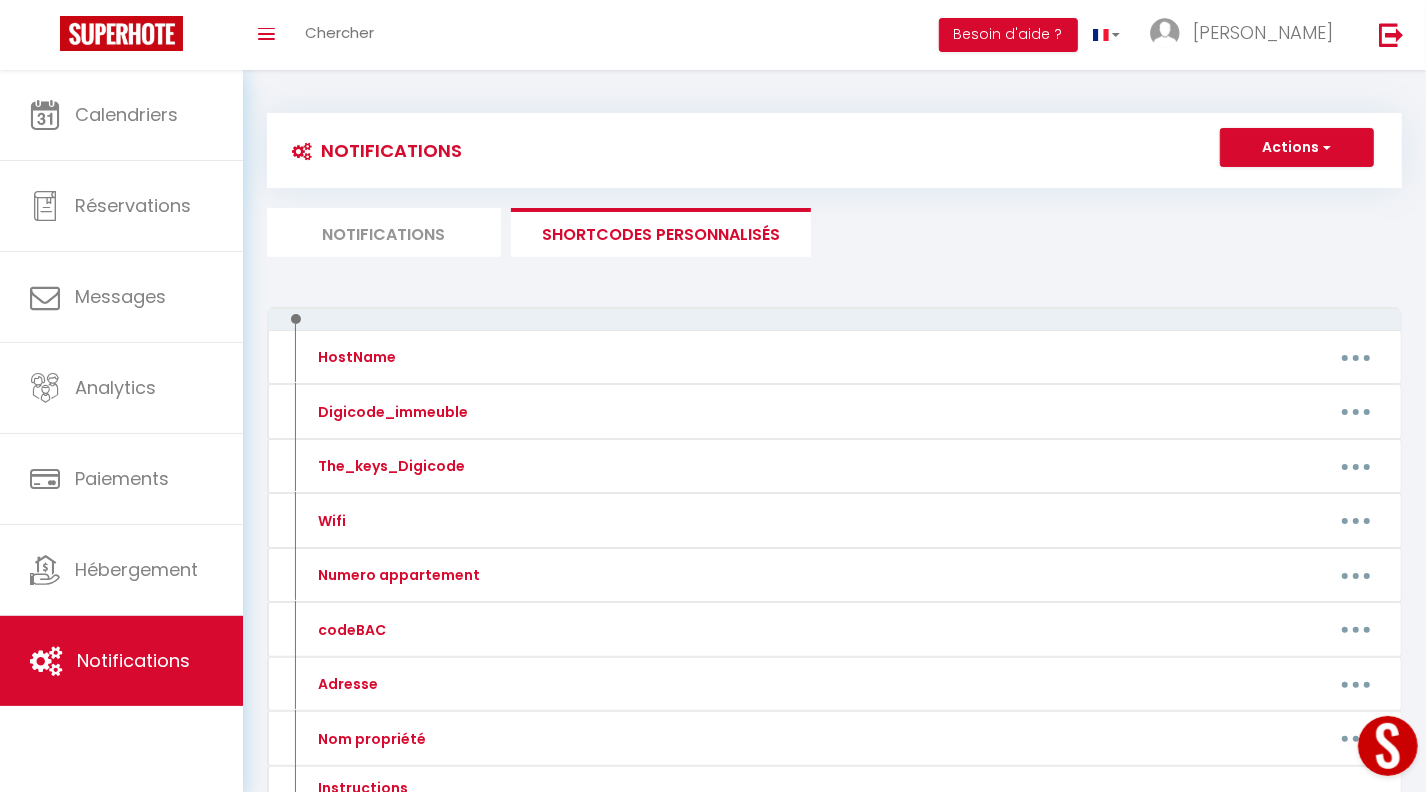 click on "Notifications" at bounding box center [384, 232] 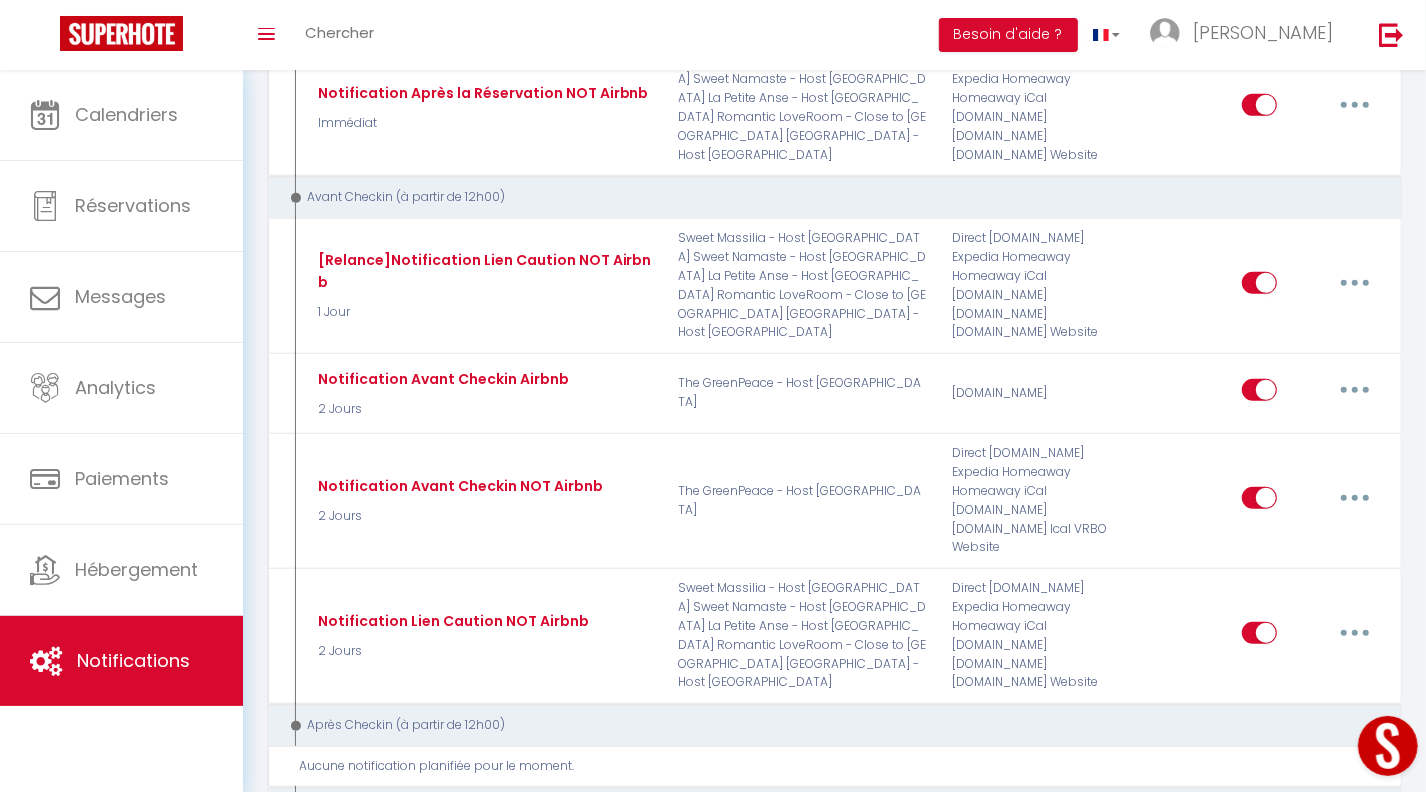 scroll, scrollTop: 586, scrollLeft: 0, axis: vertical 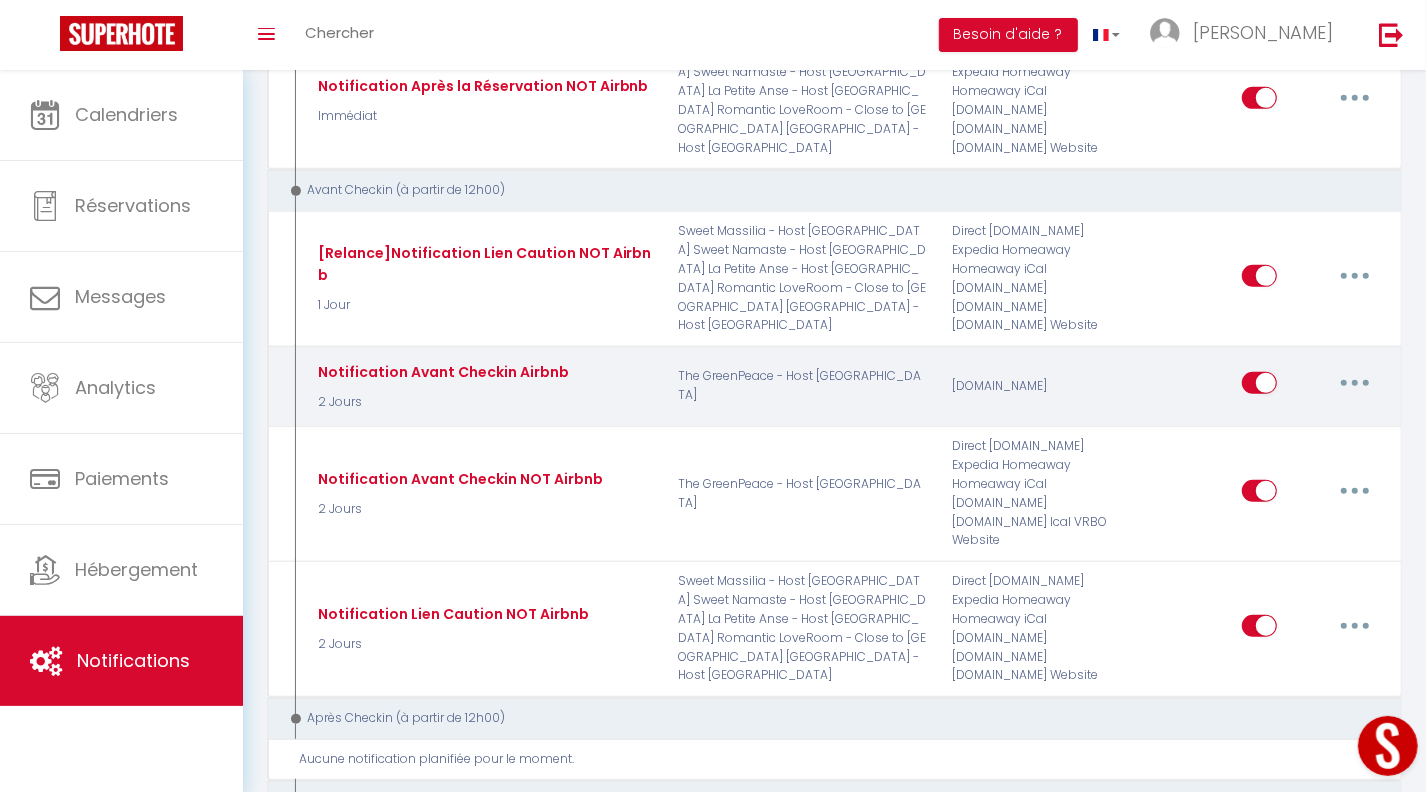 click at bounding box center [1355, 383] 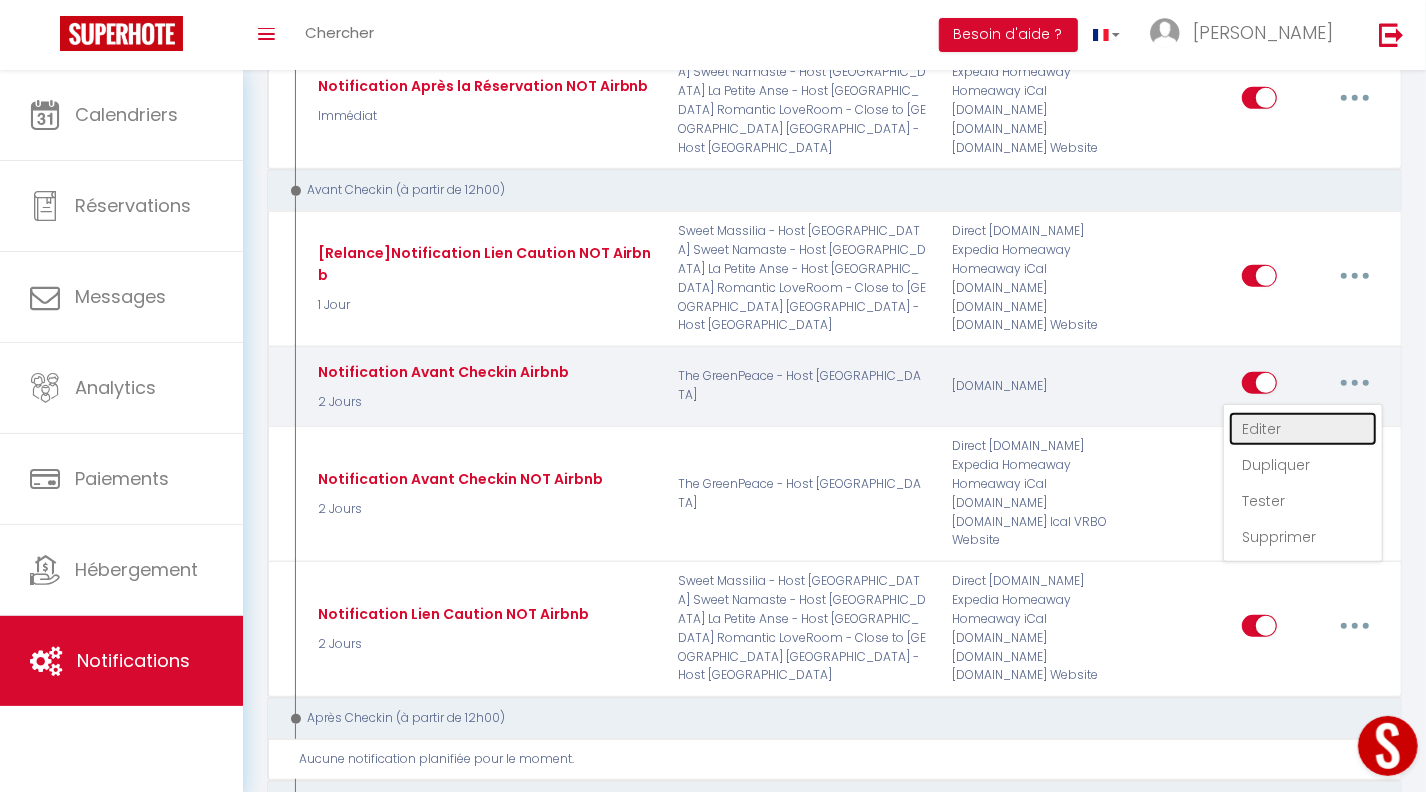 click on "Editer" at bounding box center (1303, 429) 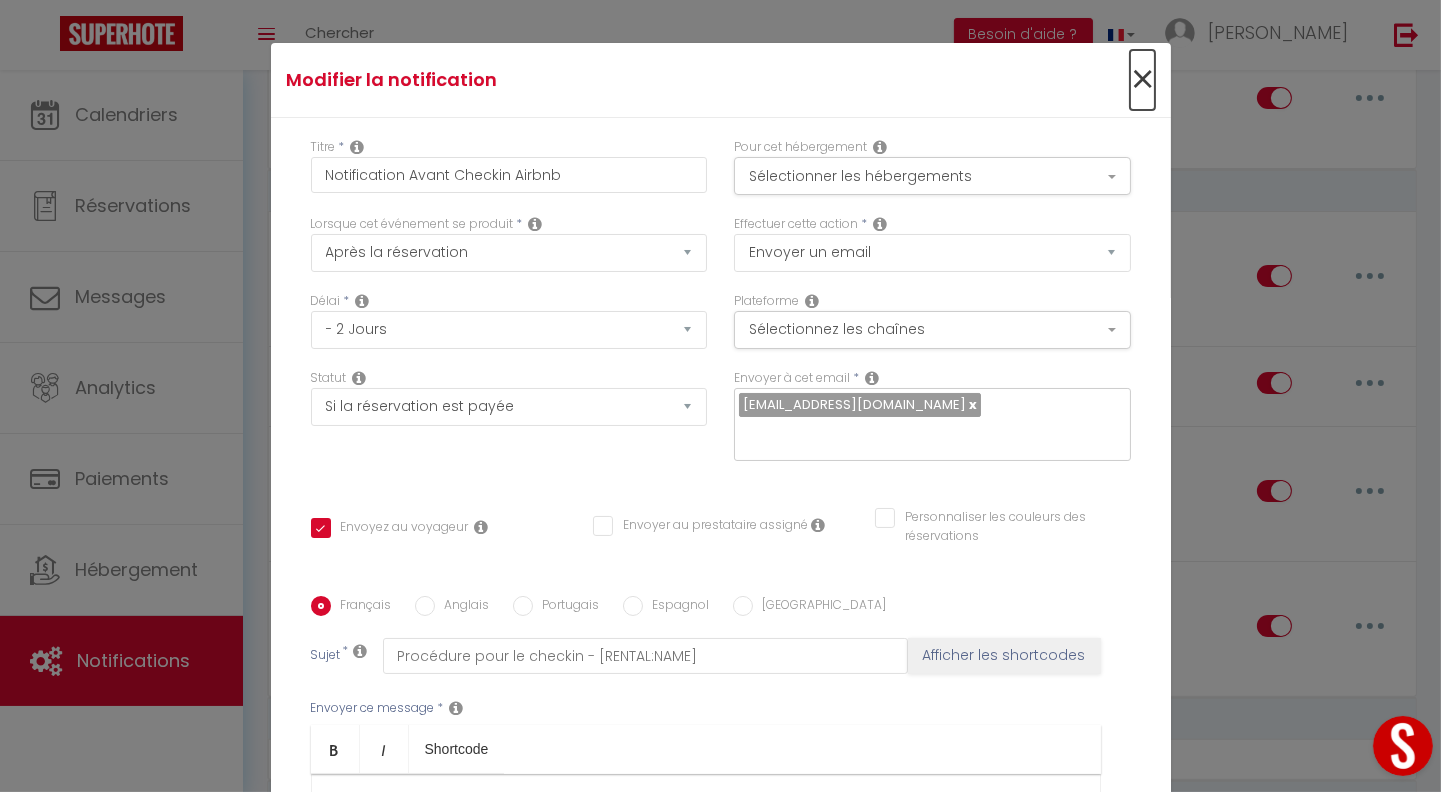 click on "×" at bounding box center [1142, 80] 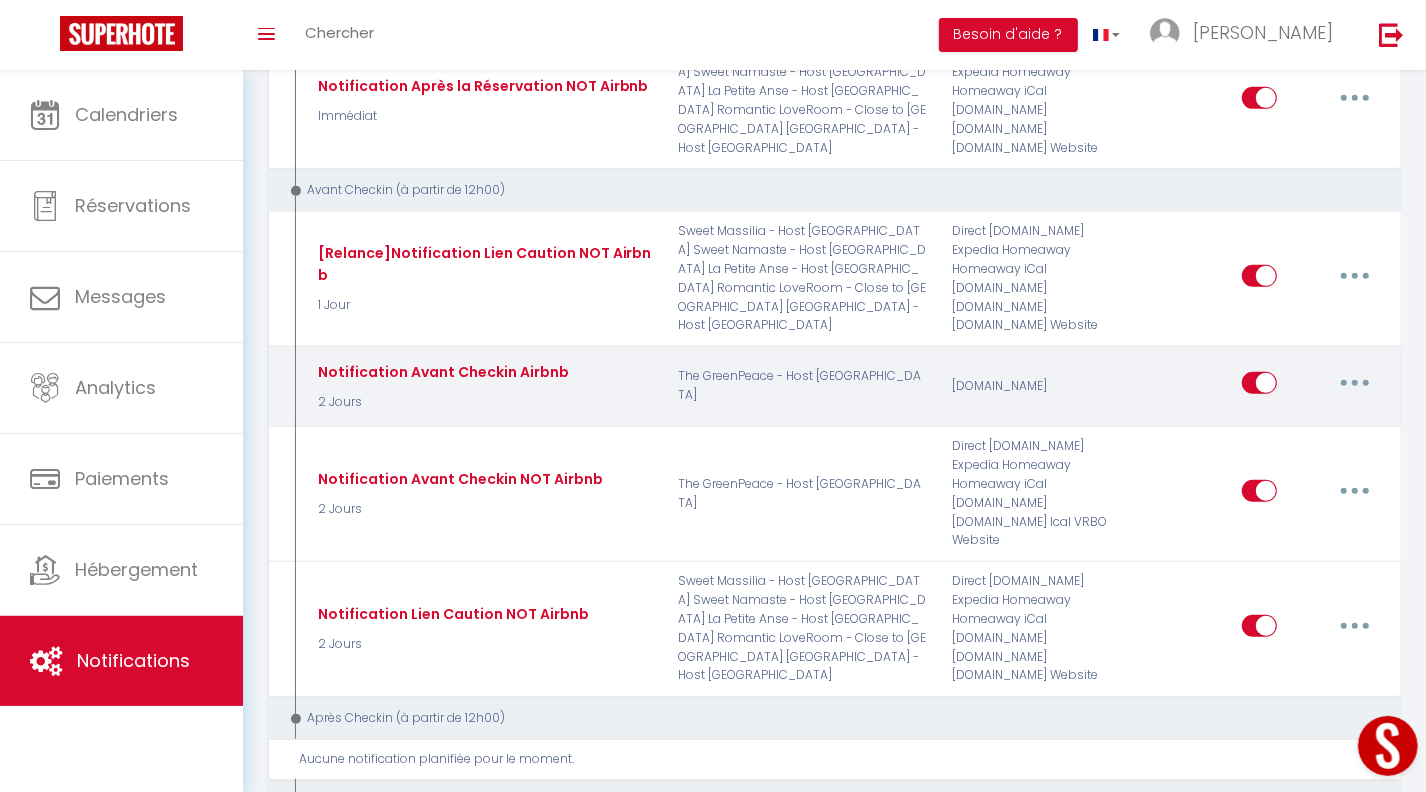 click at bounding box center (1355, 383) 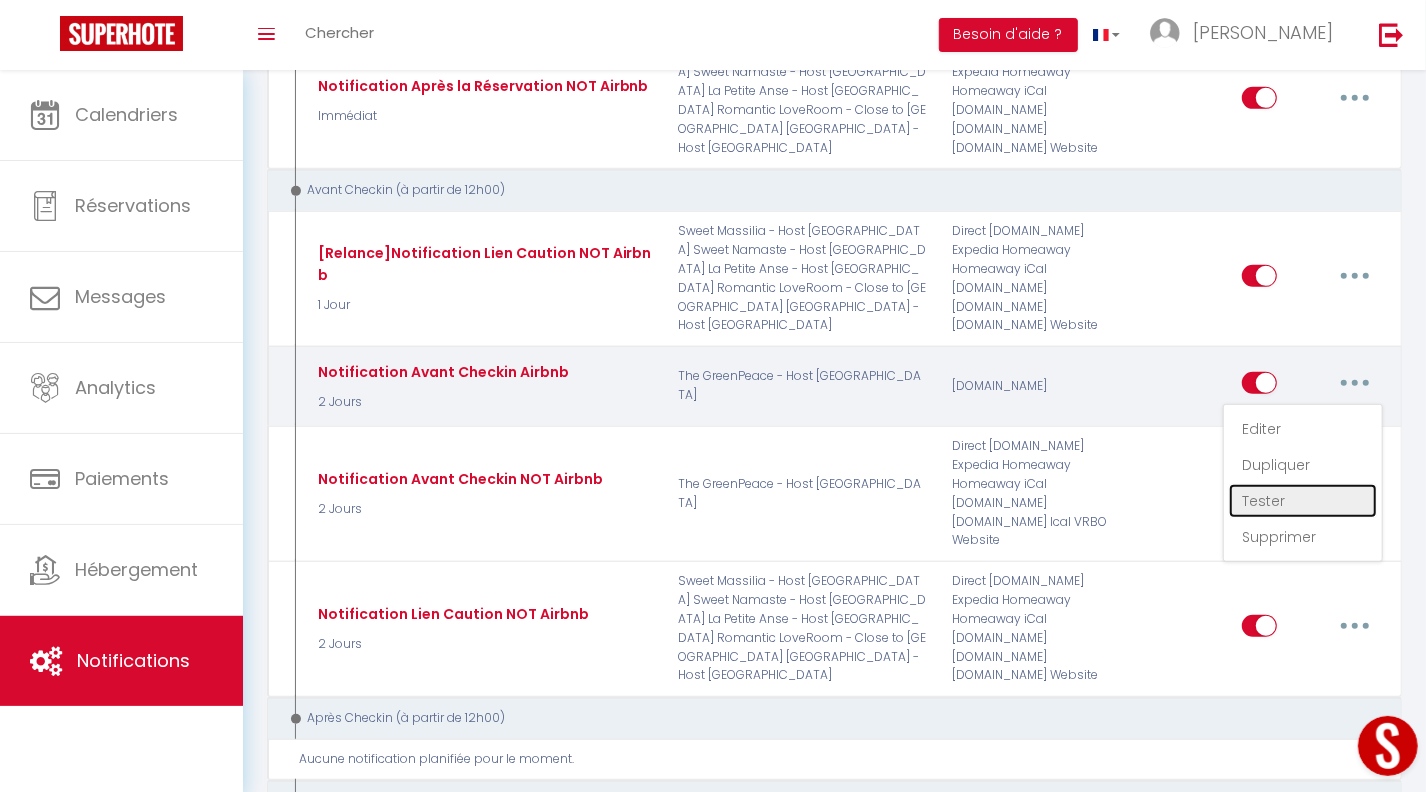 click on "Tester" at bounding box center (1303, 501) 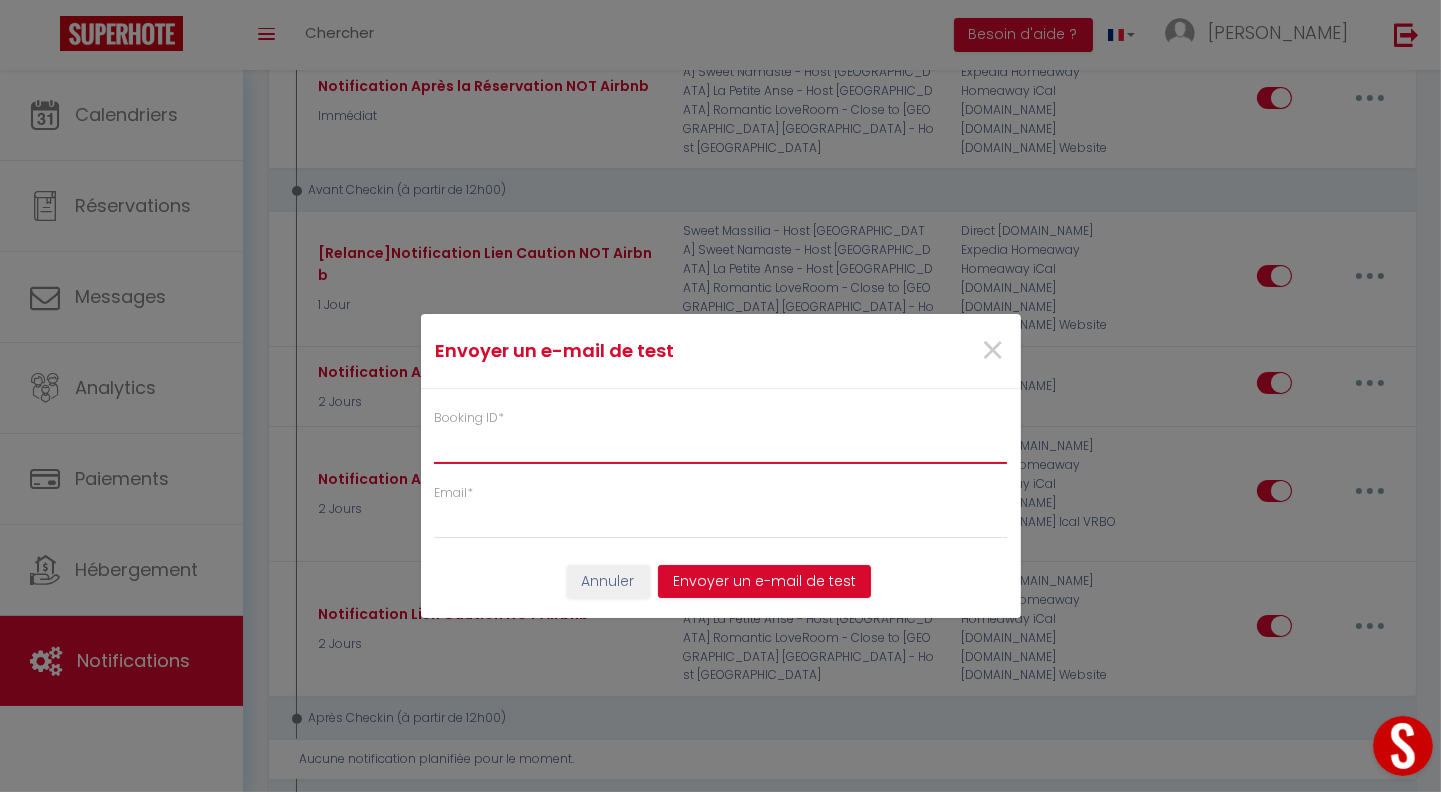 click on "Booking ID
*" at bounding box center (721, 446) 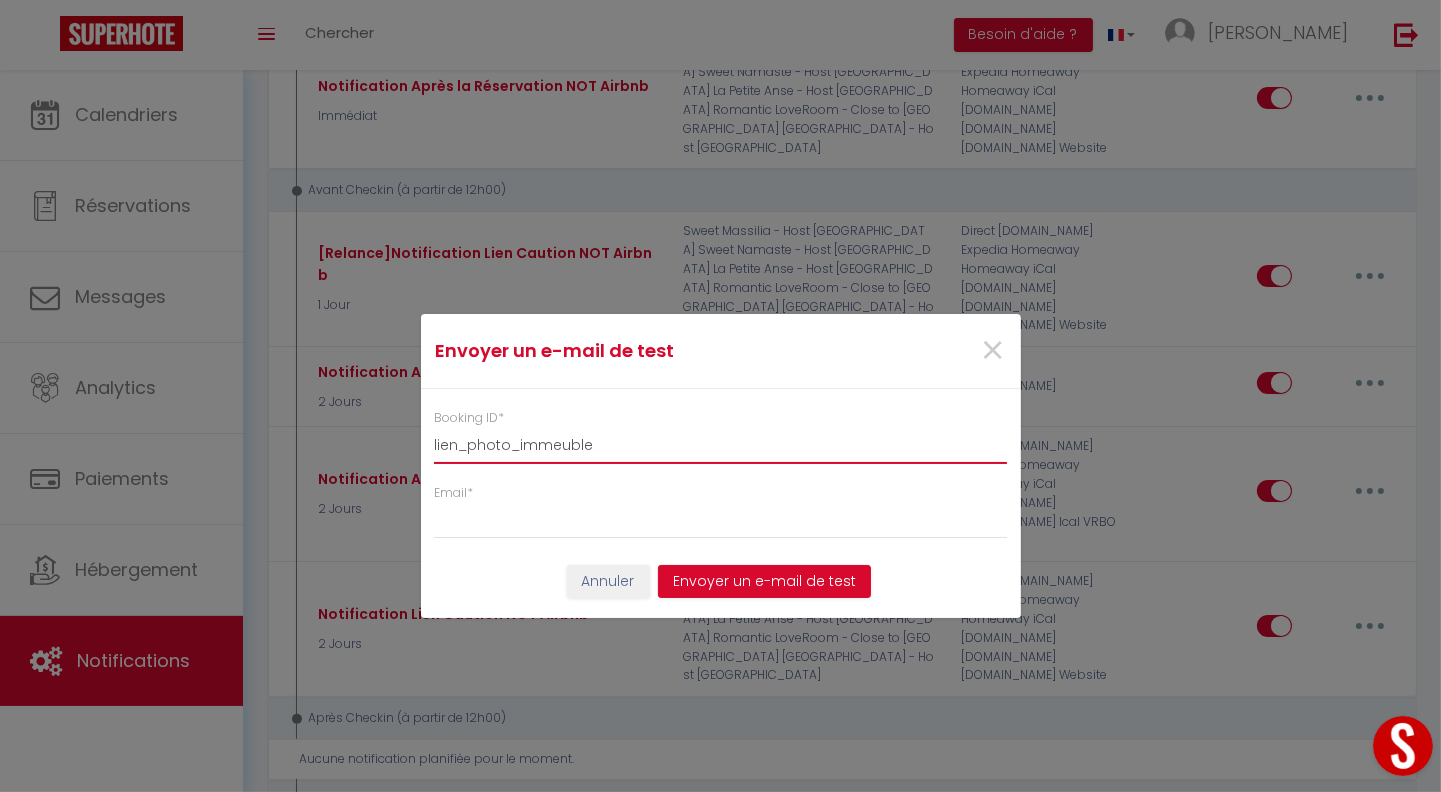drag, startPoint x: 600, startPoint y: 450, endPoint x: 214, endPoint y: 455, distance: 386.03238 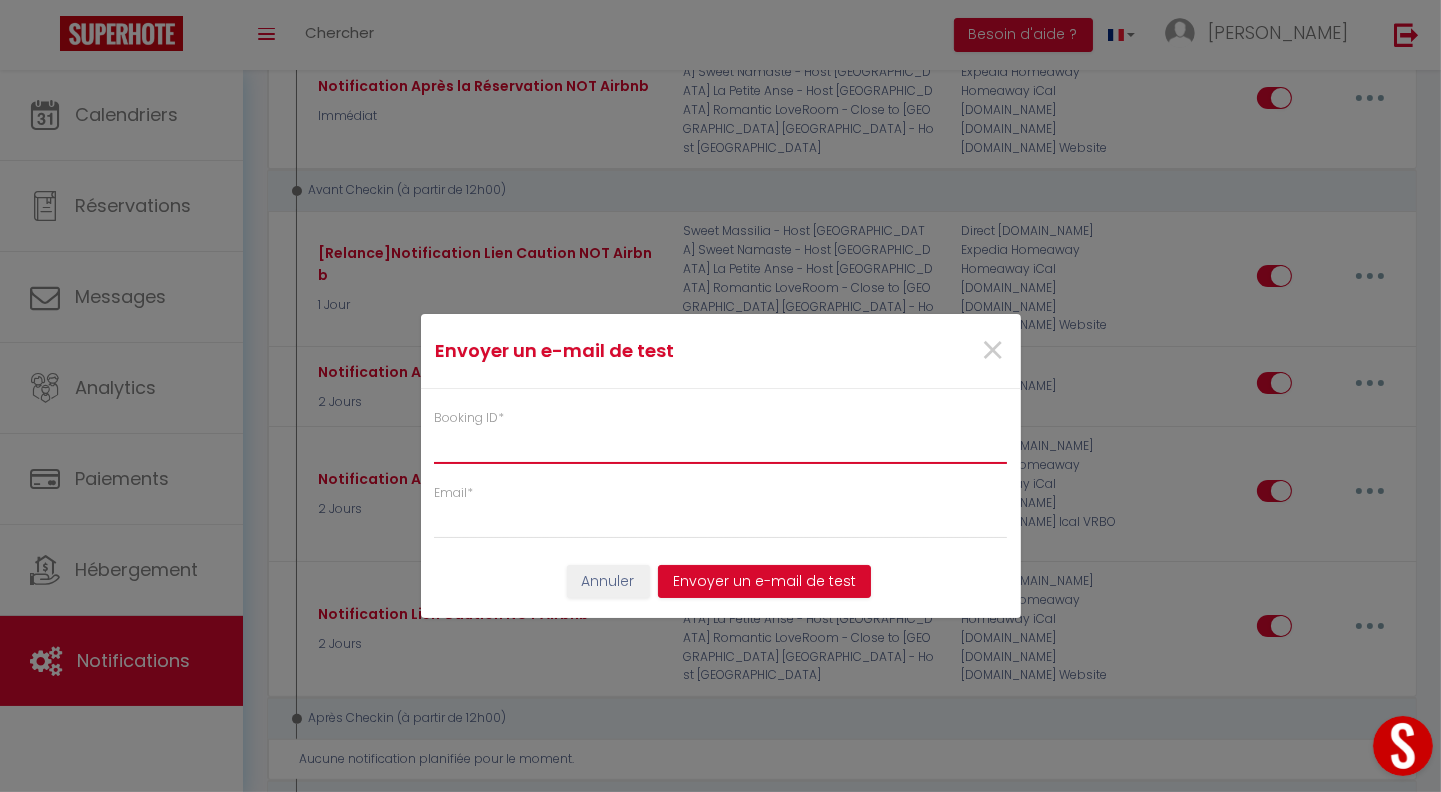 paste on "6206532" 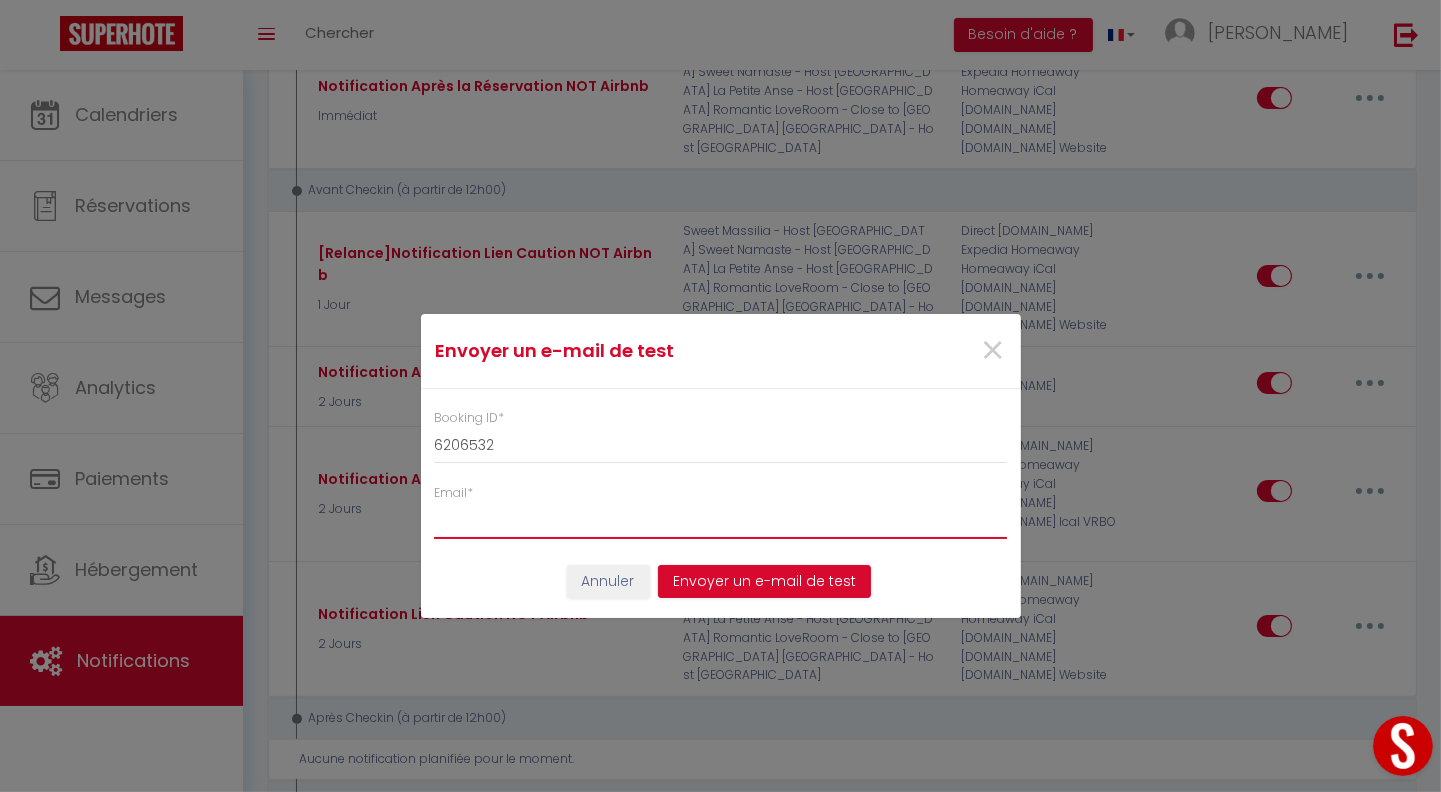 click on "Email
*" at bounding box center (721, 521) 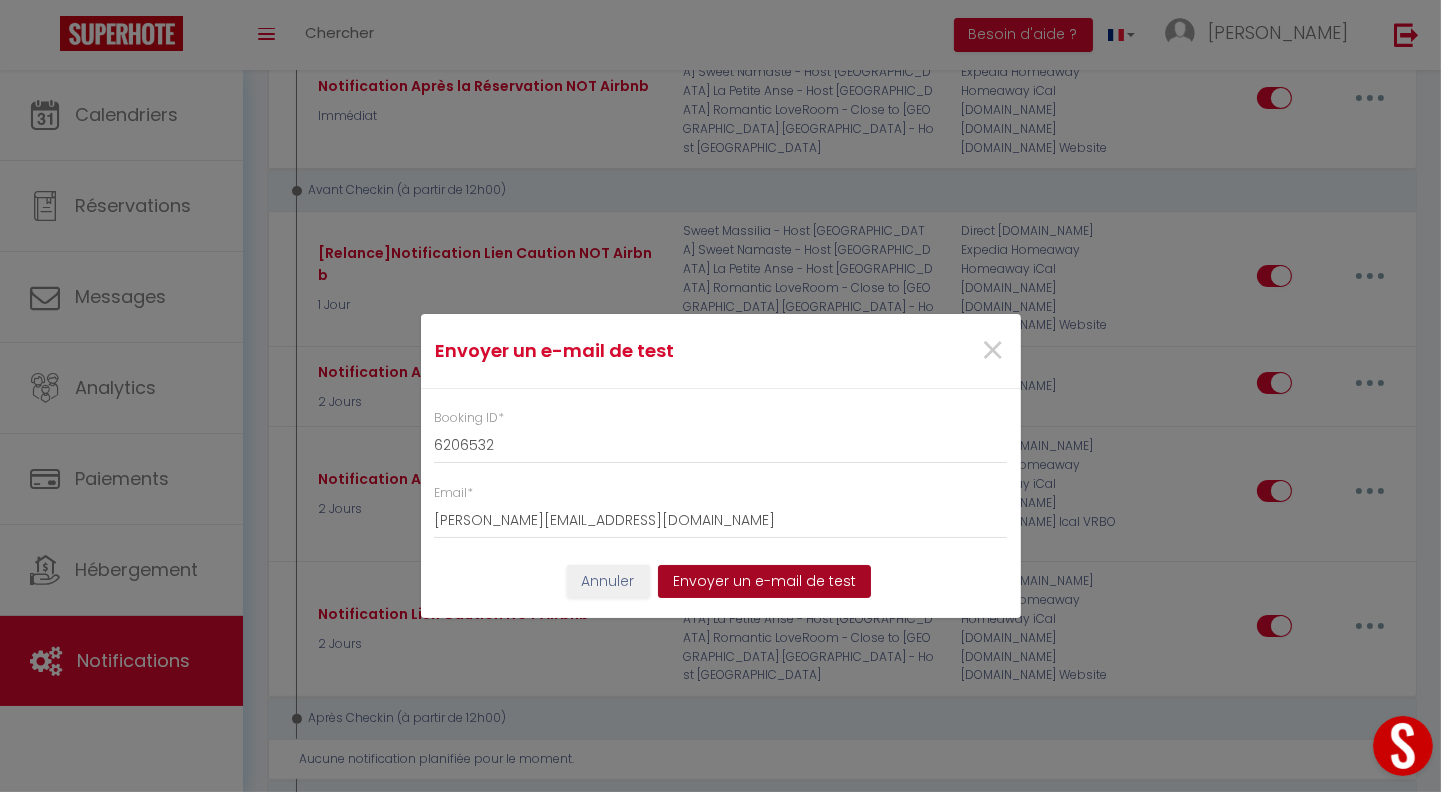 click on "Envoyer un e-mail de test" at bounding box center [764, 582] 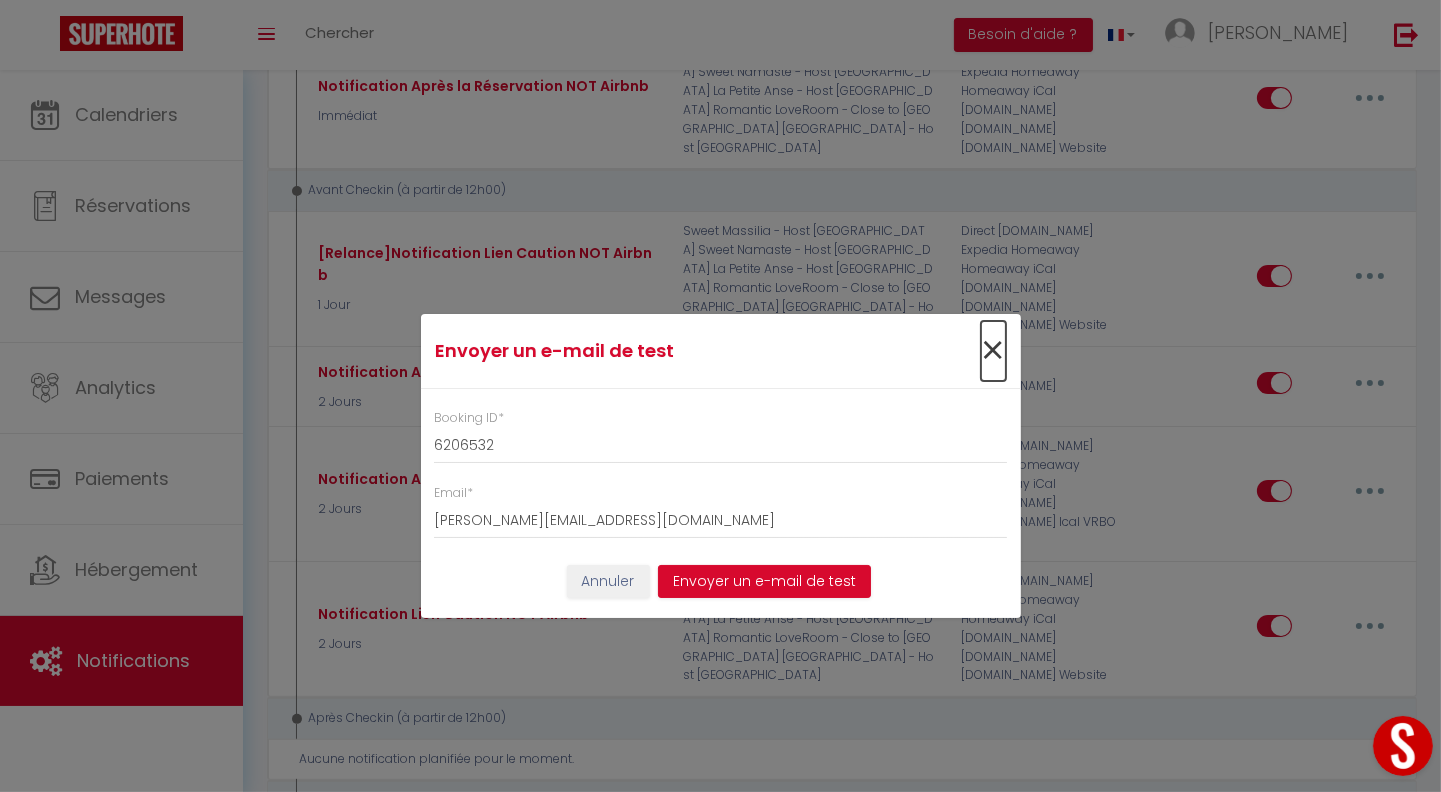 drag, startPoint x: 997, startPoint y: 356, endPoint x: 221, endPoint y: 83, distance: 822.6208 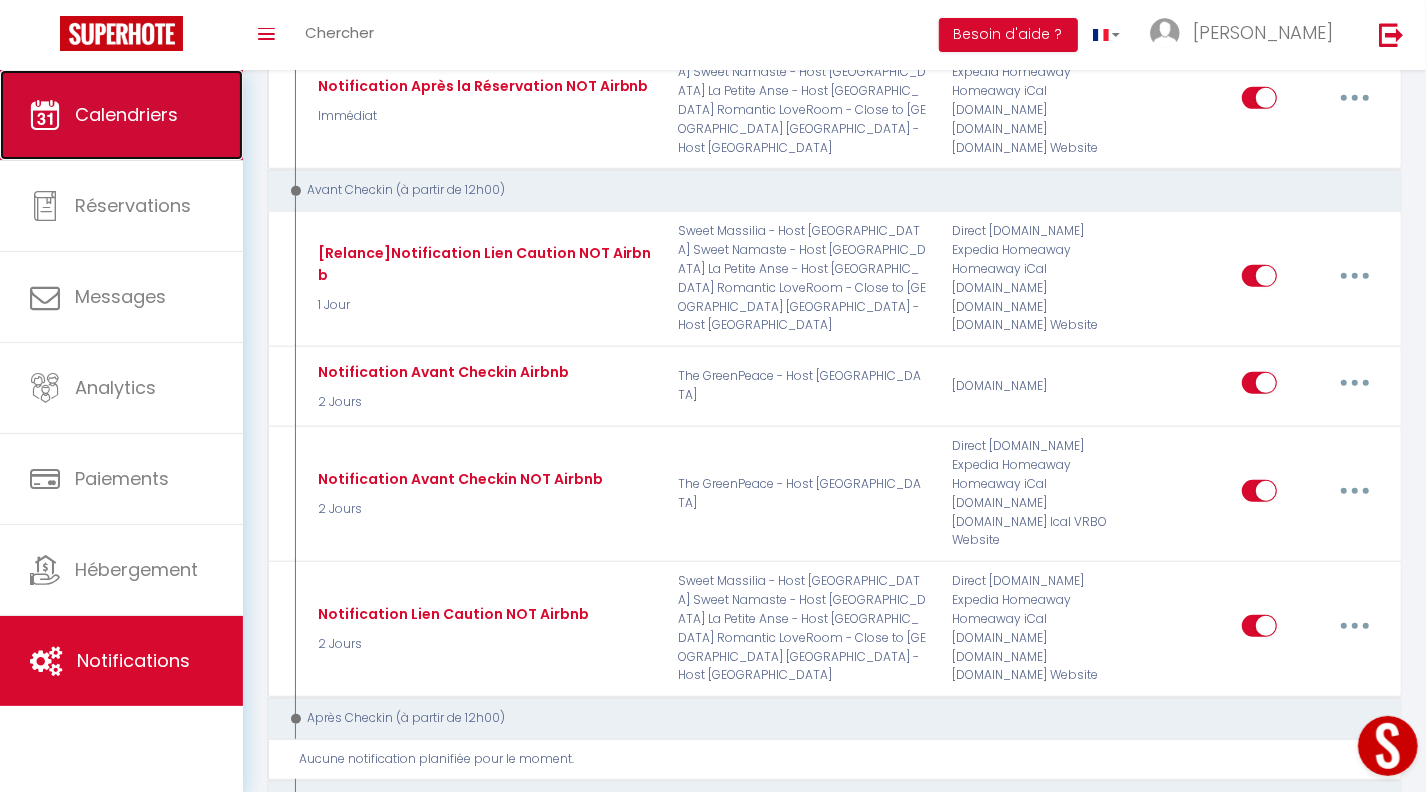 click on "Calendriers" at bounding box center (126, 114) 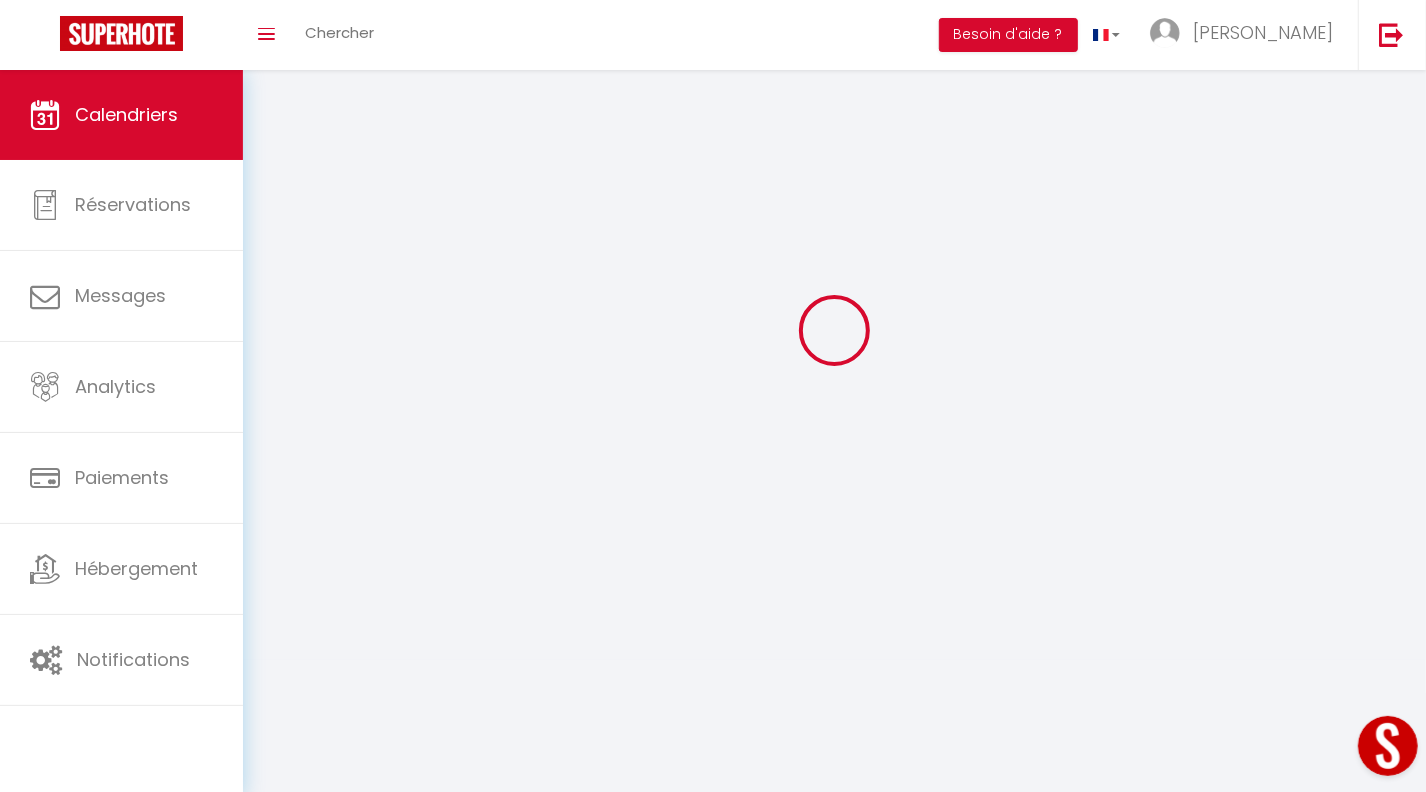 scroll, scrollTop: 0, scrollLeft: 0, axis: both 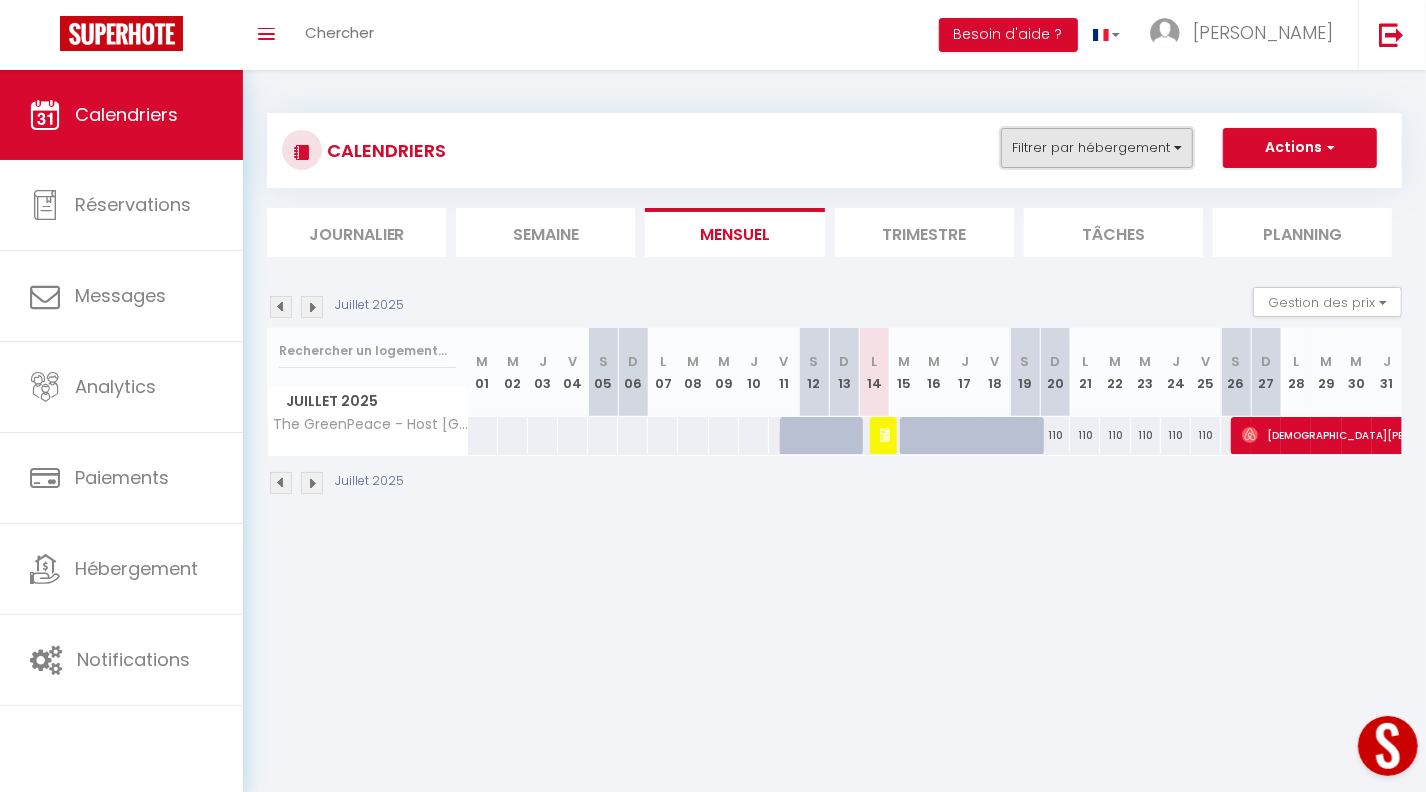 click on "Filtrer par hébergement" at bounding box center [1097, 148] 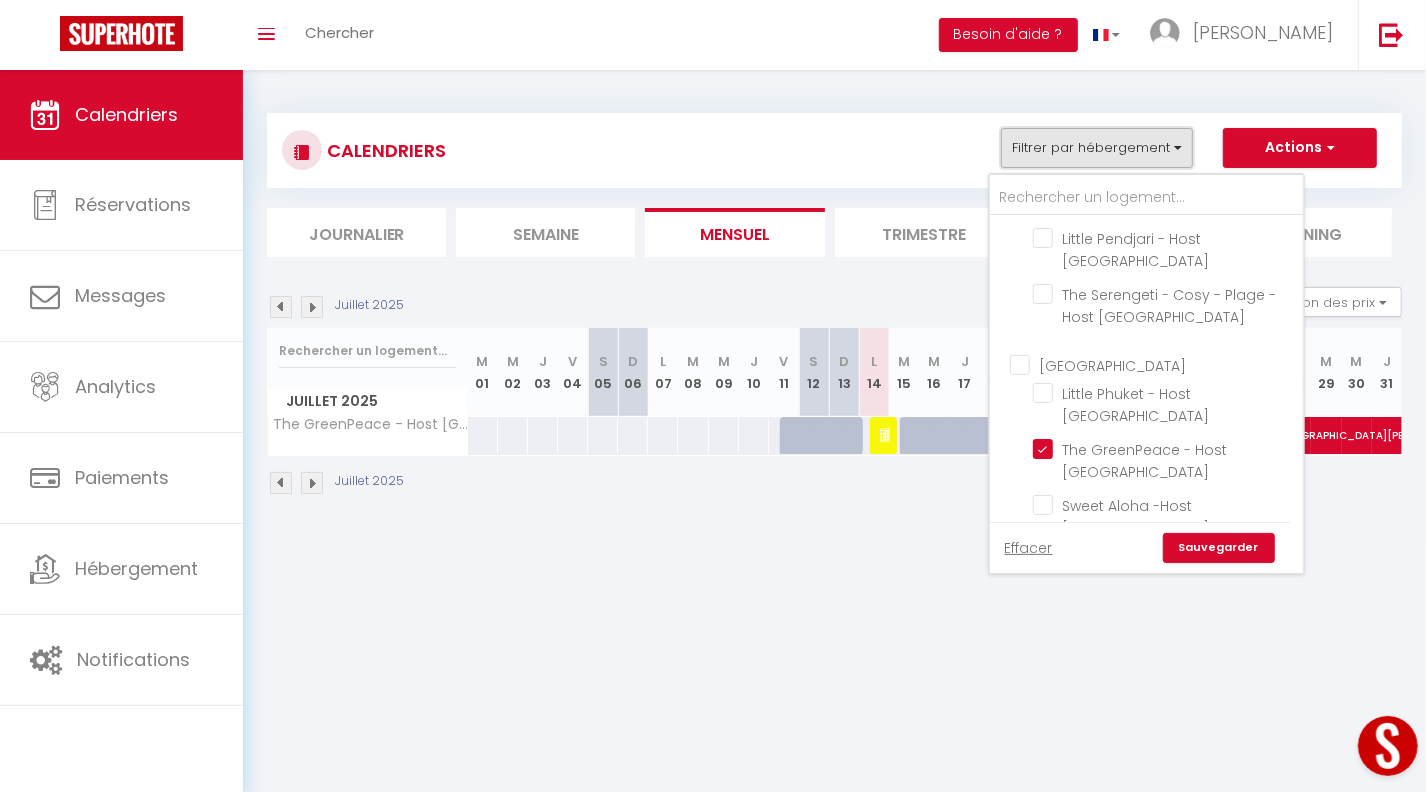 scroll, scrollTop: 0, scrollLeft: 0, axis: both 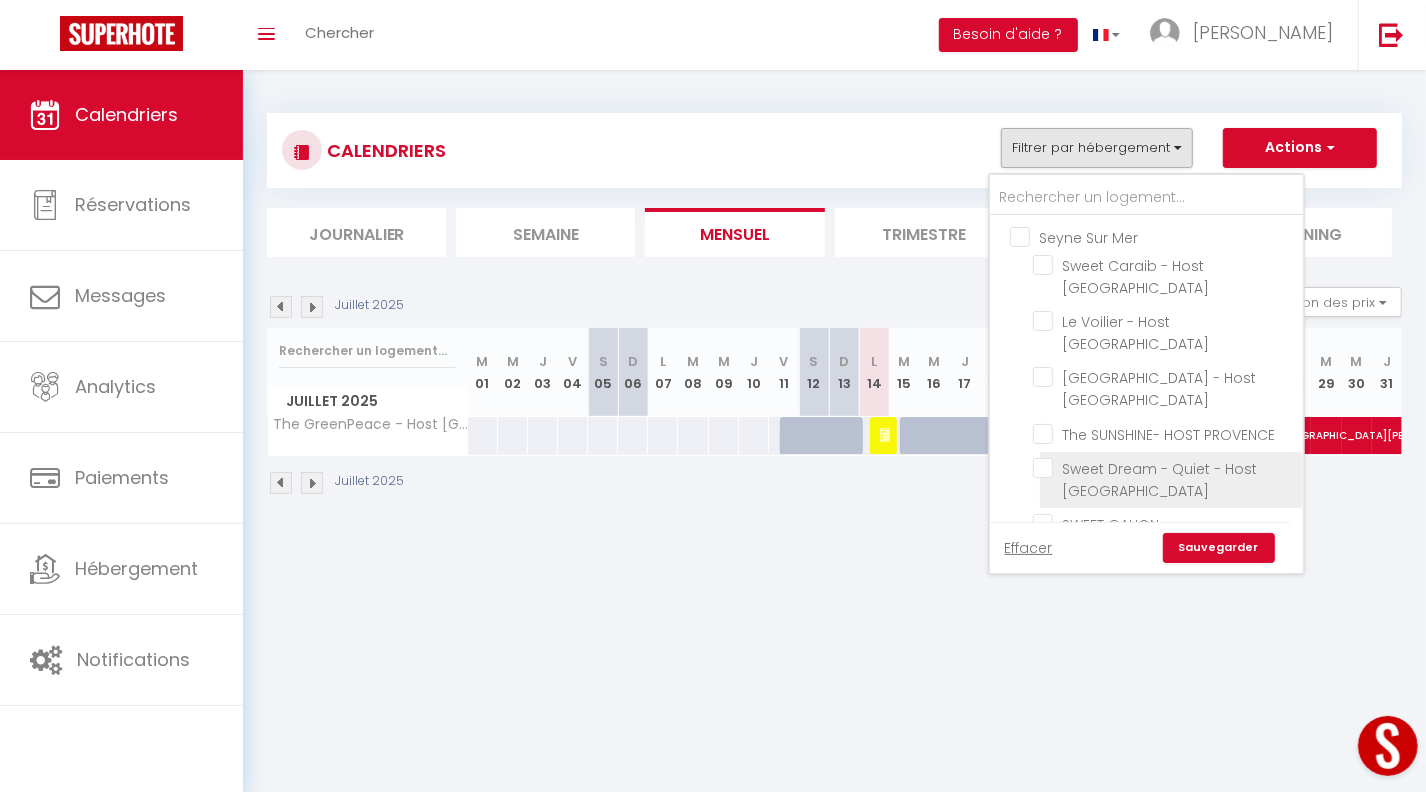 click on "Sweet Dream - Quiet - Host [GEOGRAPHIC_DATA]" at bounding box center [1164, 468] 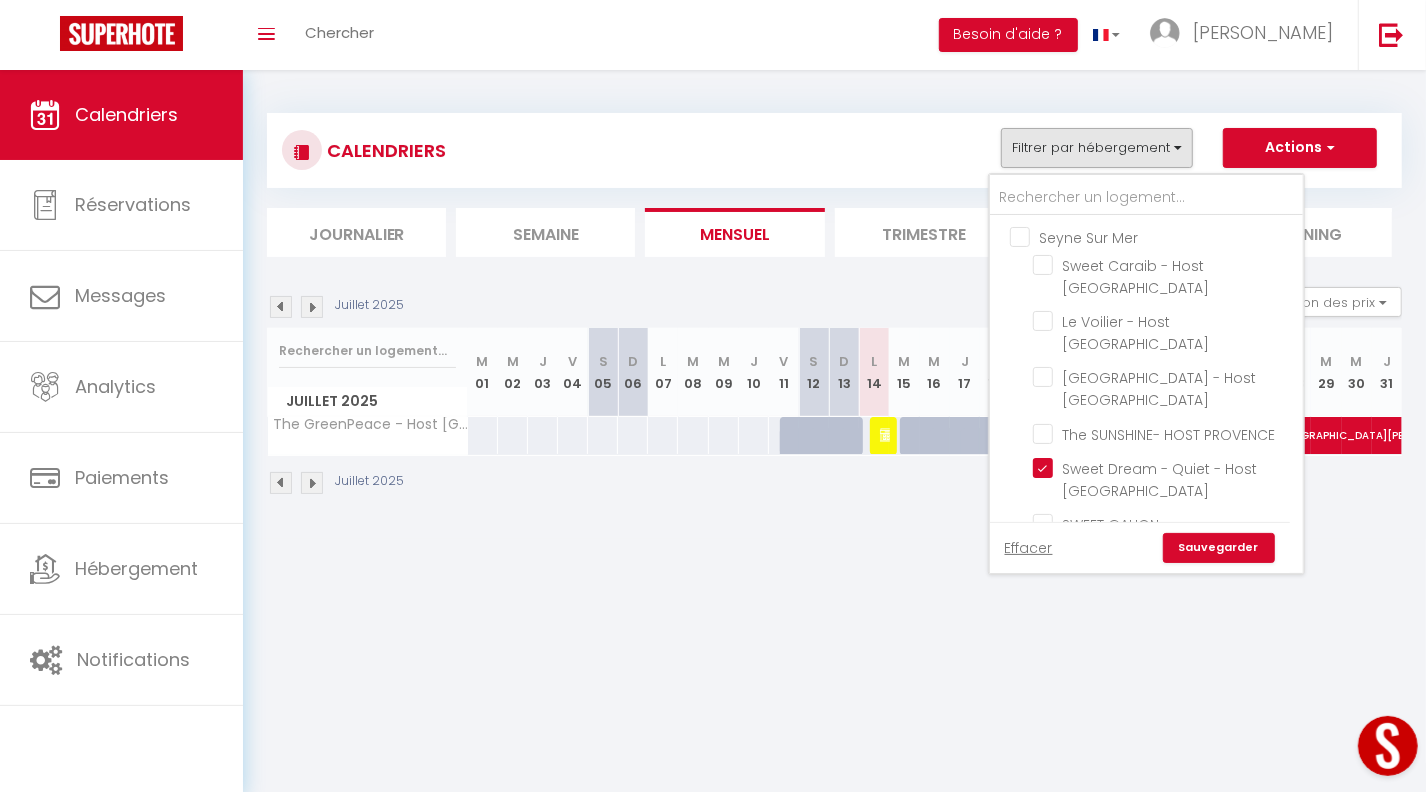click on "Sauvegarder" at bounding box center (1219, 548) 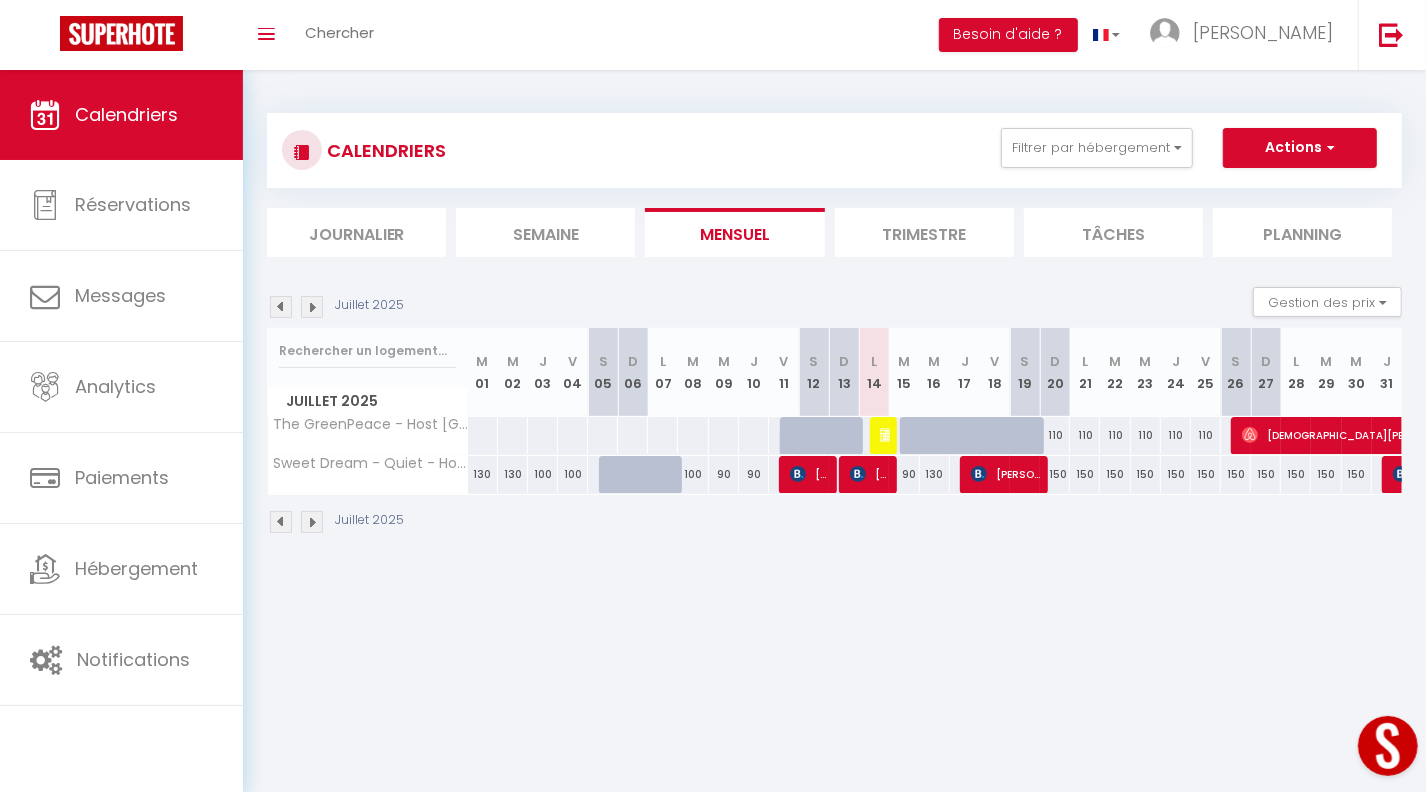 drag, startPoint x: 1229, startPoint y: 556, endPoint x: 904, endPoint y: 473, distance: 335.43106 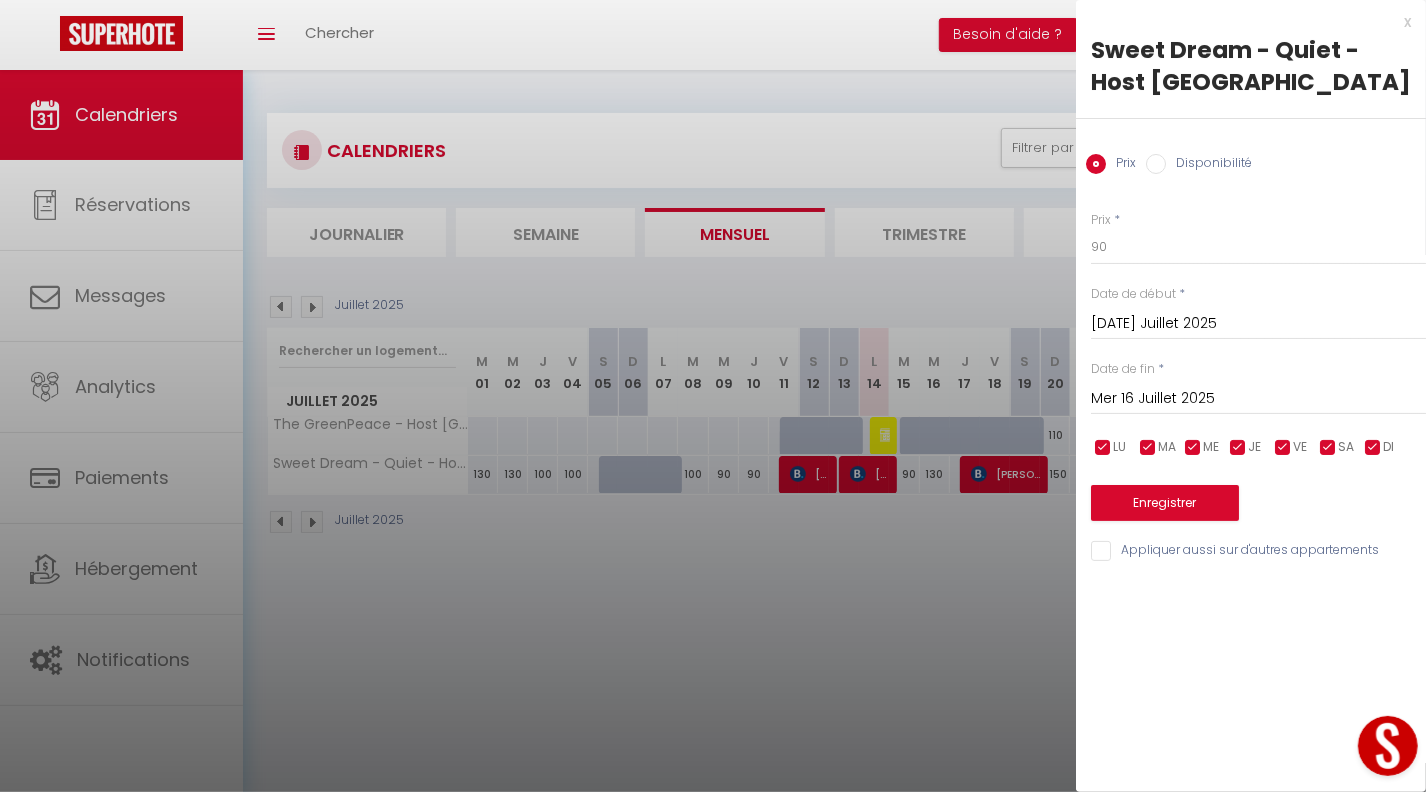 click on "Disponibilité" at bounding box center (1209, 165) 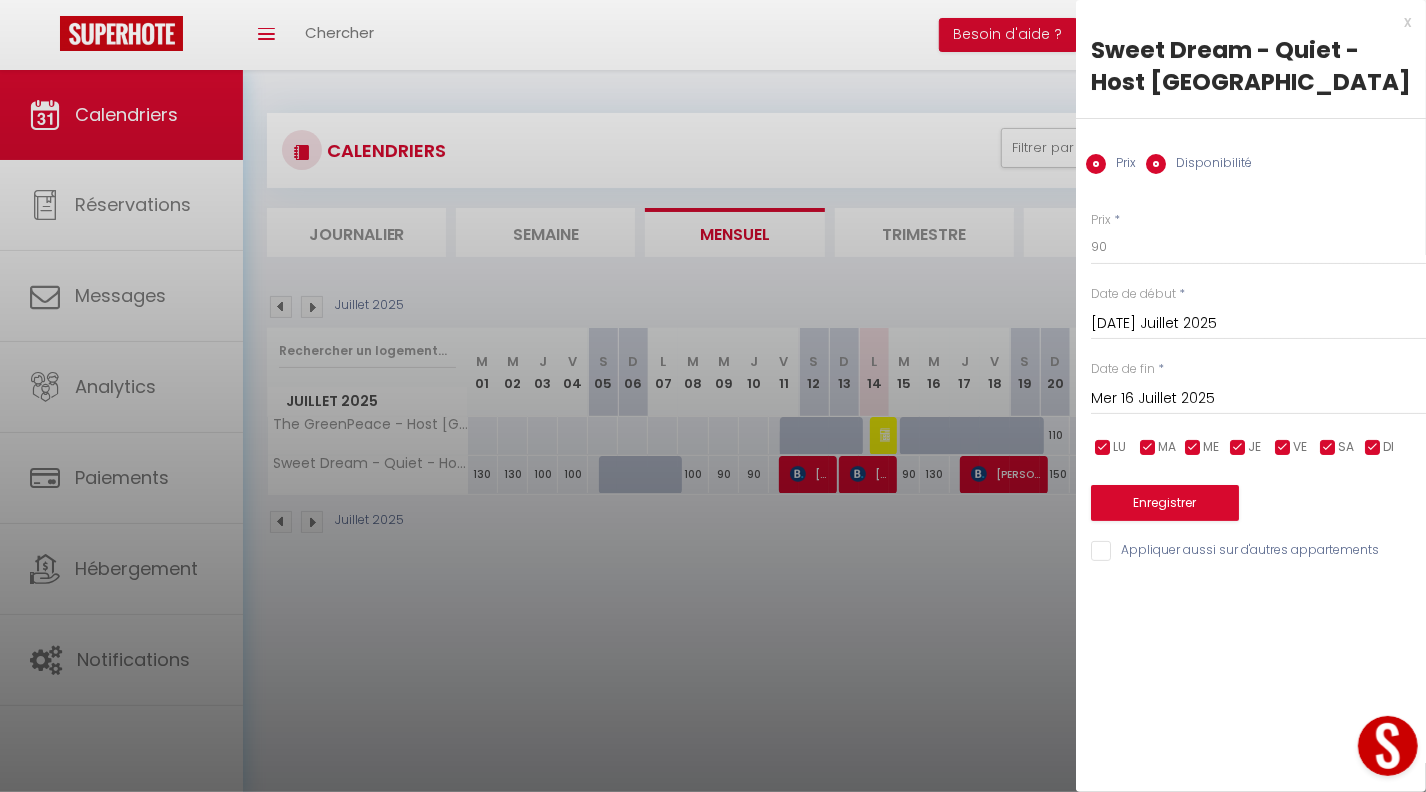 click on "Disponibilité" at bounding box center [1156, 164] 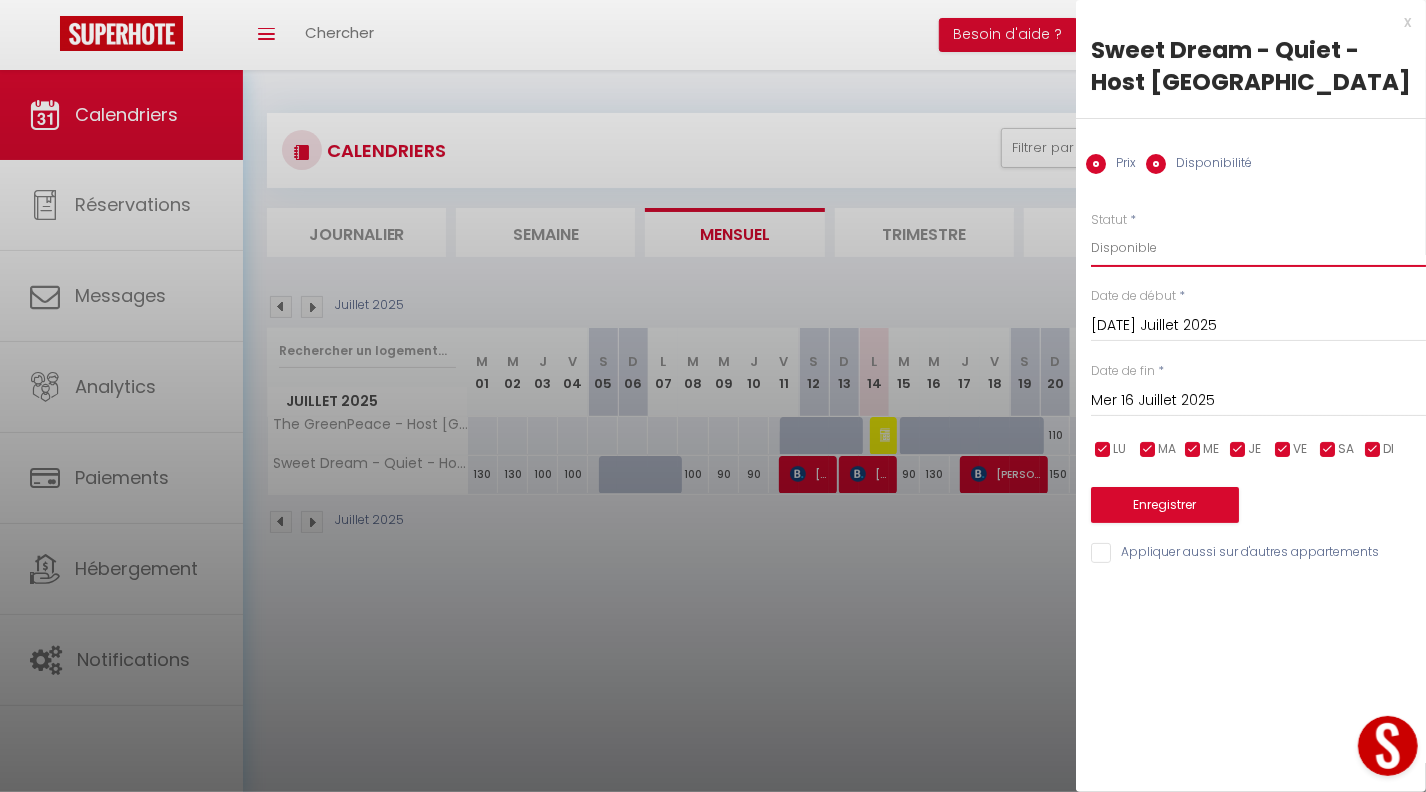 click on "Disponible
Indisponible" at bounding box center (1258, 248) 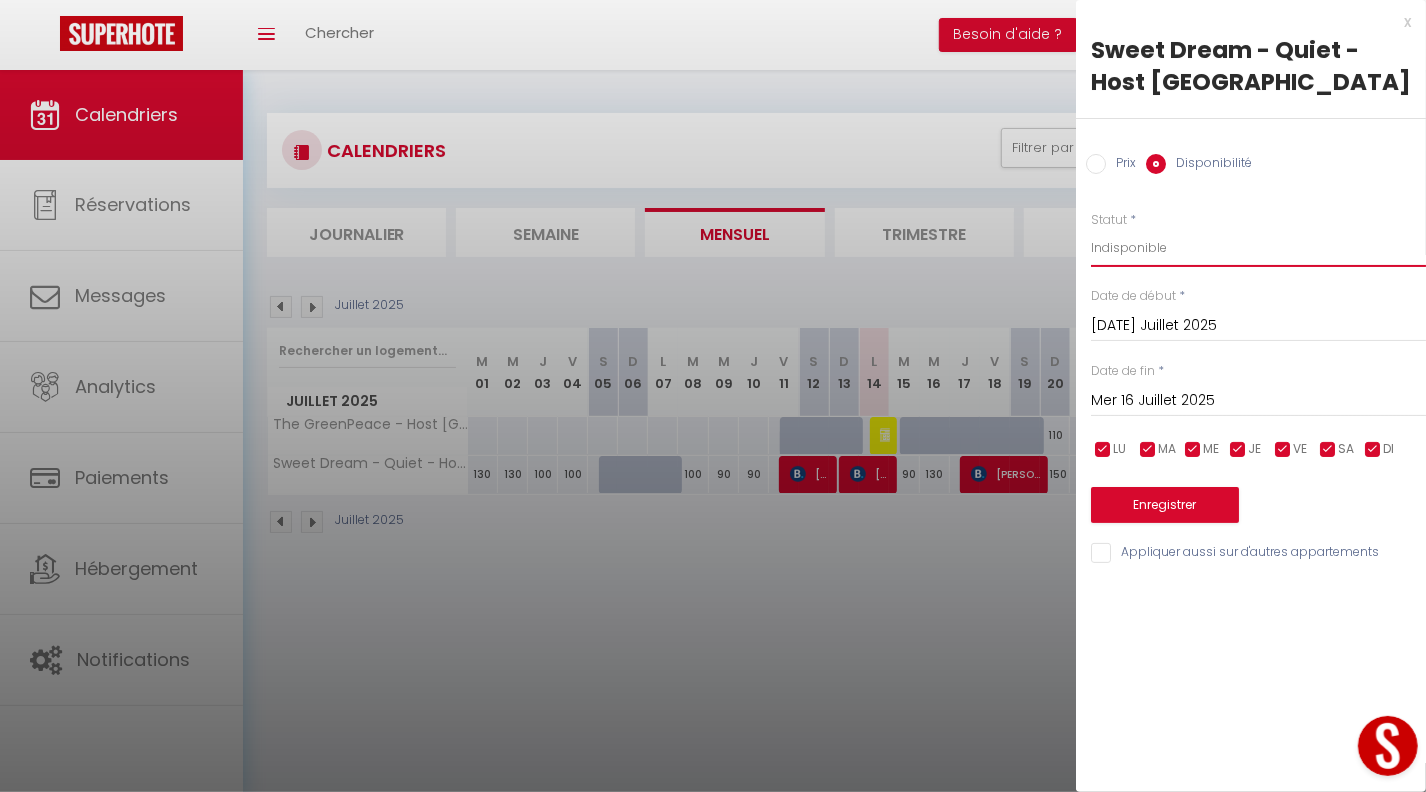 click on "Disponible
Indisponible" at bounding box center (1258, 248) 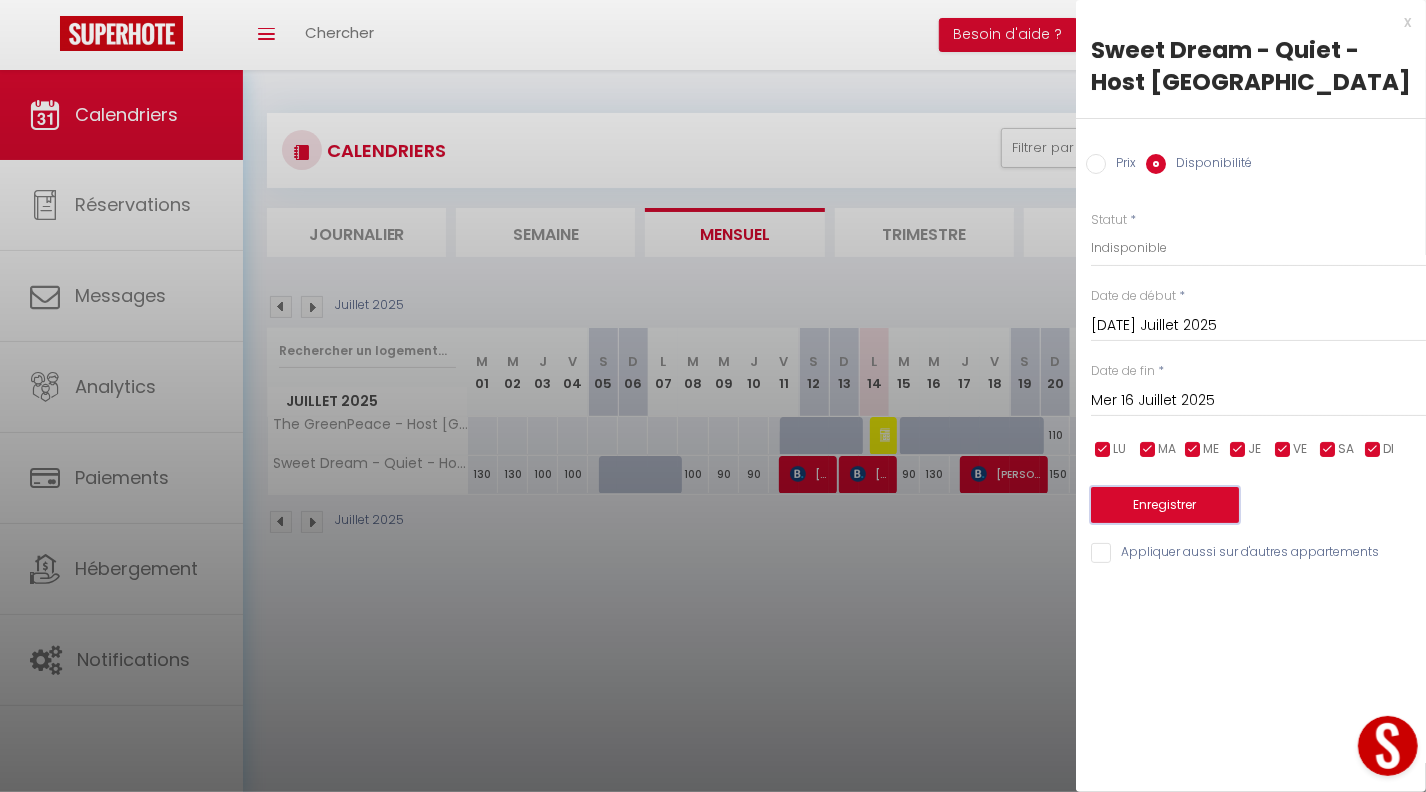 click on "Enregistrer" at bounding box center (1165, 505) 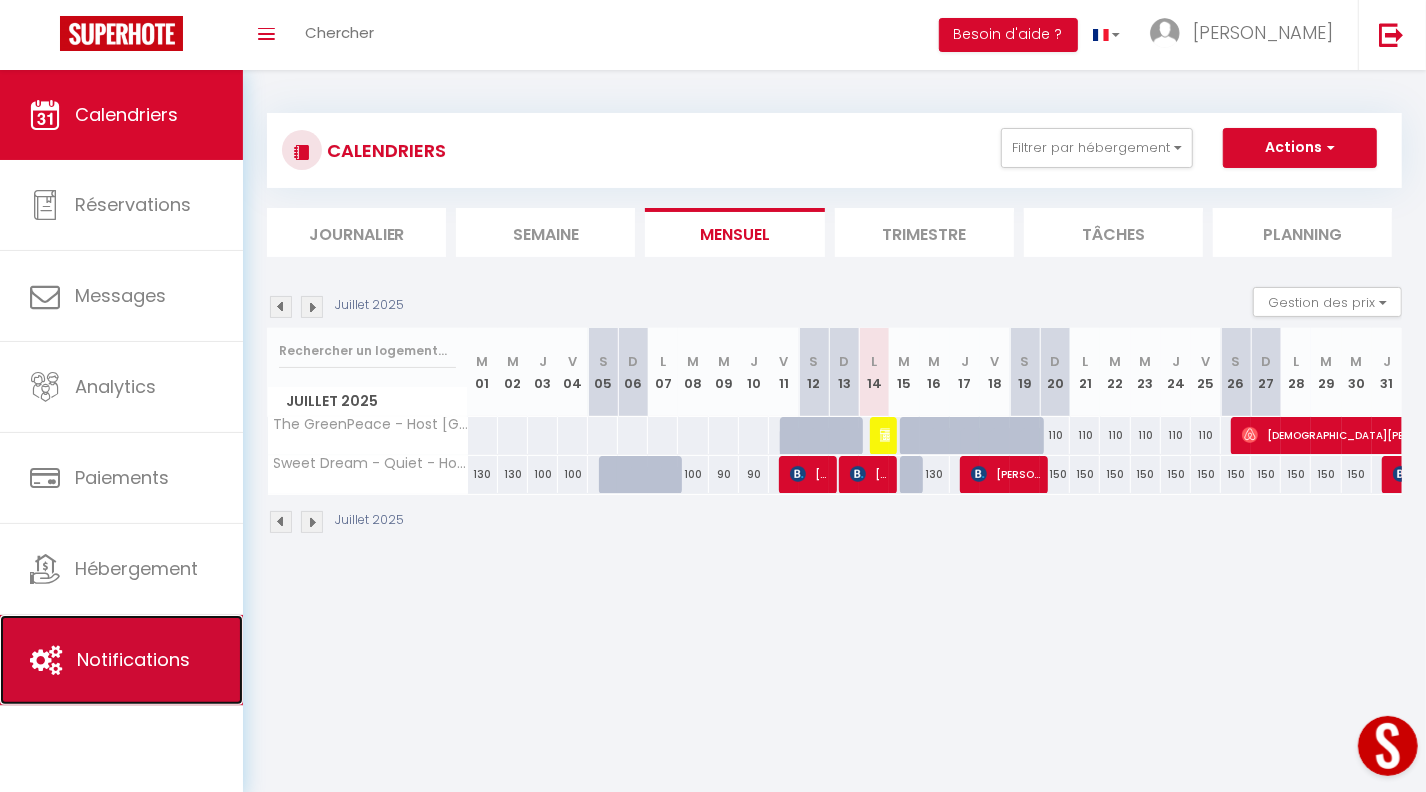 click on "Notifications" at bounding box center (133, 659) 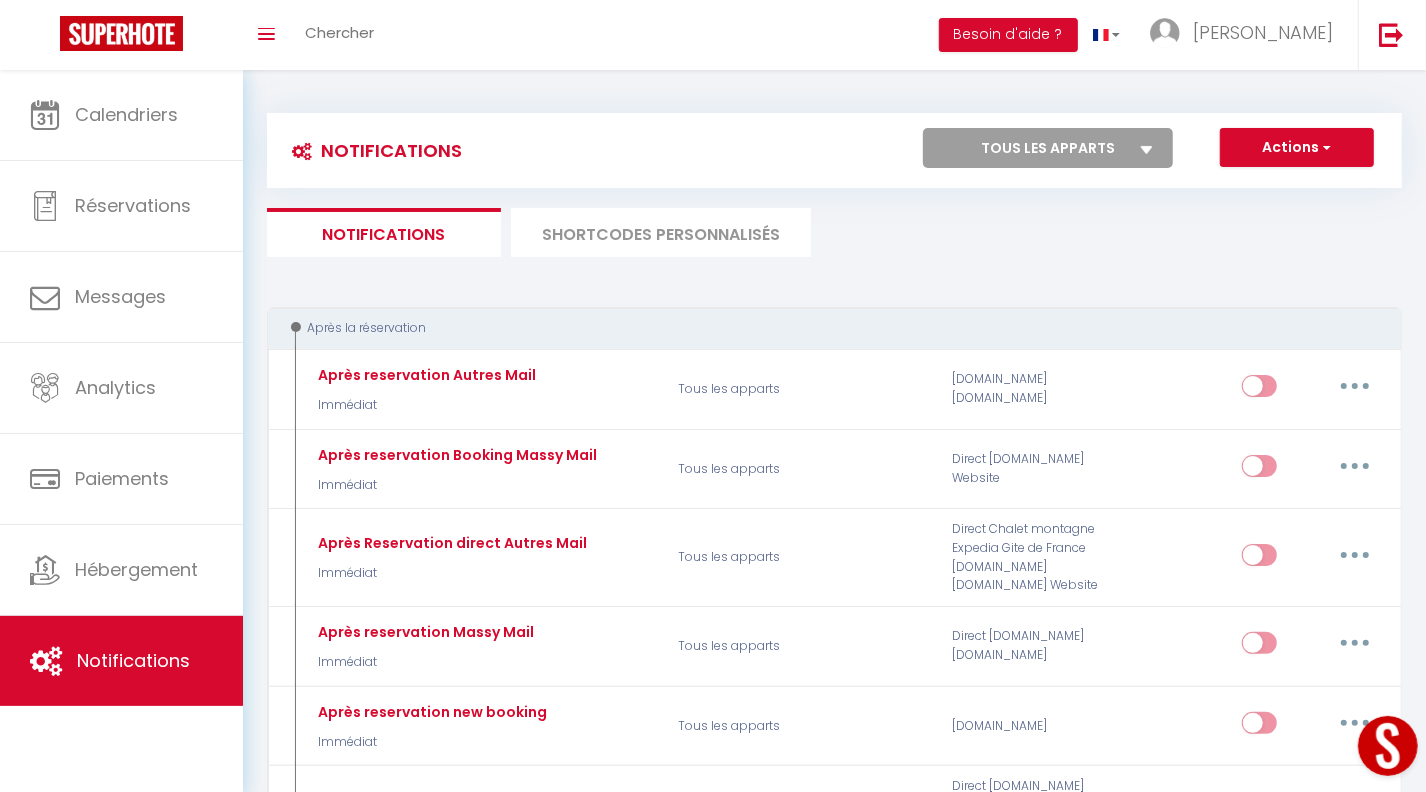 click on "Tous les apparts    [GEOGRAPHIC_DATA] - Host [GEOGRAPHIC_DATA] [GEOGRAPHIC_DATA] - Host [GEOGRAPHIC_DATA] [GEOGRAPHIC_DATA] - Host [GEOGRAPHIC_DATA] The SUNSHINE- HOST [GEOGRAPHIC_DATA] Sweet Dream - Quiet - Host [GEOGRAPHIC_DATA] SWEET GALION - [GEOGRAPHIC_DATA] - HOST [GEOGRAPHIC_DATA] [GEOGRAPHIC_DATA] - Host [GEOGRAPHIC_DATA] [GEOGRAPHIC_DATA] -Host [GEOGRAPHIC_DATA] [GEOGRAPHIC_DATA] [GEOGRAPHIC_DATA] - Host [GEOGRAPHIC_DATA] The Serengeti - Cosy - Plage - Host [GEOGRAPHIC_DATA] [GEOGRAPHIC_DATA] -  Host [GEOGRAPHIC_DATA] [GEOGRAPHIC_DATA] - Host [GEOGRAPHIC_DATA] The GreenPeace - Host [GEOGRAPHIC_DATA] Romantic LoveRoom - Close to [GEOGRAPHIC_DATA] Sweet Evasion - Host [GEOGRAPHIC_DATA] Sweet Calanque - Host [GEOGRAPHIC_DATA] The Yachting - Host [GEOGRAPHIC_DATA] Sweet Caraib  - Host [GEOGRAPHIC_DATA] Sweet Tamaris - Host [GEOGRAPHIC_DATA] Sweet Azur - Host [GEOGRAPHIC_DATA] Sweet Massilia - Host [GEOGRAPHIC_DATA] Sweet Namaste - Host [GEOGRAPHIC_DATA]" at bounding box center [1048, 148] 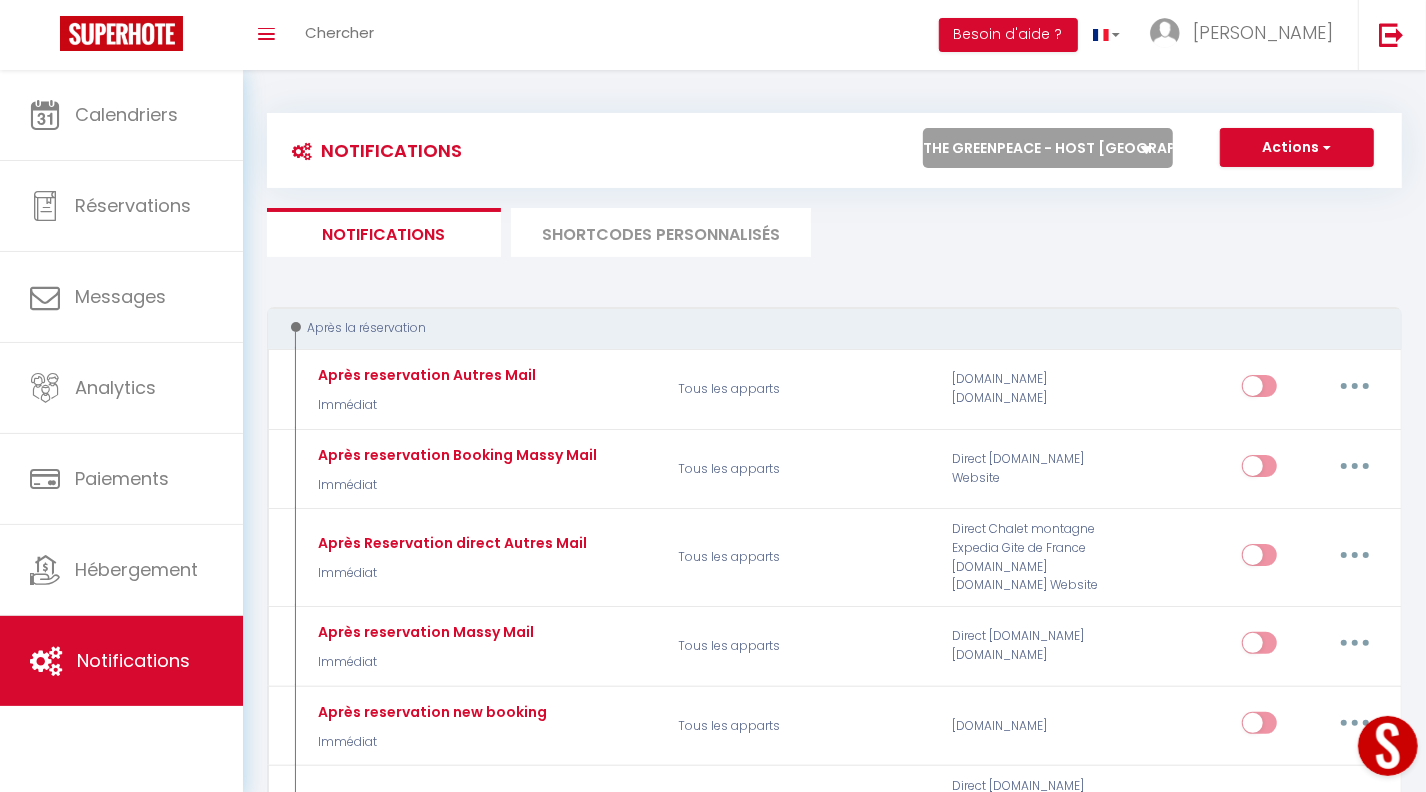click on "Tous les apparts    [GEOGRAPHIC_DATA] - Host [GEOGRAPHIC_DATA] [GEOGRAPHIC_DATA] - Host [GEOGRAPHIC_DATA] [GEOGRAPHIC_DATA] - Host [GEOGRAPHIC_DATA] The SUNSHINE- HOST [GEOGRAPHIC_DATA] Sweet Dream - Quiet - Host [GEOGRAPHIC_DATA] SWEET GALION - [GEOGRAPHIC_DATA] - HOST [GEOGRAPHIC_DATA] [GEOGRAPHIC_DATA] - Host [GEOGRAPHIC_DATA] [GEOGRAPHIC_DATA] -Host [GEOGRAPHIC_DATA] [GEOGRAPHIC_DATA] [GEOGRAPHIC_DATA] - Host [GEOGRAPHIC_DATA] The Serengeti - Cosy - Plage - Host [GEOGRAPHIC_DATA] [GEOGRAPHIC_DATA] -  Host [GEOGRAPHIC_DATA] [GEOGRAPHIC_DATA] - Host [GEOGRAPHIC_DATA] The GreenPeace - Host [GEOGRAPHIC_DATA] Romantic LoveRoom - Close to [GEOGRAPHIC_DATA] Sweet Evasion - Host [GEOGRAPHIC_DATA] Sweet Calanque - Host [GEOGRAPHIC_DATA] The Yachting - Host [GEOGRAPHIC_DATA] Sweet Caraib  - Host [GEOGRAPHIC_DATA] Sweet Tamaris - Host [GEOGRAPHIC_DATA] Sweet Azur - Host [GEOGRAPHIC_DATA] Sweet Massilia - Host [GEOGRAPHIC_DATA] Sweet Namaste - Host [GEOGRAPHIC_DATA]" at bounding box center [1048, 148] 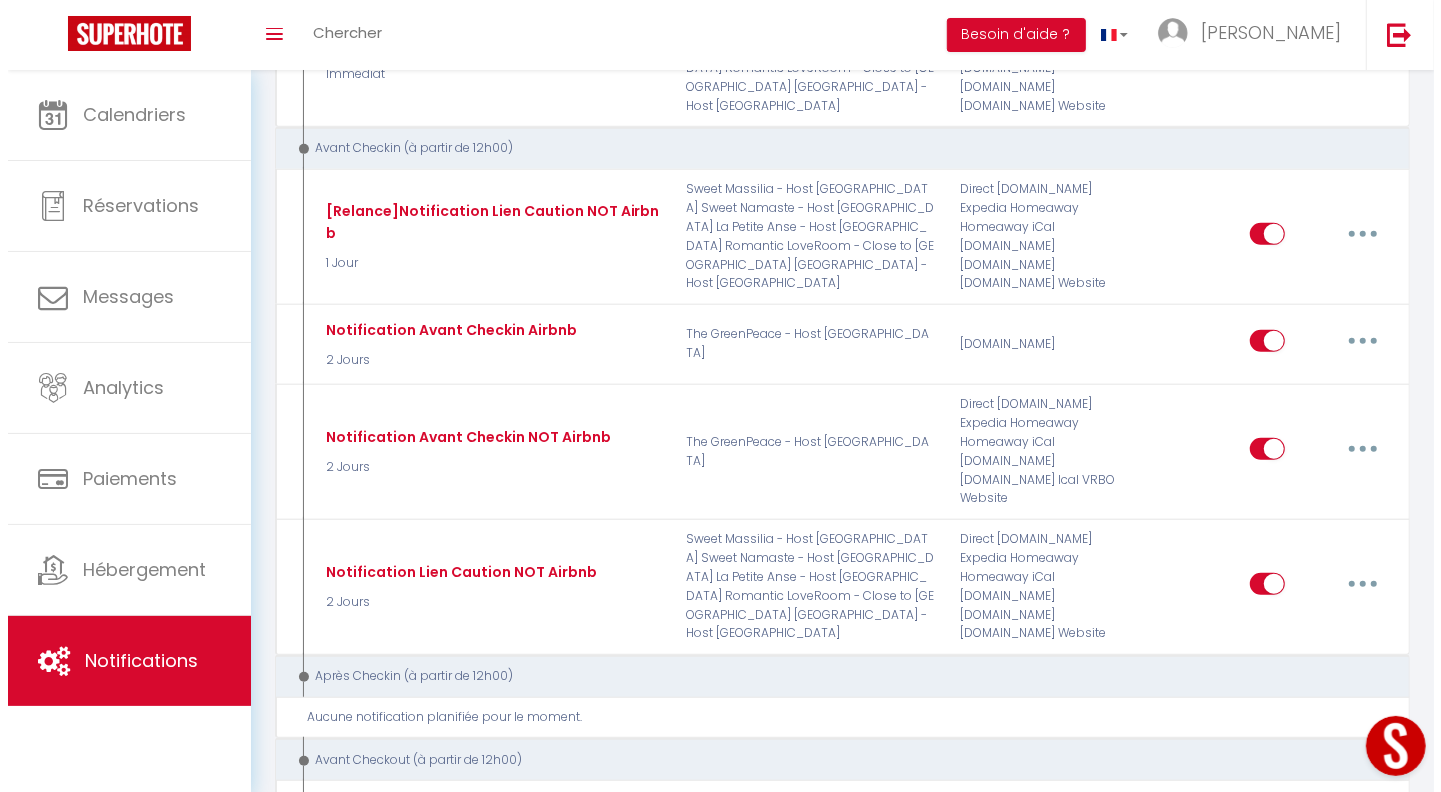 scroll, scrollTop: 635, scrollLeft: 0, axis: vertical 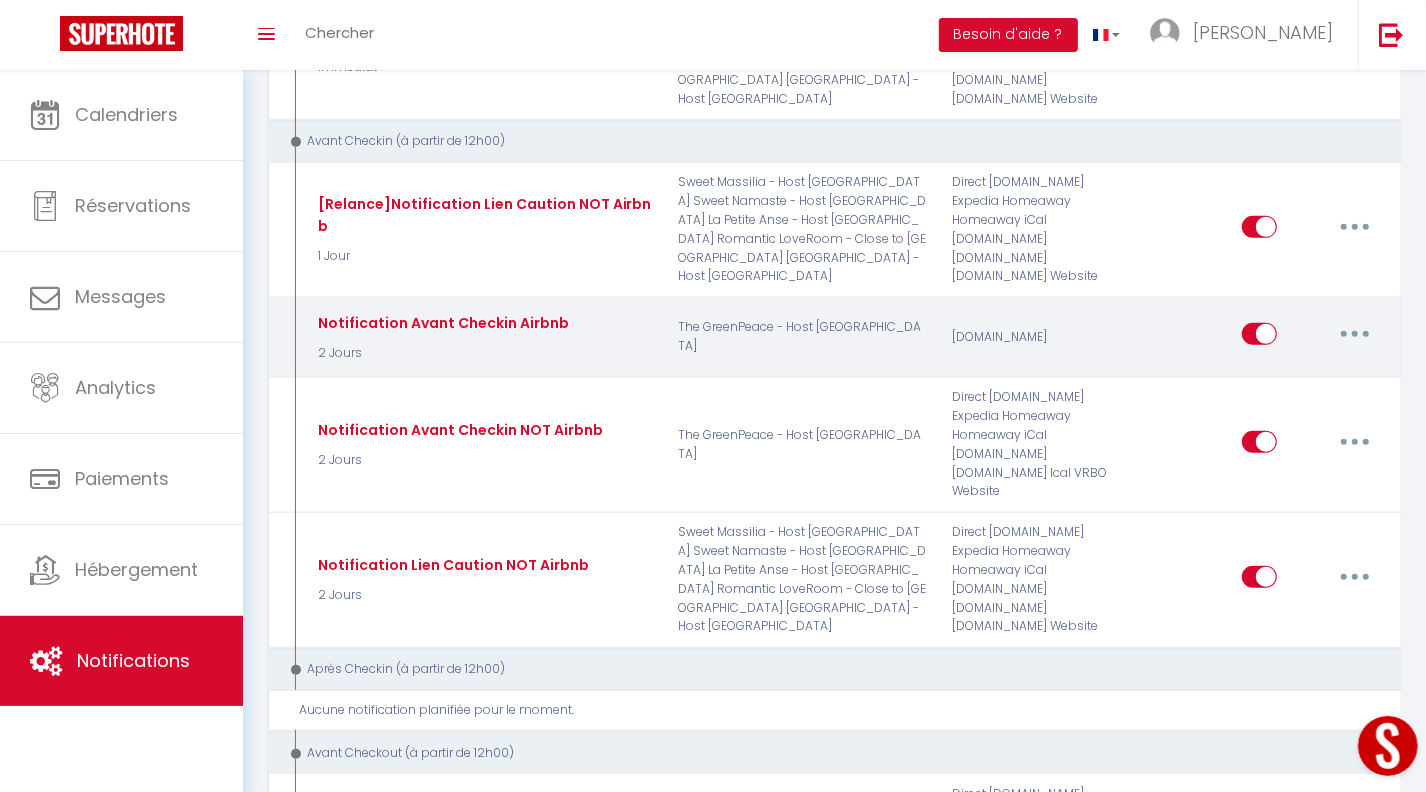 click at bounding box center (1355, 334) 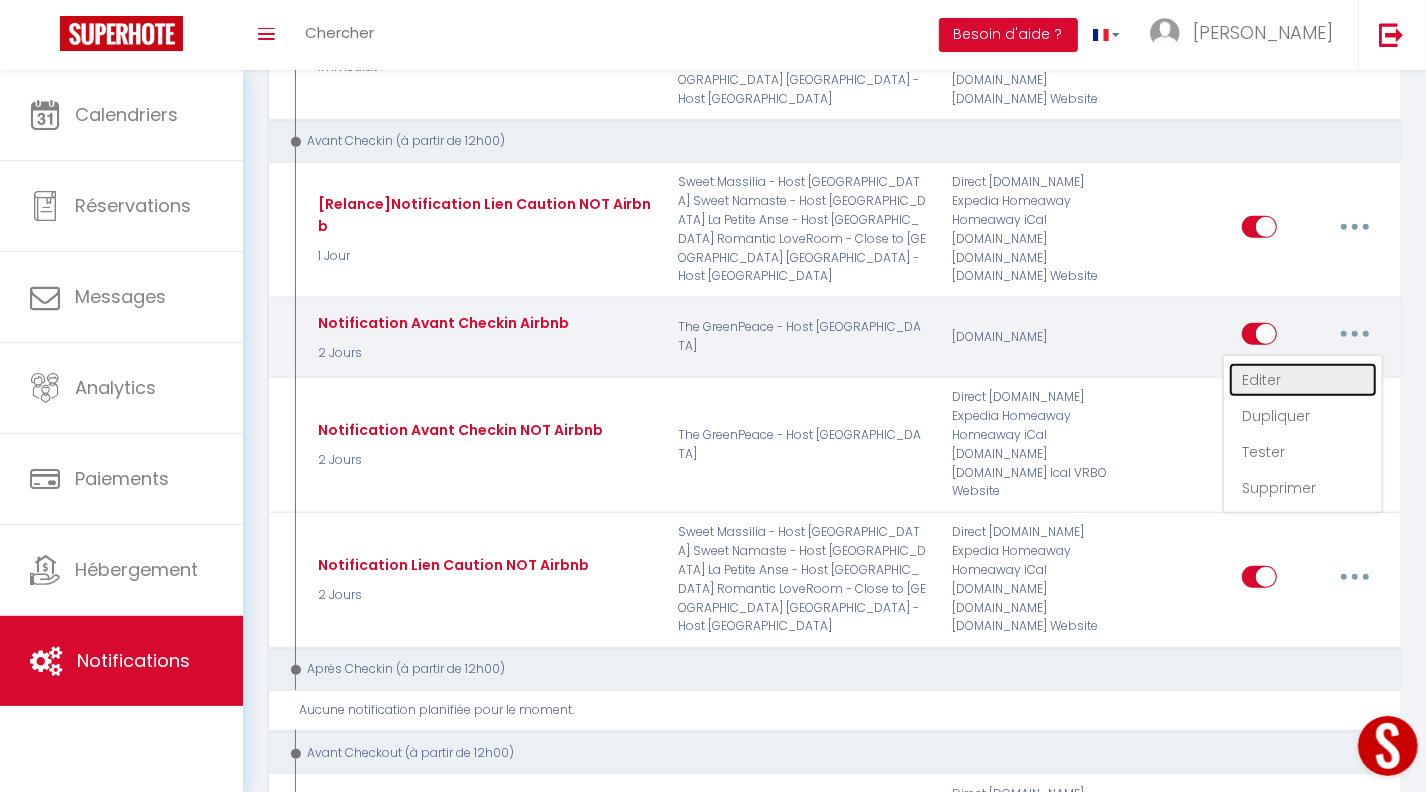 click on "Editer" at bounding box center [1303, 380] 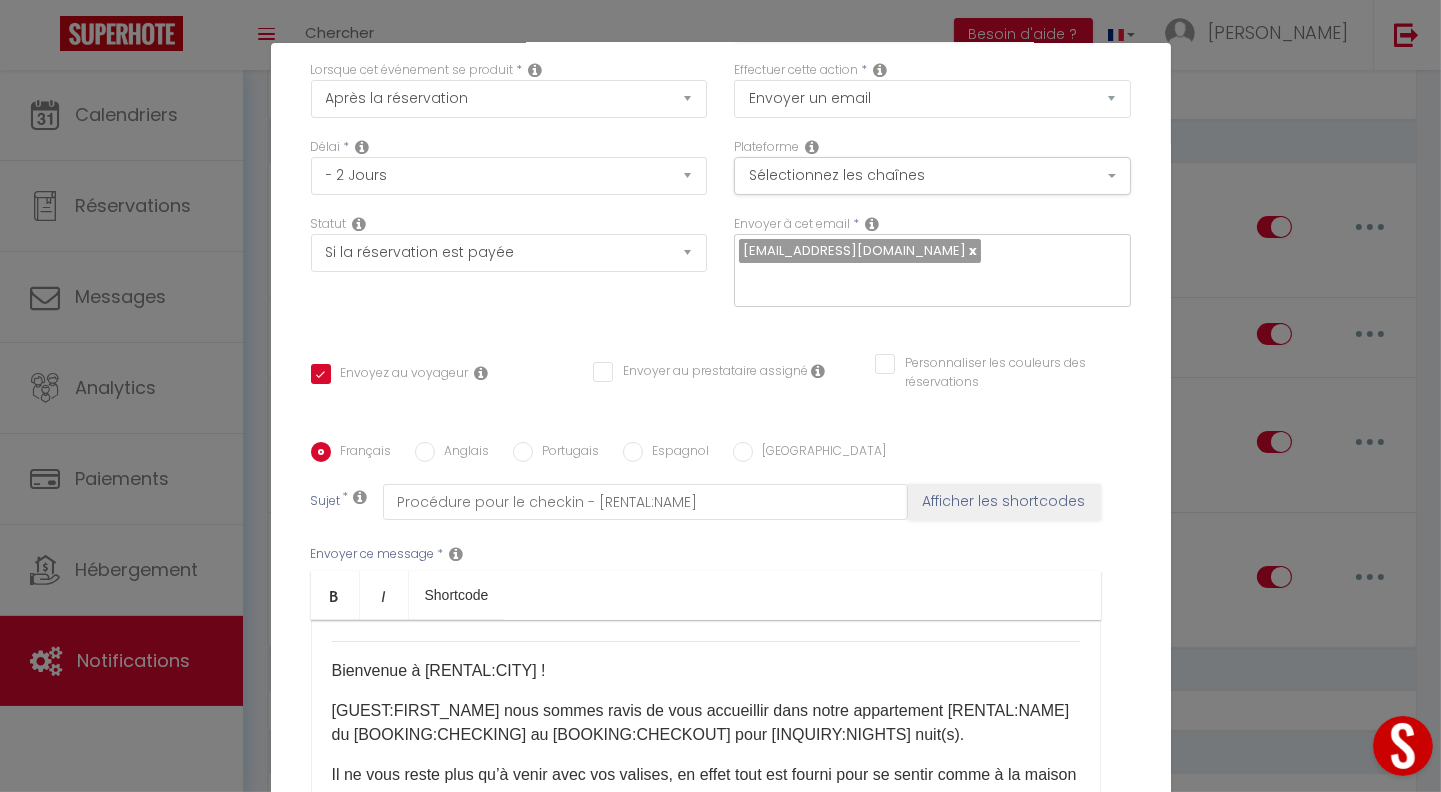 scroll, scrollTop: 270, scrollLeft: 0, axis: vertical 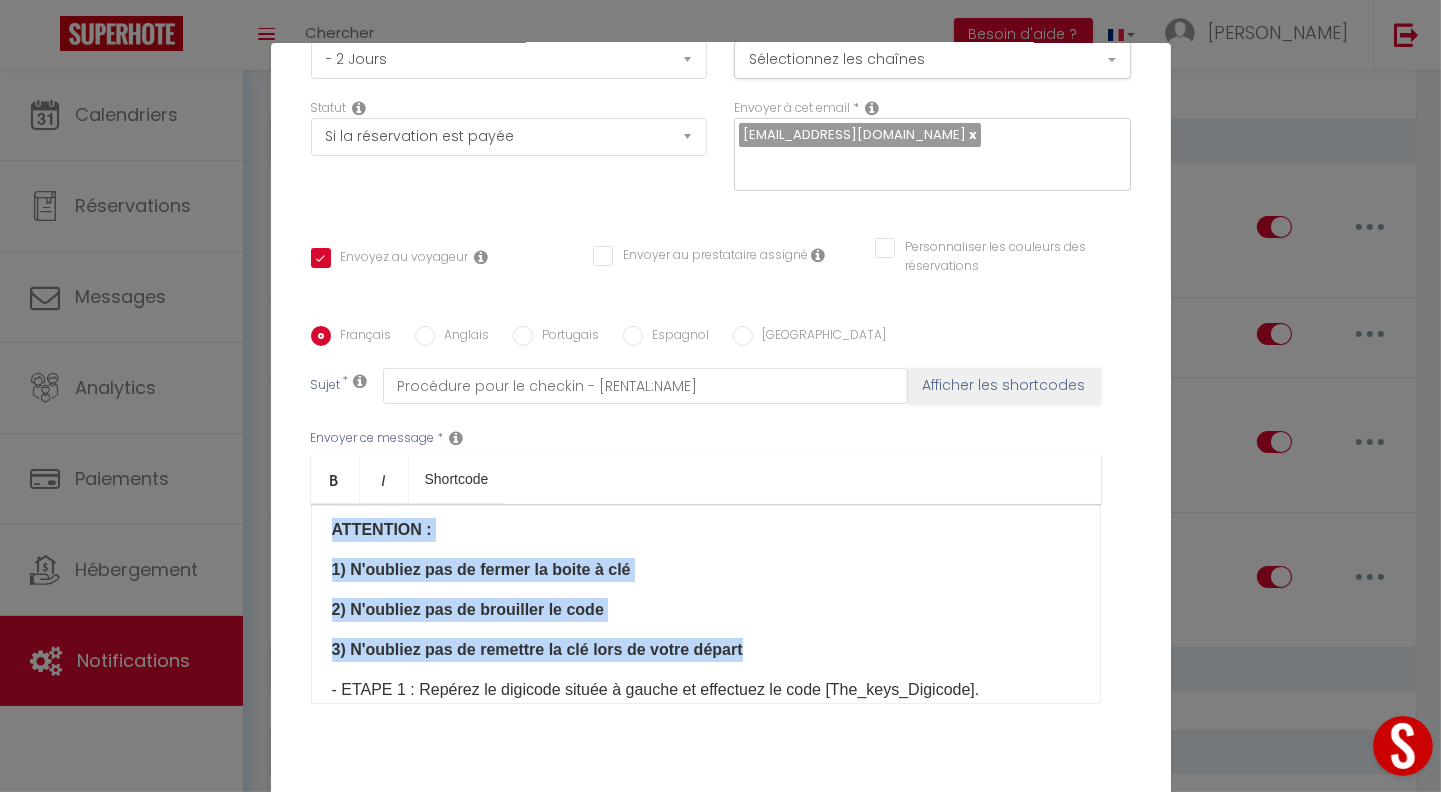 drag, startPoint x: 326, startPoint y: 502, endPoint x: 751, endPoint y: 605, distance: 437.3031 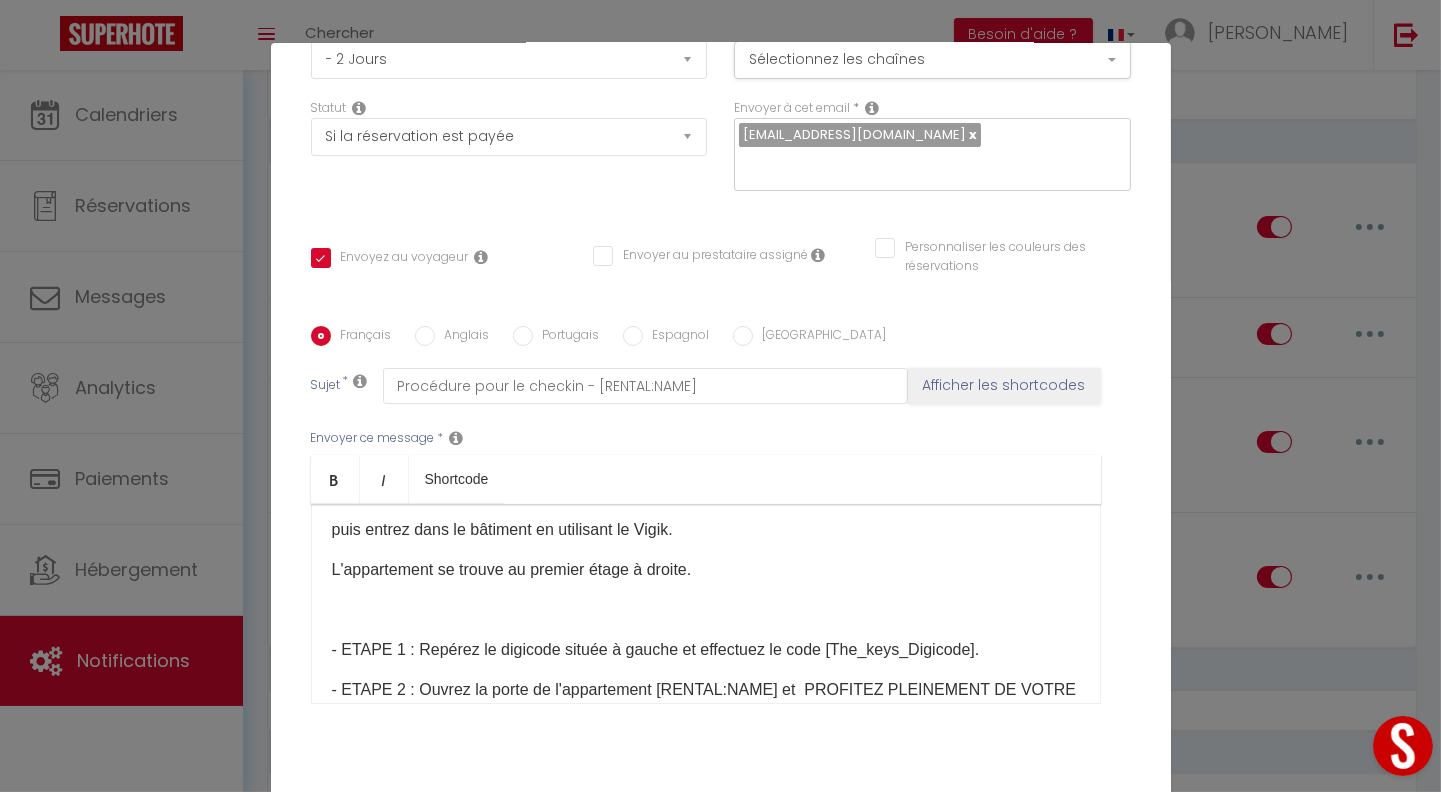scroll, scrollTop: 465, scrollLeft: 0, axis: vertical 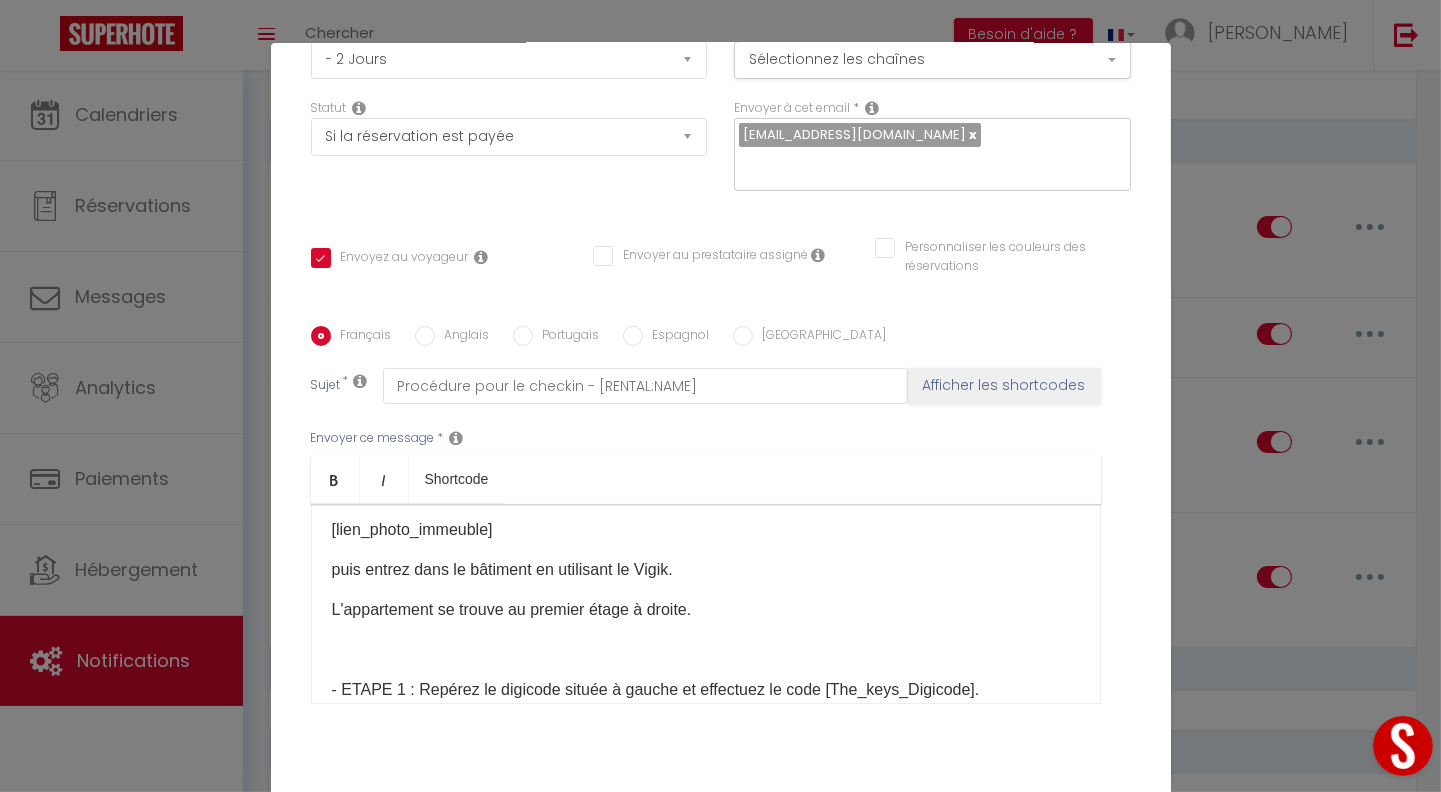 click on "puis entrez dans le bâtiment en utilisant le Vigik." at bounding box center [706, 570] 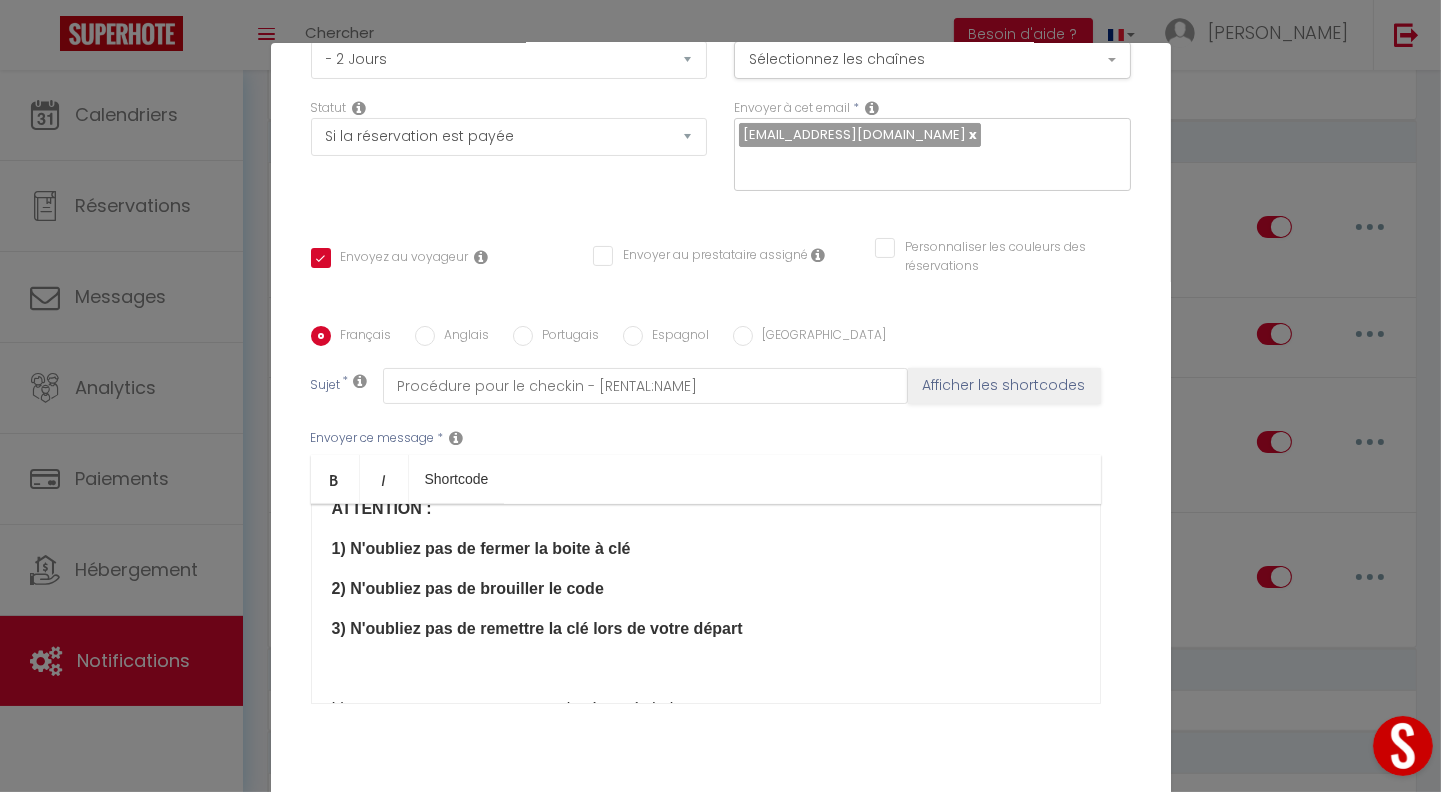 scroll, scrollTop: 585, scrollLeft: 0, axis: vertical 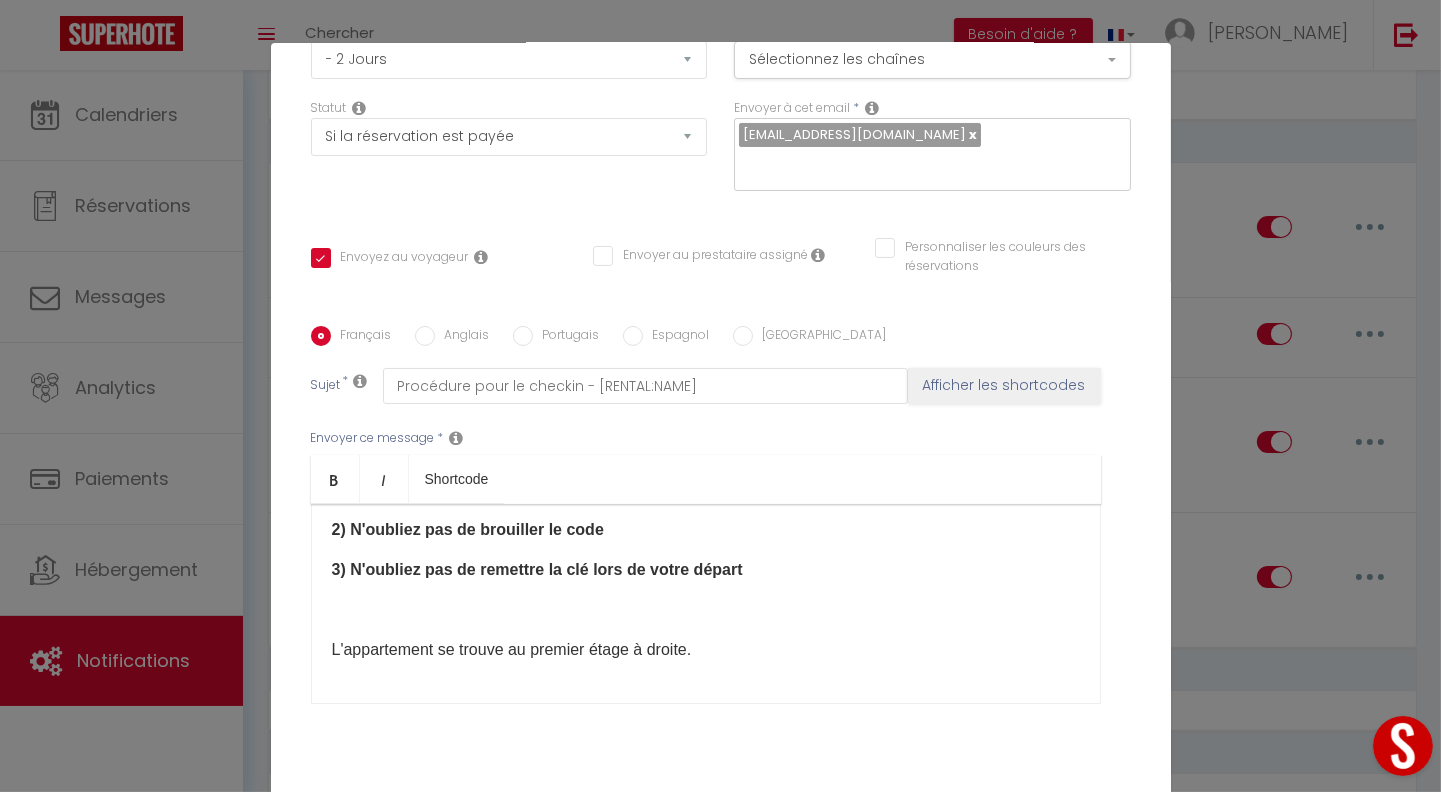 click at bounding box center [706, 610] 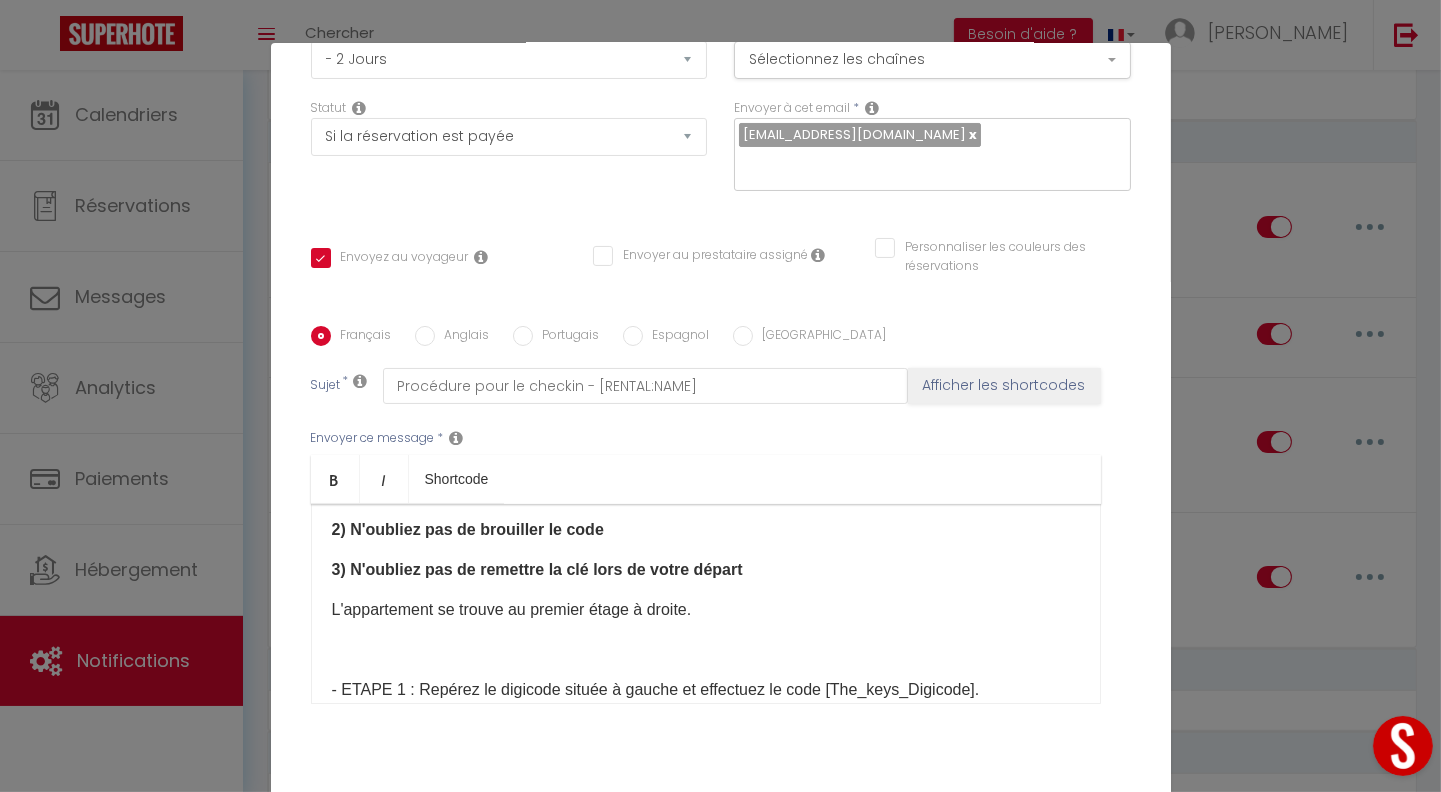 click on "​" at bounding box center [706, 650] 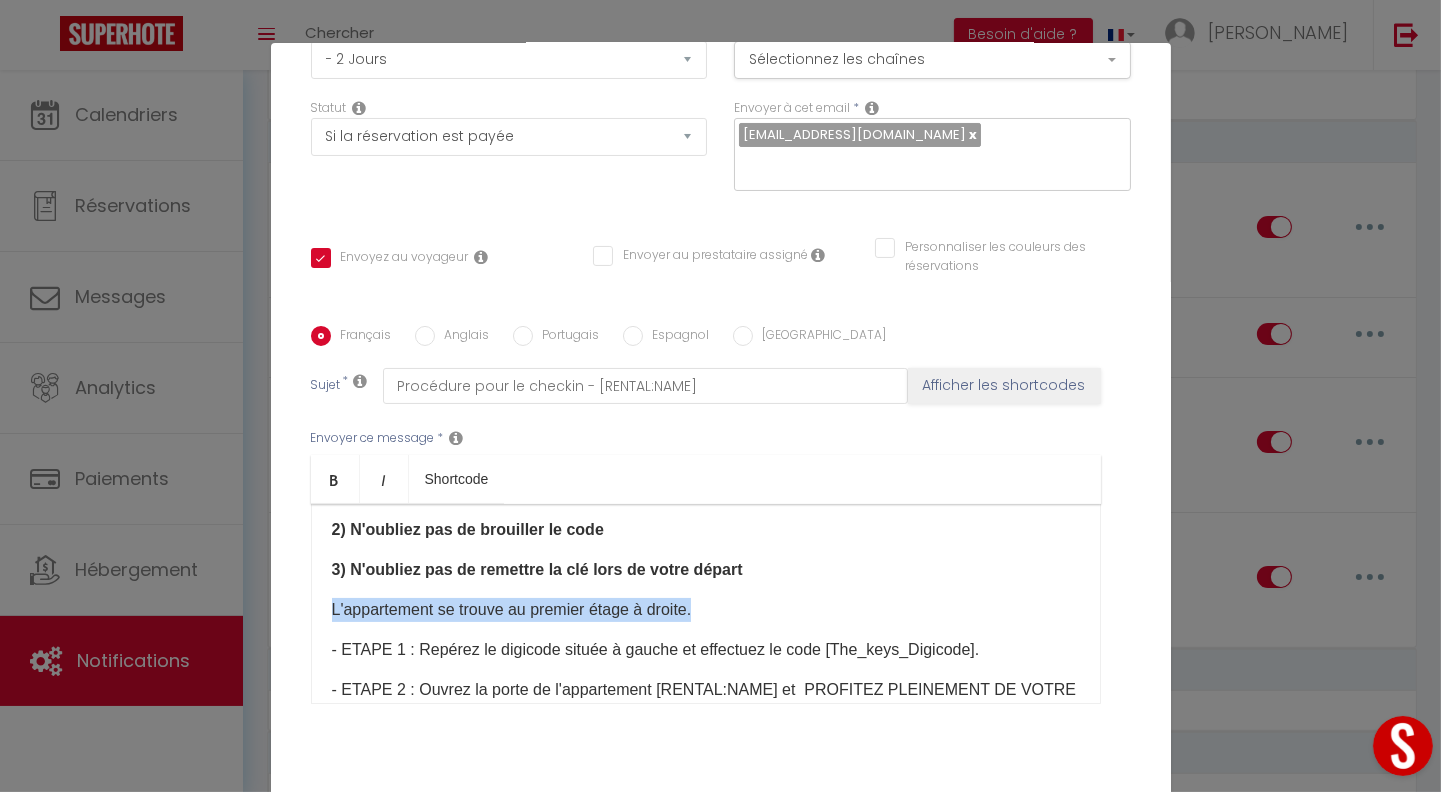 drag, startPoint x: 322, startPoint y: 576, endPoint x: 699, endPoint y: 575, distance: 377.0013 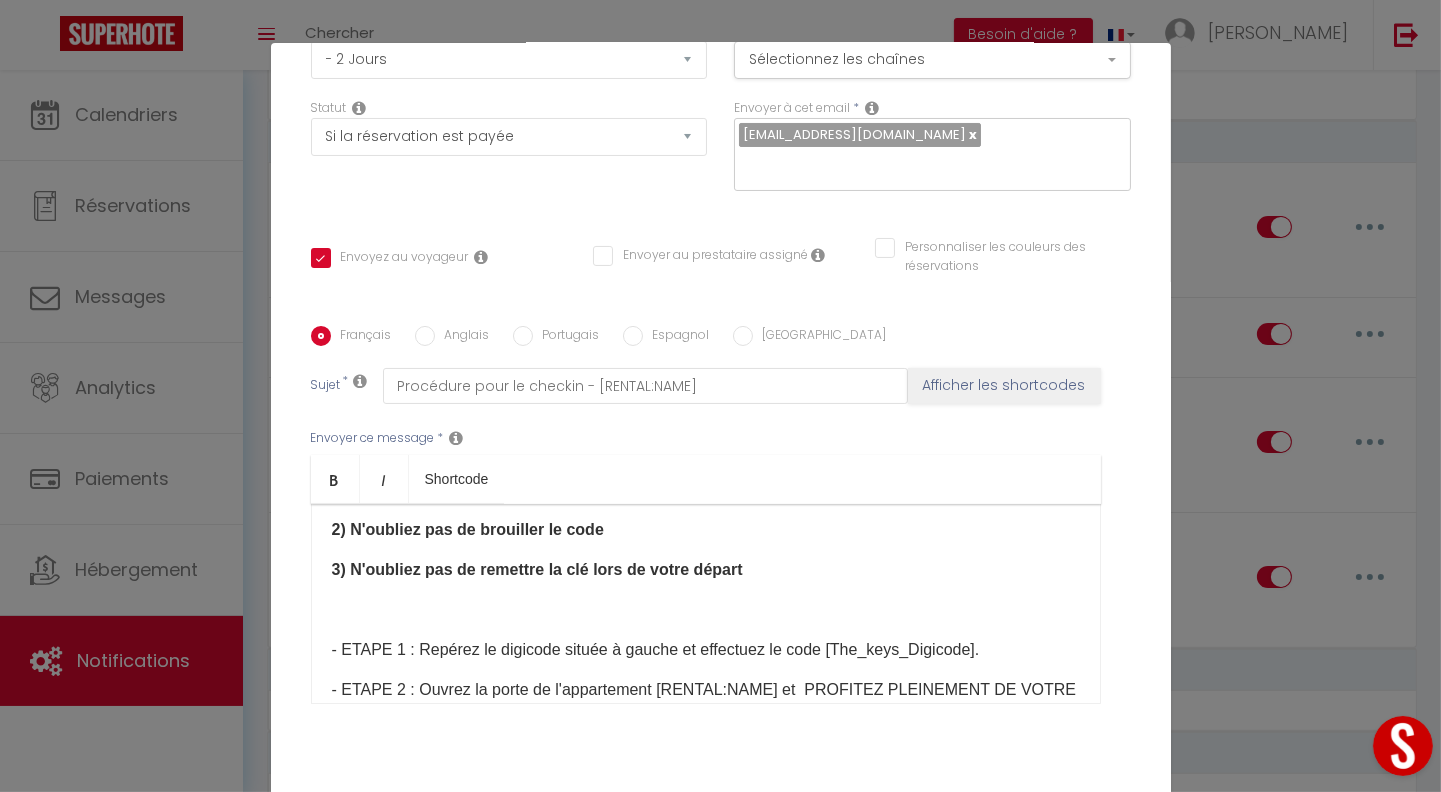 click on "- ETAPE 1 : Repérez le digicode située à gauche et effectuez le code [The_keys_Digicode​]​​." at bounding box center (706, 650) 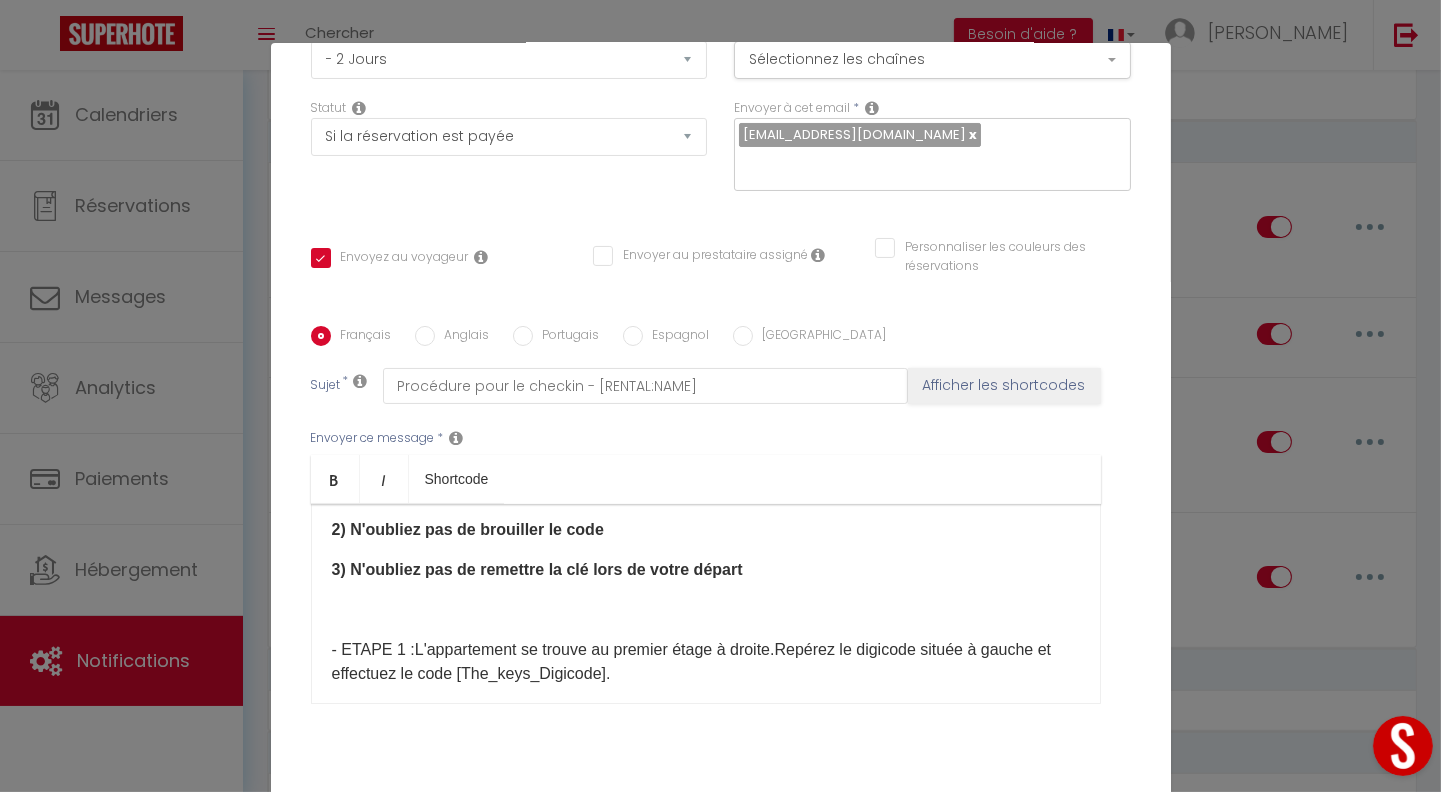 click at bounding box center [706, 610] 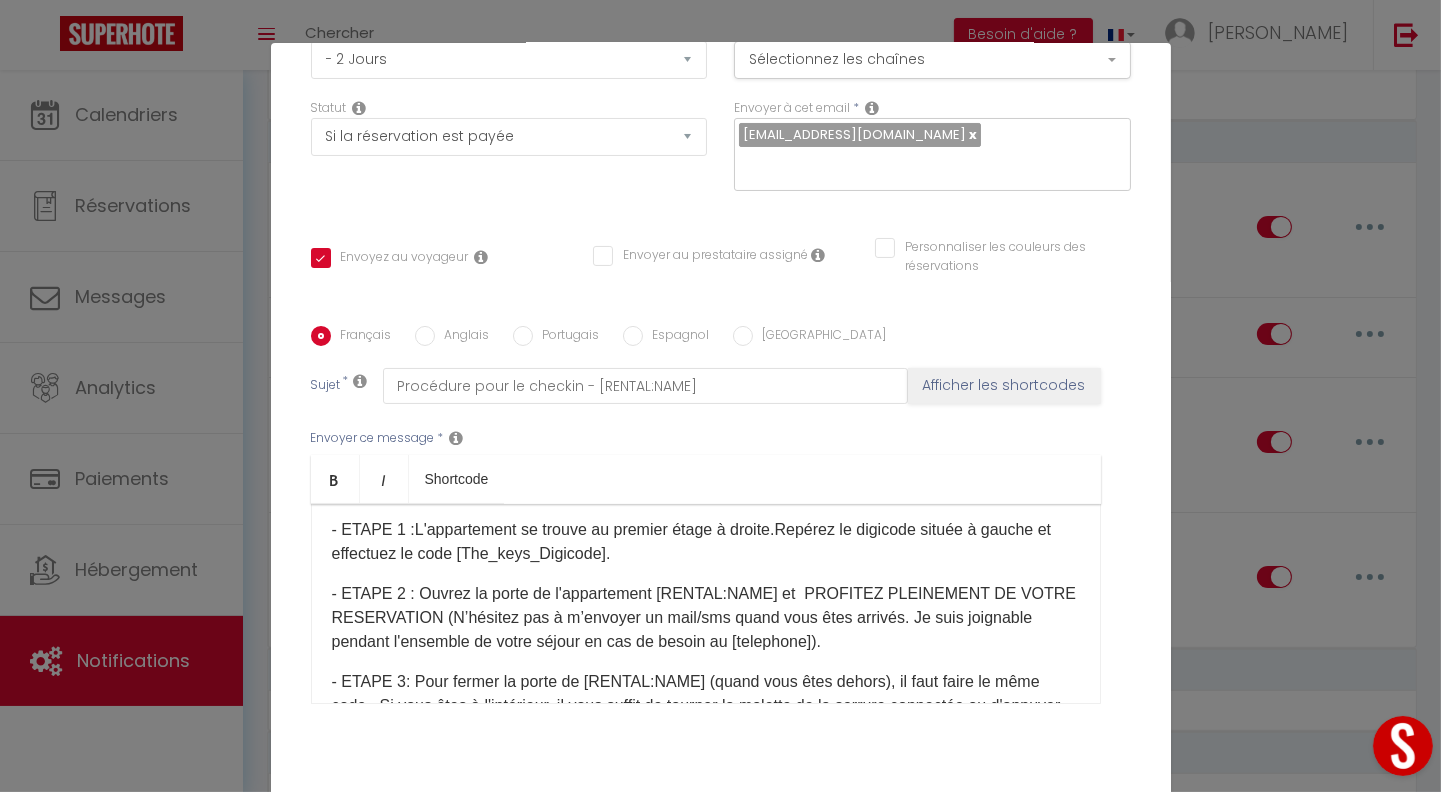 scroll, scrollTop: 785, scrollLeft: 0, axis: vertical 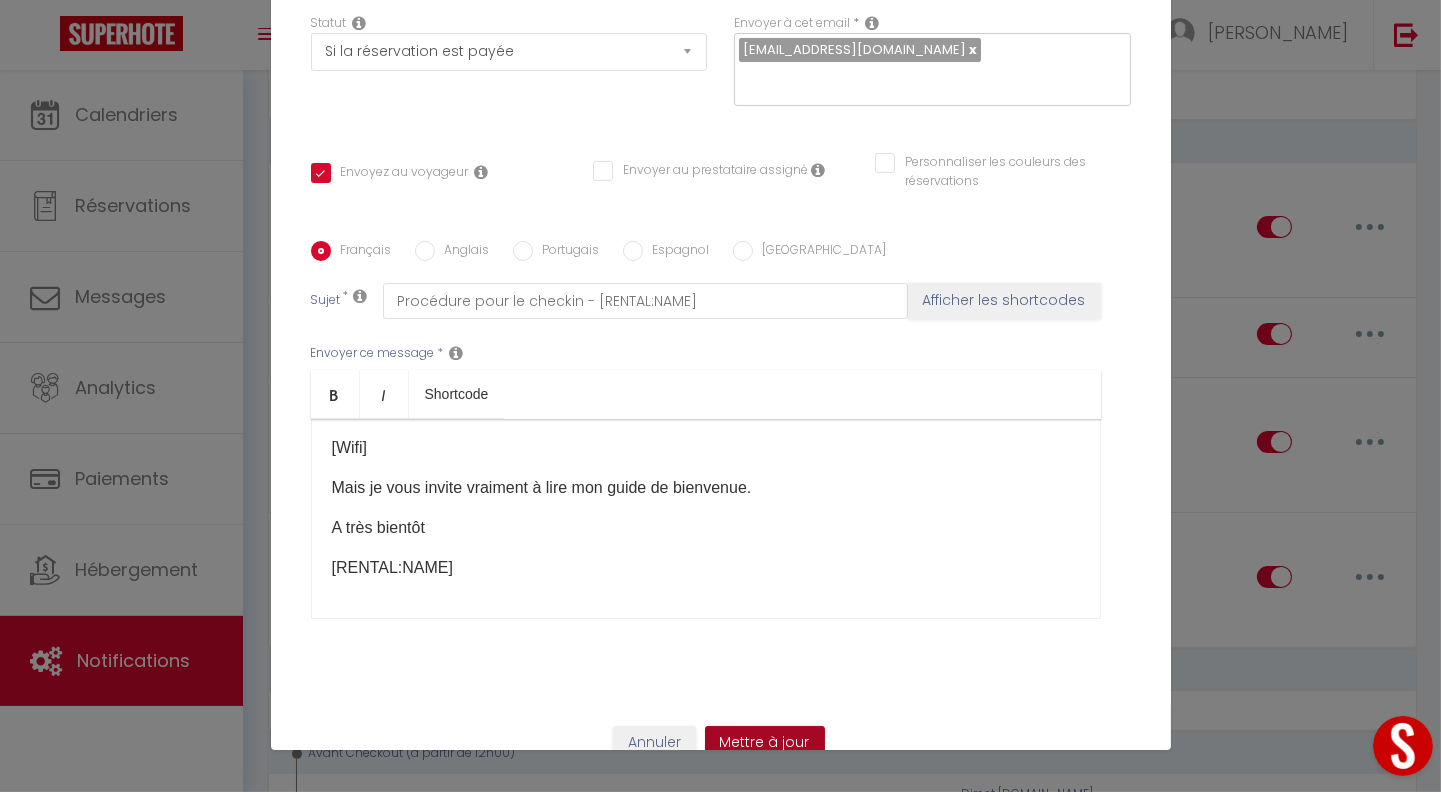 click on "Mettre à jour" at bounding box center [765, 743] 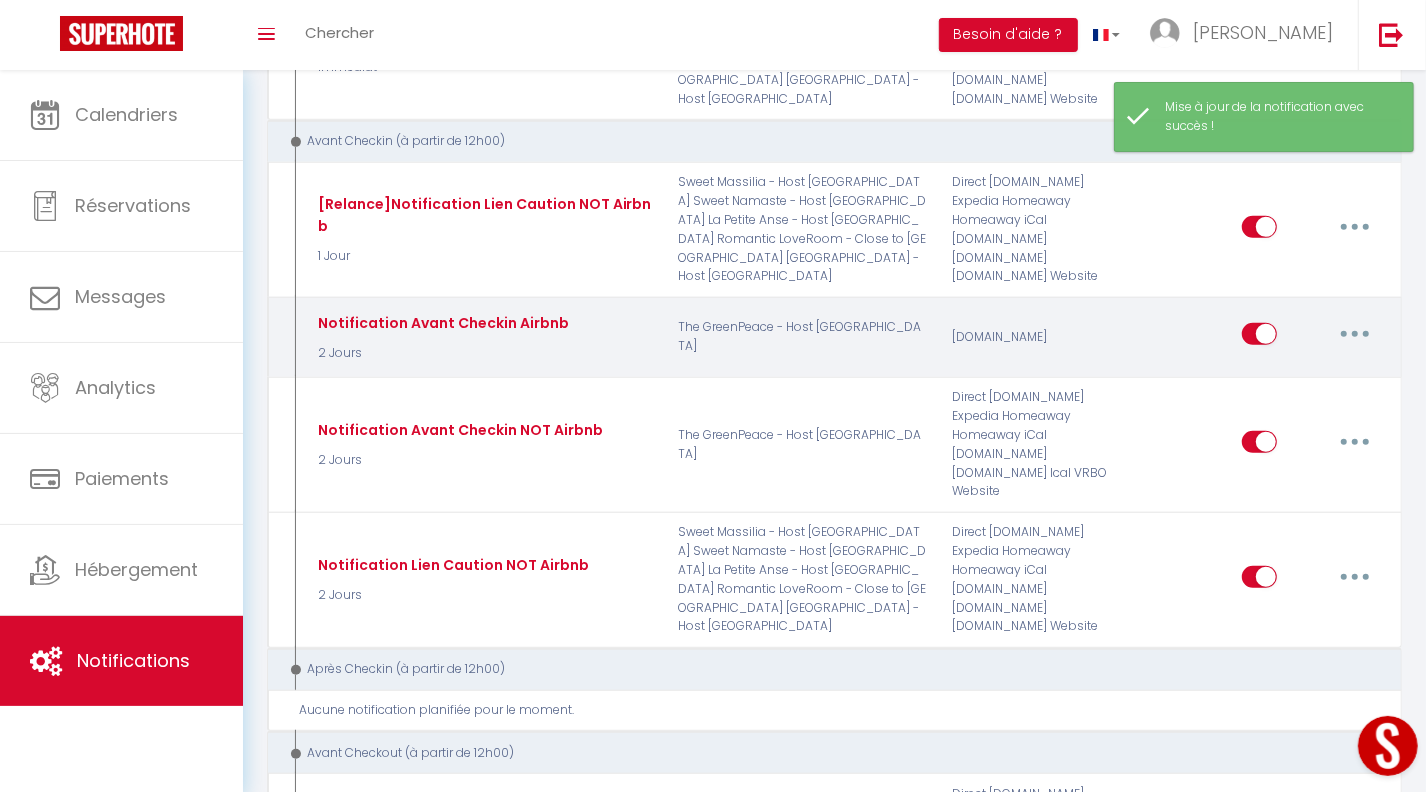 click at bounding box center (1355, 334) 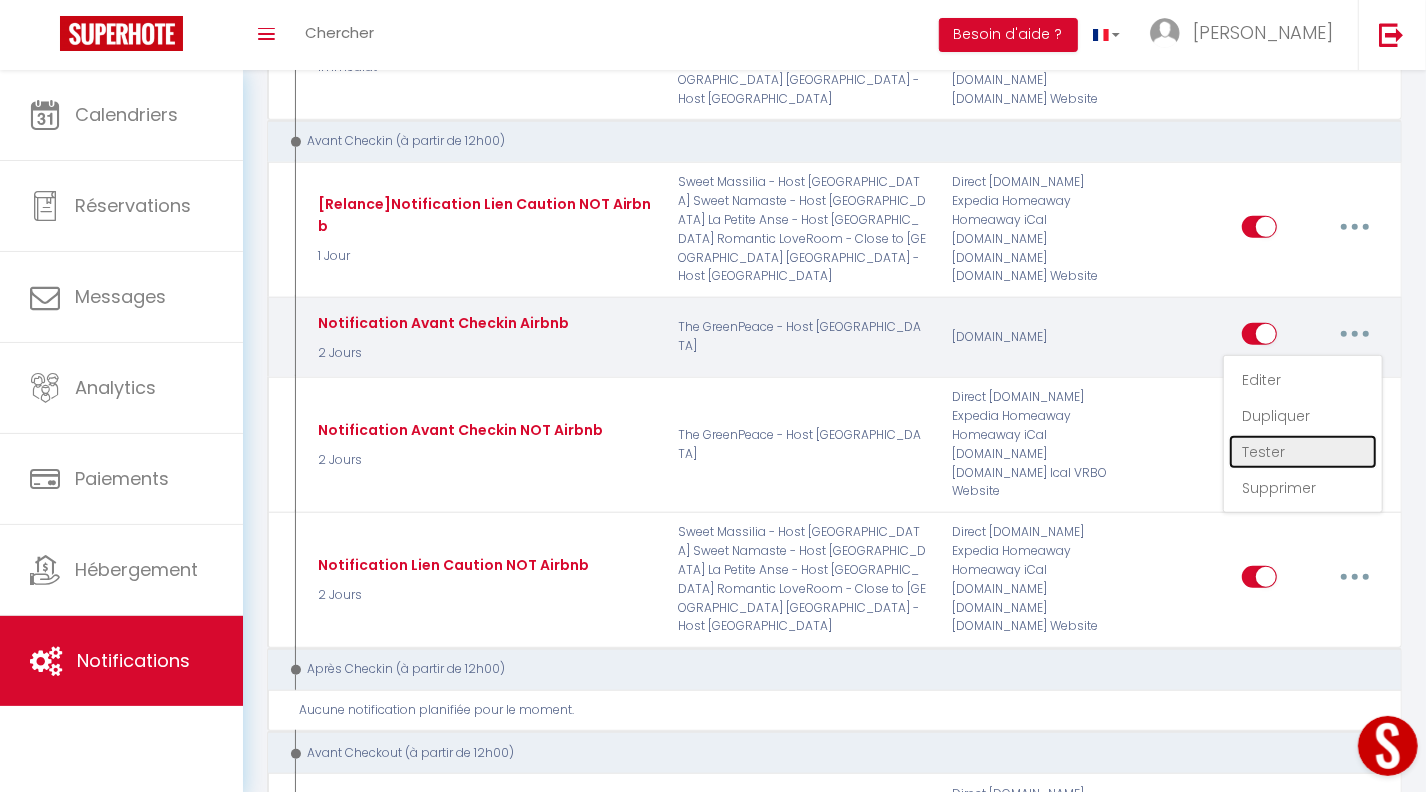click on "Tester" at bounding box center [1303, 452] 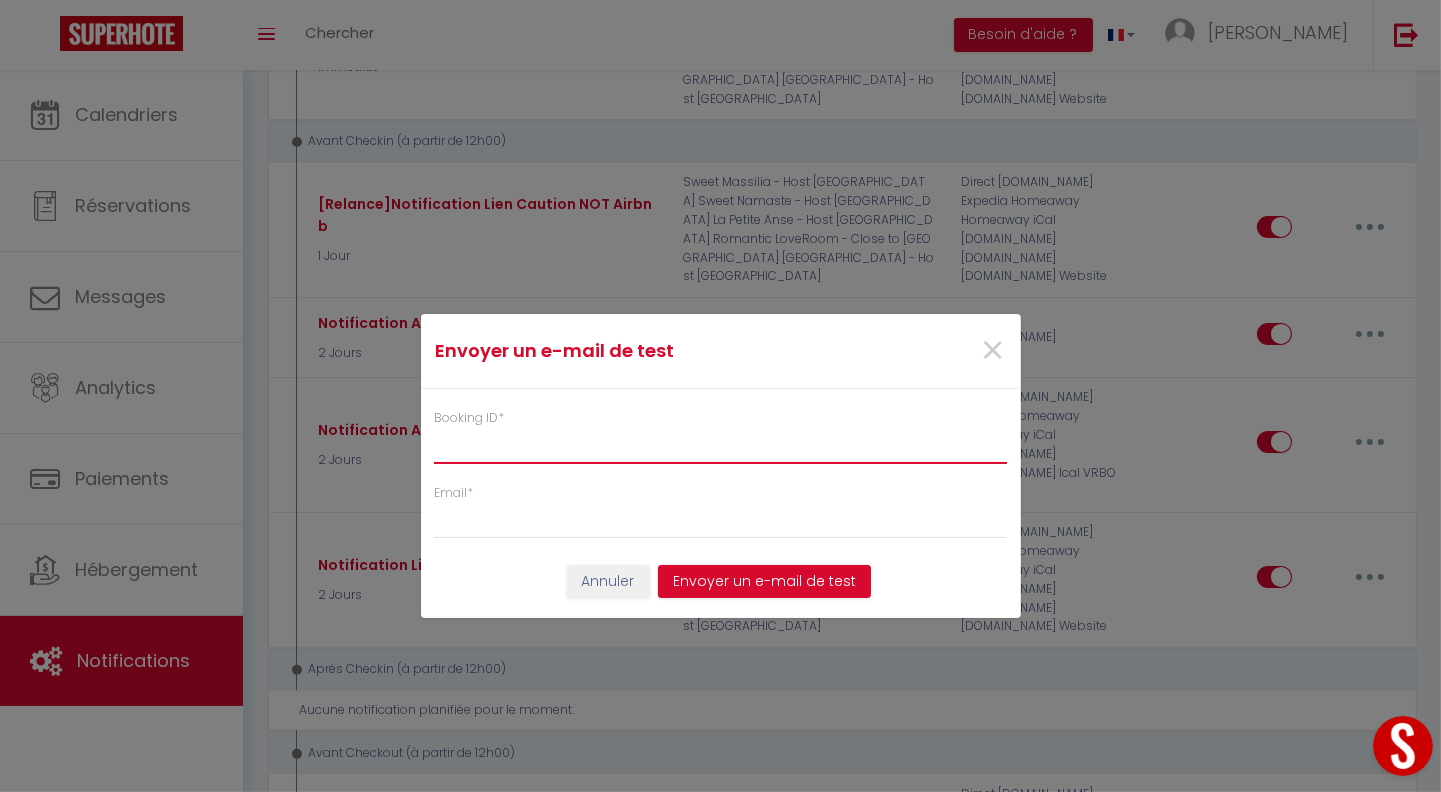 click on "Booking ID
*" at bounding box center (721, 446) 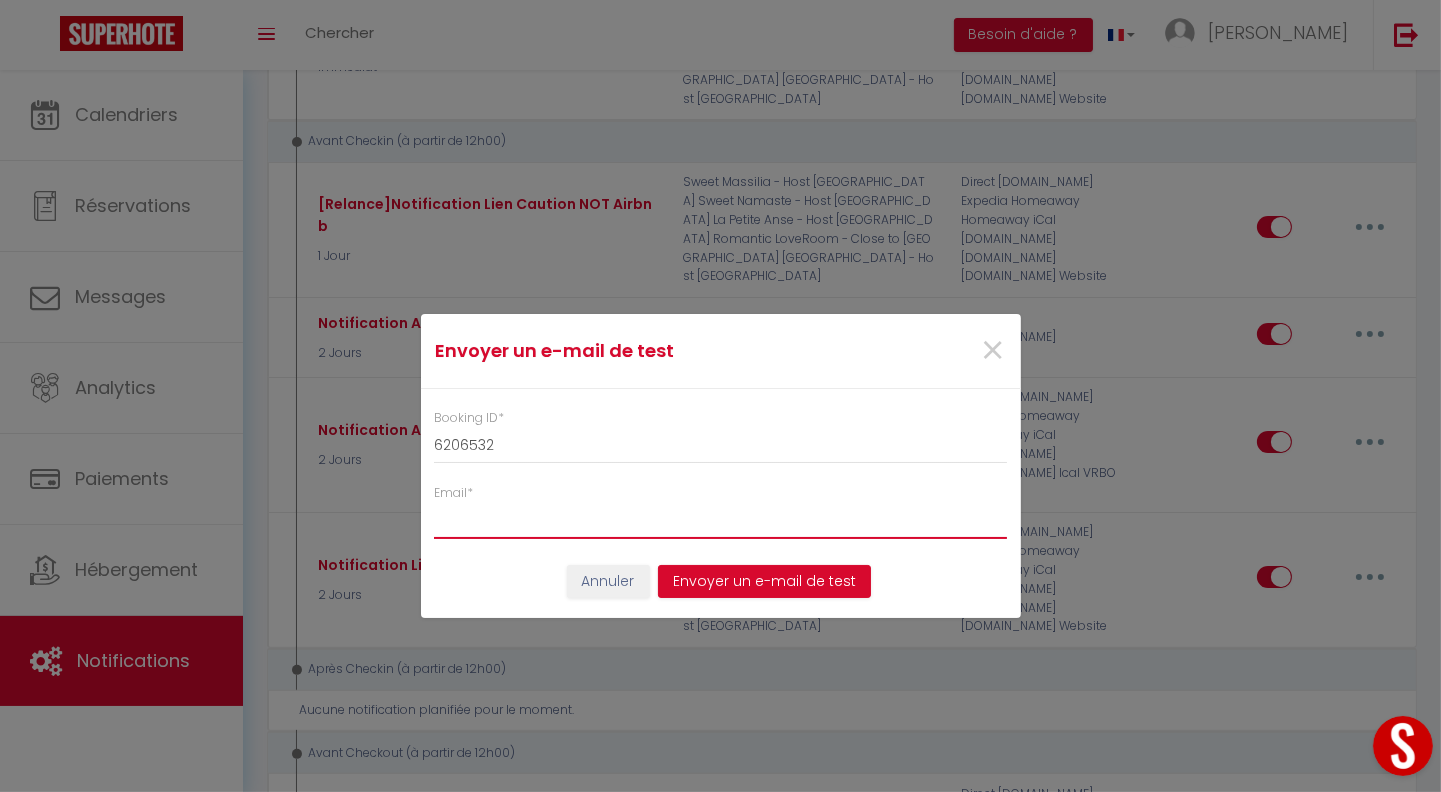 click on "Email
*" at bounding box center [721, 521] 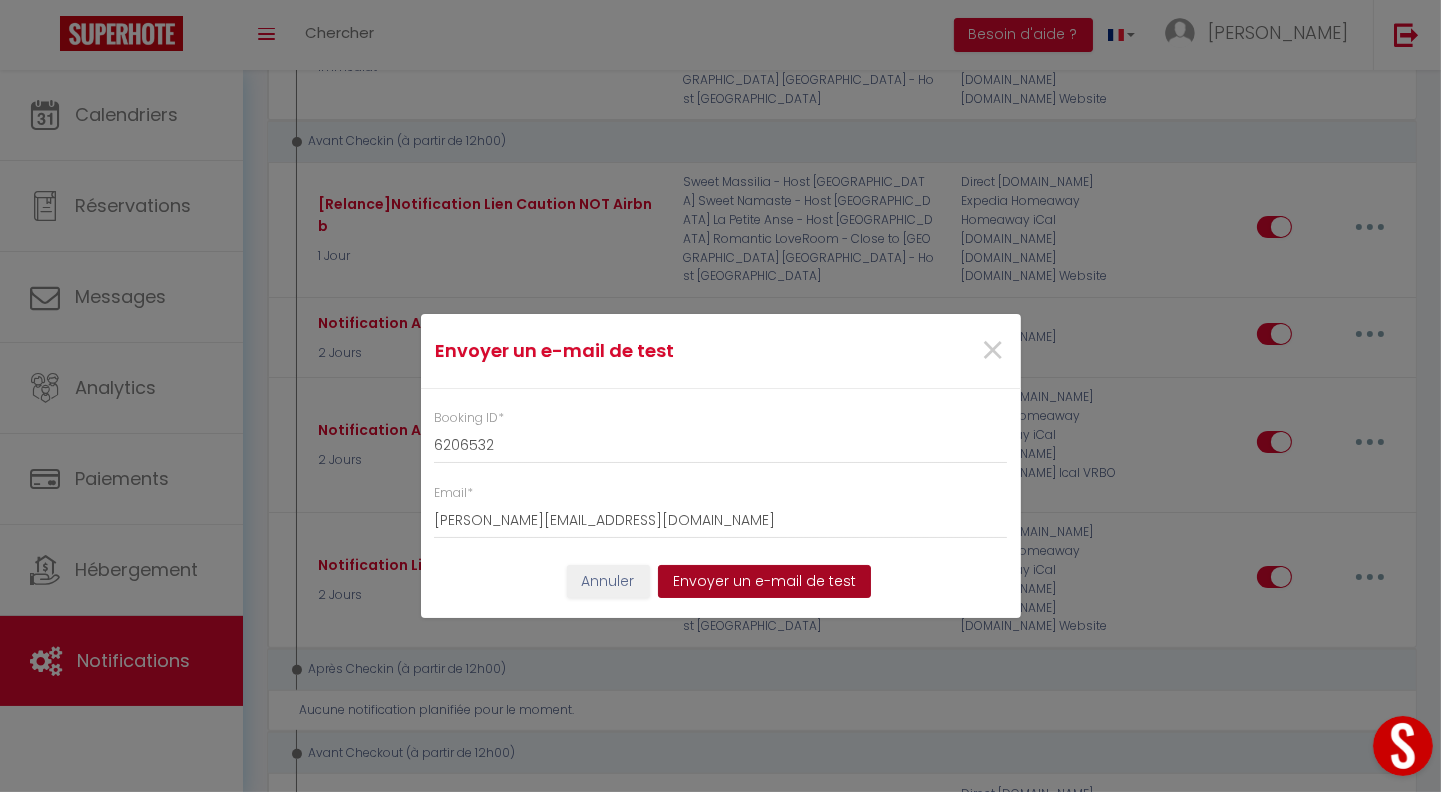 click on "Envoyer un e-mail de test" at bounding box center (764, 582) 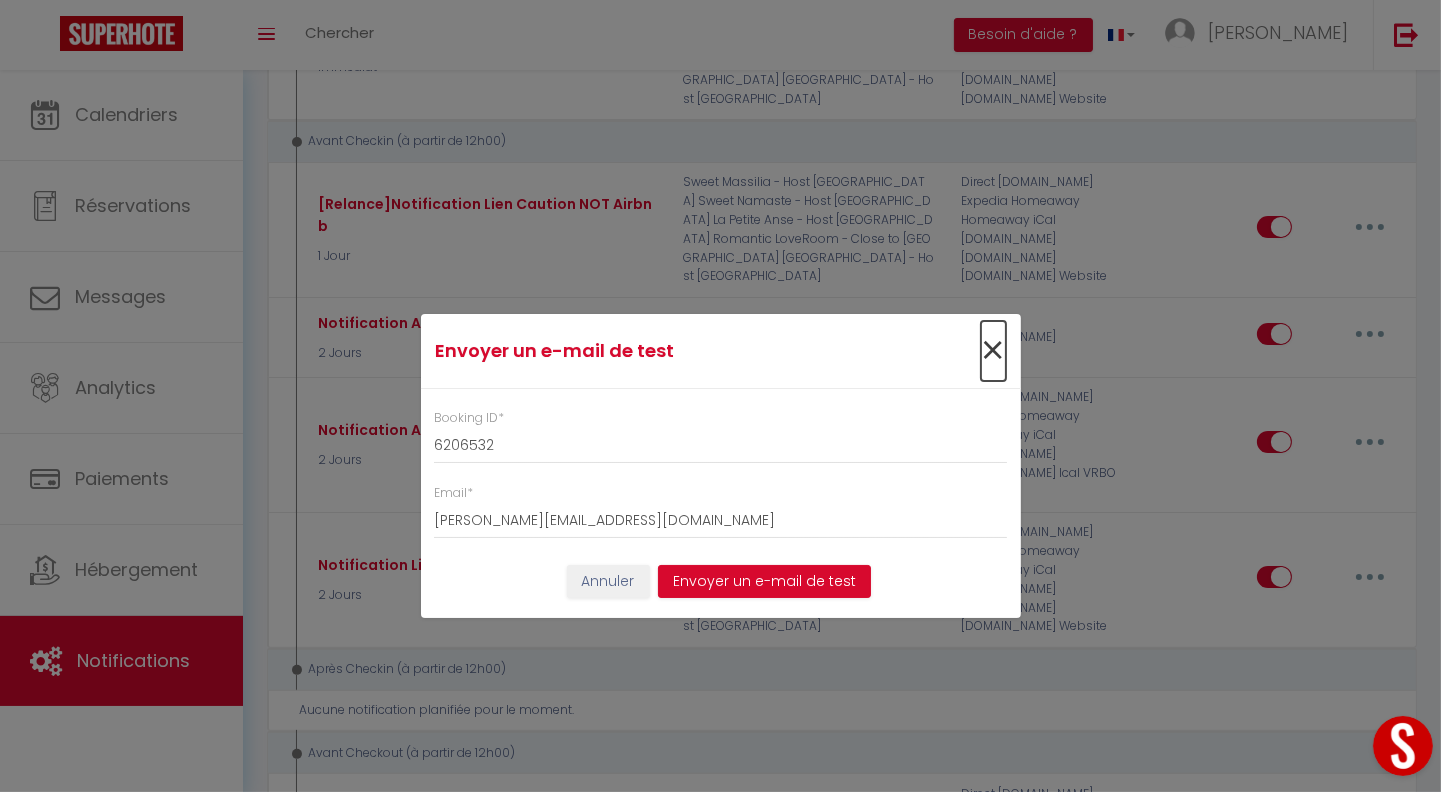click on "×" at bounding box center (993, 351) 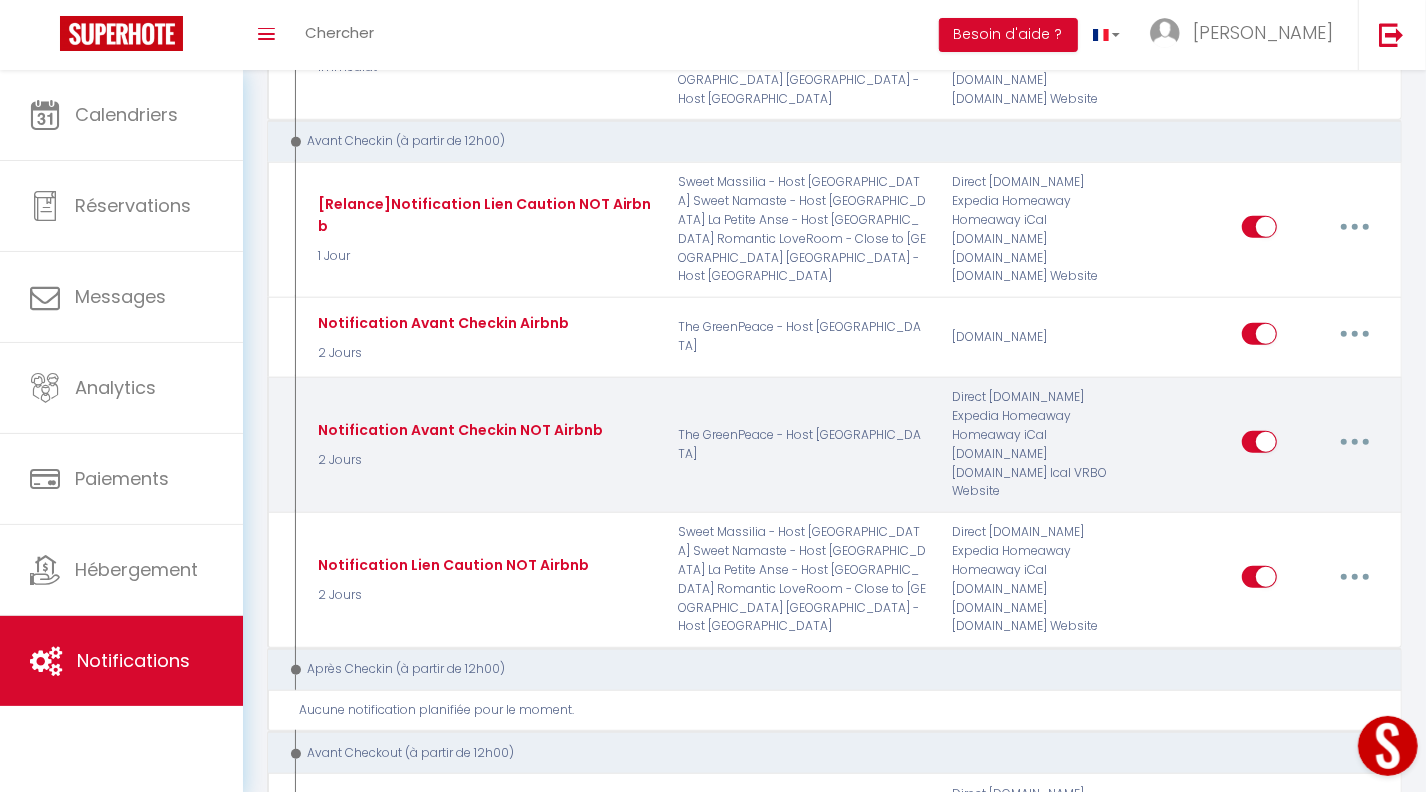 click at bounding box center (1355, 442) 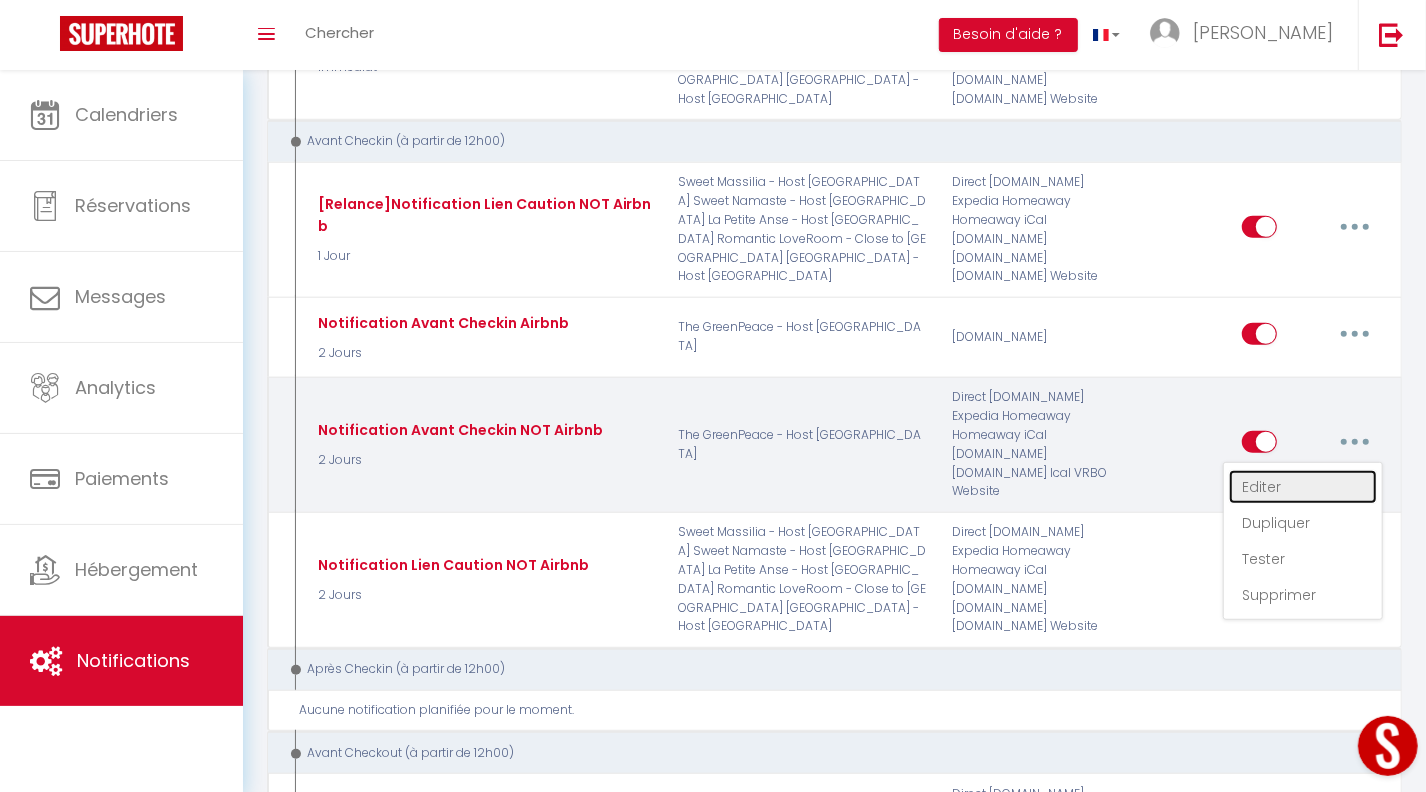 click on "Editer" at bounding box center [1303, 487] 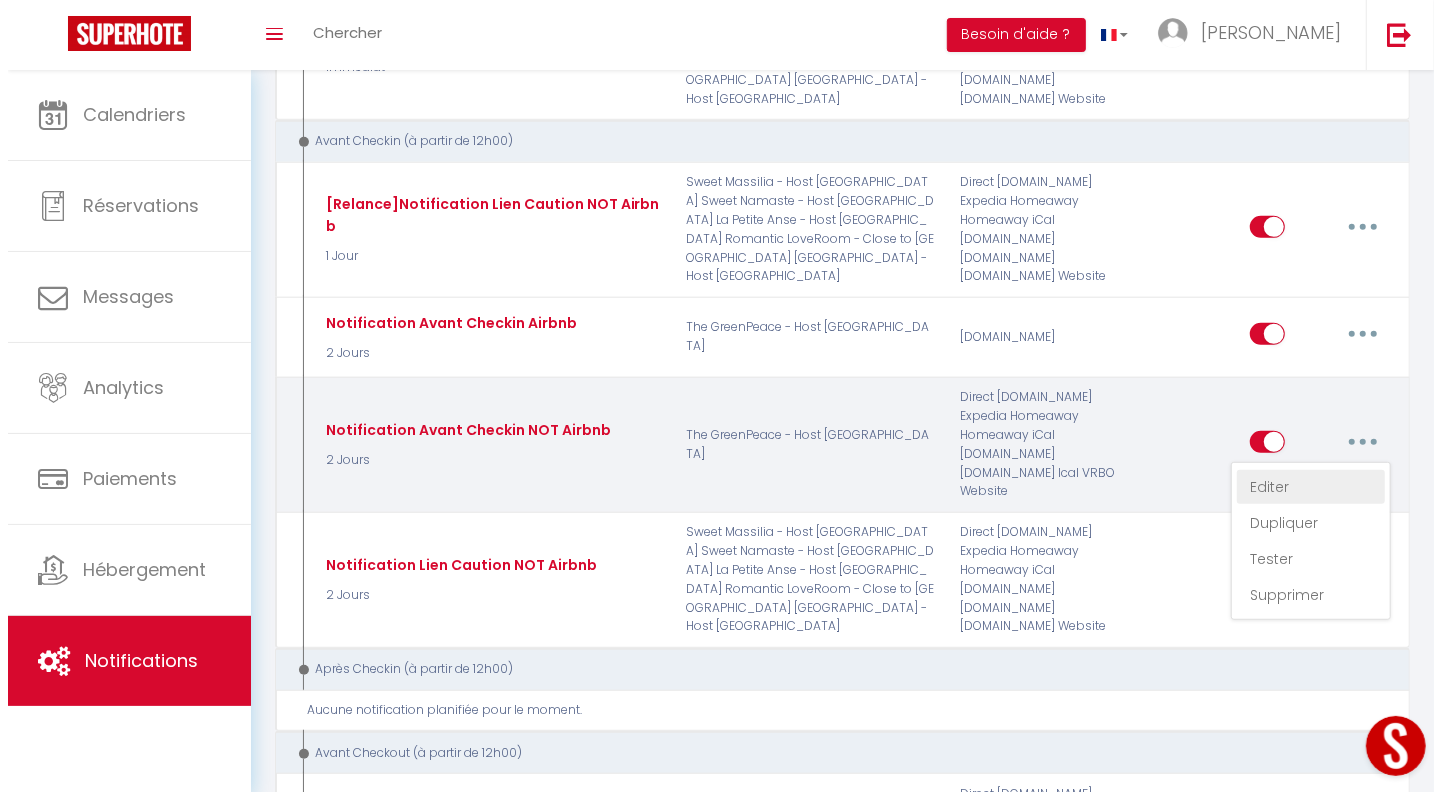 scroll, scrollTop: 1085, scrollLeft: 0, axis: vertical 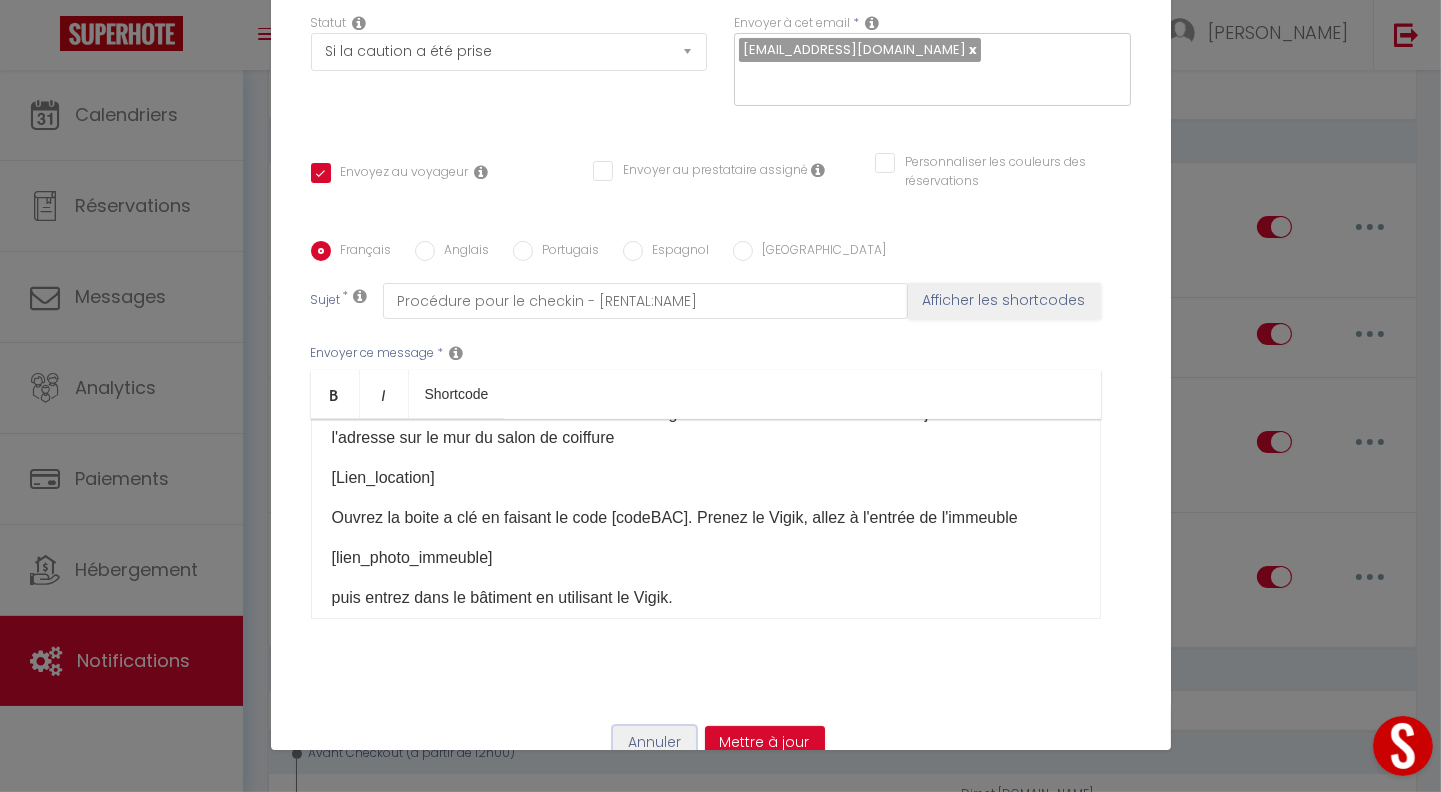 click on "Annuler" at bounding box center (654, 743) 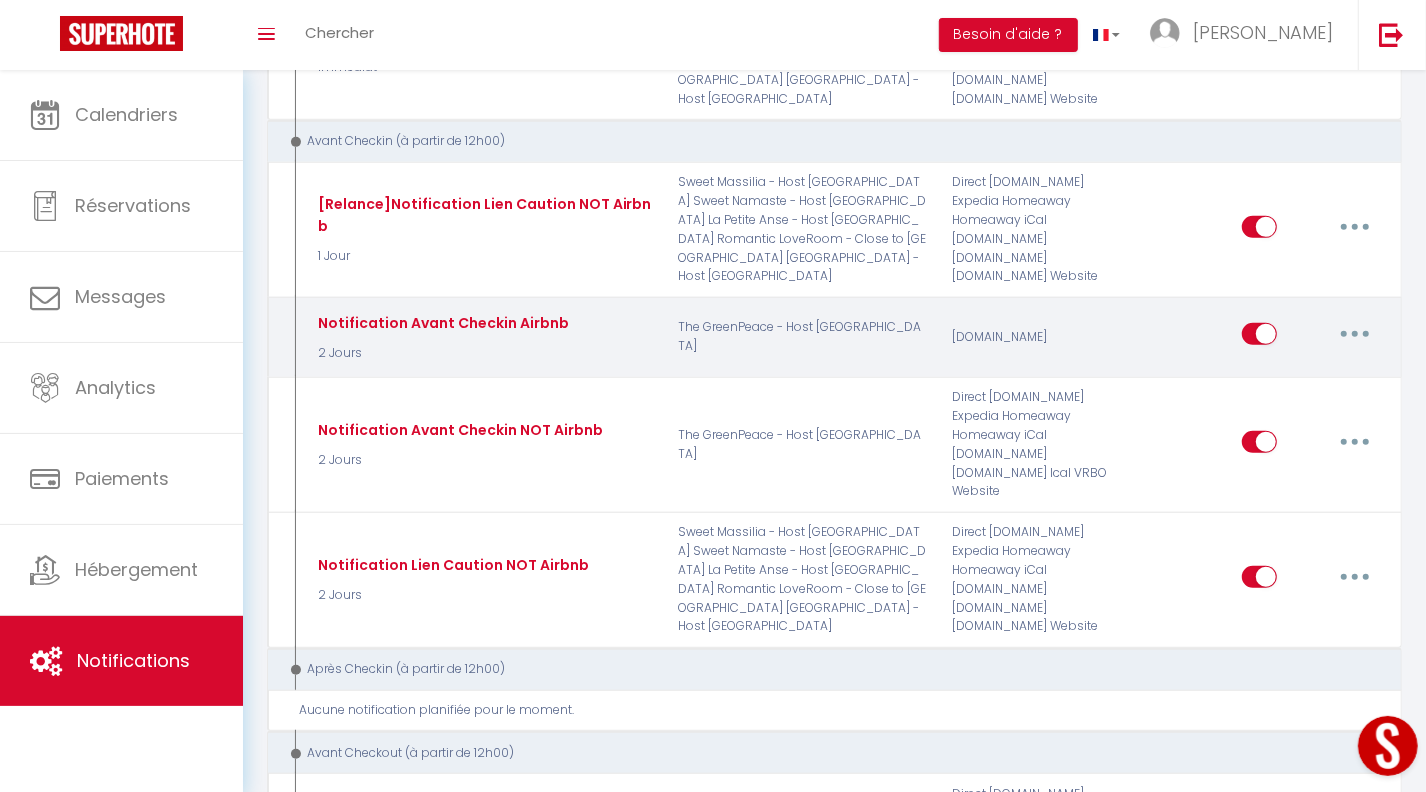 click at bounding box center [1355, 334] 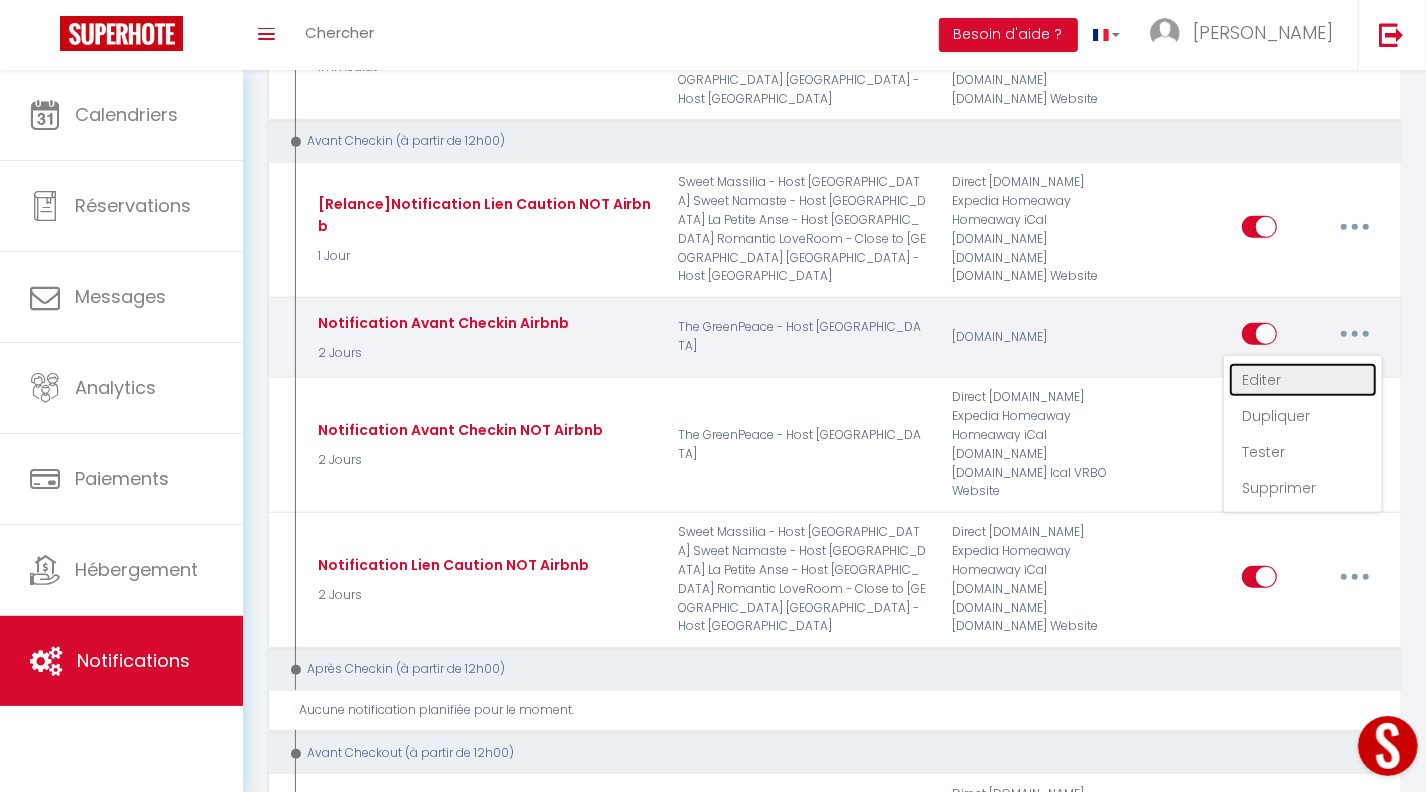click on "Editer" at bounding box center [1303, 380] 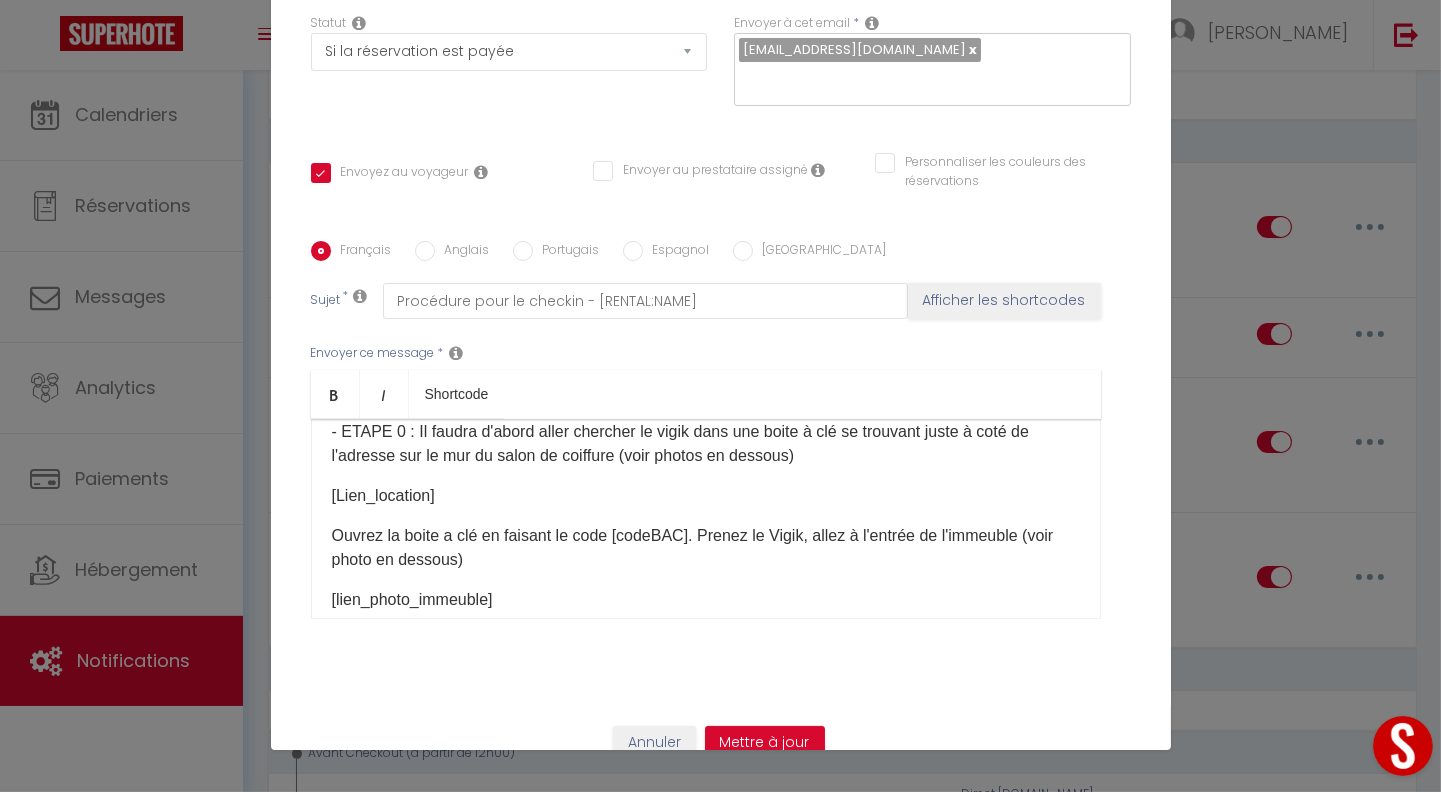 scroll, scrollTop: 0, scrollLeft: 0, axis: both 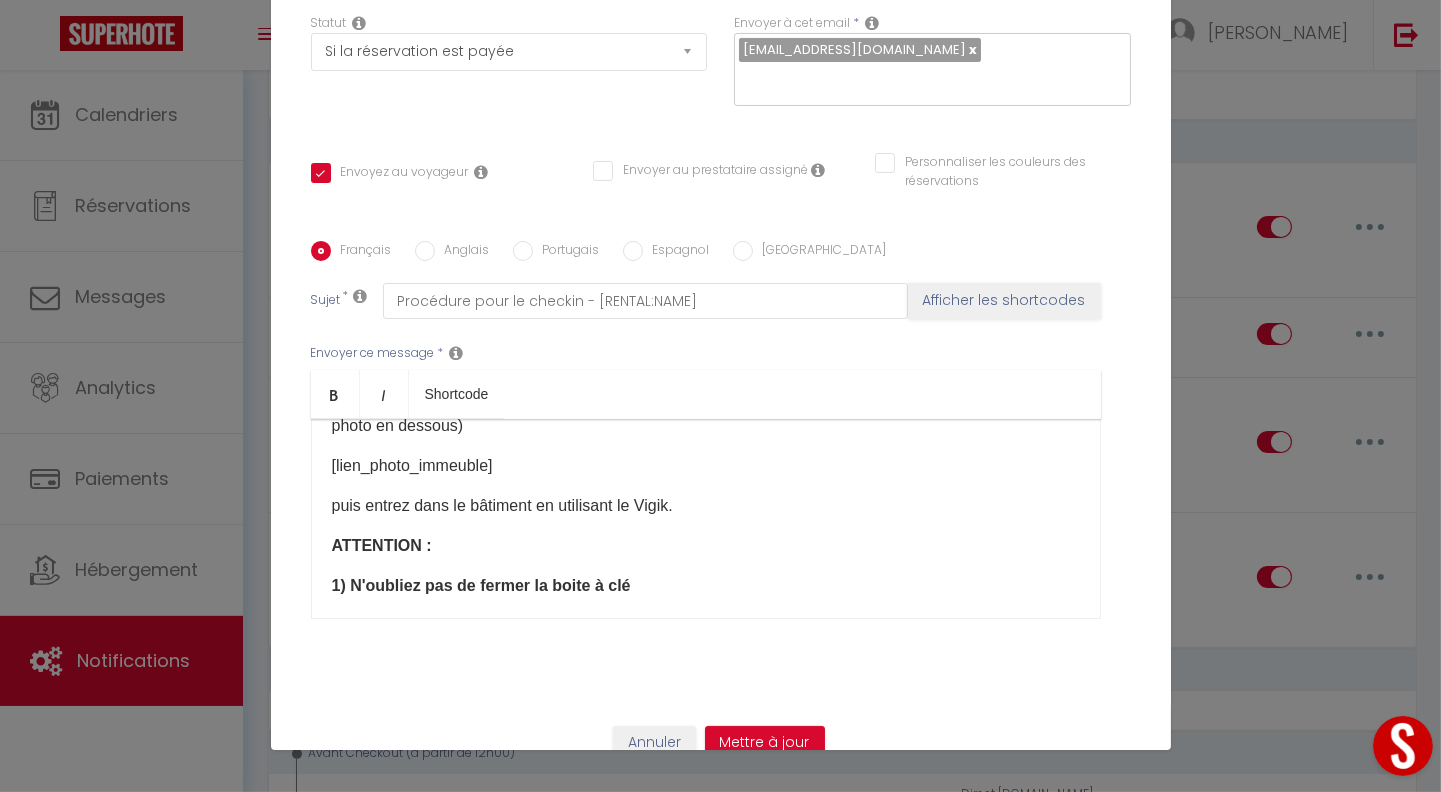 click on "​Bienvenue à [RENTAL:CITY] ! [GUEST:FIRST_NAME]​​ nous sommes ravis de vous accueillir dans notre appartement [RENTAL:NAME]​​ du [BOOKING:CHECKING]​​ au [BOOKING:CHECKOUT]​​ pour [INQUIRY:NIGHTS]​​ nuit(s).
Il ne vous reste plus qu’à venir avec vos valises, en effet tout est fourni pour se sentir comme à la maison (draps, couvertures et aussi serviettes).
Si cela n’a pas encore été fait, nous vous conseillons de télécharger notre livret d’accueil afin de préparer au mieux votre séjour : [WELCOME_FORM_URL] et aussi les extra avec [Lien_CozyUp]​
A votre arrivée le [BOOKING:CHECKING]​​ (Possible à partir de [checkin_hour]) - ETAPE 0 : Il faudra d'abord aller chercher le vigik dans une boite à clé se trouvant juste à coté de l'adresse sur le mur du salon de coiffure (voir photos en dessous) ​[Lien_location]​​​​​​ Ouvrez la boite a clé en faisant le code [codeBAC]. Prenez le Vigik, allez à l'entrée de l'immeuble (voir photo en dessous)" at bounding box center (706, 519) 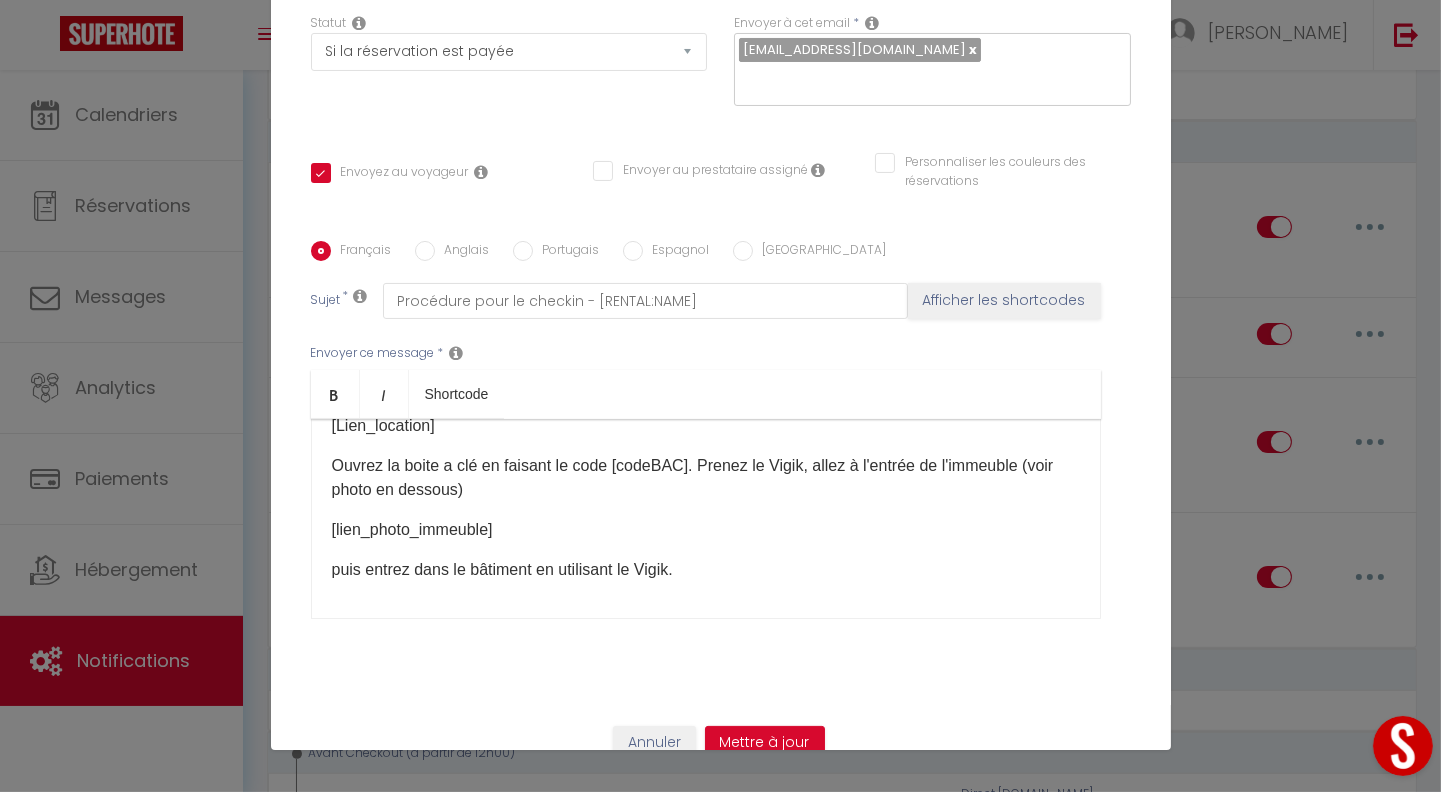 scroll, scrollTop: 340, scrollLeft: 0, axis: vertical 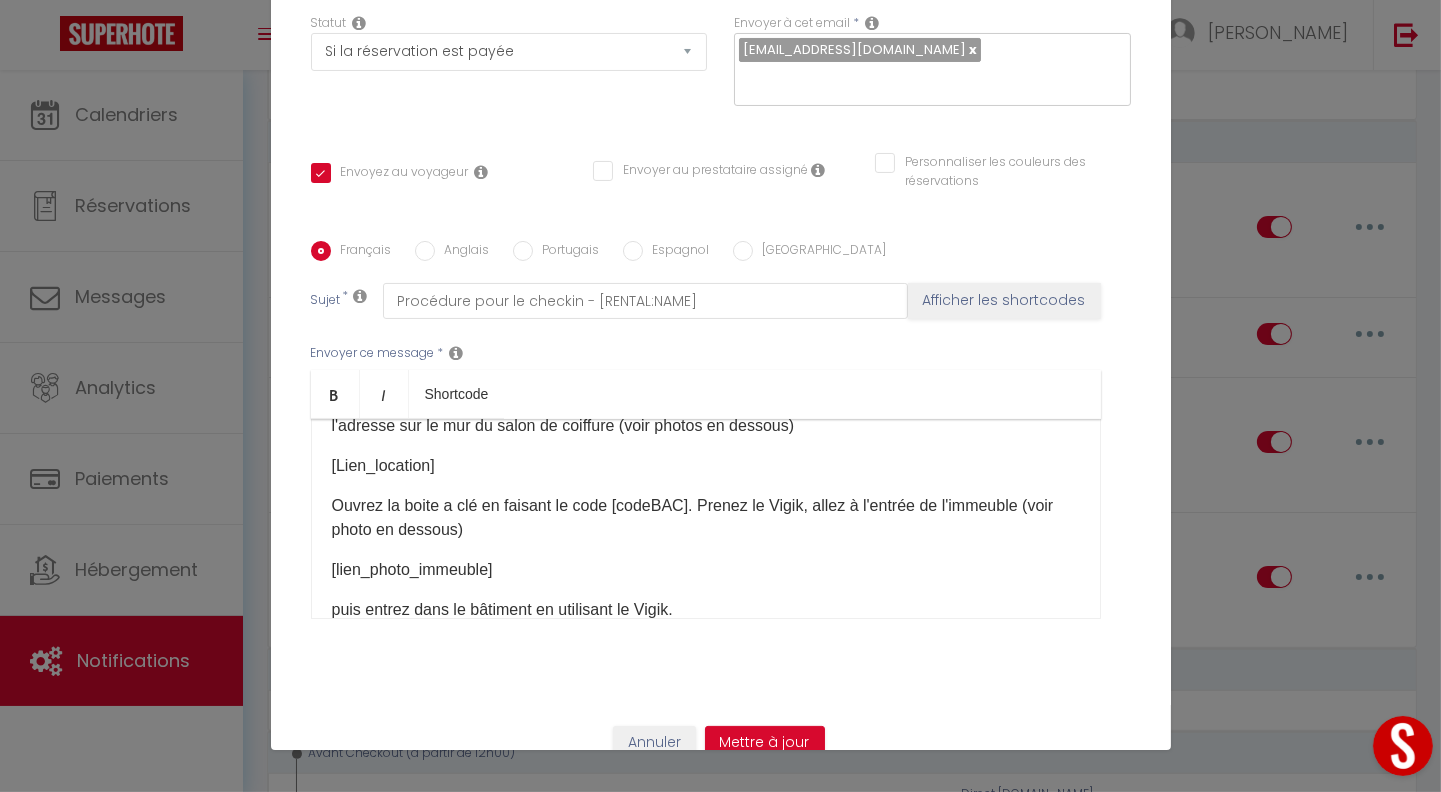 click on "Ouvrez la boite a clé en faisant le code [codeBAC]. Prenez le Vigik, allez à l'entrée de l'immeuble (voir photo en dessous)" at bounding box center (706, 518) 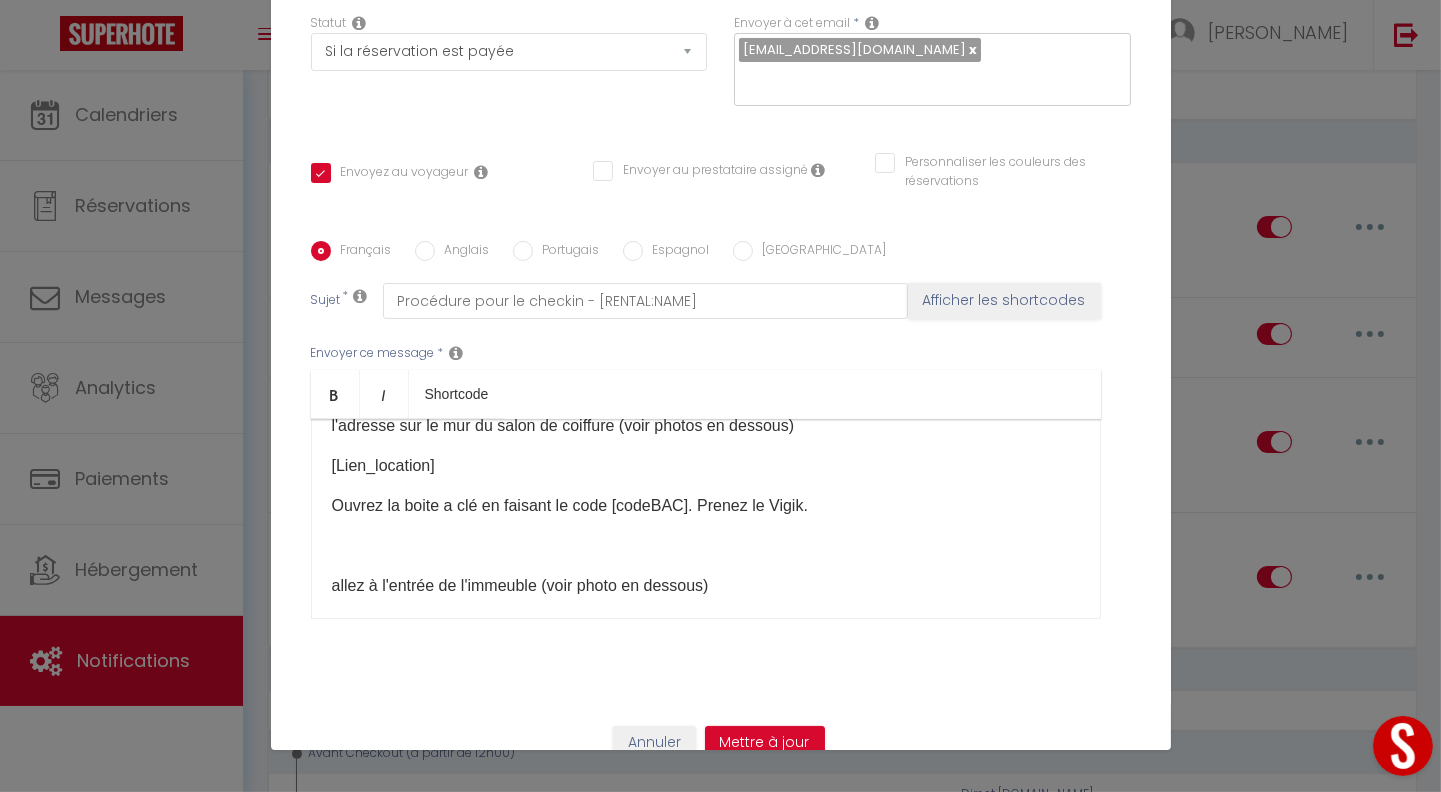 click at bounding box center [706, 546] 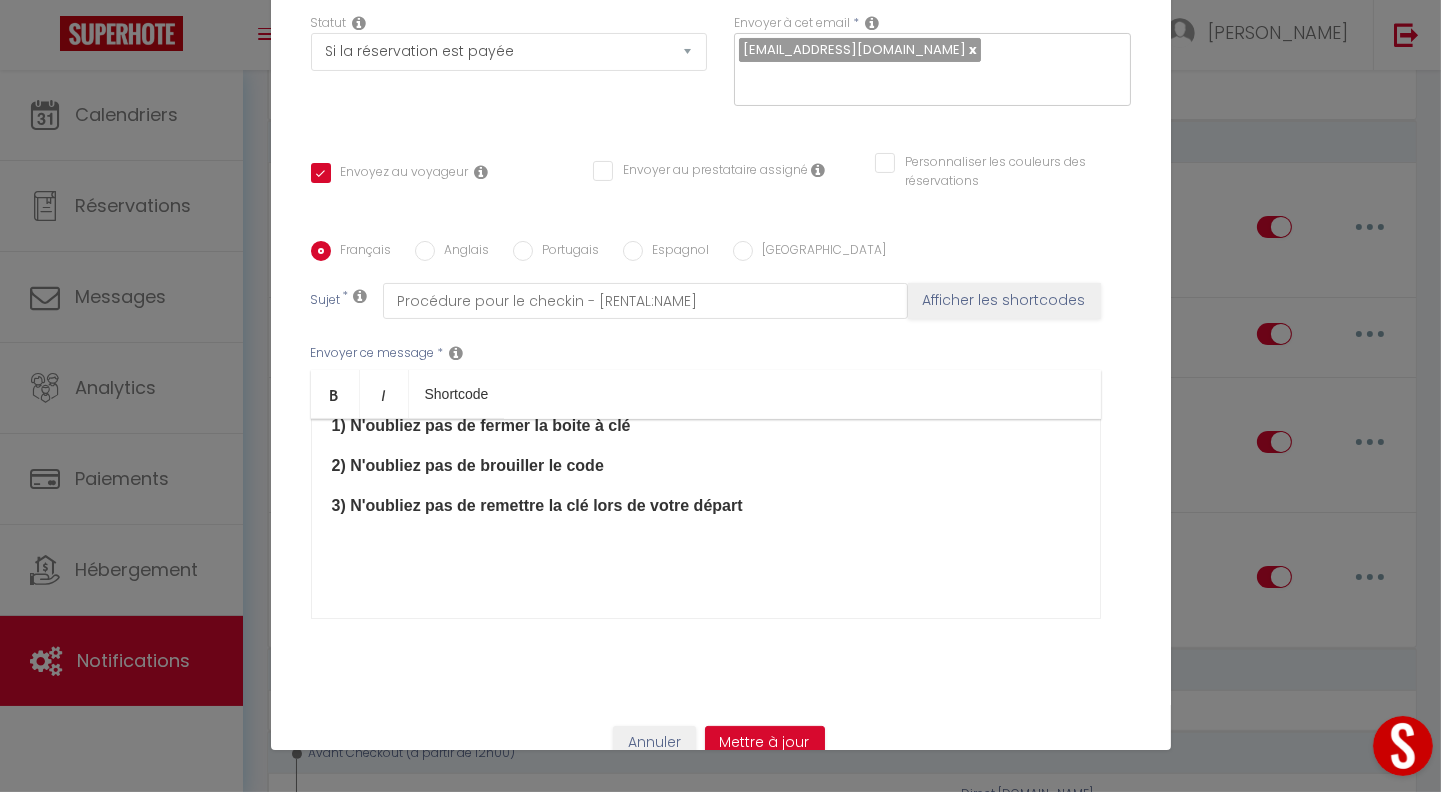 scroll, scrollTop: 540, scrollLeft: 0, axis: vertical 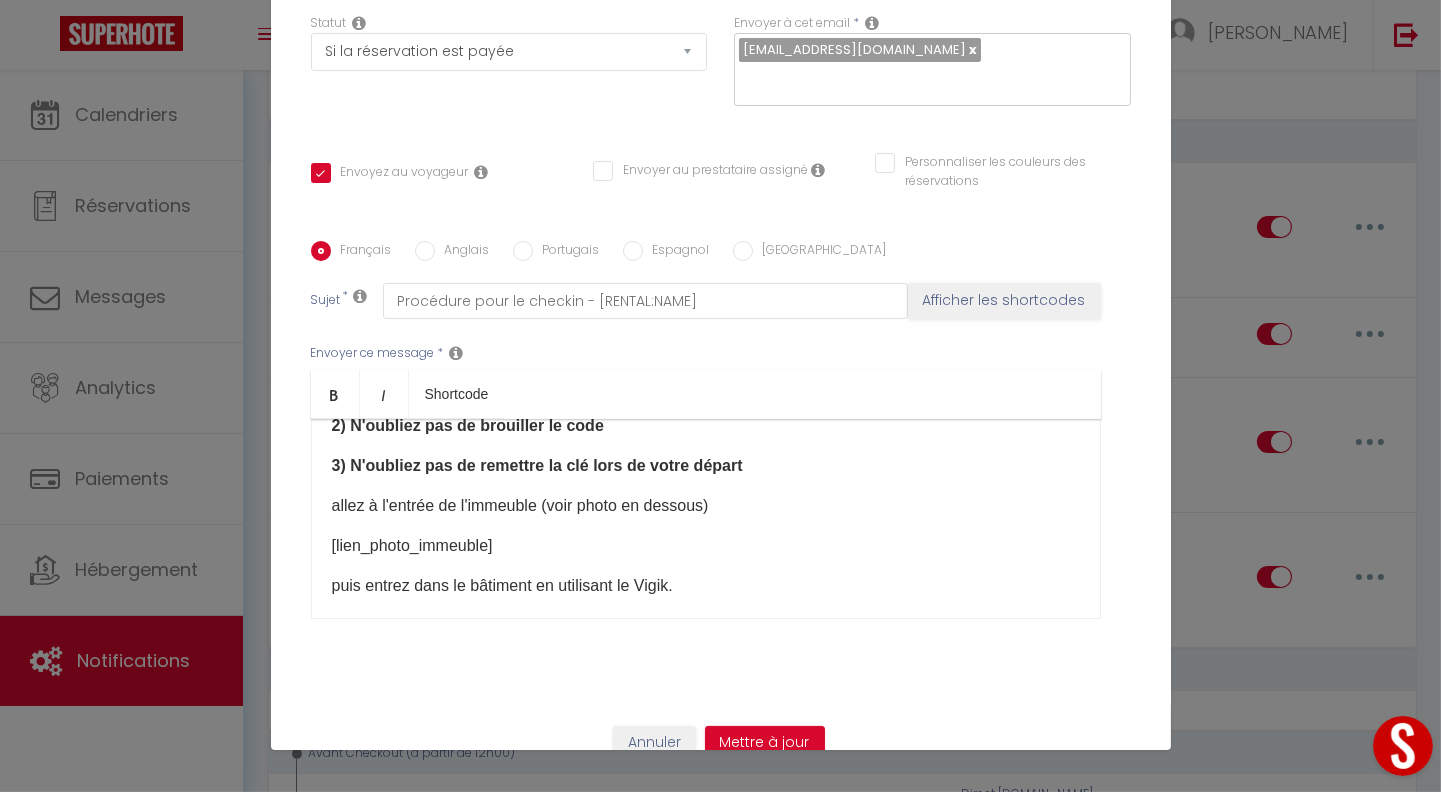 click on "allez à l'entrée de l'immeuble (voir photo en dessous)" at bounding box center (706, 506) 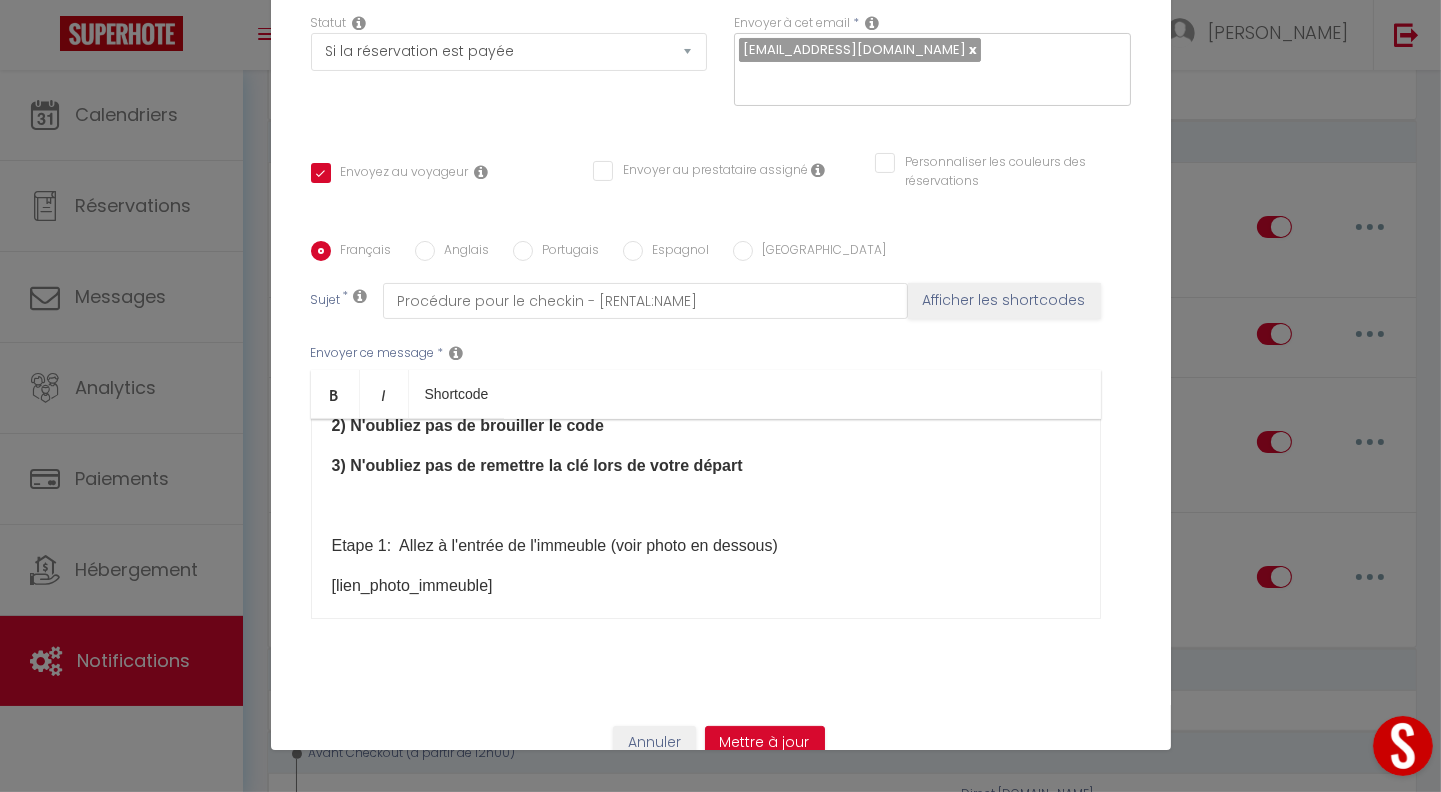 click at bounding box center (706, 506) 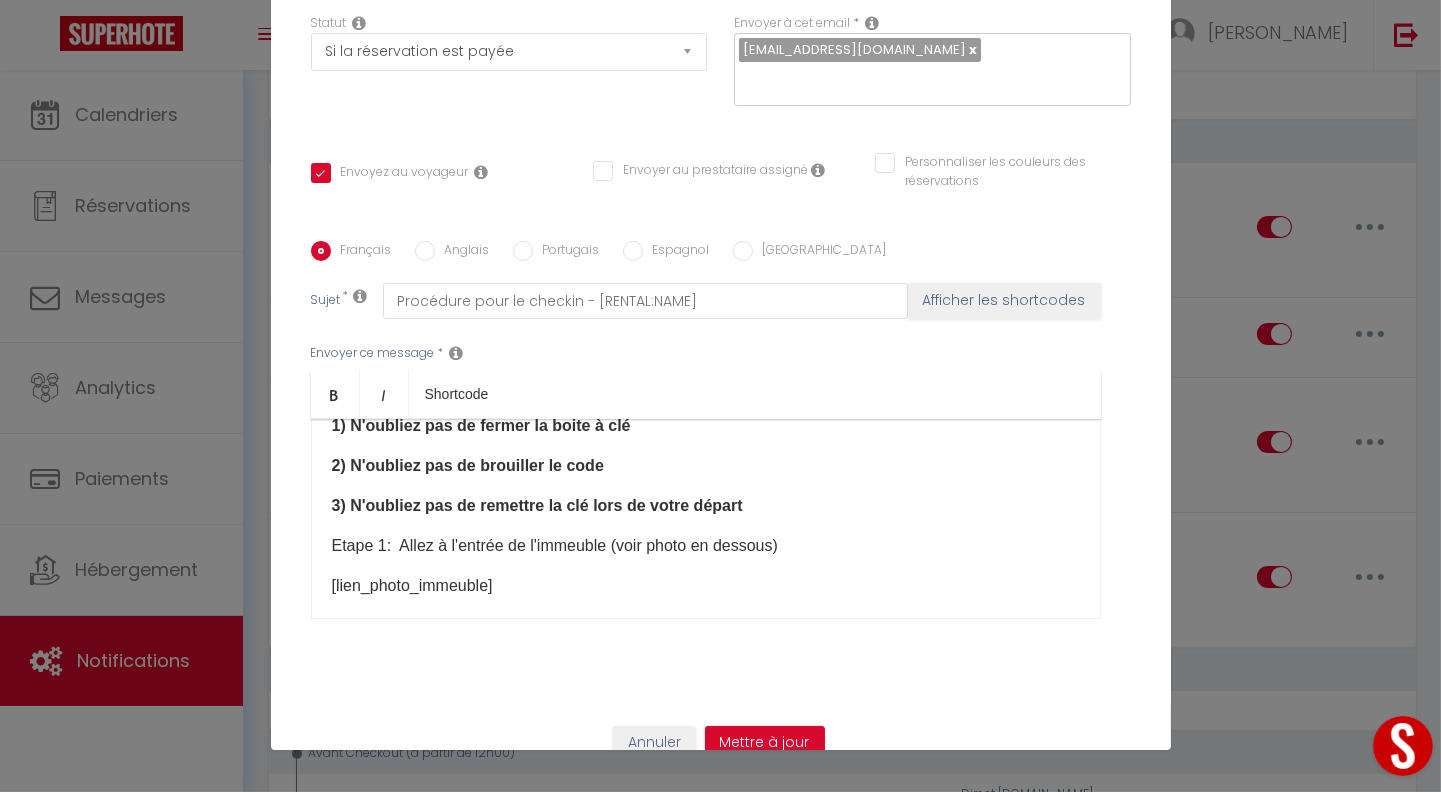 scroll, scrollTop: 460, scrollLeft: 0, axis: vertical 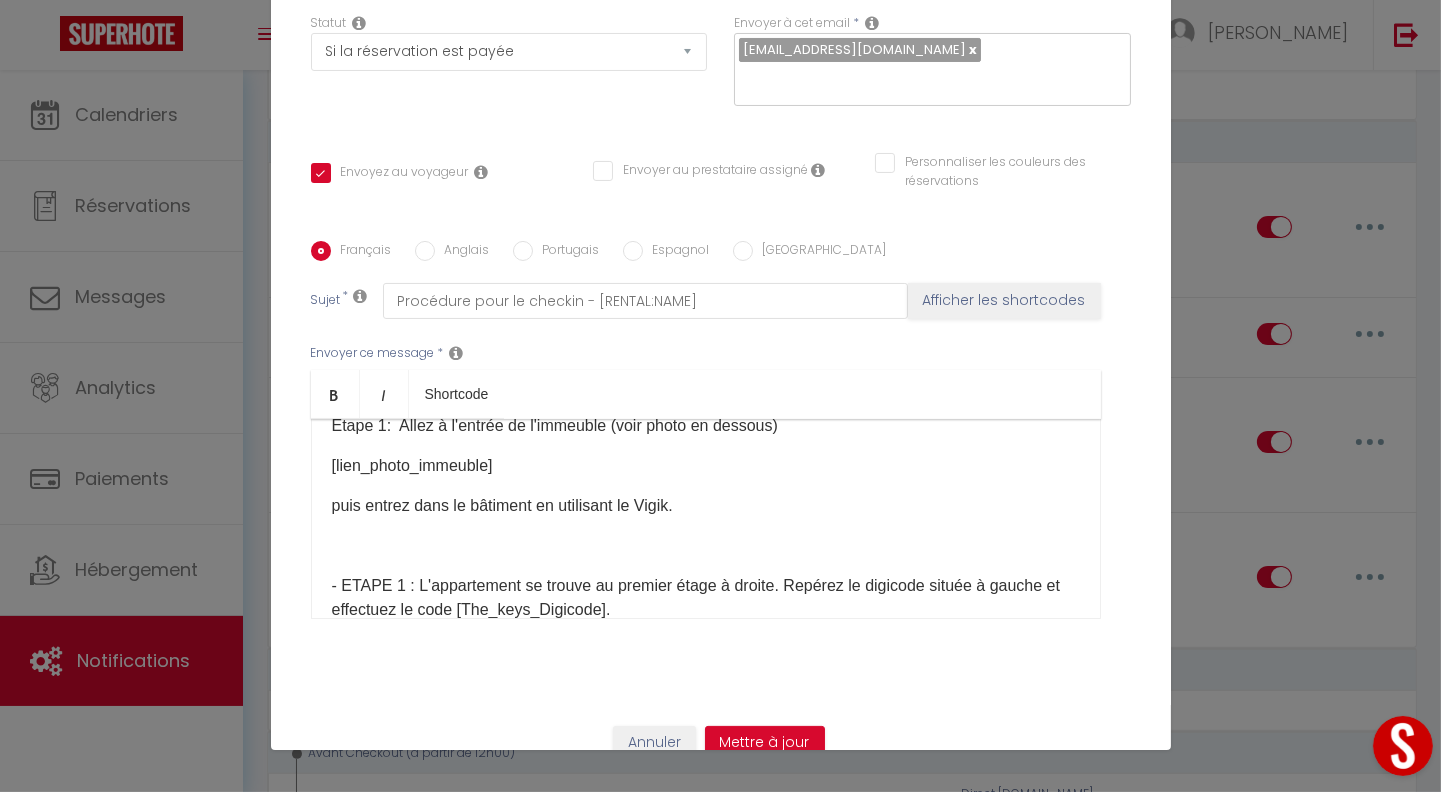 click on "Etape 1:  Allez à l'entrée de l'immeuble (voir photo en dessous)" at bounding box center (706, 426) 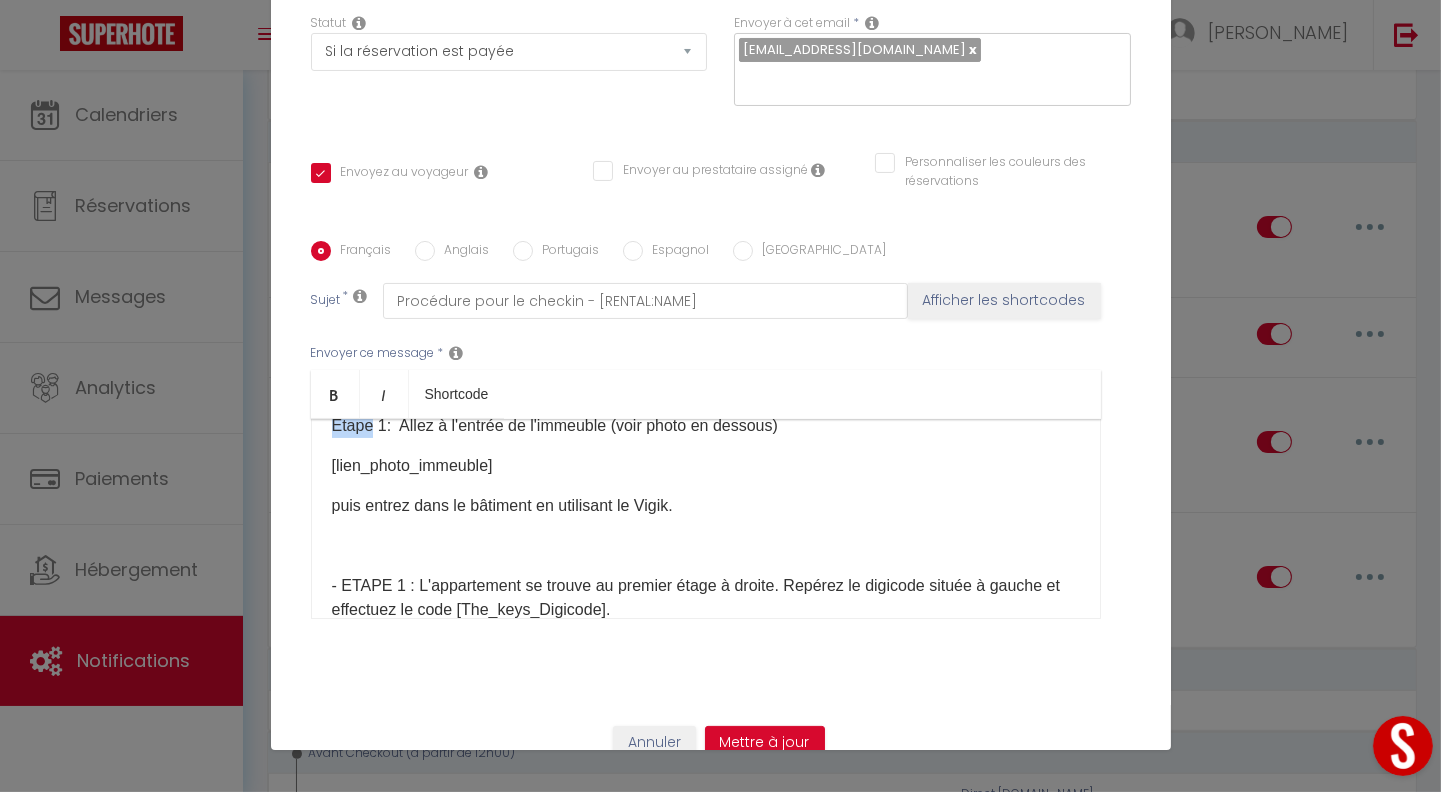 click on "Etape 1:  Allez à l'entrée de l'immeuble (voir photo en dessous)" at bounding box center (706, 426) 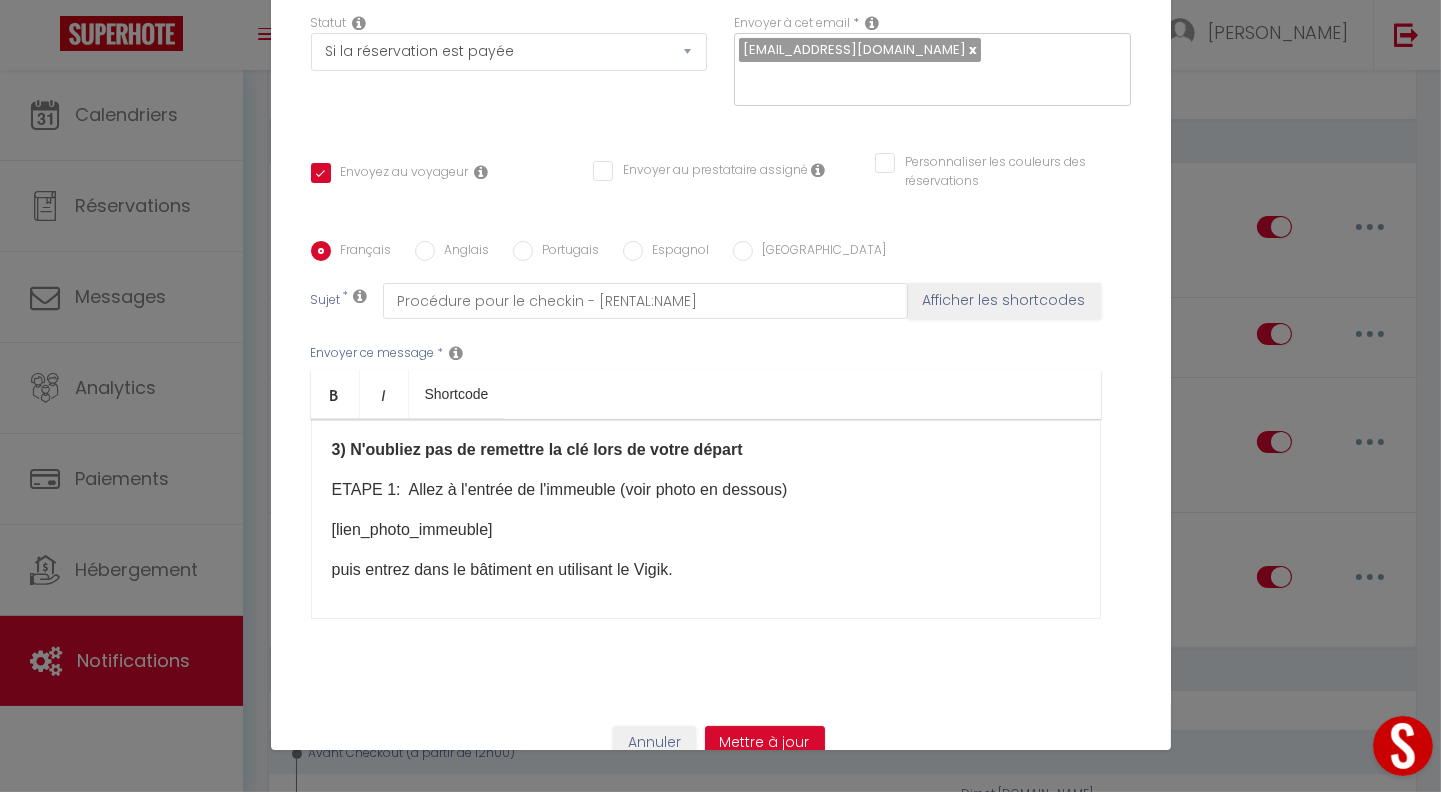 scroll, scrollTop: 596, scrollLeft: 0, axis: vertical 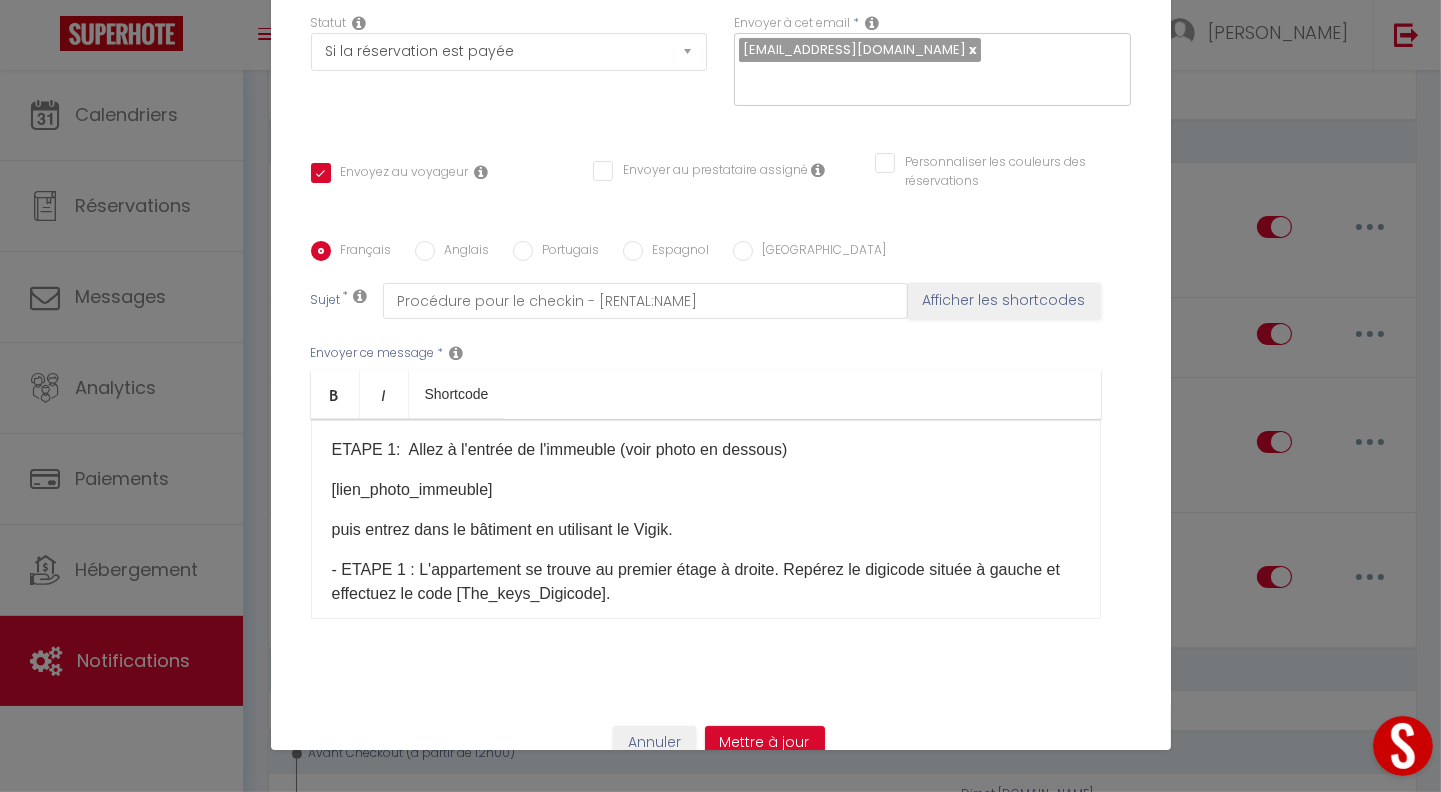 click on "- ETAPE 1 : L'appartement se trouve au premier étage à droite.​ ​Repérez le digicode située à gauche et effectuez le code [The_keys_Digicode​]​​." at bounding box center [706, 582] 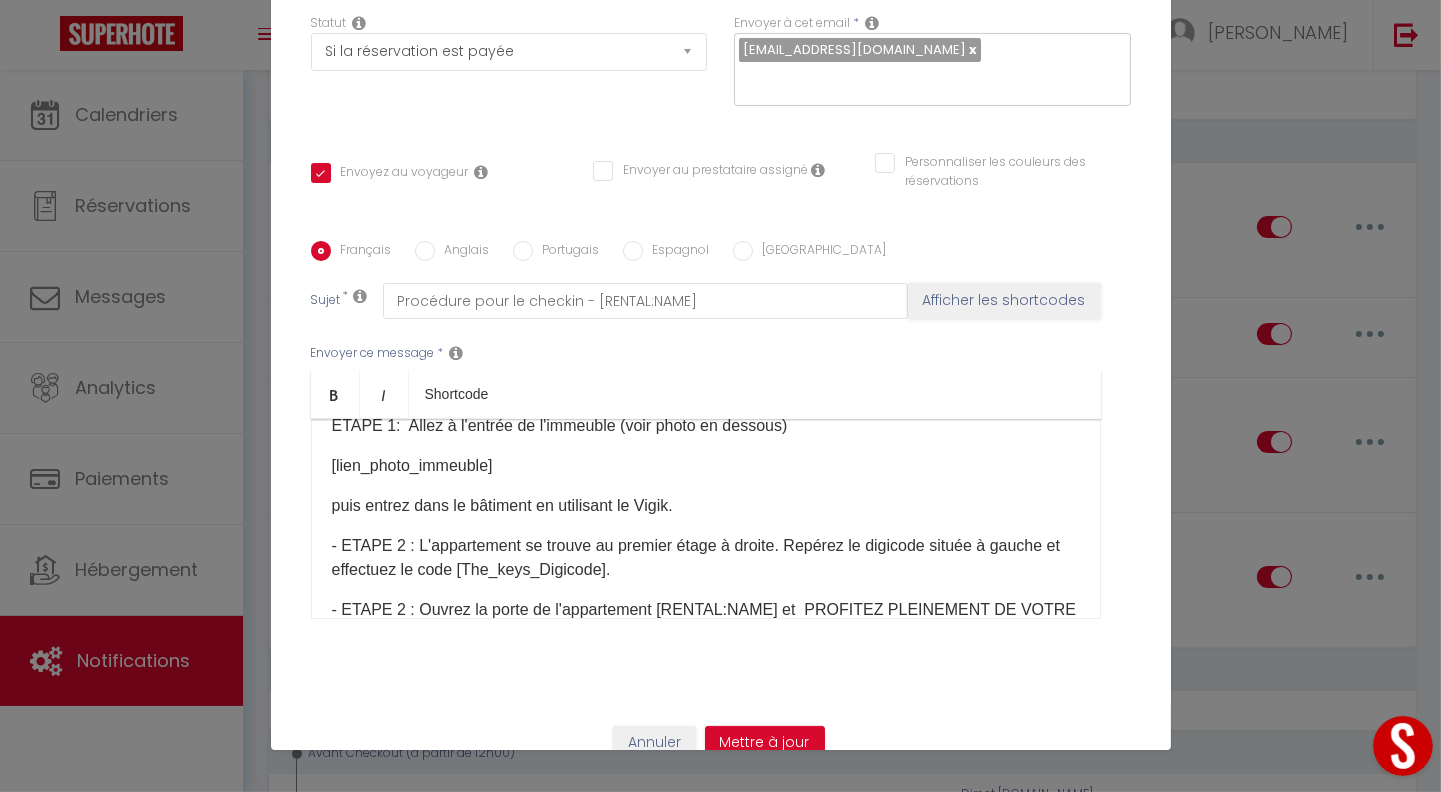 scroll, scrollTop: 644, scrollLeft: 0, axis: vertical 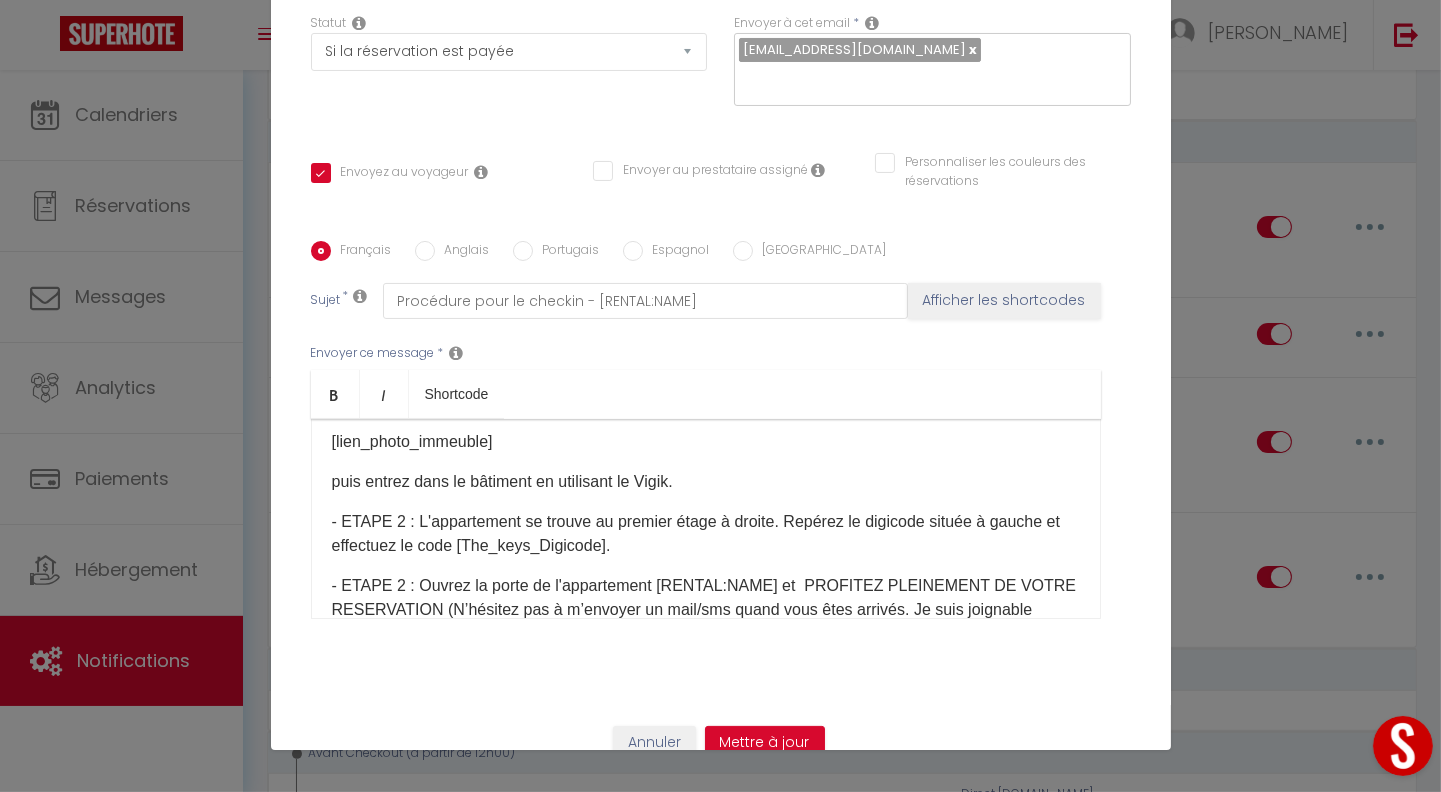 click on "- ETAPE 2 : Ouvrez la porte de l'appartement [RENTAL:NAME]​​ et  PROFITEZ PLEINEMENT DE VOTRE RESERVATION (N’hésitez pas à m’envoyer un mail/sms quand vous êtes arrivés. Je suis joignable pendant l'ensemble de votre séjour en cas de besoin au [telephone]​)." at bounding box center [706, 610] 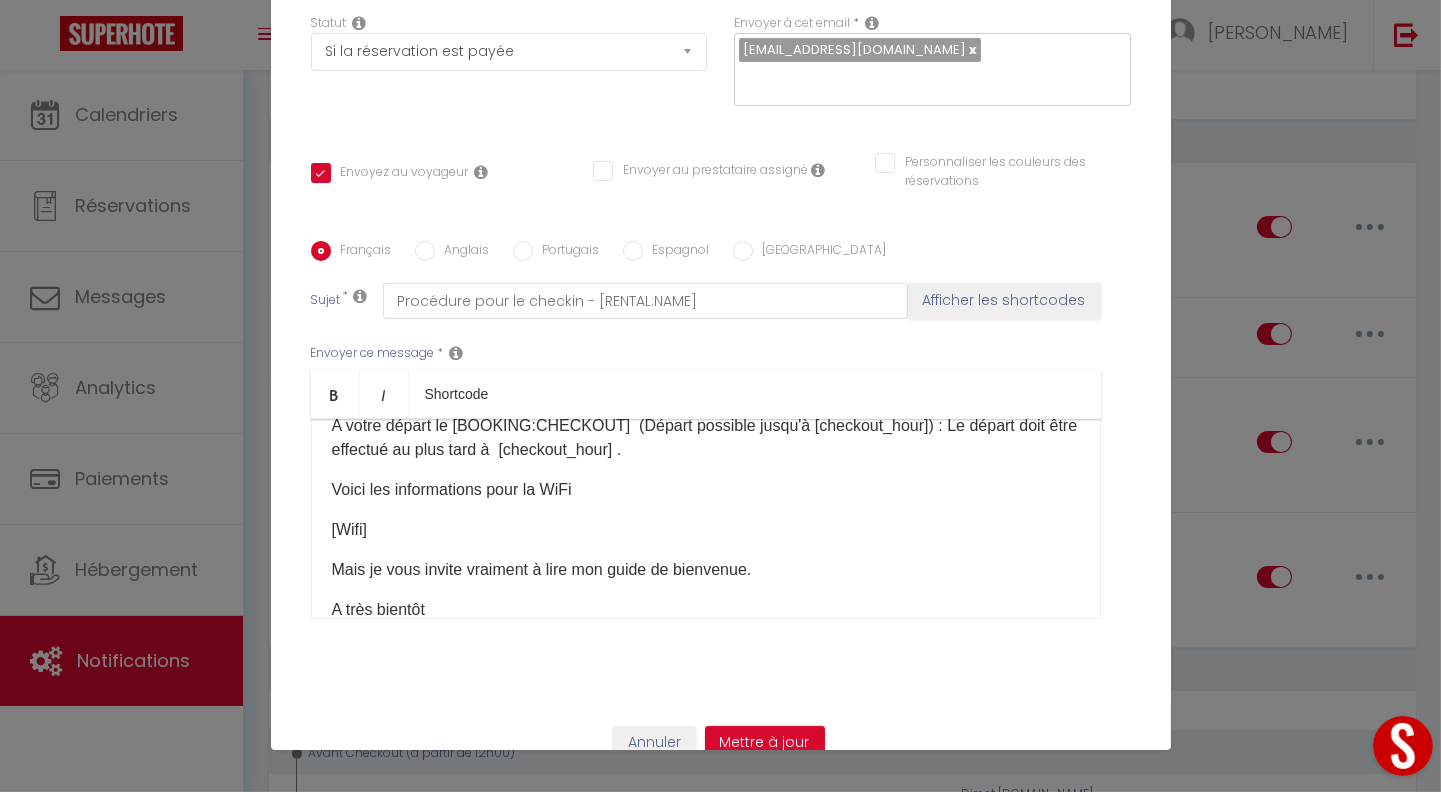scroll, scrollTop: 1020, scrollLeft: 0, axis: vertical 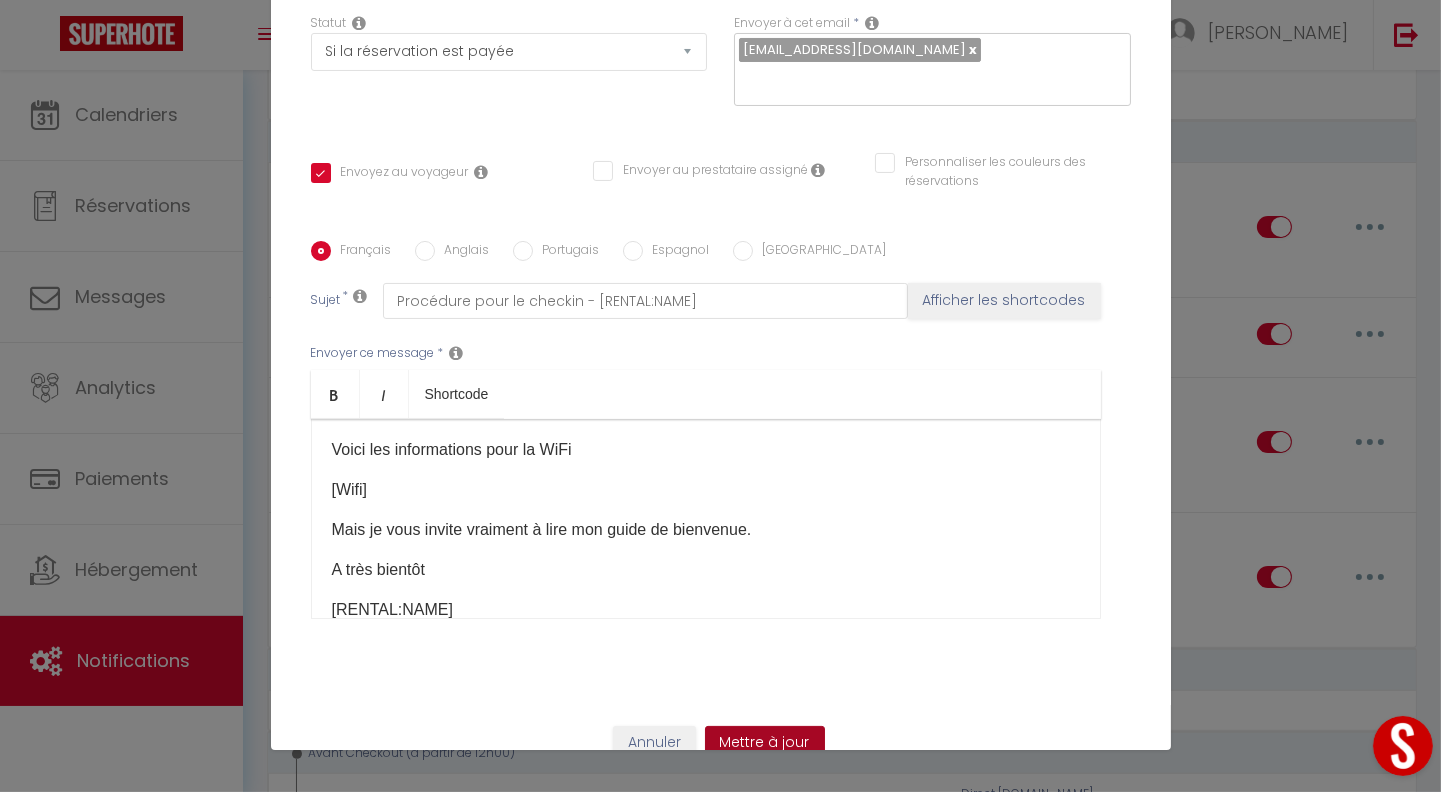 click on "Mettre à jour" at bounding box center (765, 743) 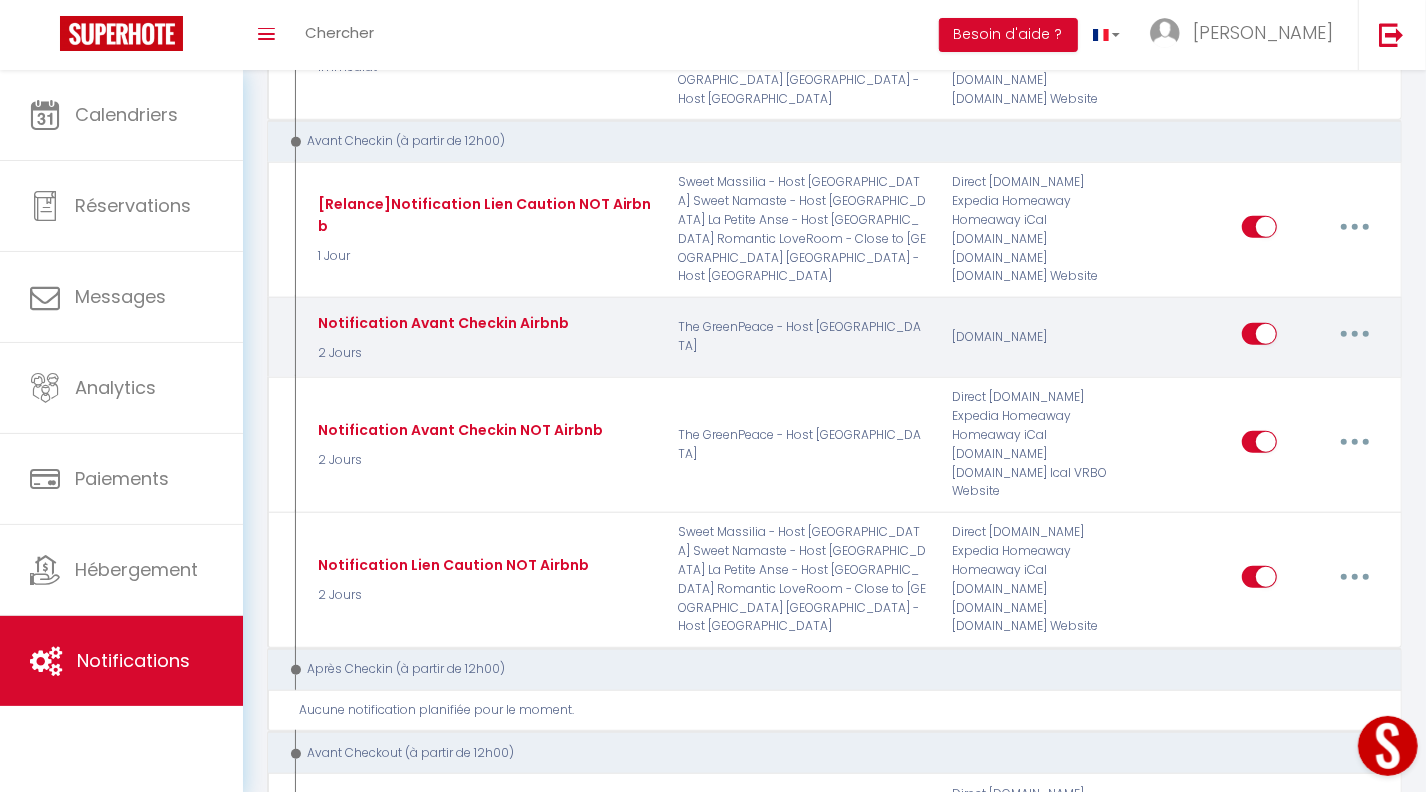 click at bounding box center [1355, 334] 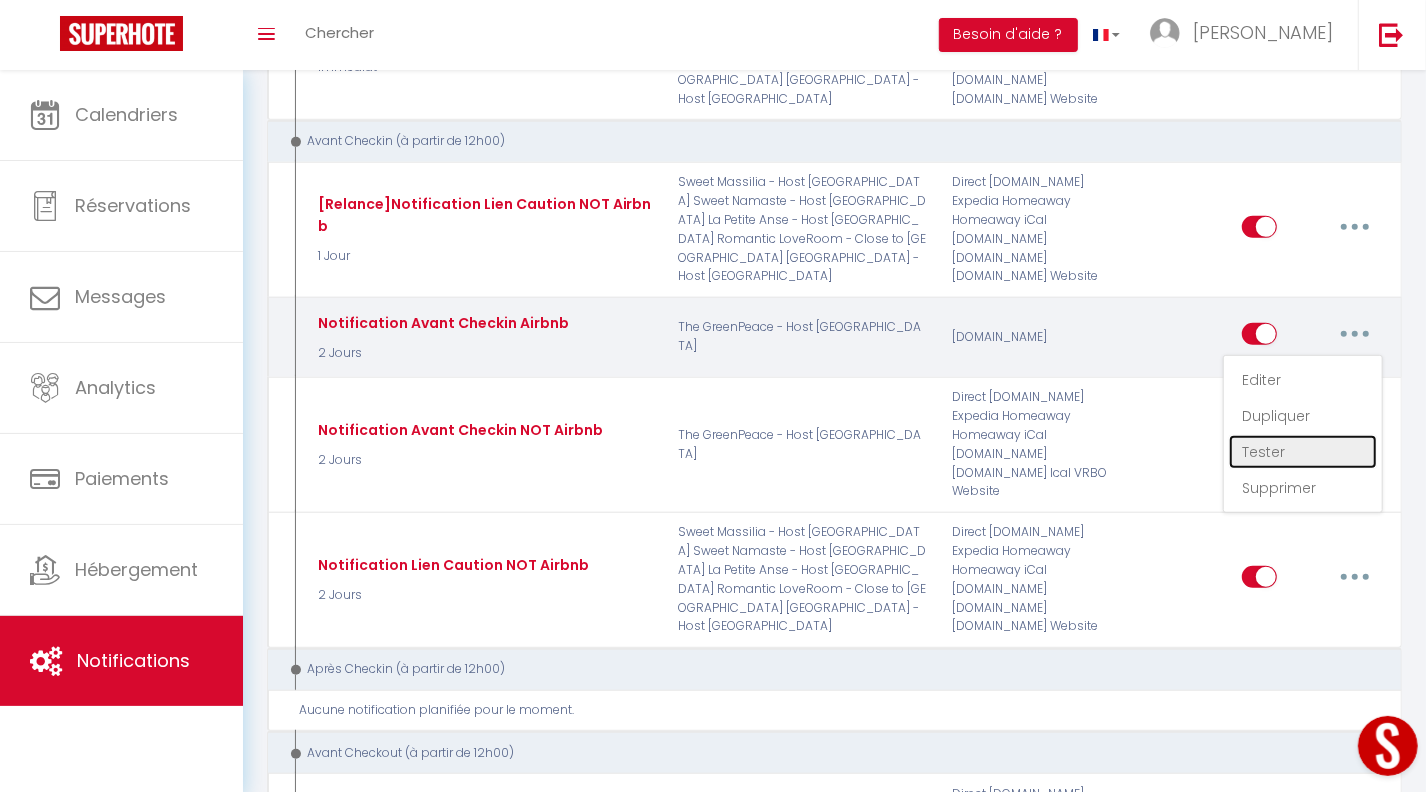 click on "Tester" at bounding box center (1303, 452) 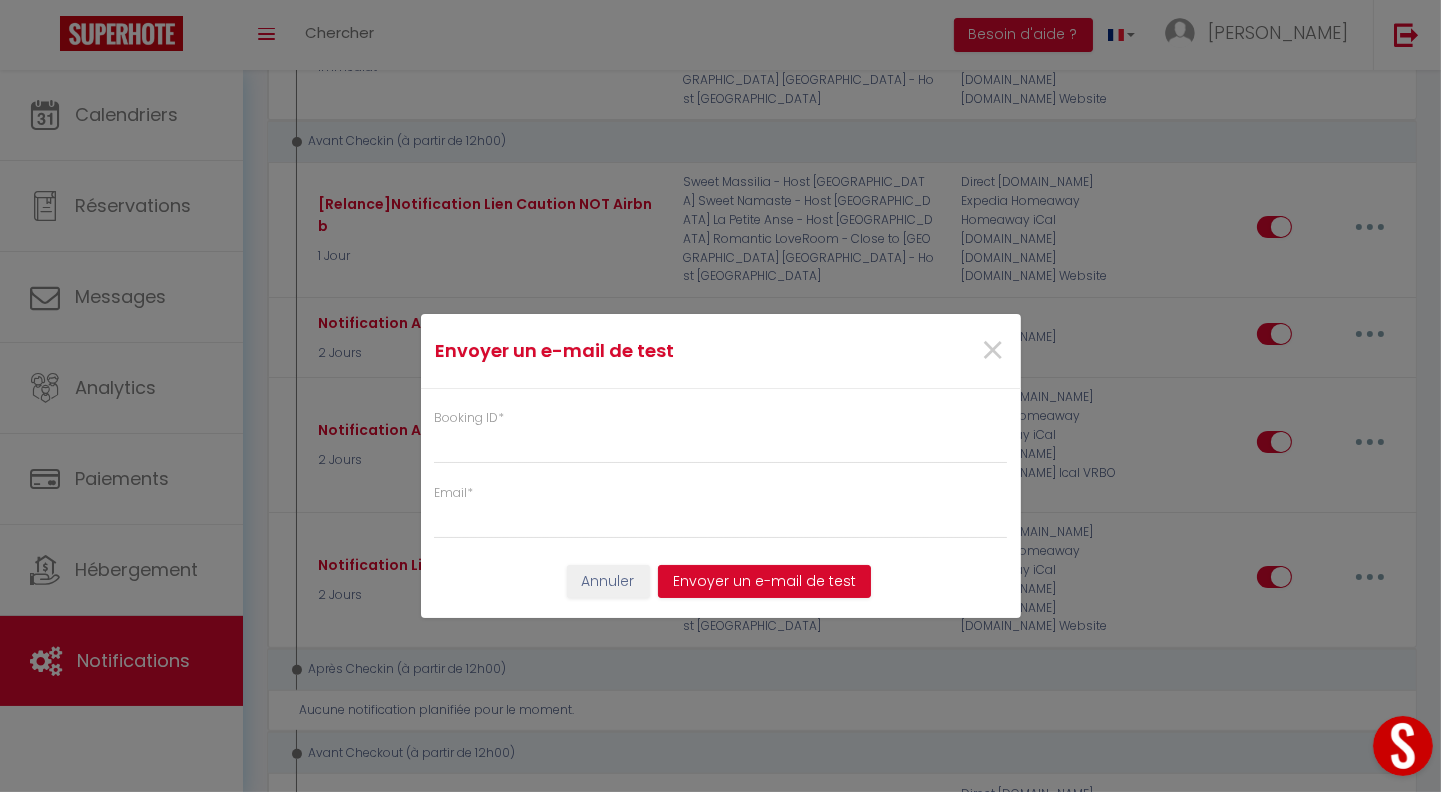 click on "Envoyer un e-mail de test   ×
Booking ID
*
Email
*     Annuler
Envoyer un e-mail de test" at bounding box center (720, 396) 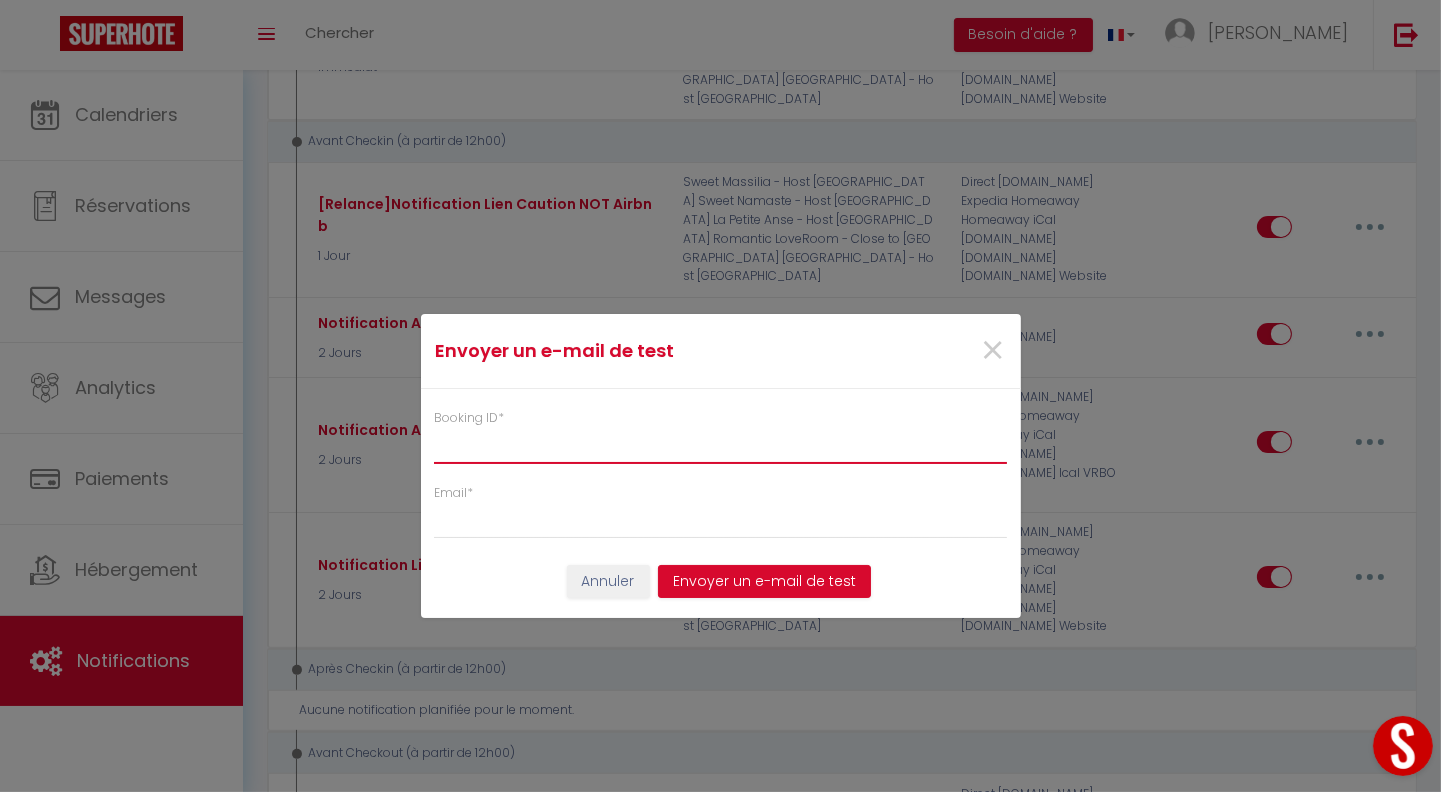 click on "Booking ID
*" at bounding box center (721, 446) 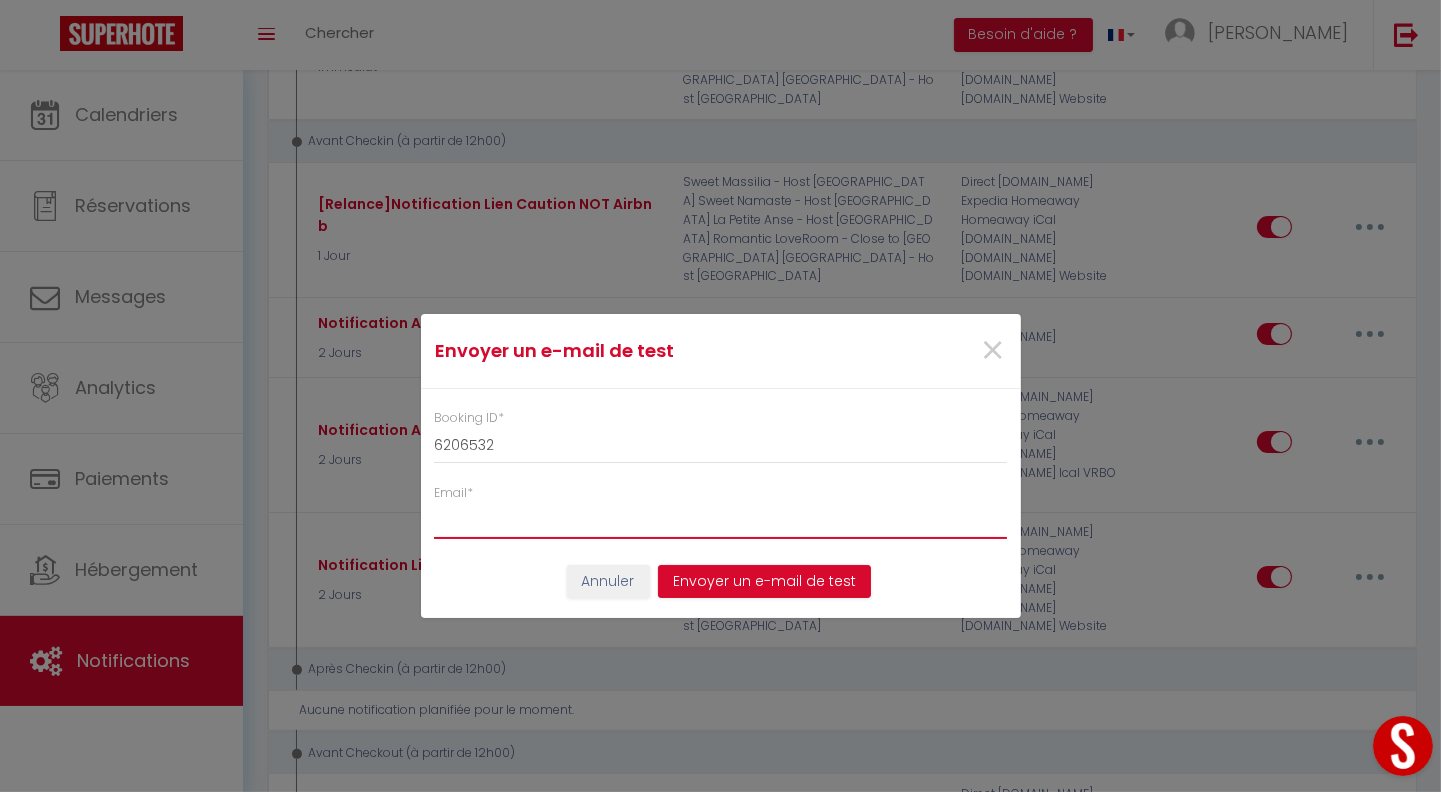 click on "Email
*" at bounding box center [721, 521] 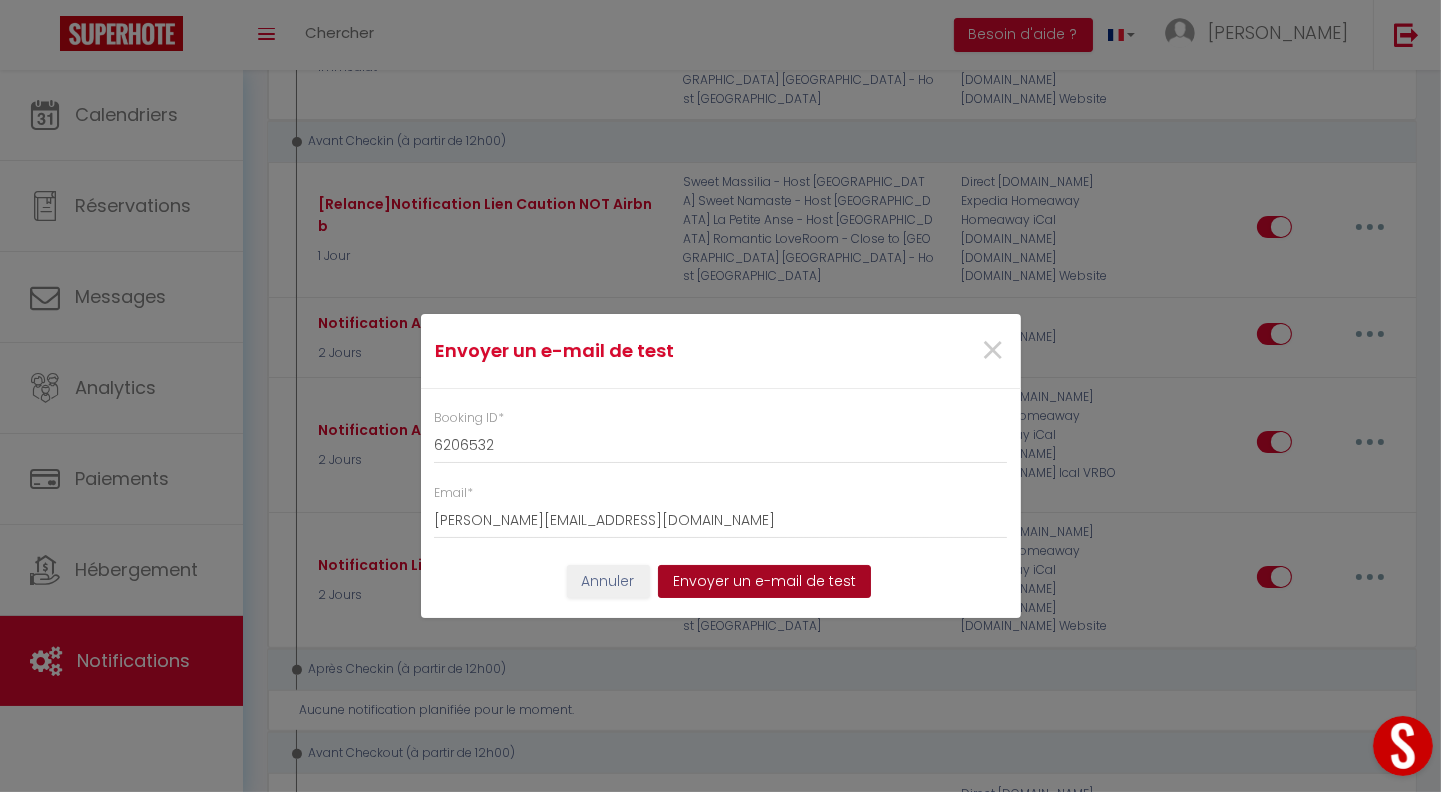 click on "Envoyer un e-mail de test" at bounding box center (764, 582) 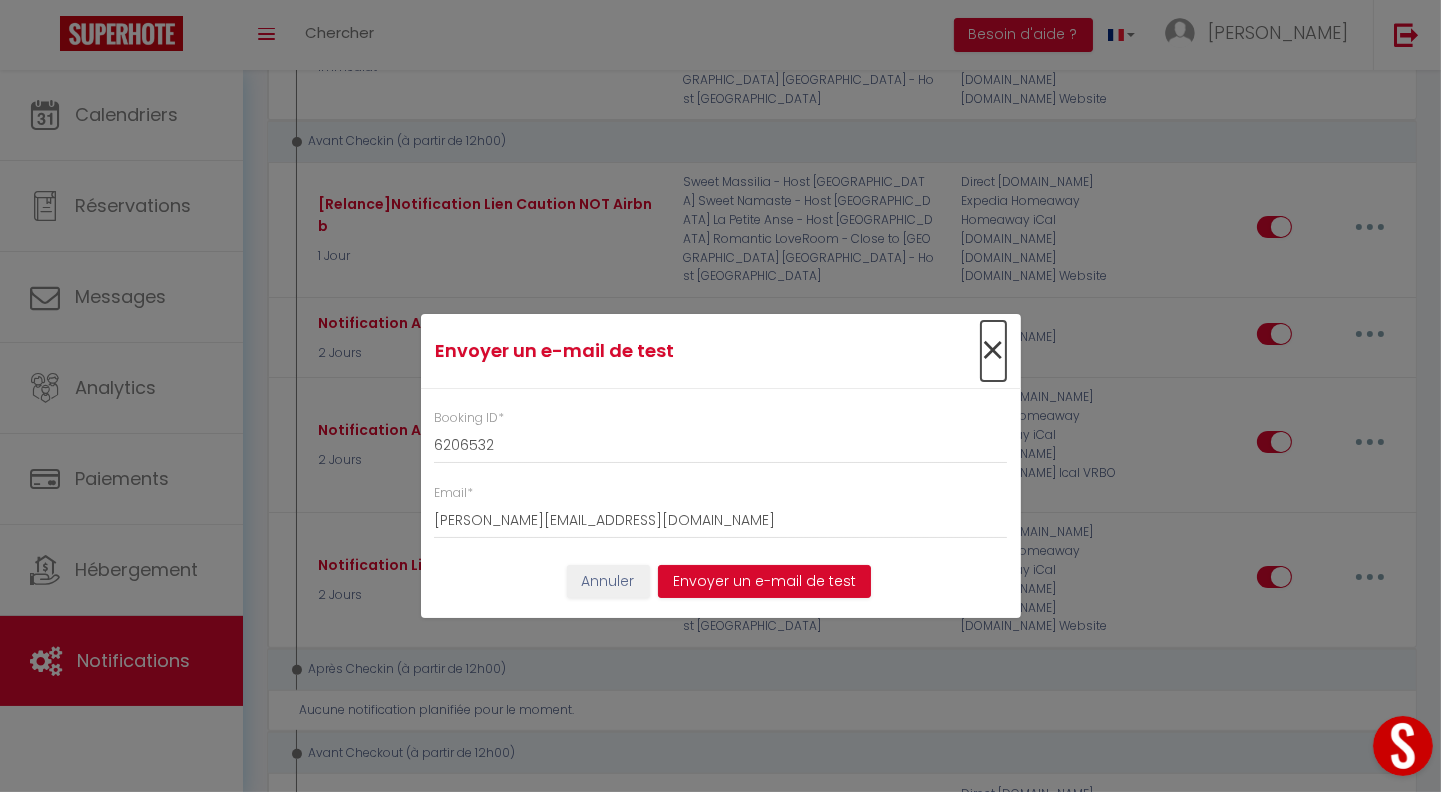 click on "×" at bounding box center [993, 351] 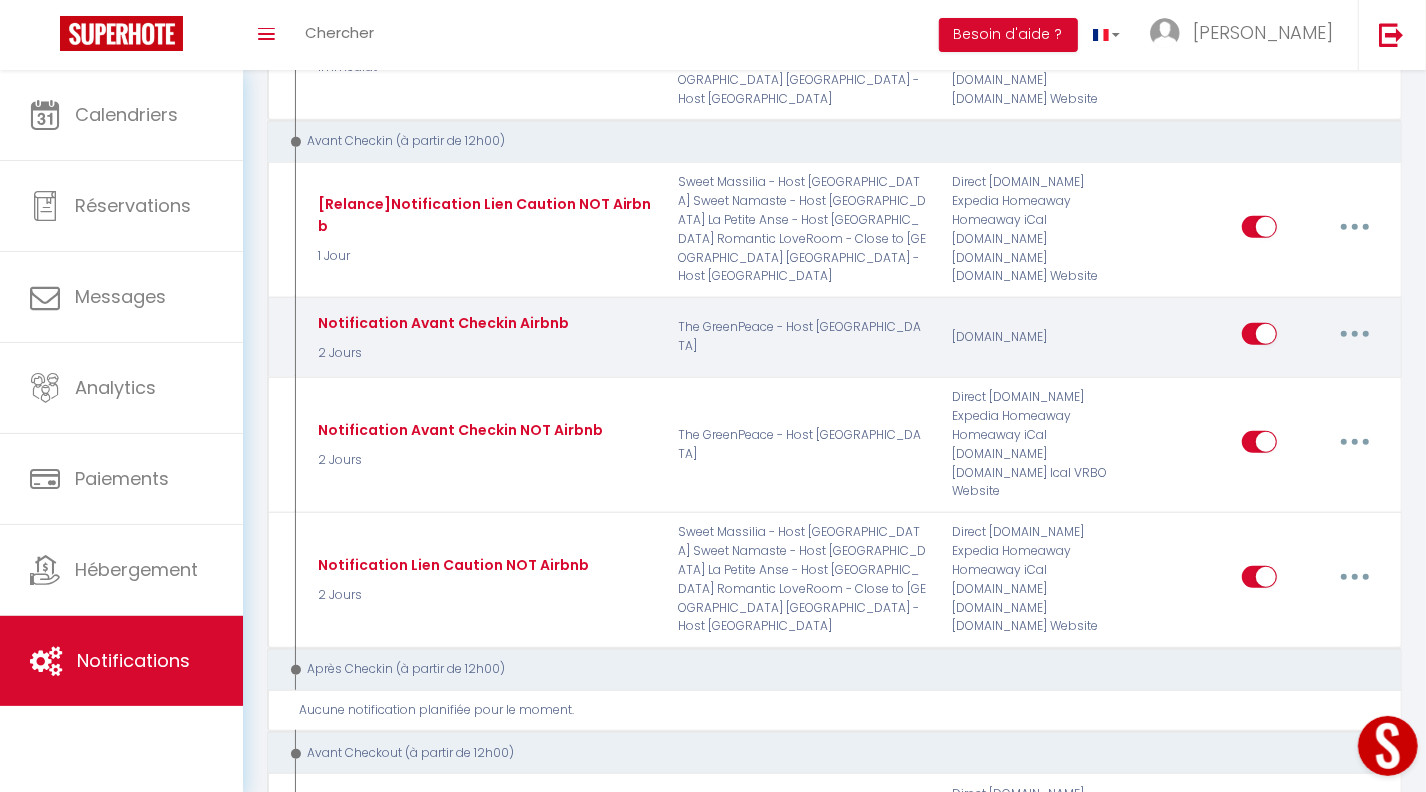click at bounding box center [1355, 334] 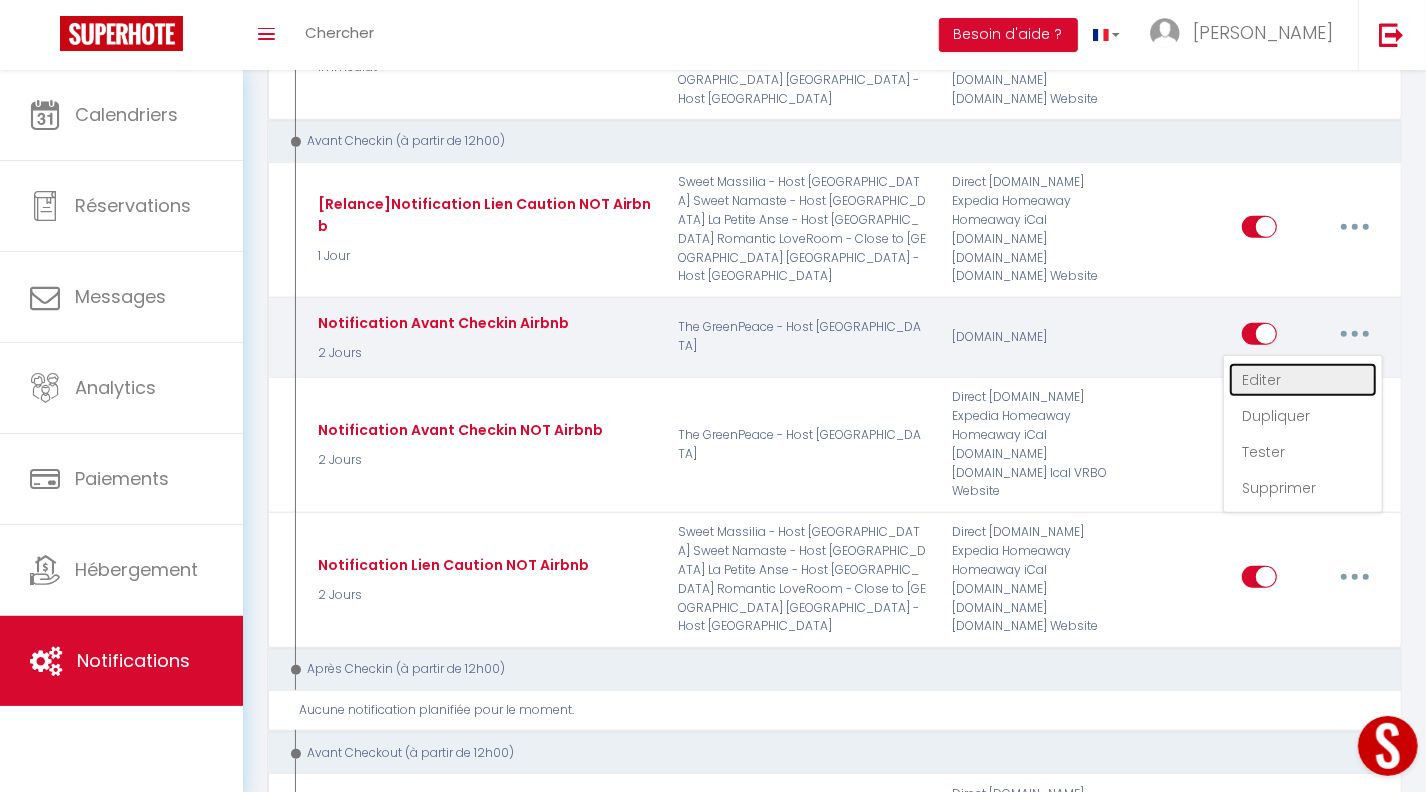 click on "Editer" at bounding box center [1303, 380] 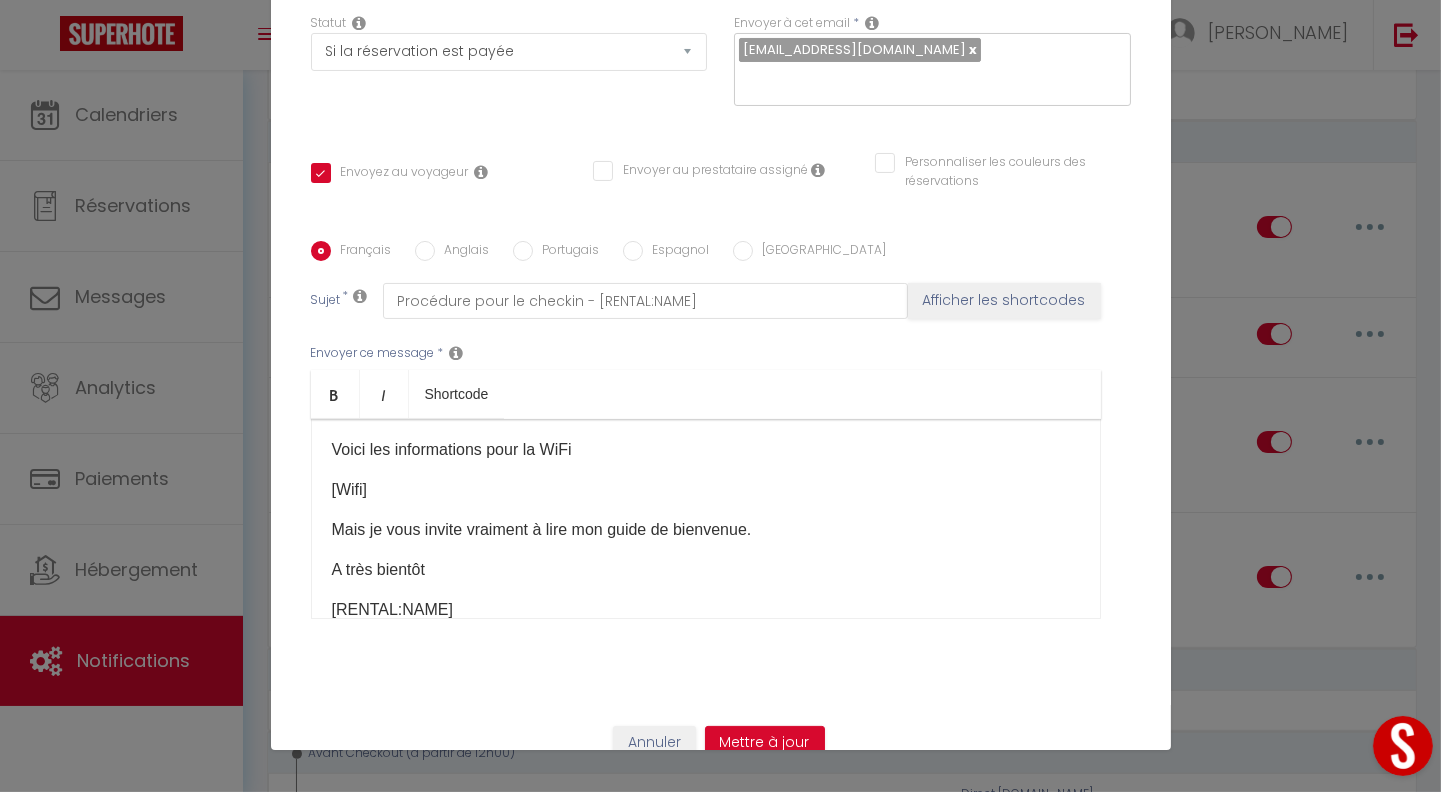 click on "​Bienvenue à [RENTAL:CITY] ! [GUEST:FIRST_NAME]​​ nous sommes ravis de vous accueillir dans notre appartement [RENTAL:NAME]​​ du [BOOKING:CHECKING]​​ au [BOOKING:CHECKOUT]​​ pour [INQUIRY:NIGHTS]​​ nuit(s).
Il ne vous reste plus qu’à venir avec vos valises, en effet tout est fourni pour se sentir comme à la maison (draps, couvertures et aussi serviettes).
Si cela n’a pas encore été fait, nous vous conseillons de télécharger notre livret d’accueil afin de préparer au mieux votre séjour : [WELCOME_FORM_URL] et aussi les extra avec [Lien_CozyUp]​
A votre arrivée le [BOOKING:CHECKING]​​ (Possible à partir de [checkin_hour]) - ETAPE 0 : Il faudra d'abord aller chercher le vigik dans une boite à clé se trouvant juste à coté de l'adresse sur le mur du salon de coiffure (voir photos en dessous) ​[Lien_location]​​​​​​ Ouvrez la boite a clé en faisant le code [codeBAC]. Prenez le Vigik. ATTENTION :  ​
​ [lien_photo_immeuble]" at bounding box center (706, 519) 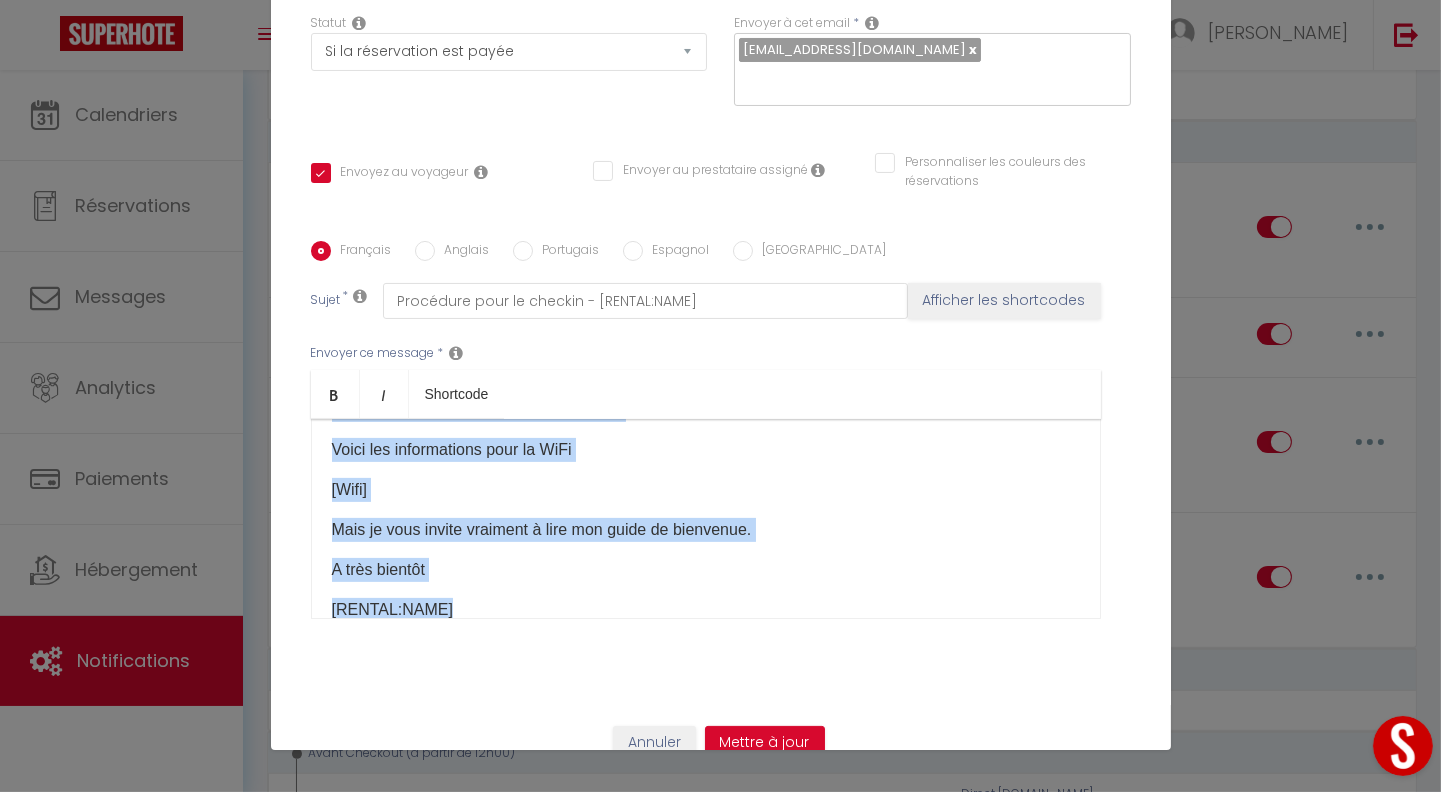 copy on "​Loremipsu d [SITAME:CONS] ! [ADIPI:ELITS_DOEI]​​ temp incidi utlab et dolo magnaaliqu enim admin veniamquisn [EXERCI:ULLA]​​ la [NISIALI:EXEACOMM]​​ co [DUISAUT:IRUREINR]​​ volu [VELITES:CILLUM]​​ fugi(n).
Pa ex sint occae cupi no’p suntc quio des mollita, id estla pers und omnisi natu er volupt accus d la totamr (aperi, eaqueipsaqu ab illoi veritatisq).
Ar beat v’d exp nemoen ips quia, volu aspe autoditfugi co magnidolore eosra sequin n’porroqu dolo ad numquame mo tempo incid magnam : [QUAERAT_ETIA_MIN] so nobis eli optio cumq [Nihi_ImpeDi]​
Q place facerep as [REPELLE:TEMPORIB]​​ (Autemqui o debiti re [necessi_saep]) - EVENI 2 : Vo repudi r'itaqu earum hictenet sa delec reic vol maior a per do asperior repel m nost ex u'corpori sus la ali co conse qu maximemo (mole harumq re facilis) ​[Expe_distinct]​​​​​​ Namlib te cumso n eli op cumquen im minu [quodMAX]. Placea fa Possi. OMNISLORE :  ​
0) I'dolorsi ame co adipis el seddo e tem
4) I'utlabor etd ma aliquaeni ad mini
2) V'quisnos exe ul lab..." 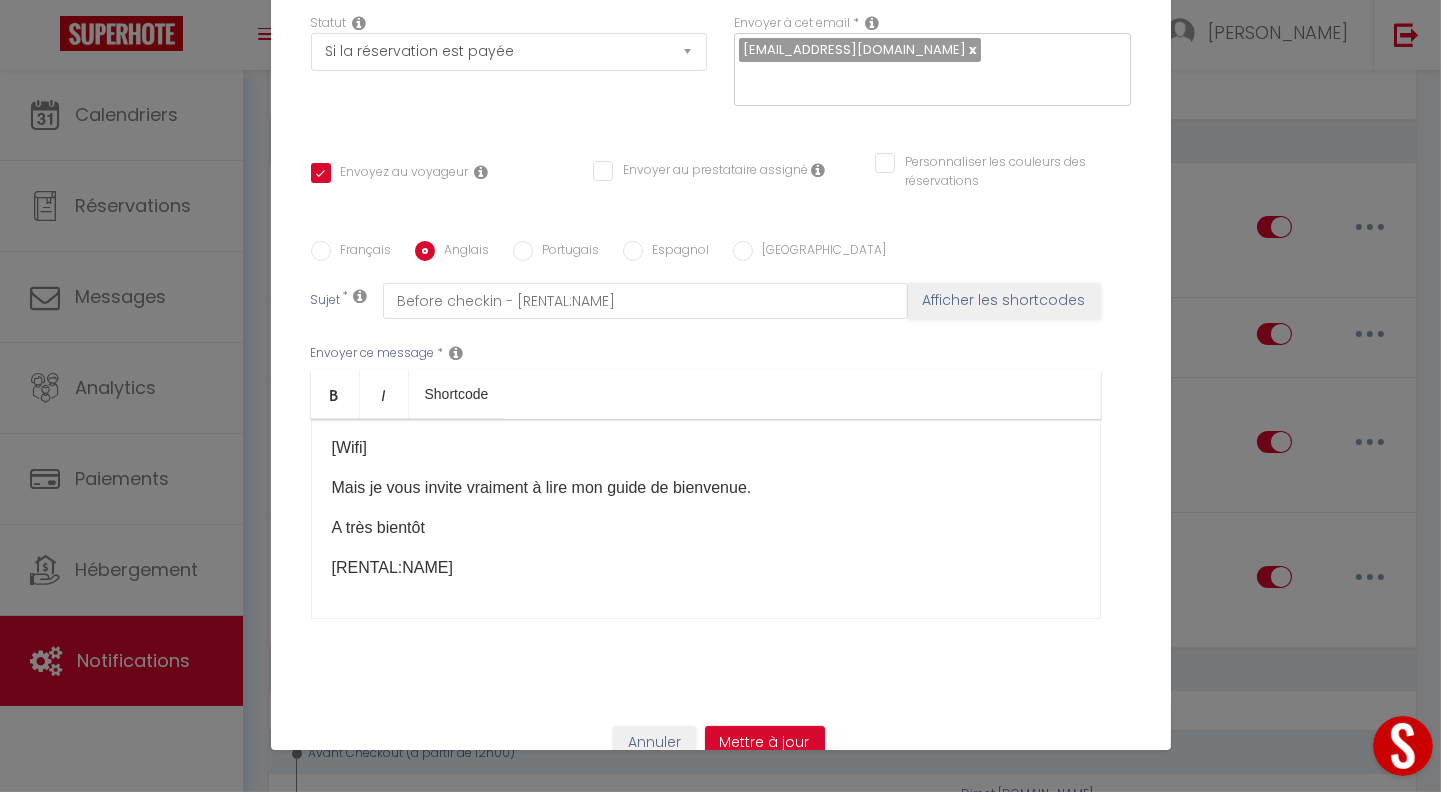 click on "​Bienvenue à [RENTAL:CITY] !
[GUEST:FIRST_NAME]​​ nous sommes ravis de vous accueillir dans notre appartement [RENTAL:NAME]​​ du [BOOKING:CHECKING]​​ au [BOOKING:CHECKOUT]​​ pour [INQUIRY:NIGHTS]​​ nuit(s).
Il ne vous reste plus qu’à venir avec vos valises, en effet tout est fourni pour se sentir comme à la maison (draps, couvertures et aussi serviettes).
Si cela n’a pas encore été fait, nous vous conseillons de télécharger notre livret d’accueil afin de préparer au mieux votre séjour : [WELCOME_FORM_URL] et aussi les extra avec [Lien_CozyUp]​
A votre arrivée le [BOOKING:CHECKING]​​ (Possible à partir de [checkin_hour])
- ETAPE 0 : Il faudra d'abord aller chercher le vigik dans une boite à clé se trouvant juste à coté de l'adresse sur le mur du salon de coiffure
​[Lien_location]​​​​​​
Ouvrez la boite a clé en faisant le code [codeBAC]. Prenez le Vigik, allez à l'entrée de l'immeuble
[lien_photo_immeuble]
​" at bounding box center (706, 519) 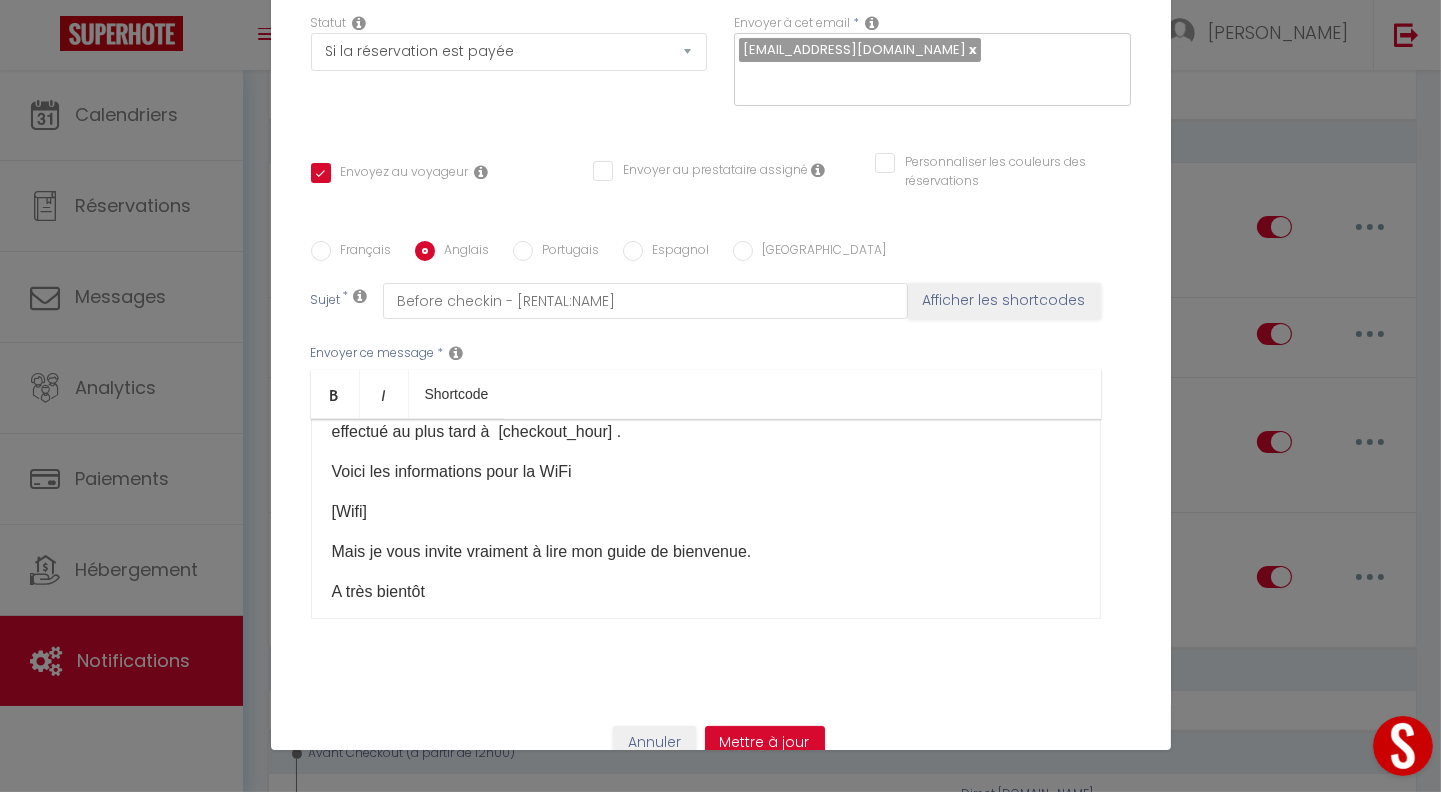 scroll, scrollTop: 0, scrollLeft: 0, axis: both 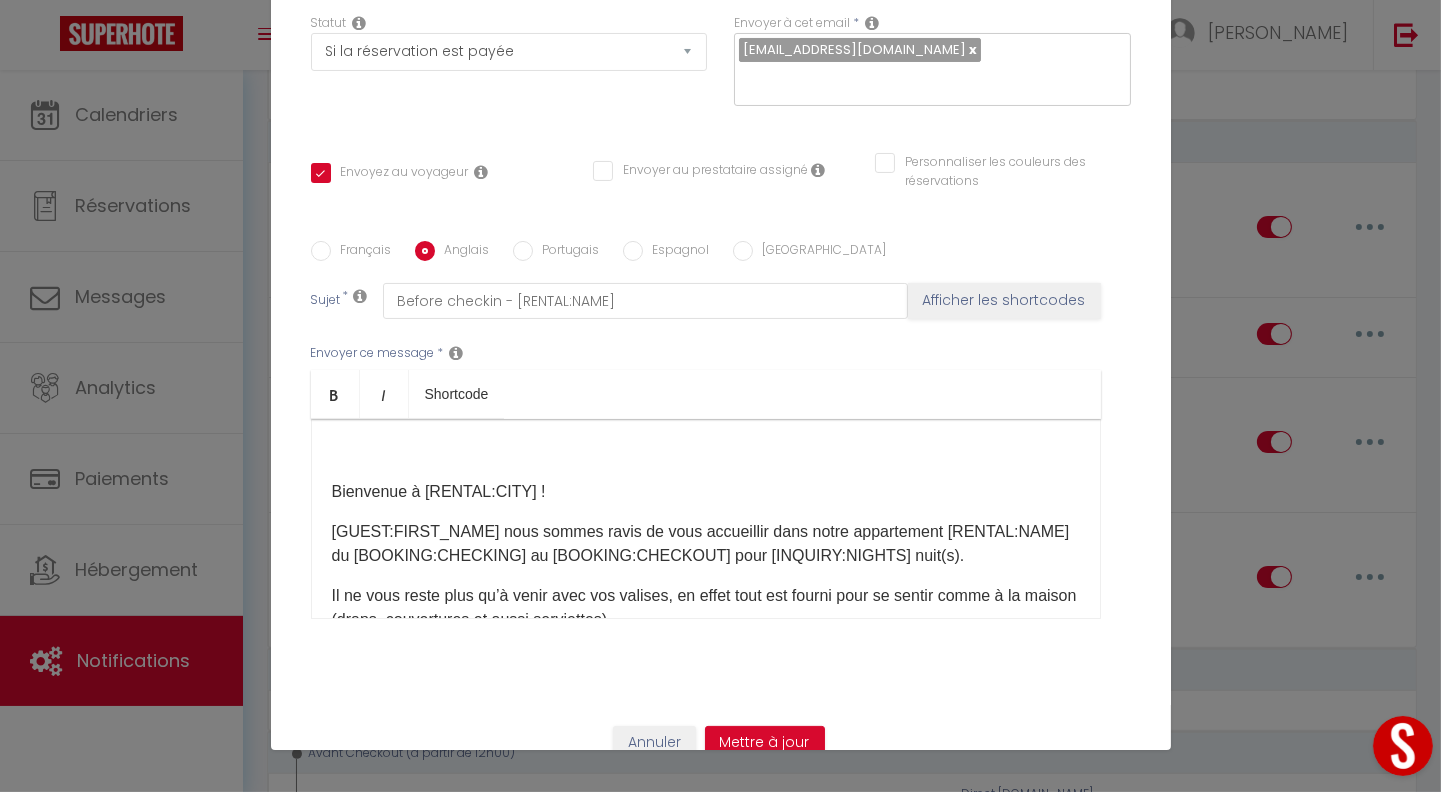click on "​Bienvenue à [RENTAL:CITY] !" at bounding box center [706, 492] 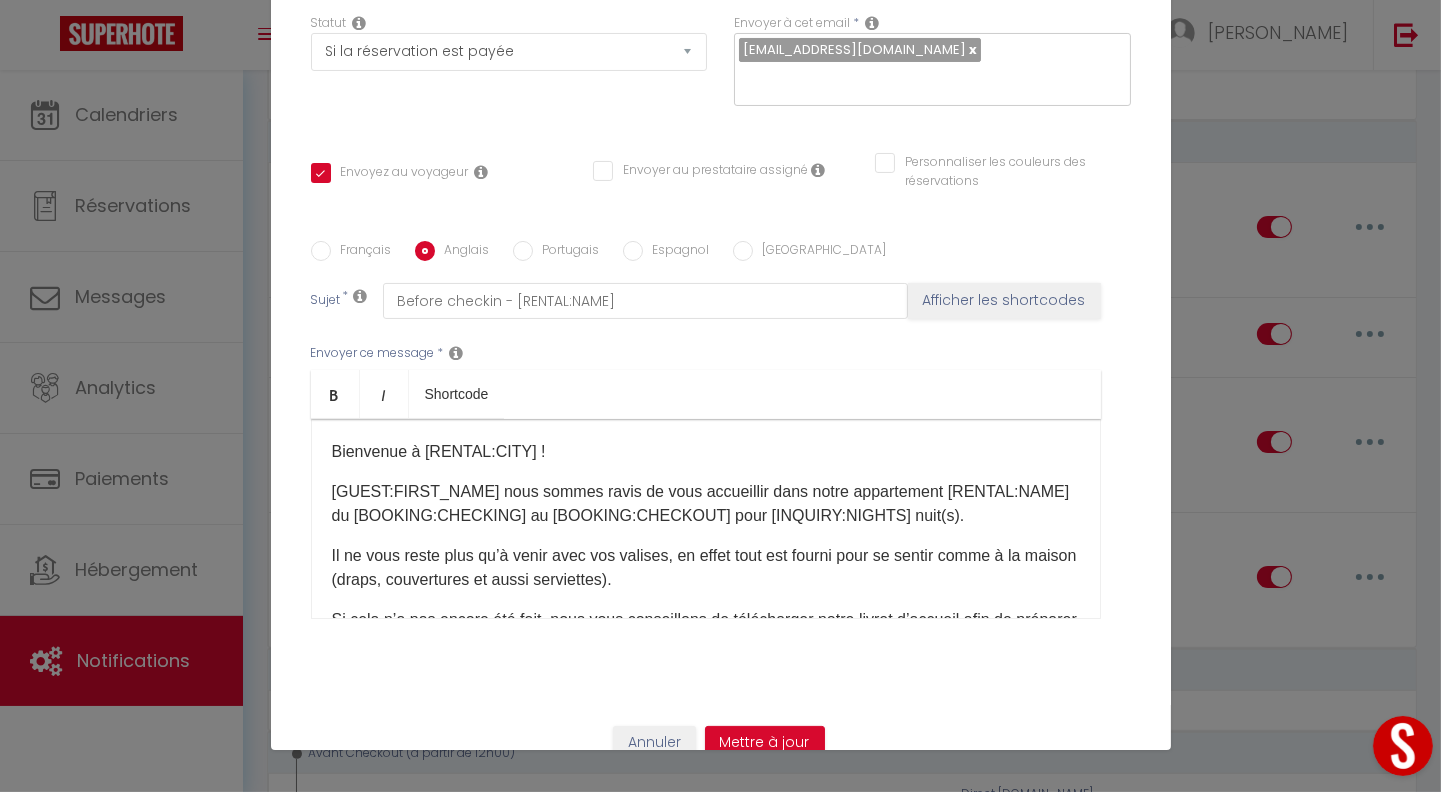 click on "Portugais" at bounding box center [523, 251] 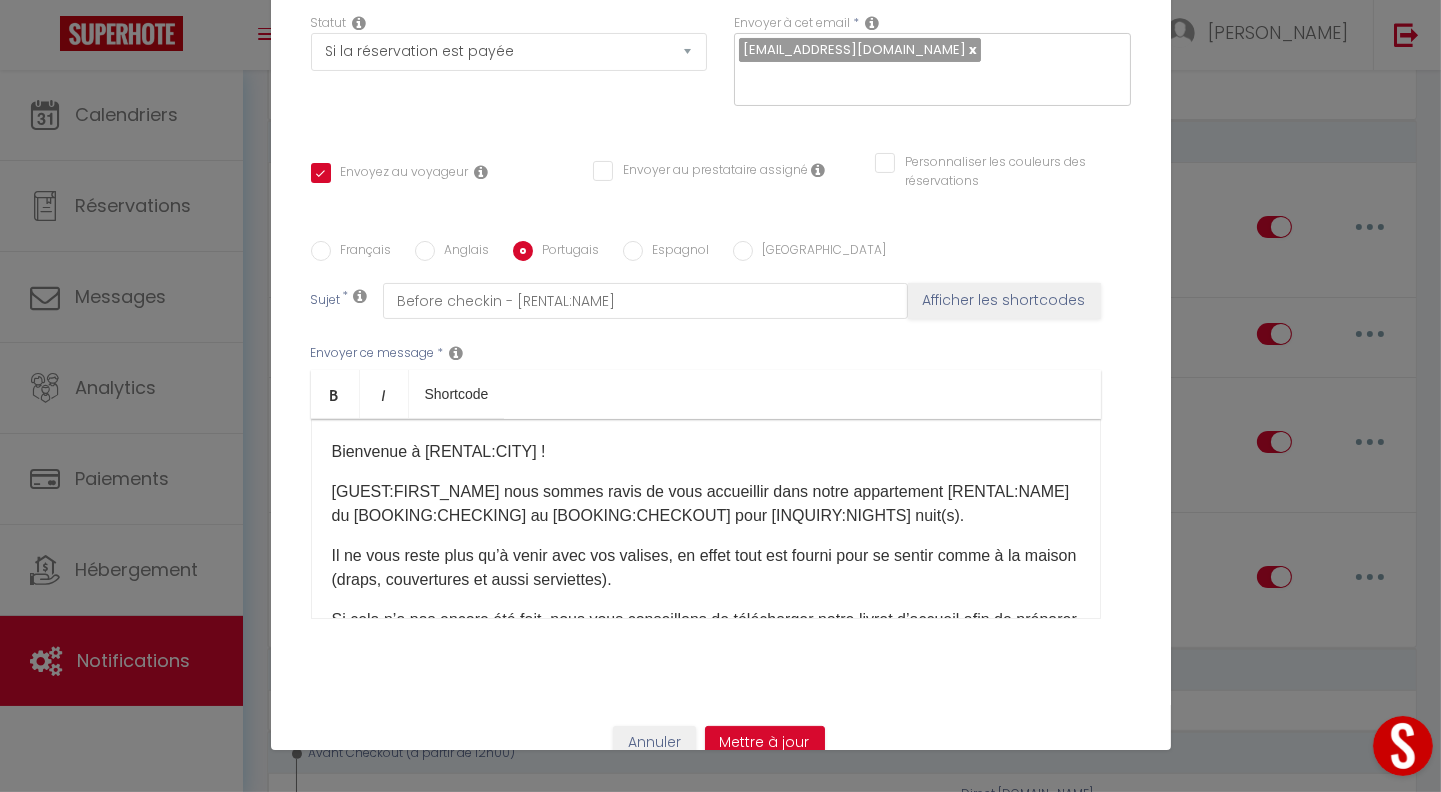 click on "[GUEST:FIRST_NAME]​​ nous sommes ravis de vous accueillir dans notre appartement [RENTAL:NAME]​​ du [BOOKING:CHECKING]​​ au [BOOKING:CHECKOUT]​​ pour [INQUIRY:NIGHTS]​​ nuit(s)." at bounding box center (706, 504) 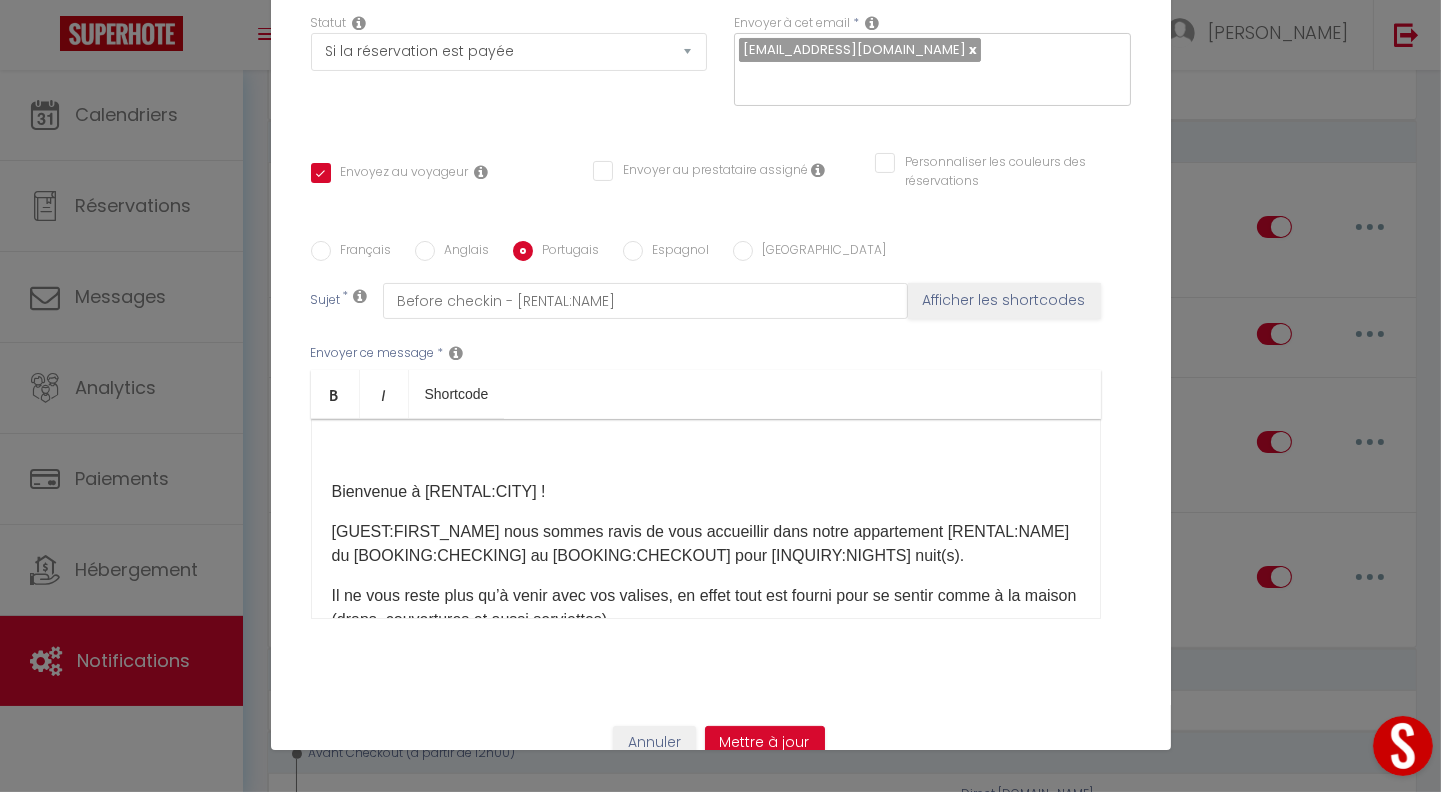 click on "​Bienvenue à [RENTAL:CITY] !" at bounding box center (706, 492) 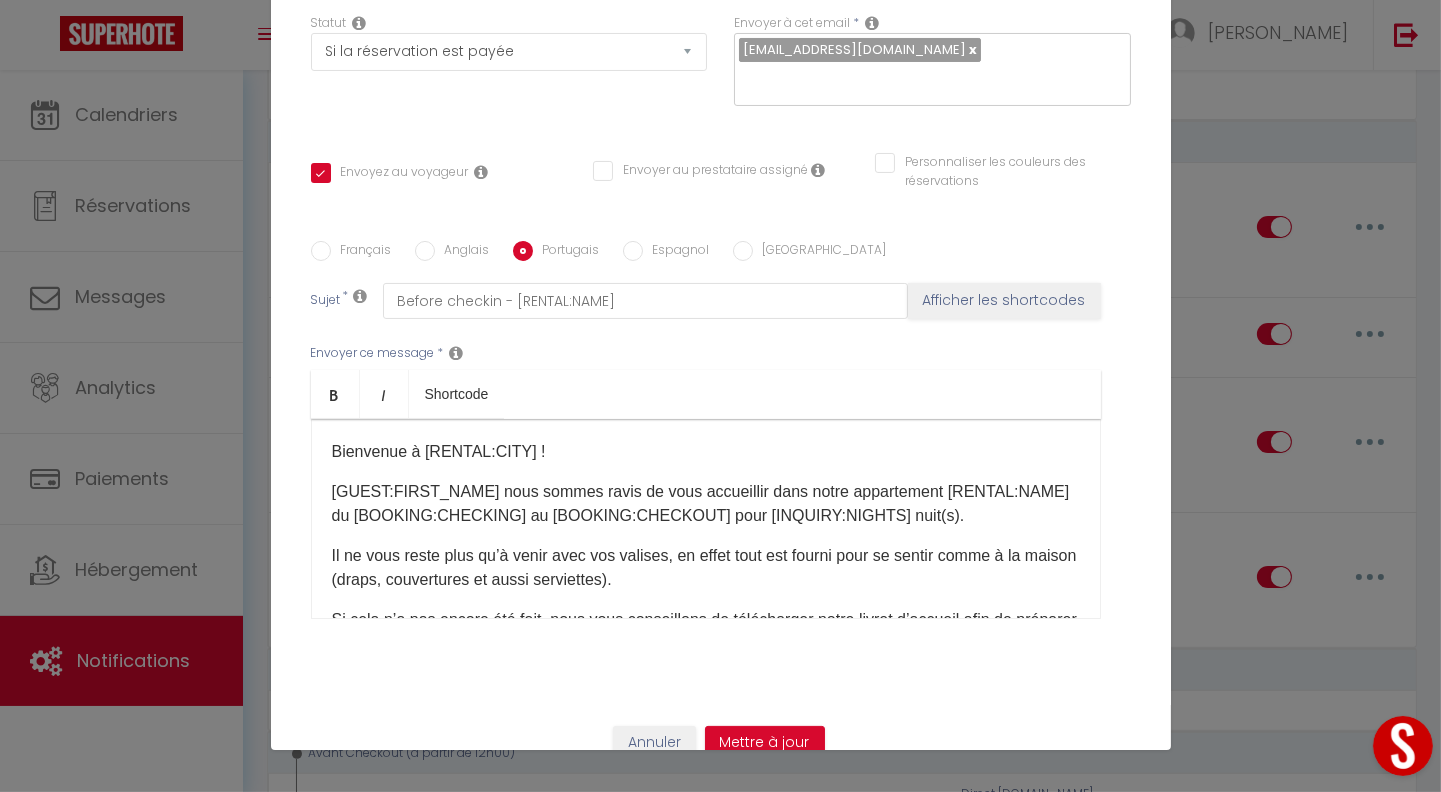 click on "Espagnol" at bounding box center [633, 251] 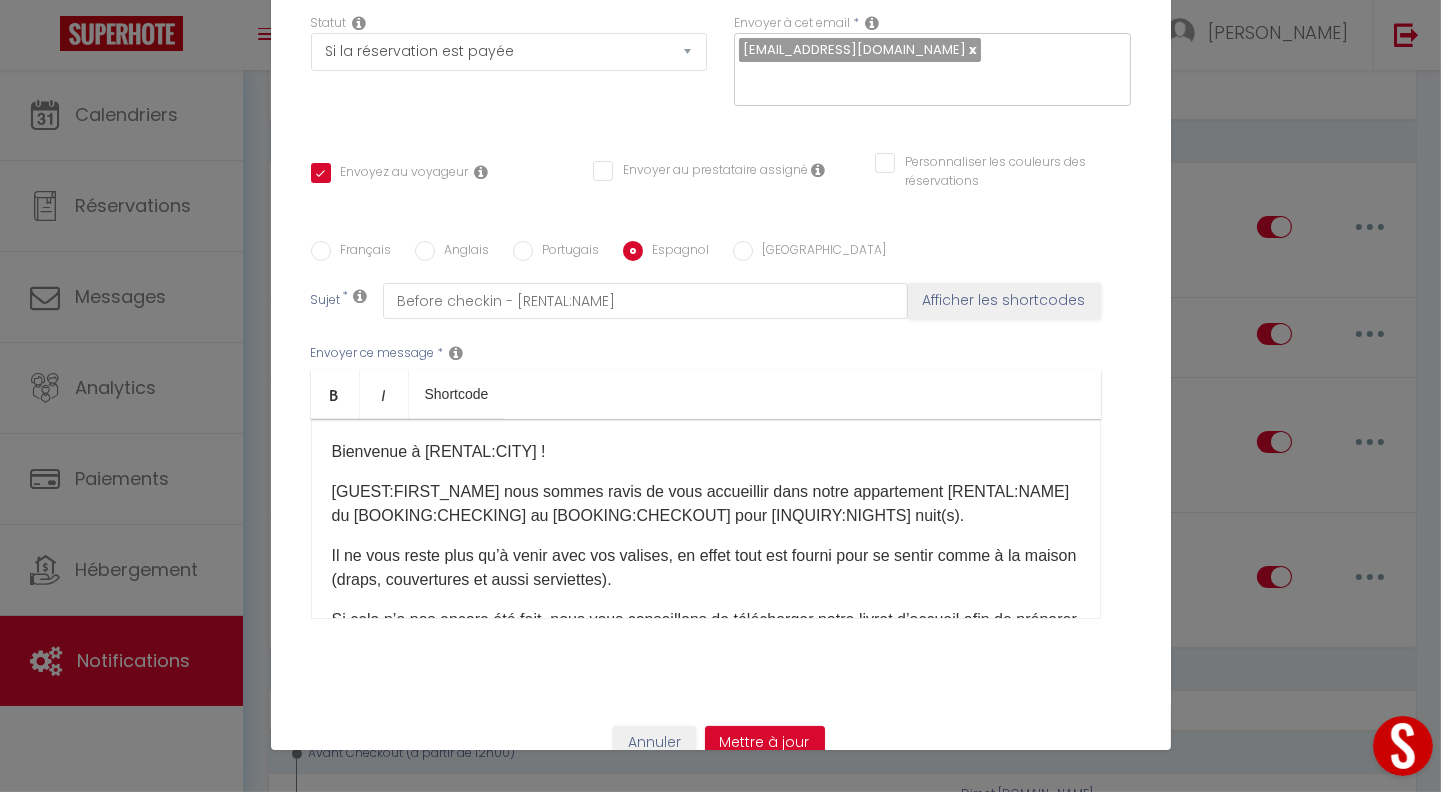 click on "[GUEST:FIRST_NAME]​​ nous sommes ravis de vous accueillir dans notre appartement [RENTAL:NAME]​​ du [BOOKING:CHECKING]​​ au [BOOKING:CHECKOUT]​​ pour [INQUIRY:NIGHTS]​​ nuit(s)." at bounding box center (706, 504) 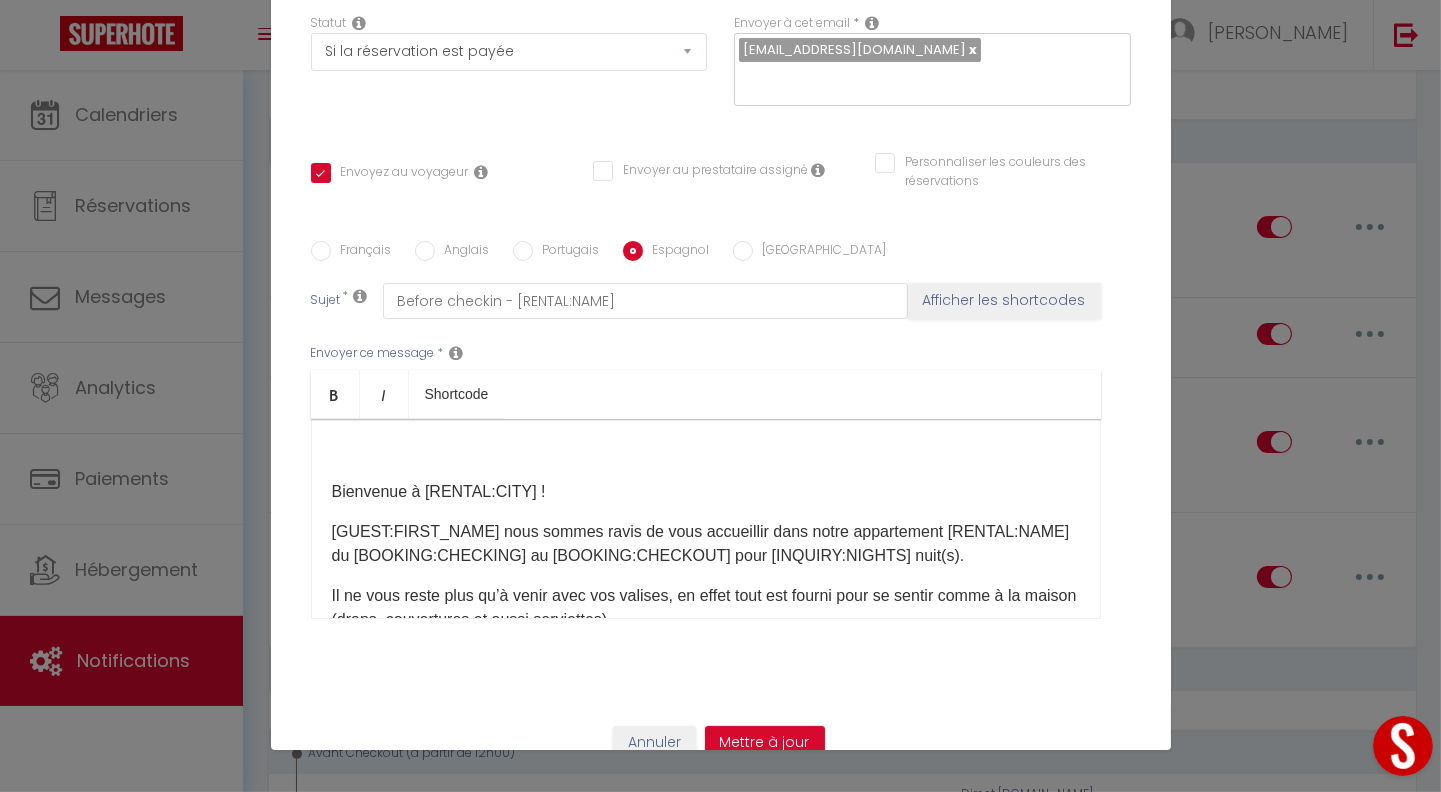 click on "​Bienvenue à [RENTAL:CITY] !
[GUEST:FIRST_NAME]​​ nous sommes ravis de vous accueillir dans notre appartement [RENTAL:NAME]​​ du [BOOKING:CHECKING]​​ au [BOOKING:CHECKOUT]​​ pour [INQUIRY:NIGHTS]​​ nuit(s).
Il ne vous reste plus qu’à venir avec vos valises, en effet tout est fourni pour se sentir comme à la maison (draps, couvertures et aussi serviettes).
Si cela n’a pas encore été fait, nous vous conseillons de télécharger notre livret d’accueil afin de préparer au mieux votre séjour : [WELCOME_FORM_URL] et aussi les extra avec [Lien_CozyUp]​
A votre arrivée le [BOOKING:CHECKING]​​ (Possible à partir de [checkin_hour])
- ETAPE 0 : Il faudra d'abord aller chercher le vigik dans une boite à clé se trouvant juste à coté de l'adresse sur le mur du salon de coiffure (voir photos en dessous)
​[Lien_location]​​​​​​
Ouvrez la boite a clé en faisant le code [codeBAC]. Prenez le Vigik.
ATTENTION :  ​
​" at bounding box center [706, 519] 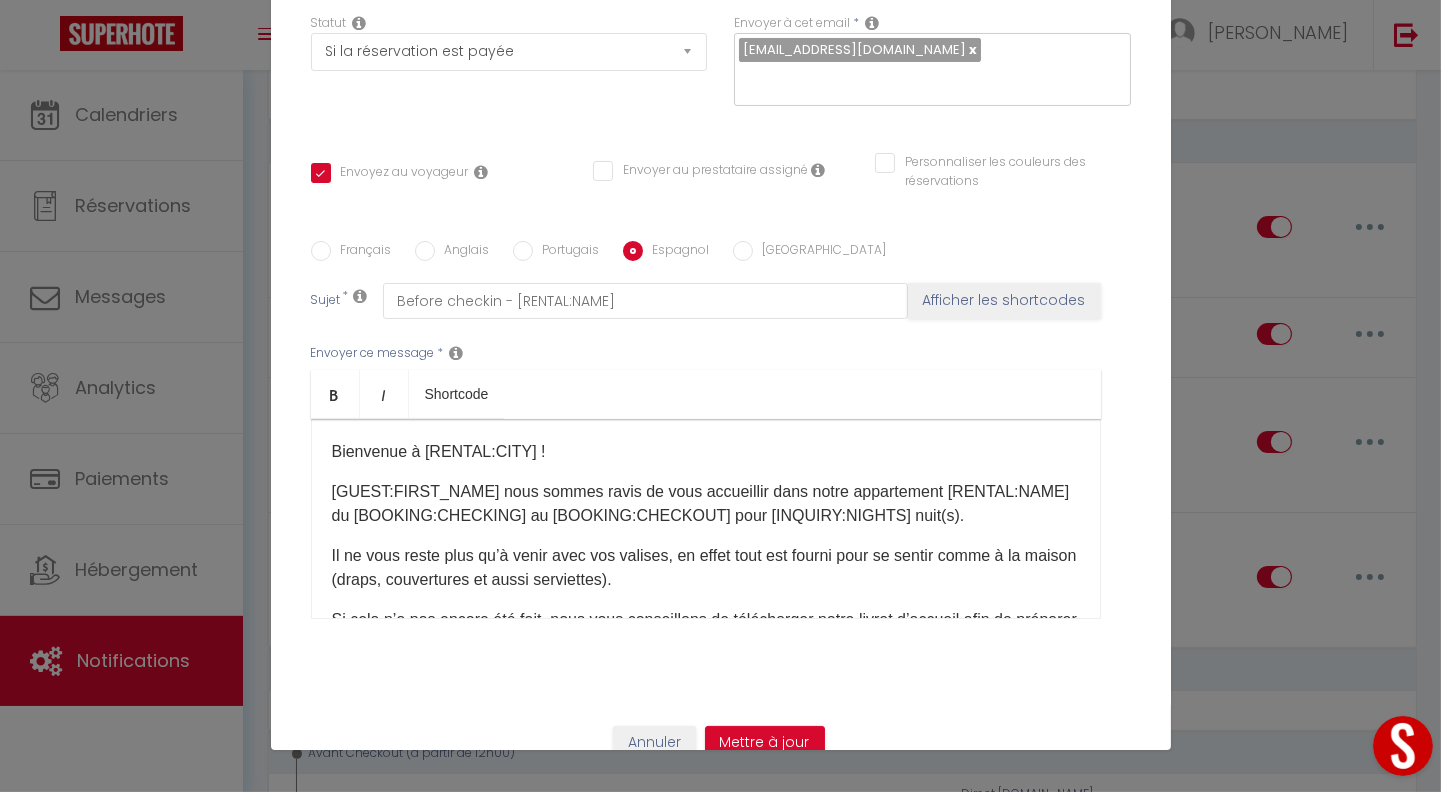 click on "[GEOGRAPHIC_DATA]" at bounding box center [743, 251] 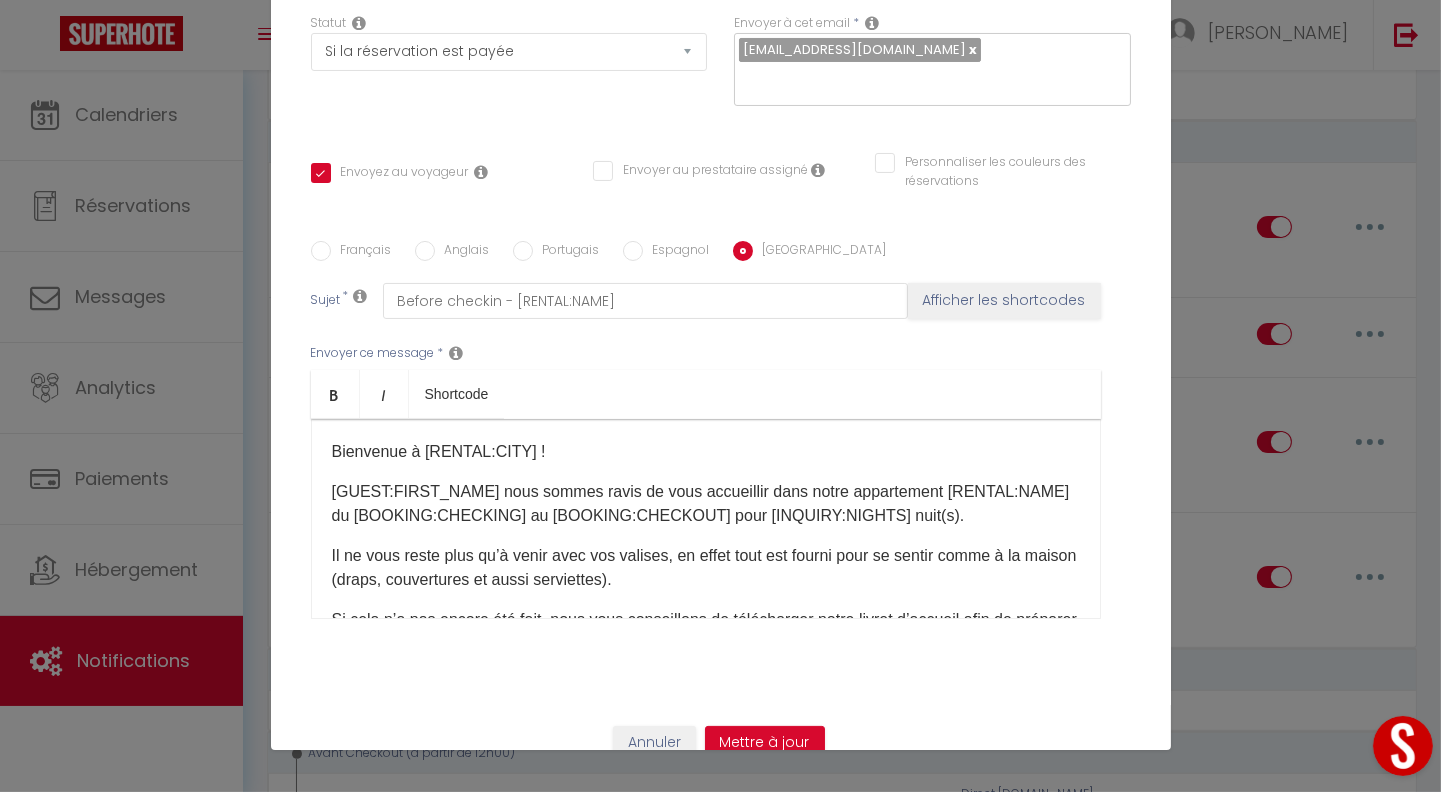 click on "[GUEST:FIRST_NAME]​​ nous sommes ravis de vous accueillir dans notre appartement [RENTAL:NAME]​​ du [BOOKING:CHECKING]​​ au [BOOKING:CHECKOUT]​​ pour [INQUIRY:NIGHTS]​​ nuit(s)." at bounding box center (706, 504) 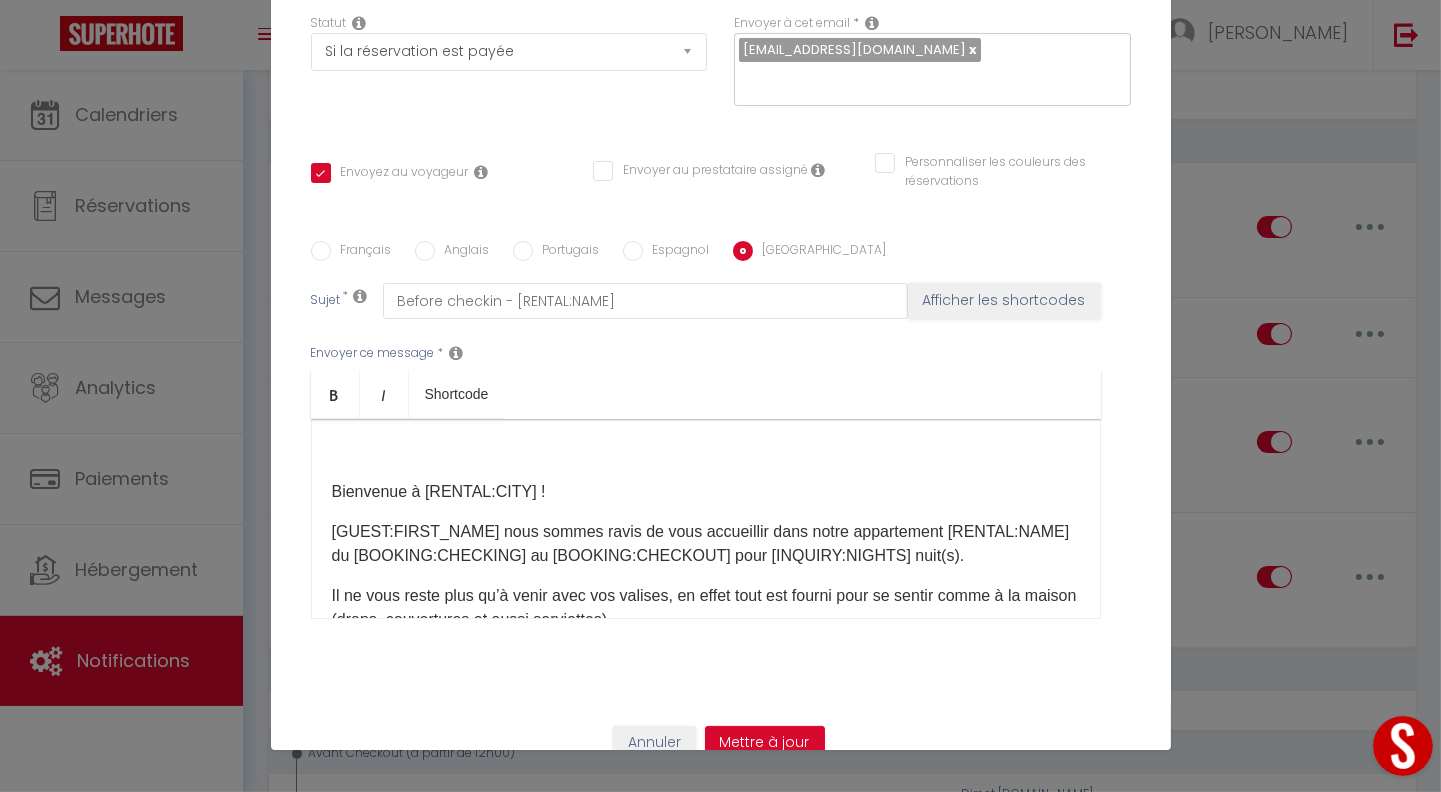 click on "​Bienvenue à [RENTAL:CITY] !
[GUEST:FIRST_NAME]​​ nous sommes ravis de vous accueillir dans notre appartement [RENTAL:NAME]​​ du [BOOKING:CHECKING]​​ au [BOOKING:CHECKOUT]​​ pour [INQUIRY:NIGHTS]​​ nuit(s).
Il ne vous reste plus qu’à venir avec vos valises, en effet tout est fourni pour se sentir comme à la maison (draps, couvertures et aussi serviettes).
Si cela n’a pas encore été fait, nous vous conseillons de télécharger notre livret d’accueil afin de préparer au mieux votre séjour : [WELCOME_FORM_URL] et aussi les extra avec [Lien_CozyUp]​
A votre arrivée le [BOOKING:CHECKING]​​ (Possible à partir de [checkin_hour])
- ETAPE 0 : Il faudra d'abord aller chercher le vigik dans une boite à clé se trouvant juste à coté de l'adresse sur le mur du salon de coiffure (voir photos en dessous)
​[Lien_location]​​​​​​
Ouvrez la boite a clé en faisant le code [codeBAC]. Prenez le Vigik.
ATTENTION :  ​
​" at bounding box center [706, 519] 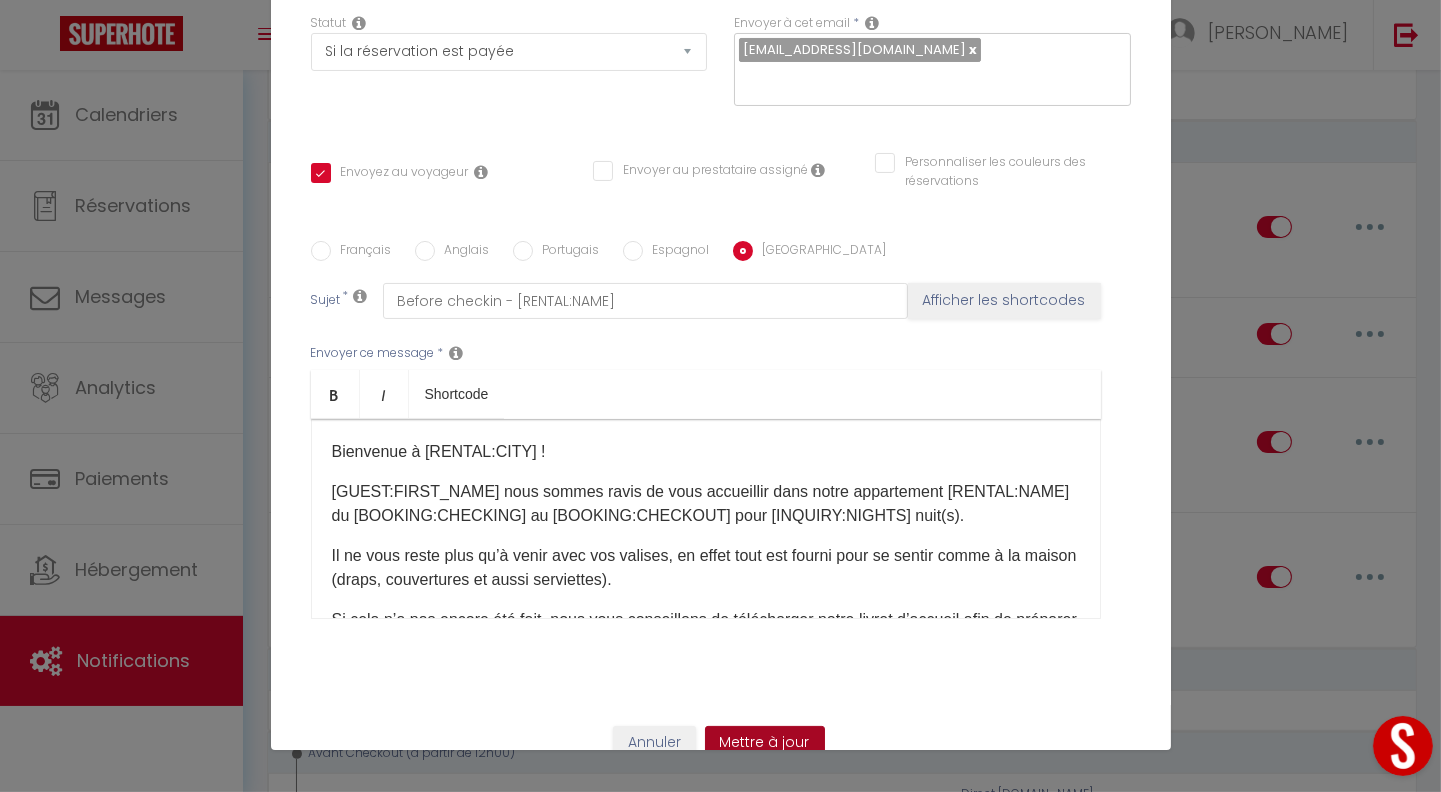click on "Mettre à jour" at bounding box center [765, 743] 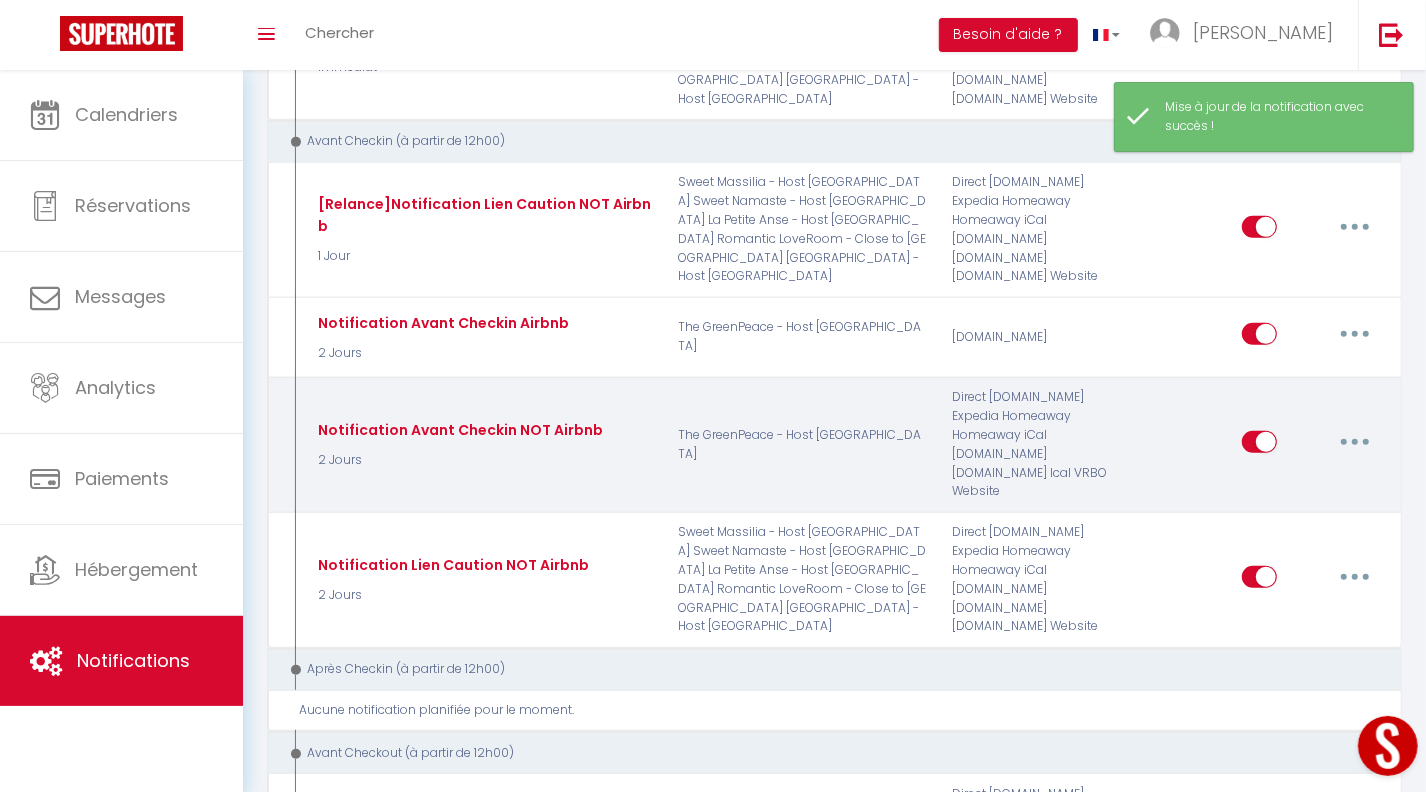 click at bounding box center (1355, 442) 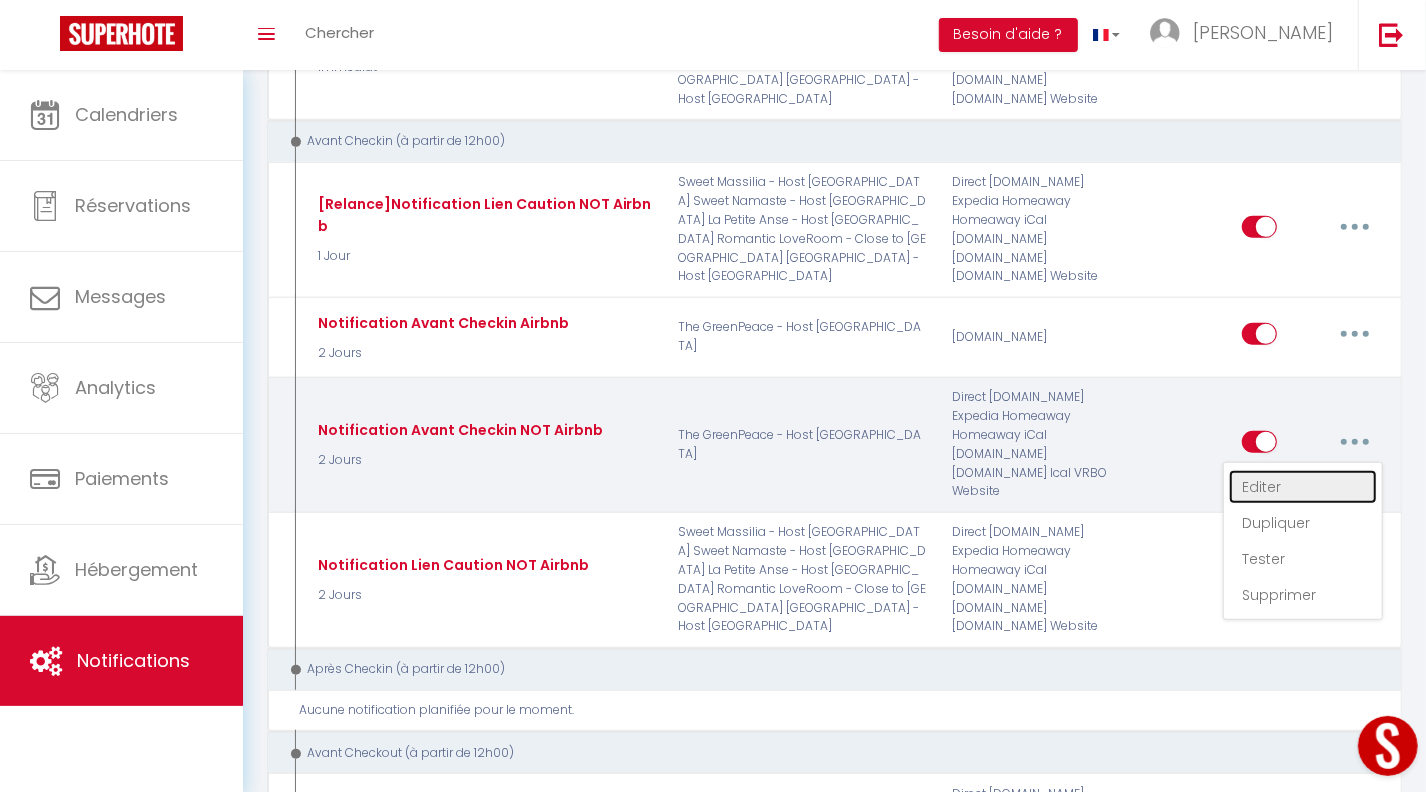 click on "Editer" at bounding box center [1303, 487] 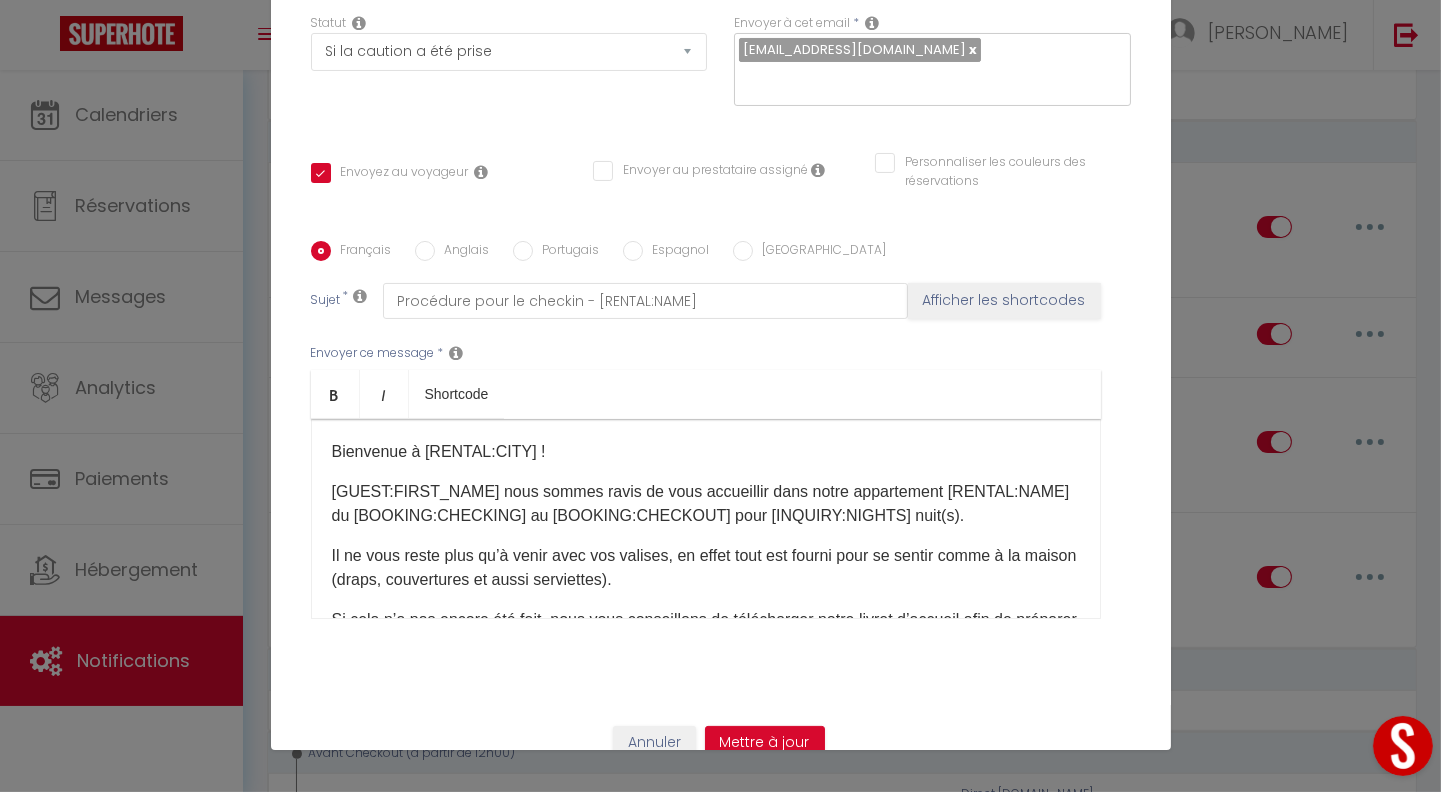 click on "[GUEST:FIRST_NAME]​​ nous sommes ravis de vous accueillir dans notre appartement [RENTAL:NAME]​​ du [BOOKING:CHECKING]​​ au [BOOKING:CHECKOUT]​​ pour [INQUIRY:NIGHTS]​​ nuit(s)." at bounding box center (706, 504) 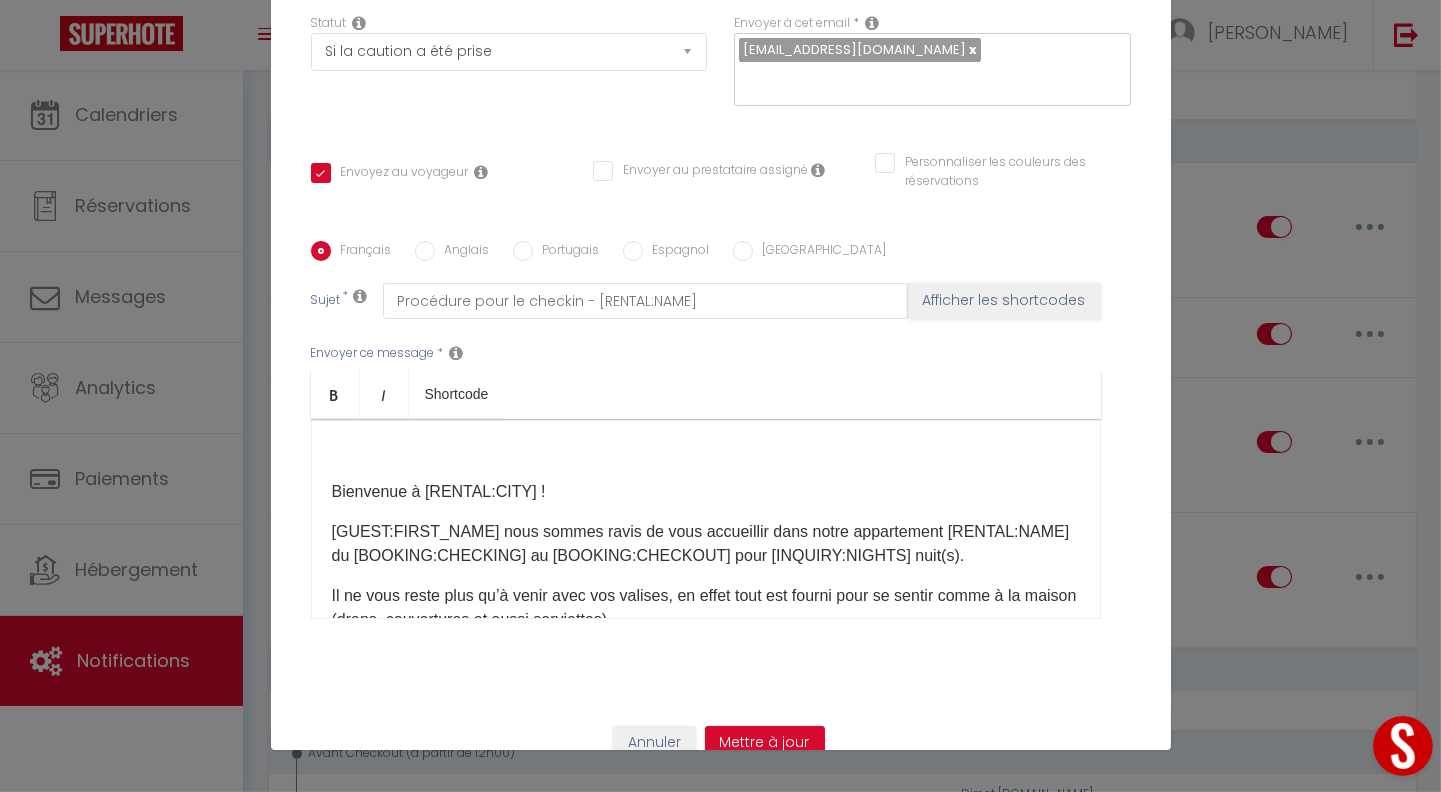 click on "​Bienvenue à [RENTAL:CITY] !
[GUEST:FIRST_NAME]​​ nous sommes ravis de vous accueillir dans notre appartement [RENTAL:NAME]​​ du [BOOKING:CHECKING]​​ au [BOOKING:CHECKOUT]​​ pour [INQUIRY:NIGHTS]​​ nuit(s).
Il ne vous reste plus qu’à venir avec vos valises, en effet tout est fourni pour se sentir comme à la maison (draps, couvertures et aussi serviettes).
Si cela n’a pas encore été fait, nous vous conseillons de télécharger notre livret d’accueil afin de préparer au mieux votre séjour : [WELCOME_FORM_URL] et aussi les extra avec [Lien_CozyUp]​
A votre arrivée le [BOOKING:CHECKING]​​ (Possible à partir de [checkin_hour])
- ETAPE 0 : Il faudra d'abord aller chercher le vigik dans une boite à clé se trouvant juste à coté de l'adresse sur le mur du salon de coiffure (voir photos en dessous)
​[Lien_location]​​​​​​
Ouvrez la boite a clé en faisant le code [codeBAC]. Prenez le Vigik.
ATTENTION :  ​
​" at bounding box center (706, 519) 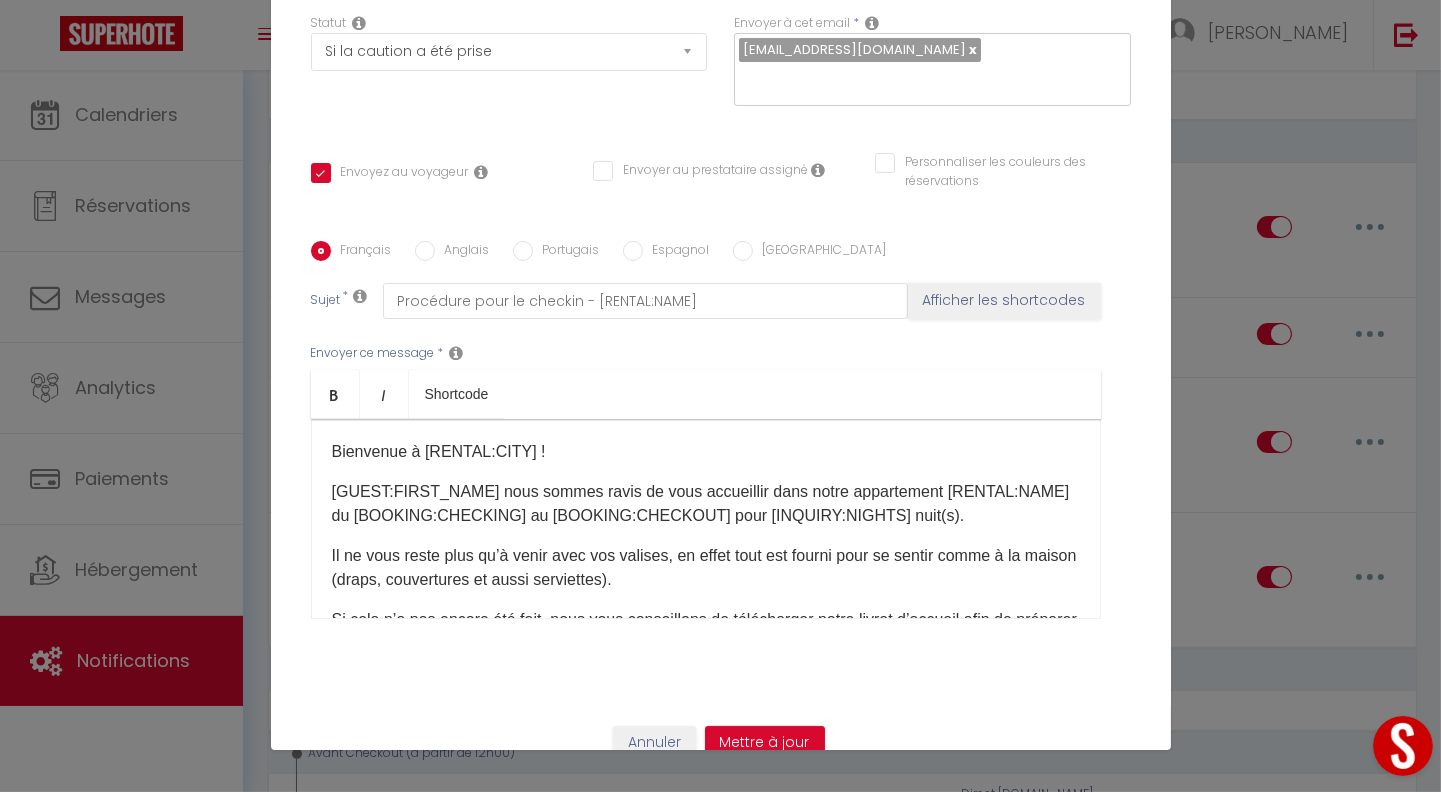 click on "Anglais" at bounding box center [425, 251] 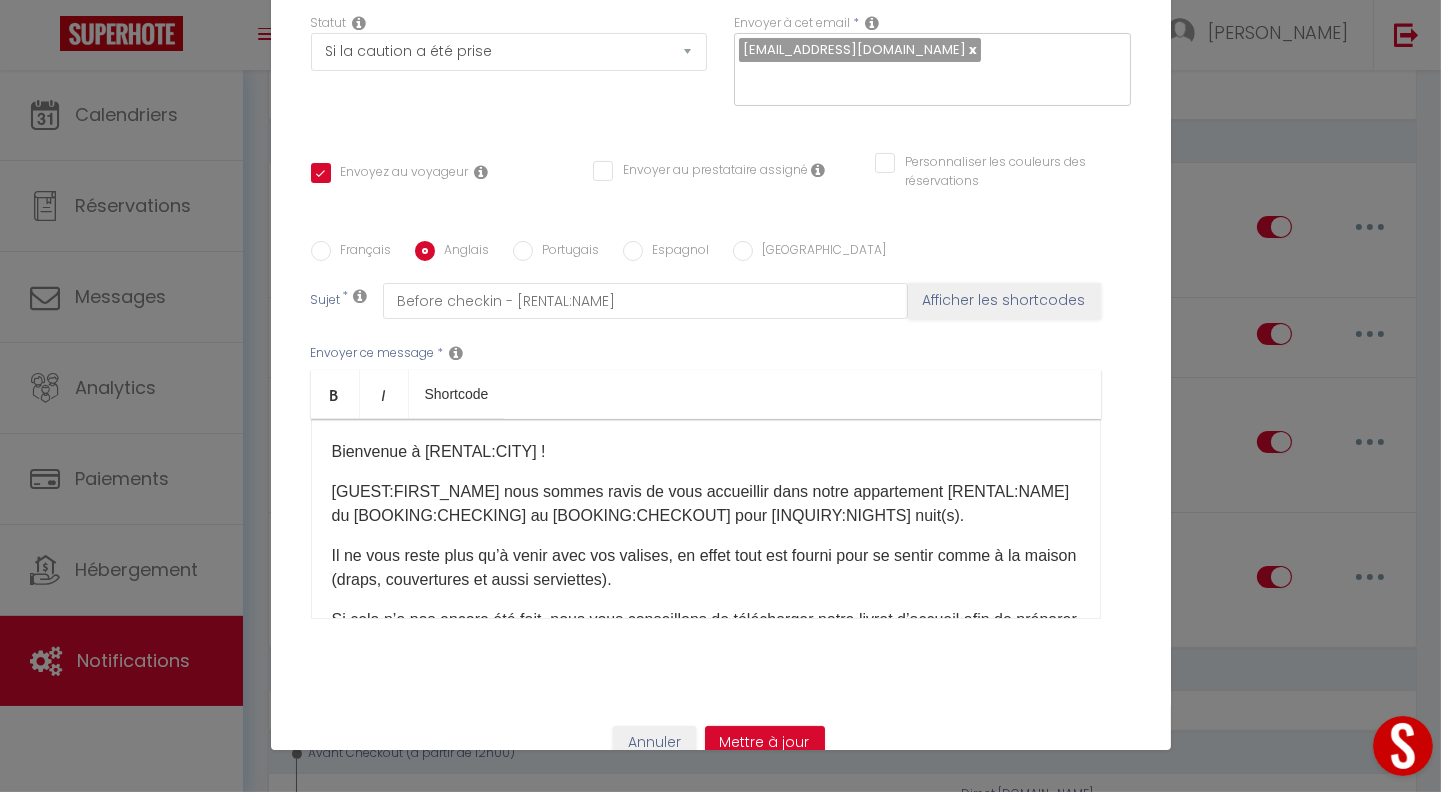 click on "[GUEST:FIRST_NAME]​​ nous sommes ravis de vous accueillir dans notre appartement [RENTAL:NAME]​​ du [BOOKING:CHECKING]​​ au [BOOKING:CHECKOUT]​​ pour [INQUIRY:NIGHTS]​​ nuit(s)." at bounding box center (706, 504) 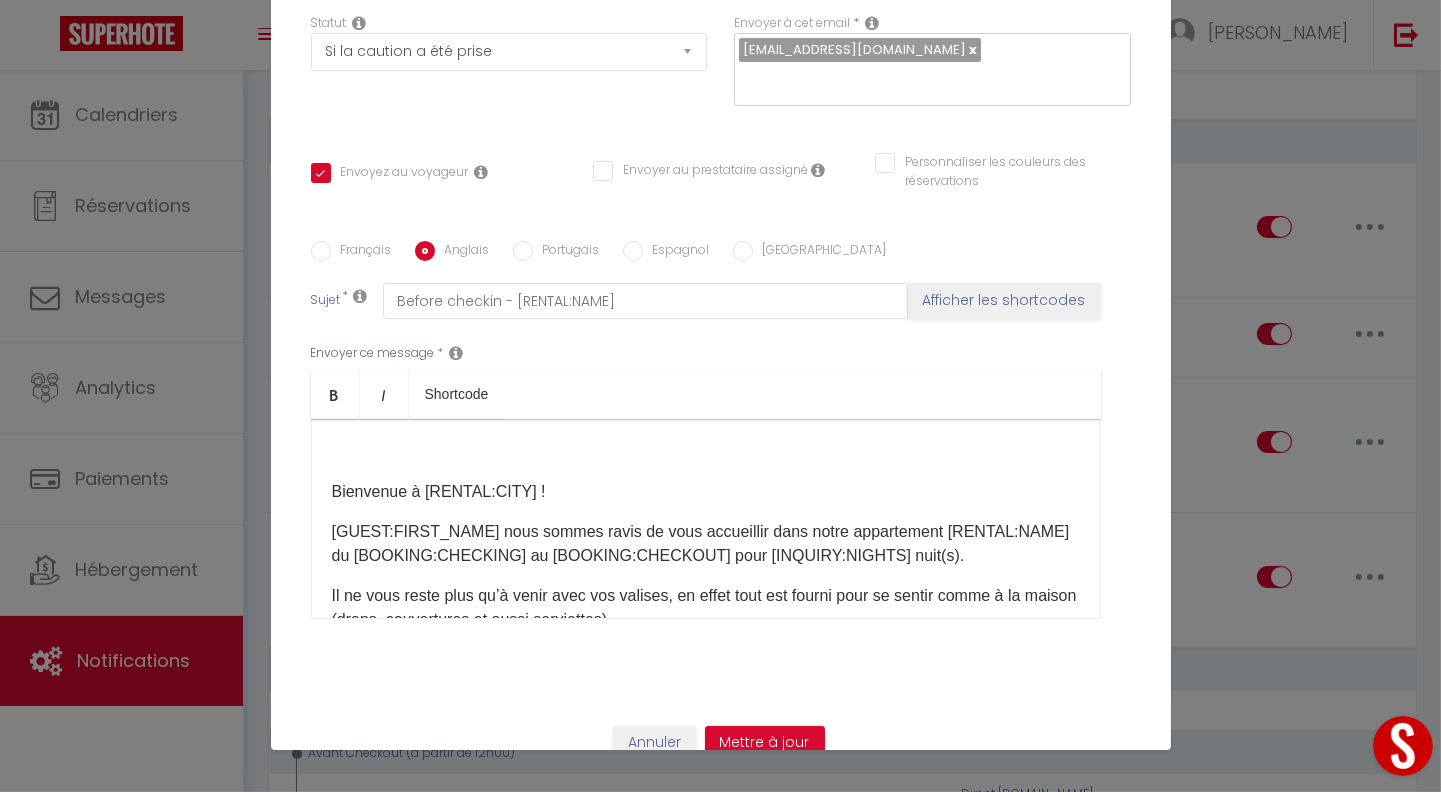 click on "​Bienvenue à [RENTAL:CITY] !
[GUEST:FIRST_NAME]​​ nous sommes ravis de vous accueillir dans notre appartement [RENTAL:NAME]​​ du [BOOKING:CHECKING]​​ au [BOOKING:CHECKOUT]​​ pour [INQUIRY:NIGHTS]​​ nuit(s).
Il ne vous reste plus qu’à venir avec vos valises, en effet tout est fourni pour se sentir comme à la maison (draps, couvertures et aussi serviettes).
Si cela n’a pas encore été fait, nous vous conseillons de télécharger notre livret d’accueil afin de préparer au mieux votre séjour : [WELCOME_FORM_URL] et aussi les extra avec [Lien_CozyUp]​
A votre arrivée le [BOOKING:CHECKING]​​ (Possible à partir de [checkin_hour])
- ETAPE 0 : Il faudra d'abord aller chercher le vigik dans une boite à clé se trouvant juste à coté de l'adresse sur le mur du salon de coiffure (voir photos en dessous)
​[Lien_location]​​​​​​
Ouvrez la boite a clé en faisant le code [codeBAC]. Prenez le Vigik.
ATTENTION :  ​
​" at bounding box center (706, 519) 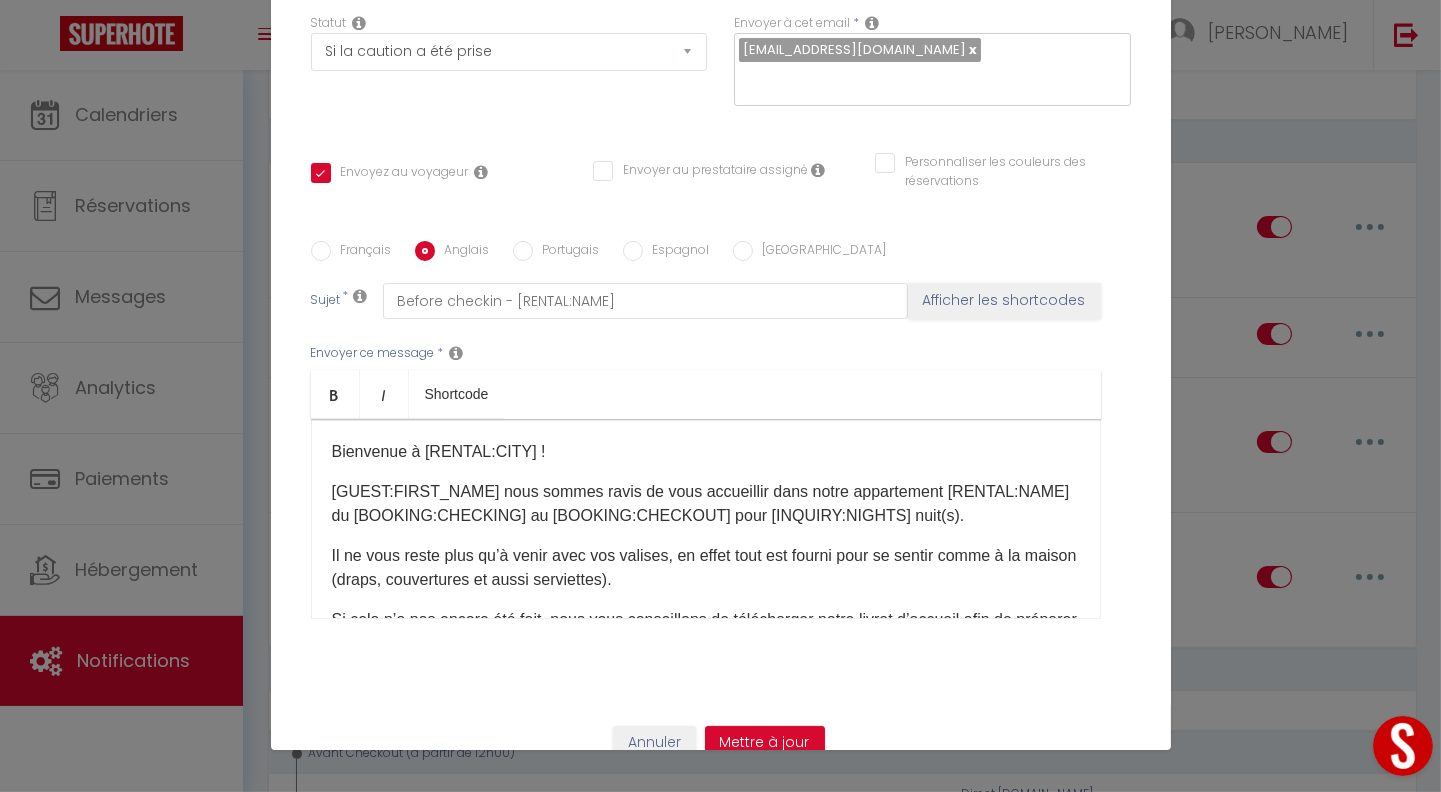 click on "Portugais" at bounding box center [523, 251] 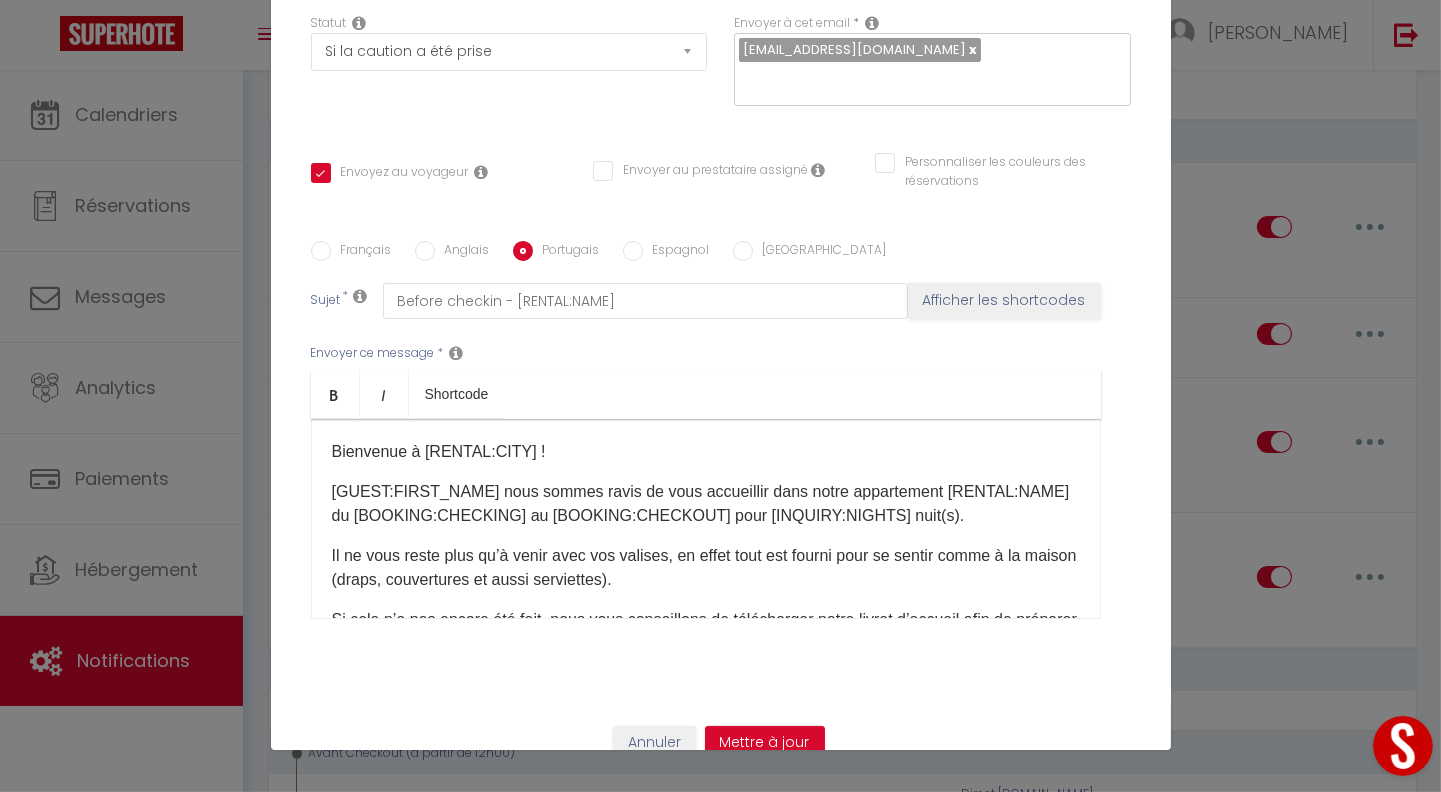 click on "[GUEST:FIRST_NAME]​​ nous sommes ravis de vous accueillir dans notre appartement [RENTAL:NAME]​​ du [BOOKING:CHECKING]​​ au [BOOKING:CHECKOUT]​​ pour [INQUIRY:NIGHTS]​​ nuit(s)." at bounding box center (706, 504) 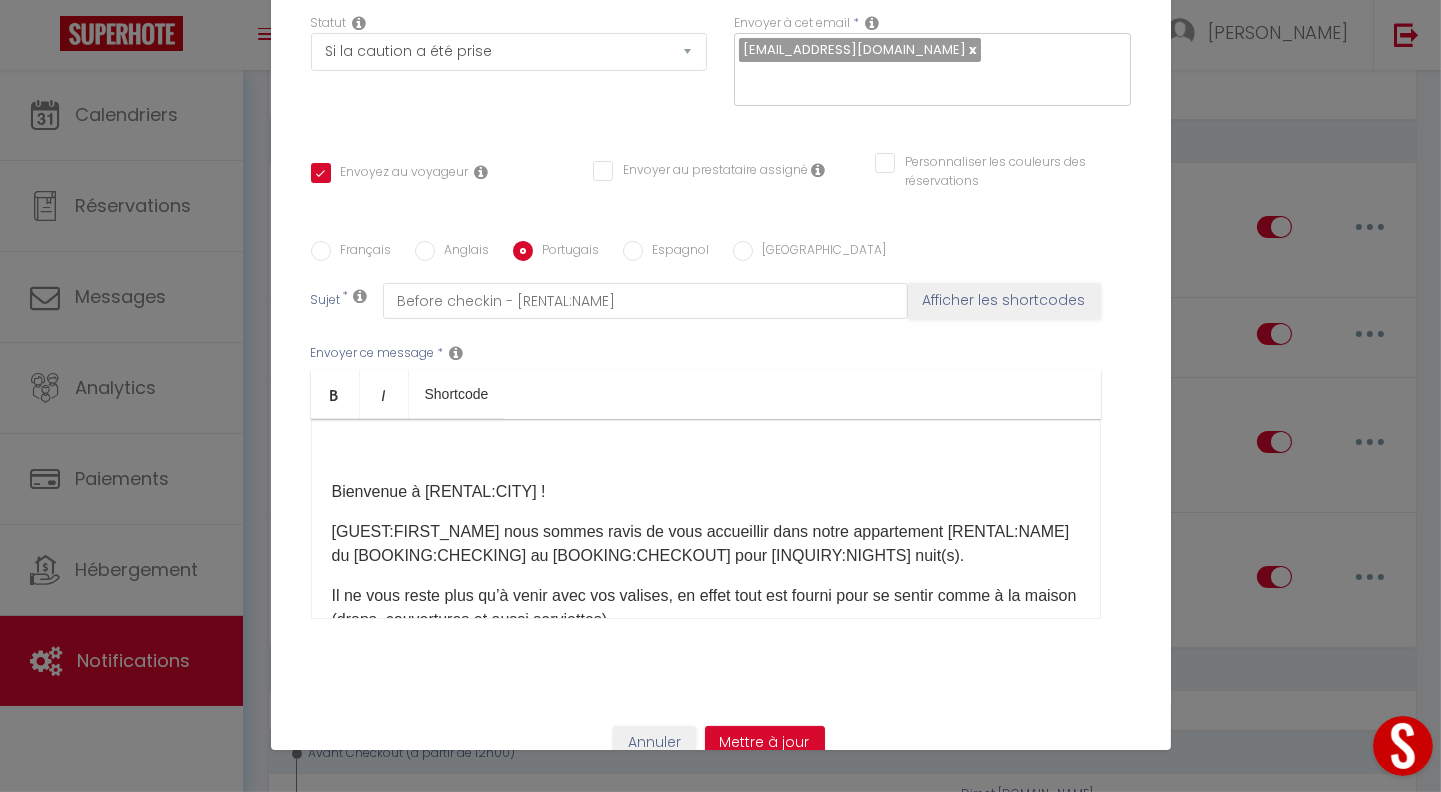 click on "​Bienvenue à [RENTAL:CITY] !
[GUEST:FIRST_NAME]​​ nous sommes ravis de vous accueillir dans notre appartement [RENTAL:NAME]​​ du [BOOKING:CHECKING]​​ au [BOOKING:CHECKOUT]​​ pour [INQUIRY:NIGHTS]​​ nuit(s).
Il ne vous reste plus qu’à venir avec vos valises, en effet tout est fourni pour se sentir comme à la maison (draps, couvertures et aussi serviettes).
Si cela n’a pas encore été fait, nous vous conseillons de télécharger notre livret d’accueil afin de préparer au mieux votre séjour : [WELCOME_FORM_URL] et aussi les extra avec [Lien_CozyUp]​
A votre arrivée le [BOOKING:CHECKING]​​ (Possible à partir de [checkin_hour])
- ETAPE 0 : Il faudra d'abord aller chercher le vigik dans une boite à clé se trouvant juste à coté de l'adresse sur le mur du salon de coiffure (voir photos en dessous)
​[Lien_location]​​​​​​
Ouvrez la boite a clé en faisant le code [codeBAC]. Prenez le Vigik.
ATTENTION :  ​
​" at bounding box center (706, 519) 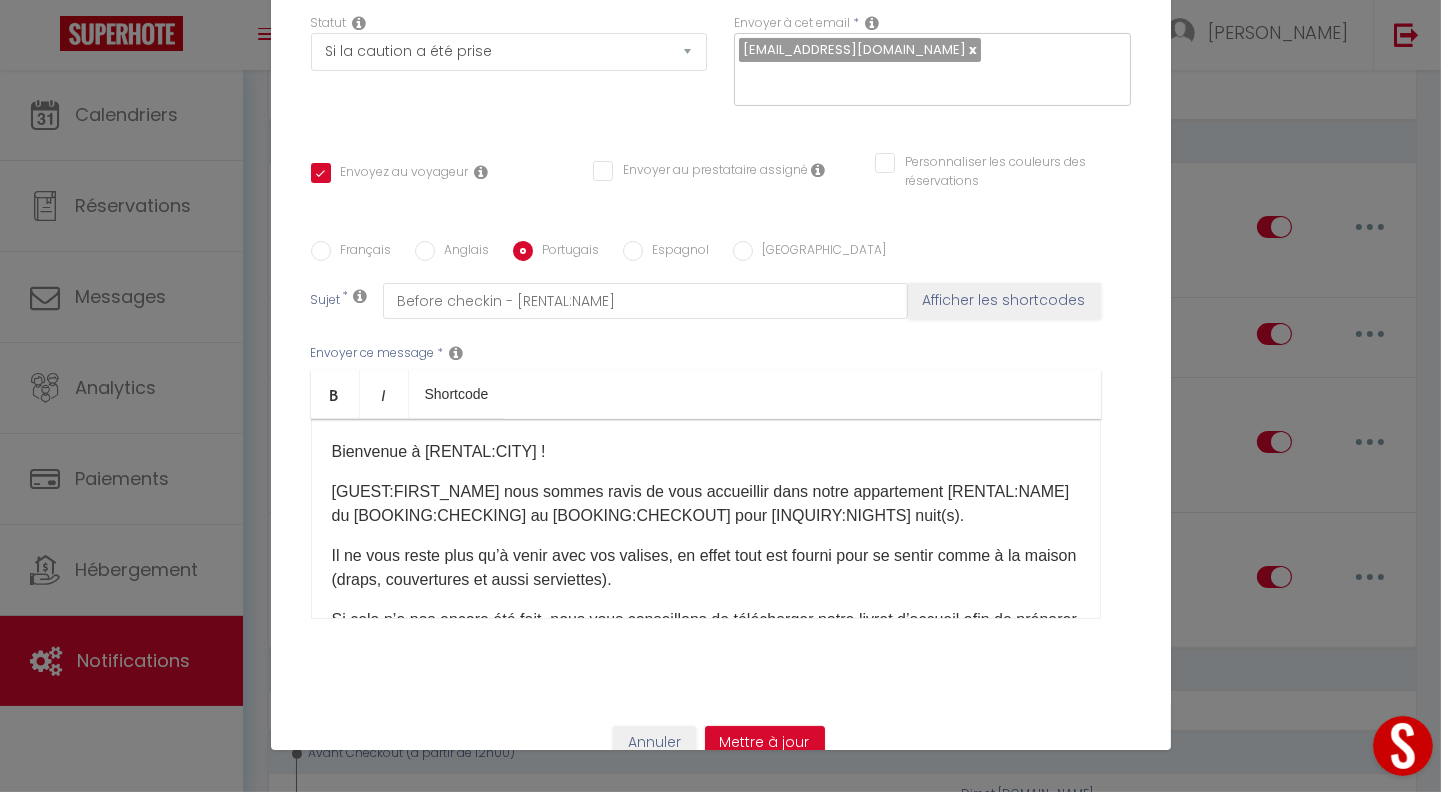 click on "Espagnol" at bounding box center (633, 251) 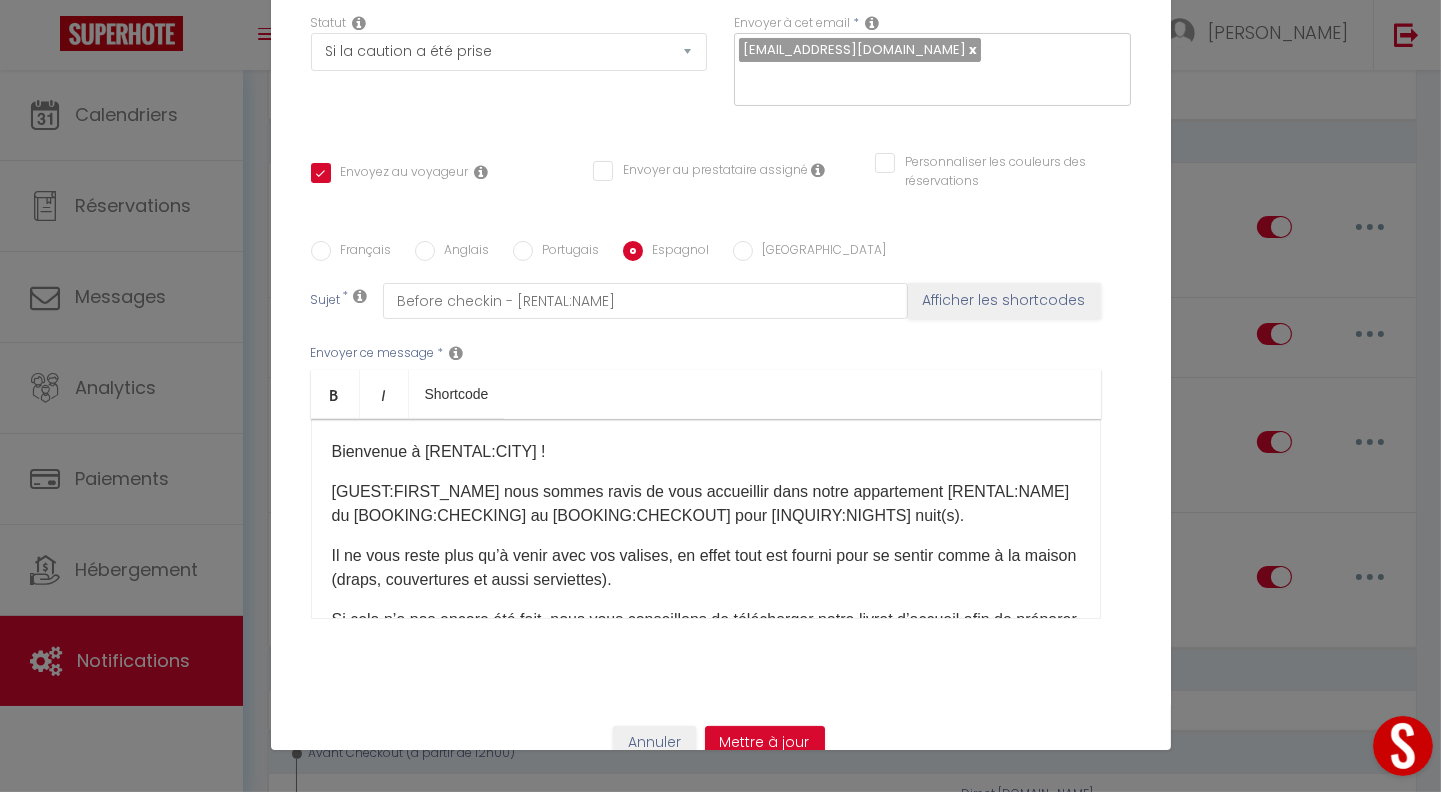 click on "​Bienvenue à [RENTAL:CITY] !
[GUEST:FIRST_NAME]​​ nous sommes ravis de vous accueillir dans notre appartement [RENTAL:NAME]​​ du [BOOKING:CHECKING]​​ au [BOOKING:CHECKOUT]​​ pour [INQUIRY:NIGHTS]​​ nuit(s).
Il ne vous reste plus qu’à venir avec vos valises, en effet tout est fourni pour se sentir comme à la maison (draps, couvertures et aussi serviettes).
Si cela n’a pas encore été fait, nous vous conseillons de télécharger notre livret d’accueil afin de préparer au mieux votre séjour : [WELCOME_FORM_URL] et aussi les extra avec [Lien_CozyUp]​
A votre arrivée le [BOOKING:CHECKING]​​ (Possible à partir de [checkin_hour])
- ETAPE 0 : Il faudra d'abord aller chercher le vigik dans une boite à clé se trouvant juste à coté de l'adresse sur le mur du salon de coiffure
​[Lien_location]​​​​​​
Ouvrez la boite a clé en faisant le code [codeBAC]. Prenez le Vigik, allez à l'entrée de l'immeuble
[lien_photo_immeuble]
​" at bounding box center (706, 519) 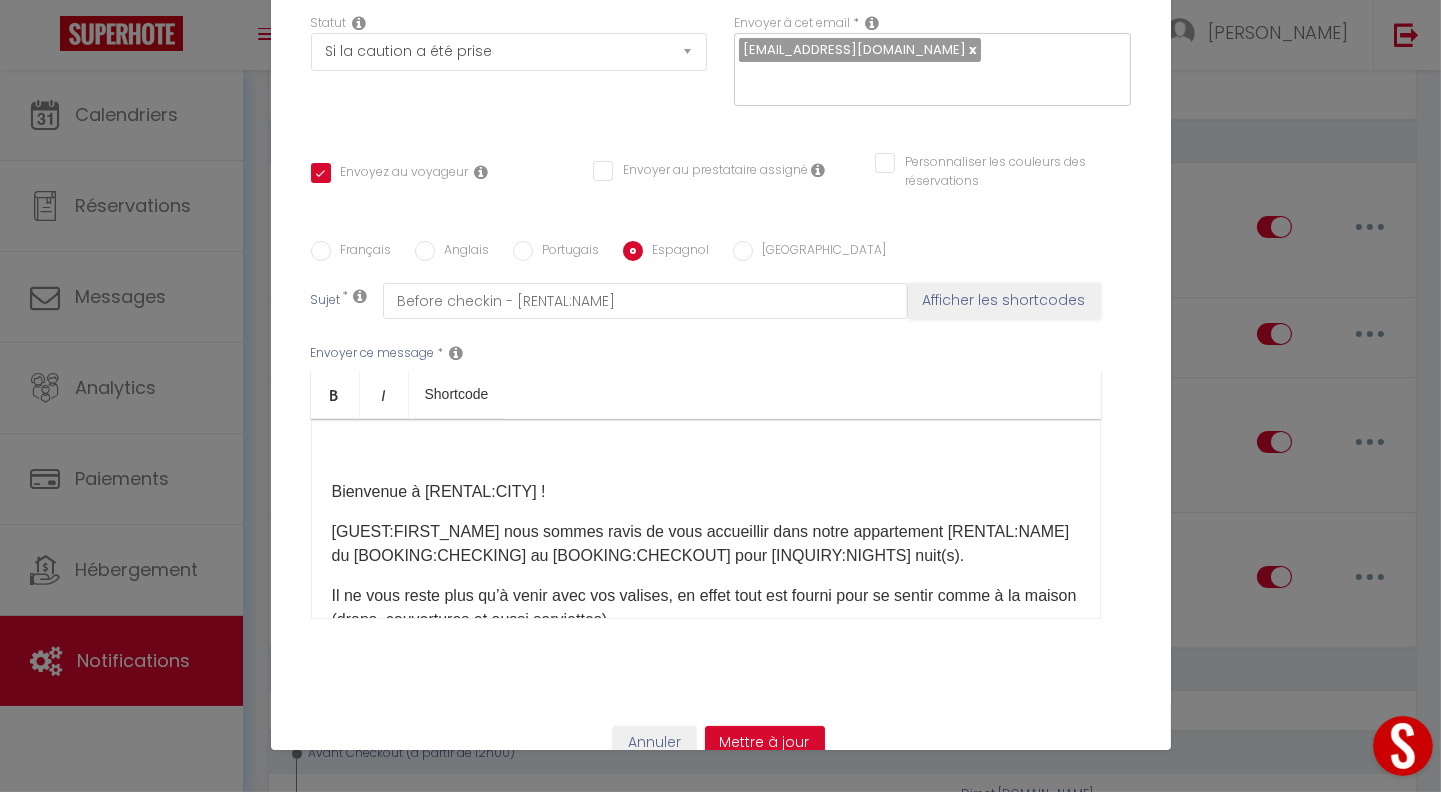 click on "​Bienvenue à [RENTAL:CITY] !
[GUEST:FIRST_NAME]​​ nous sommes ravis de vous accueillir dans notre appartement [RENTAL:NAME]​​ du [BOOKING:CHECKING]​​ au [BOOKING:CHECKOUT]​​ pour [INQUIRY:NIGHTS]​​ nuit(s).
Il ne vous reste plus qu’à venir avec vos valises, en effet tout est fourni pour se sentir comme à la maison (draps, couvertures et aussi serviettes).
Si cela n’a pas encore été fait, nous vous conseillons de télécharger notre livret d’accueil afin de préparer au mieux votre séjour : [WELCOME_FORM_URL] et aussi les extra avec [Lien_CozyUp]​
A votre arrivée le [BOOKING:CHECKING]​​ (Possible à partir de [checkin_hour])
- ETAPE 0 : Il faudra d'abord aller chercher le vigik dans une boite à clé se trouvant juste à coté de l'adresse sur le mur du salon de coiffure (voir photos en dessous)
​[Lien_location]​​​​​​
Ouvrez la boite a clé en faisant le code [codeBAC]. Prenez le Vigik.
ATTENTION :  ​
​" at bounding box center (706, 519) 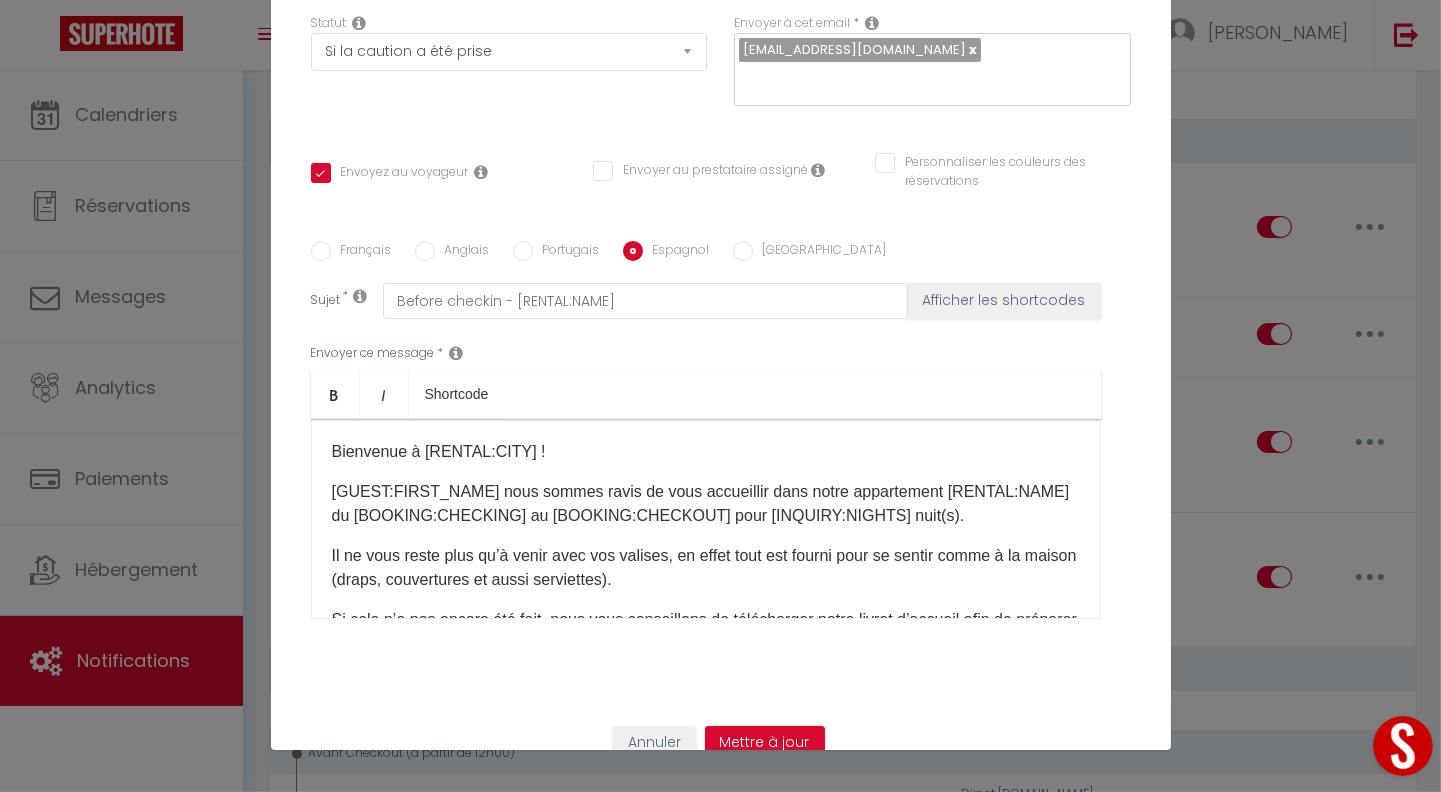 click on "[GEOGRAPHIC_DATA]" at bounding box center (743, 251) 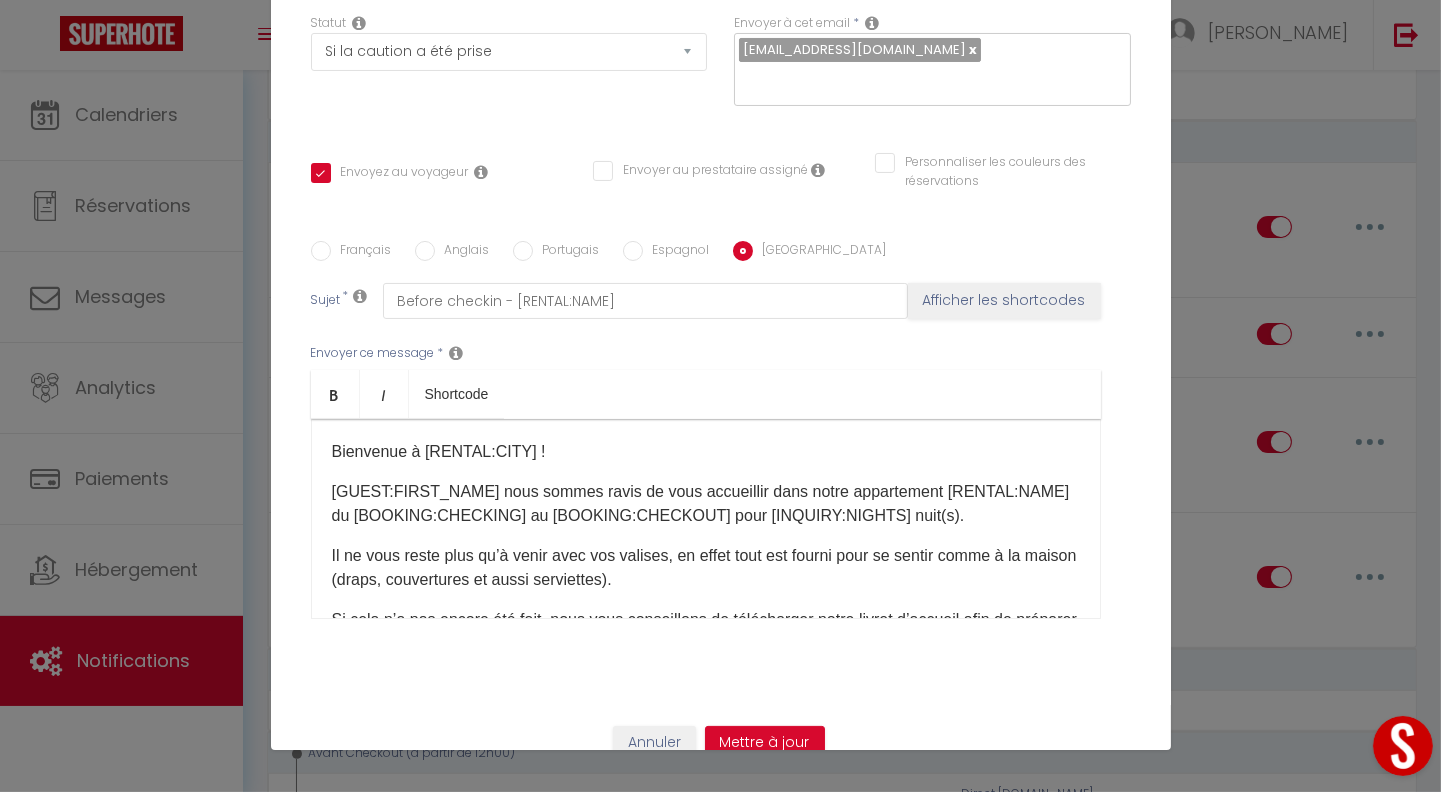 click on "Il ne vous reste plus qu’à venir avec vos valises, en effet tout est fourni pour se sentir comme à la maison (draps, couvertures et aussi serviettes)." at bounding box center [706, 568] 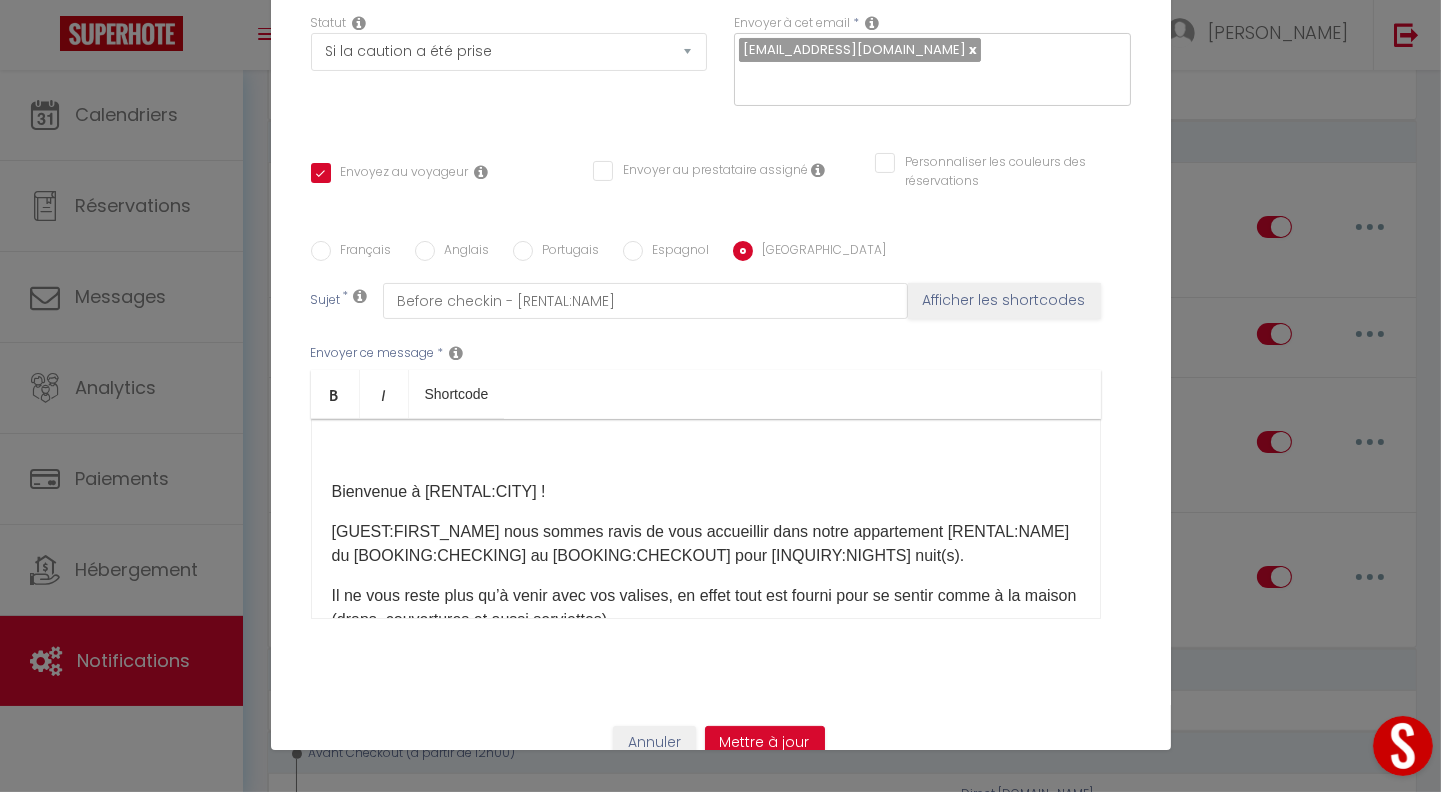 click on "​Bienvenue à [RENTAL:CITY] !" at bounding box center (706, 492) 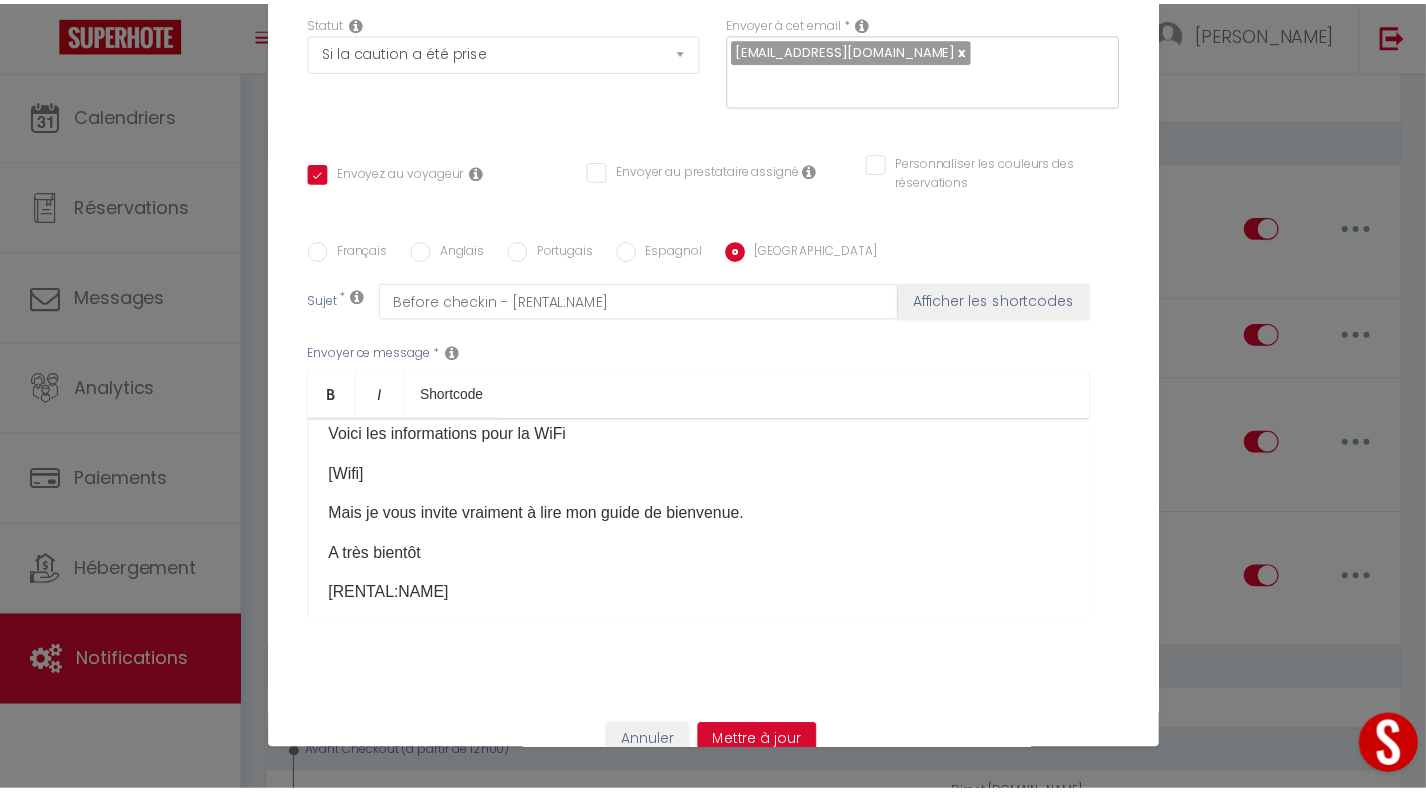 scroll, scrollTop: 1053, scrollLeft: 0, axis: vertical 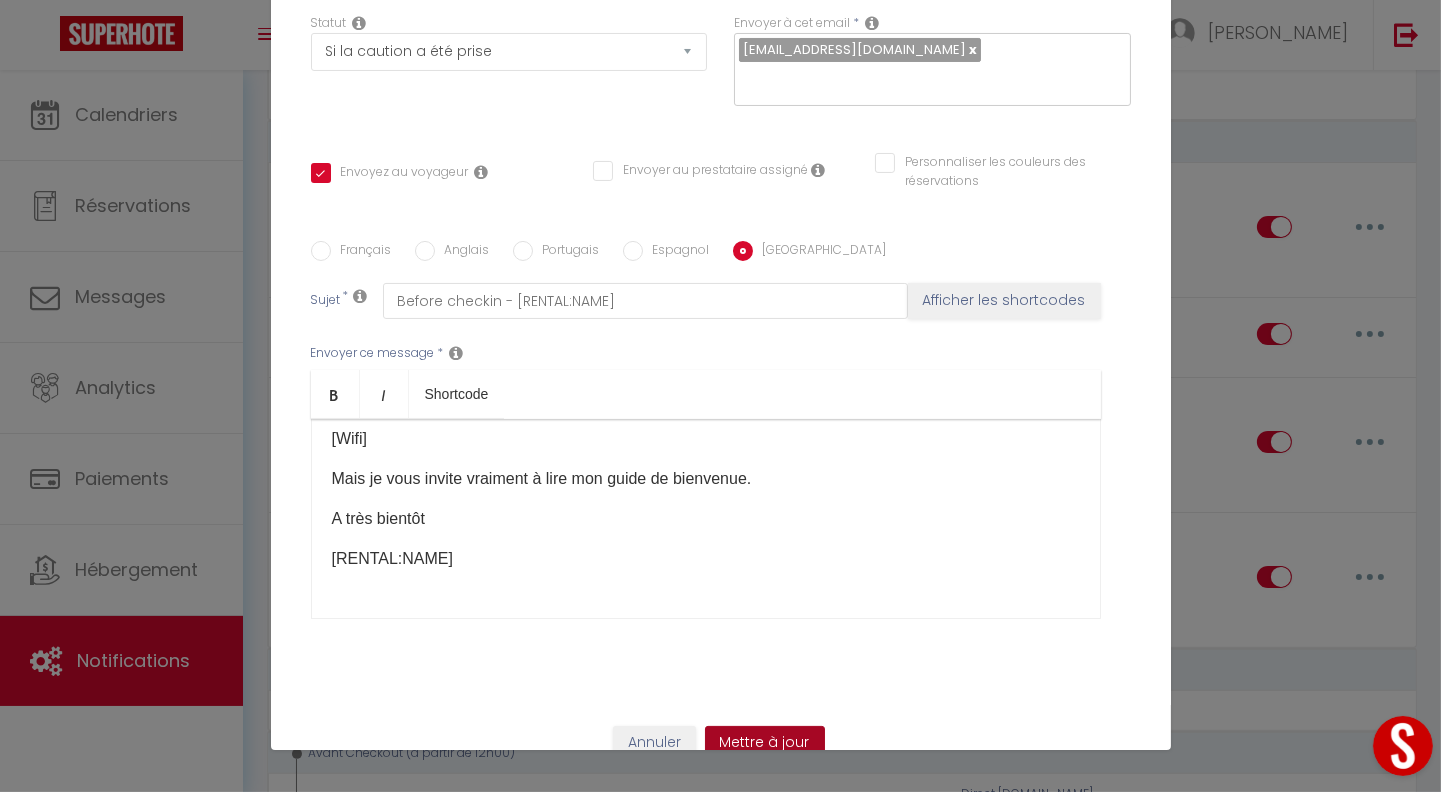 click on "Mettre à jour" at bounding box center [765, 743] 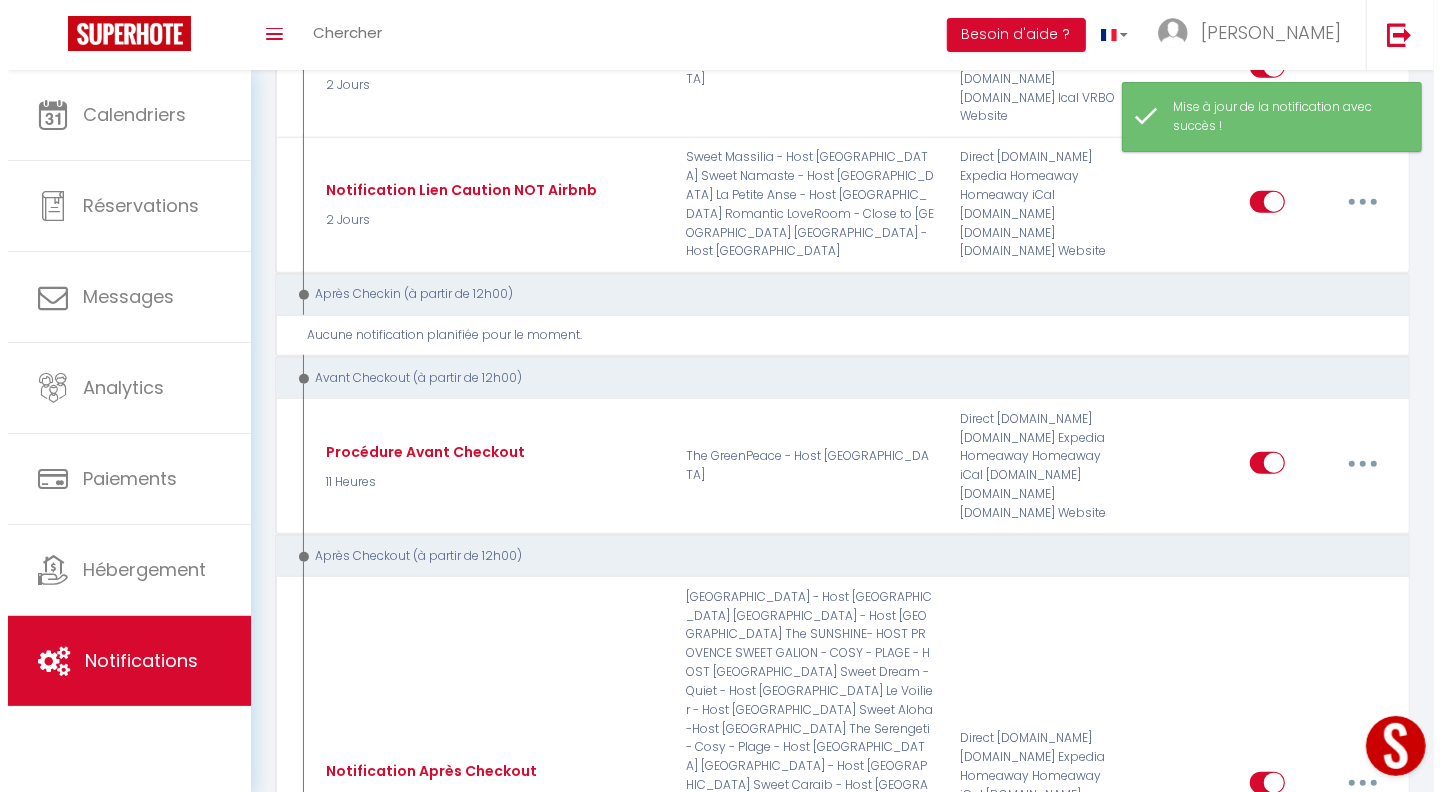 scroll, scrollTop: 1014, scrollLeft: 0, axis: vertical 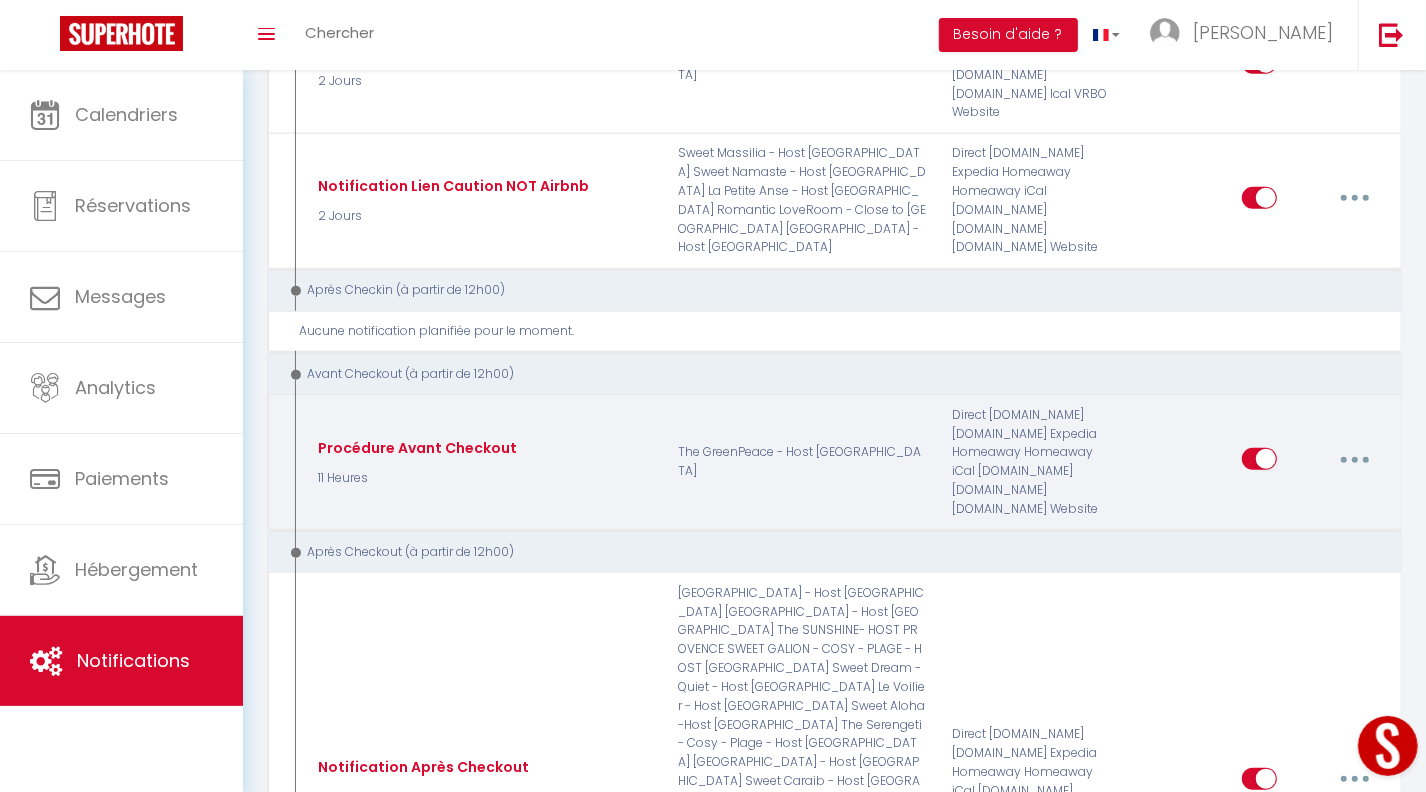 click at bounding box center [1355, 459] 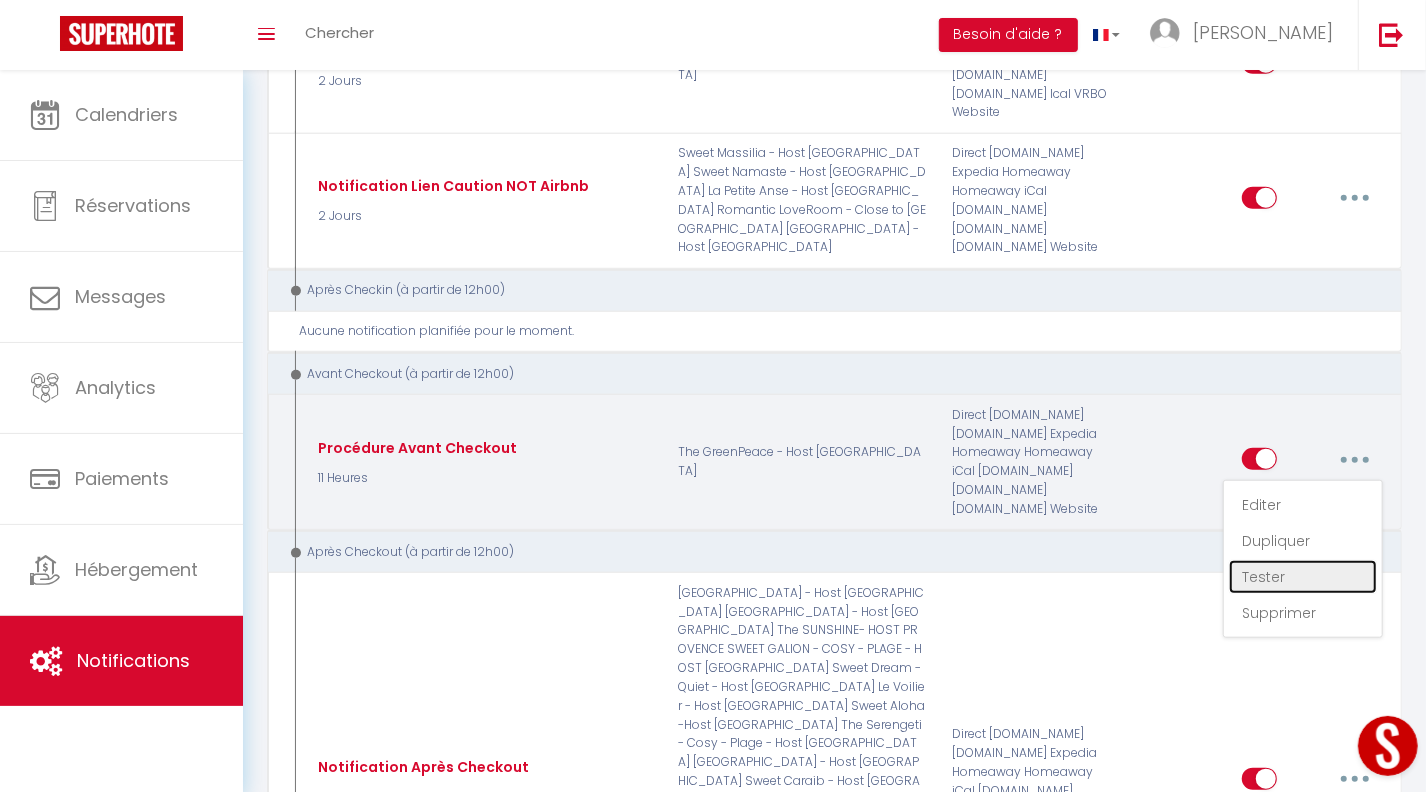 click on "Tester" at bounding box center [1303, 577] 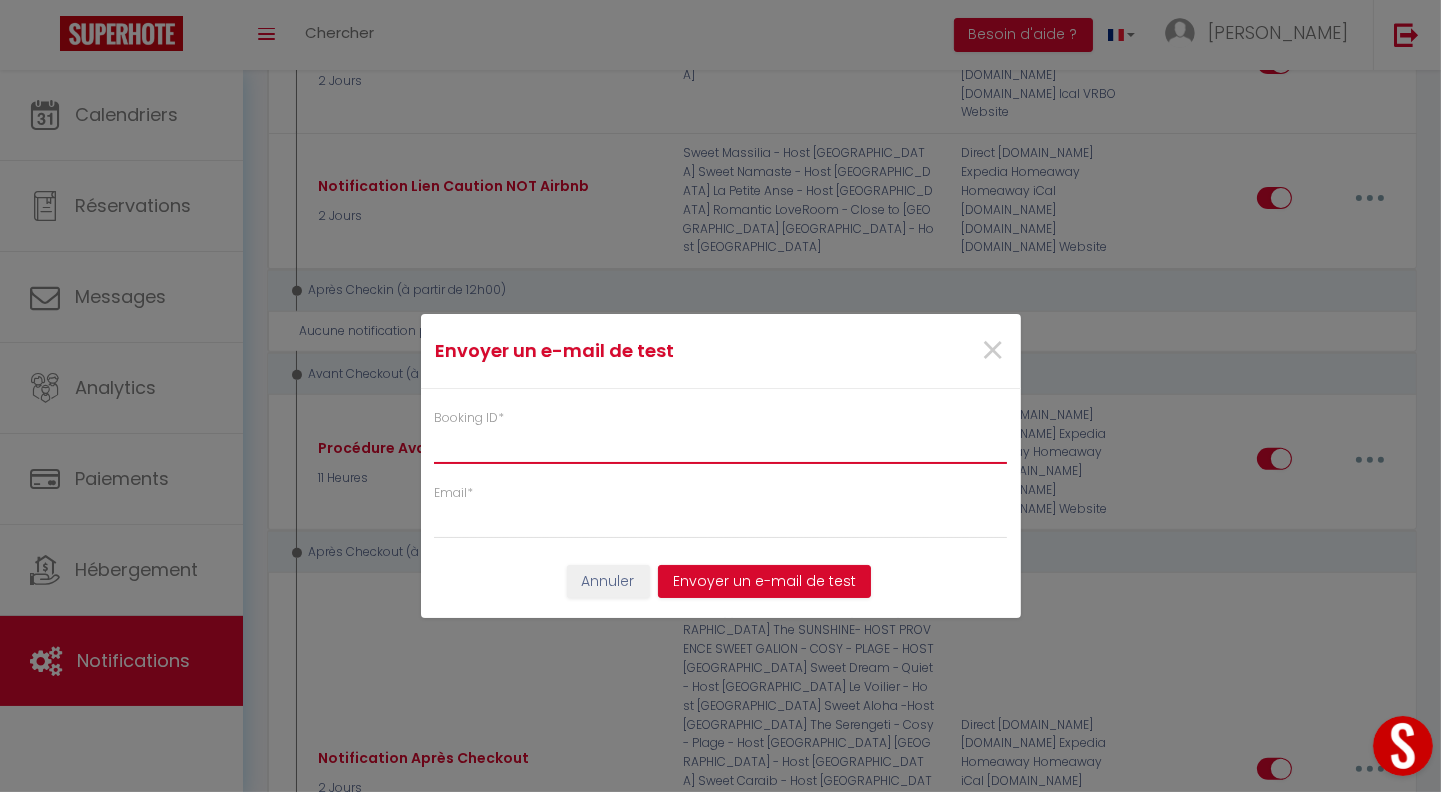 click on "Booking ID
*" at bounding box center (721, 446) 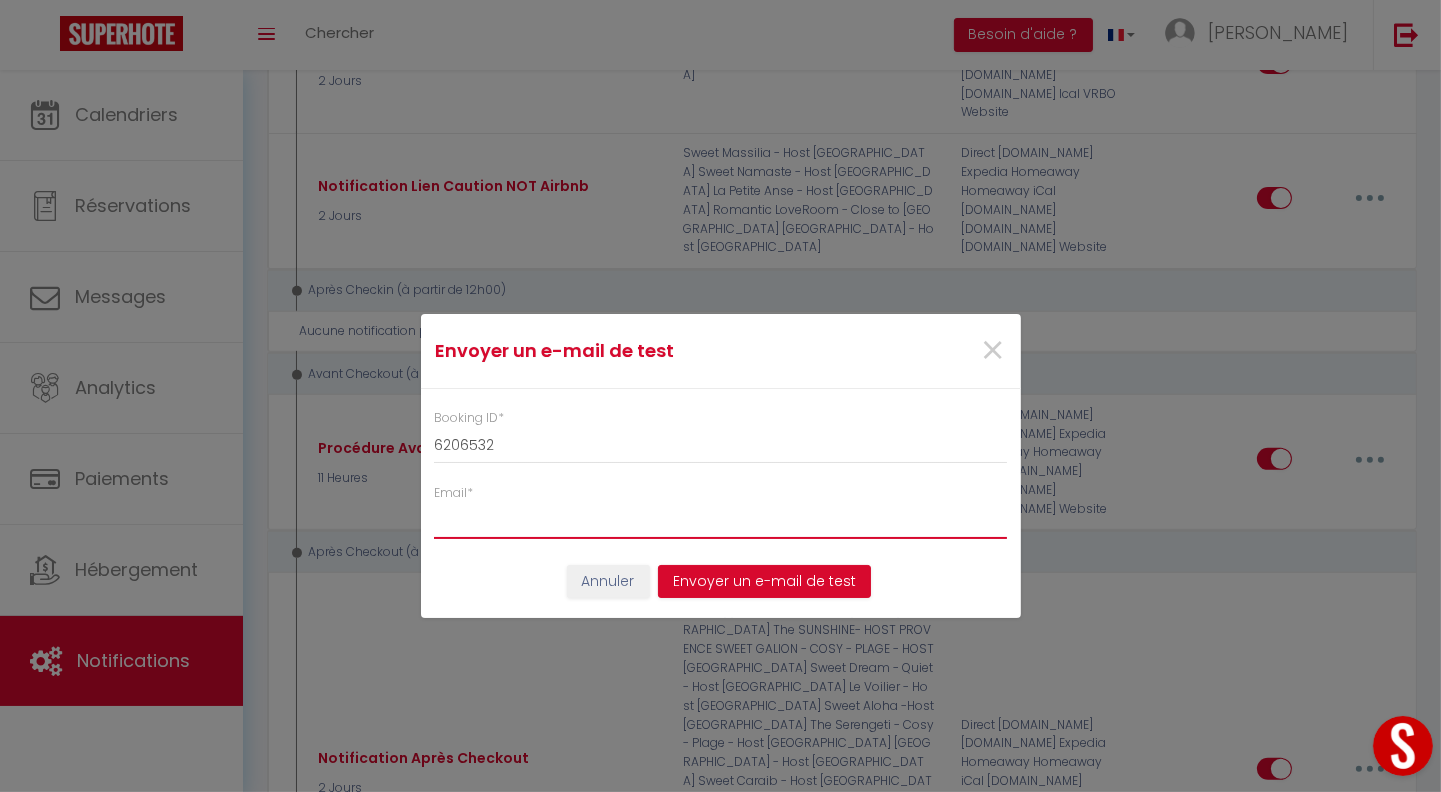 click on "Email
*" at bounding box center (721, 521) 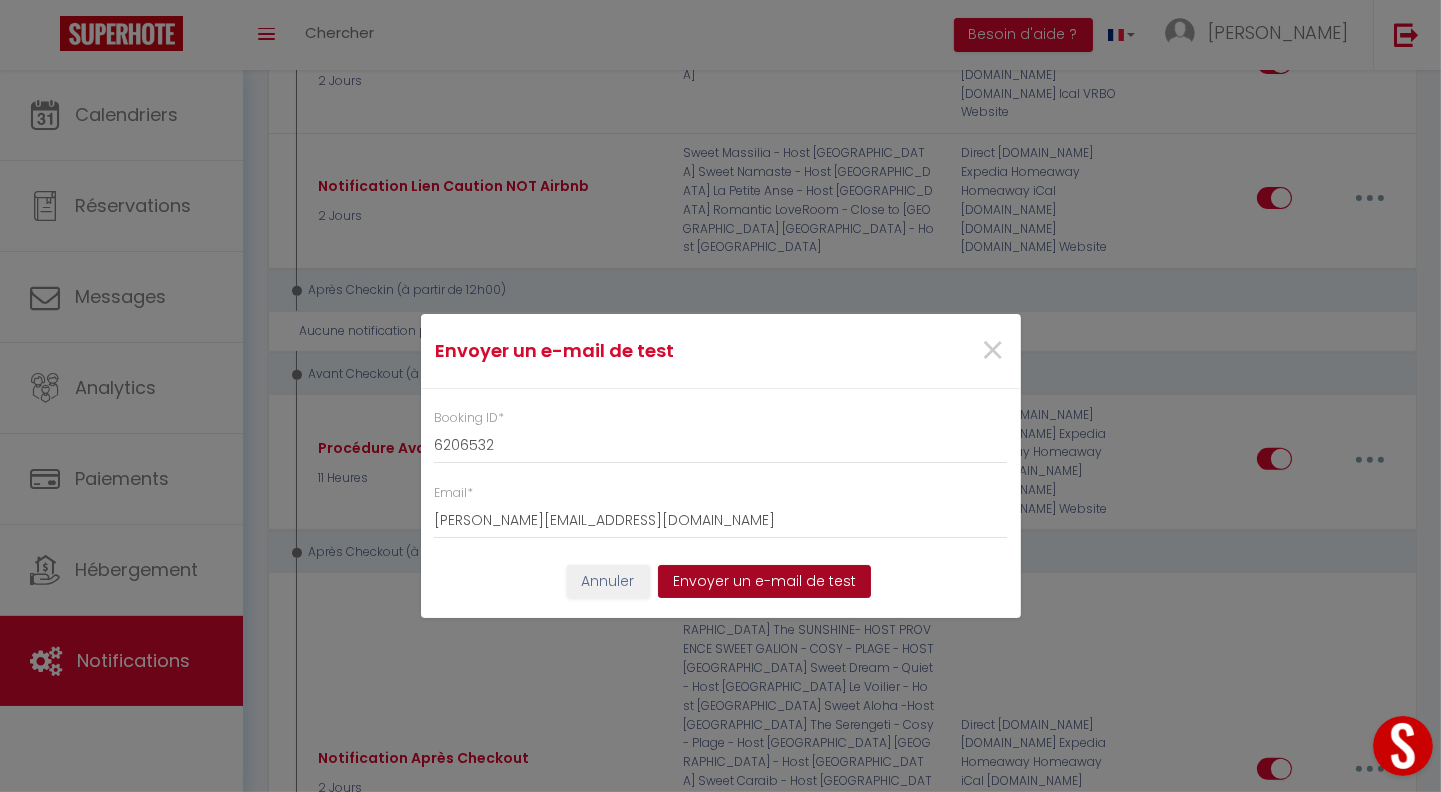 click on "Envoyer un e-mail de test" at bounding box center (764, 582) 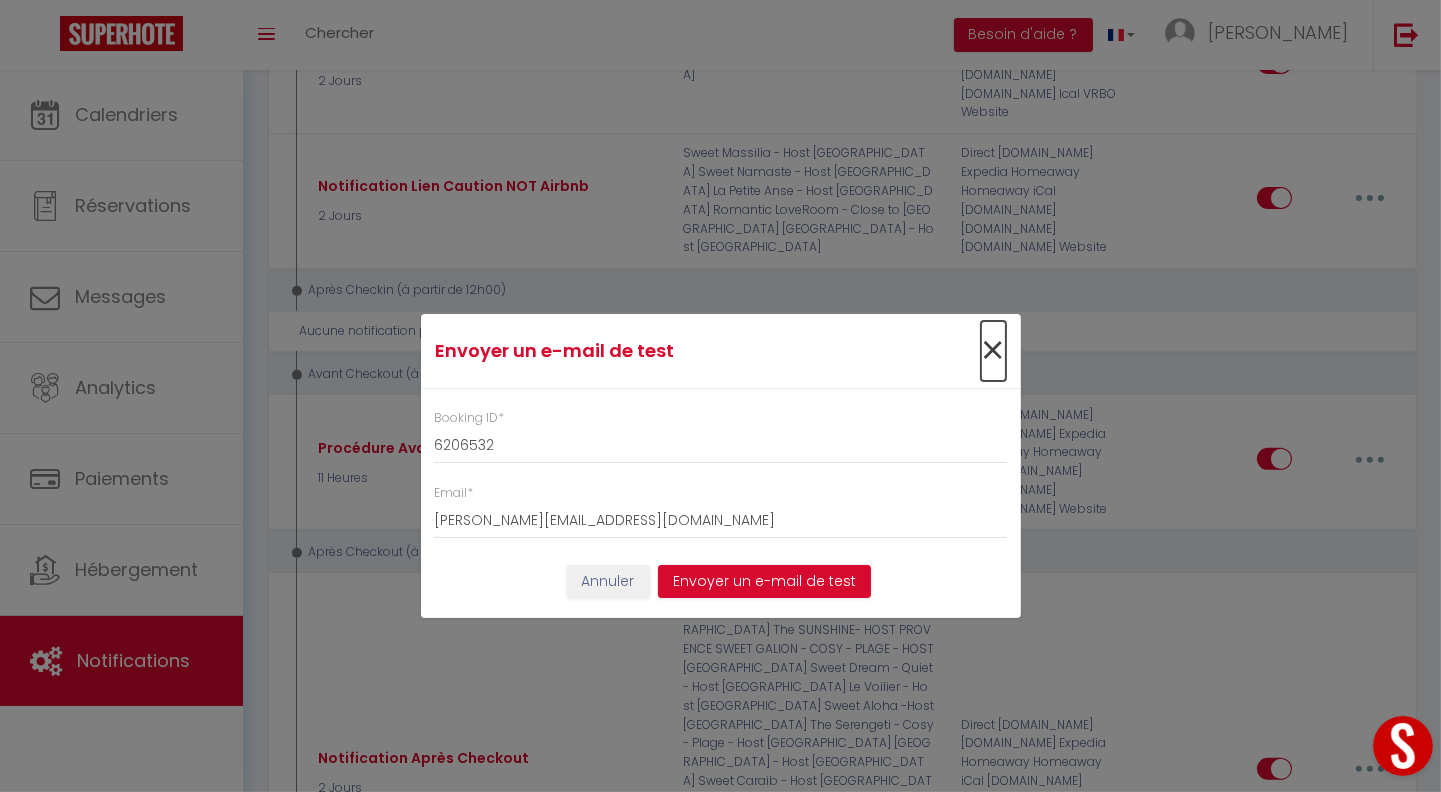 click on "×" at bounding box center [993, 351] 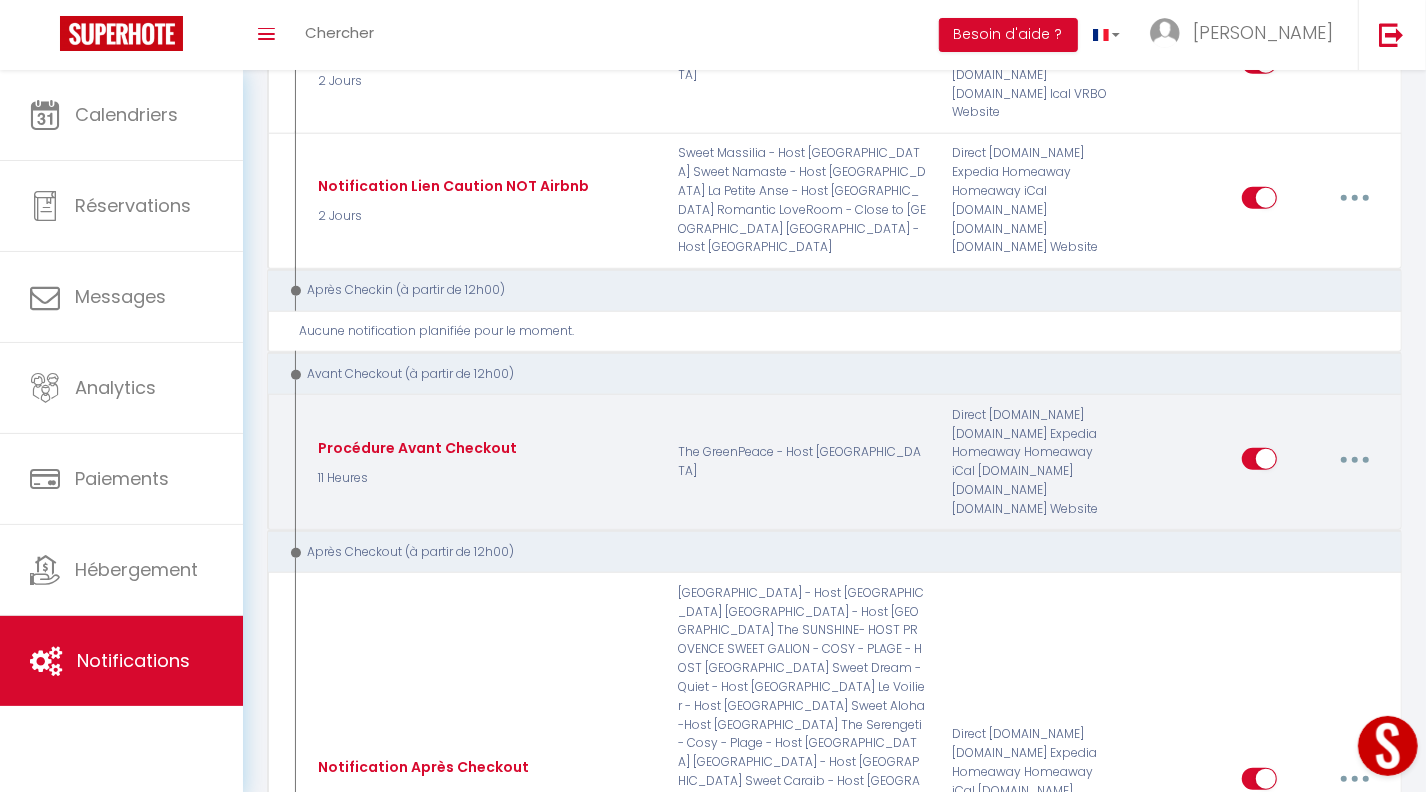 click at bounding box center [1355, 460] 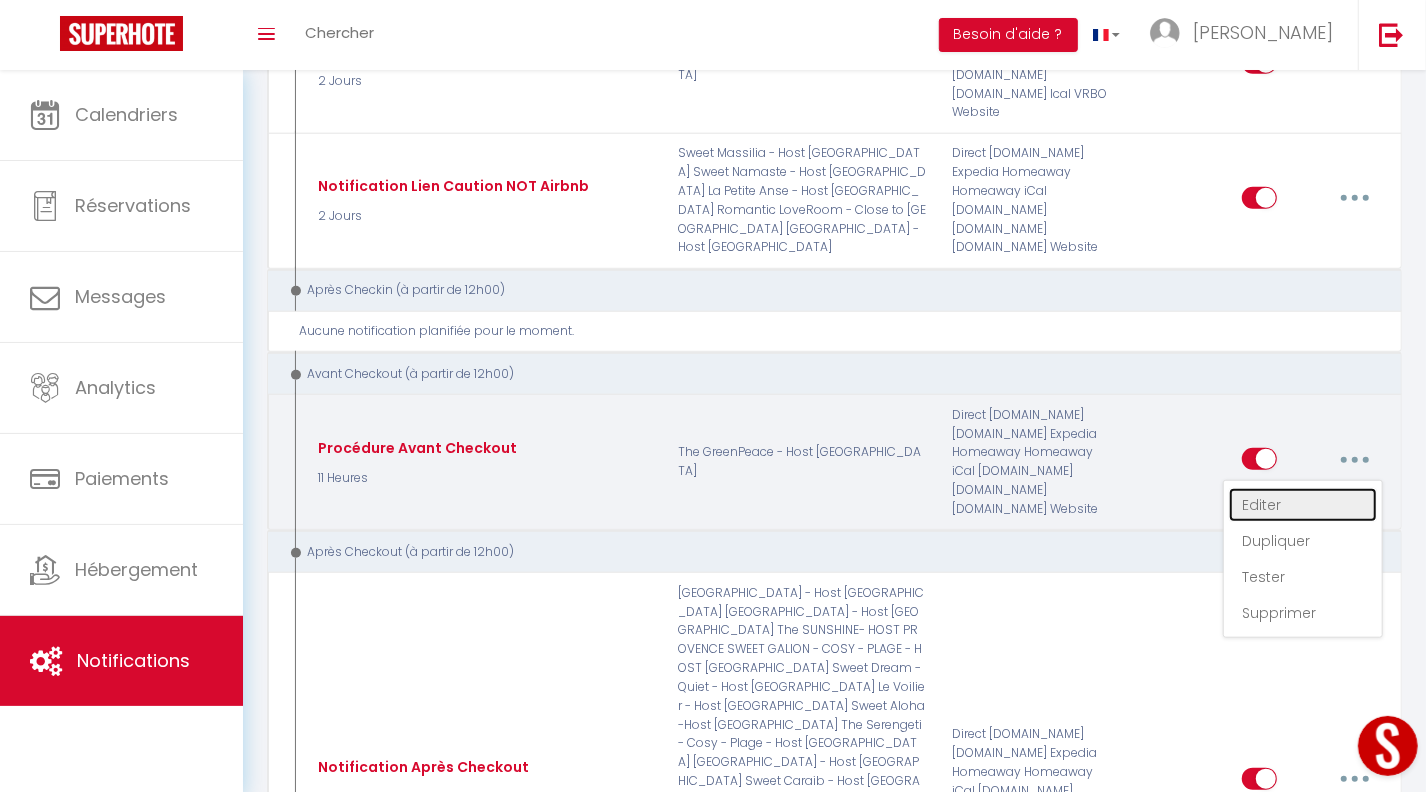 click on "Editer" at bounding box center [1303, 505] 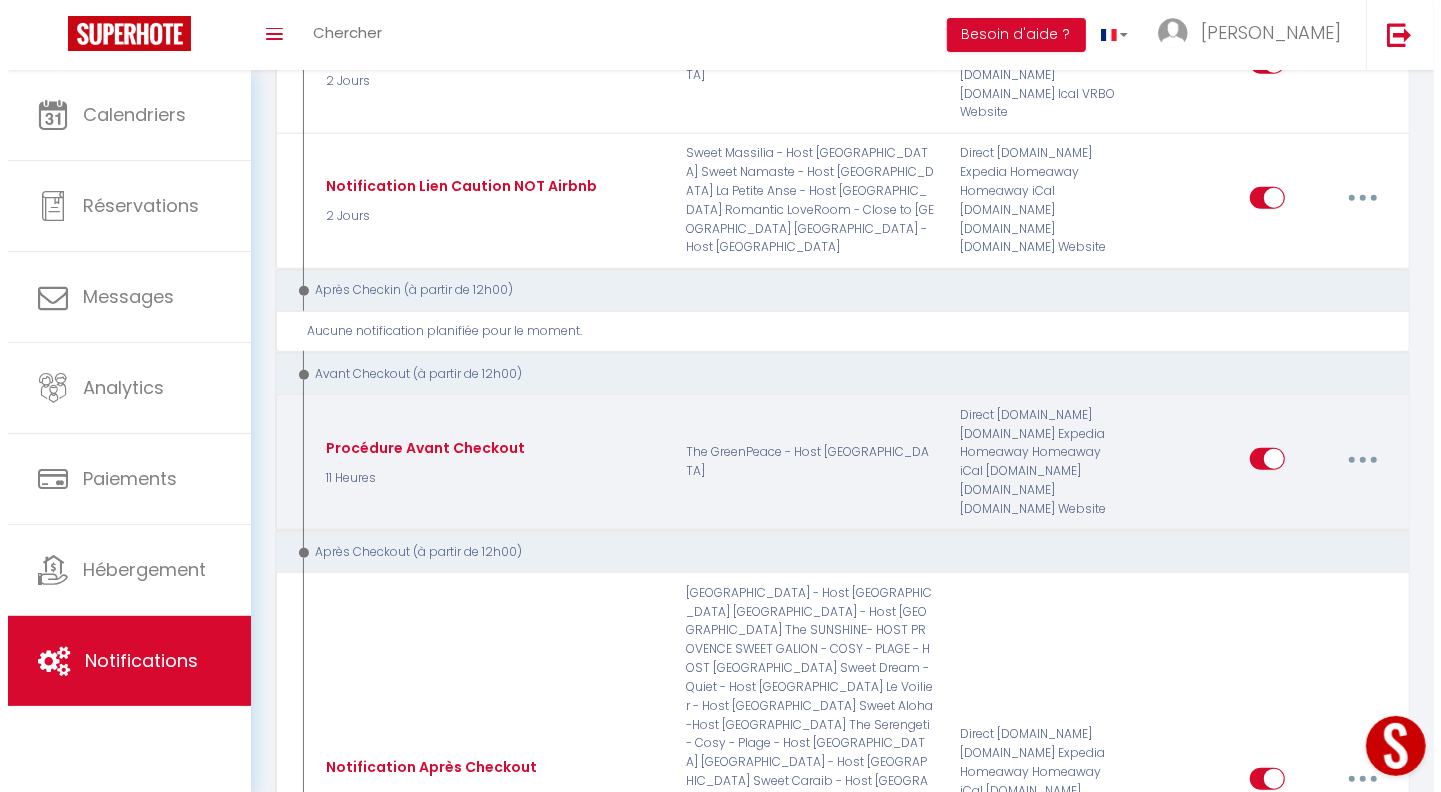 scroll, scrollTop: 325, scrollLeft: 0, axis: vertical 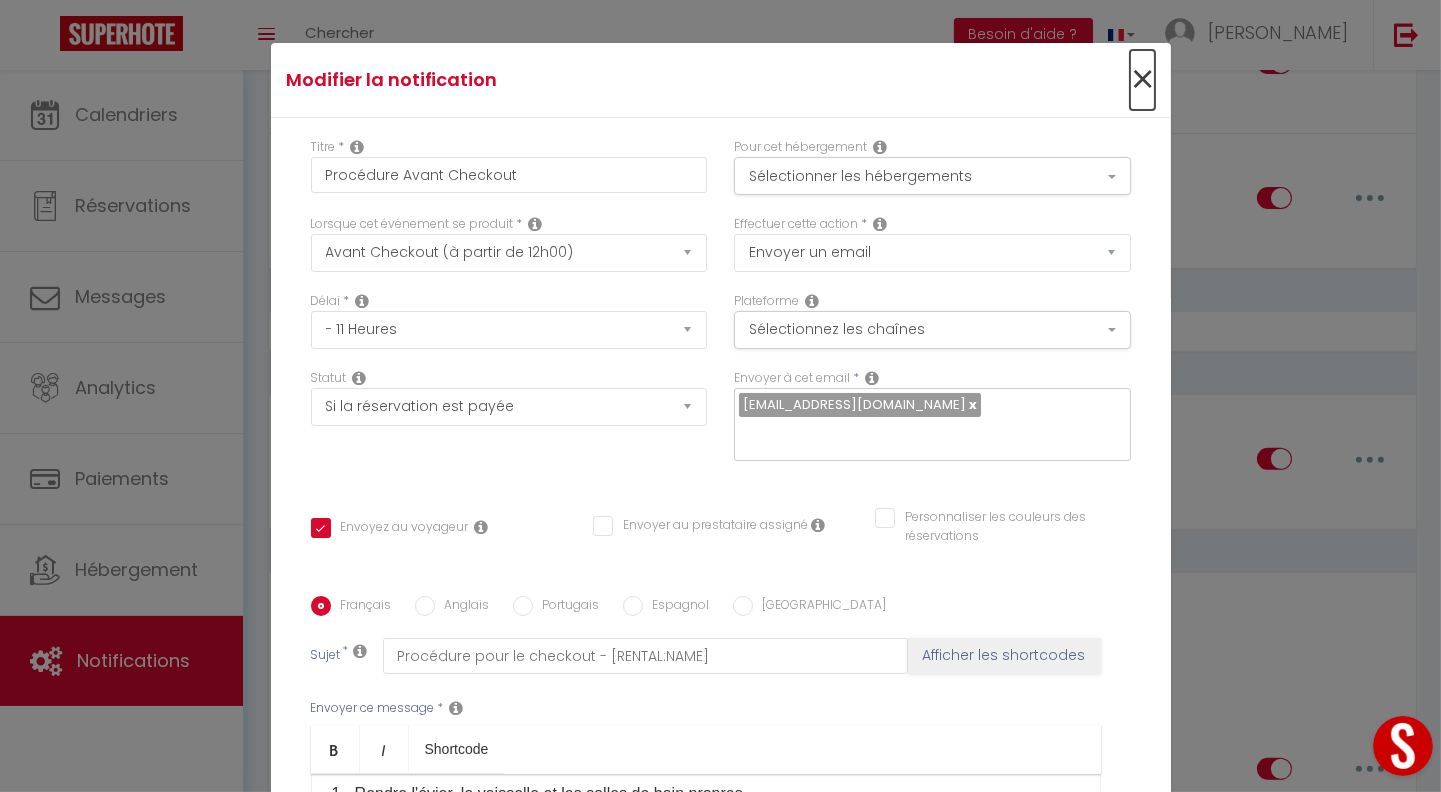 click on "×" at bounding box center (1142, 80) 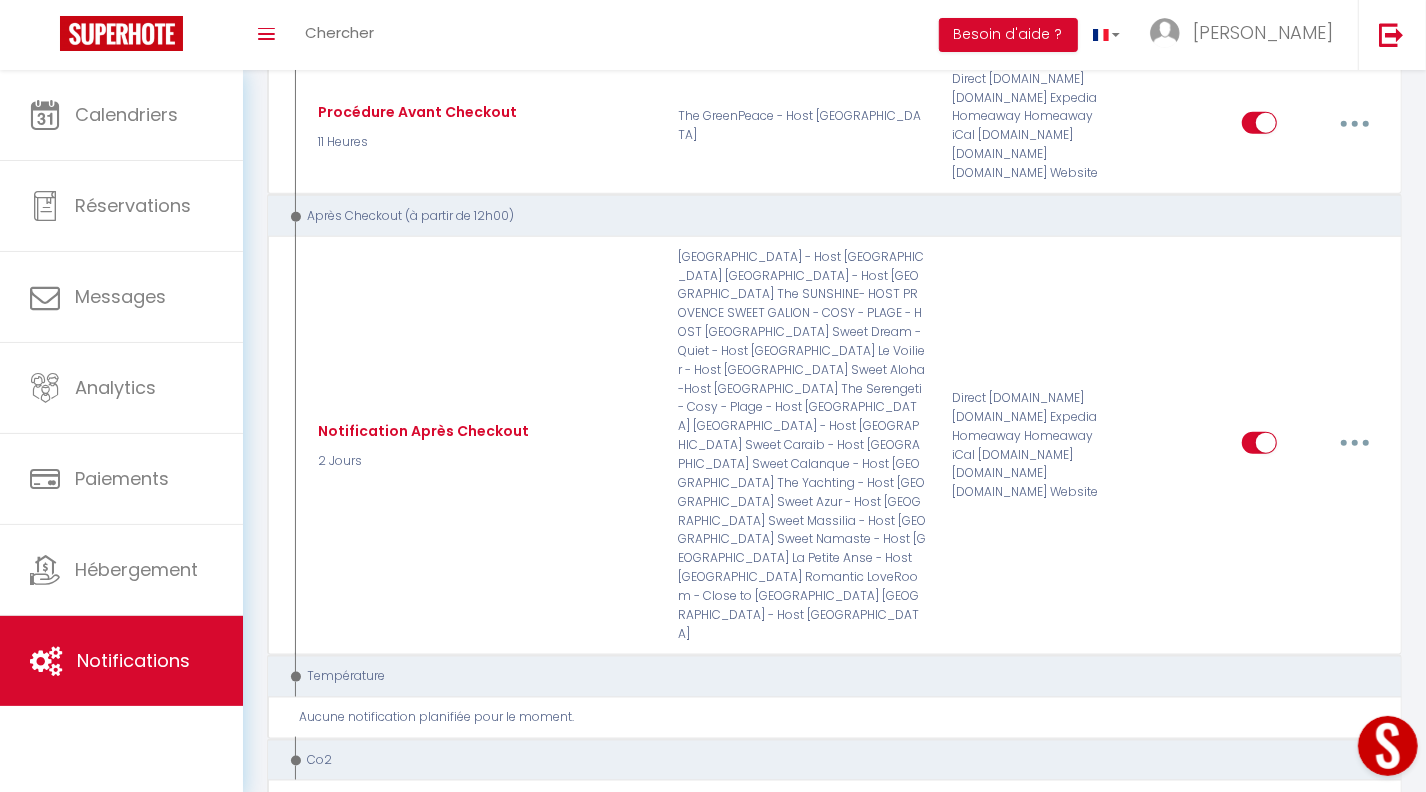 scroll, scrollTop: 1368, scrollLeft: 0, axis: vertical 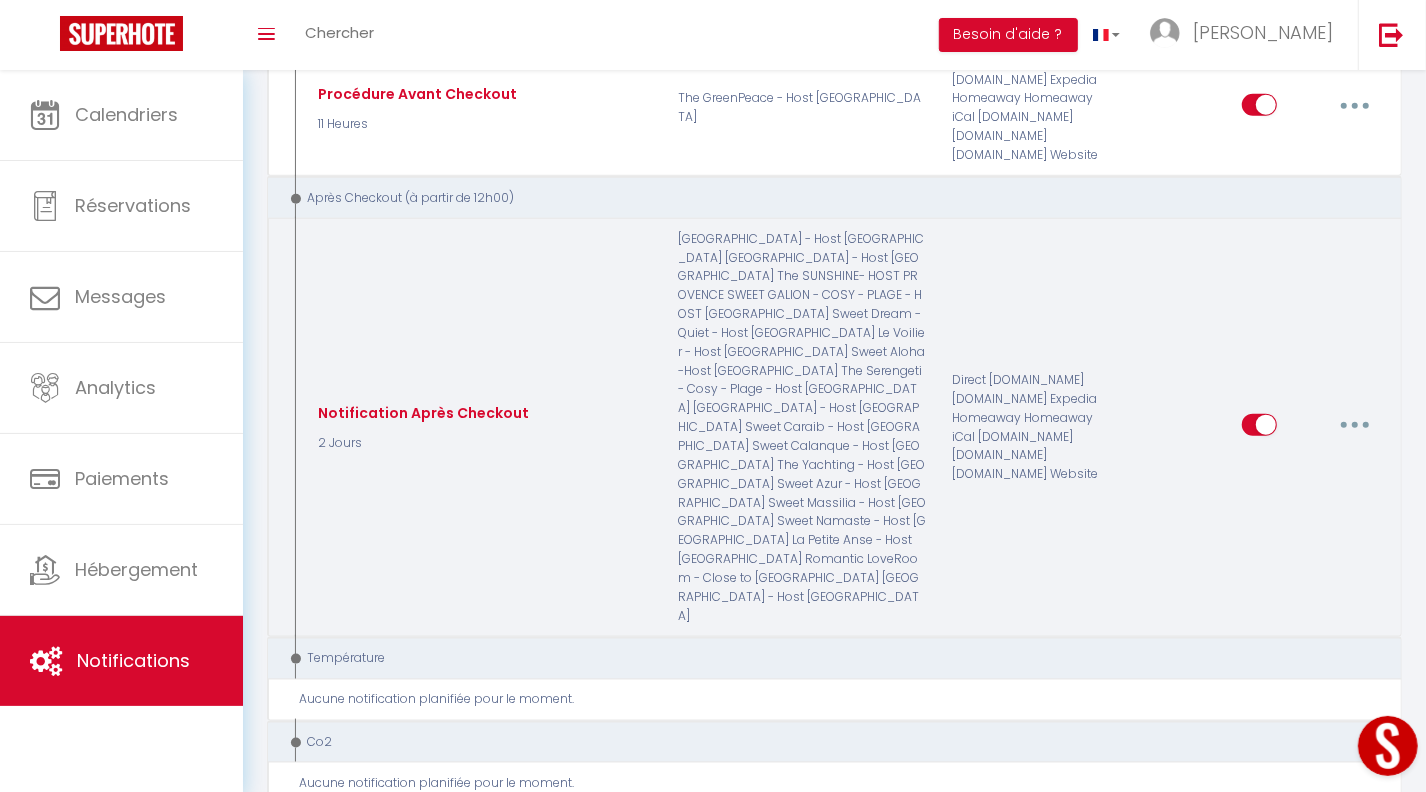 click at bounding box center [1355, 425] 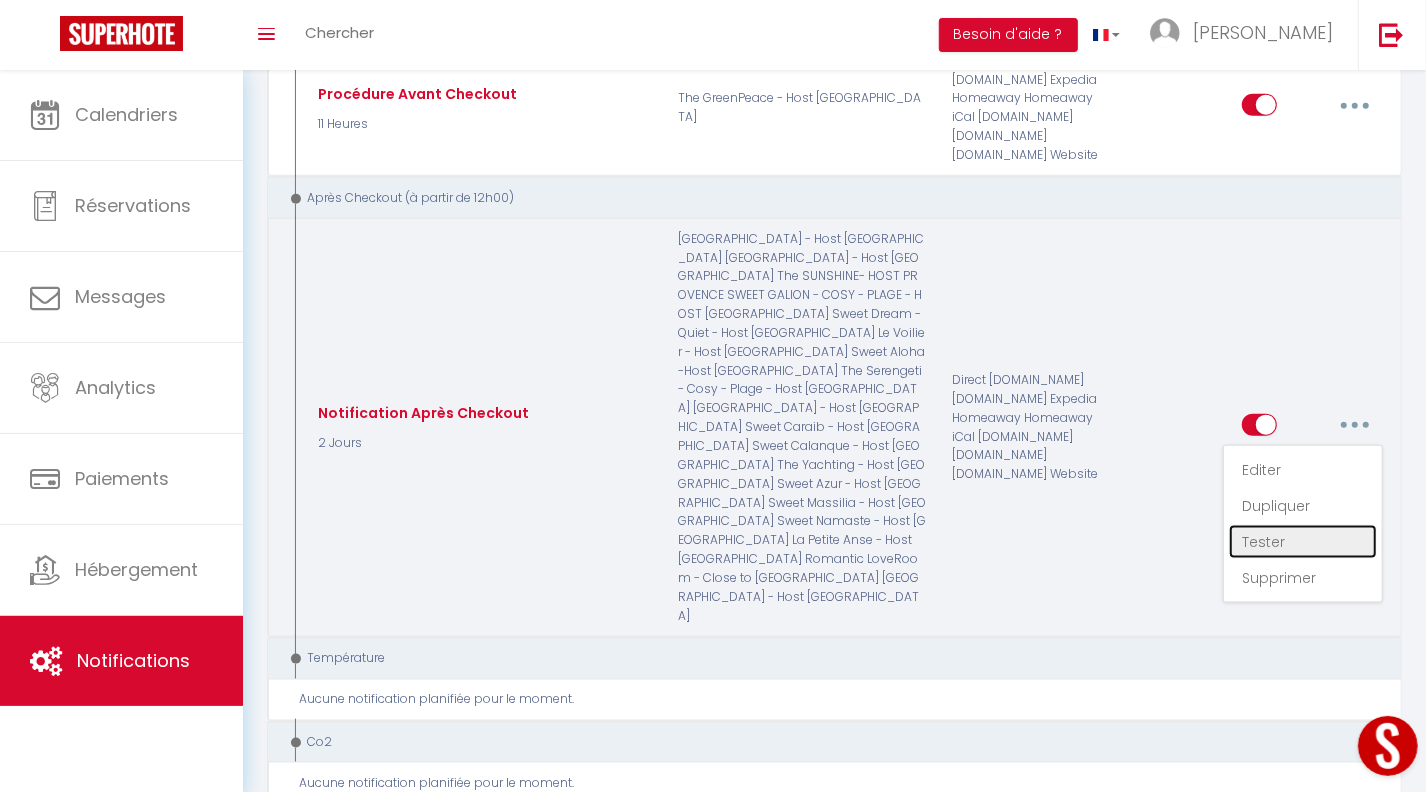click on "Tester" at bounding box center [1303, 542] 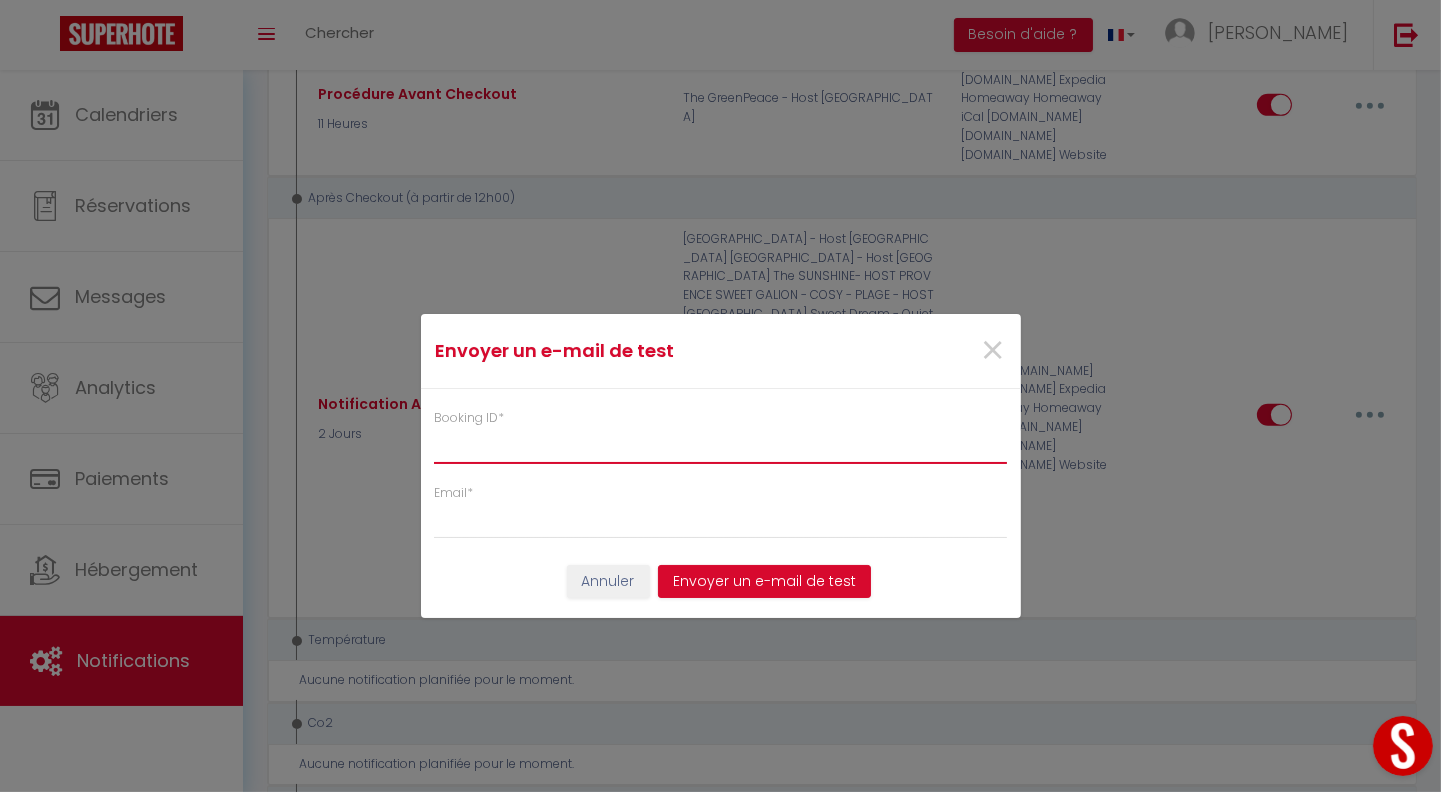 click on "Booking ID
*" at bounding box center [721, 446] 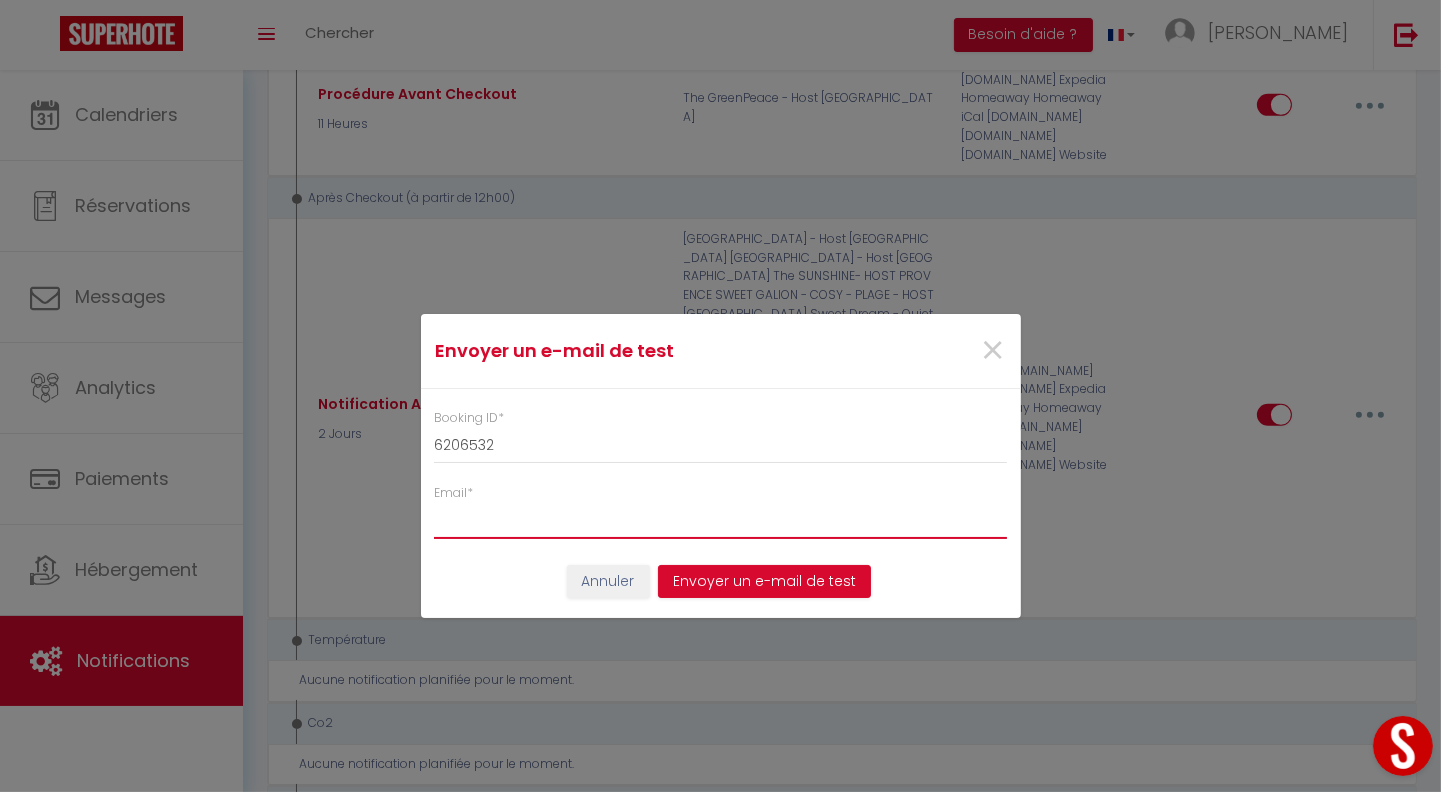 click on "Email
*" at bounding box center (721, 521) 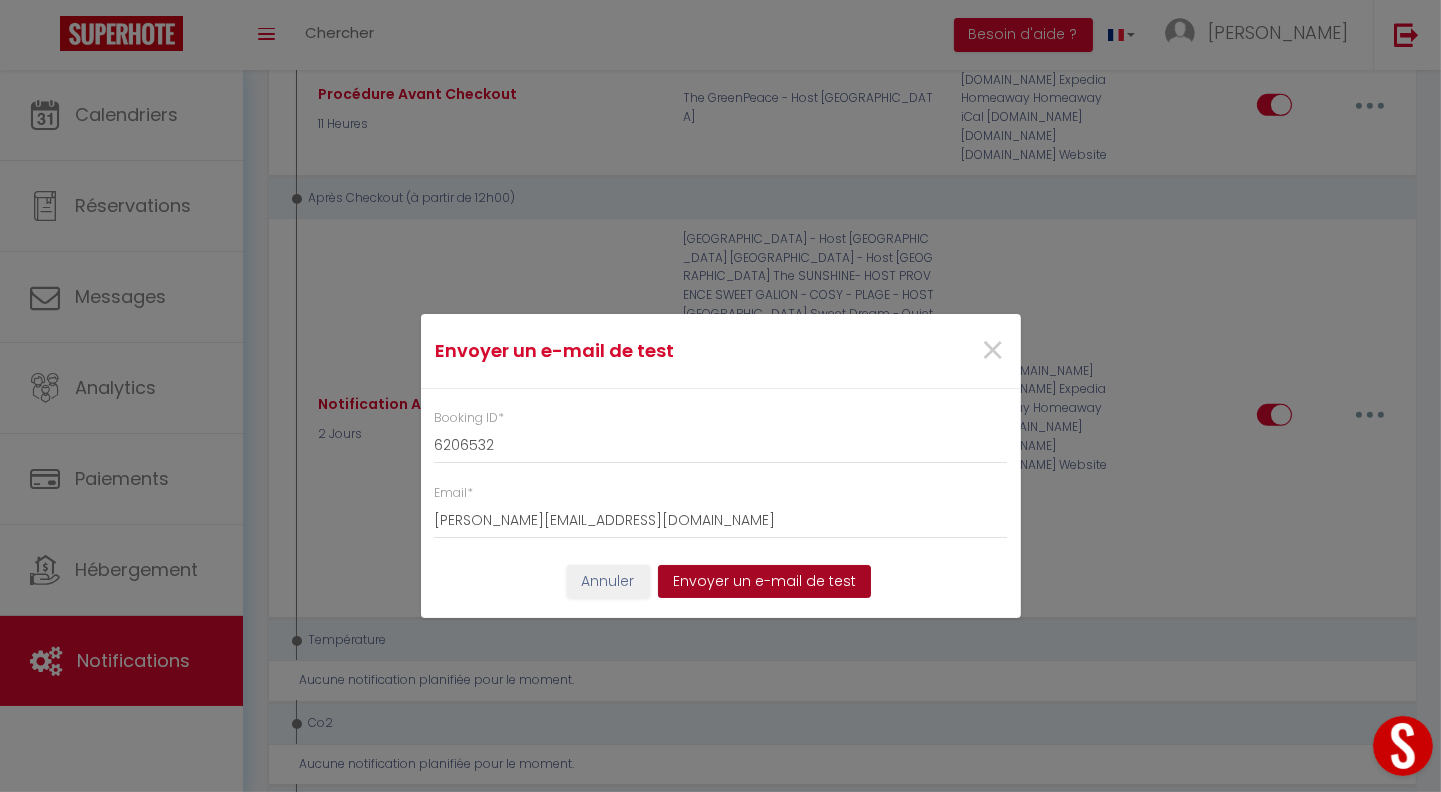 click on "Envoyer un e-mail de test" at bounding box center [764, 582] 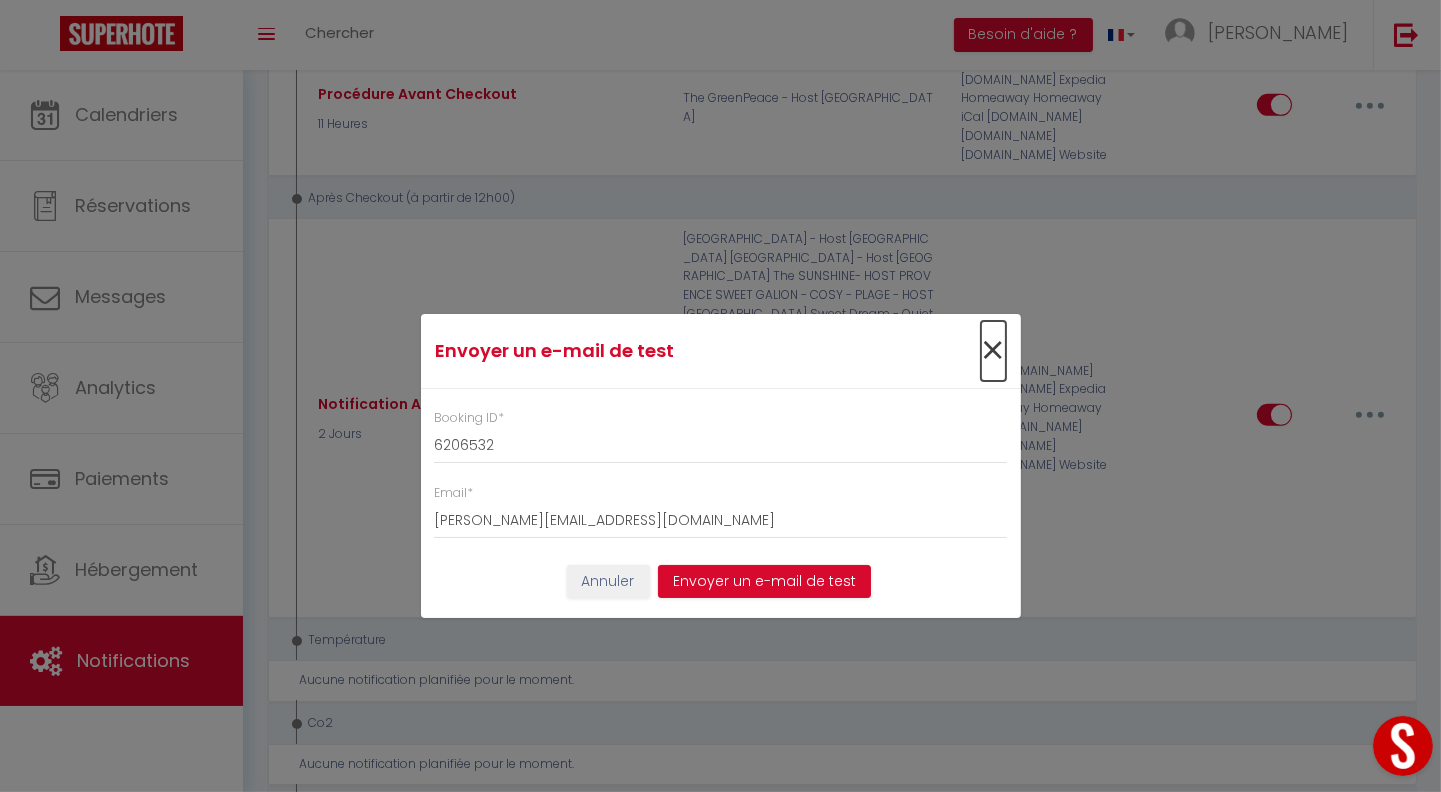 click on "×" at bounding box center (993, 351) 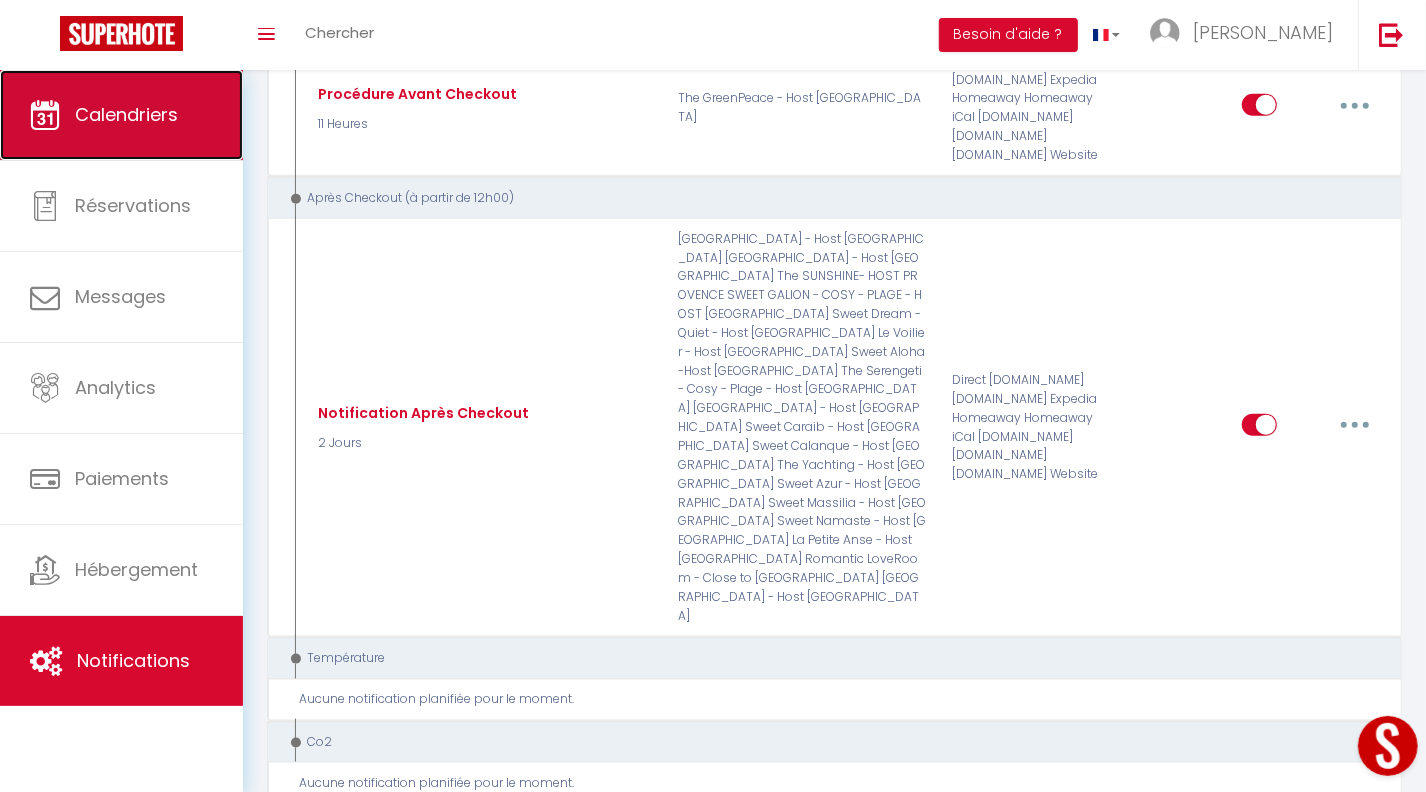 click on "Calendriers" at bounding box center [121, 115] 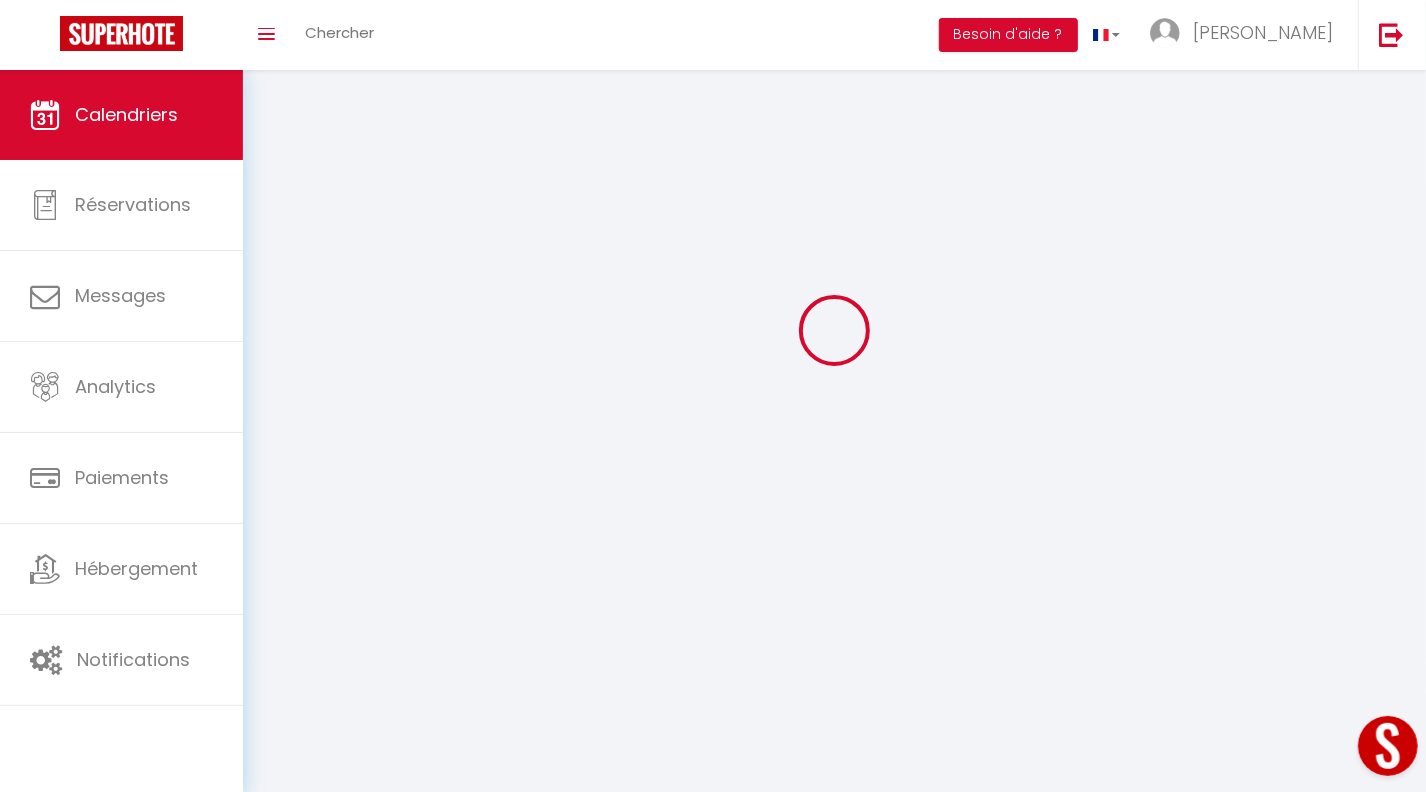 scroll, scrollTop: 0, scrollLeft: 0, axis: both 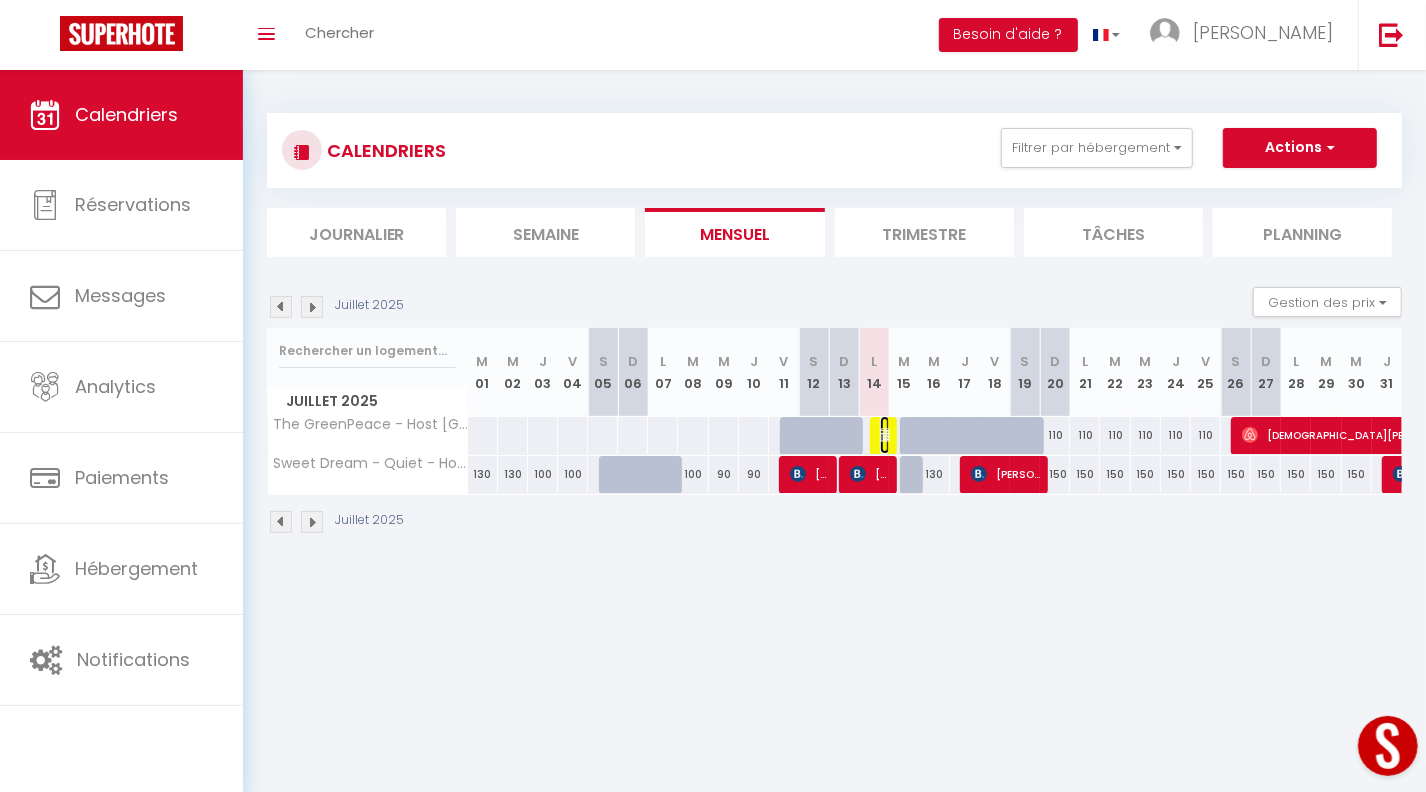 click on "[PERSON_NAME]" at bounding box center (885, 435) 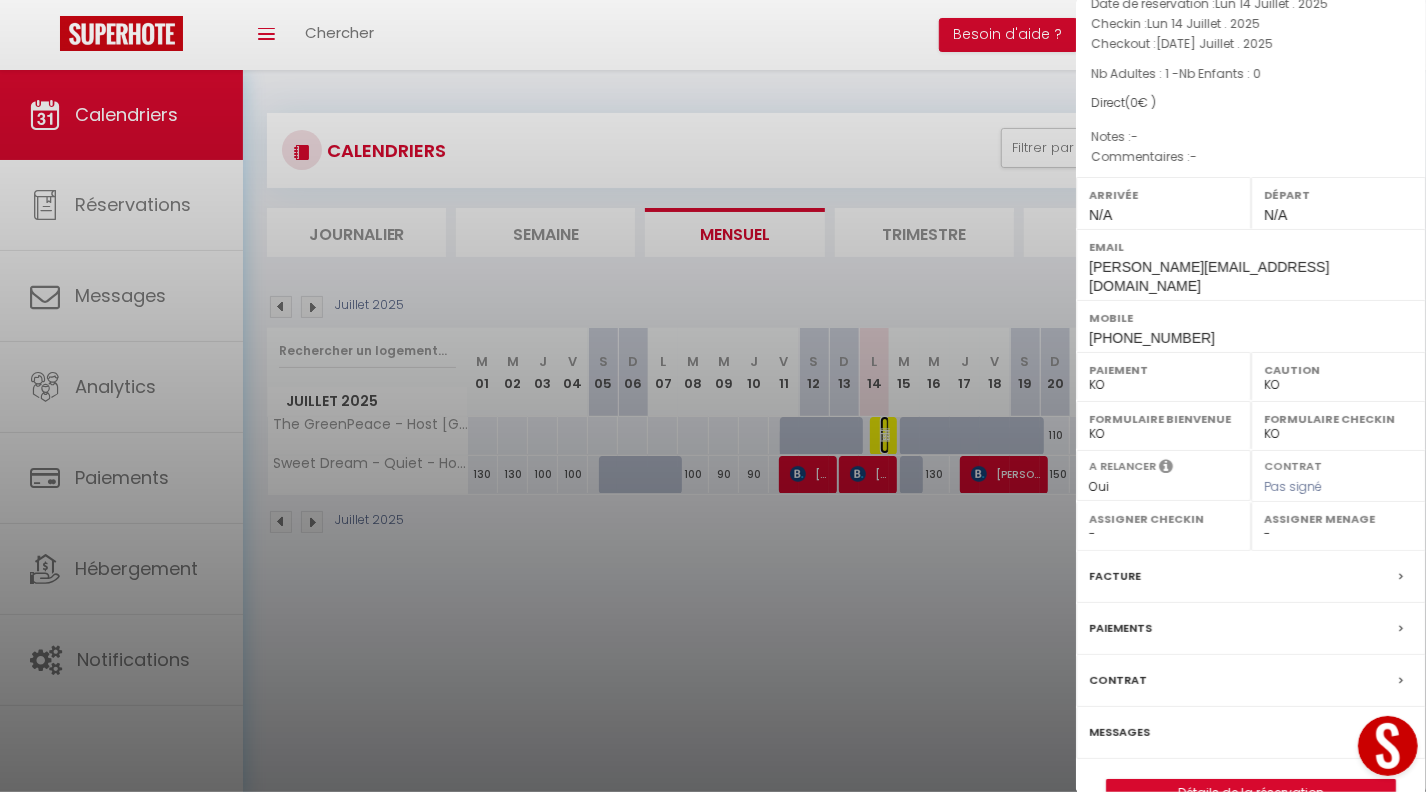 scroll, scrollTop: 165, scrollLeft: 0, axis: vertical 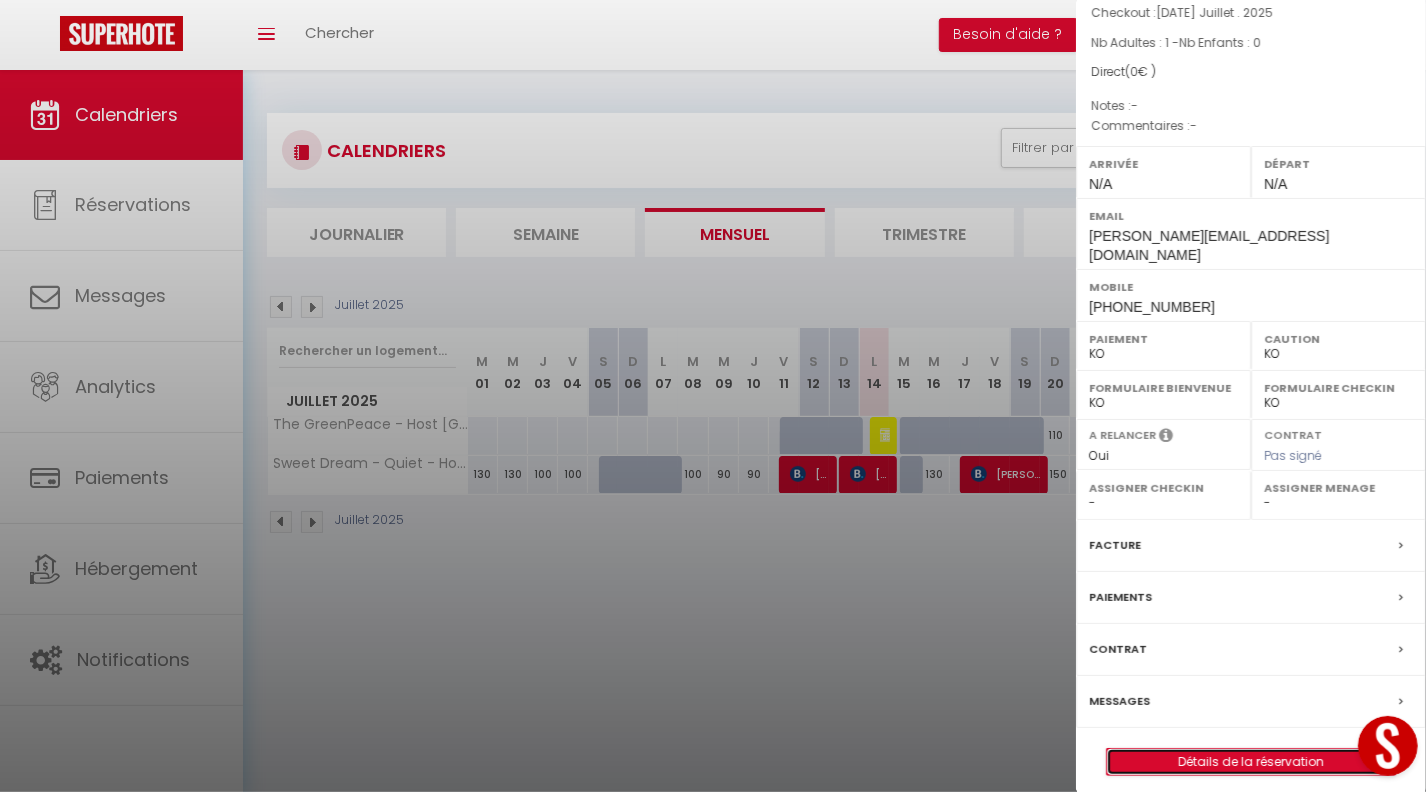 click on "Détails de la réservation" at bounding box center (1251, 762) 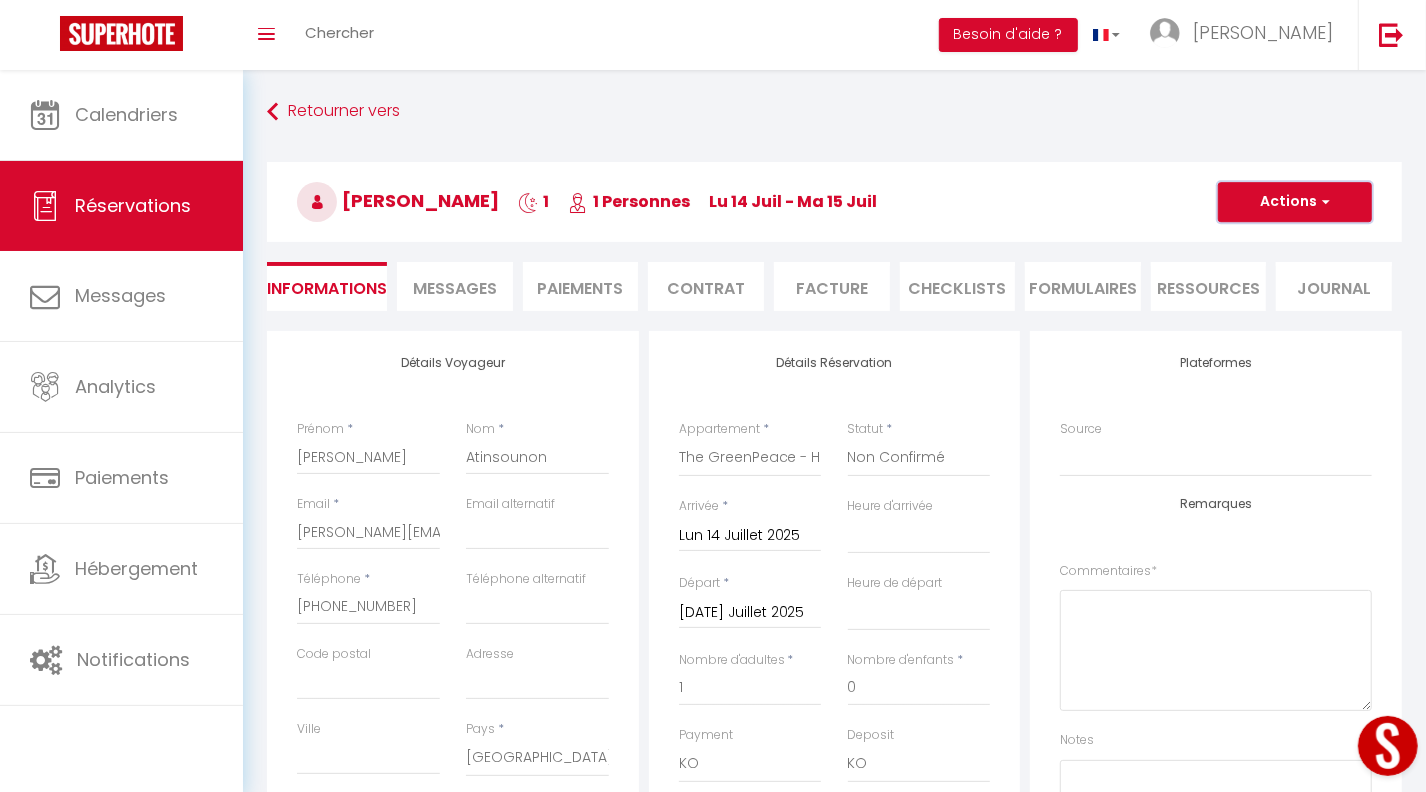 click on "Actions" at bounding box center [1295, 202] 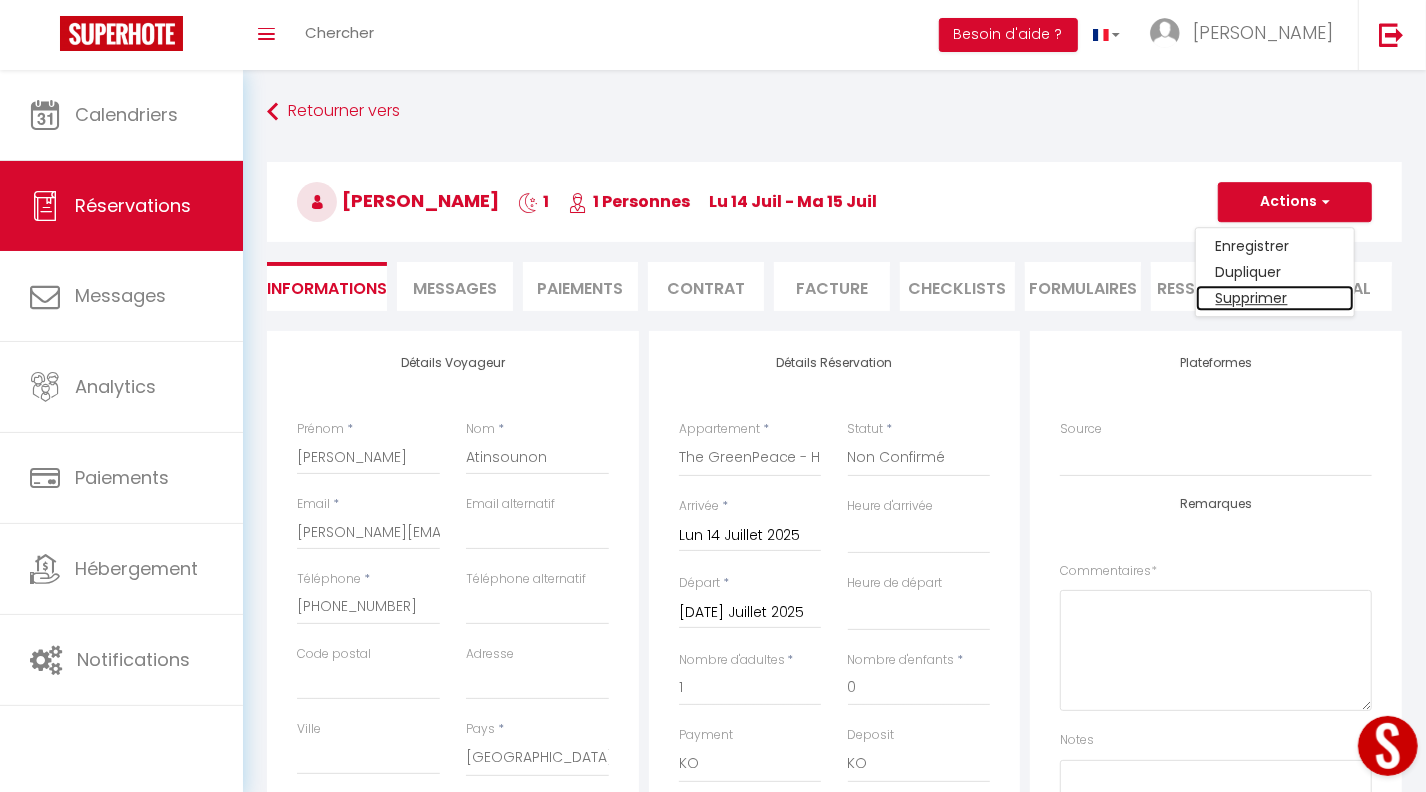click on "Supprimer" at bounding box center (1275, 298) 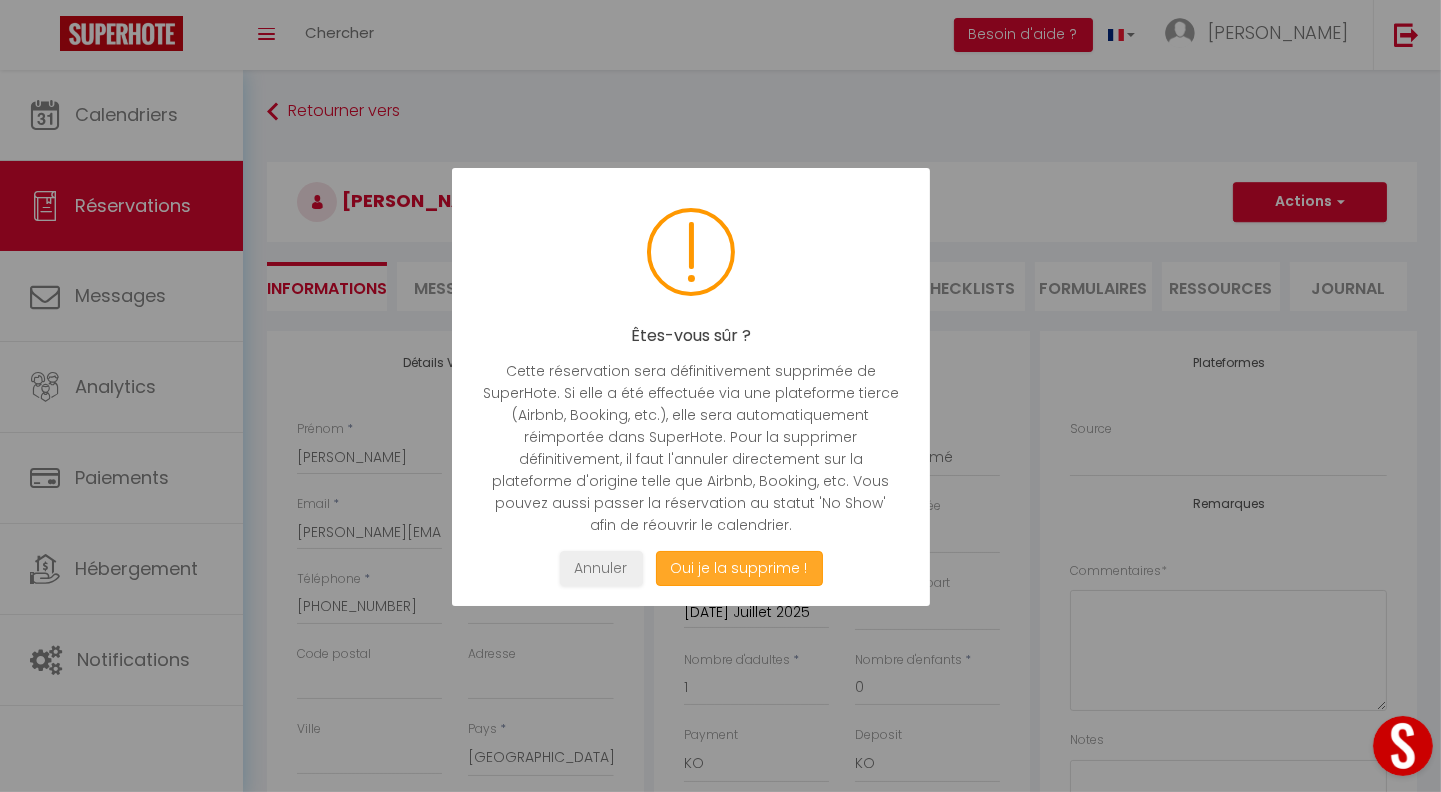 click on "Oui je la supprime !" at bounding box center [738, 568] 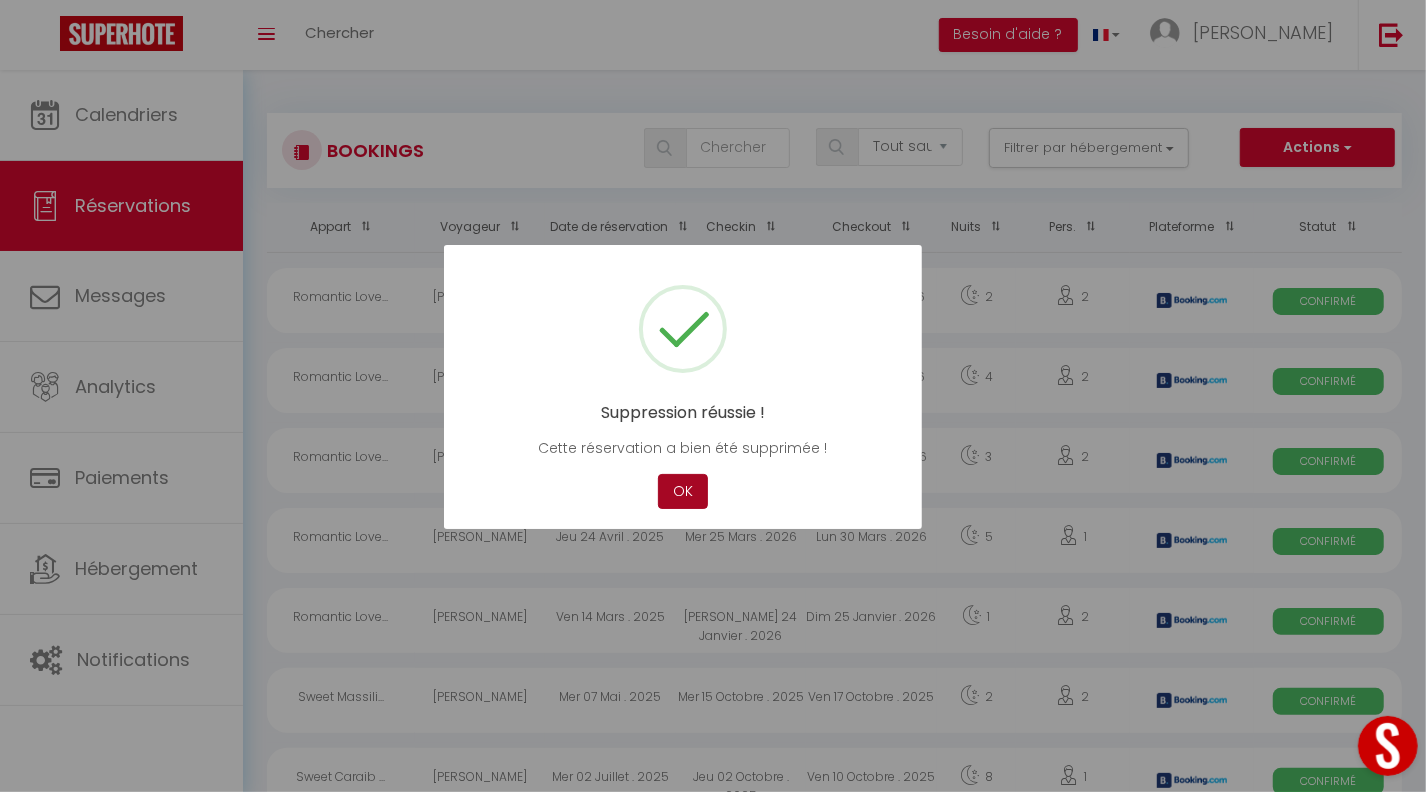 click on "OK" at bounding box center (683, 491) 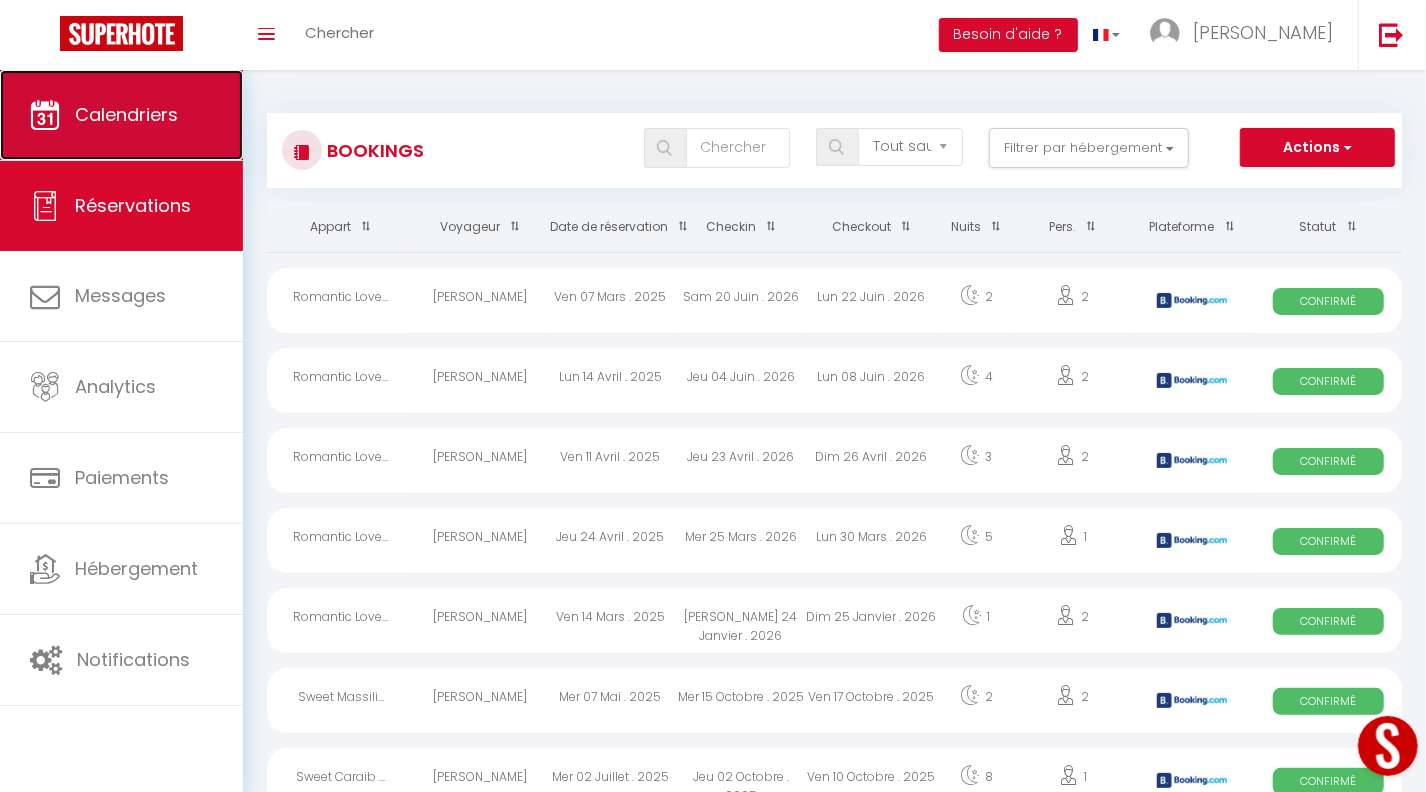 click on "Calendriers" at bounding box center [121, 115] 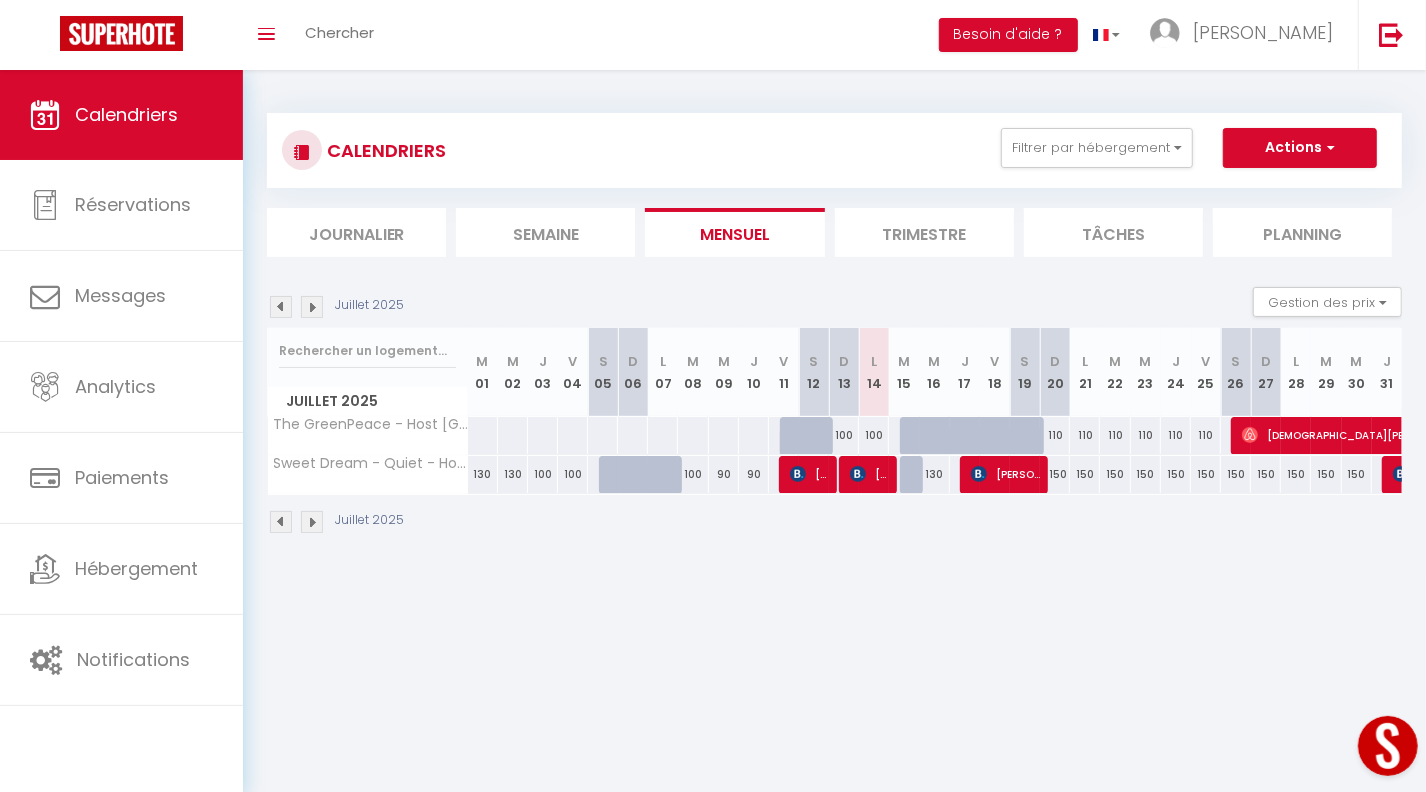 click at bounding box center (915, 436) 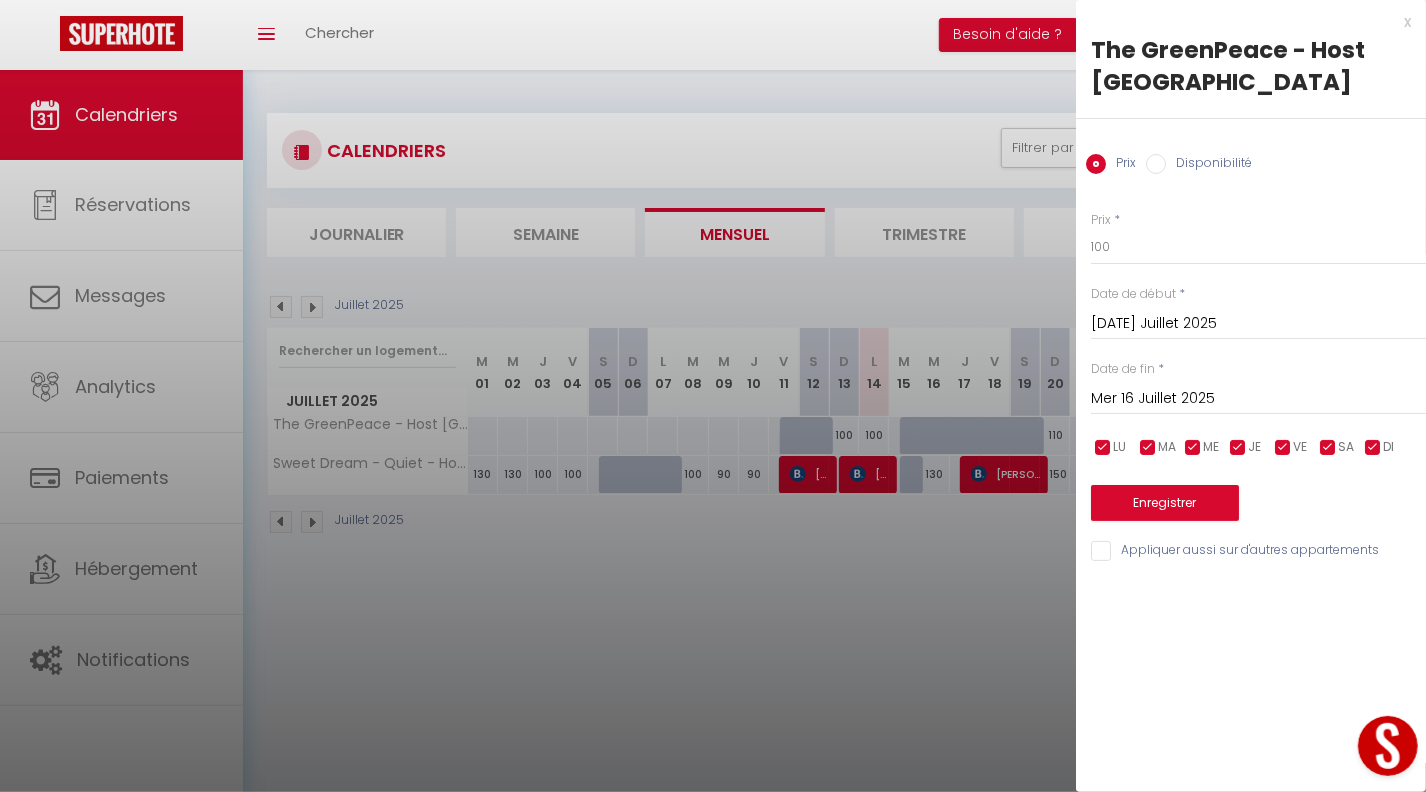 click on "Disponibilité" at bounding box center (1209, 165) 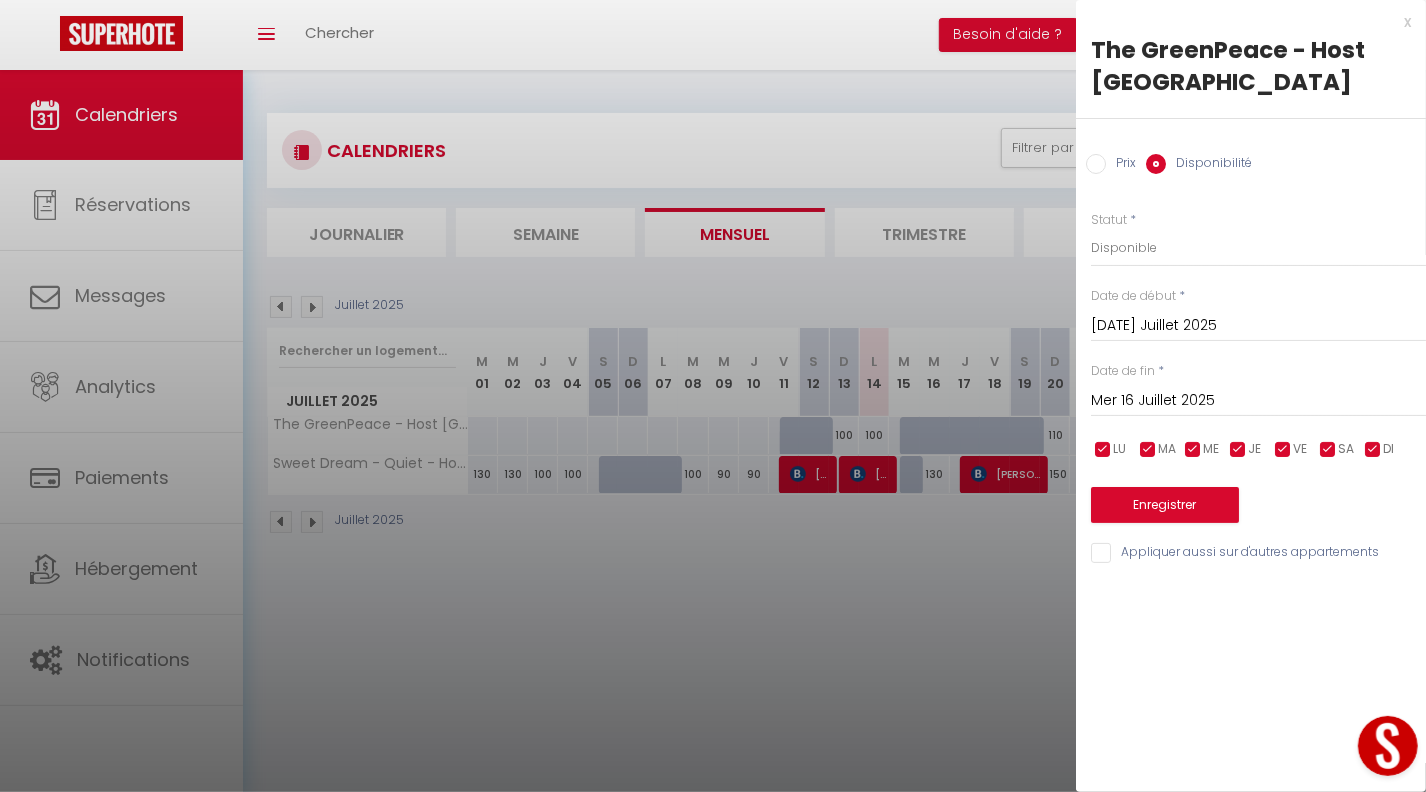 click on "Mer 16 Juillet 2025" at bounding box center (1258, 401) 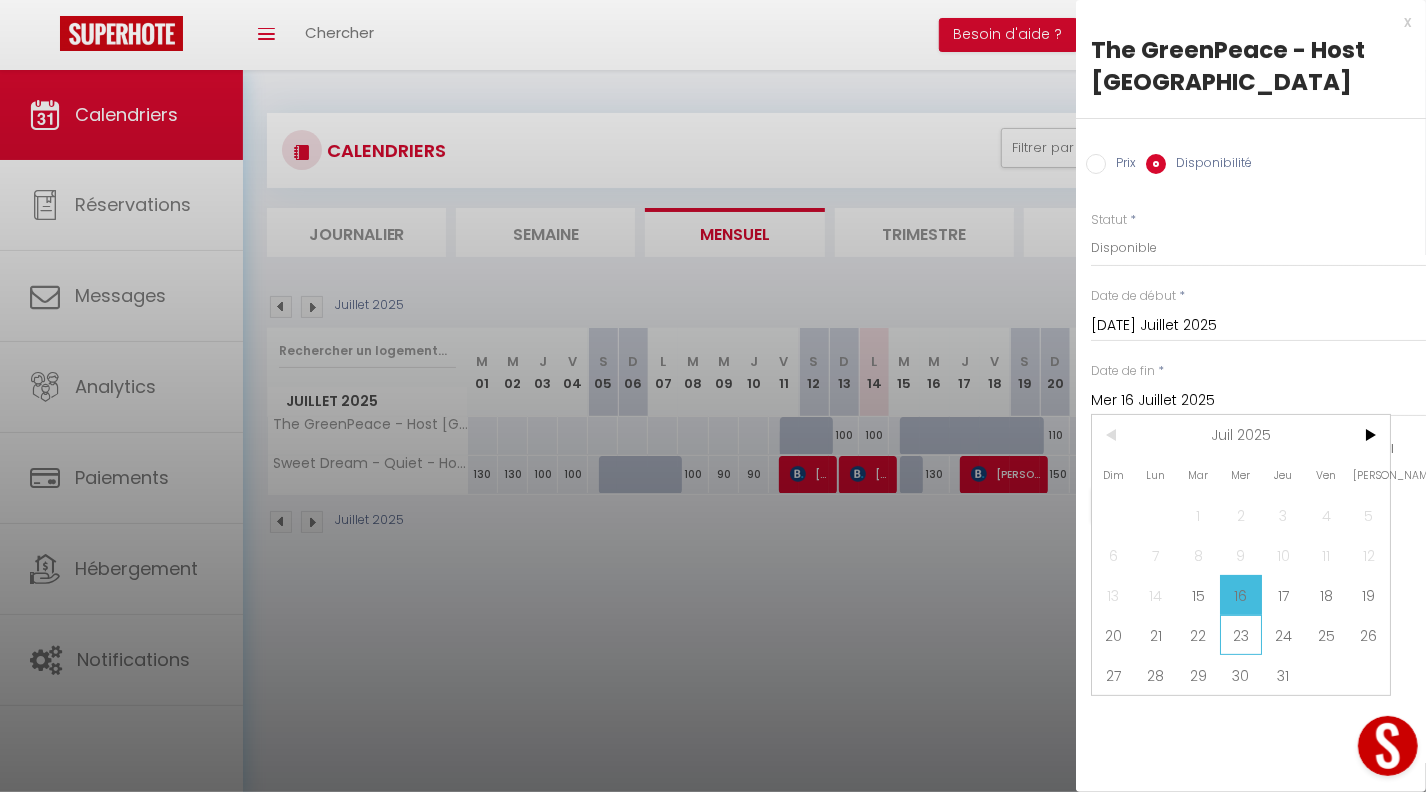 click on "23" at bounding box center [1241, 635] 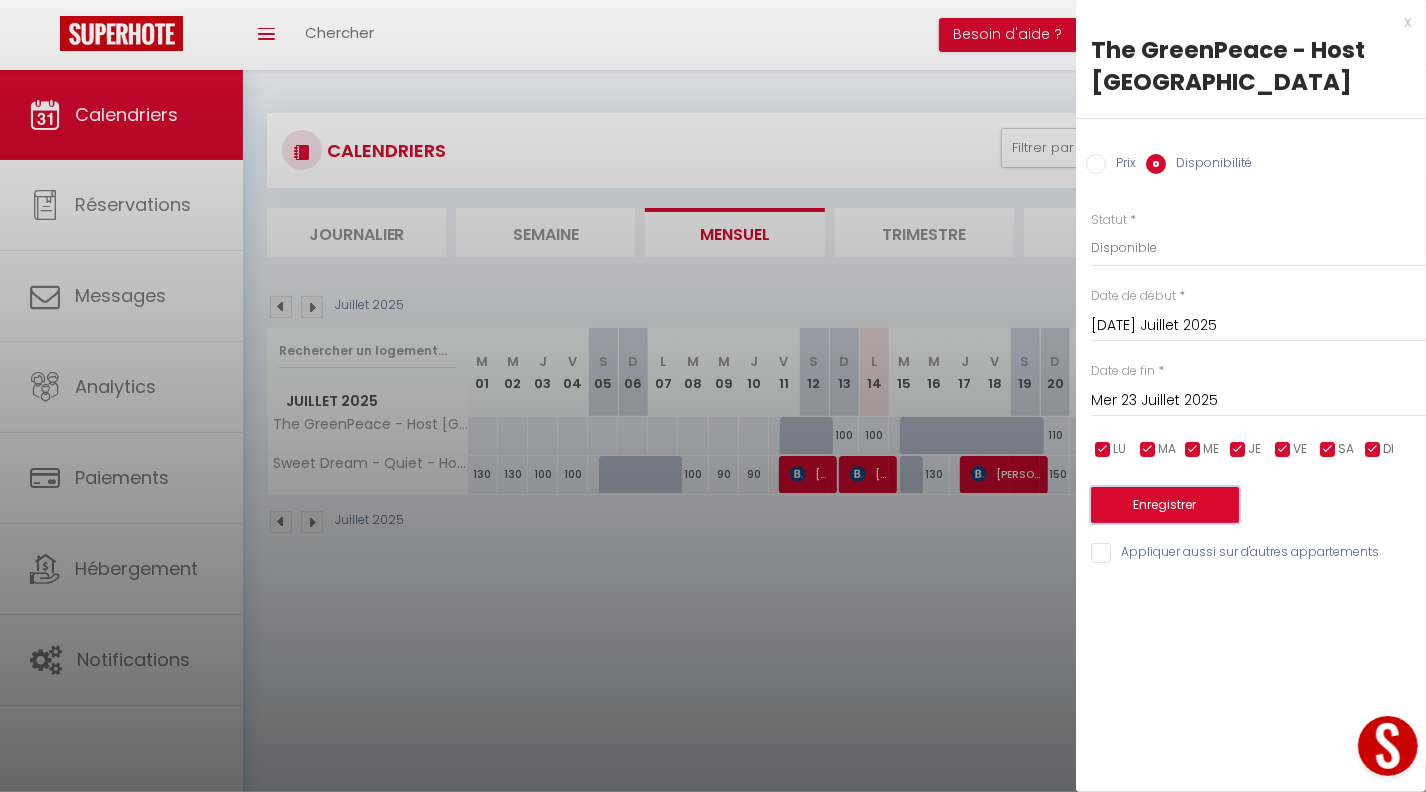 click on "Enregistrer" at bounding box center [1165, 505] 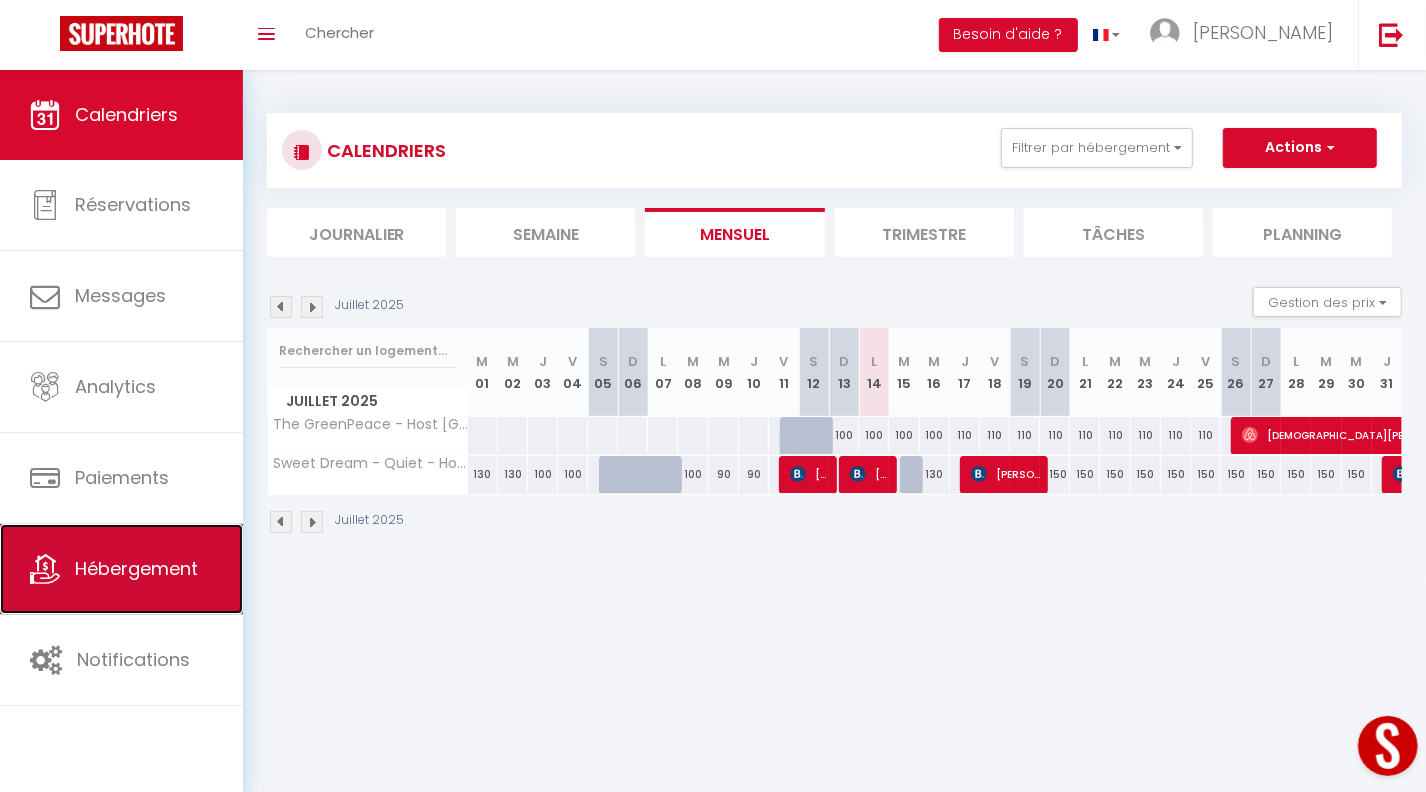 click on "Hébergement" at bounding box center (136, 568) 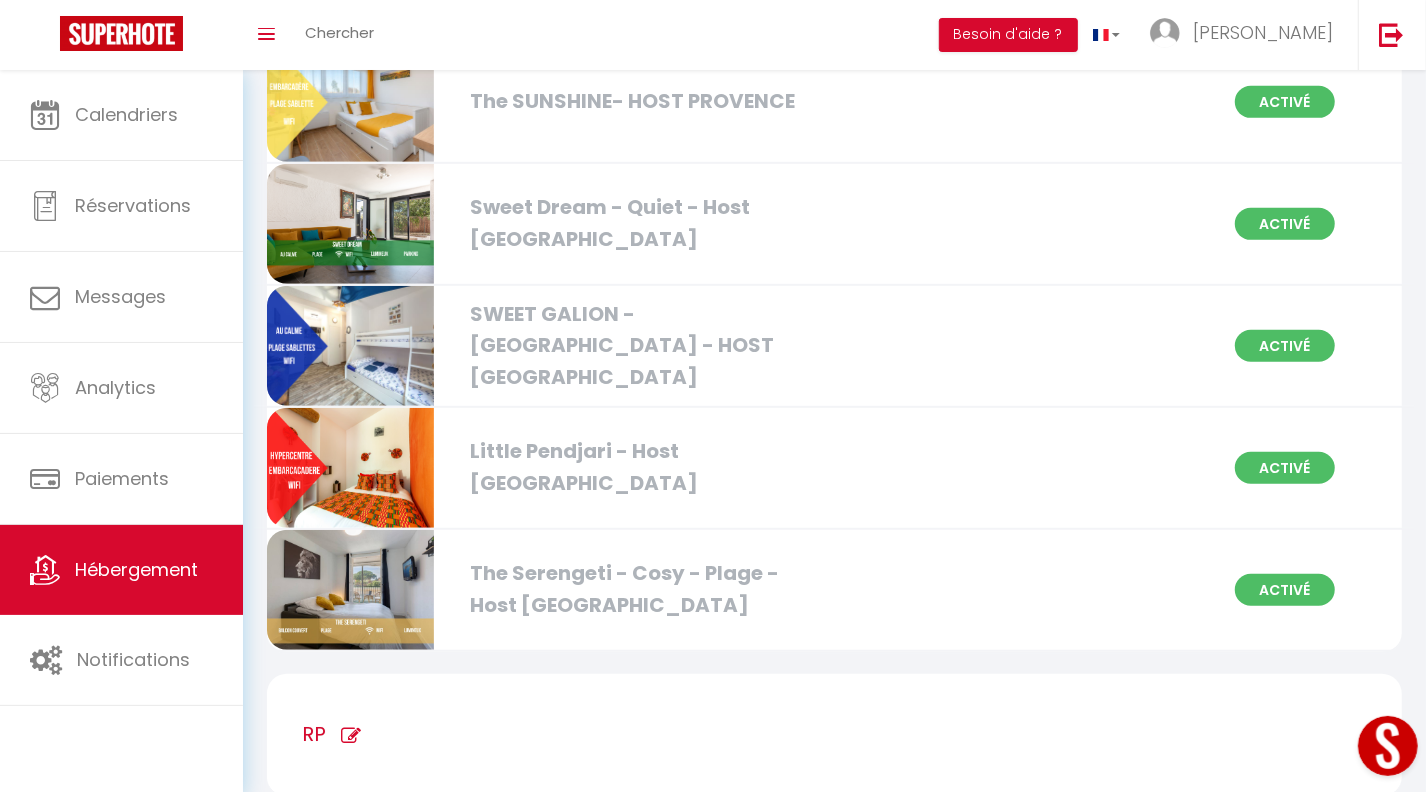 scroll, scrollTop: 690, scrollLeft: 0, axis: vertical 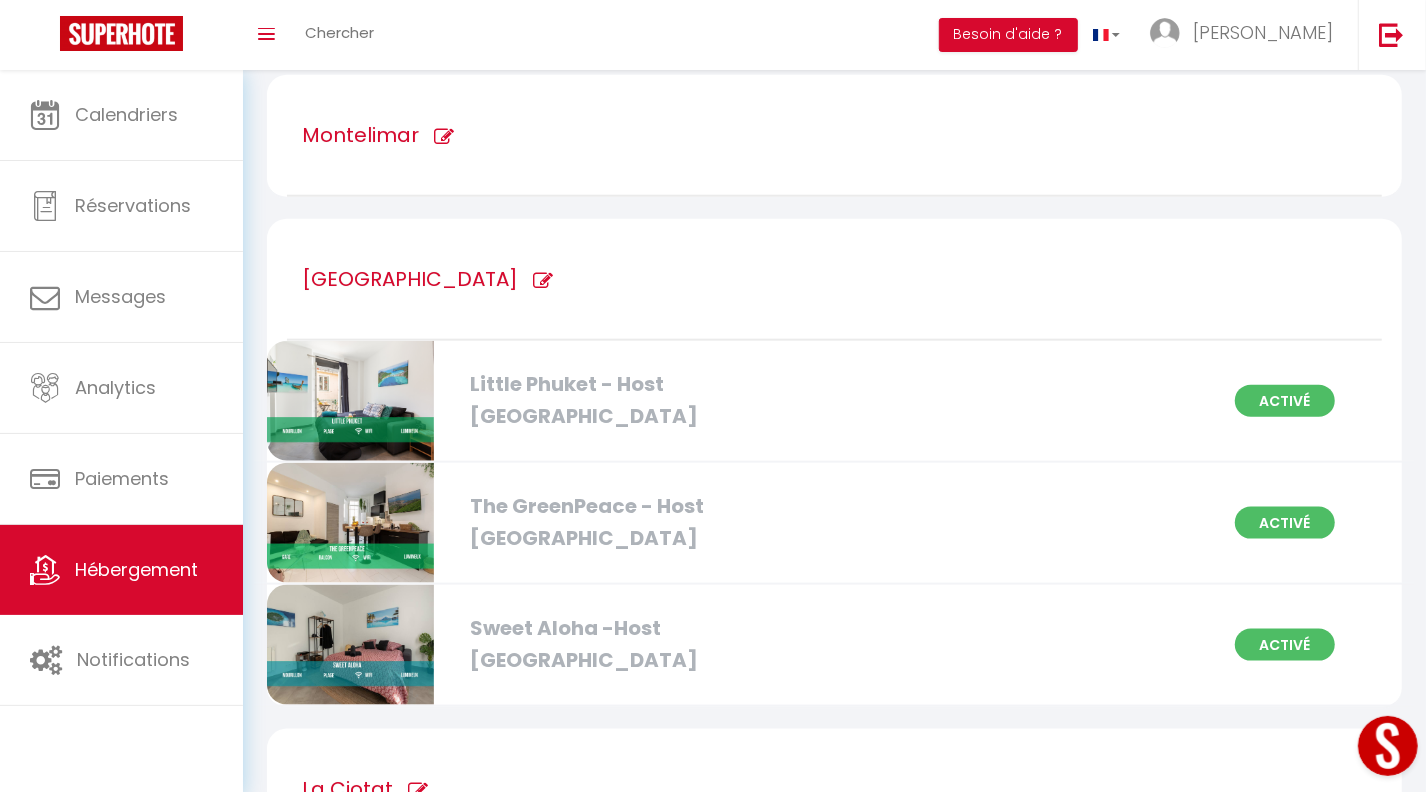 click on "The GreenPeace - Host [GEOGRAPHIC_DATA]" at bounding box center (641, 522) 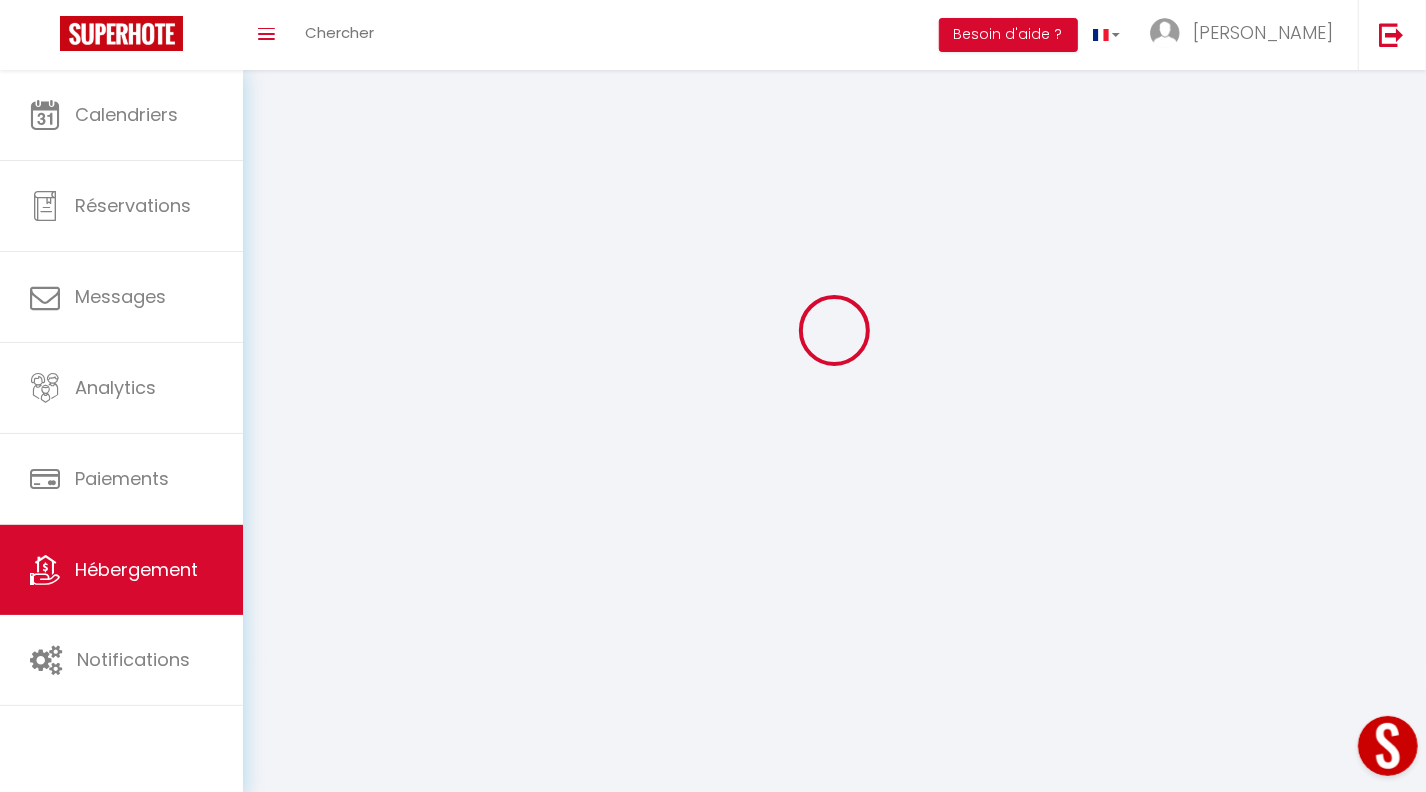 scroll, scrollTop: 0, scrollLeft: 0, axis: both 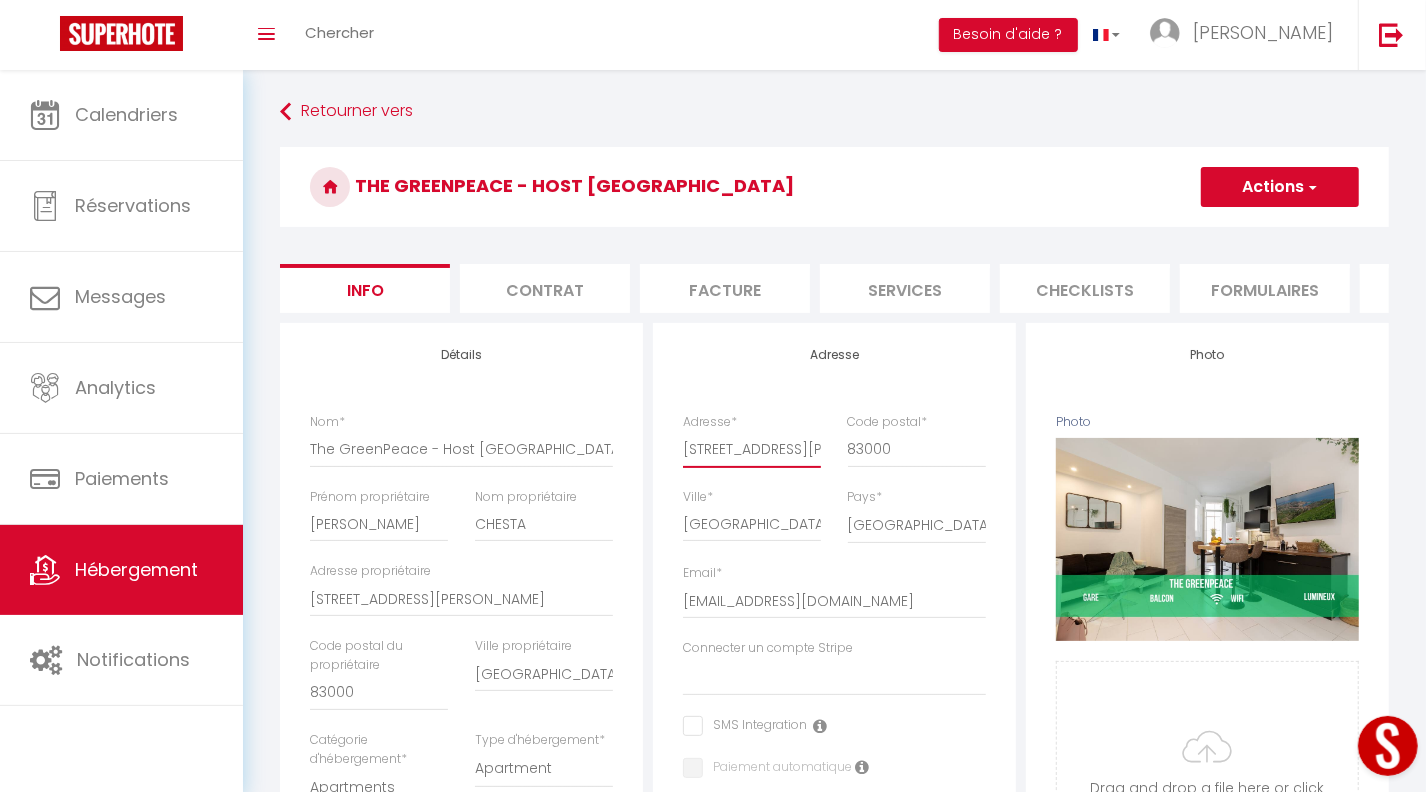 click on "[STREET_ADDRESS][PERSON_NAME]" at bounding box center [752, 449] 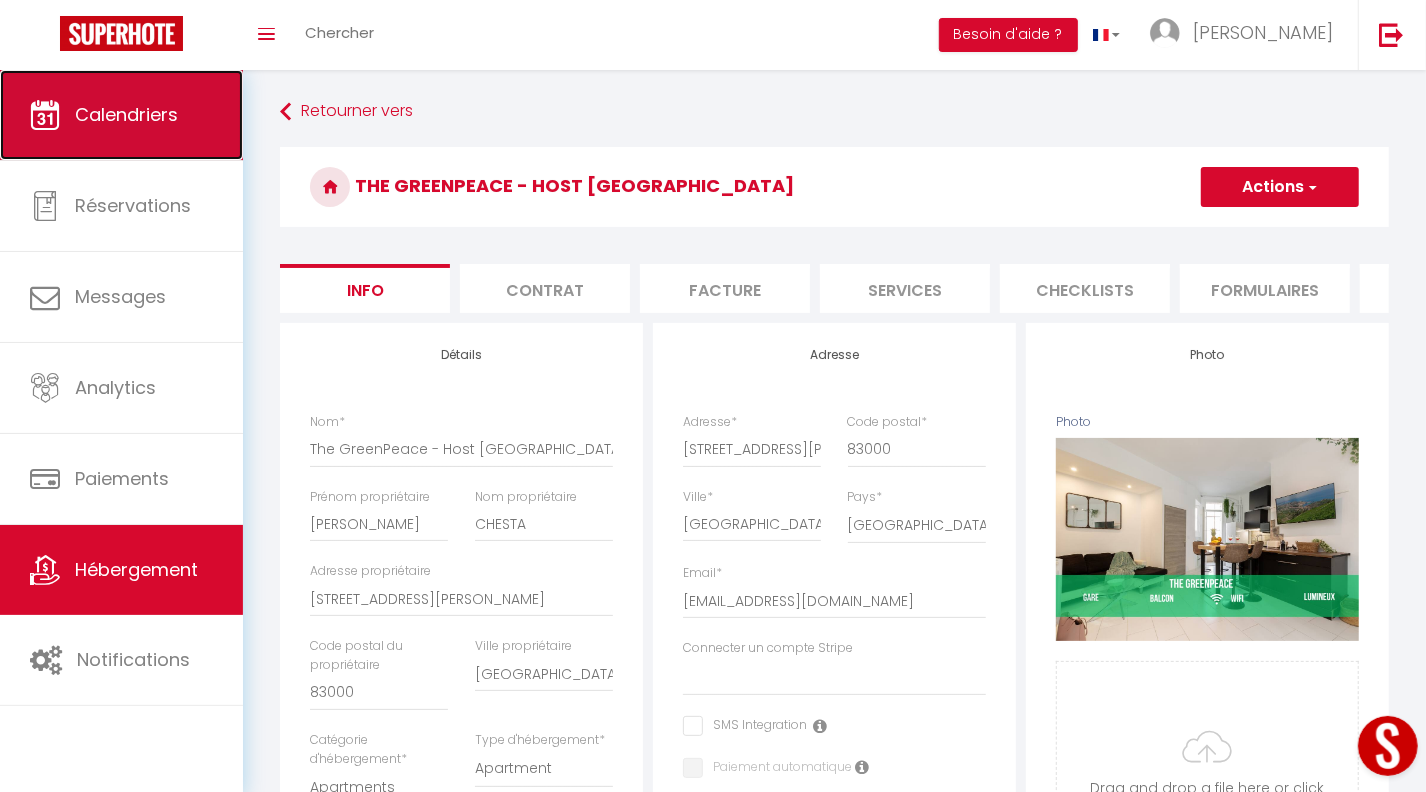 click on "Calendriers" at bounding box center (126, 114) 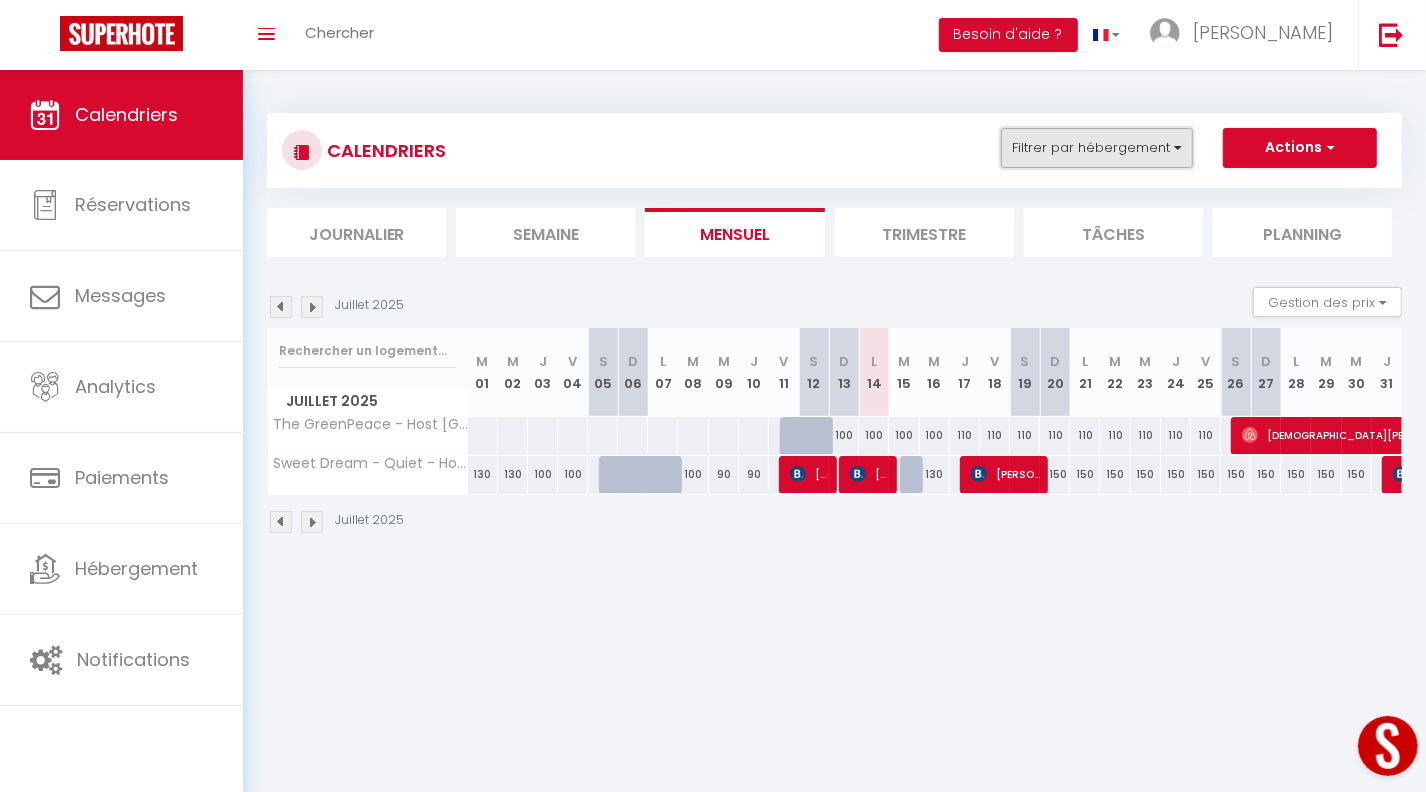 click on "Filtrer par hébergement" at bounding box center [1097, 148] 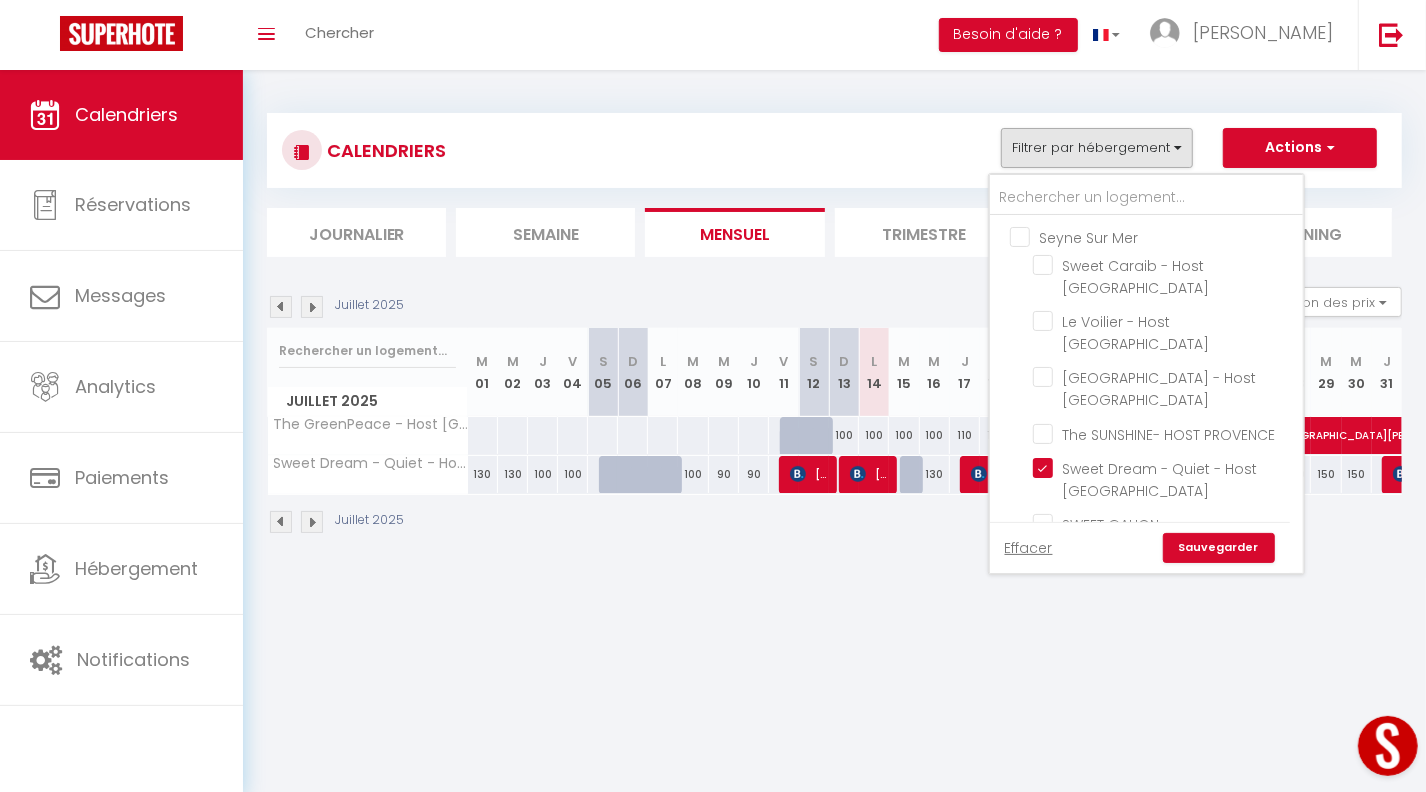 click on "Seyne Sur Mer" at bounding box center [1166, 236] 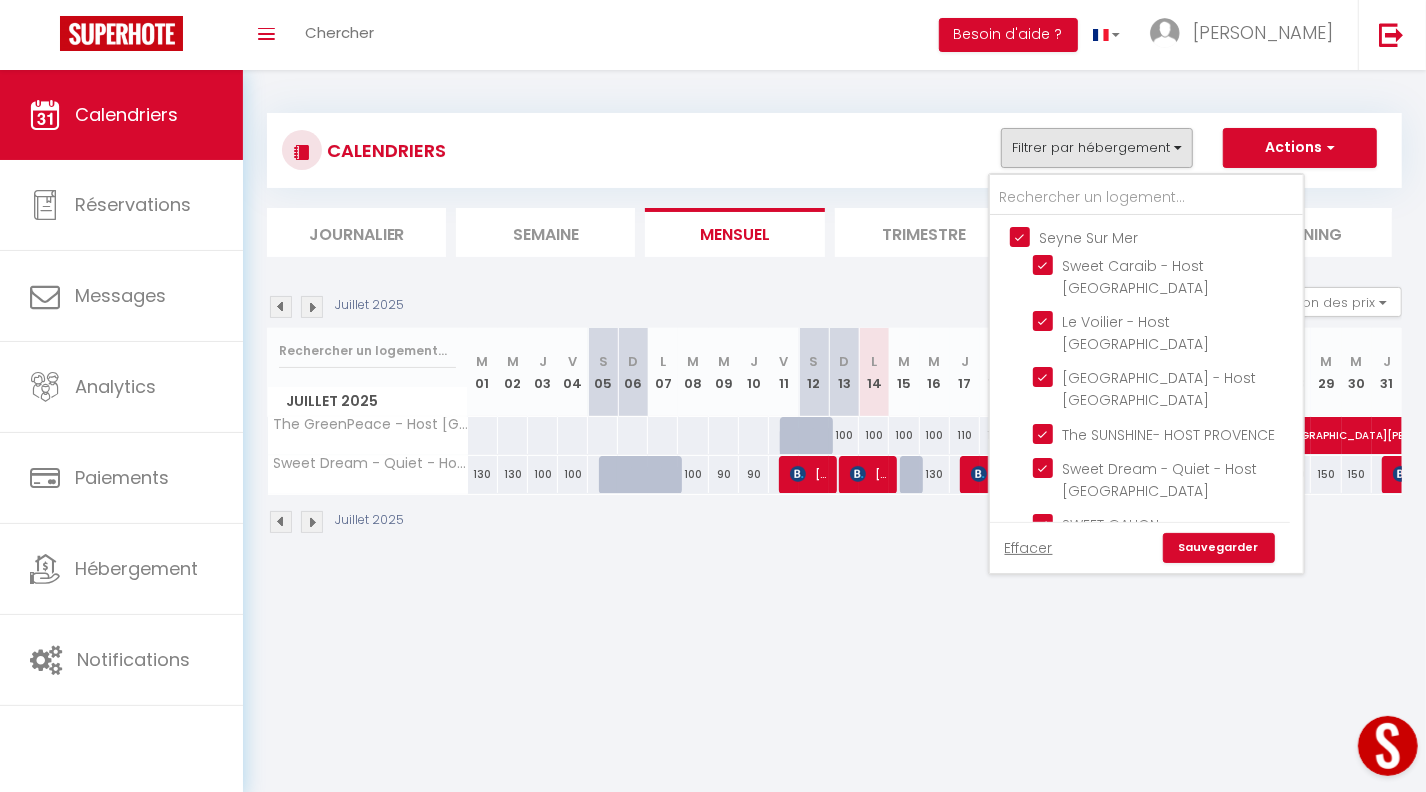click on "Seyne Sur Mer" at bounding box center [1166, 236] 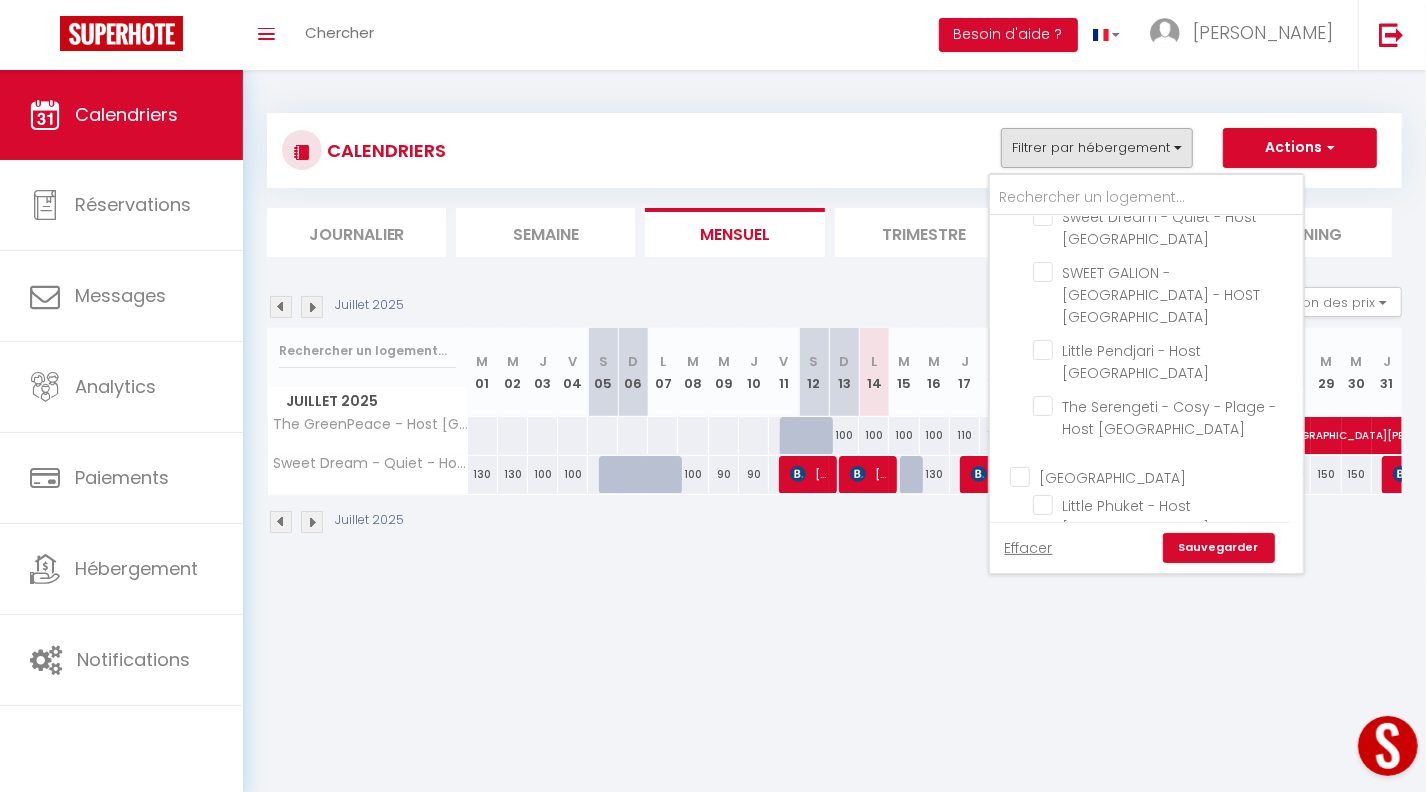 scroll, scrollTop: 308, scrollLeft: 0, axis: vertical 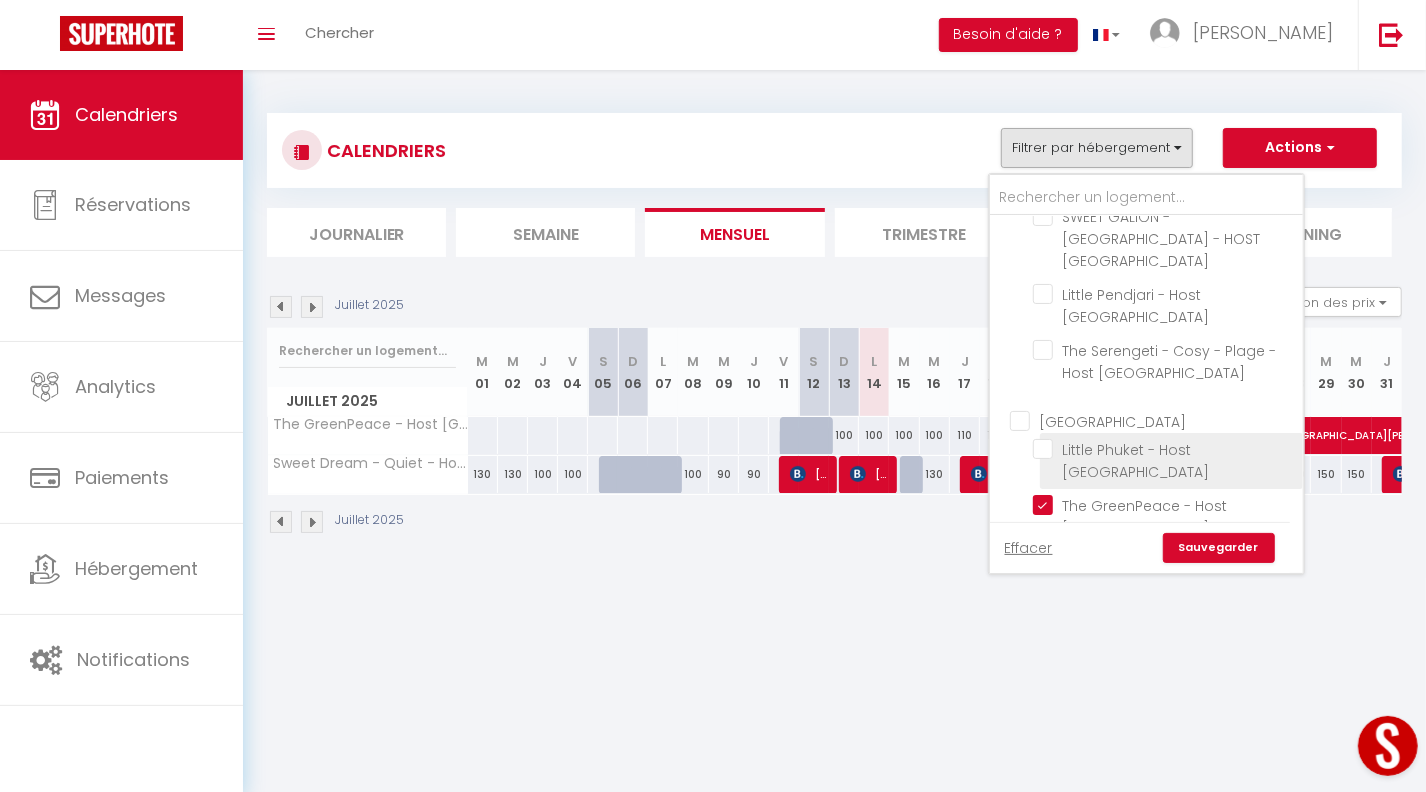 click on "Little Phuket - Host [GEOGRAPHIC_DATA]" at bounding box center (1164, 449) 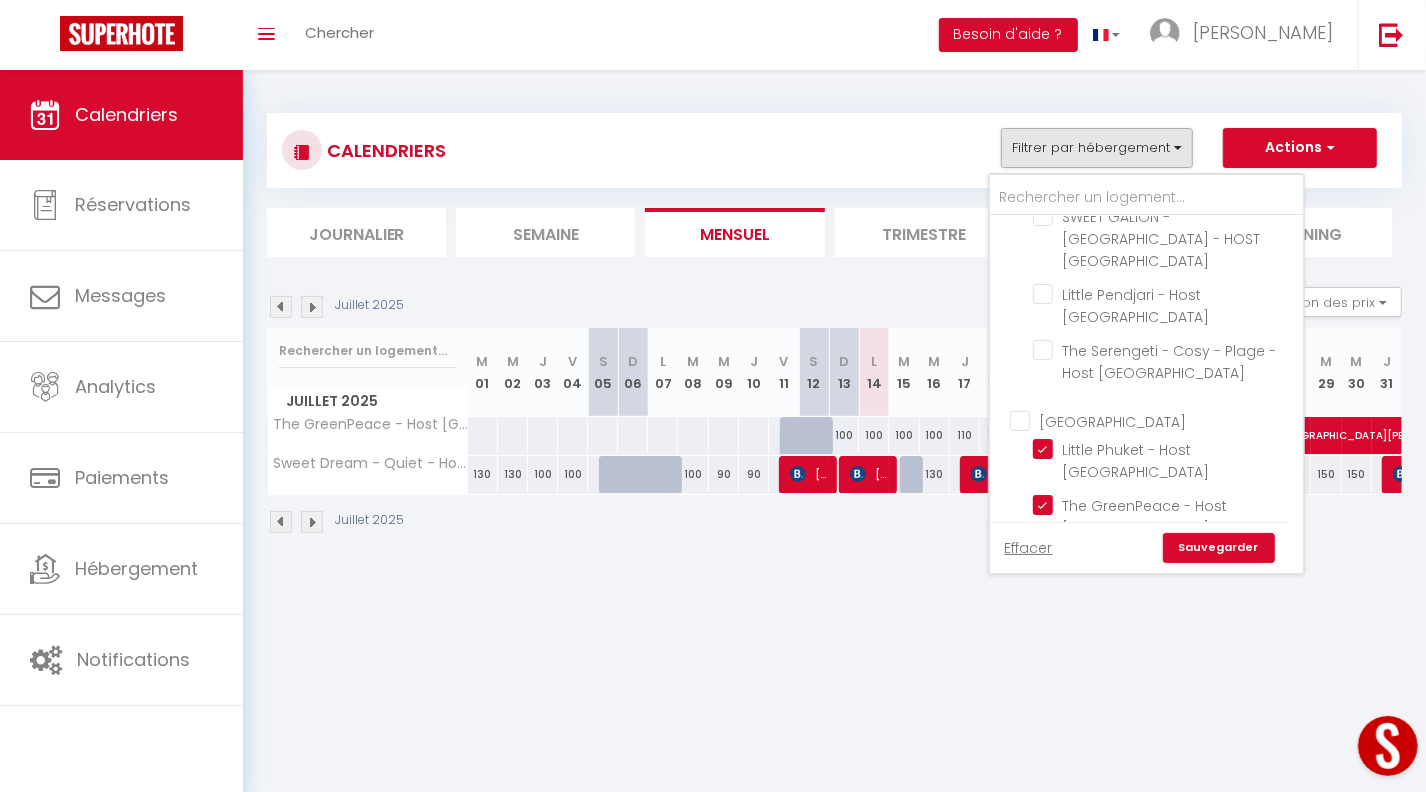 click on "Sweet Aloha -Host [GEOGRAPHIC_DATA]" at bounding box center (1164, 561) 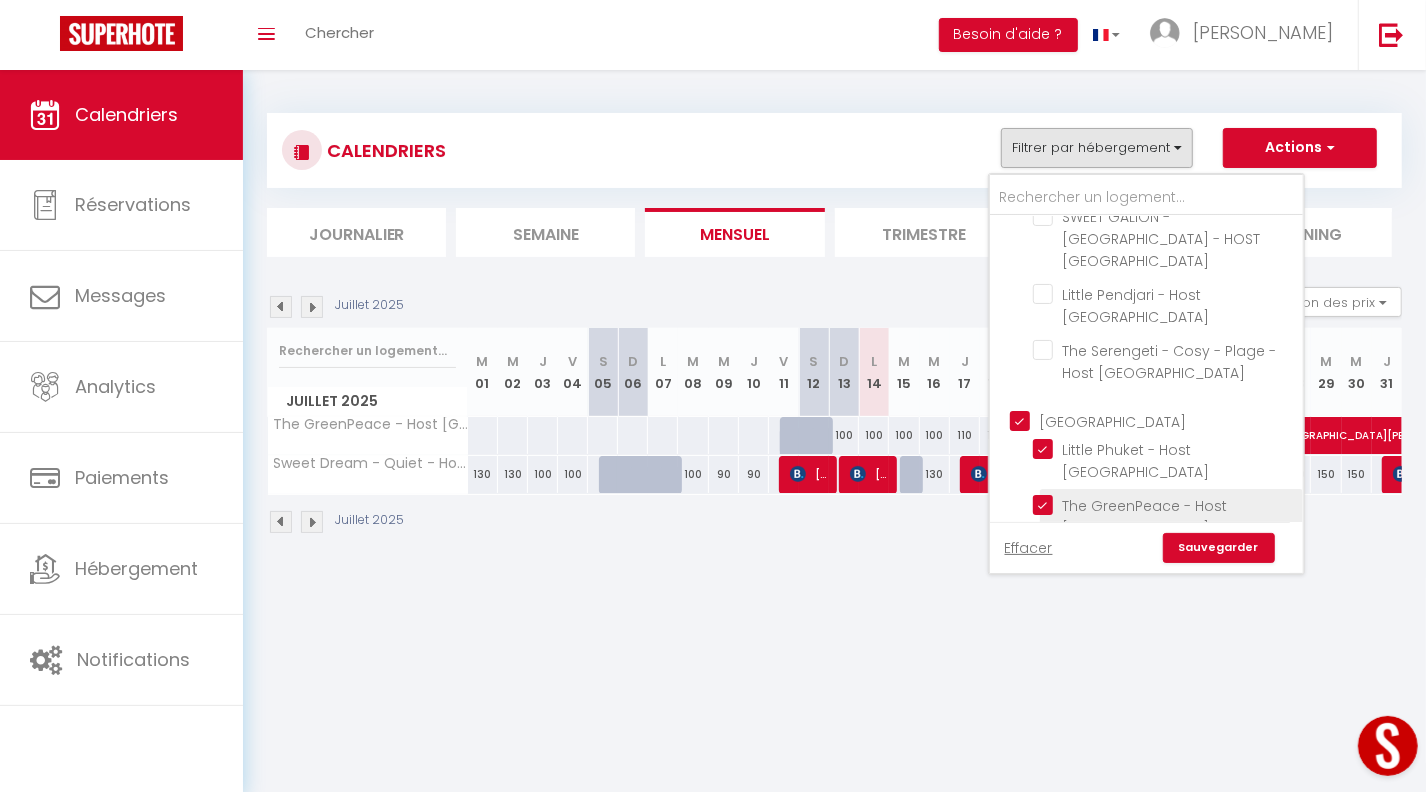 click on "The GreenPeace - Host [GEOGRAPHIC_DATA]" at bounding box center (1164, 505) 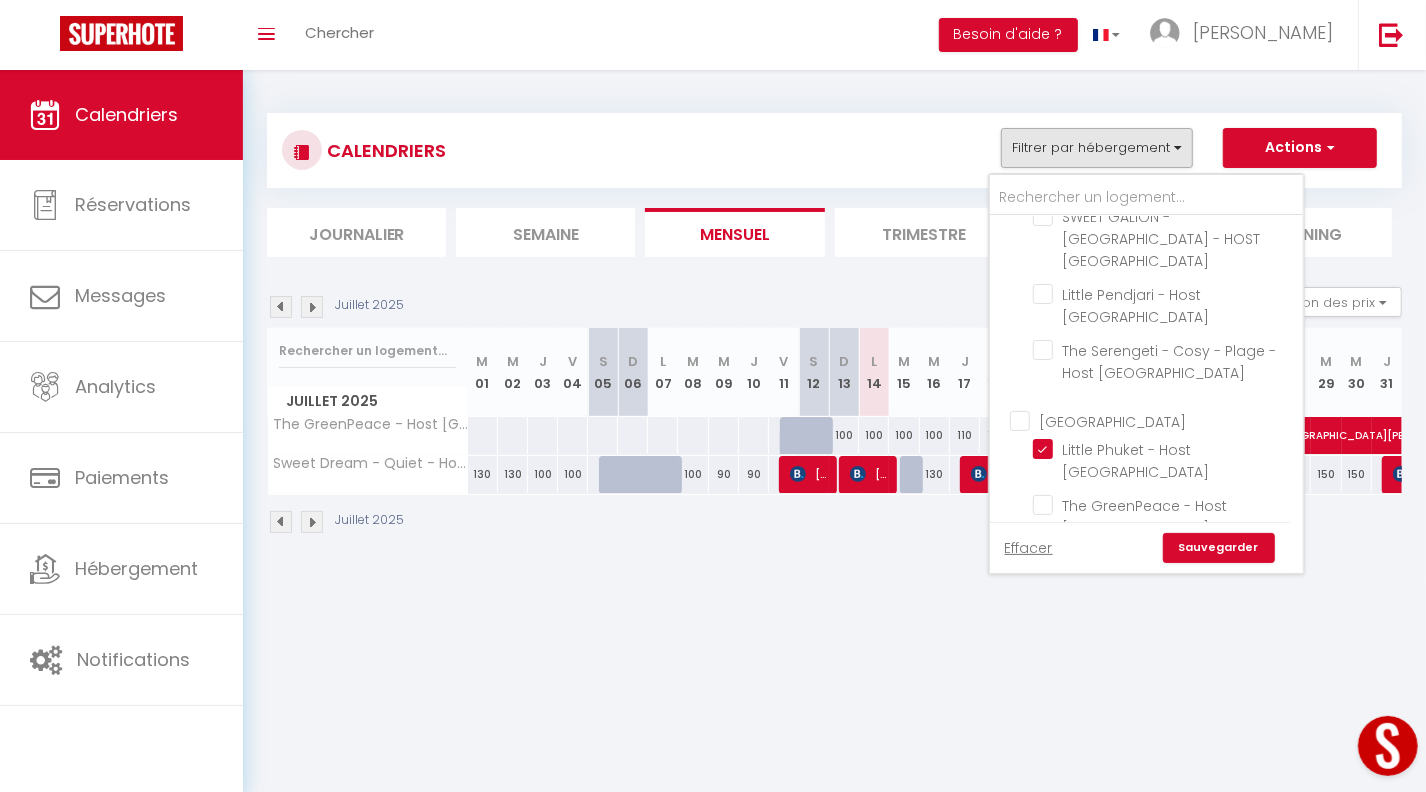 click on "Sauvegarder" at bounding box center (1219, 548) 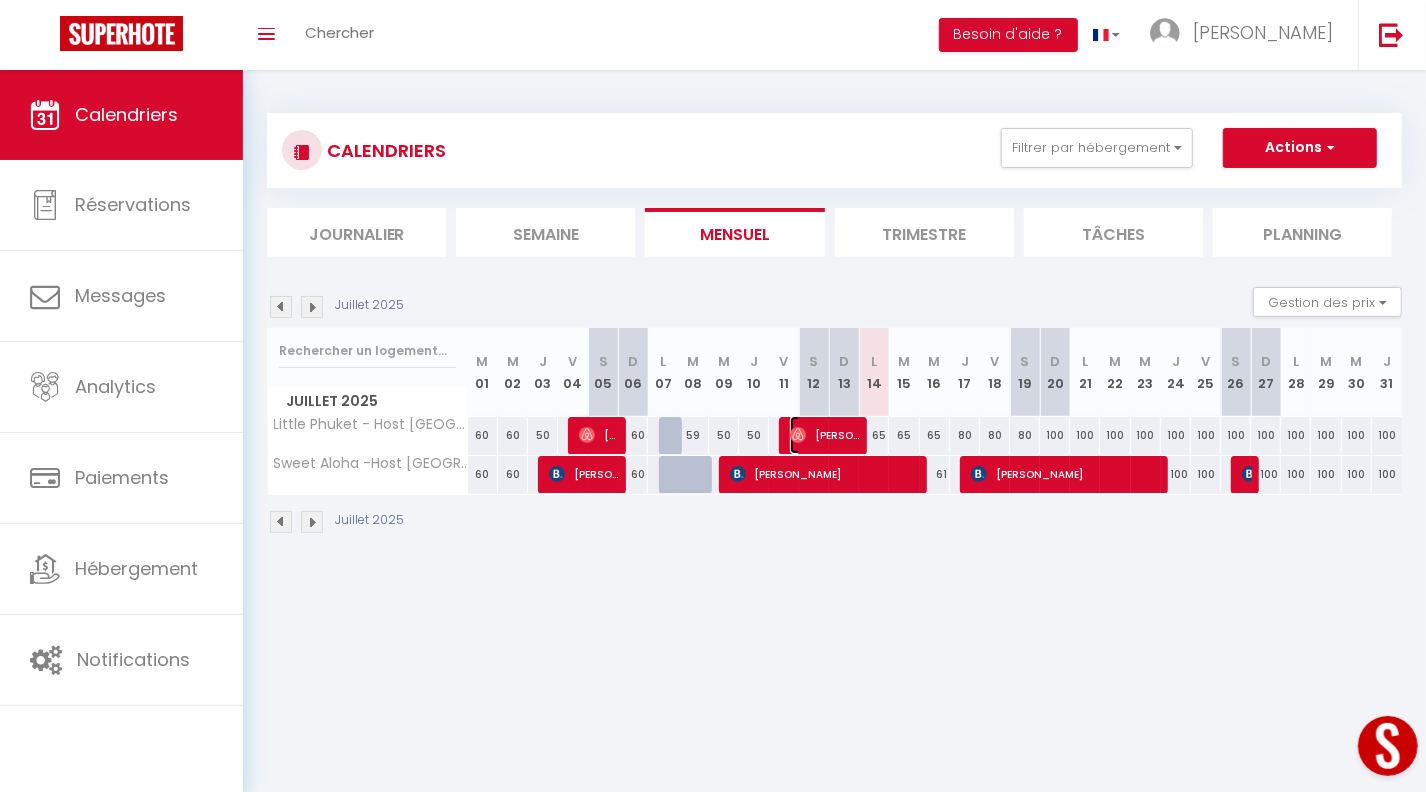 click on "[PERSON_NAME]" at bounding box center [825, 435] 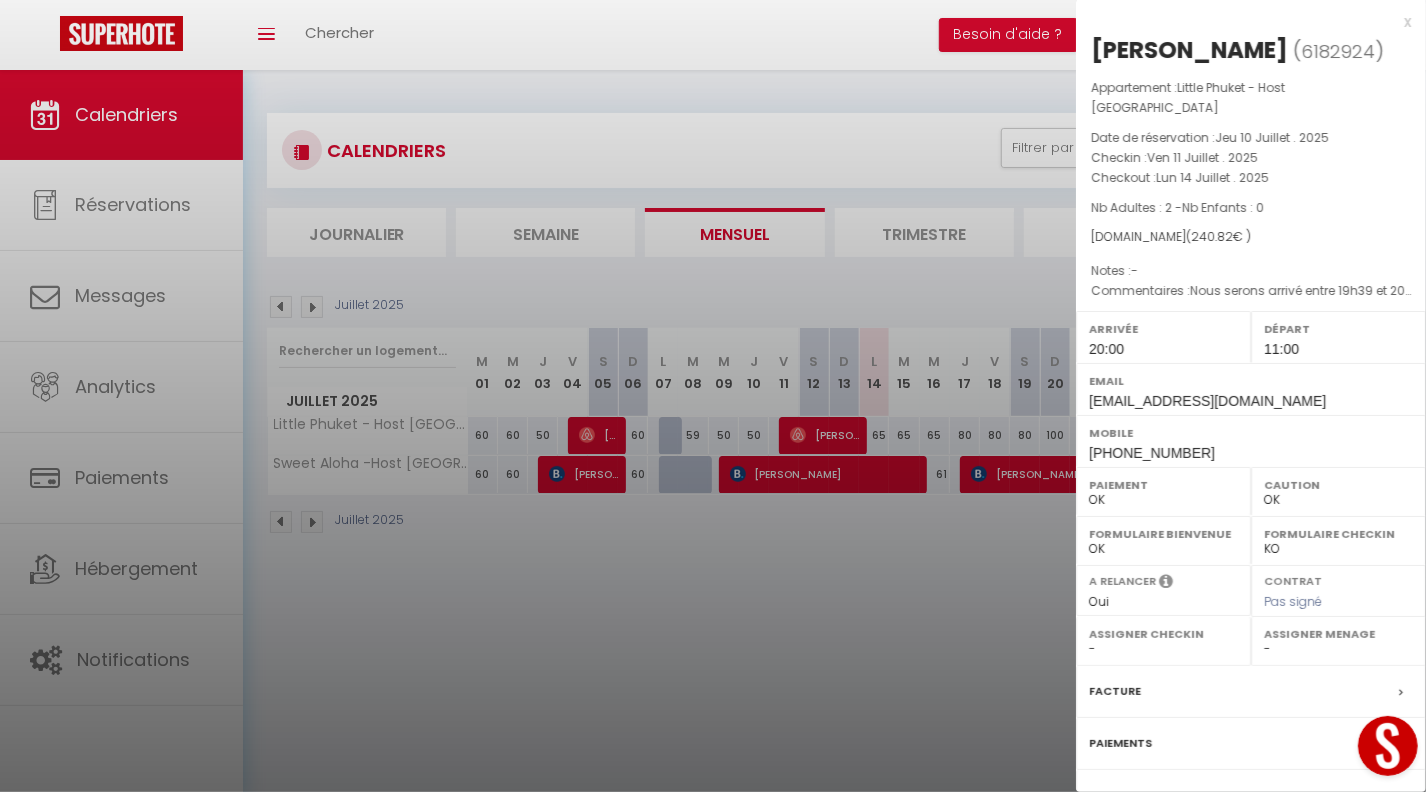 click at bounding box center [713, 396] 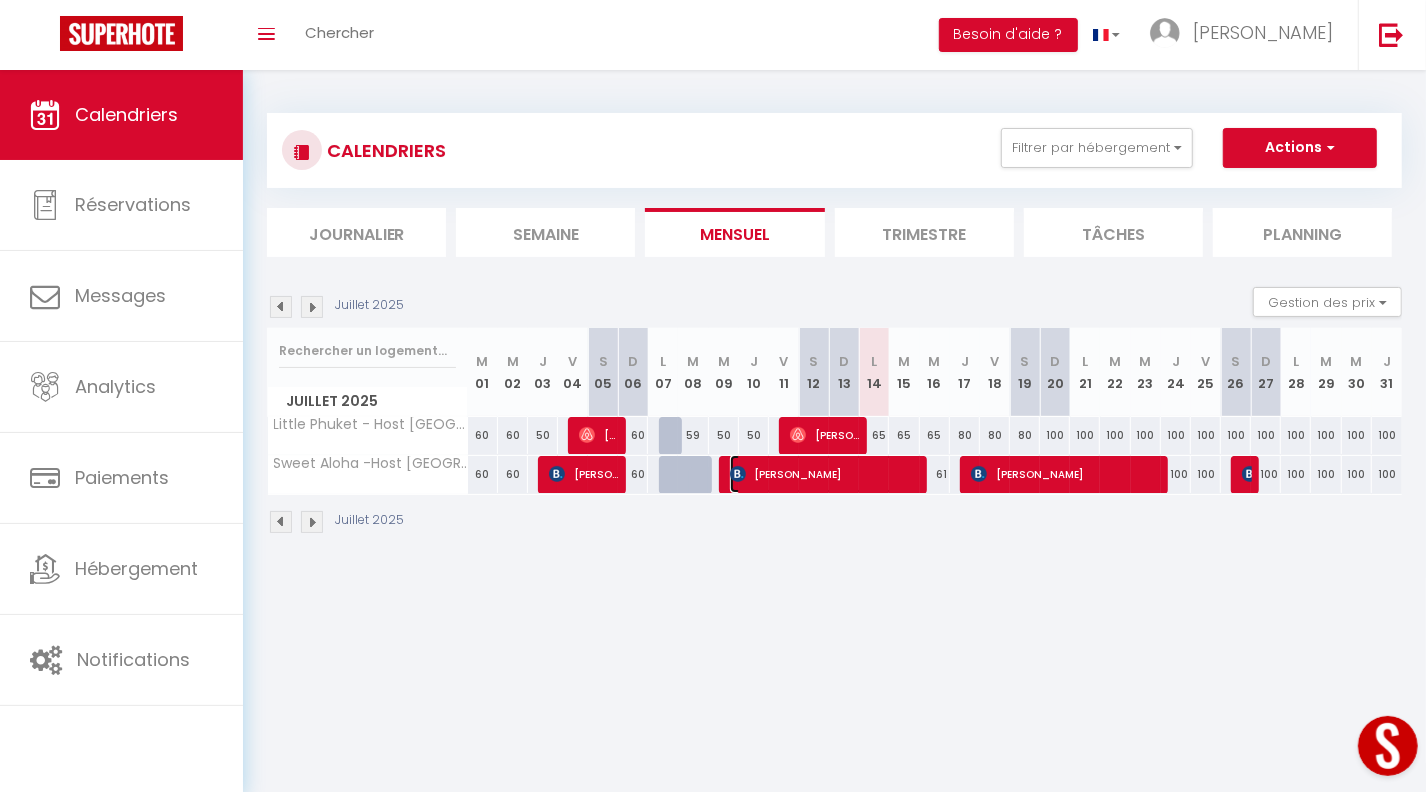 click on "[PERSON_NAME]" at bounding box center [825, 474] 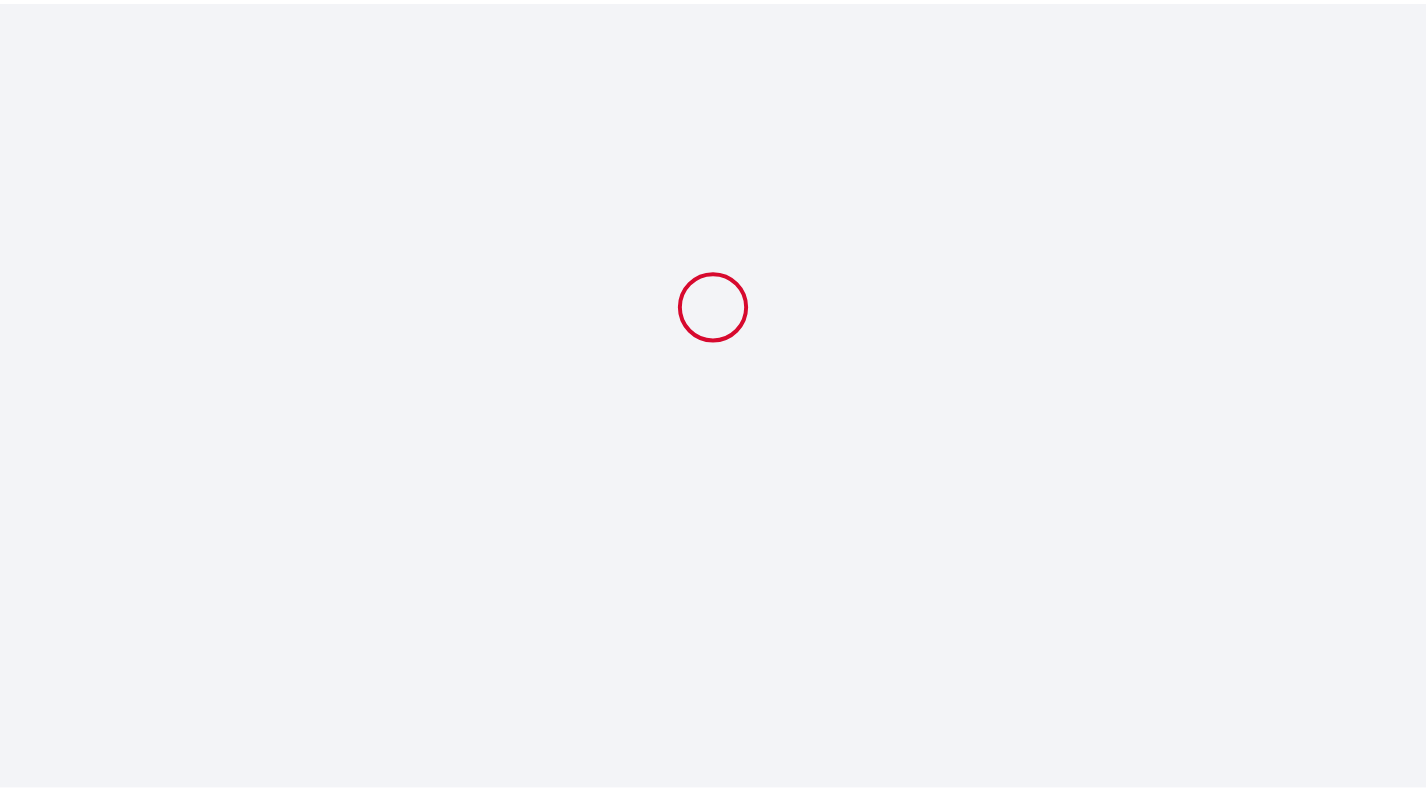 scroll, scrollTop: 0, scrollLeft: 0, axis: both 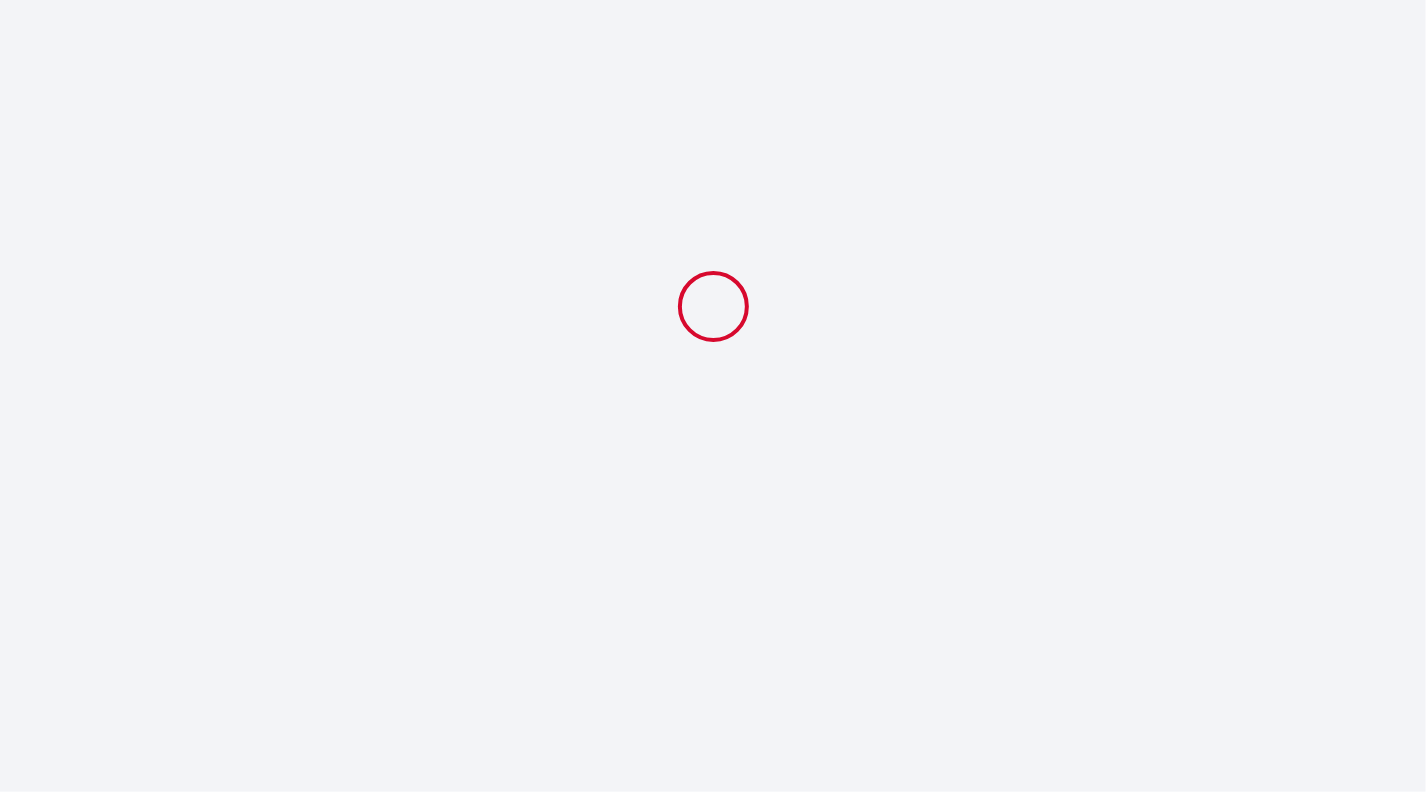 select 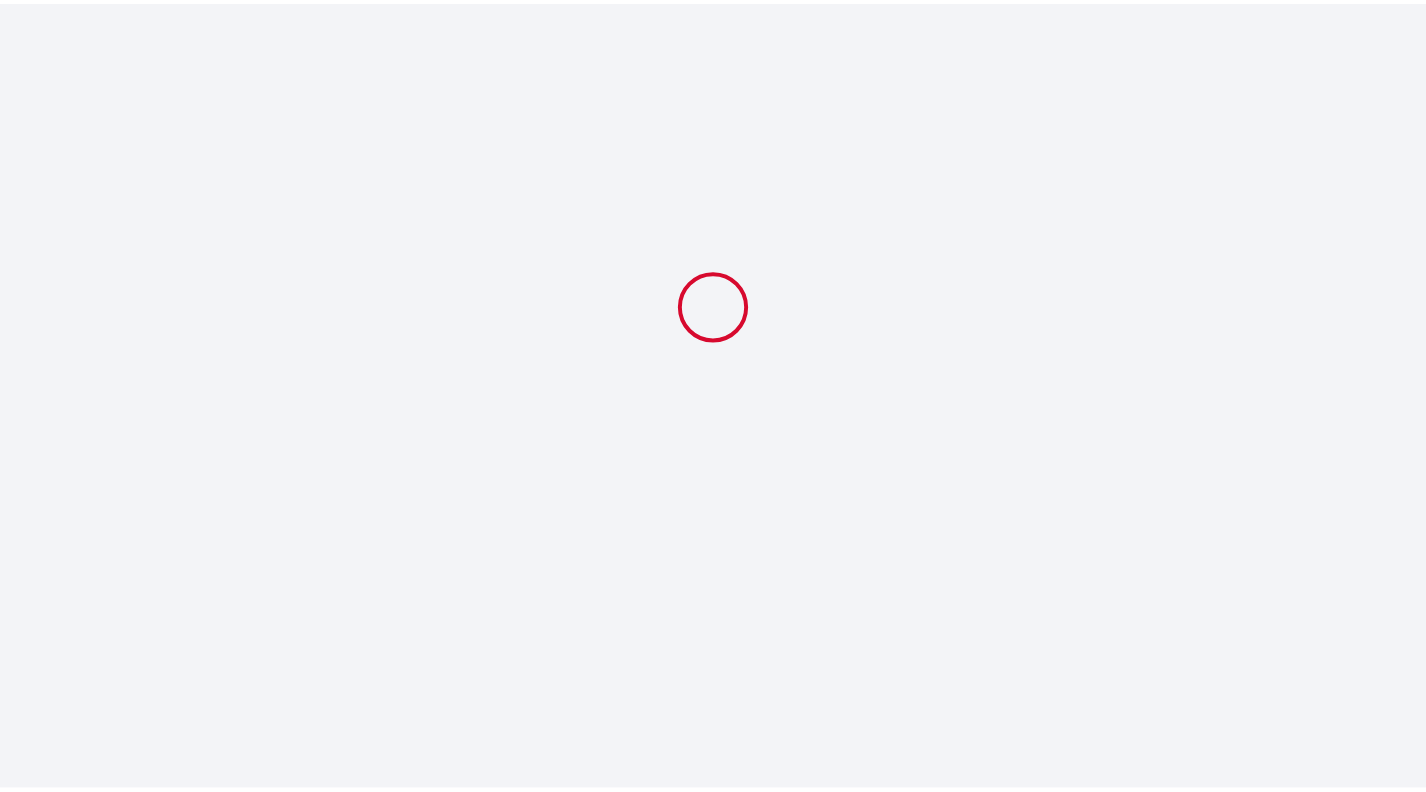 scroll, scrollTop: 0, scrollLeft: 0, axis: both 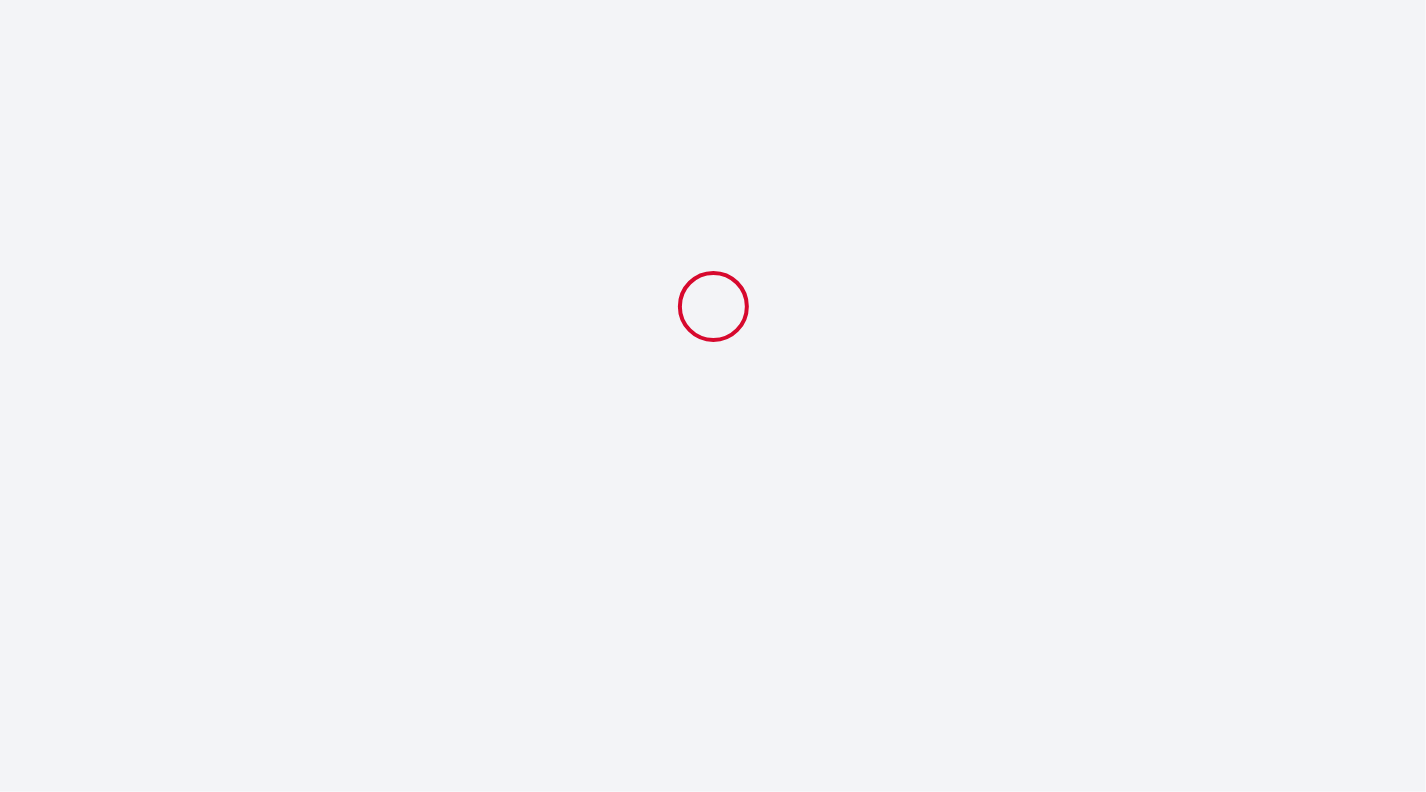 select 